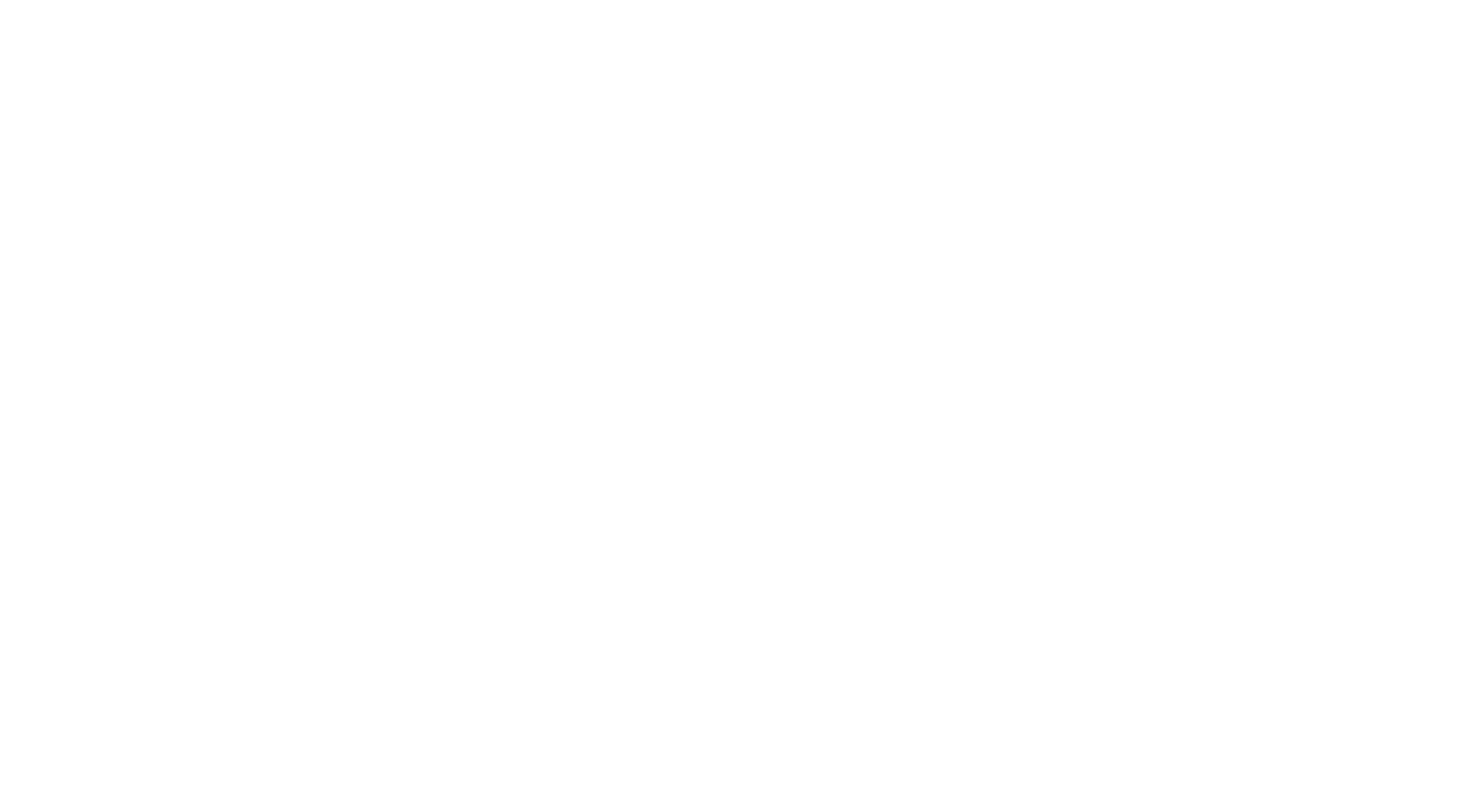 scroll, scrollTop: 0, scrollLeft: 0, axis: both 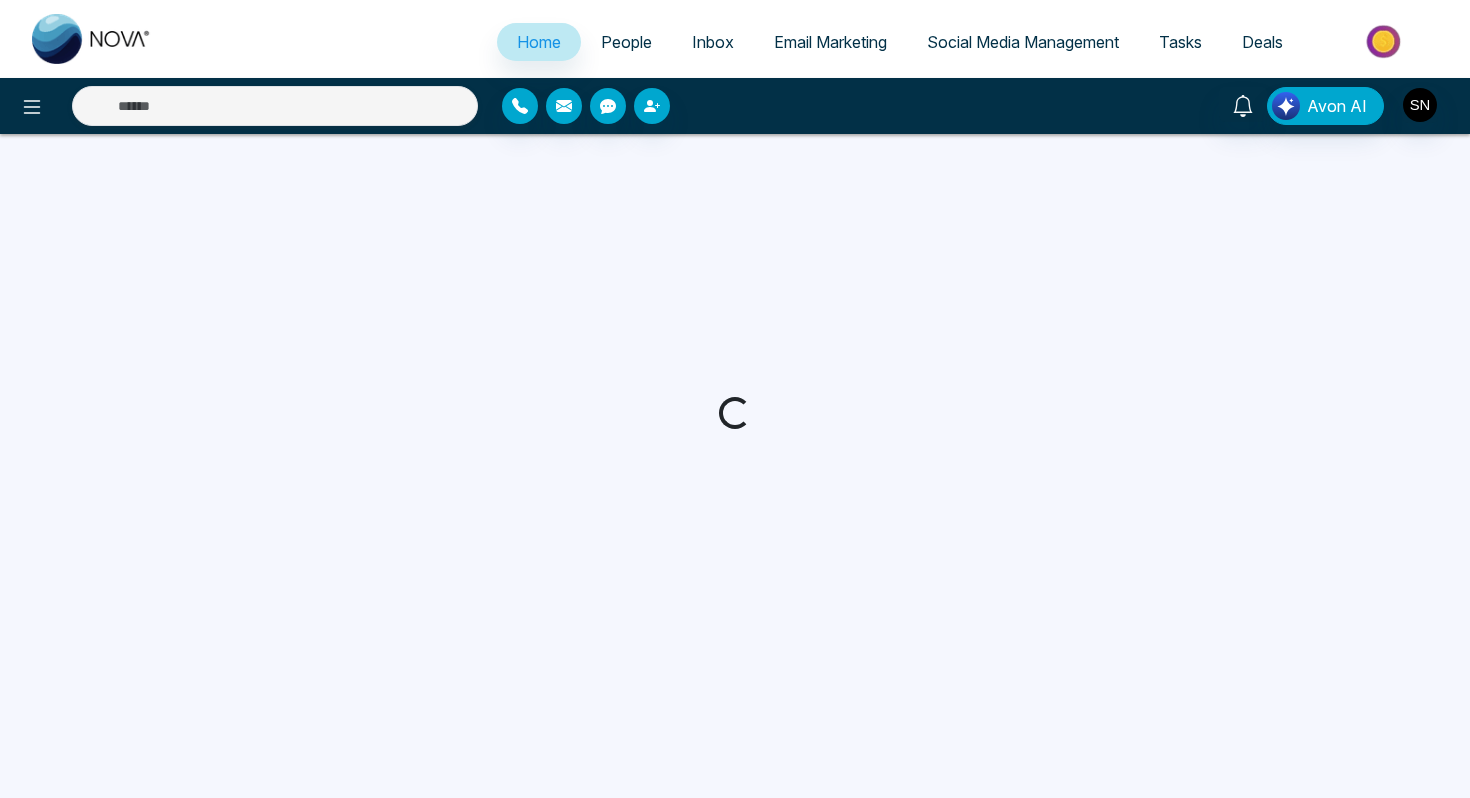 select on "*" 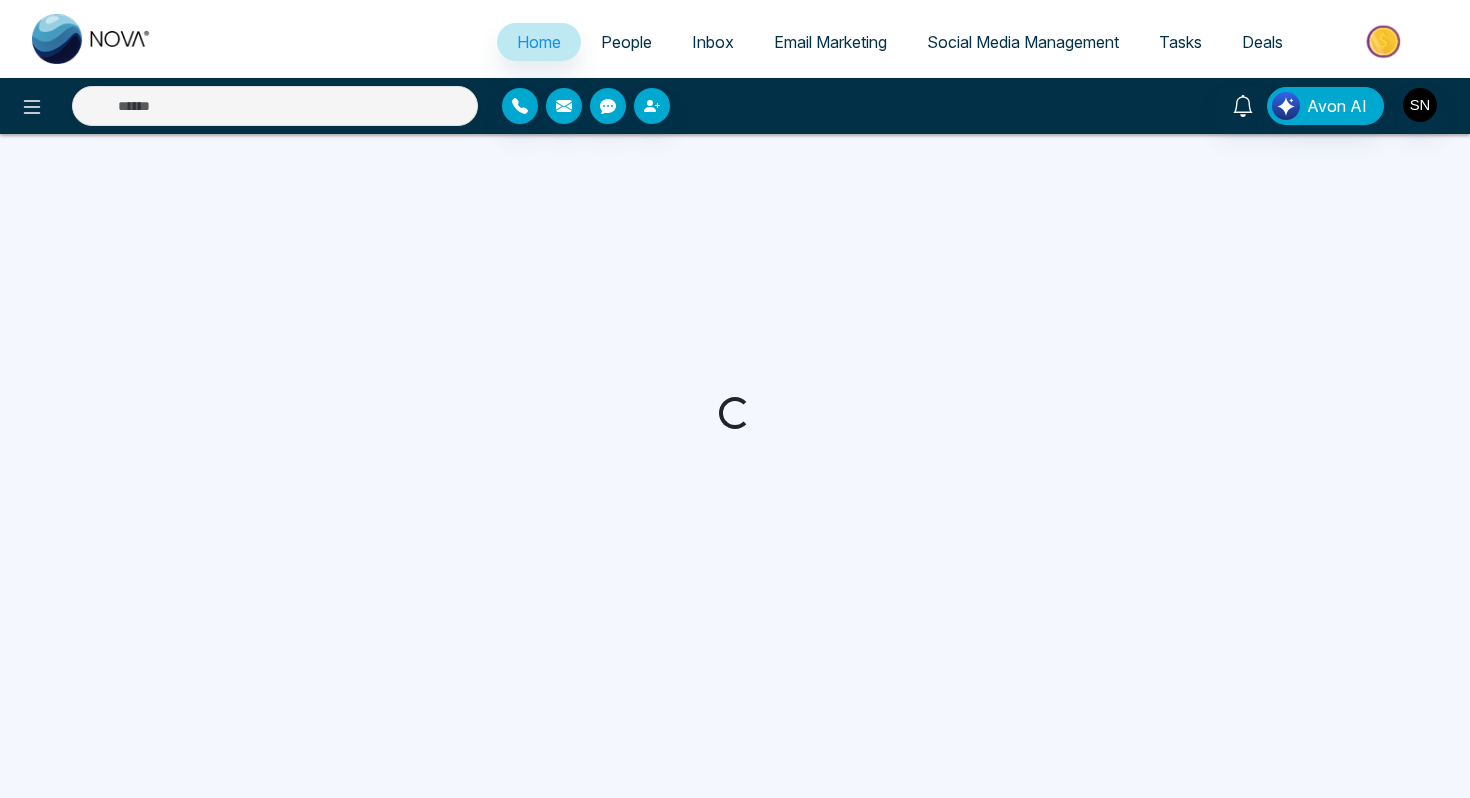 select on "*" 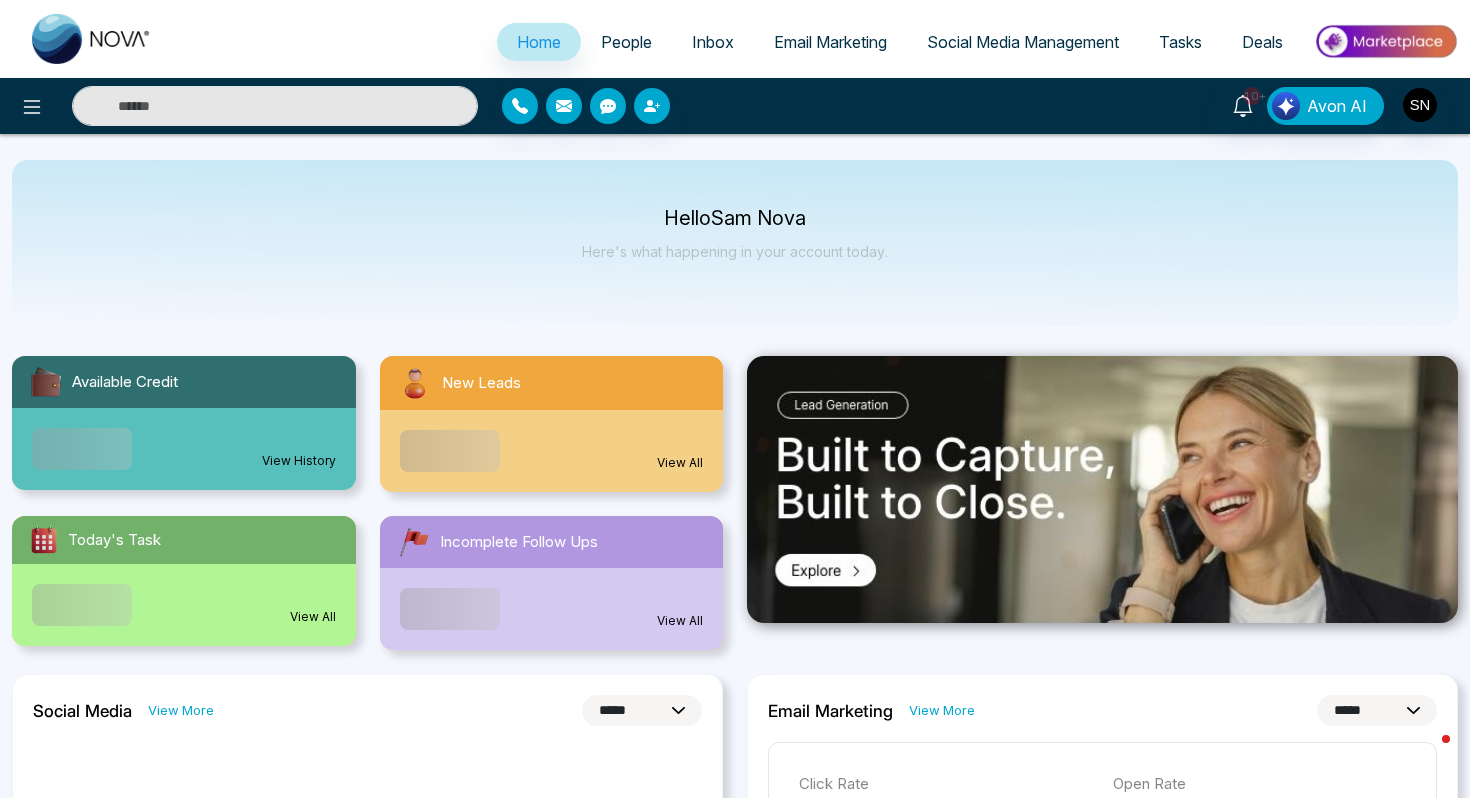 click on "People" at bounding box center (626, 42) 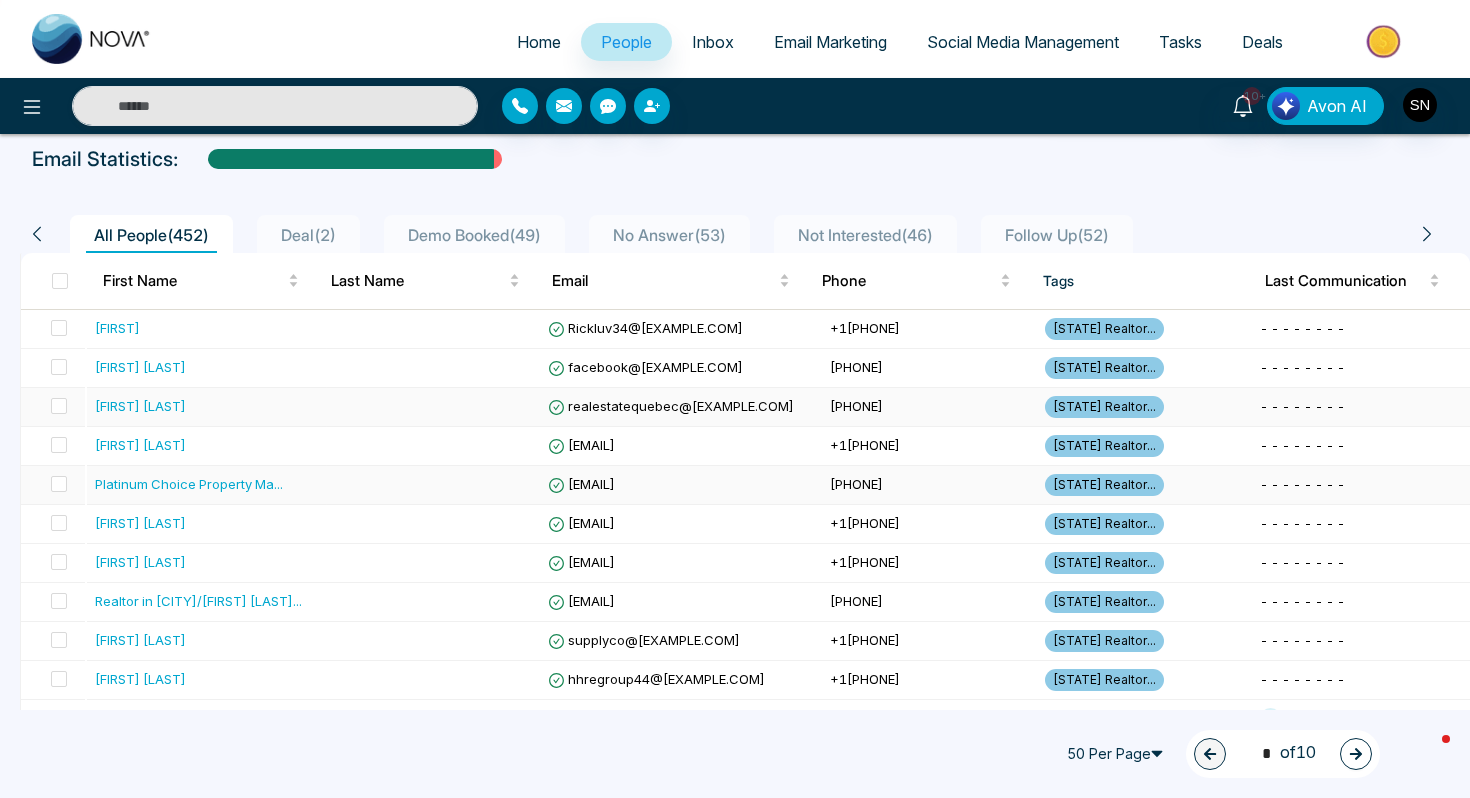 scroll, scrollTop: 90, scrollLeft: 0, axis: vertical 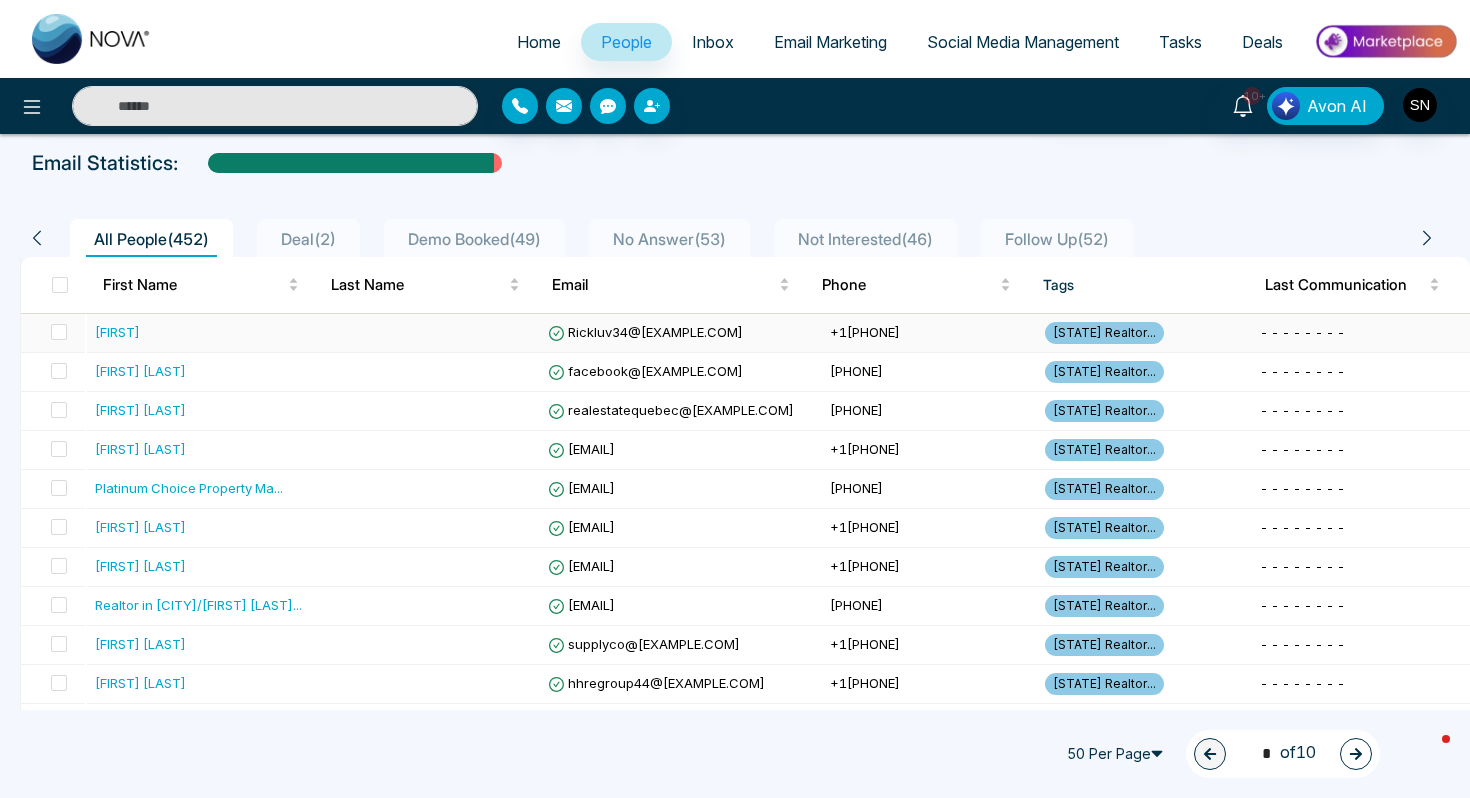 click on "[FIRST]" at bounding box center [207, 332] 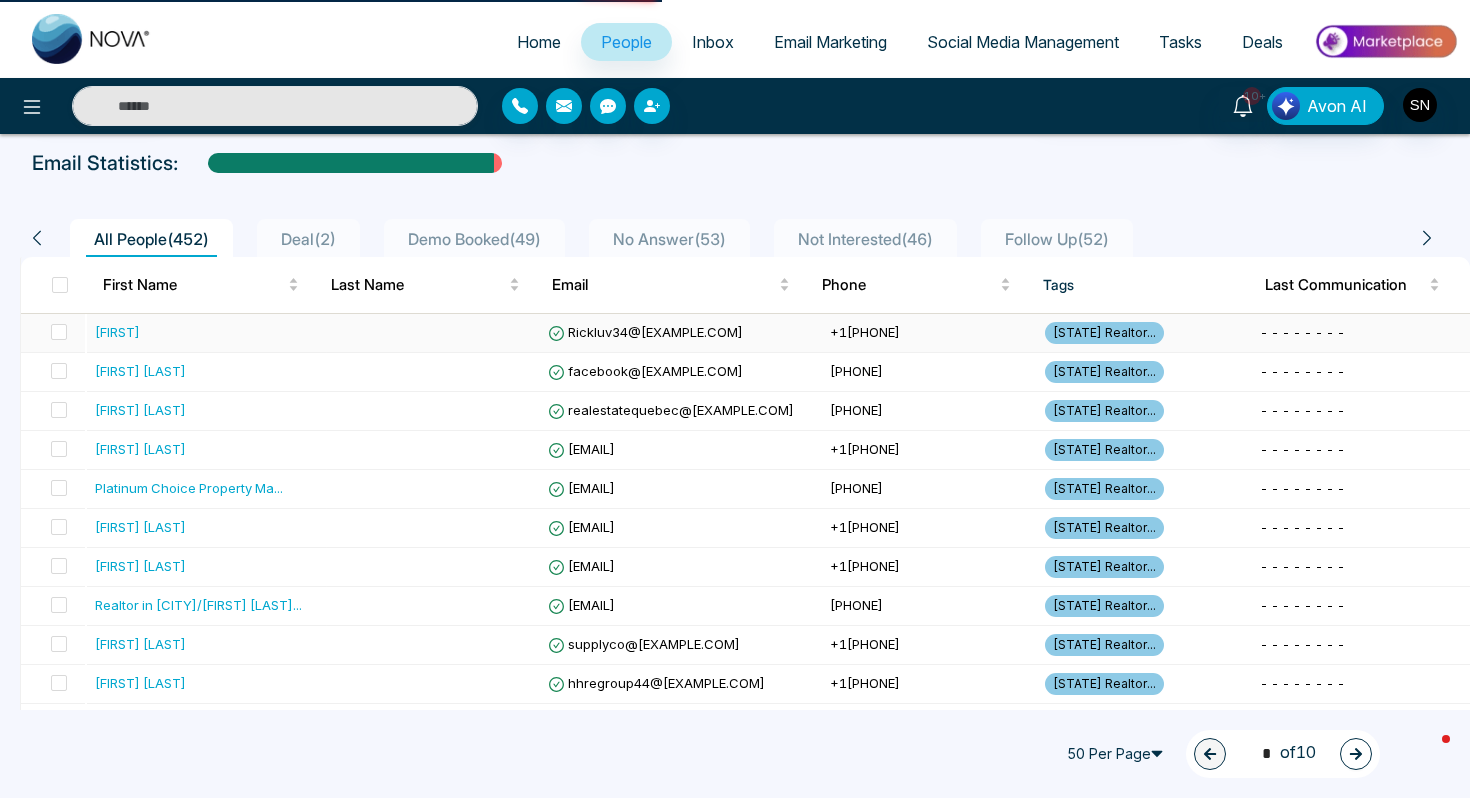 scroll, scrollTop: 0, scrollLeft: 0, axis: both 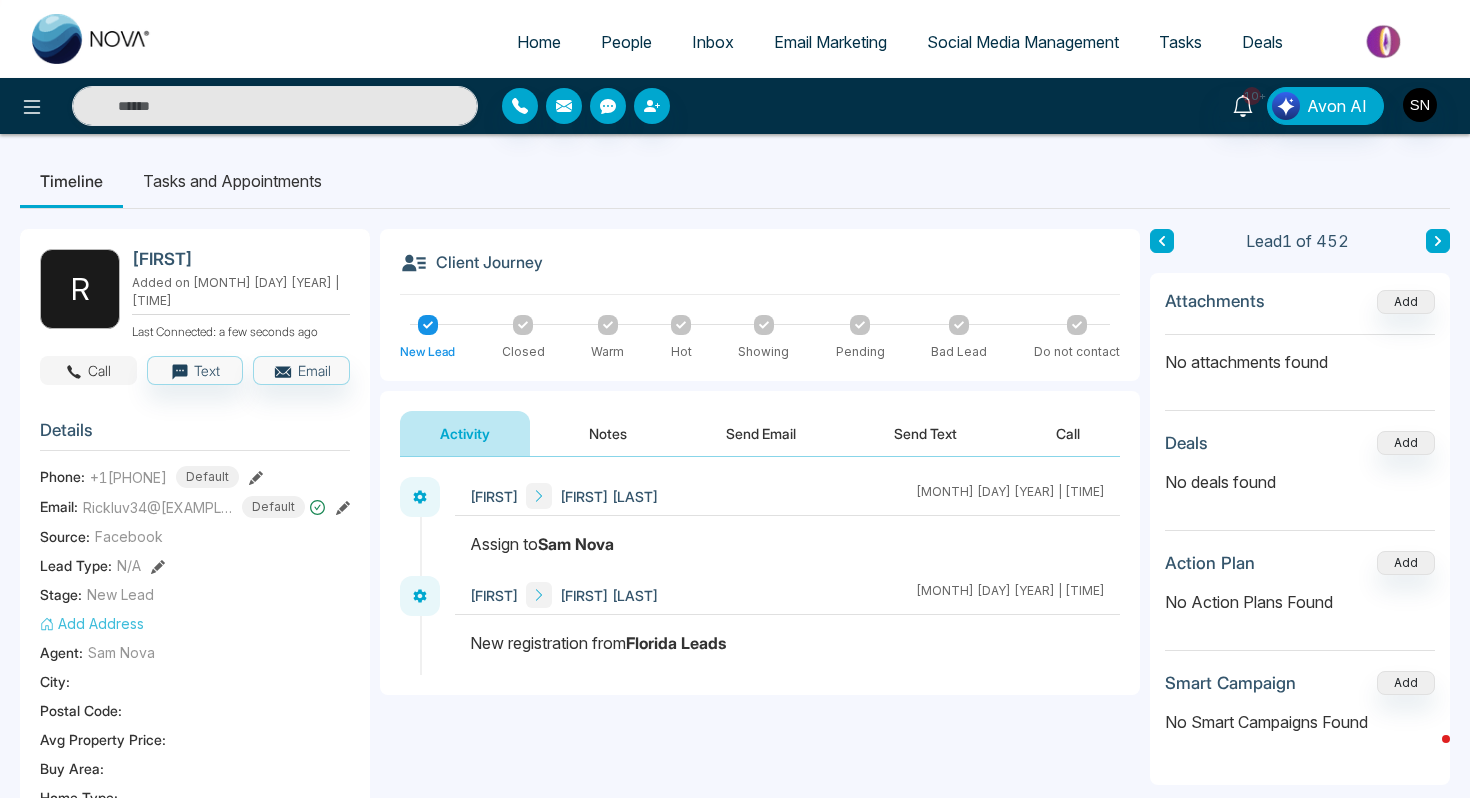 click on "Call" at bounding box center (88, 370) 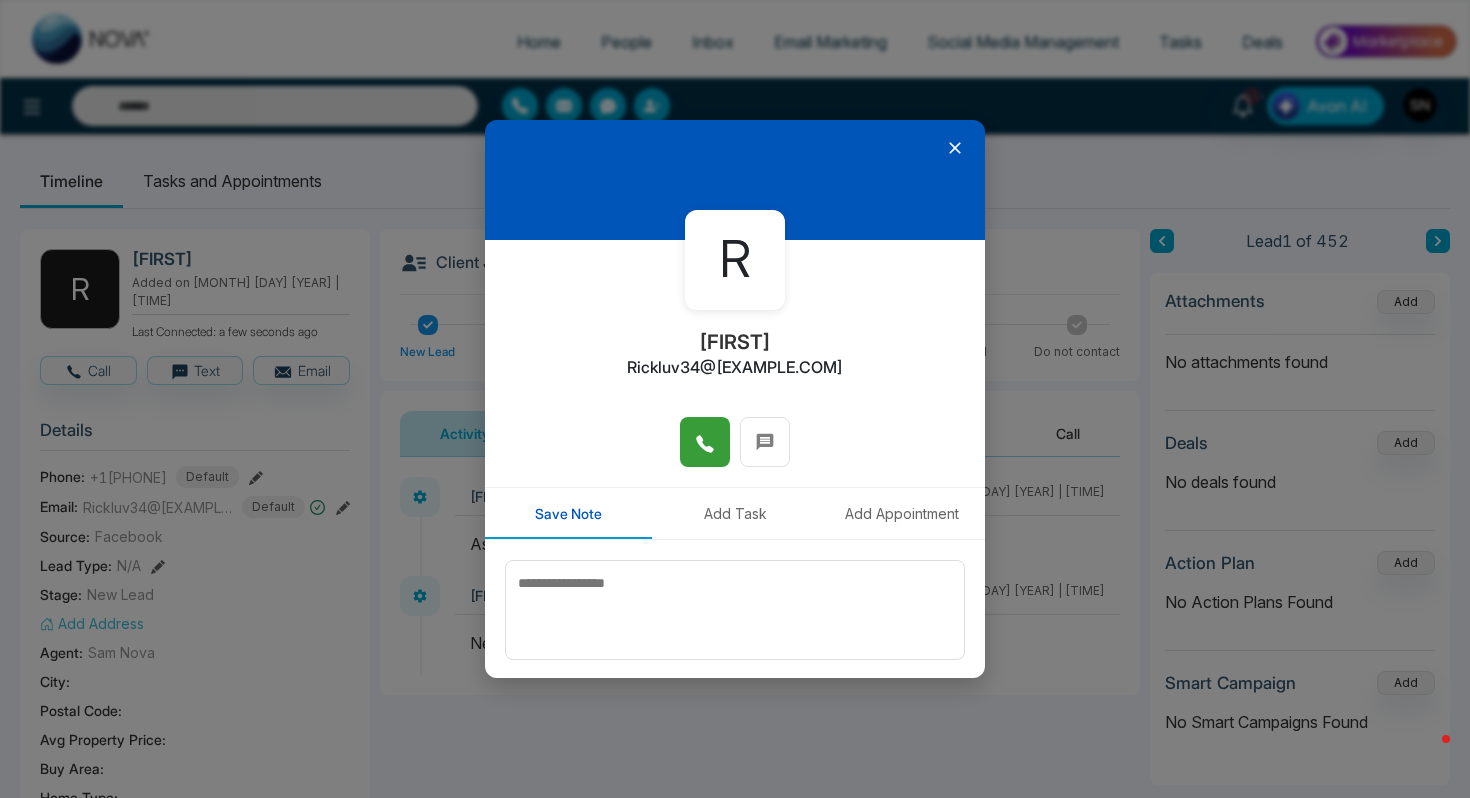 click at bounding box center (705, 442) 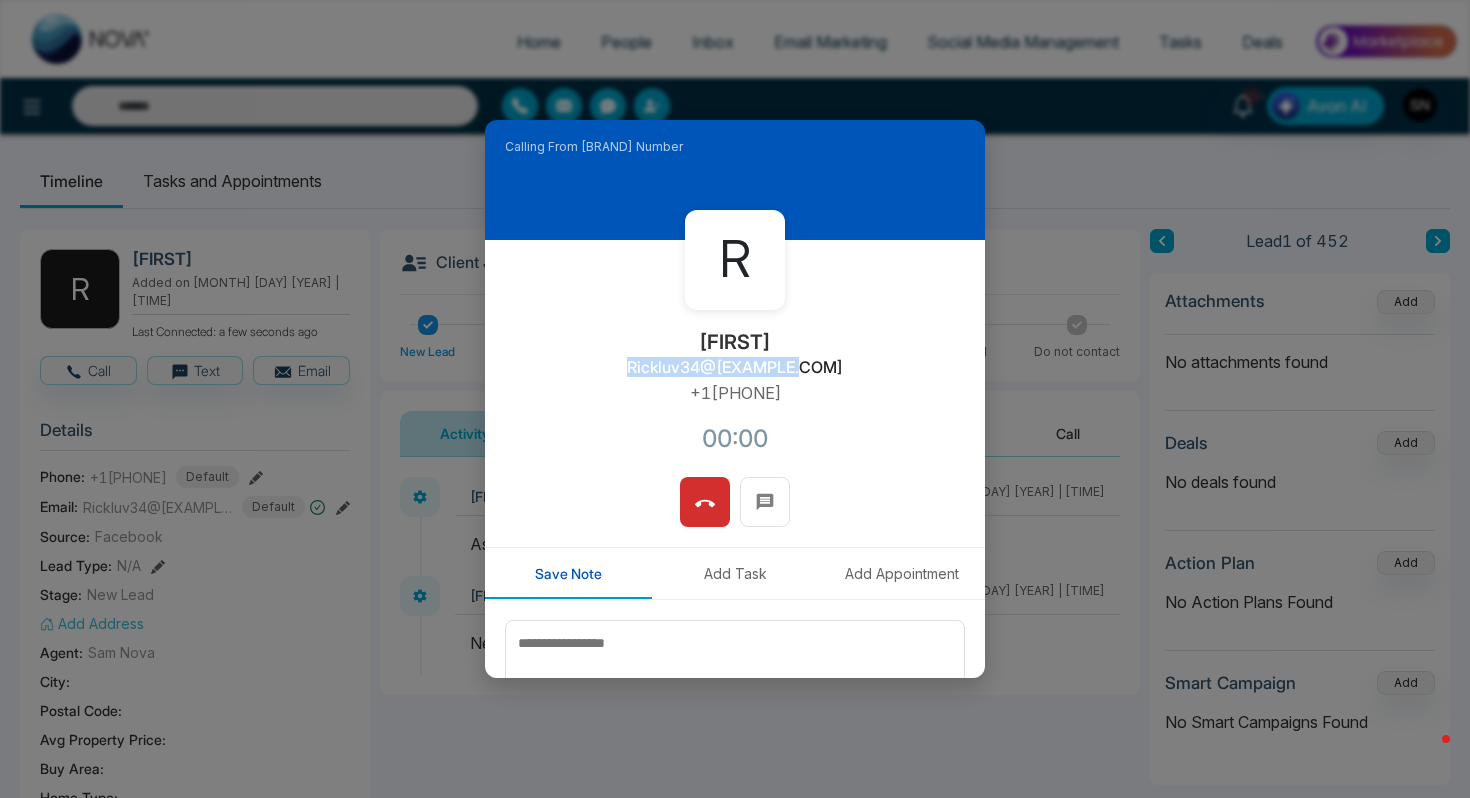 drag, startPoint x: 653, startPoint y: 360, endPoint x: 815, endPoint y: 357, distance: 162.02777 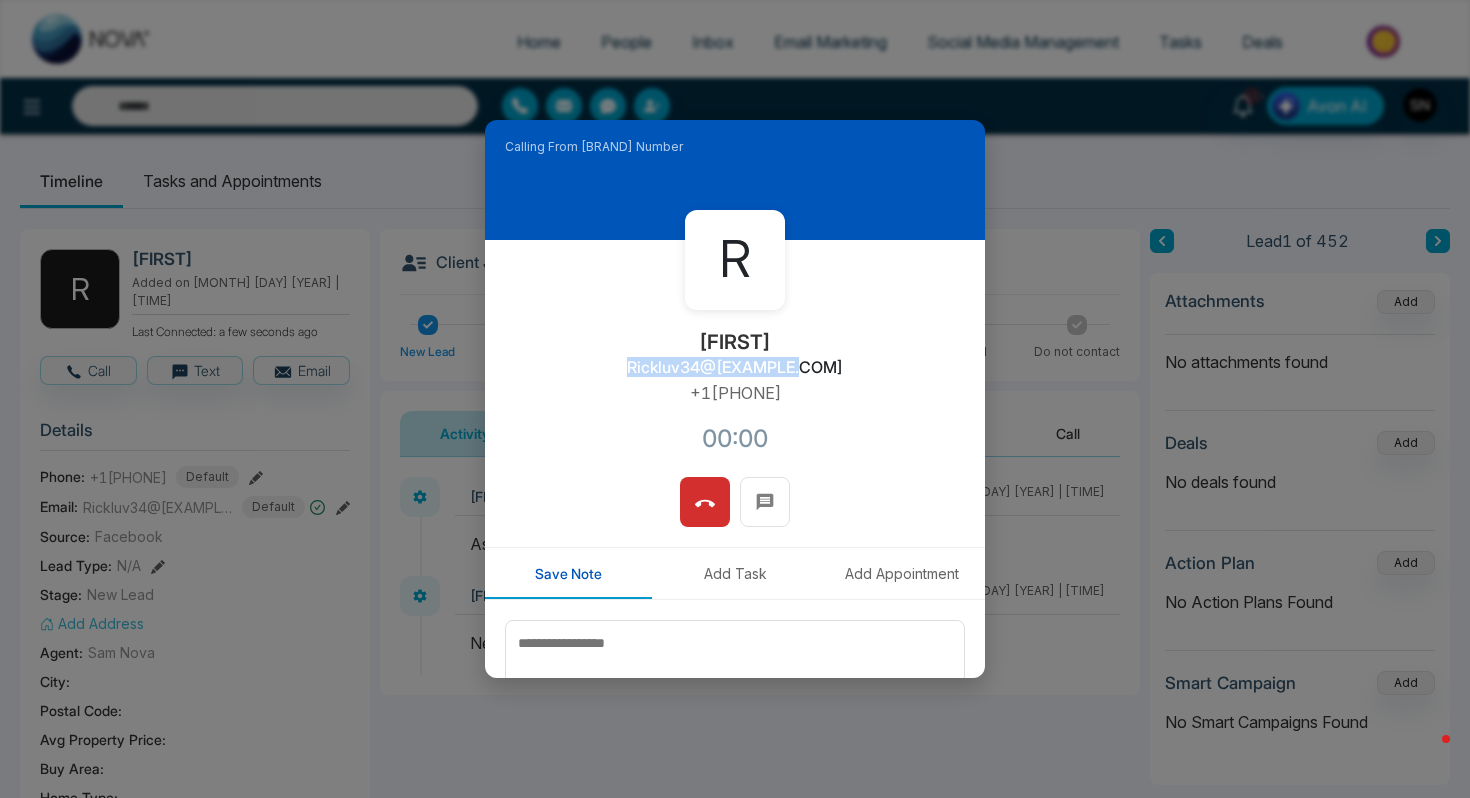 click on "Rickluv34@[EXAMPLE.COM]" at bounding box center [735, 367] 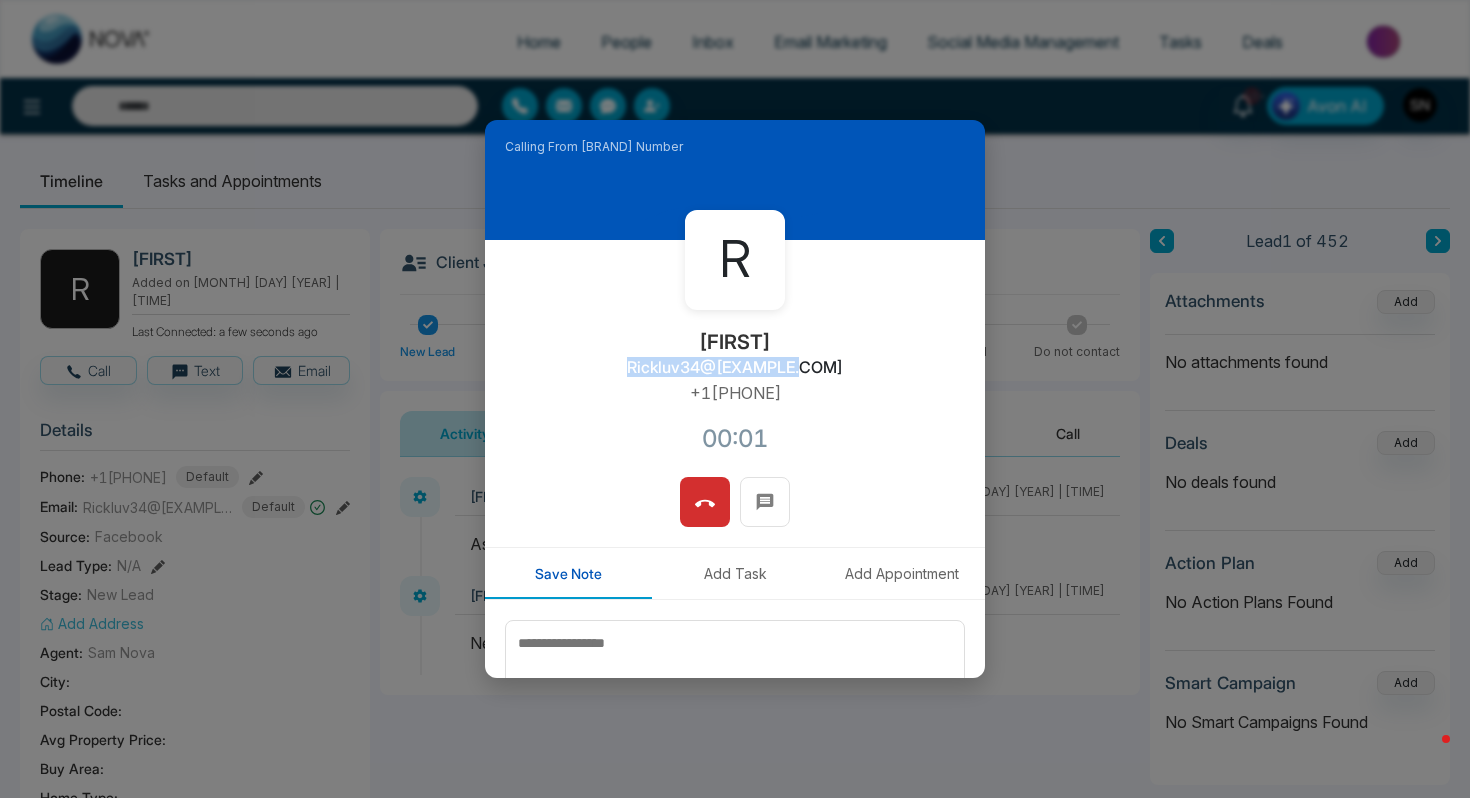 copy on "Rickluv34@[EXAMPLE.COM]" 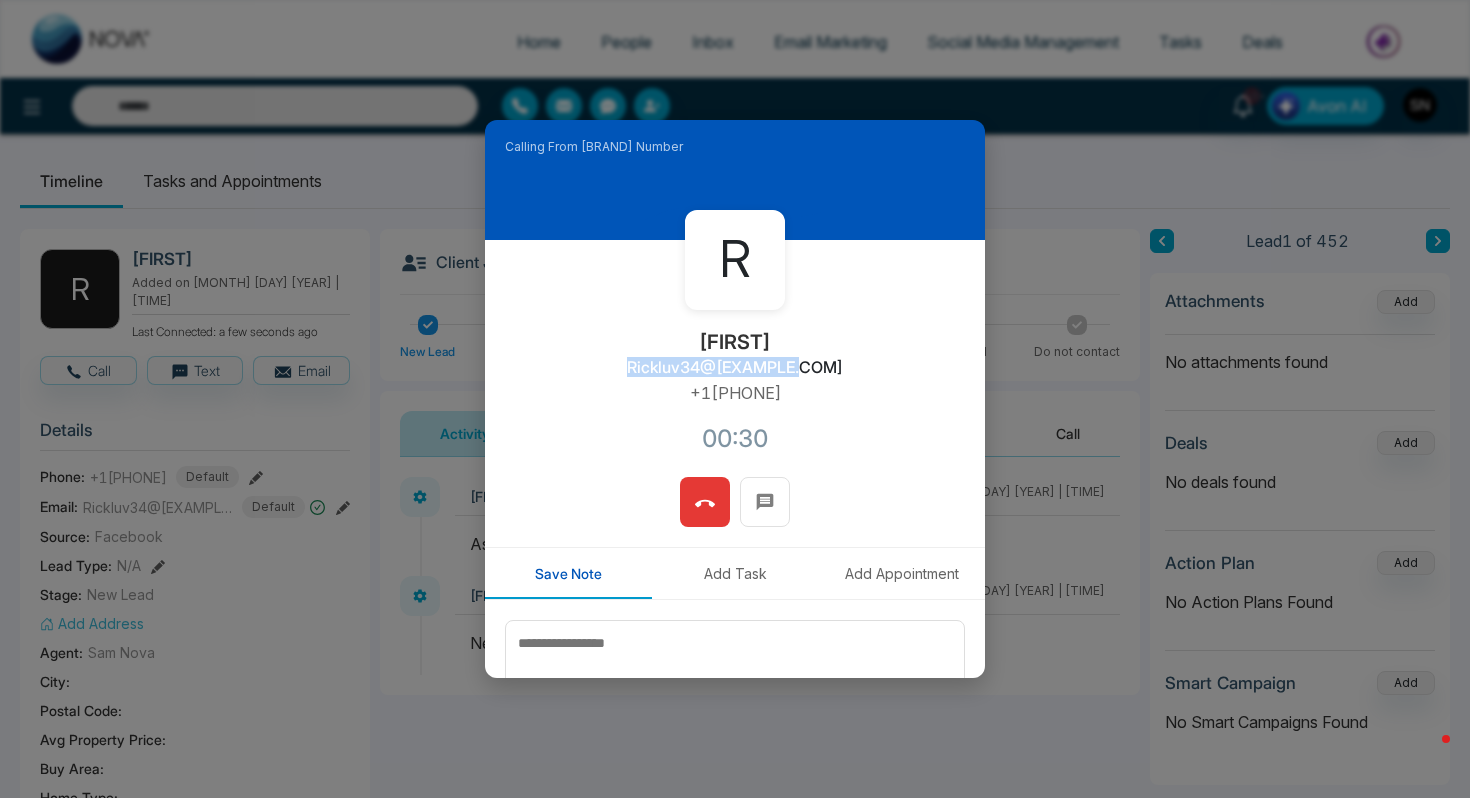 click 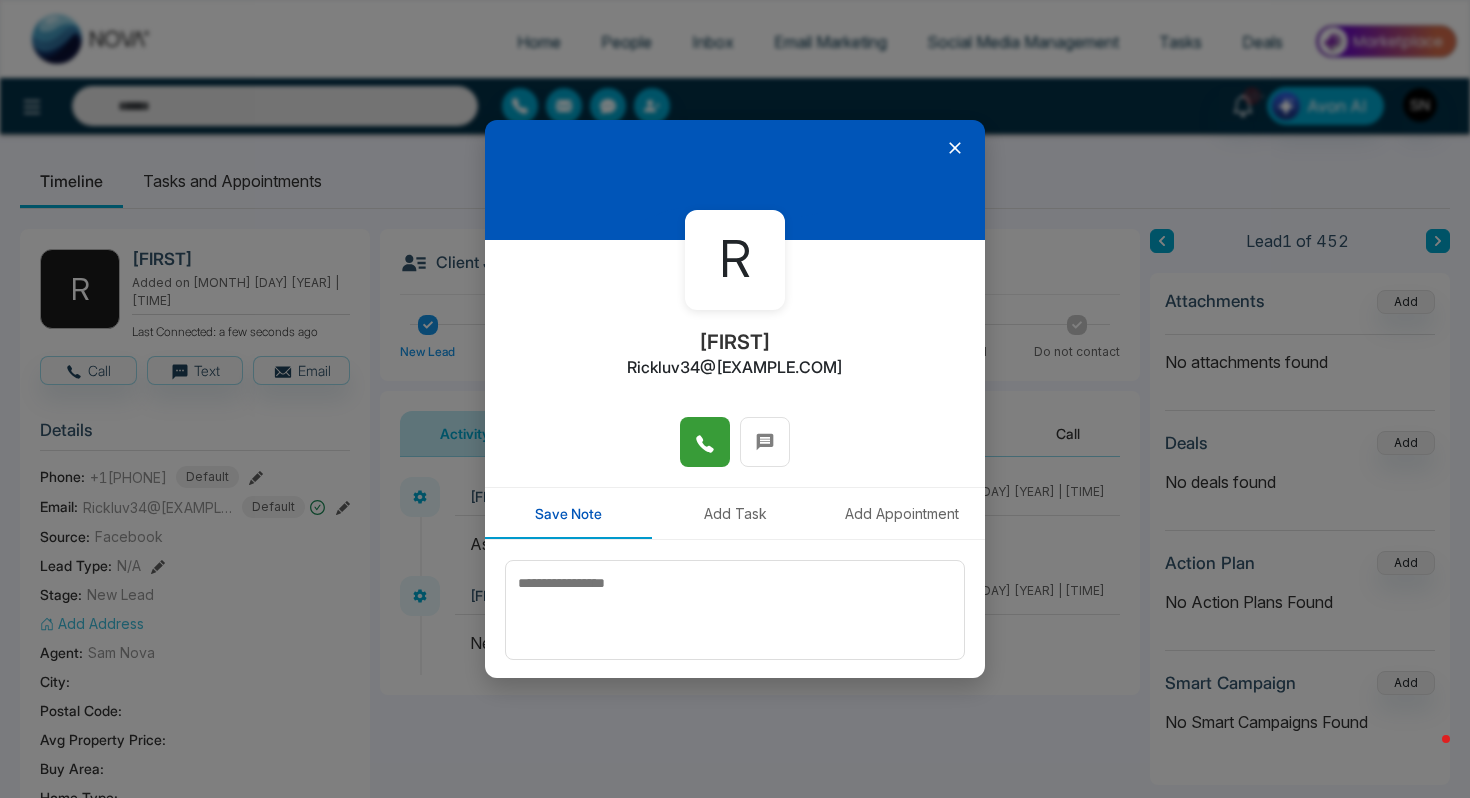 click 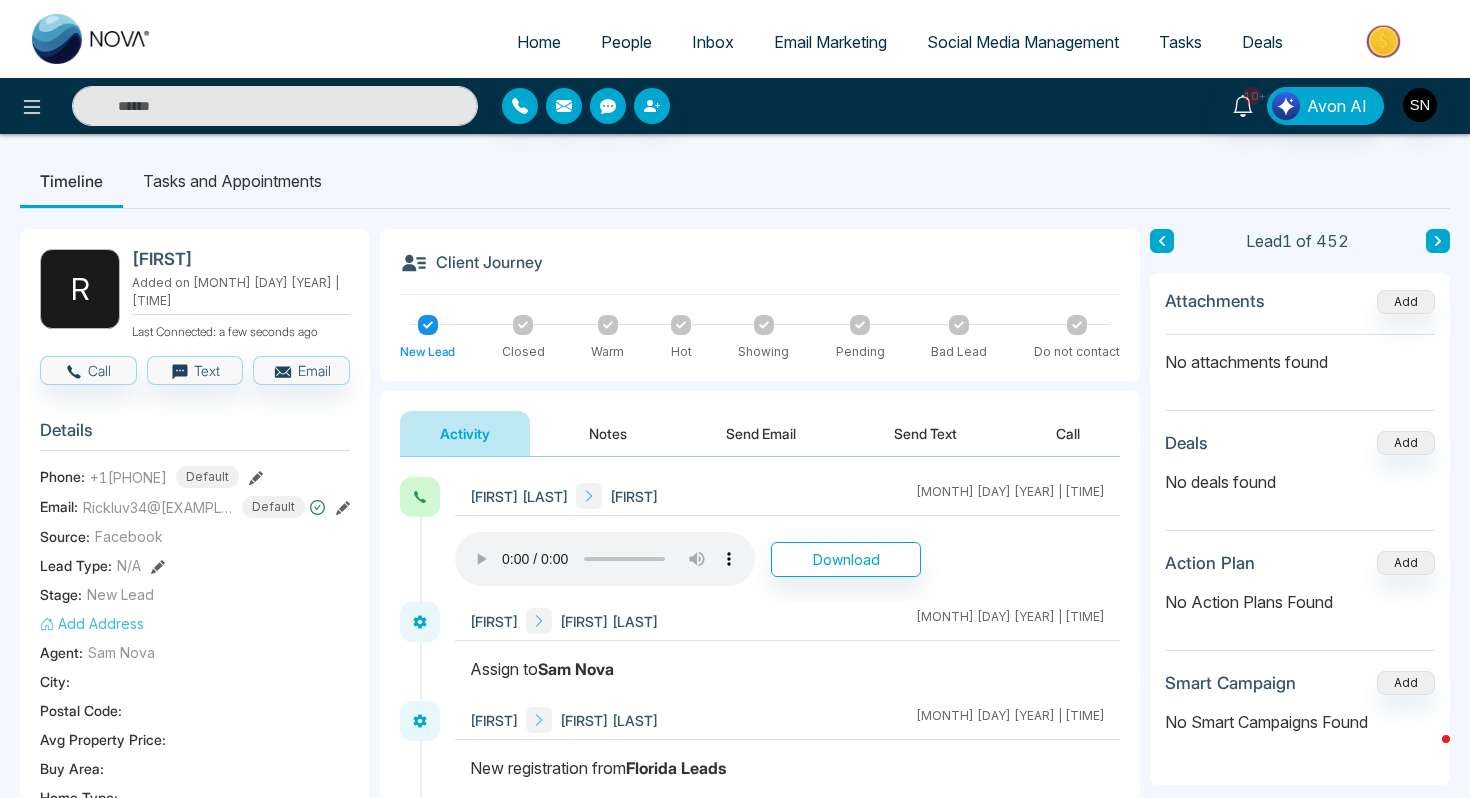 click on "Send Text" at bounding box center [925, 433] 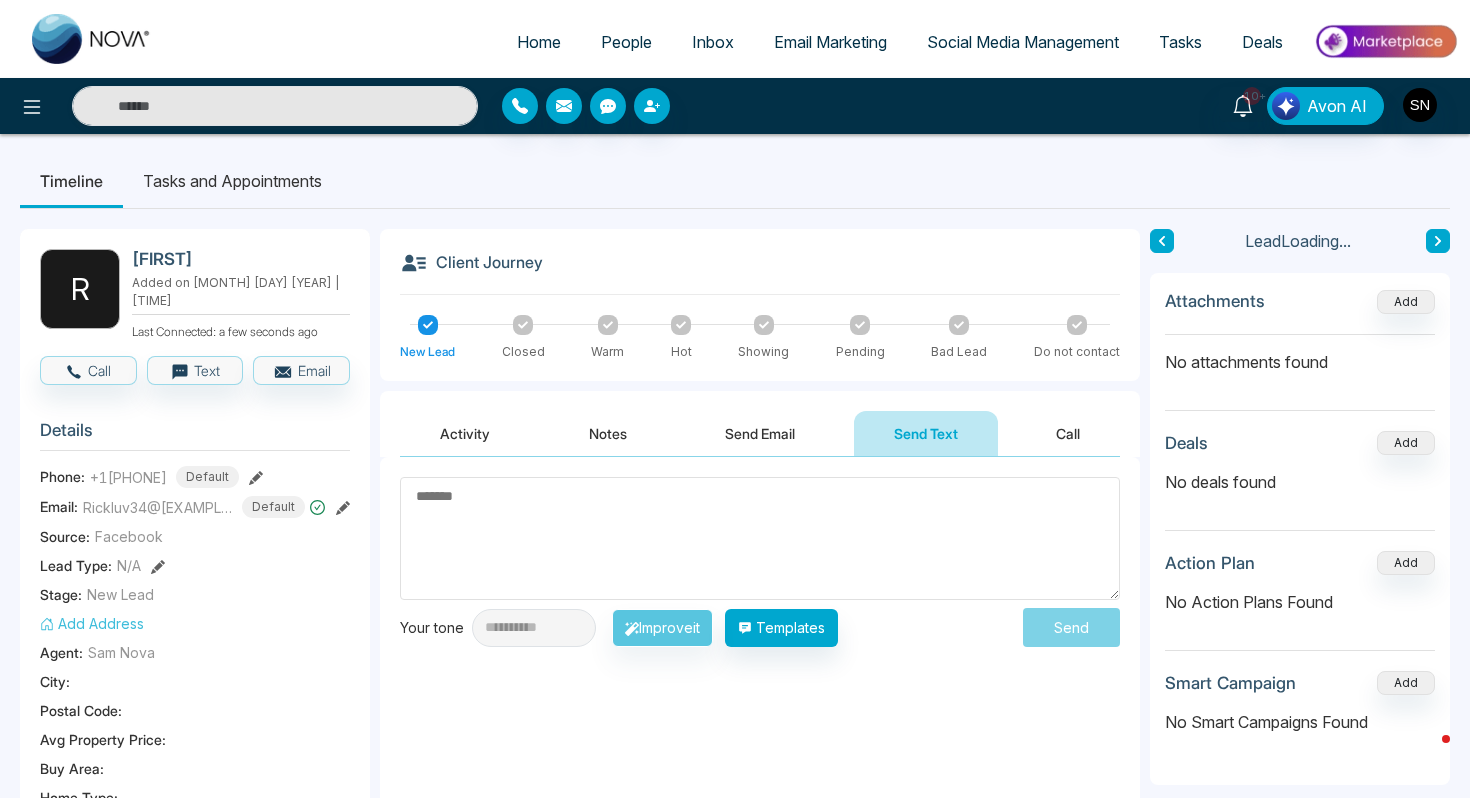 click at bounding box center (760, 538) 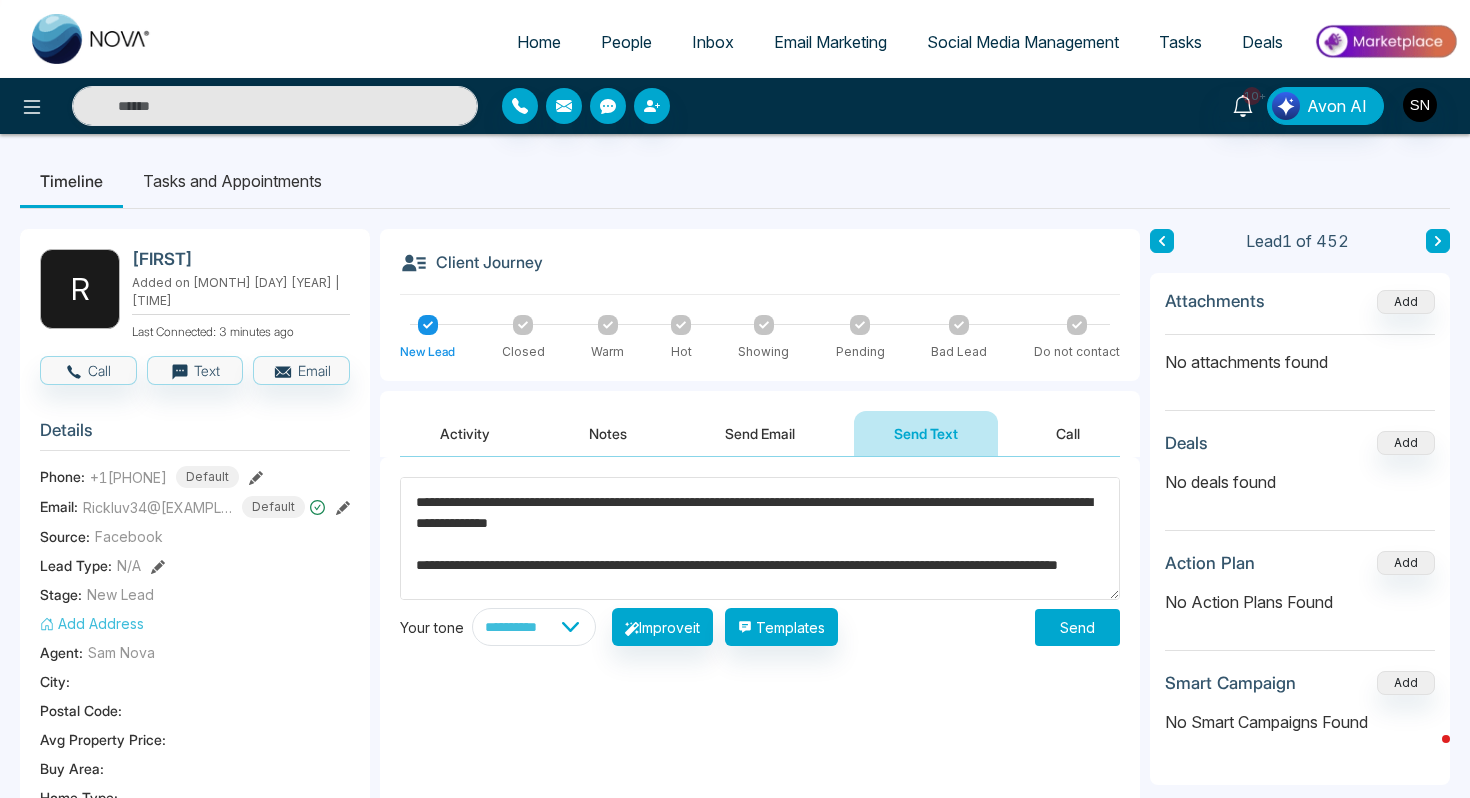 scroll, scrollTop: 0, scrollLeft: 0, axis: both 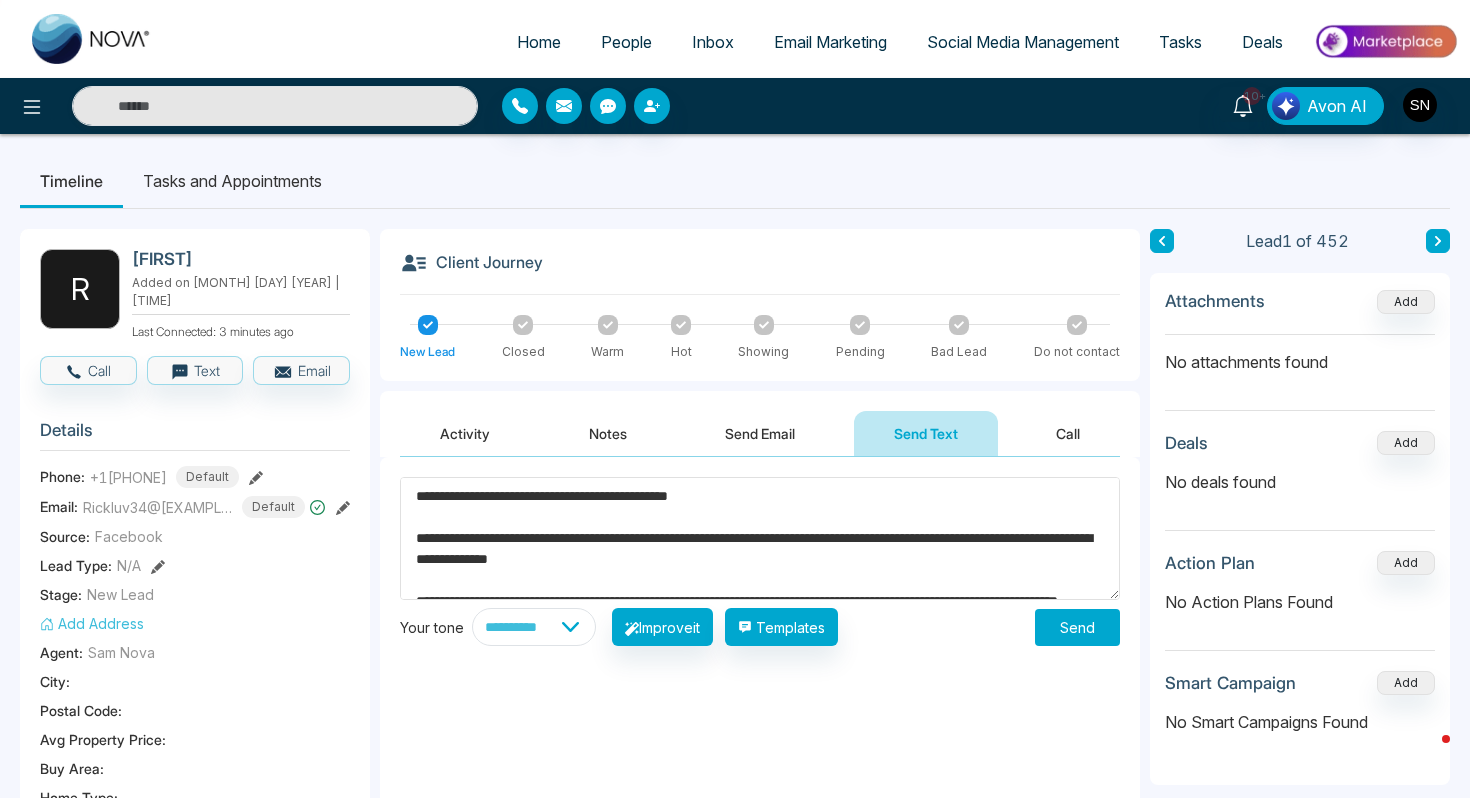 click on "**********" at bounding box center (760, 538) 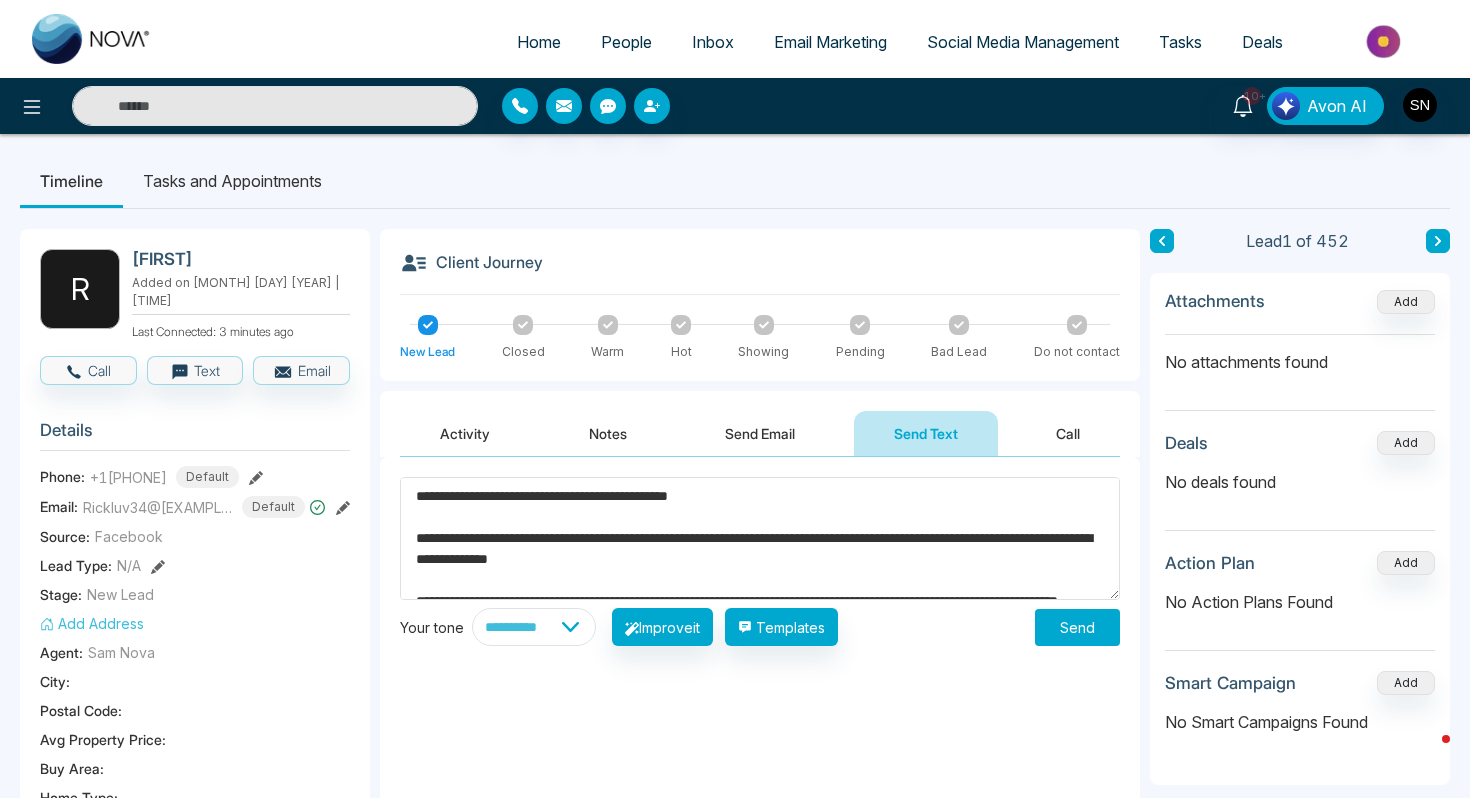 drag, startPoint x: 513, startPoint y: 496, endPoint x: 433, endPoint y: 494, distance: 80.024994 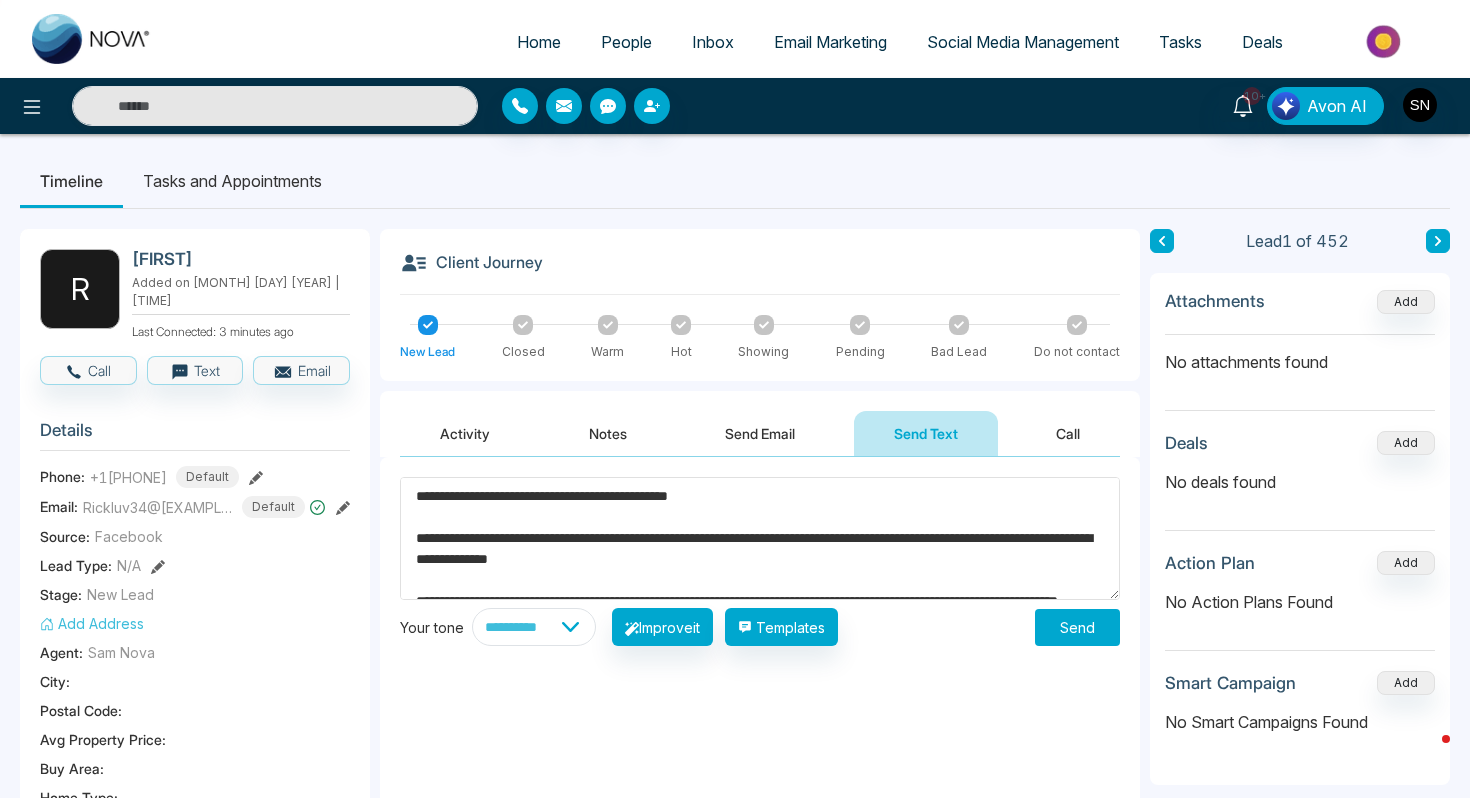click on "**********" at bounding box center (760, 538) 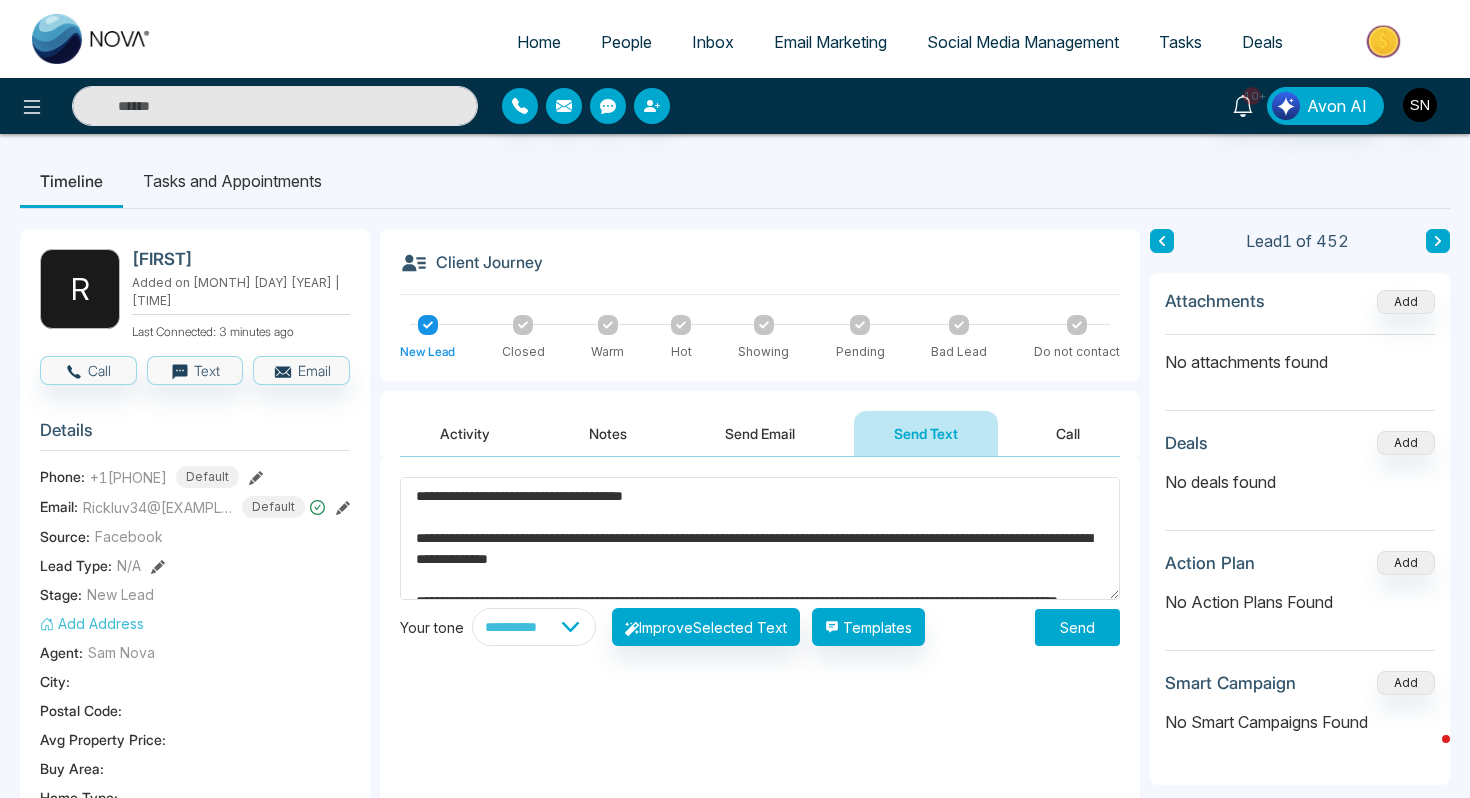drag, startPoint x: 504, startPoint y: 499, endPoint x: 590, endPoint y: 496, distance: 86.05231 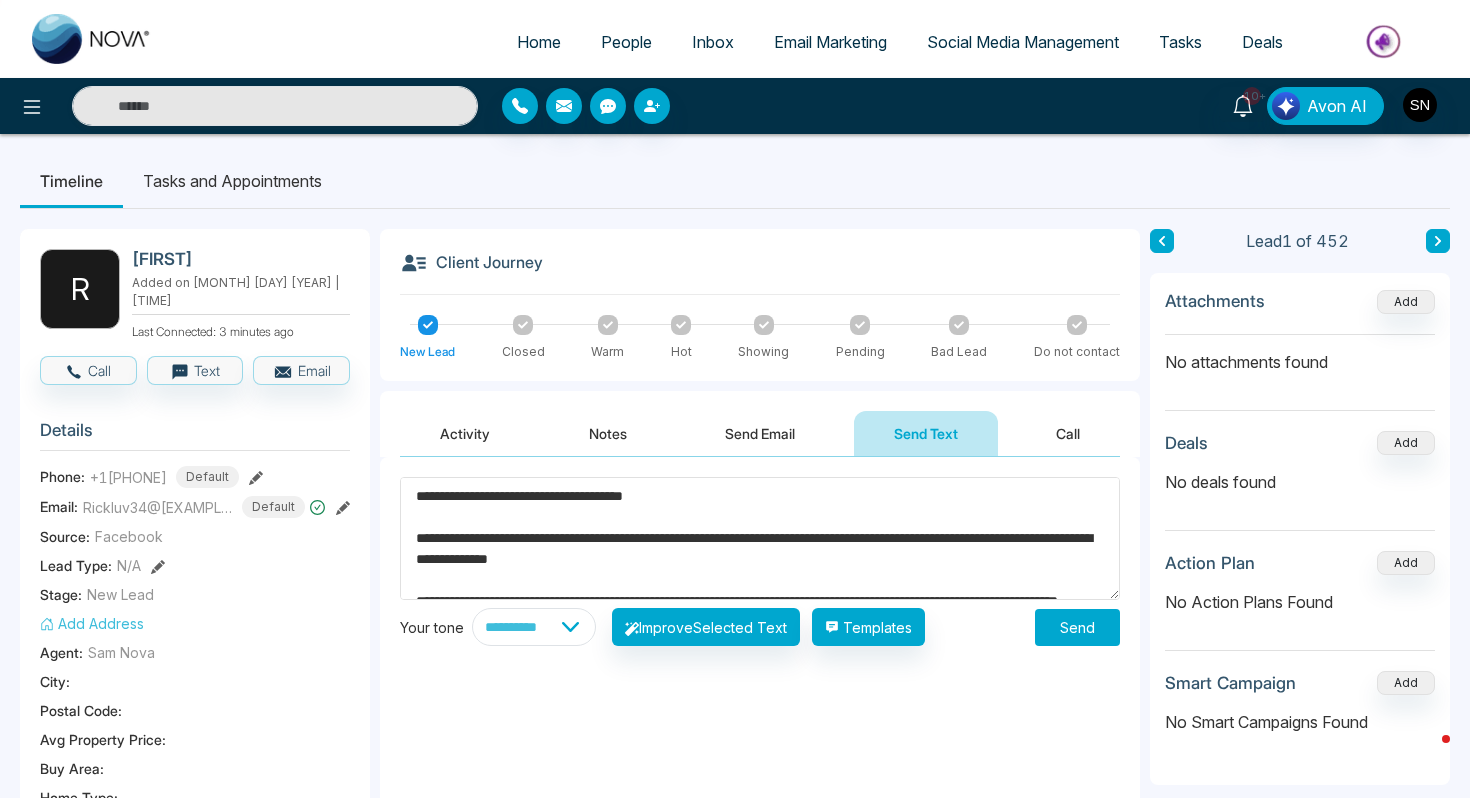 click on "**********" at bounding box center (760, 538) 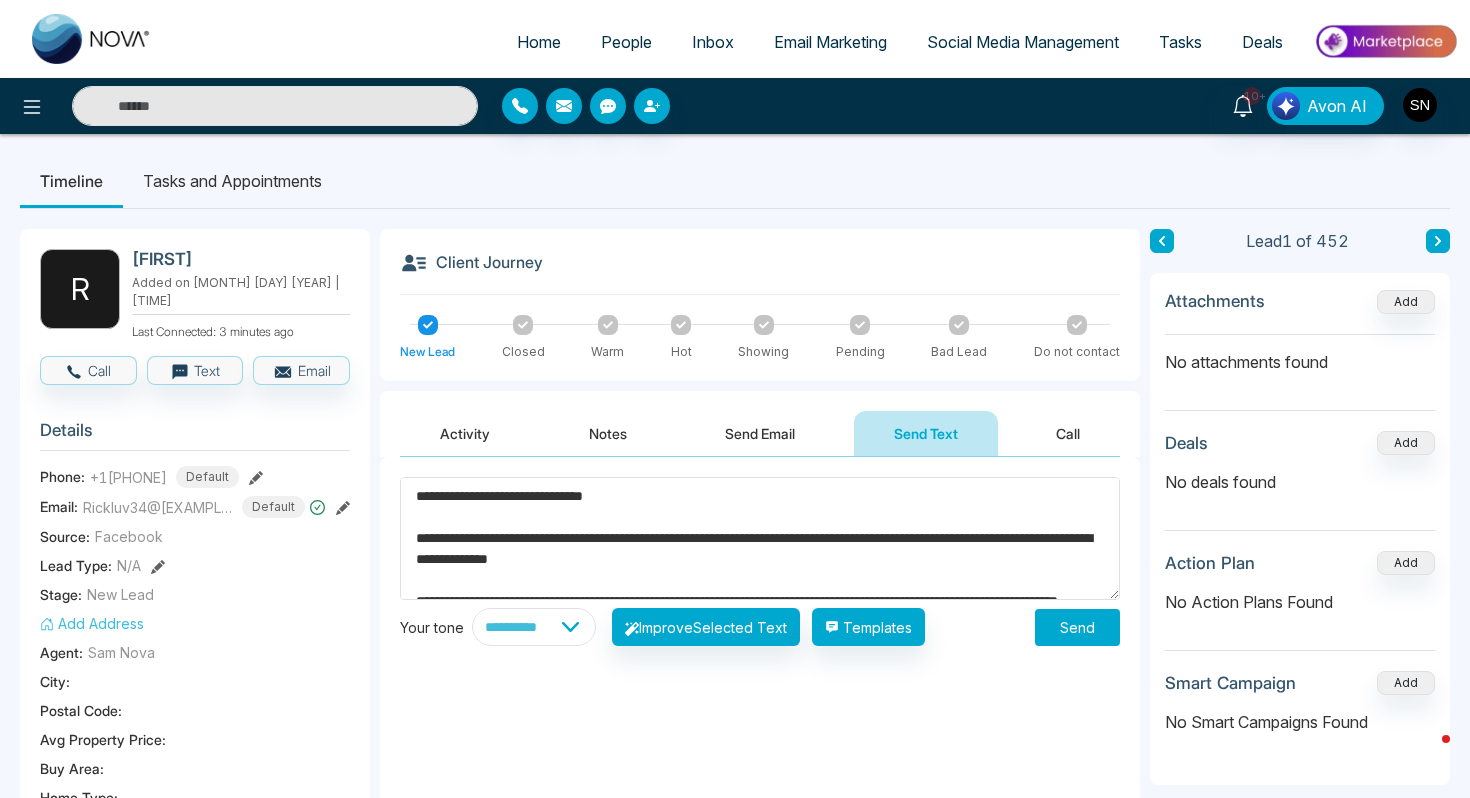 click on "**********" at bounding box center [760, 538] 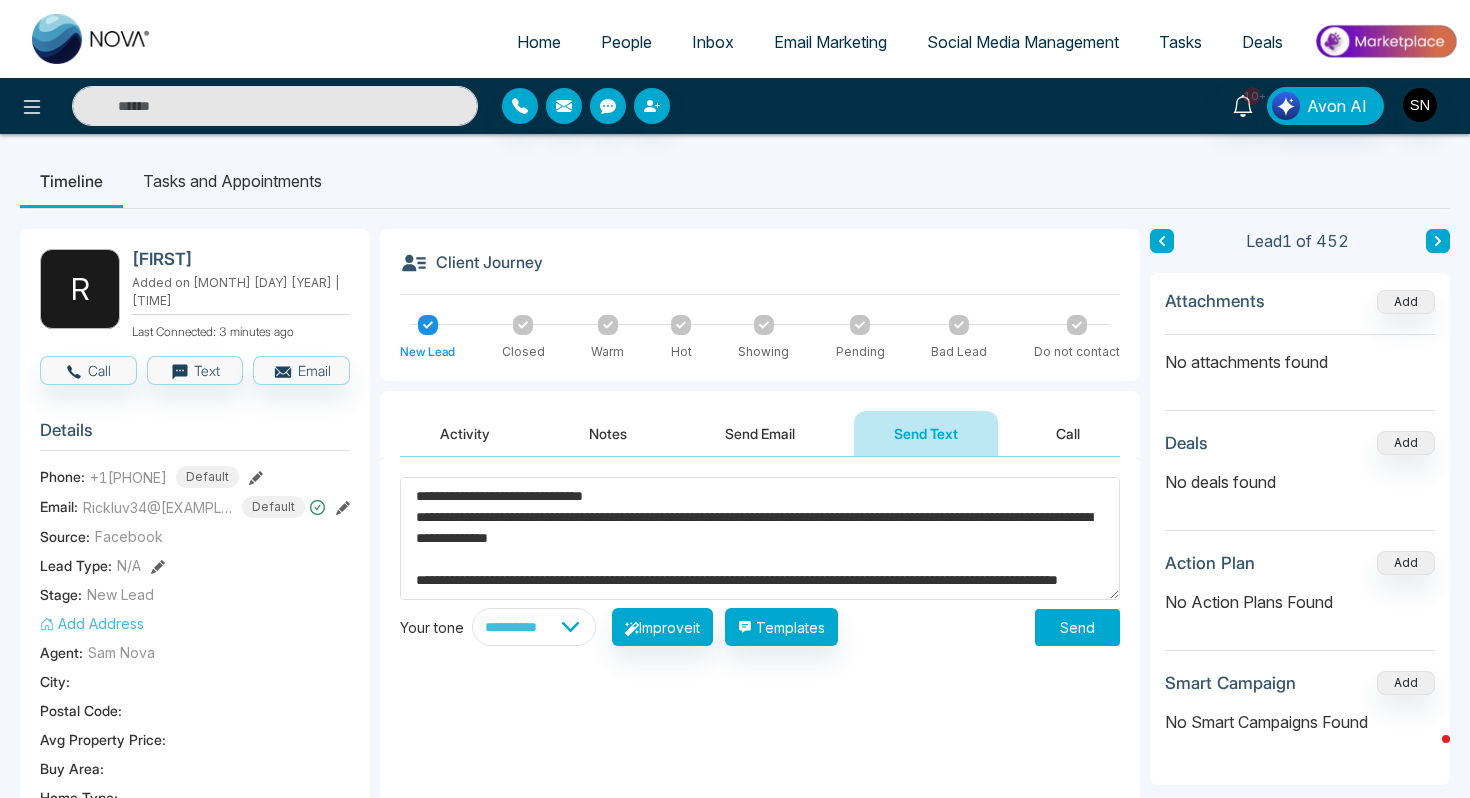 click on "**********" at bounding box center (760, 538) 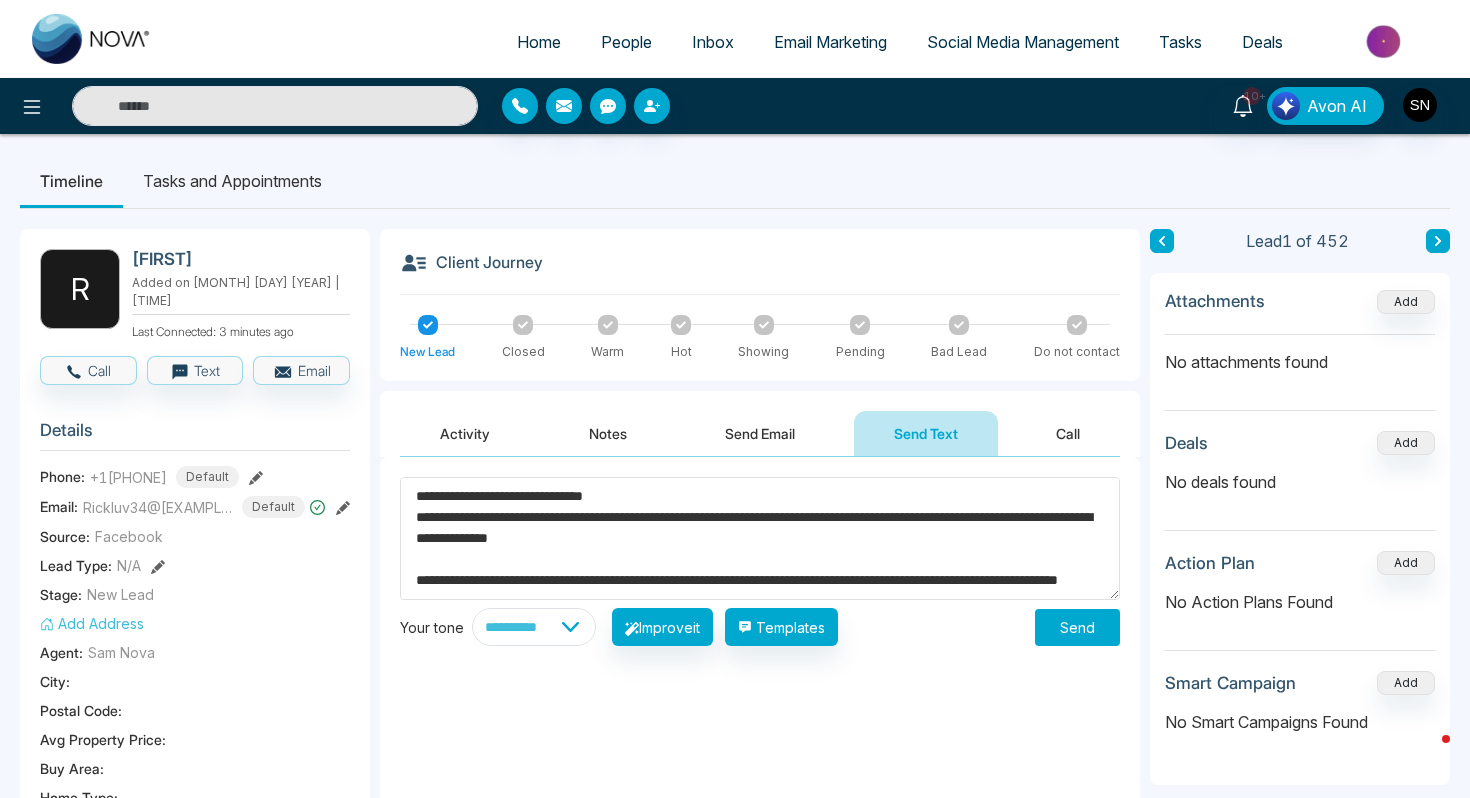 click on "**********" at bounding box center (760, 538) 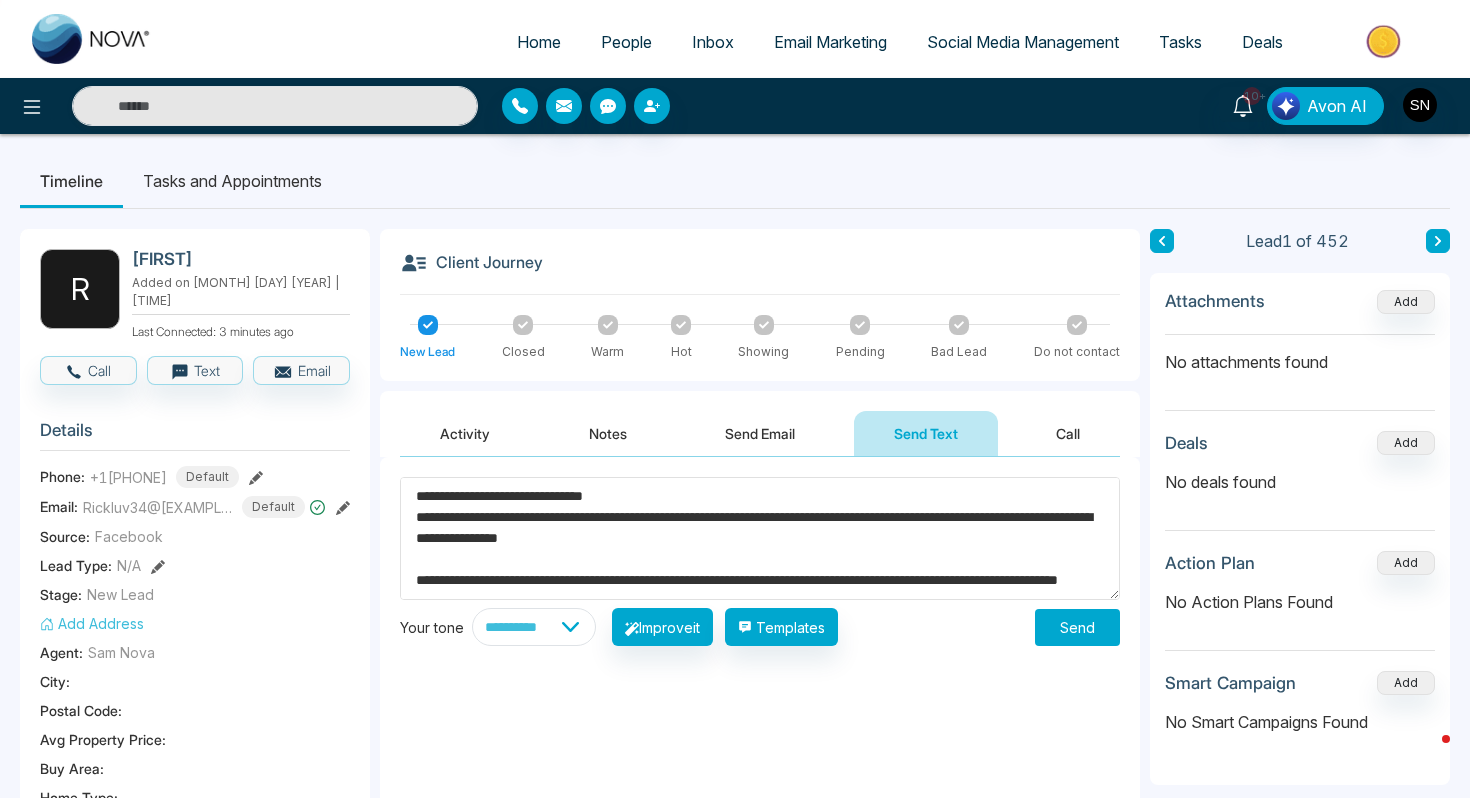 click on "**********" at bounding box center [760, 538] 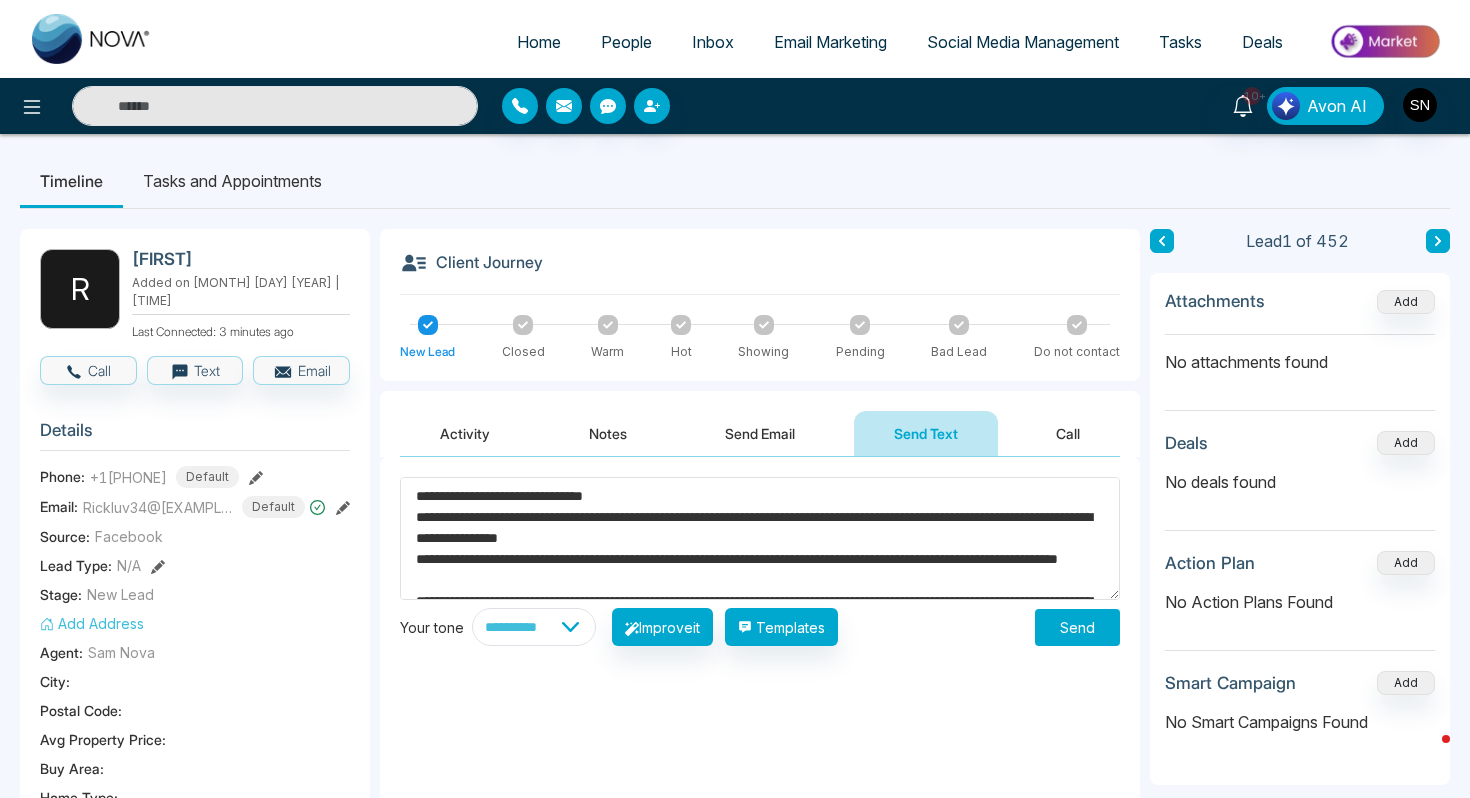 click on "**********" at bounding box center (760, 538) 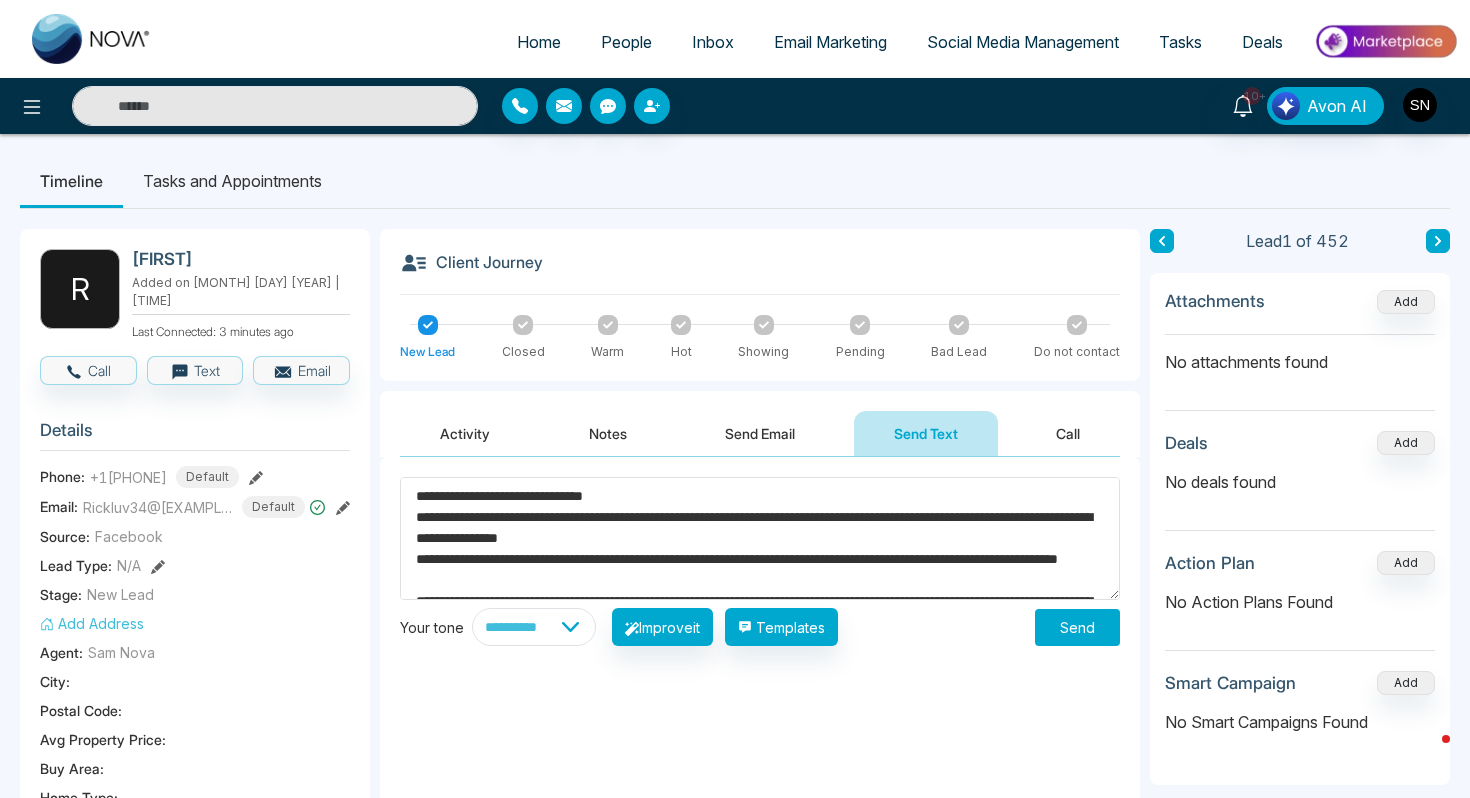drag, startPoint x: 731, startPoint y: 568, endPoint x: 636, endPoint y: 562, distance: 95.189285 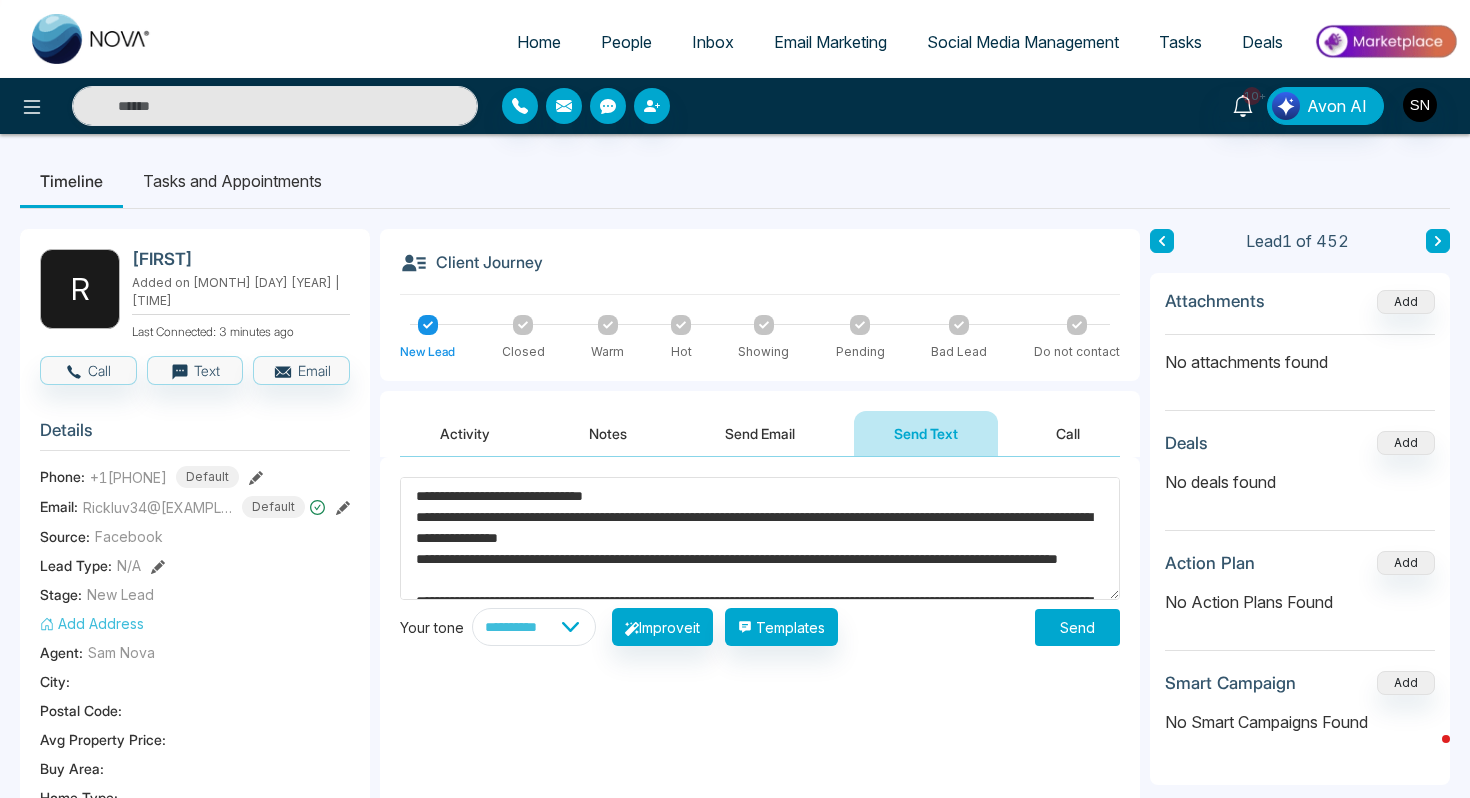 click on "**********" at bounding box center [760, 538] 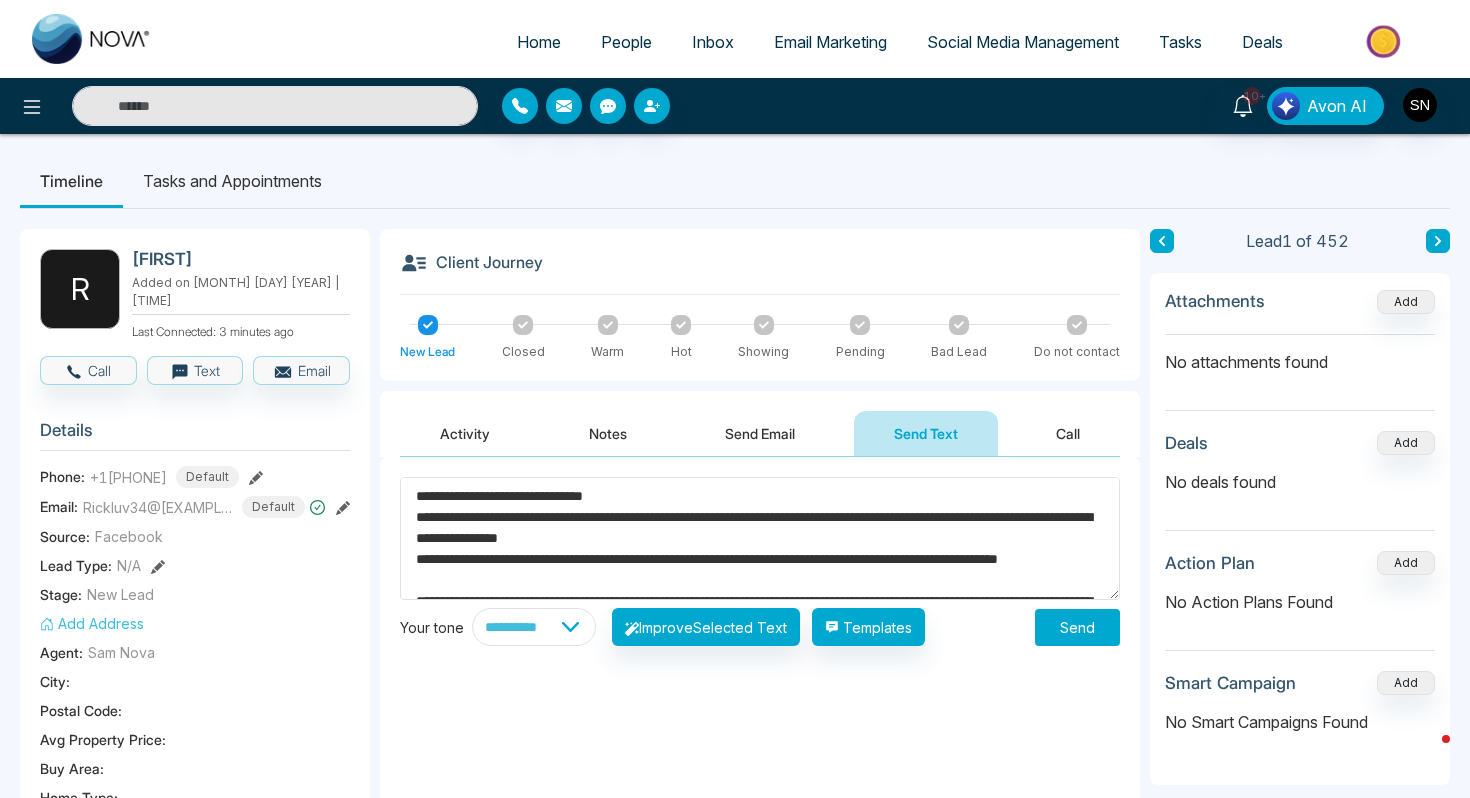 click on "**********" at bounding box center [760, 538] 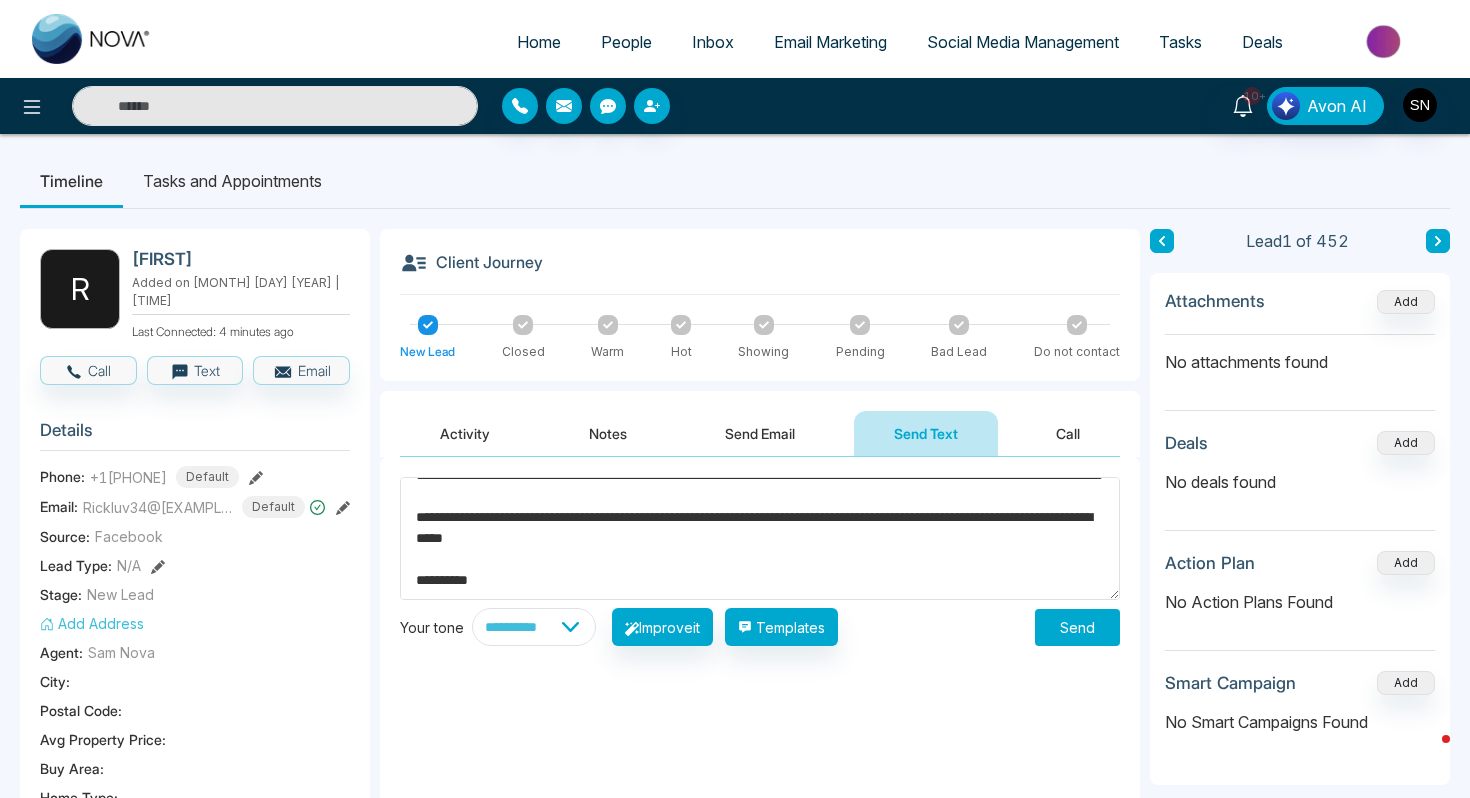 scroll, scrollTop: 93, scrollLeft: 0, axis: vertical 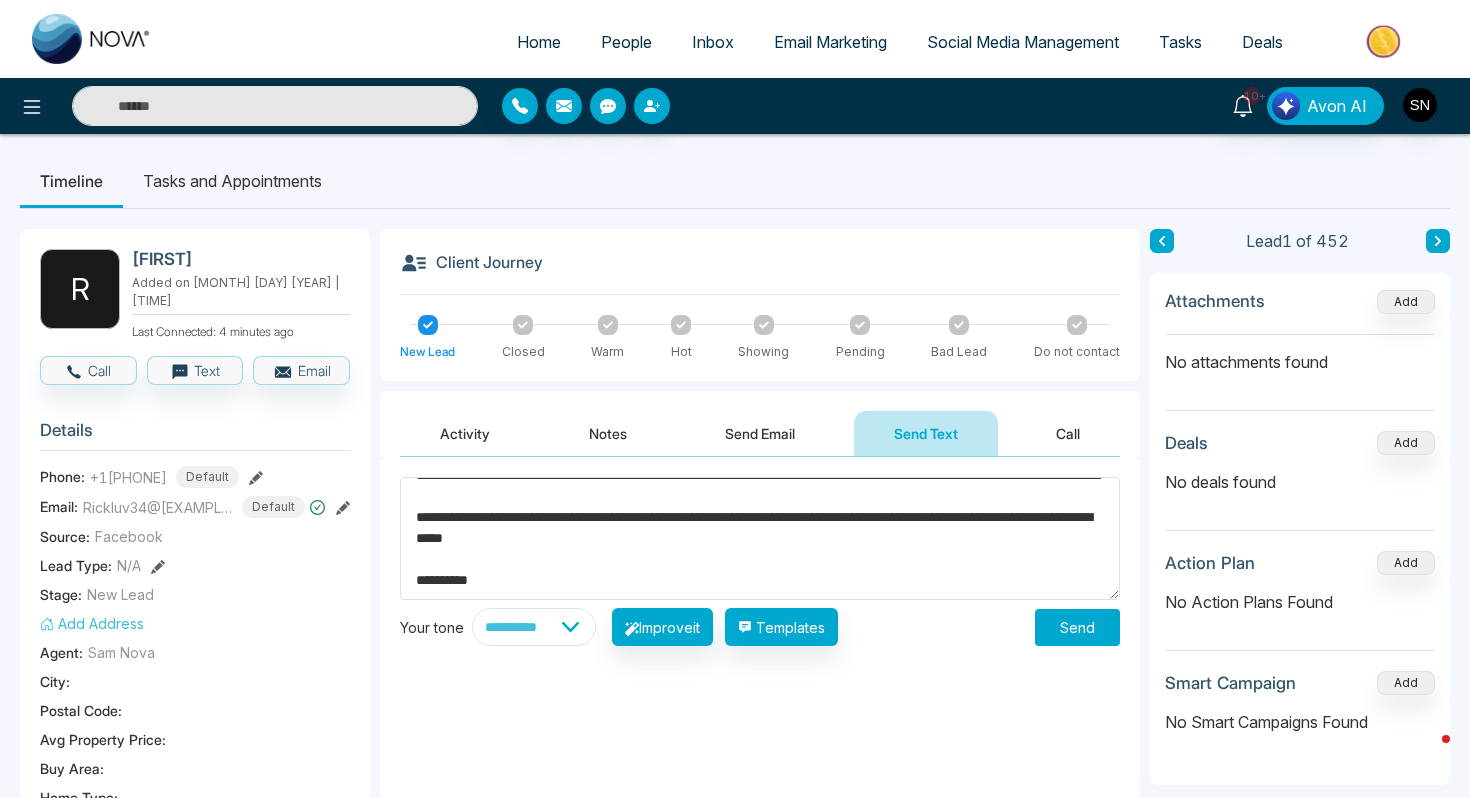 drag, startPoint x: 1037, startPoint y: 534, endPoint x: 1071, endPoint y: 548, distance: 36.769554 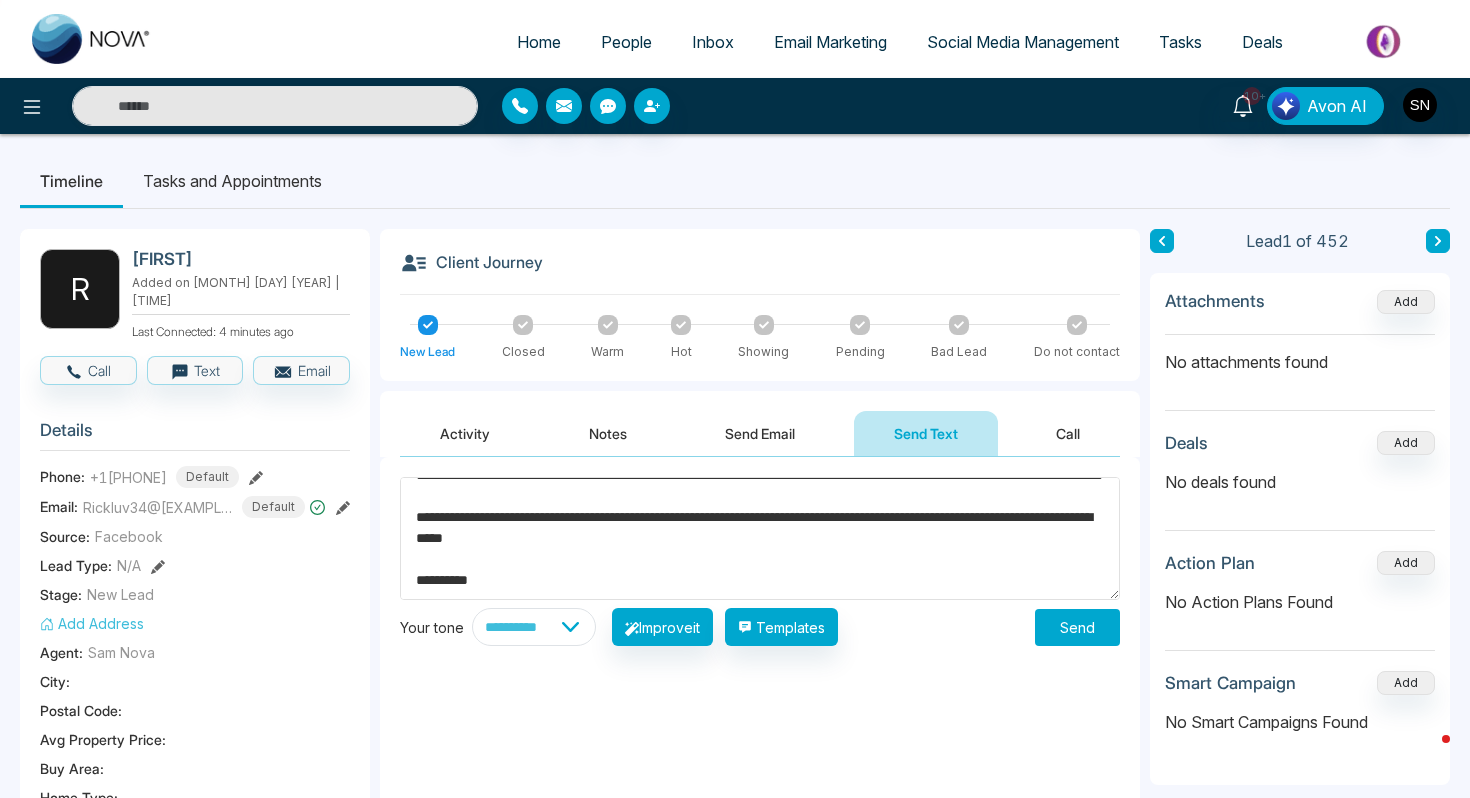 click on "**********" at bounding box center [760, 538] 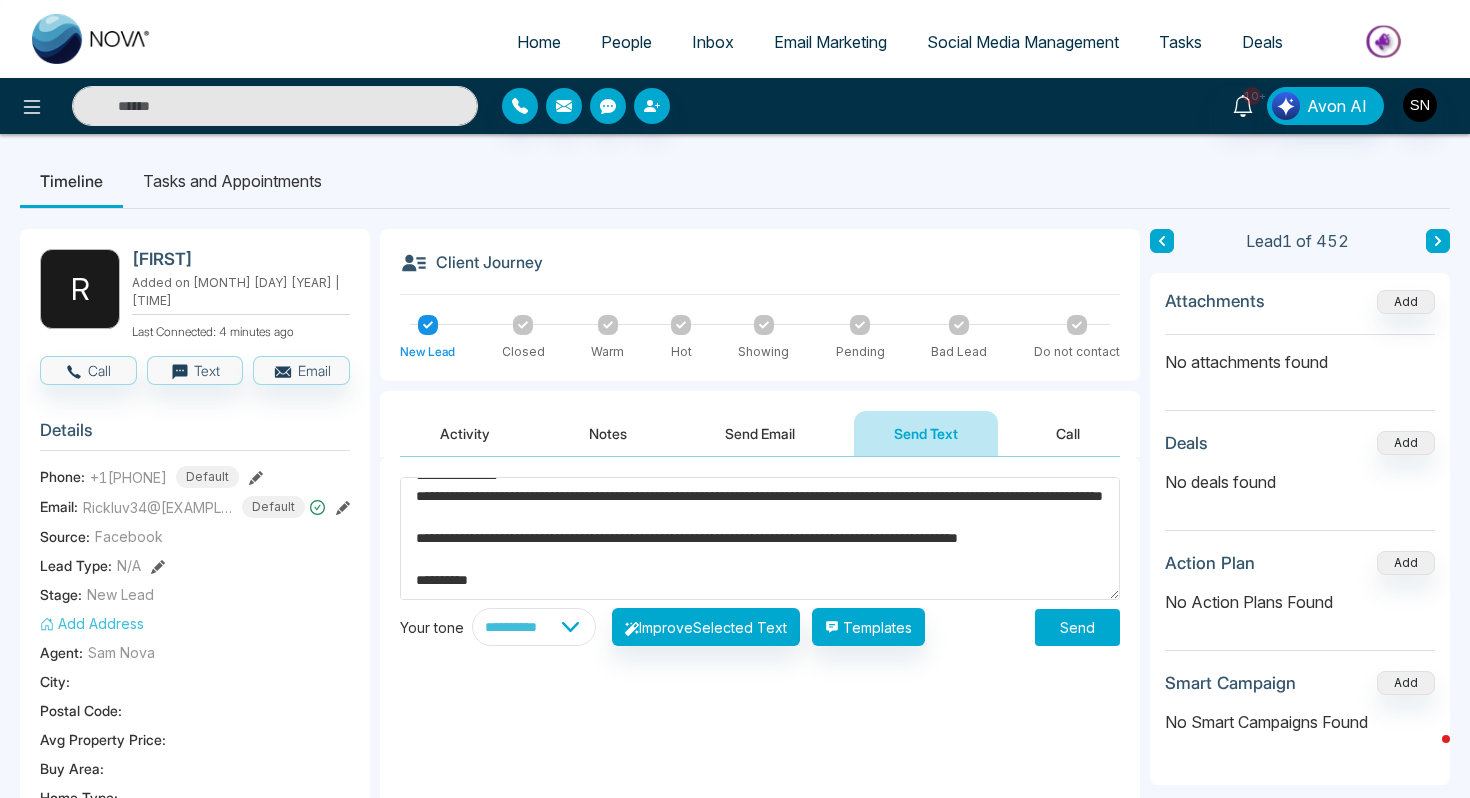 scroll, scrollTop: 93, scrollLeft: 0, axis: vertical 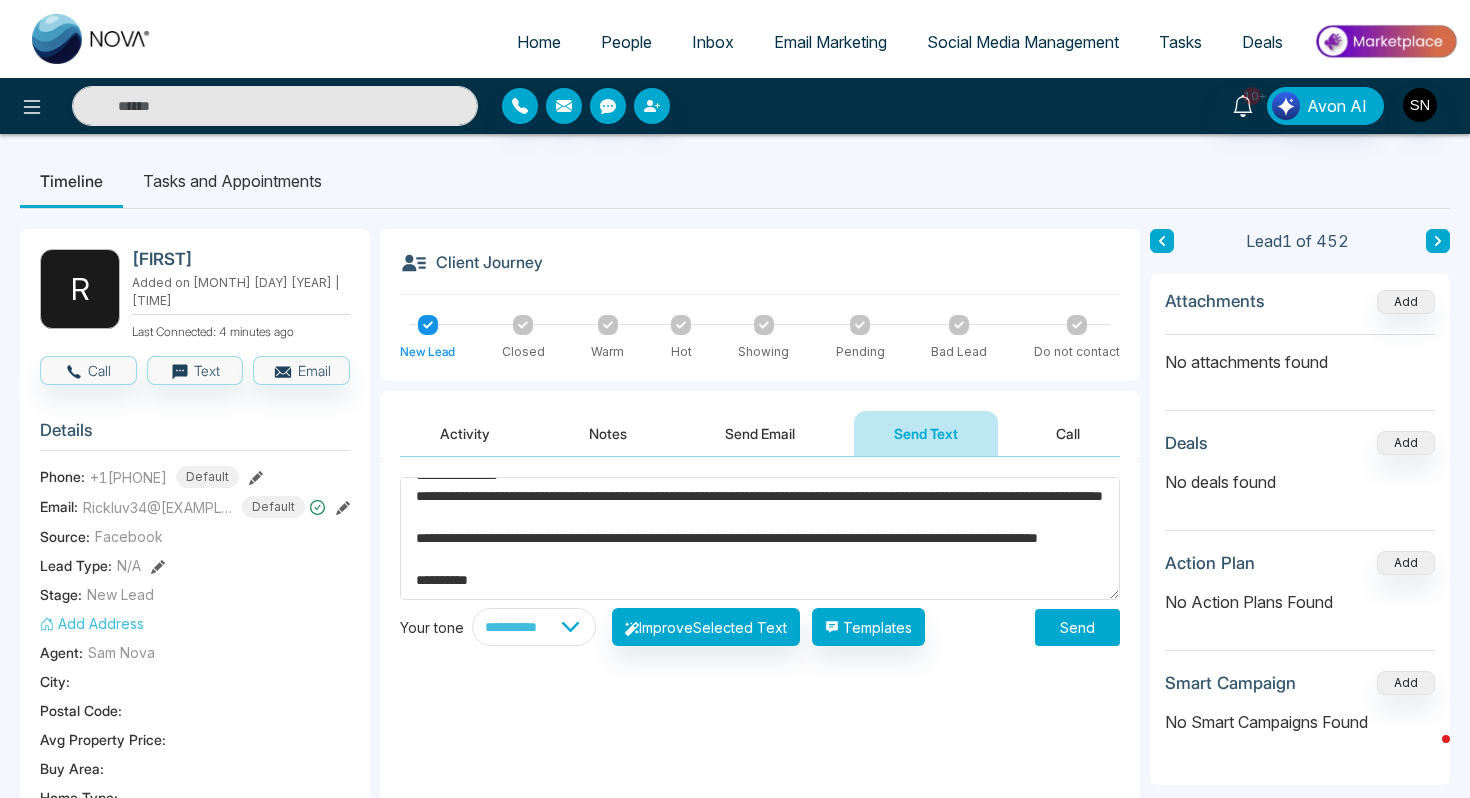 click on "**********" at bounding box center [760, 538] 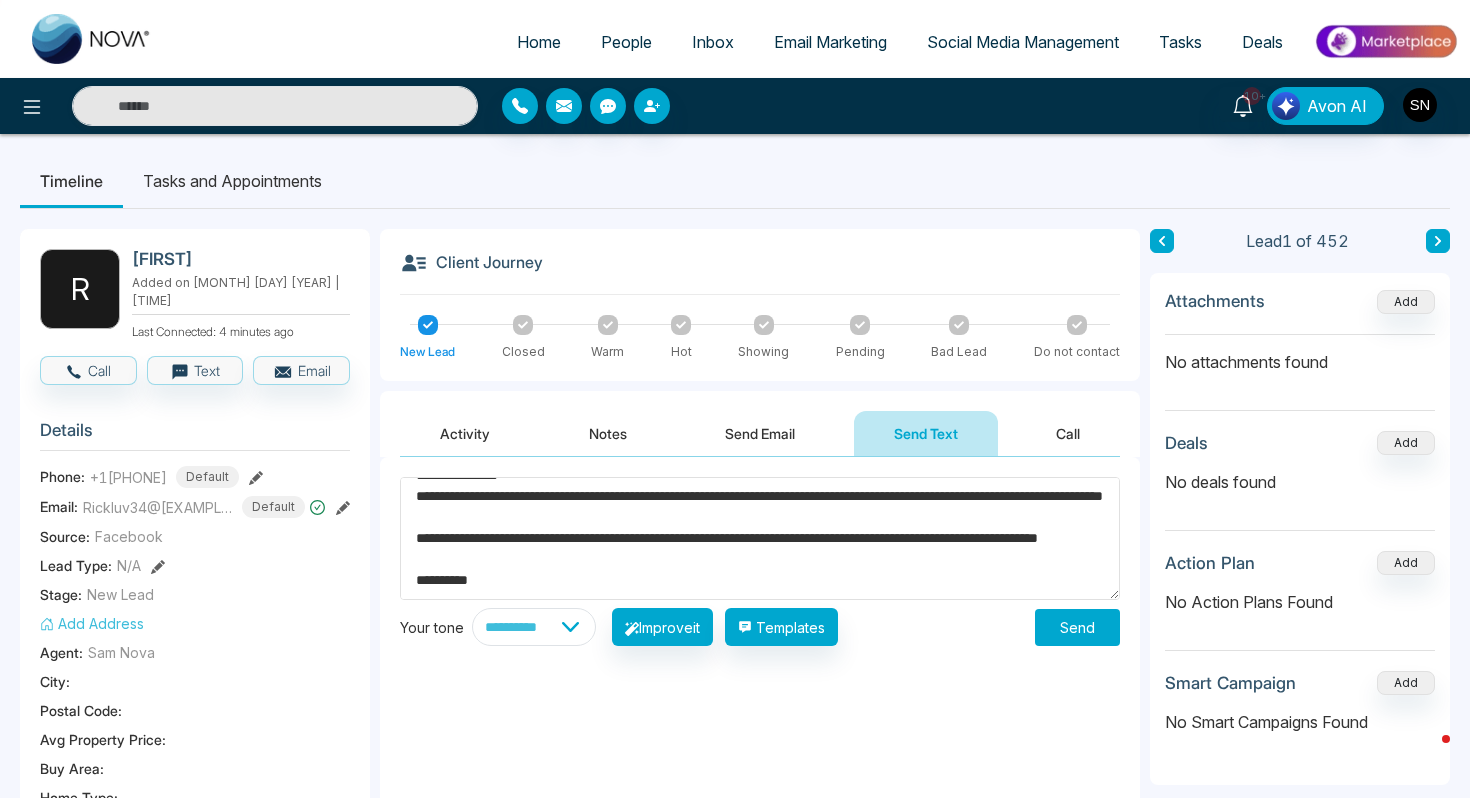 click on "**********" at bounding box center [760, 538] 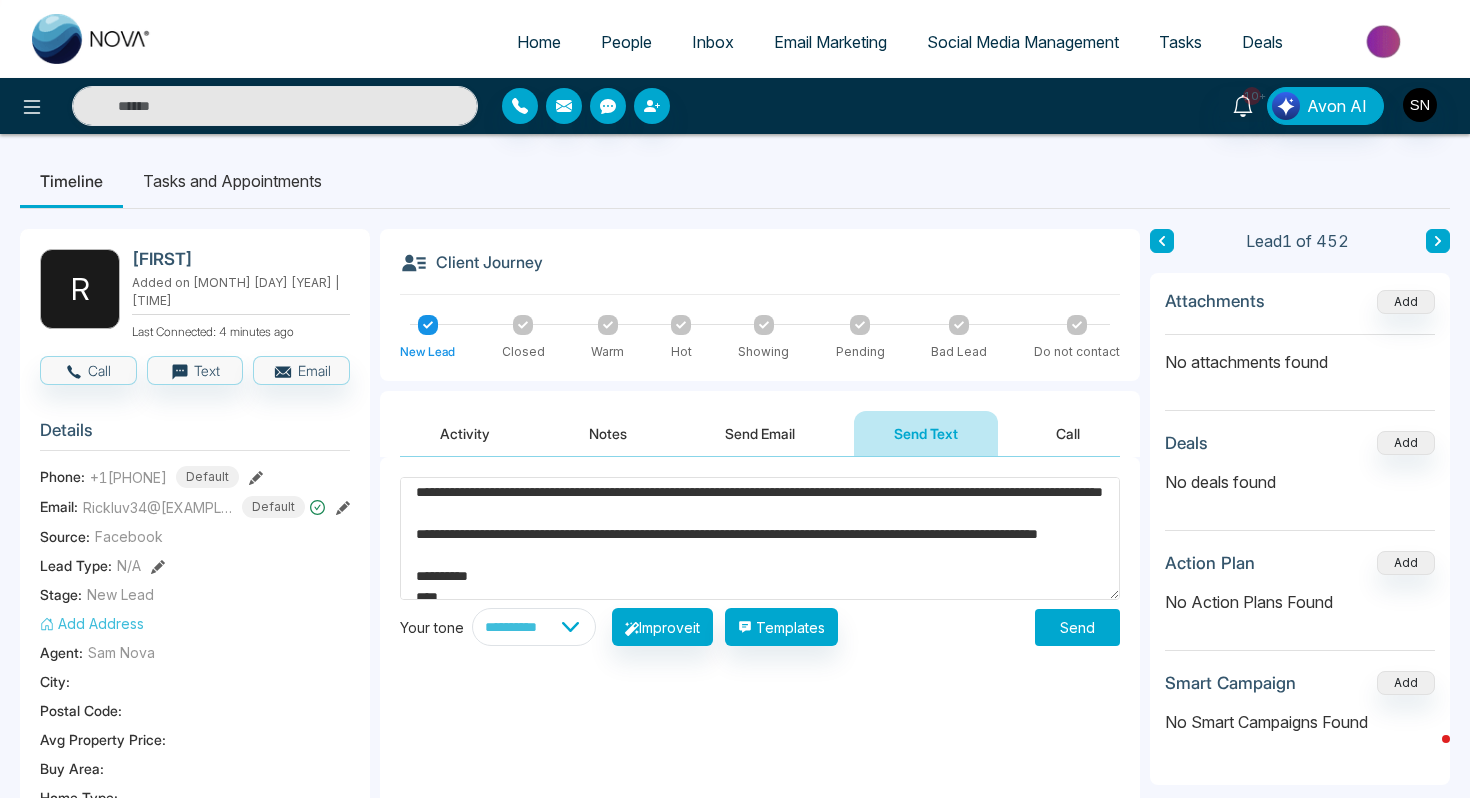 scroll, scrollTop: 0, scrollLeft: 0, axis: both 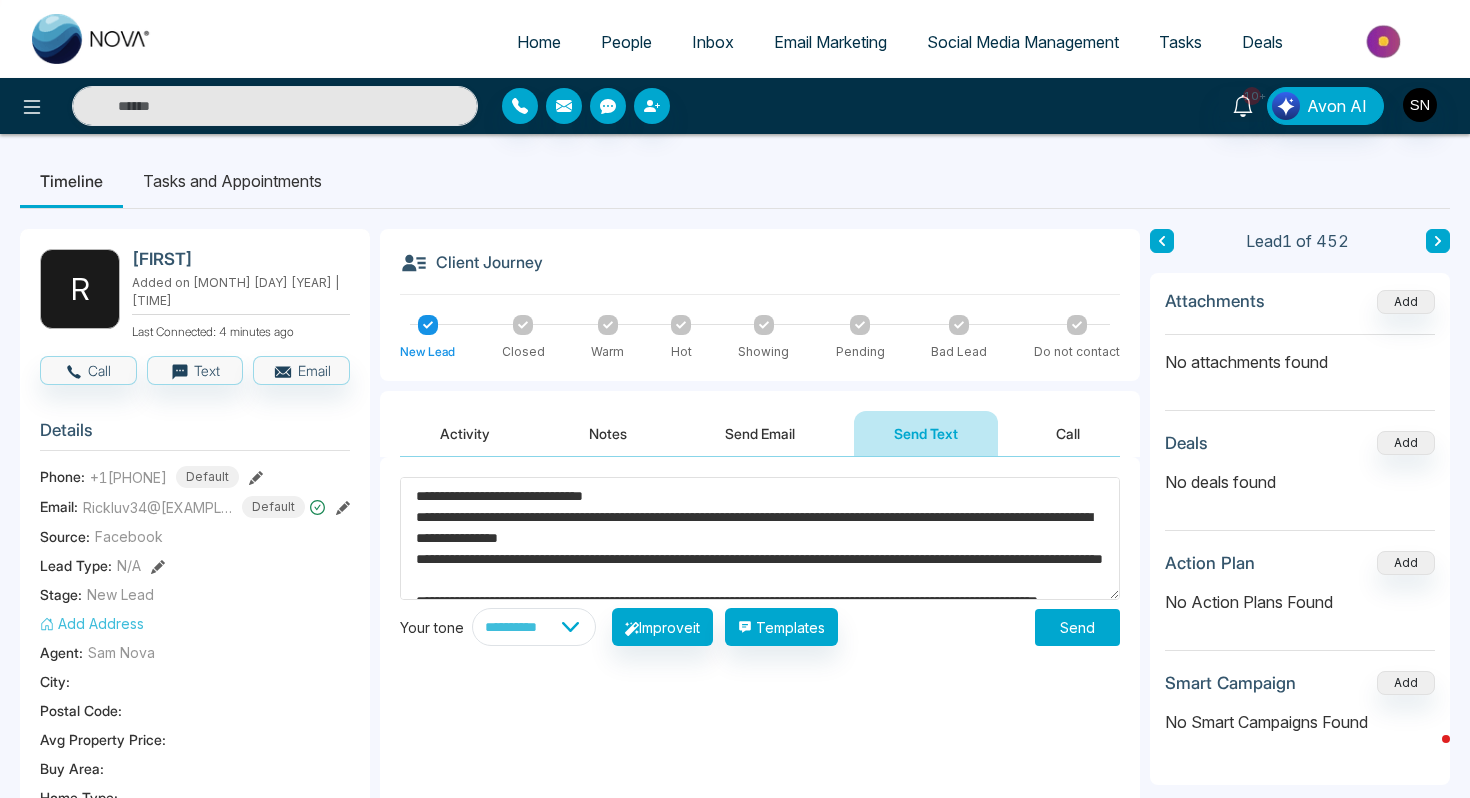 click on "**********" at bounding box center [760, 538] 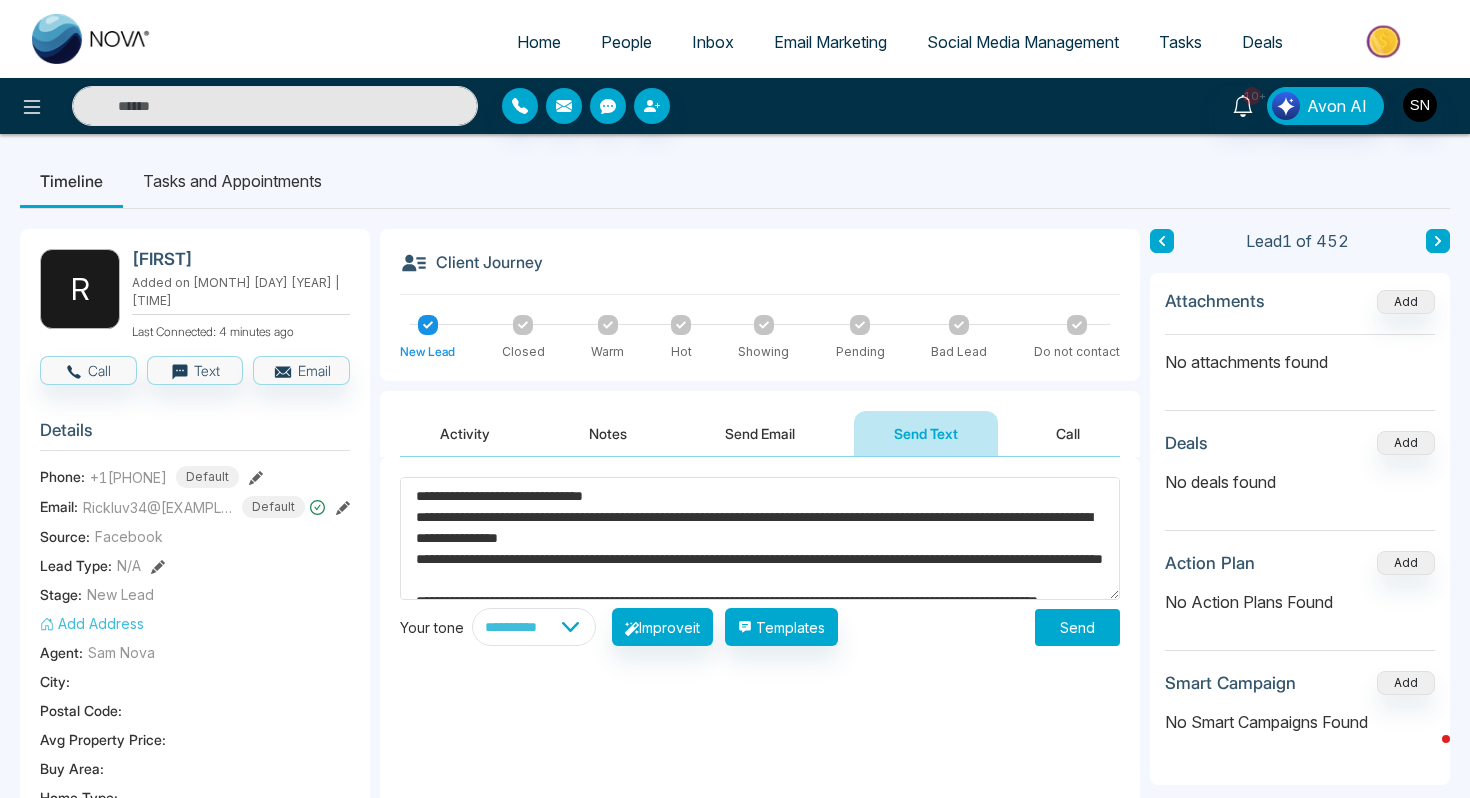 scroll, scrollTop: 147, scrollLeft: 0, axis: vertical 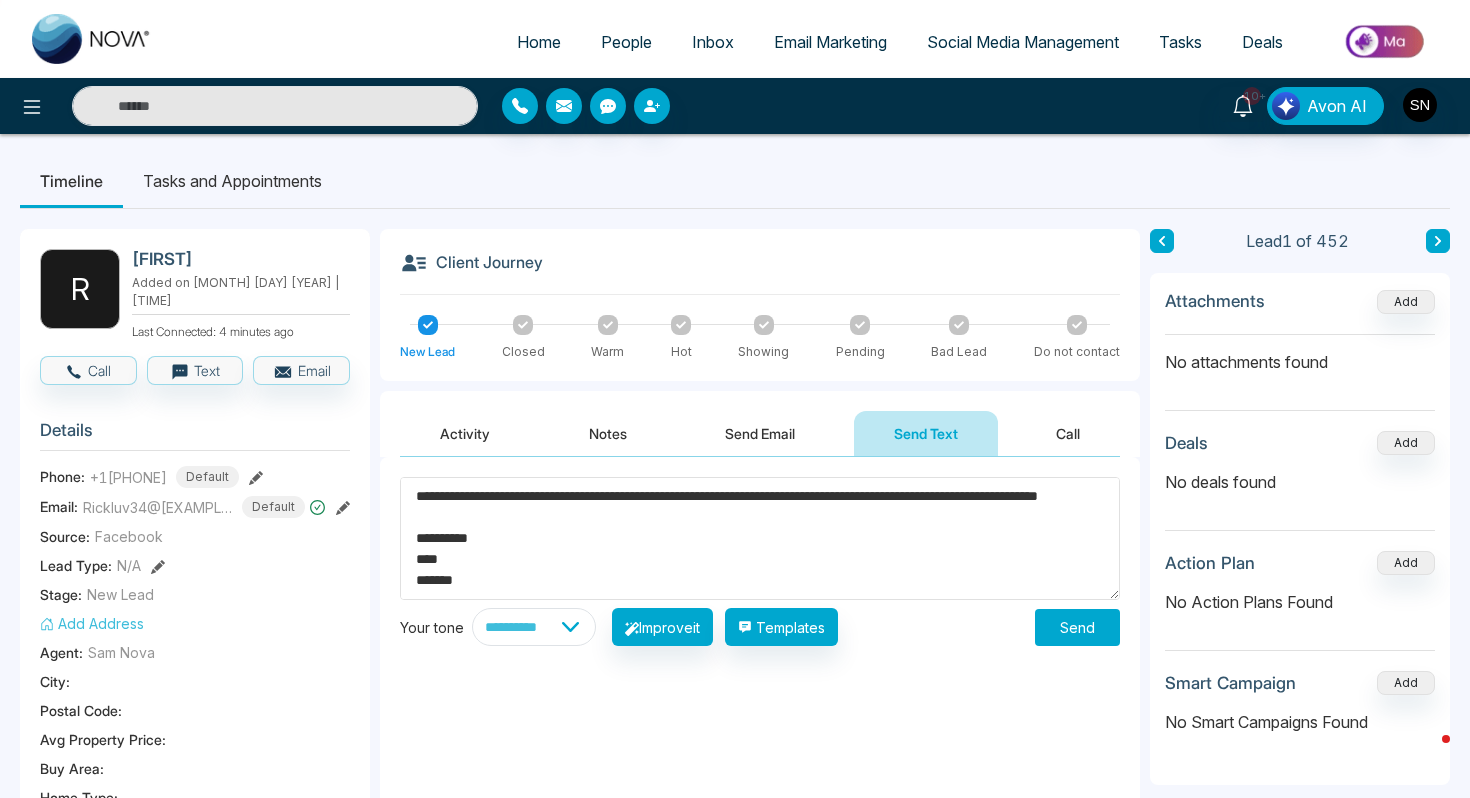 click on "**********" at bounding box center [760, 538] 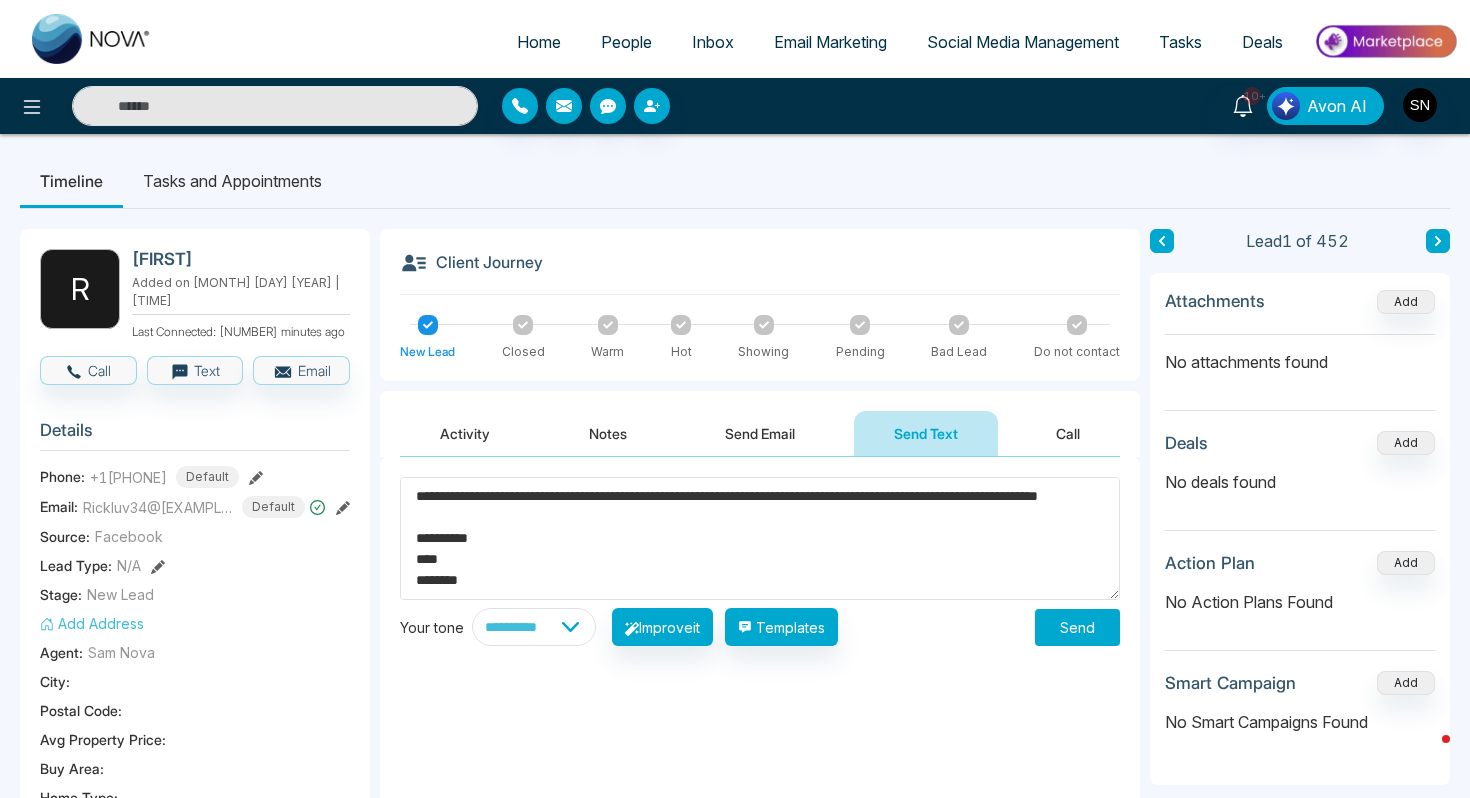scroll, scrollTop: 0, scrollLeft: 0, axis: both 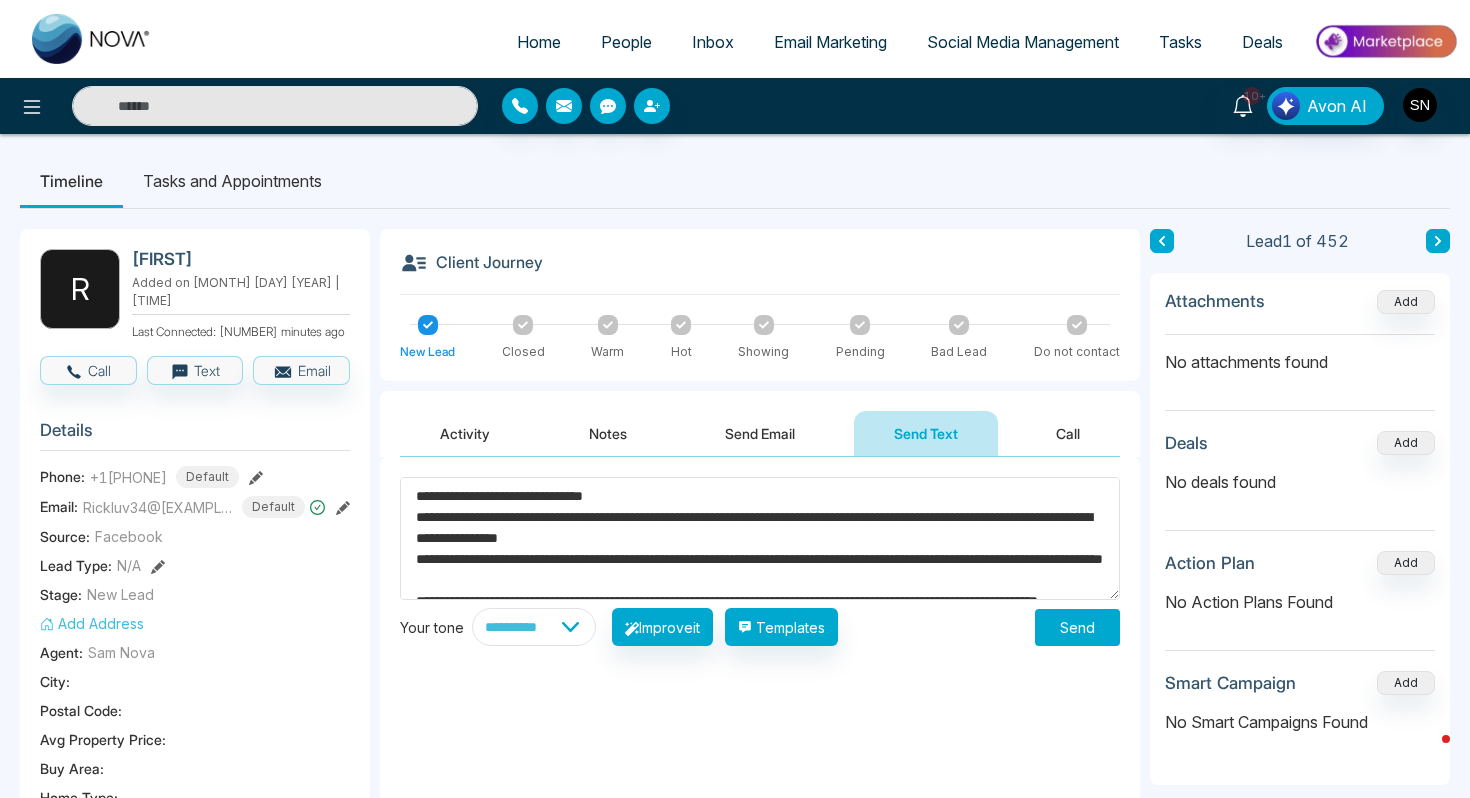 drag, startPoint x: 517, startPoint y: 576, endPoint x: 421, endPoint y: 451, distance: 157.61028 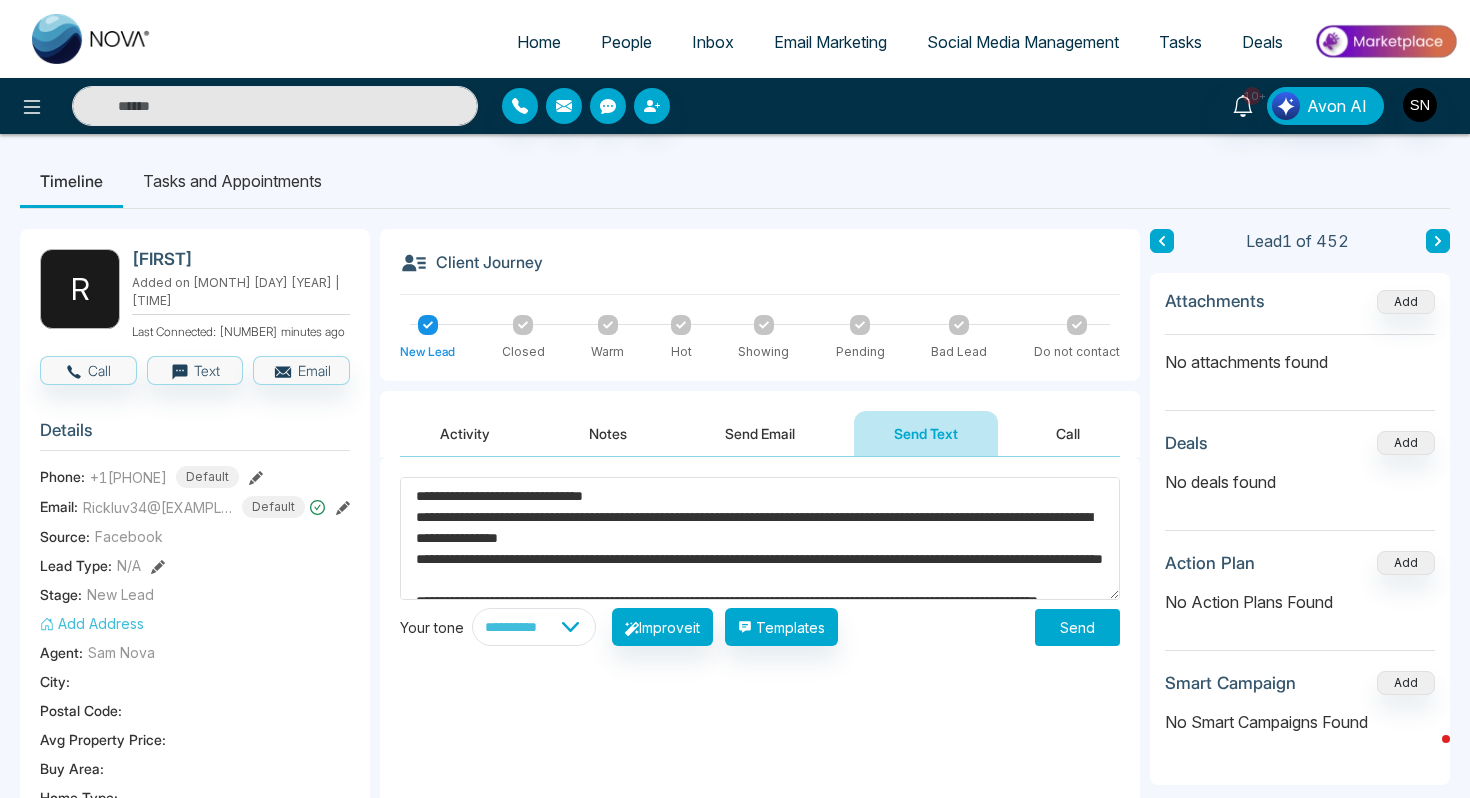 type on "**********" 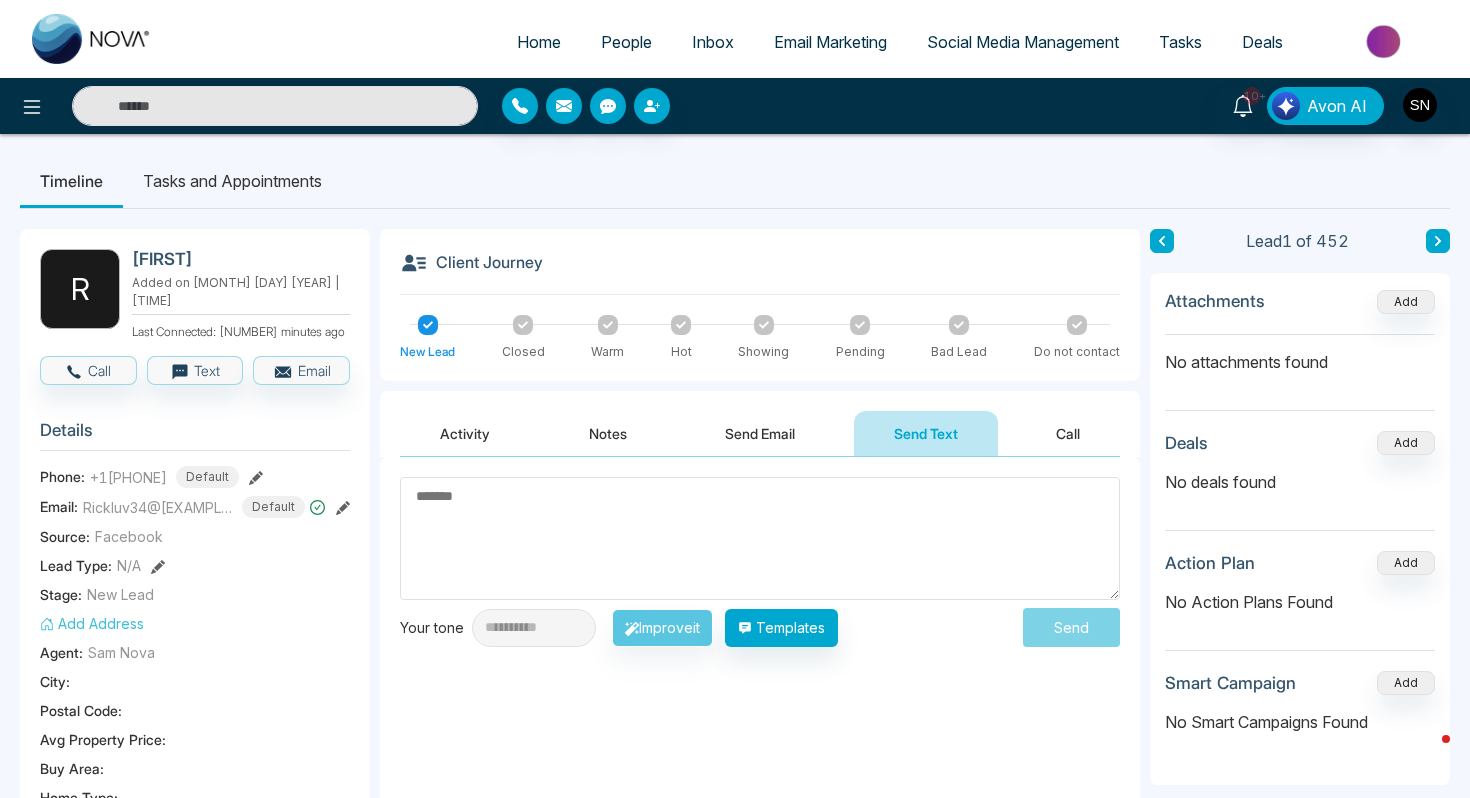 paste on "**********" 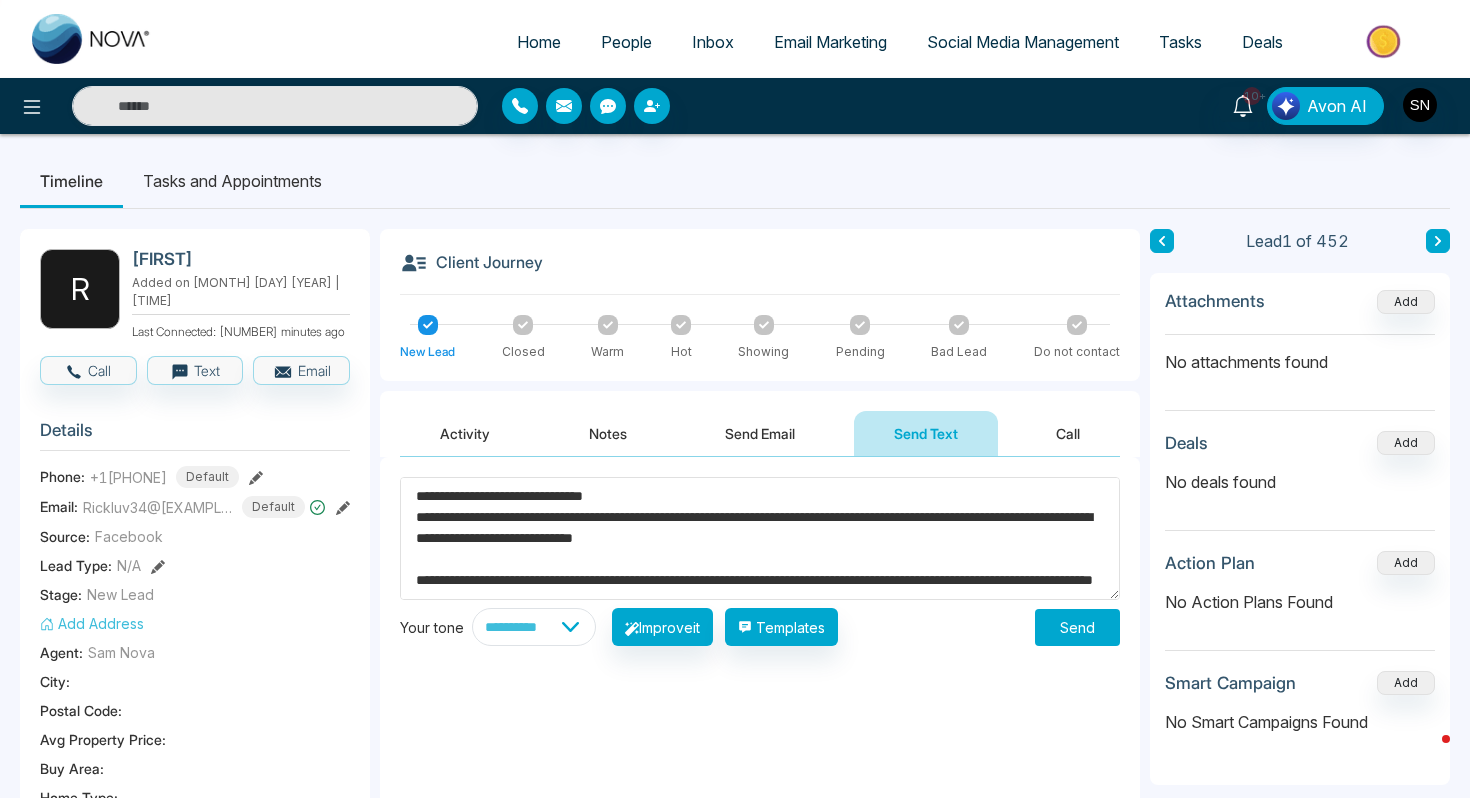 scroll, scrollTop: 200, scrollLeft: 0, axis: vertical 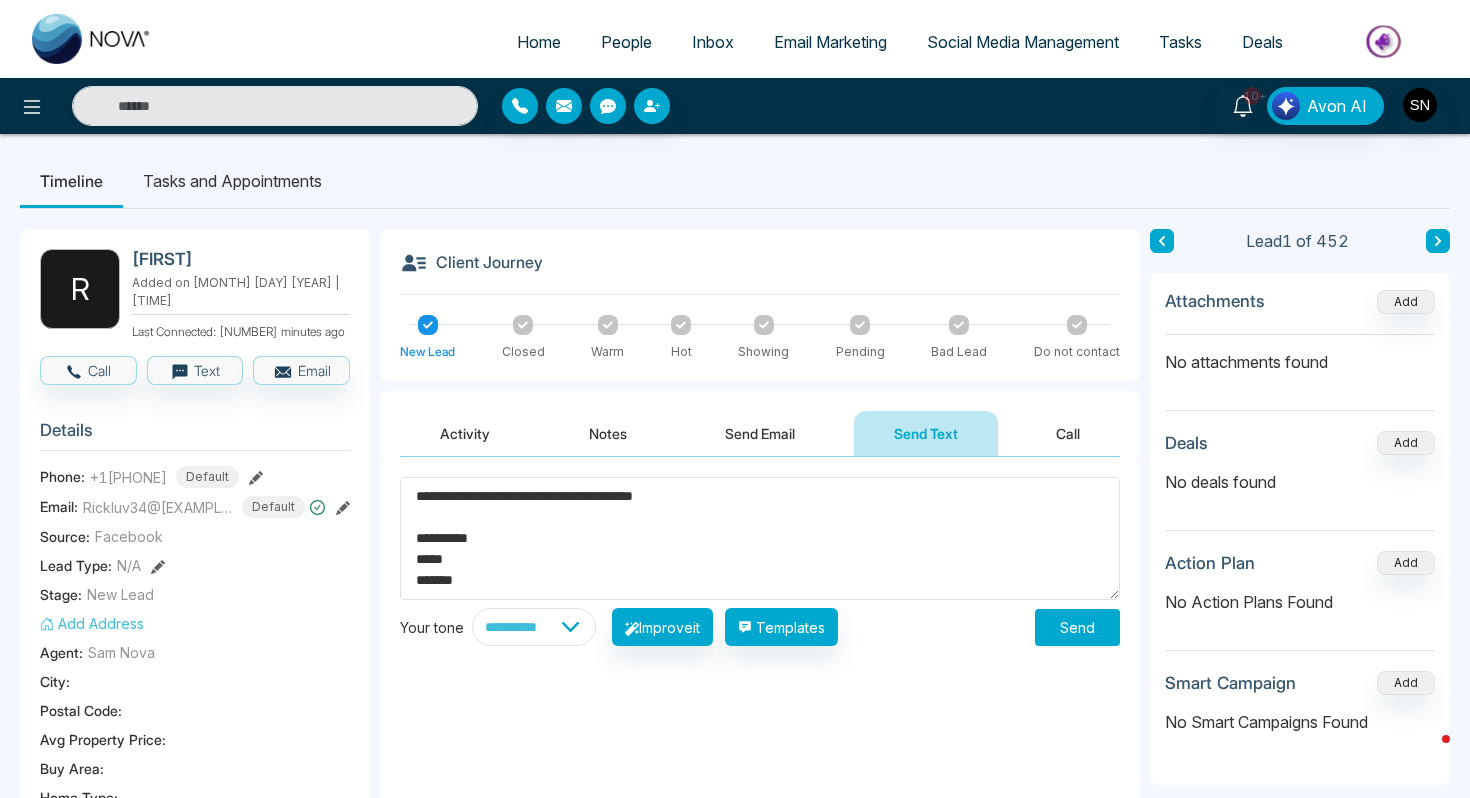 click on "**********" at bounding box center [760, 538] 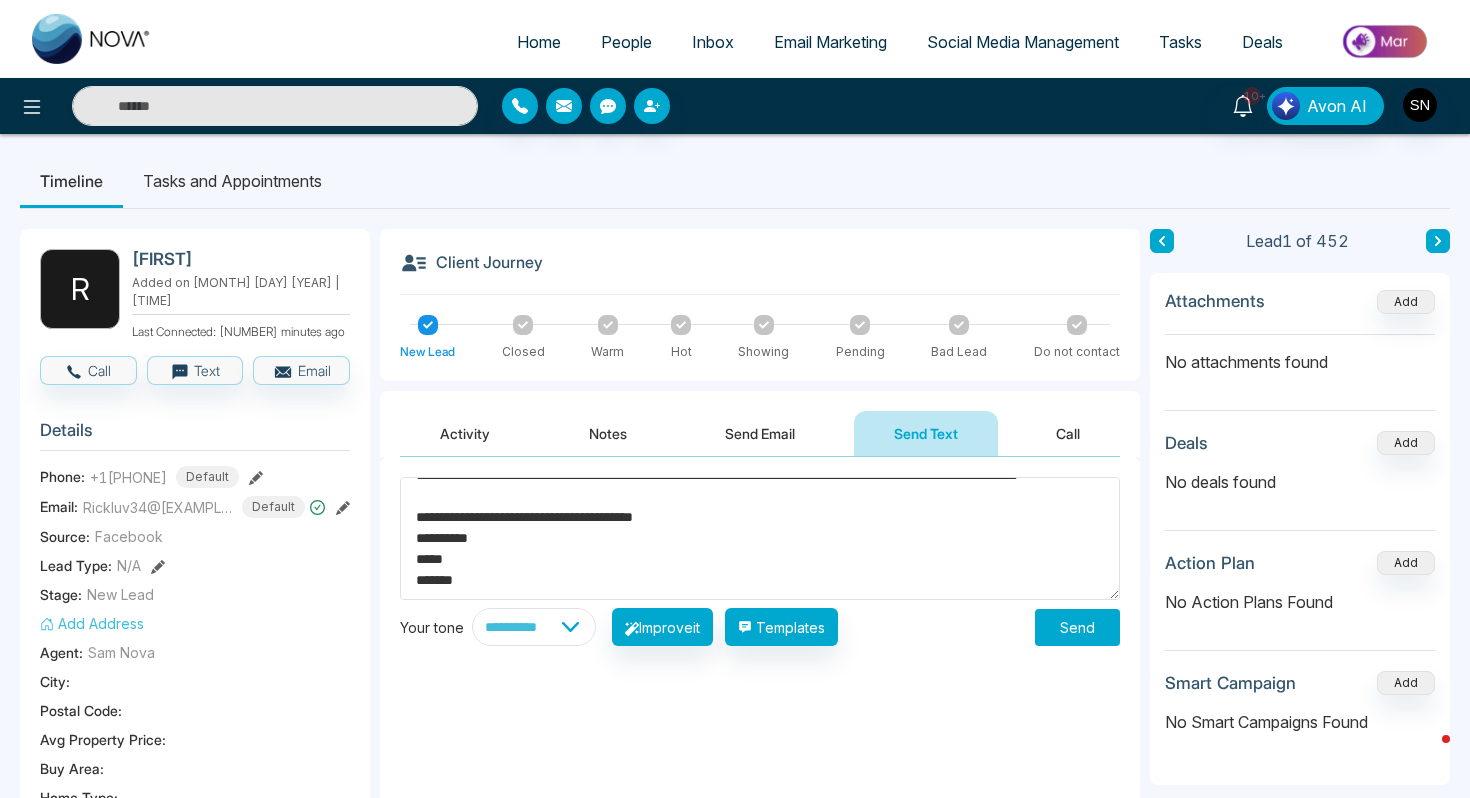 scroll, scrollTop: 179, scrollLeft: 0, axis: vertical 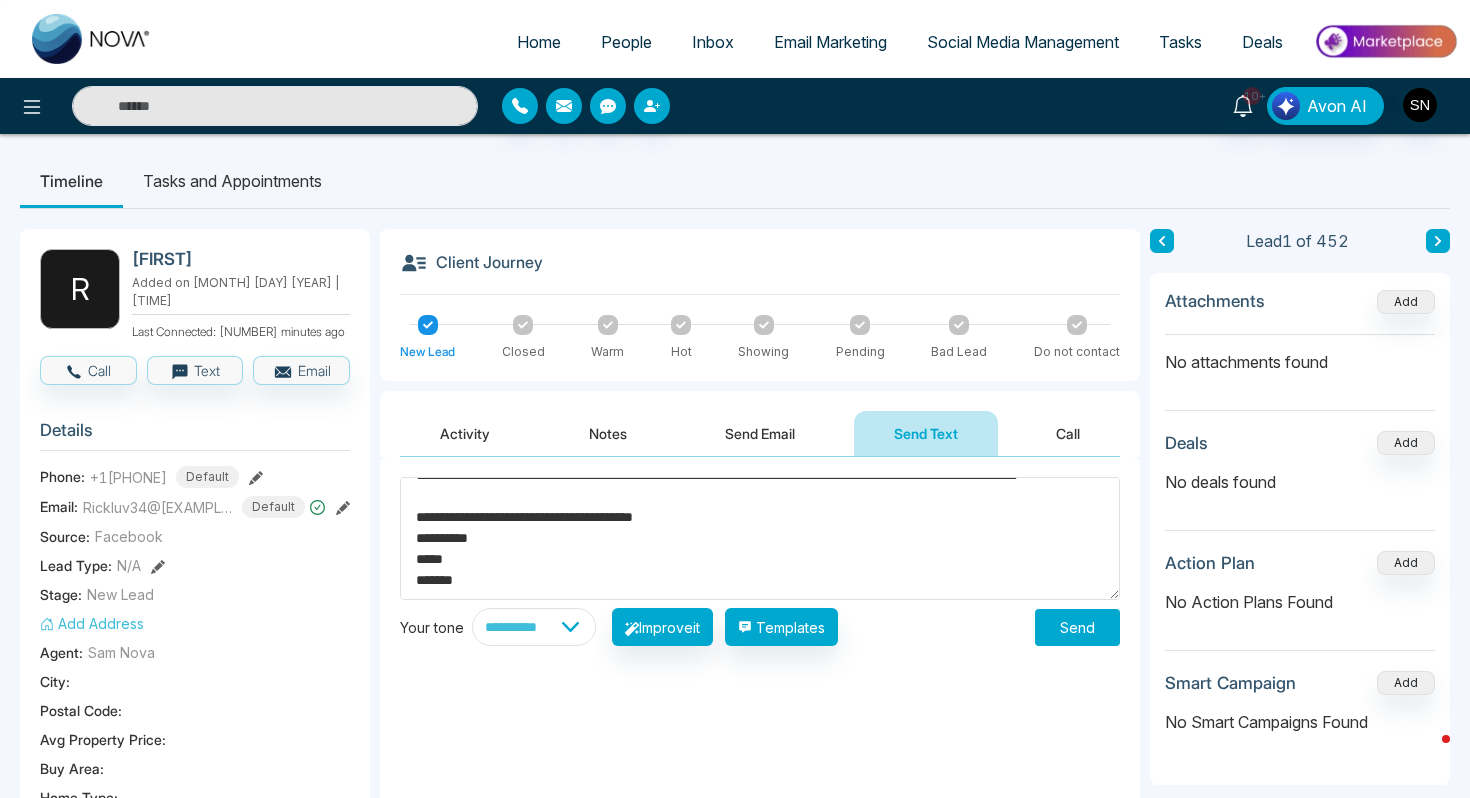 click on "**********" at bounding box center (760, 538) 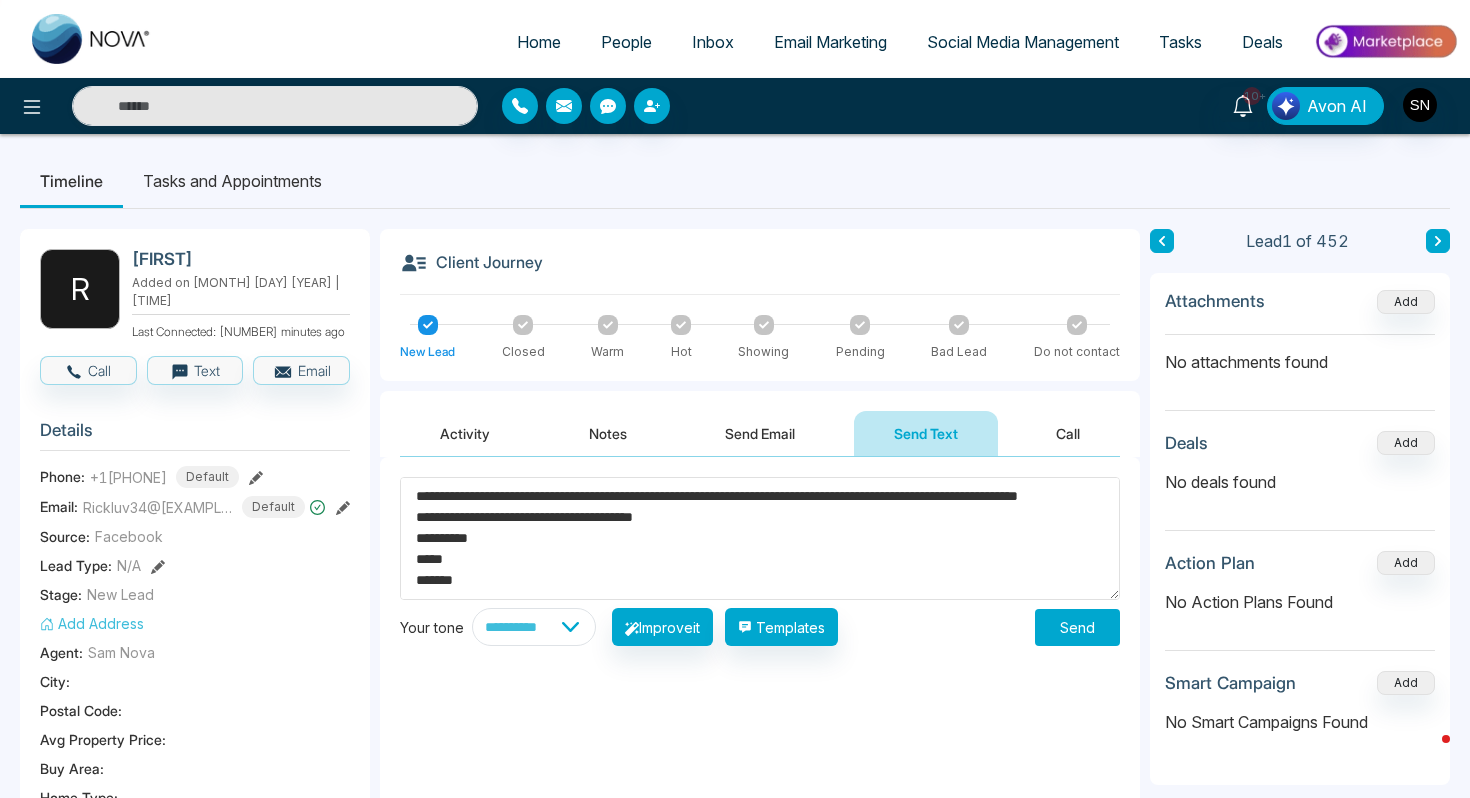 scroll, scrollTop: 131, scrollLeft: 0, axis: vertical 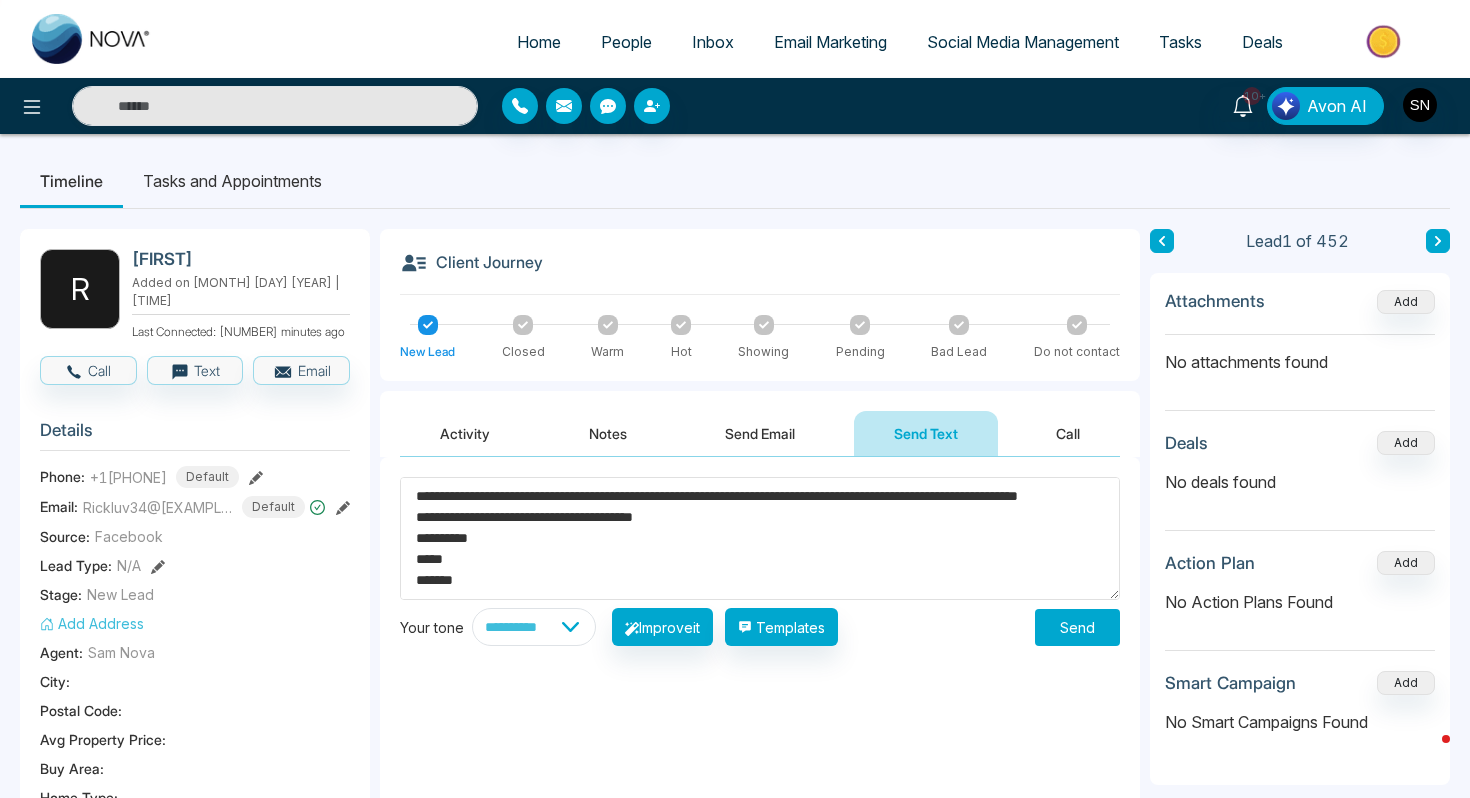 click on "**********" at bounding box center [760, 538] 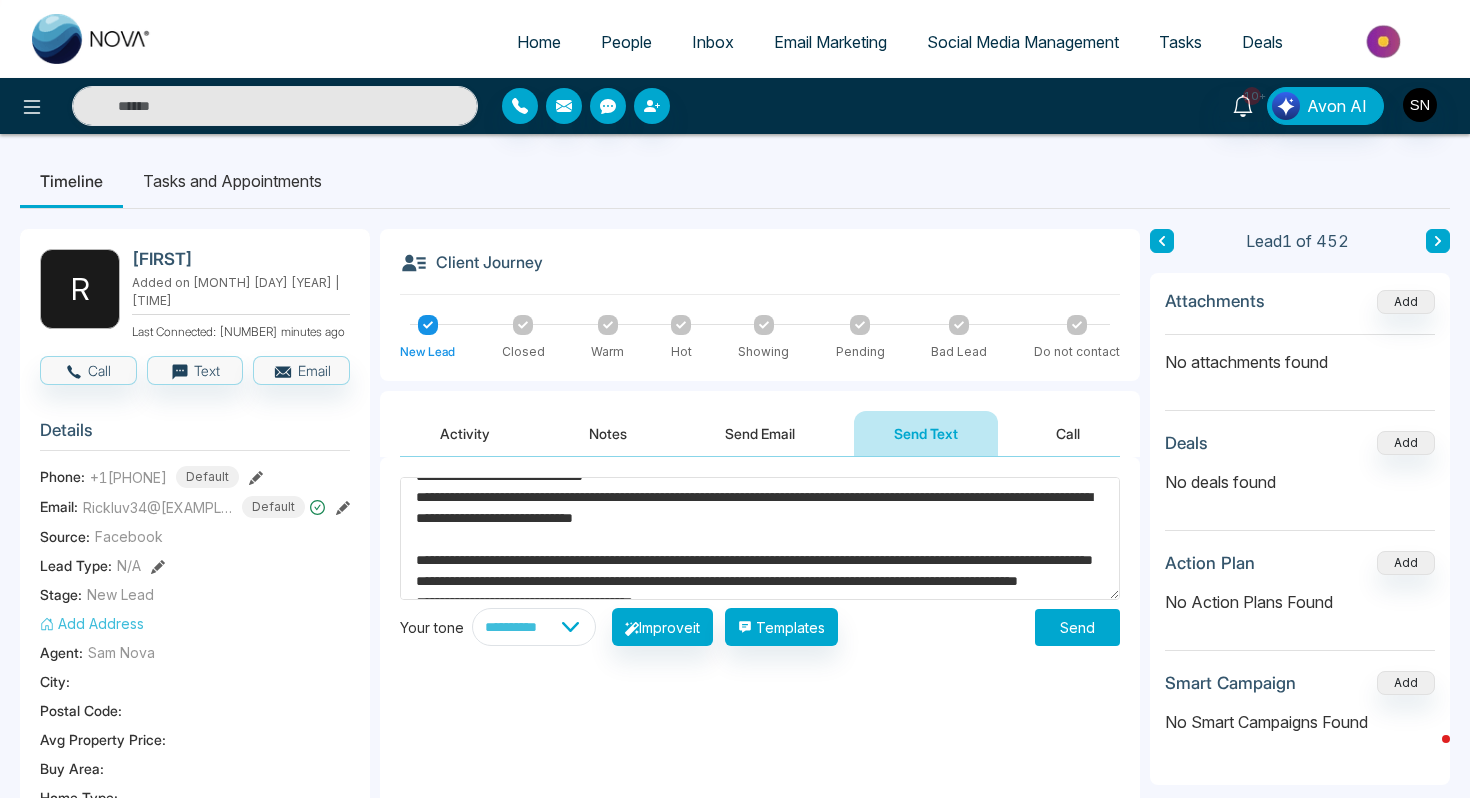 scroll, scrollTop: 17, scrollLeft: 0, axis: vertical 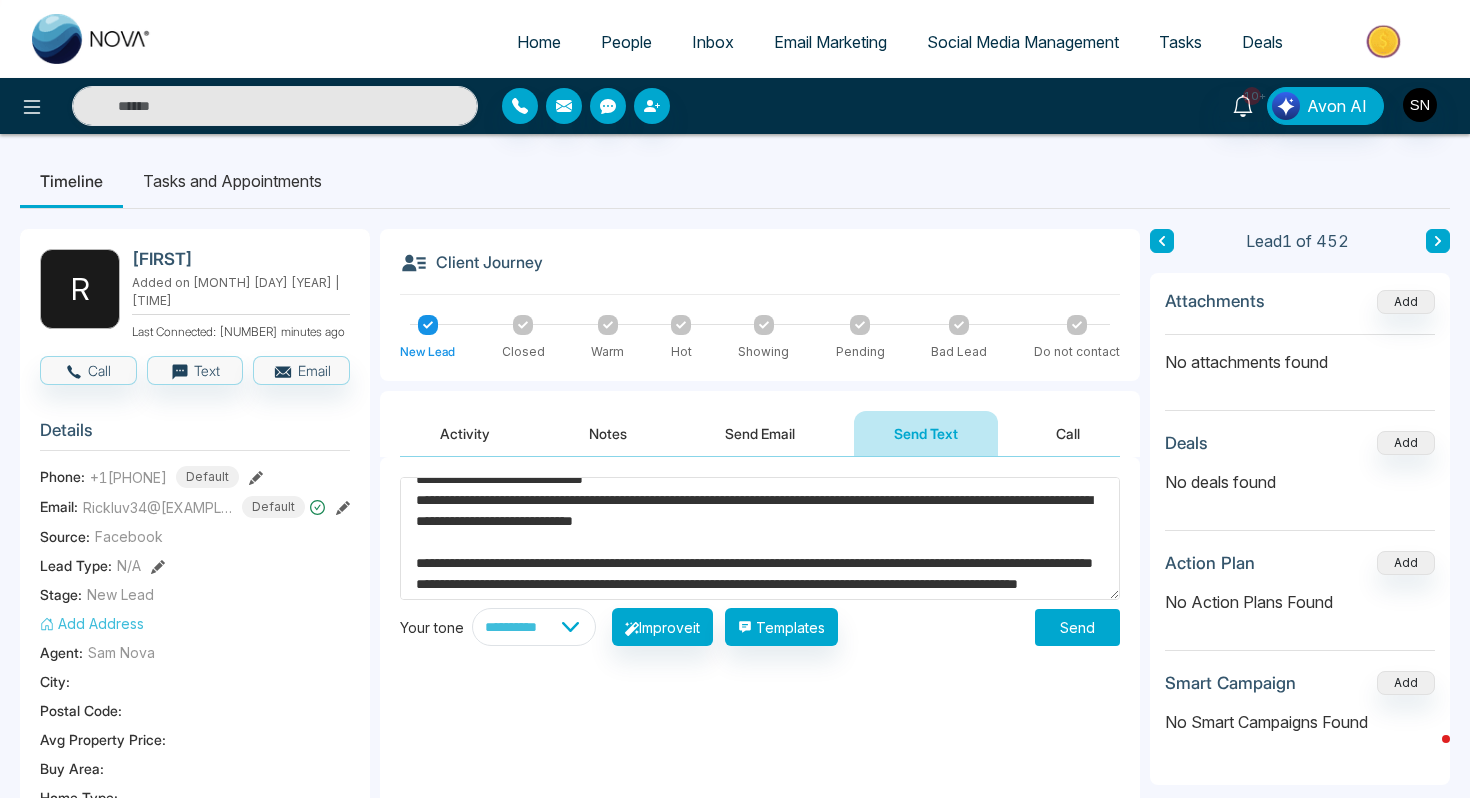 click on "**********" at bounding box center [760, 538] 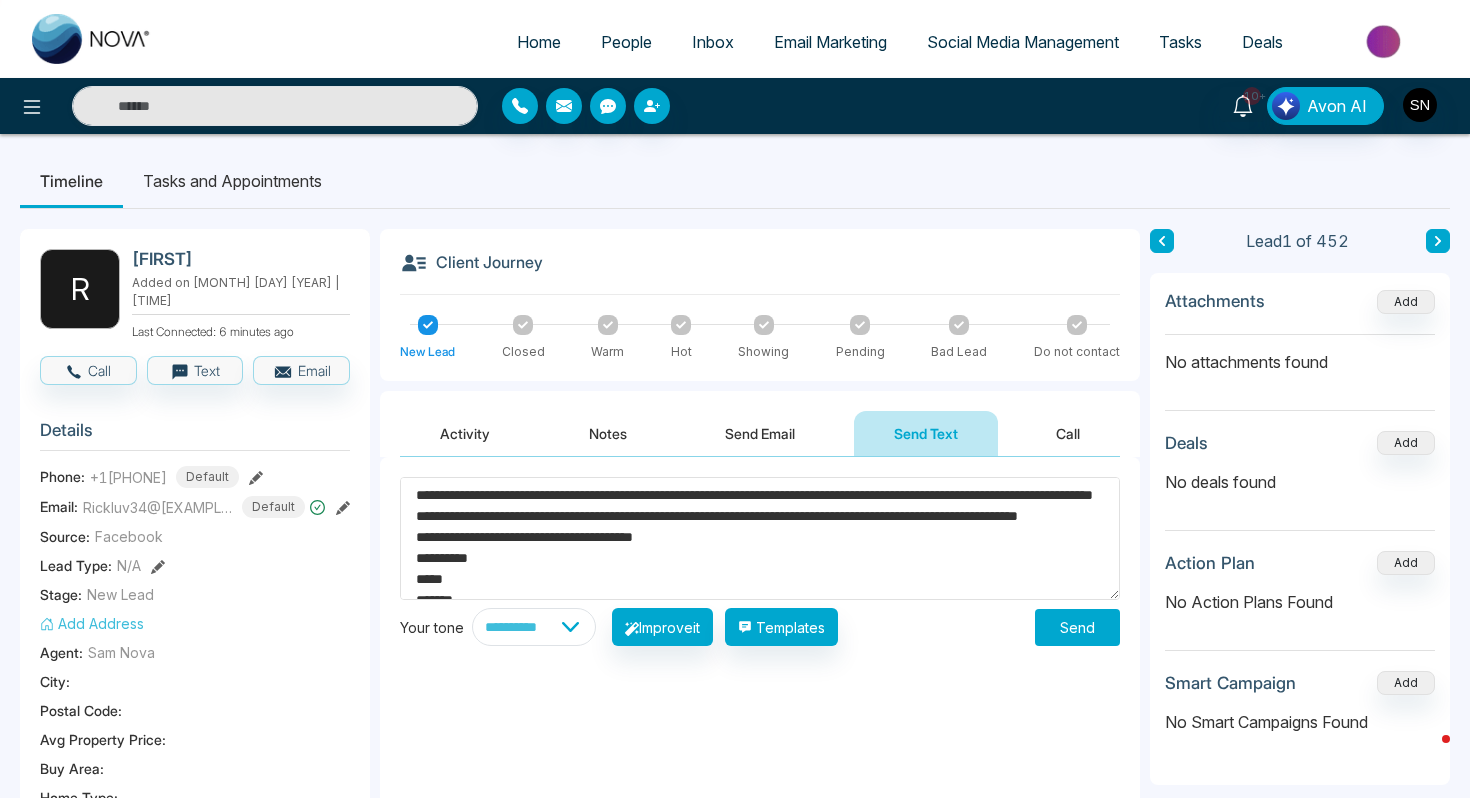 scroll, scrollTop: 126, scrollLeft: 0, axis: vertical 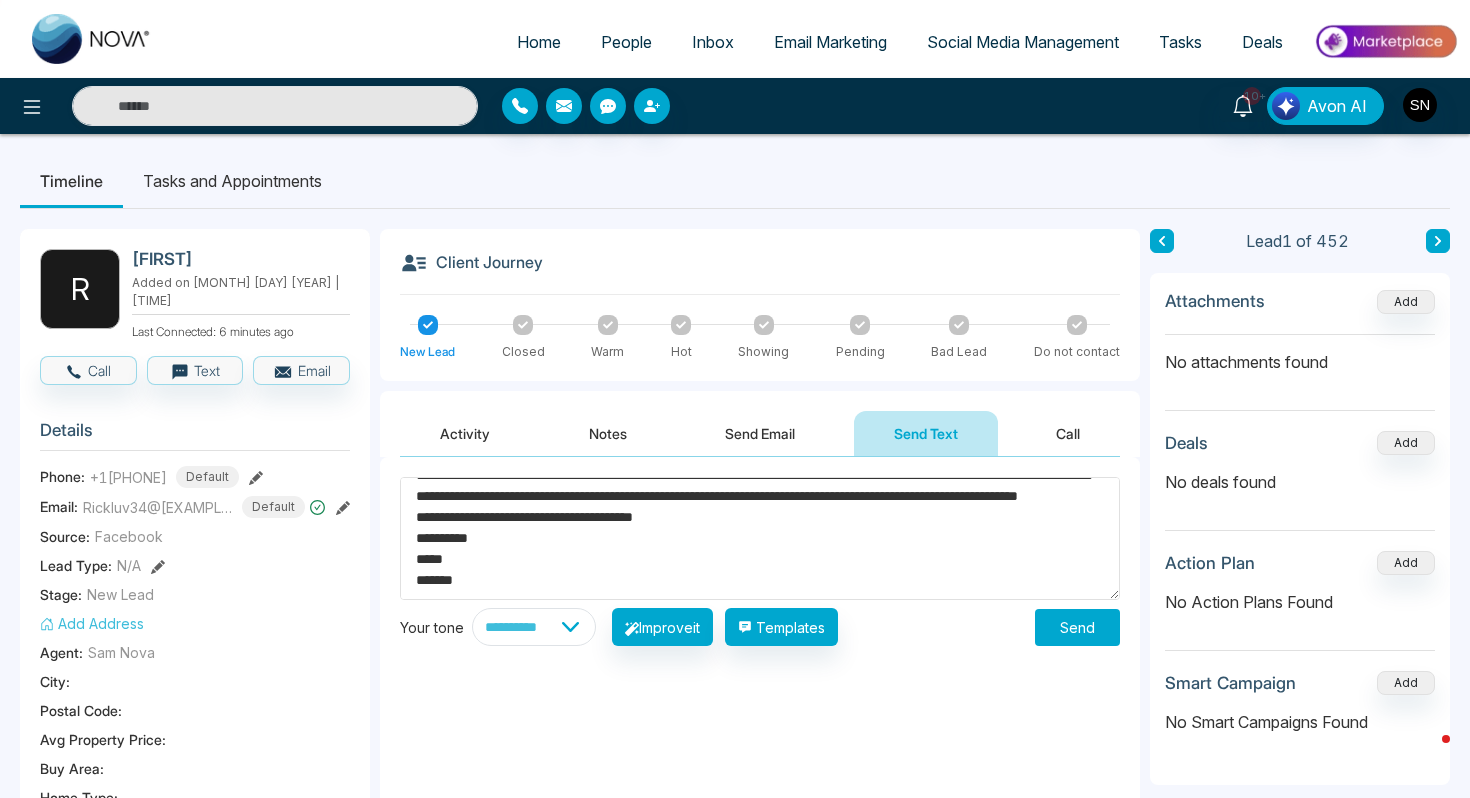 click on "**********" at bounding box center (760, 538) 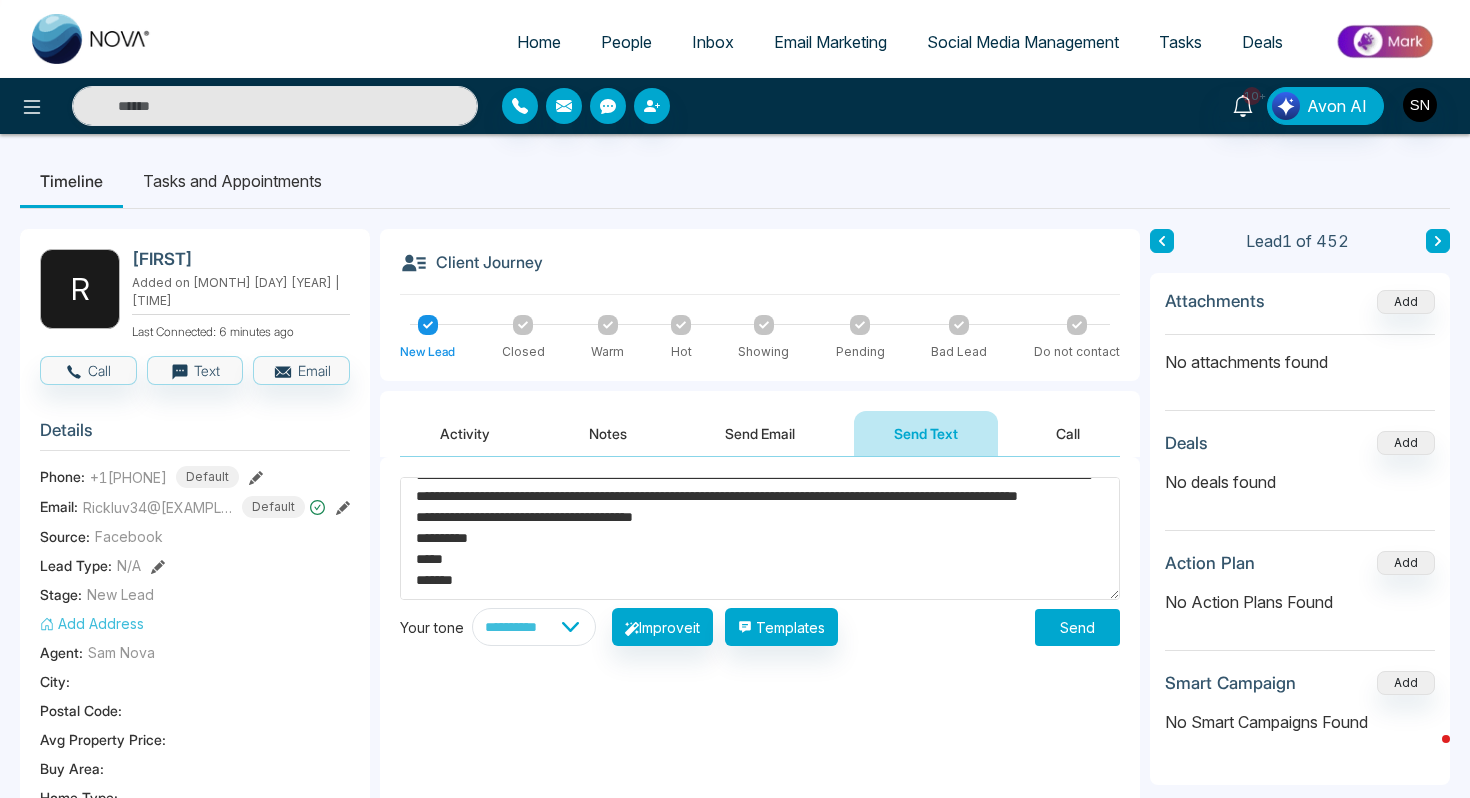click on "**********" at bounding box center (760, 538) 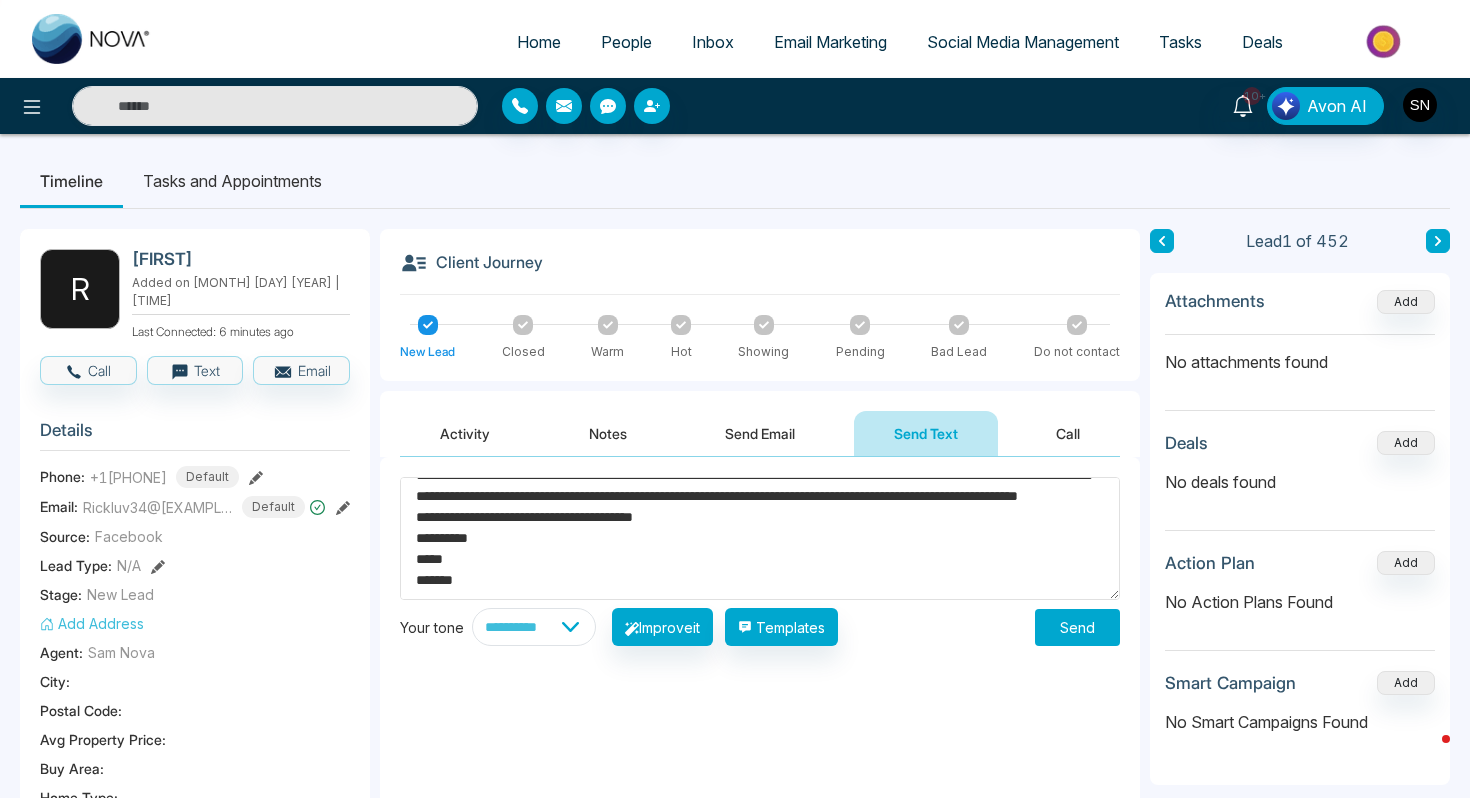 scroll, scrollTop: 0, scrollLeft: 0, axis: both 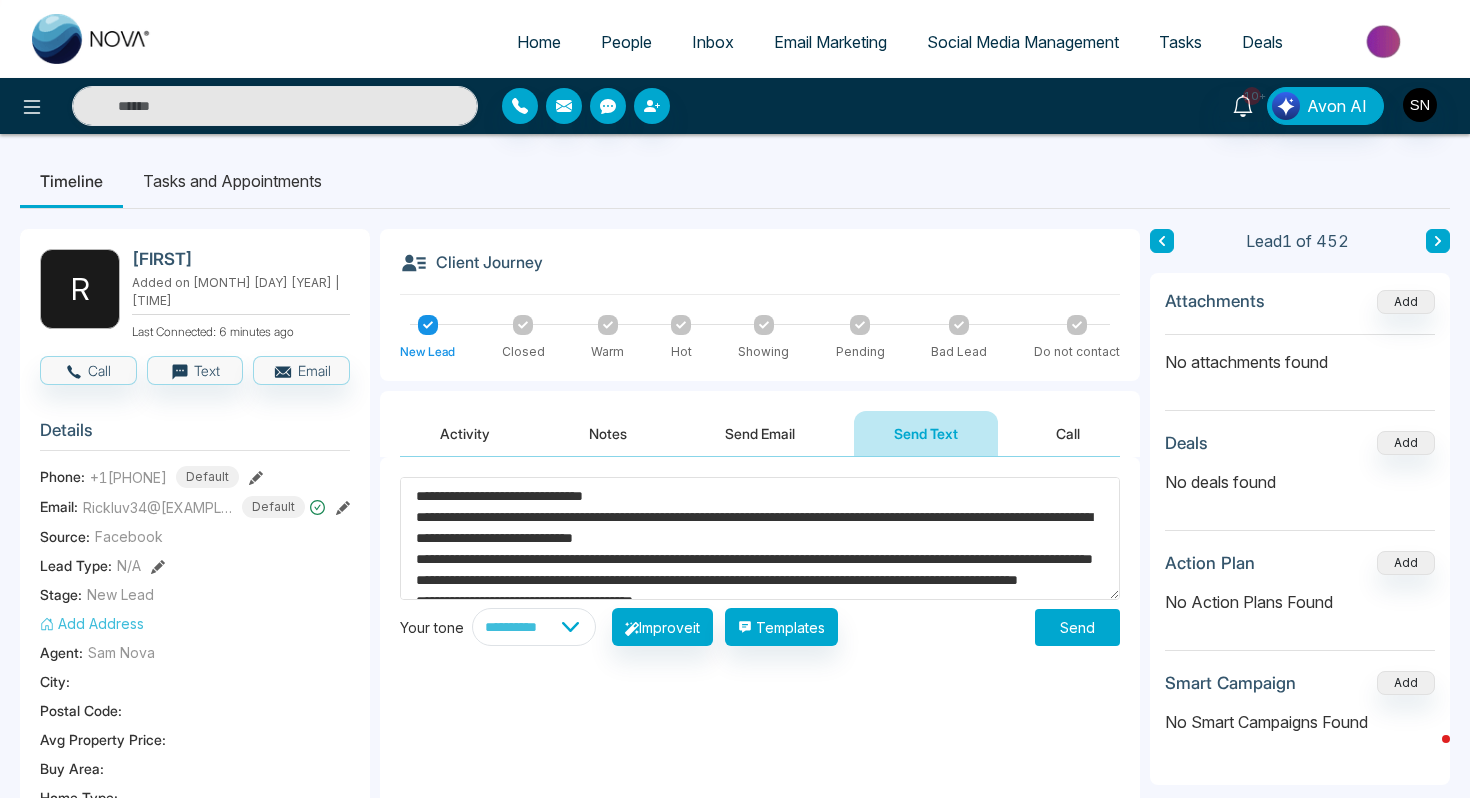 drag, startPoint x: 538, startPoint y: 584, endPoint x: 430, endPoint y: 430, distance: 188.09572 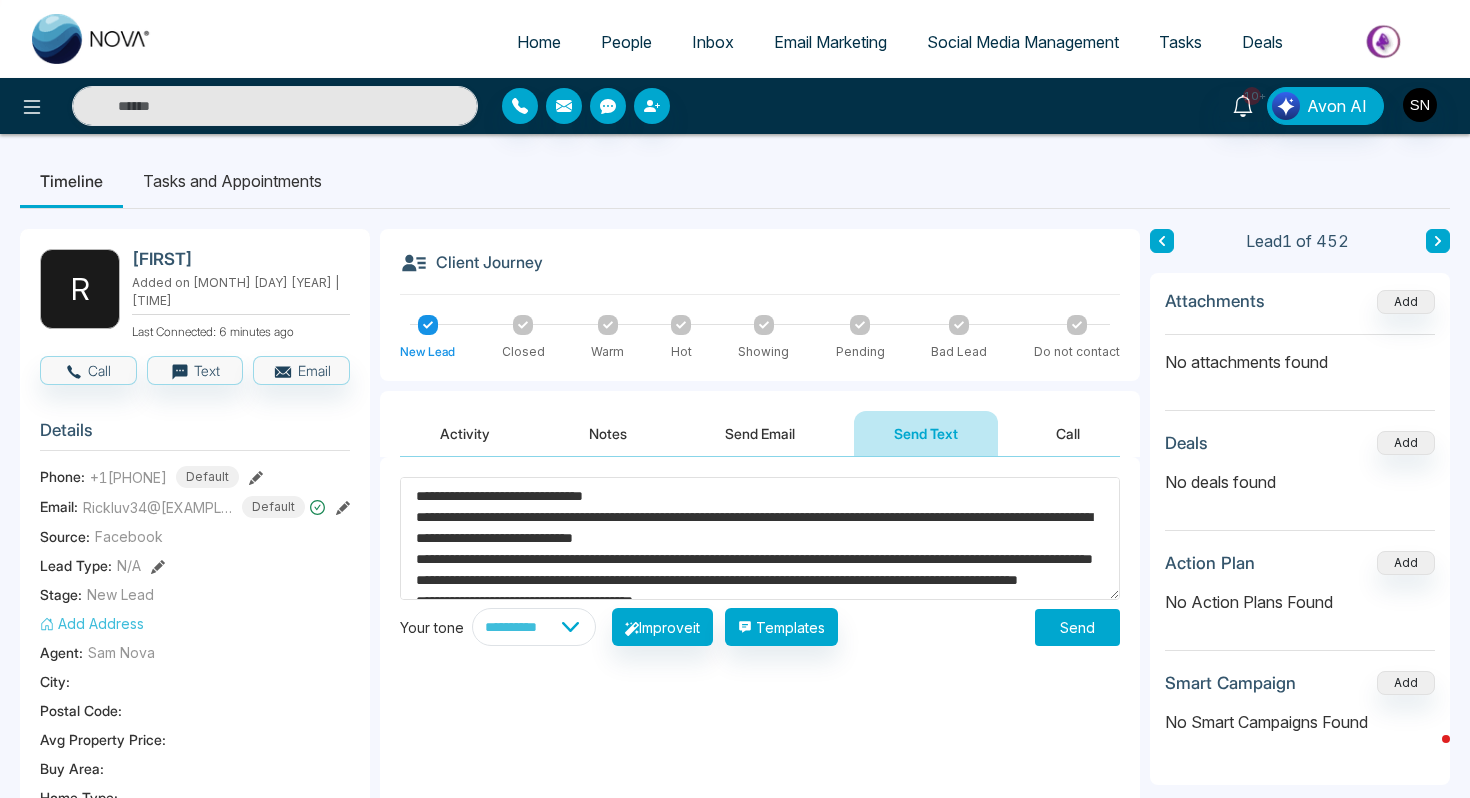 click on "**********" at bounding box center (760, 953) 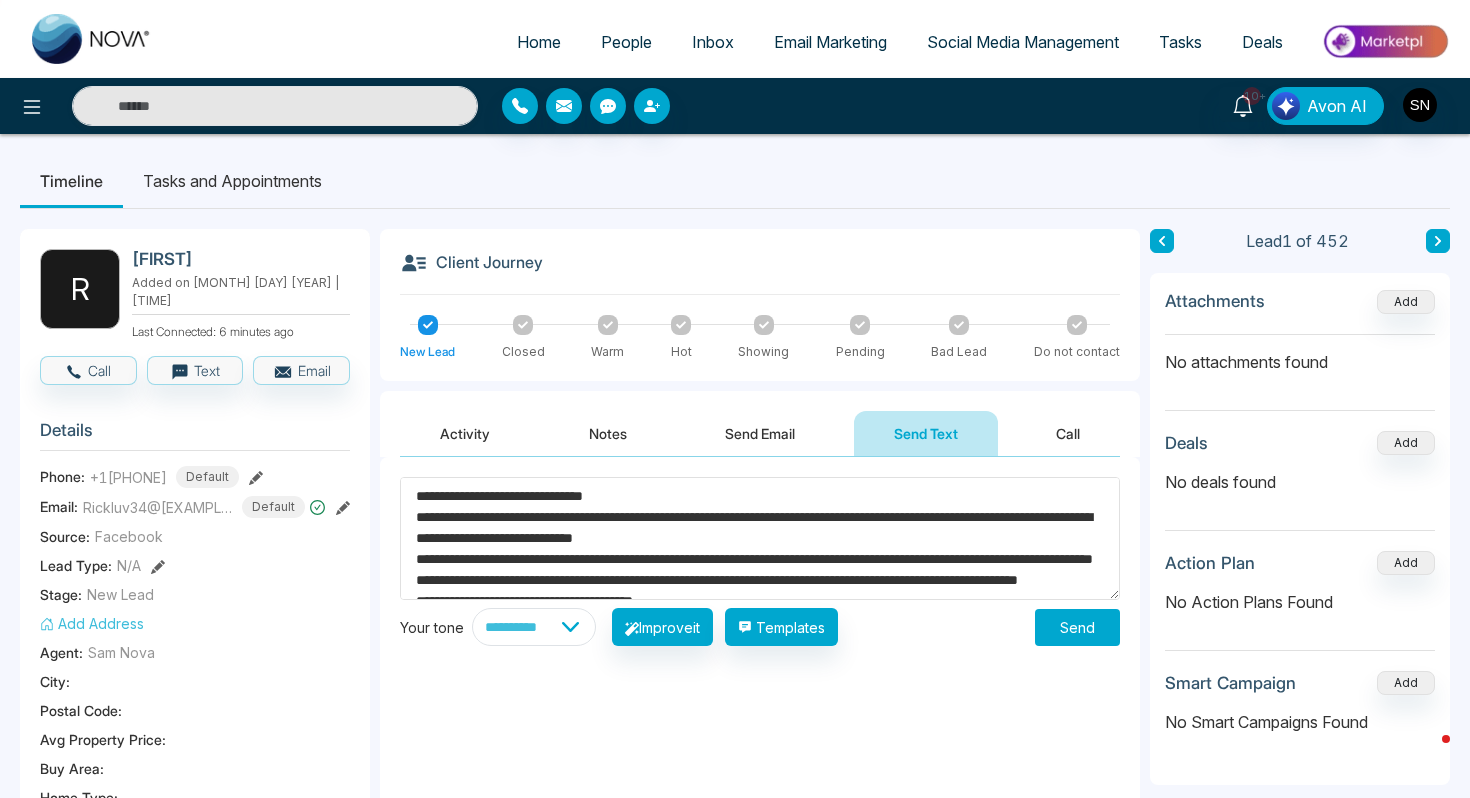type on "**********" 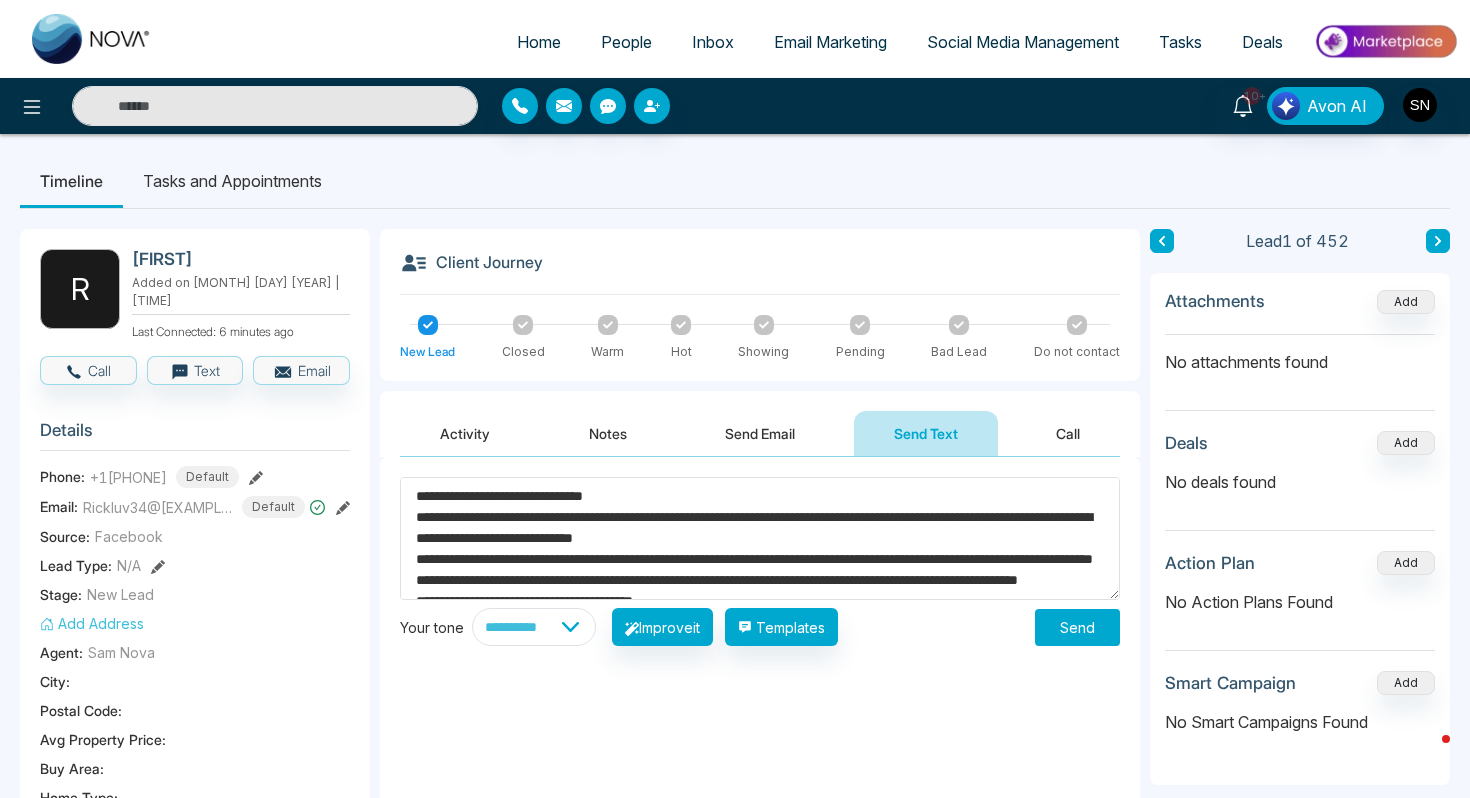 click on "Send" at bounding box center (1077, 627) 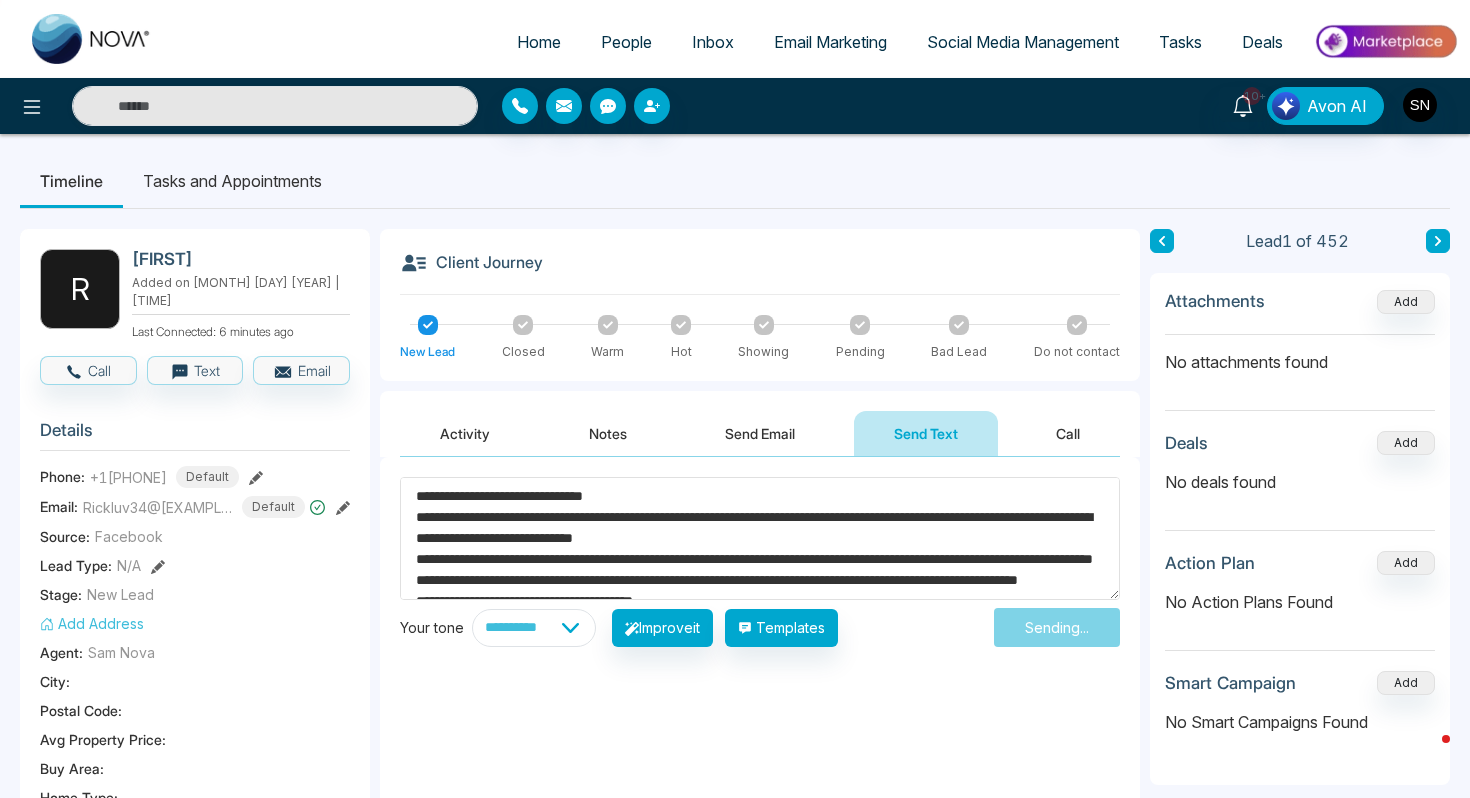 type 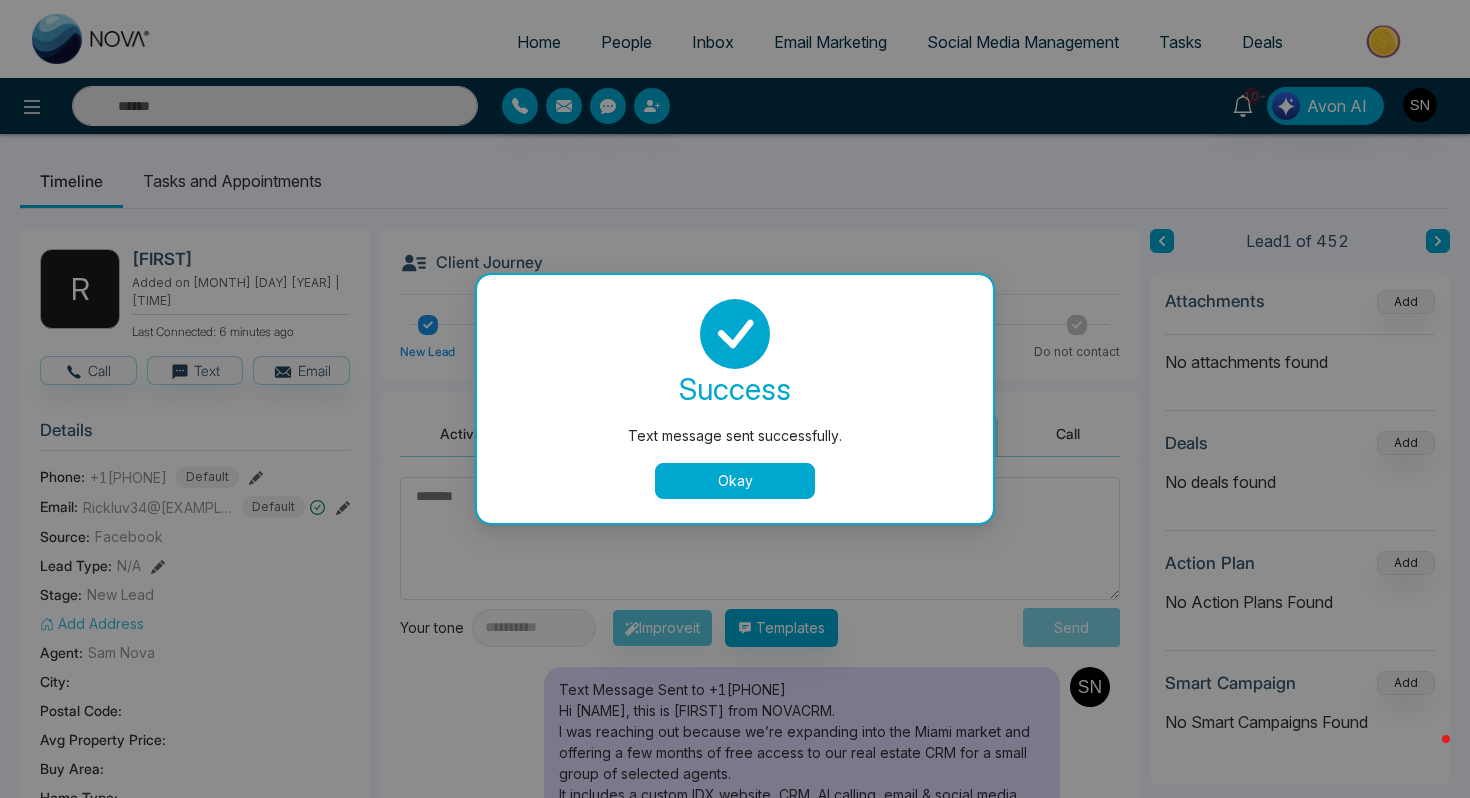 click on "Okay" at bounding box center (735, 481) 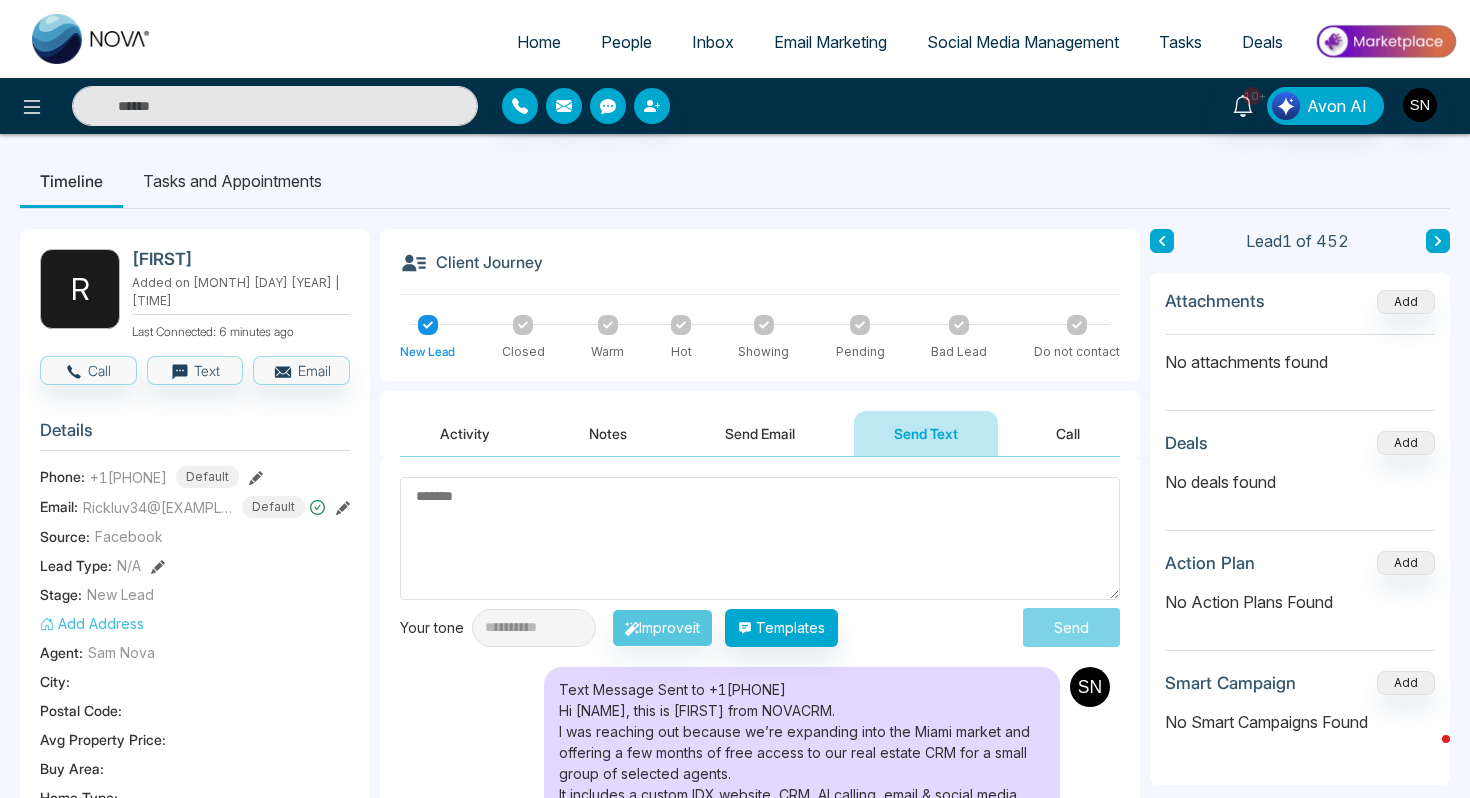 click on "People" at bounding box center [626, 42] 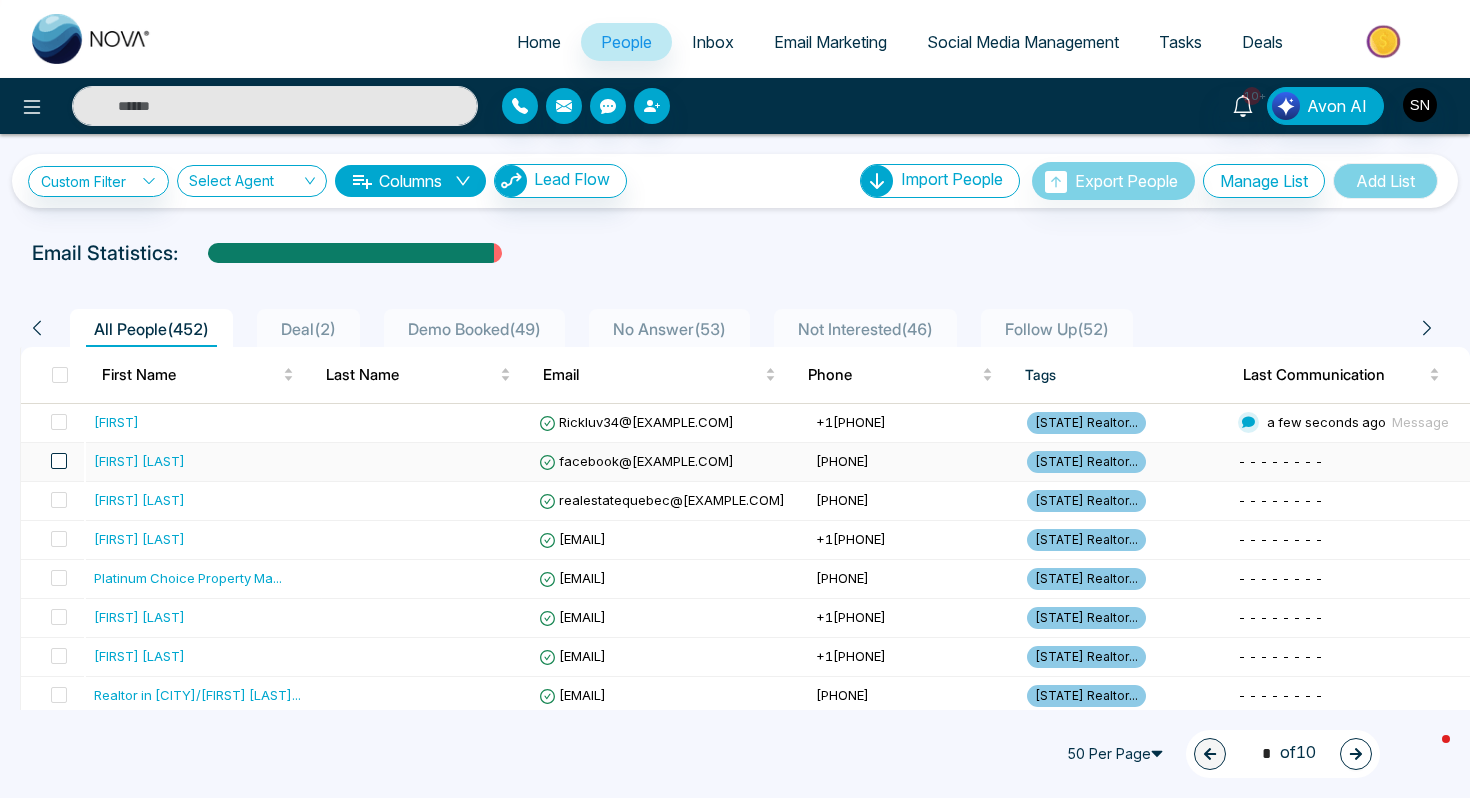 click at bounding box center (59, 461) 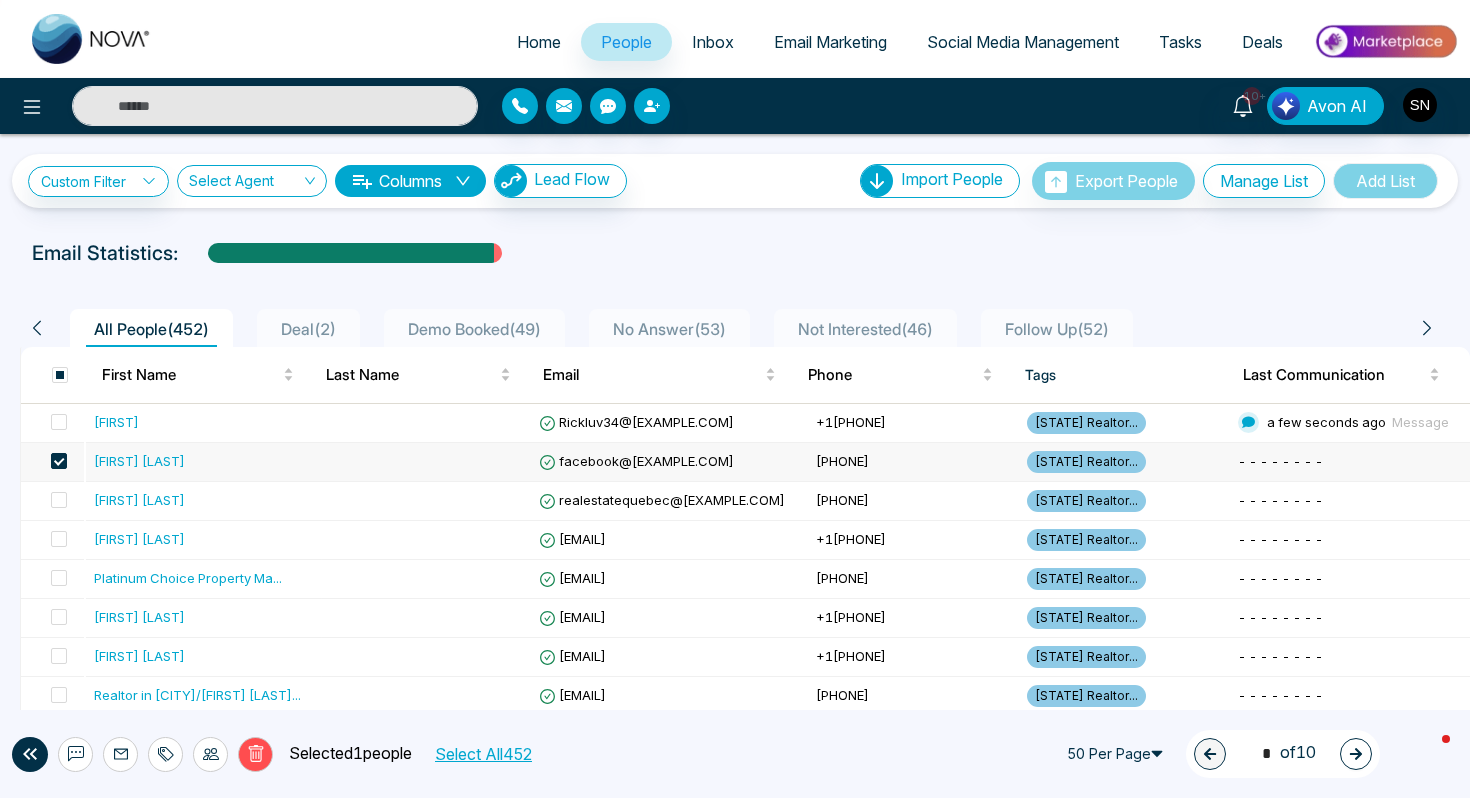 click at bounding box center [165, 754] 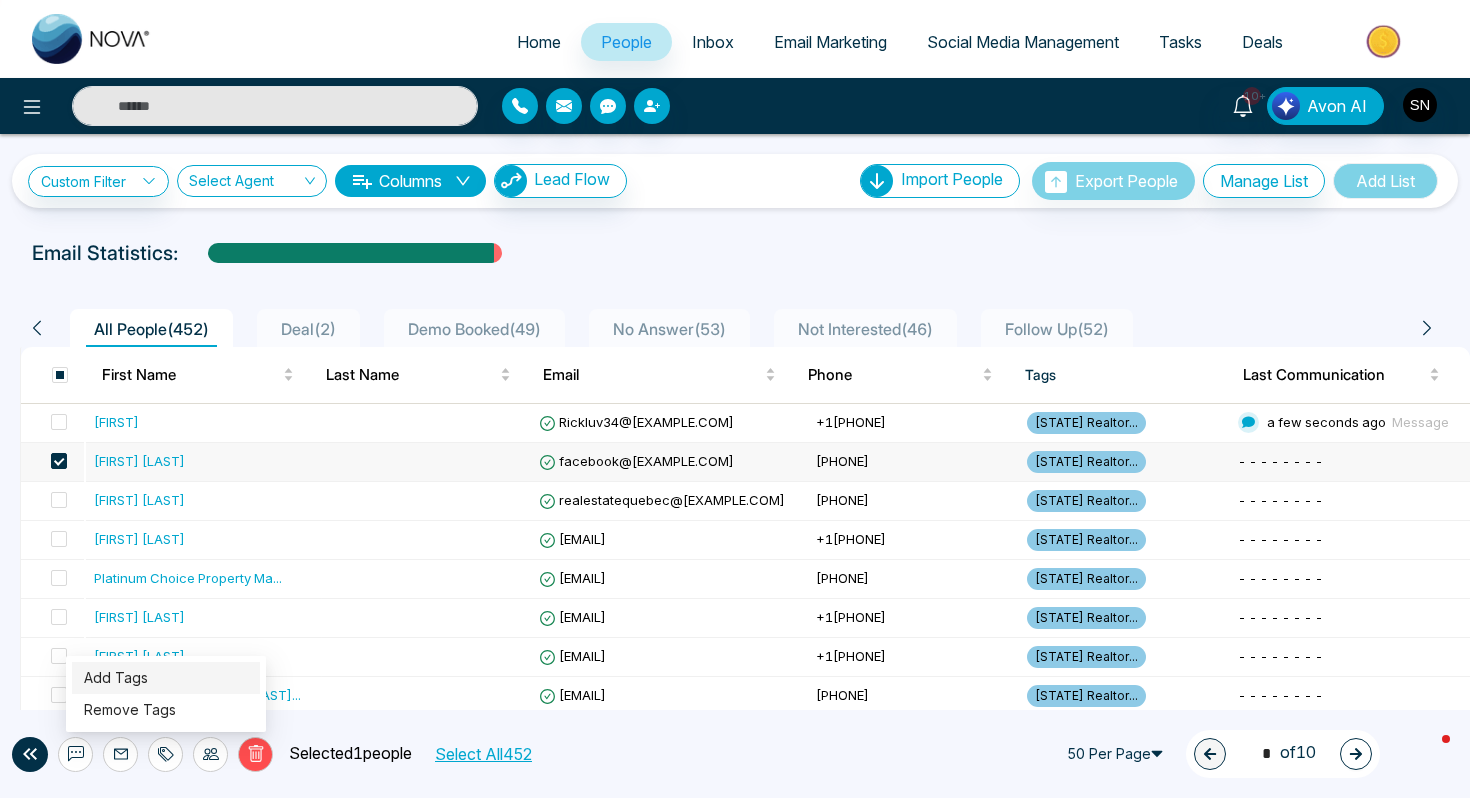 click on "Add Tags" at bounding box center [116, 677] 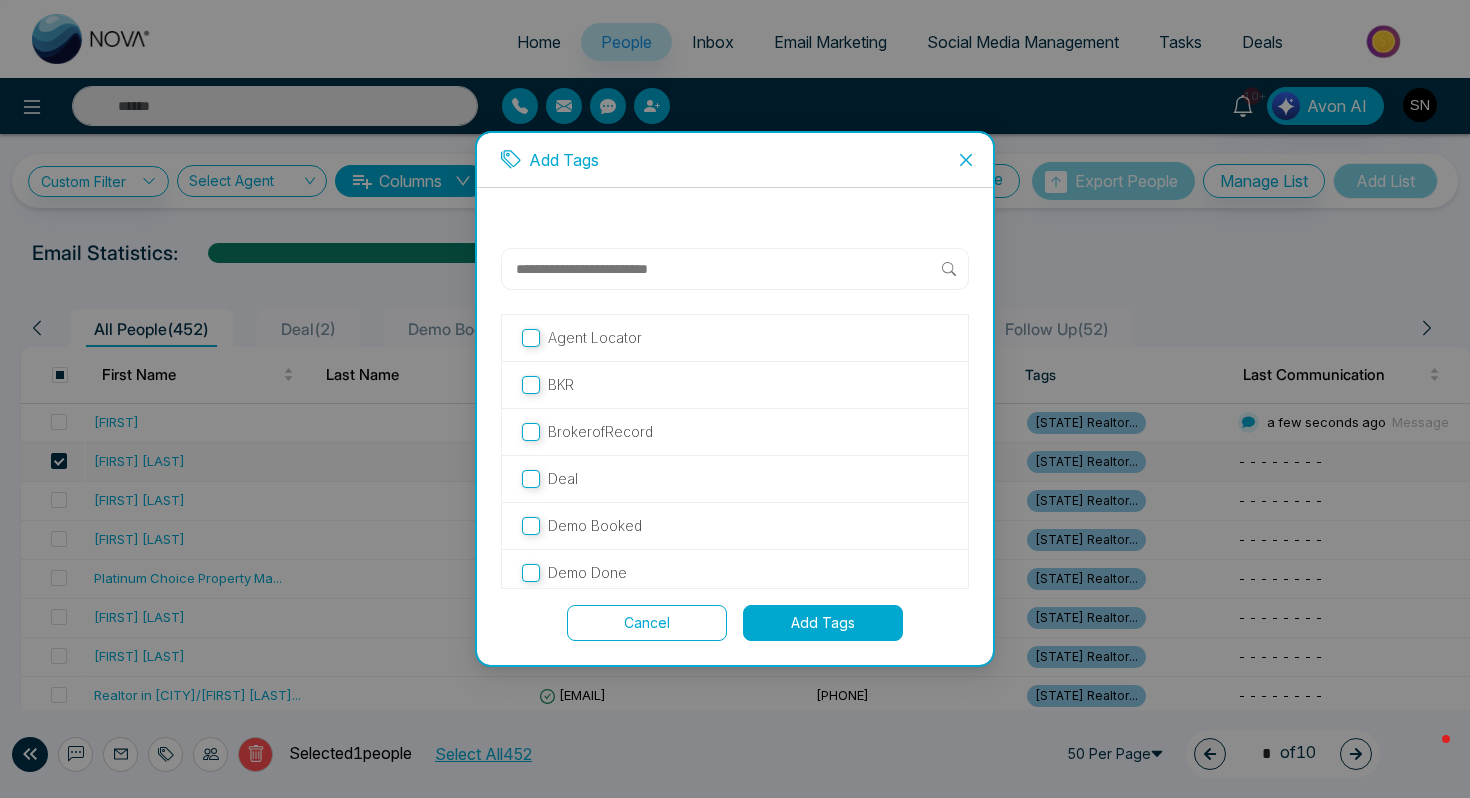 click at bounding box center (728, 269) 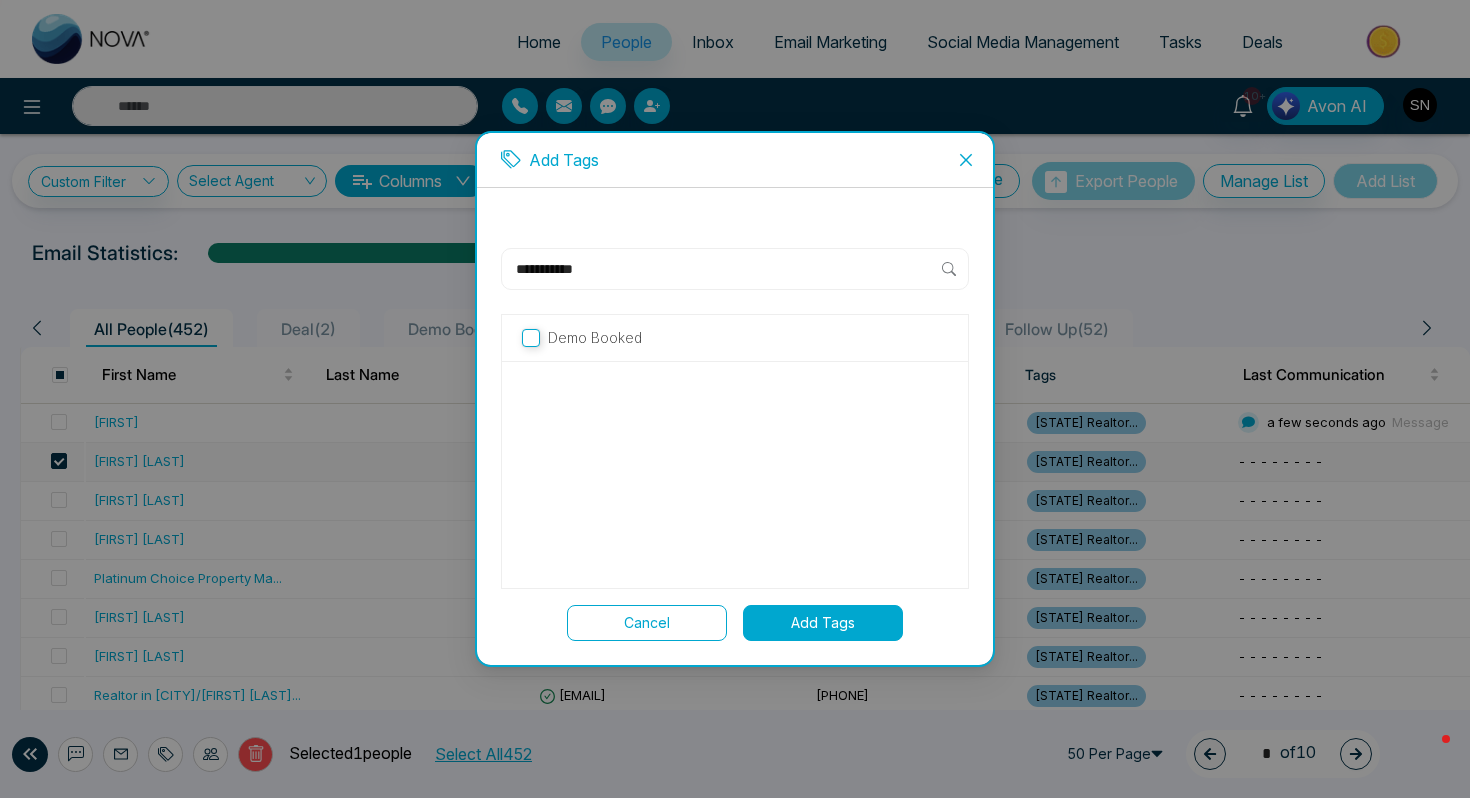 type on "**********" 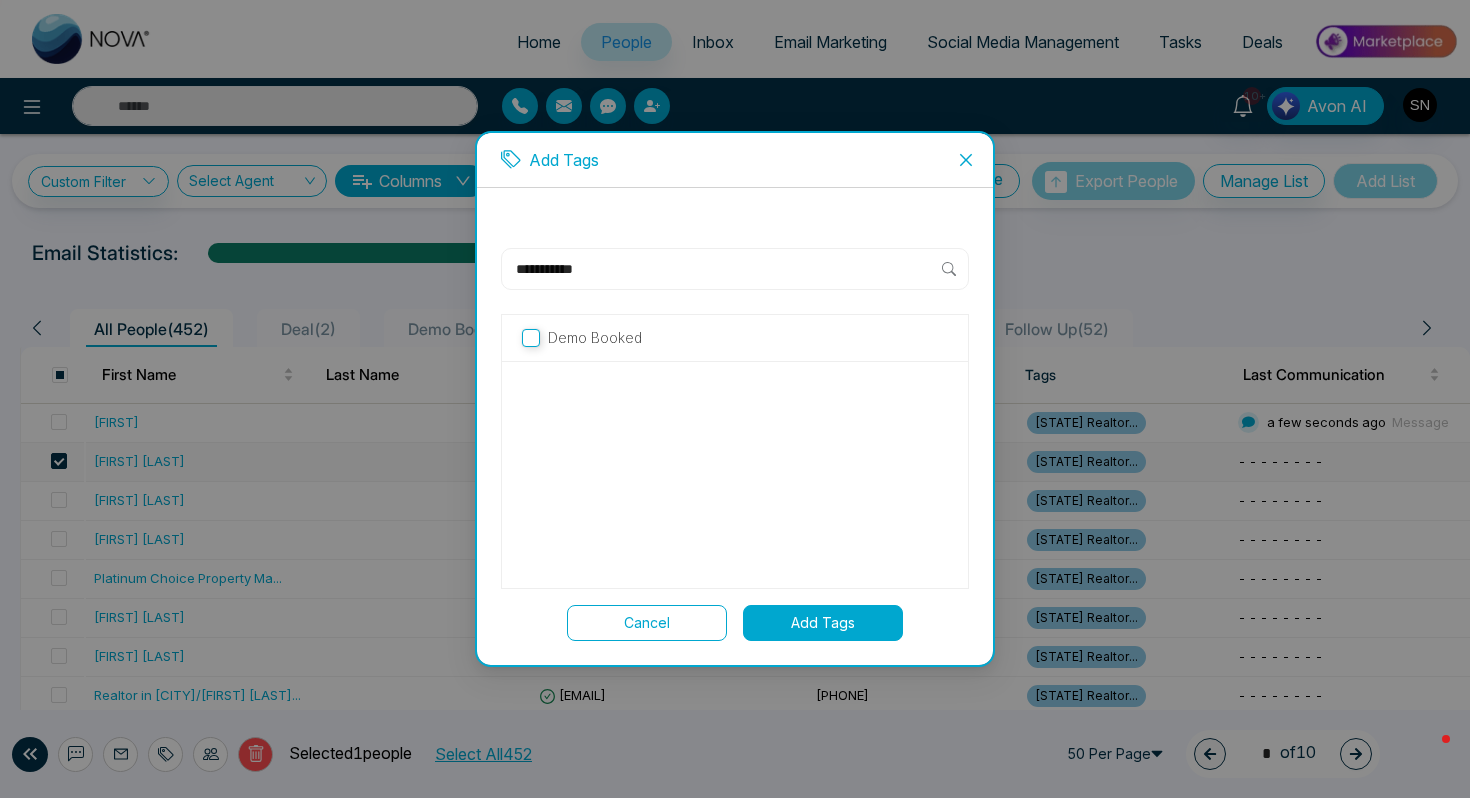 click on "Demo Booked" at bounding box center (595, 338) 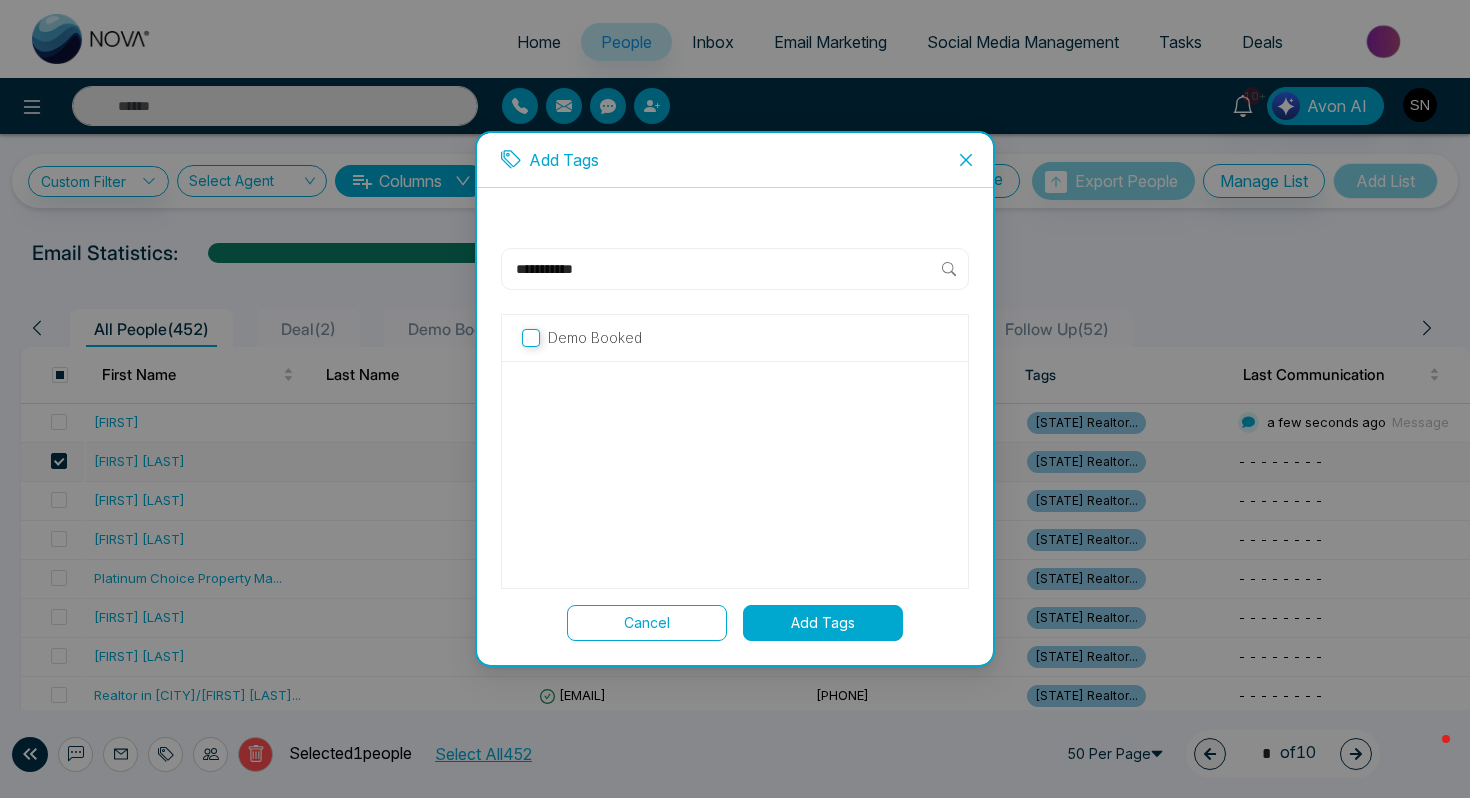 click on "Add Tags" at bounding box center (823, 623) 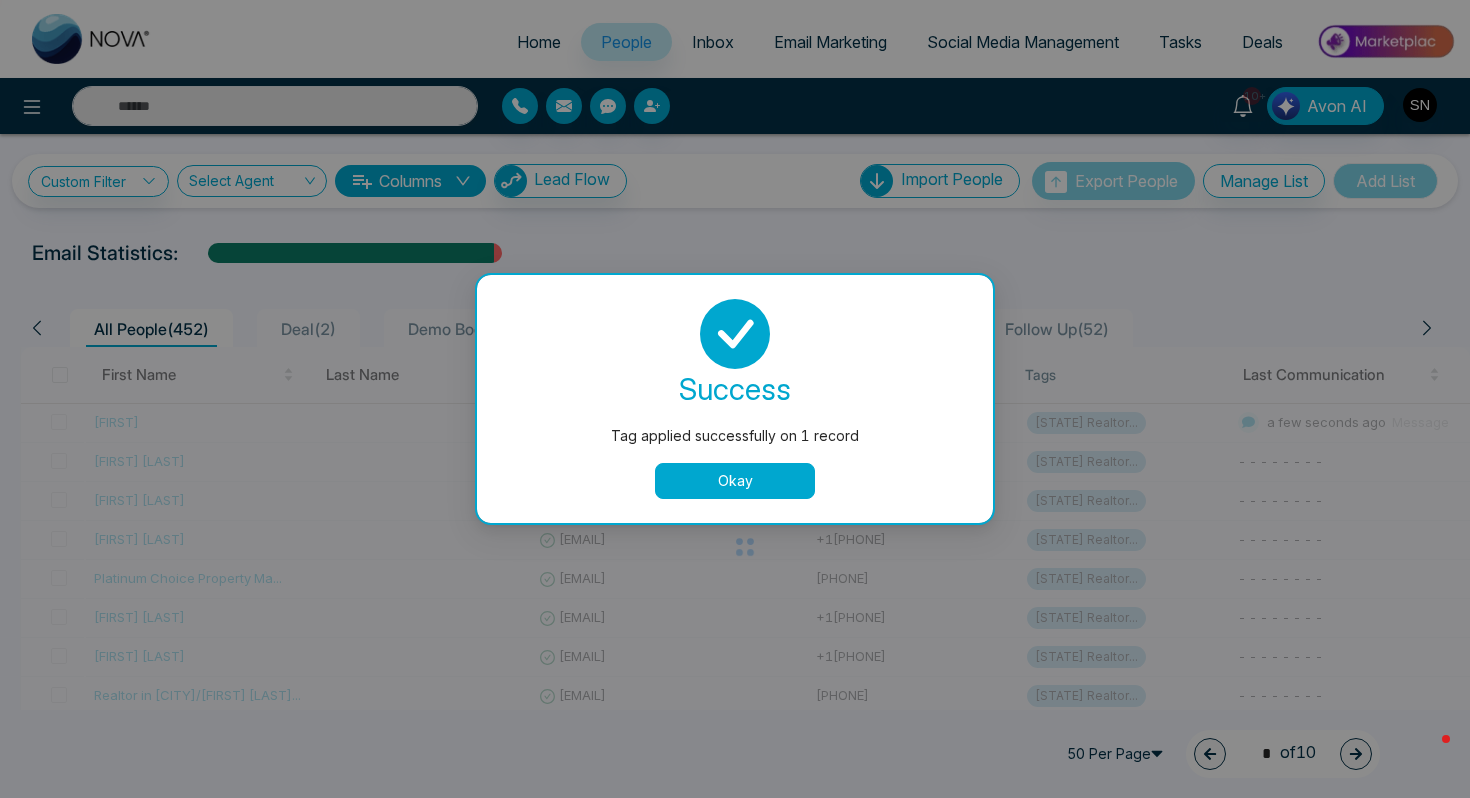 click on "Okay" at bounding box center [735, 481] 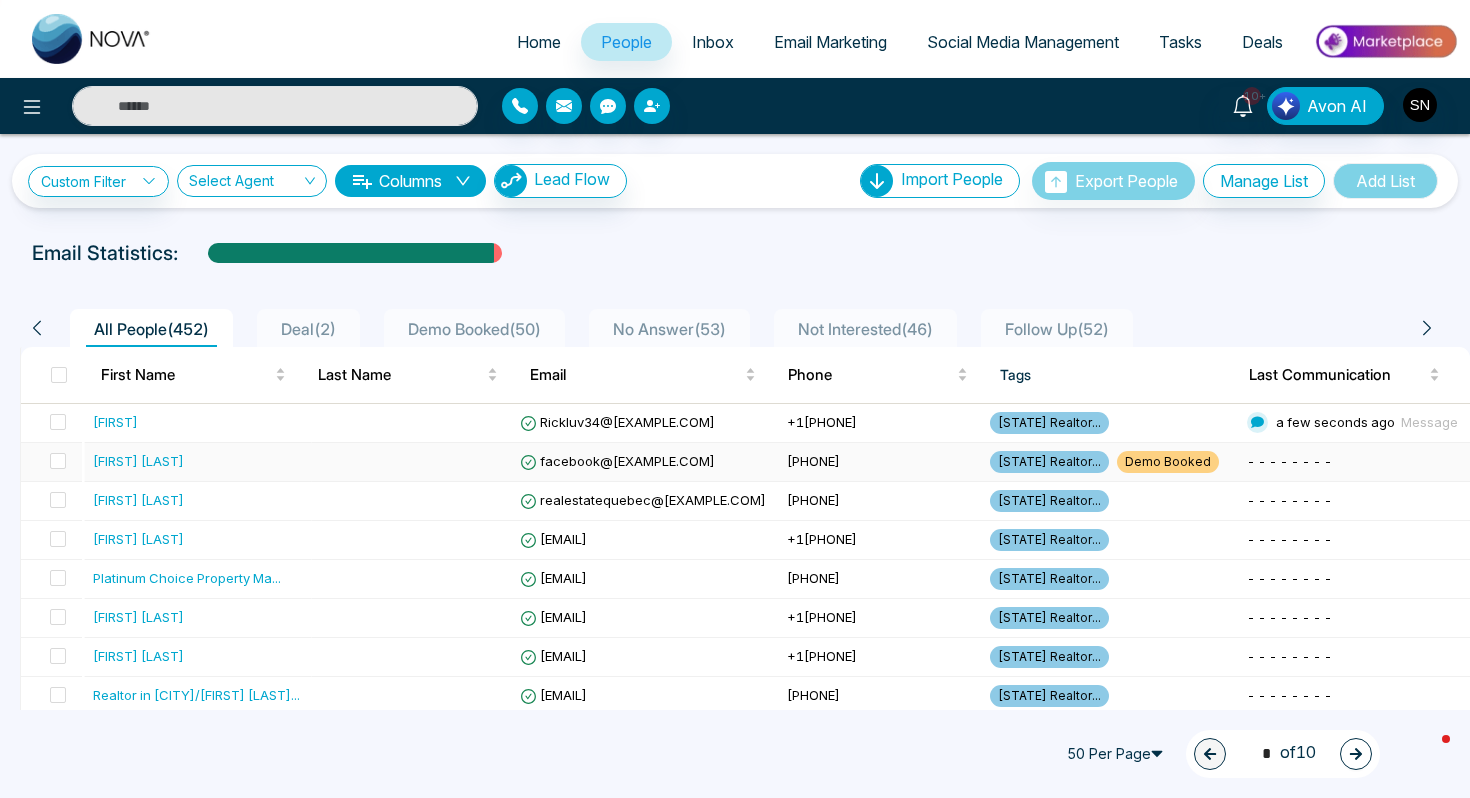 click at bounding box center (410, 462) 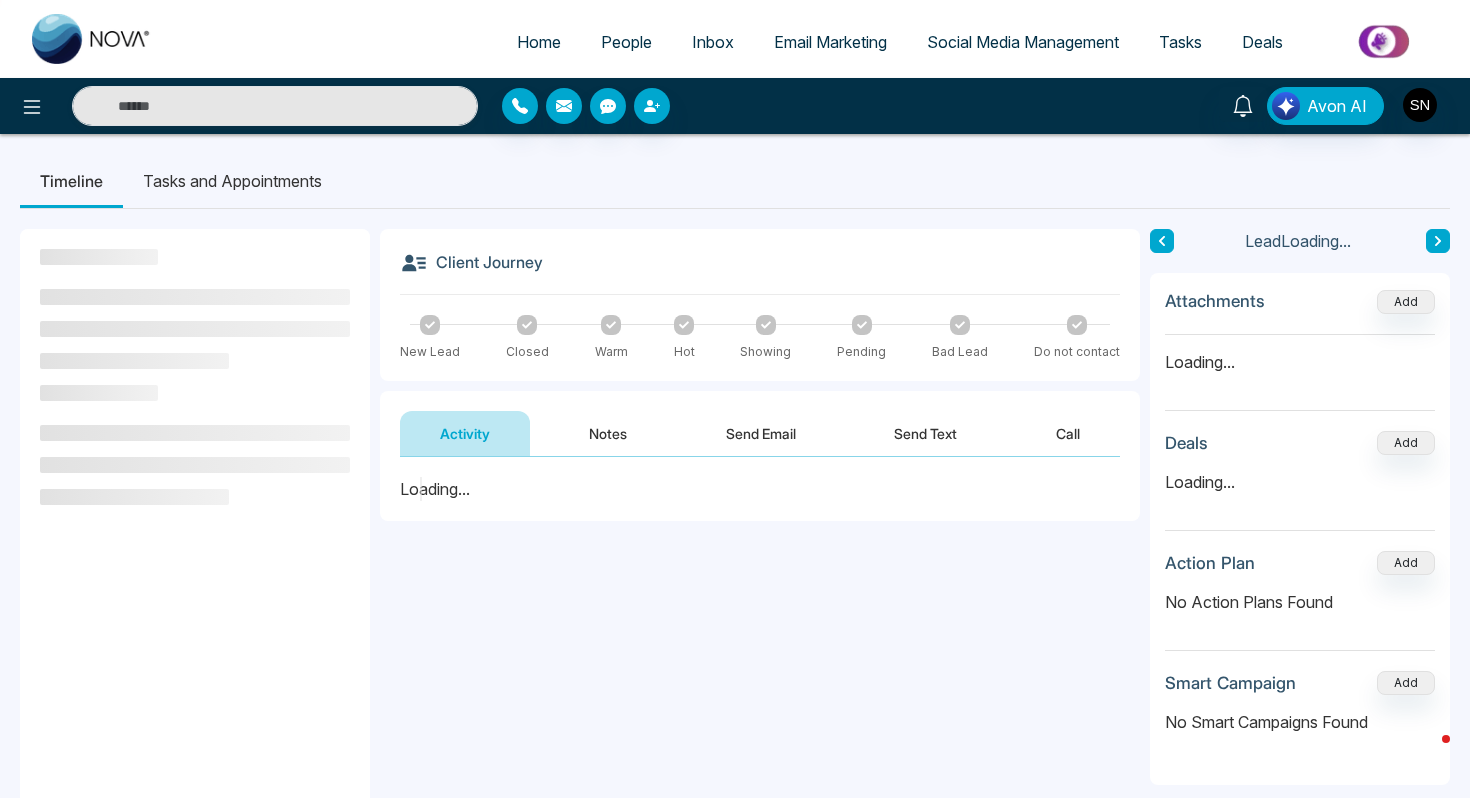 click on "Tasks and Appointments" at bounding box center (232, 181) 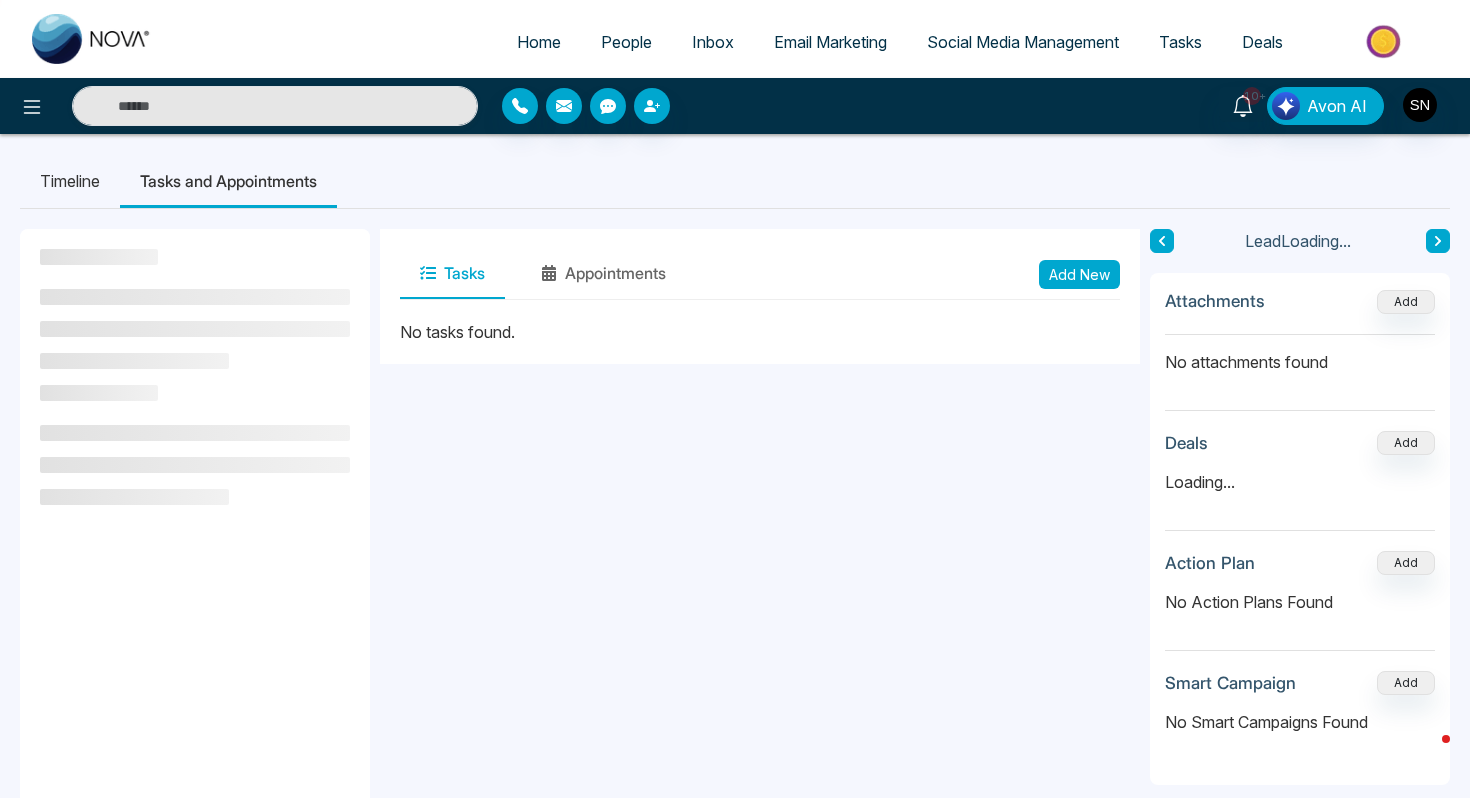 click on "Add New" at bounding box center [1079, 274] 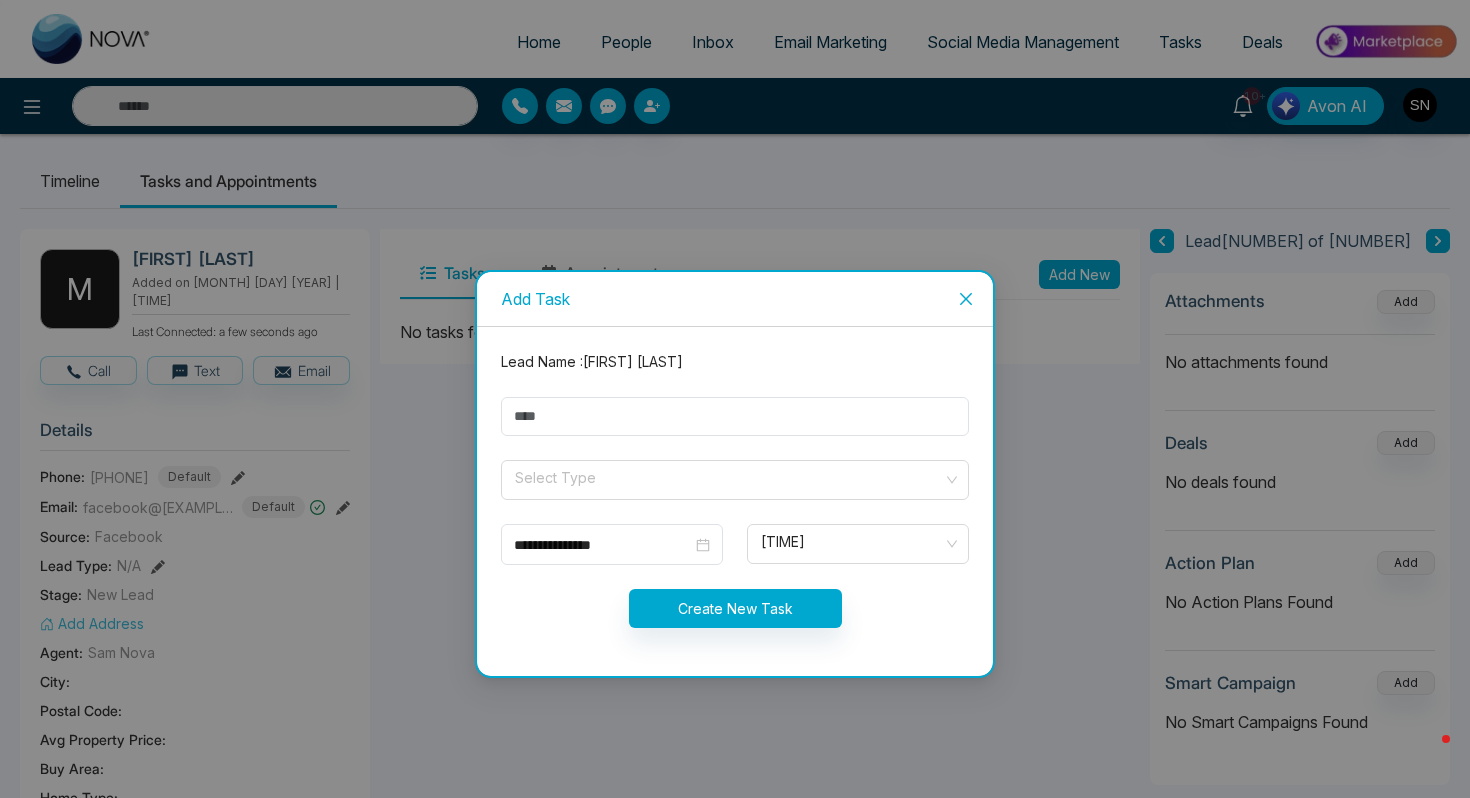 click at bounding box center (966, 299) 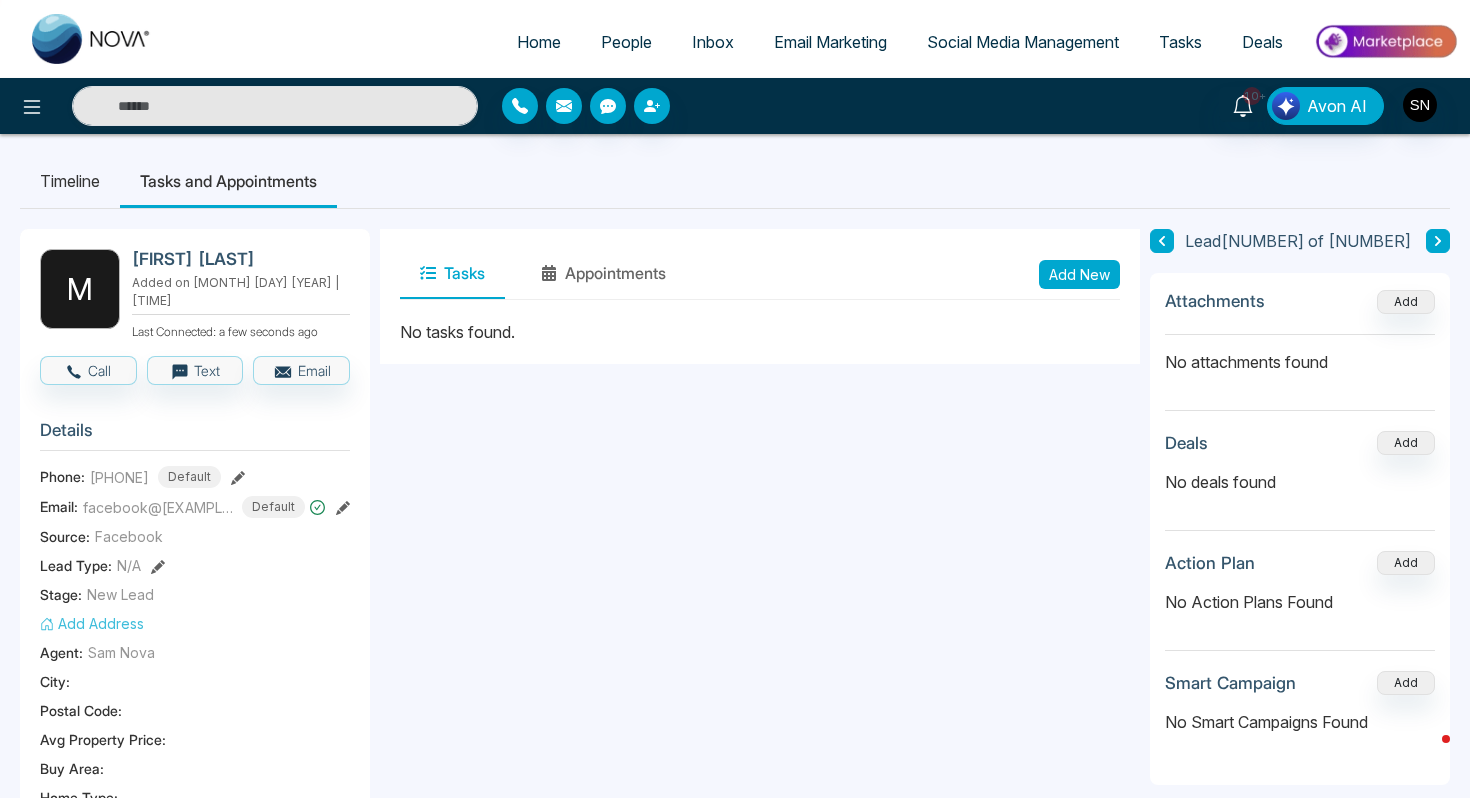 click on "Add New" at bounding box center (1079, 274) 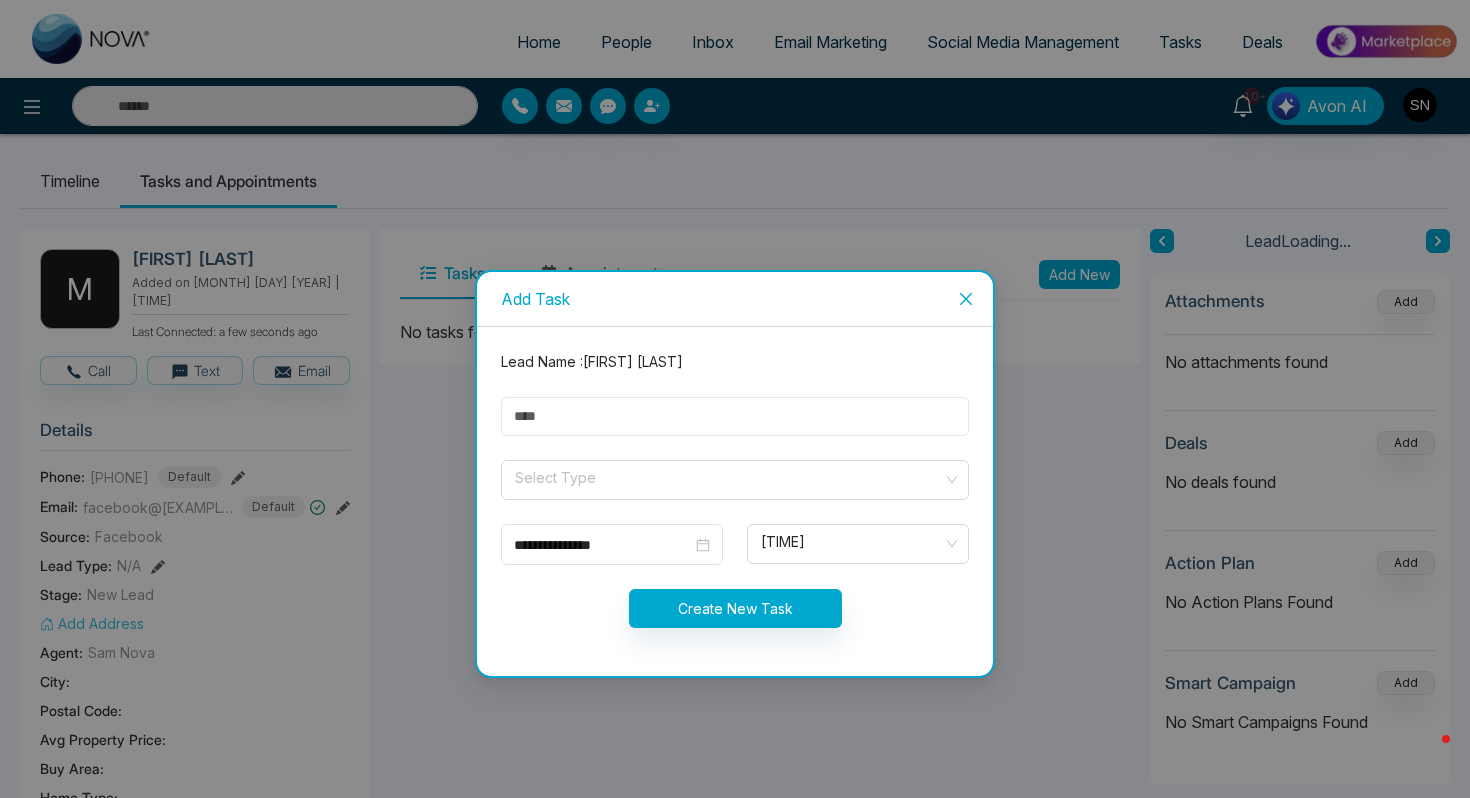 click at bounding box center (735, 416) 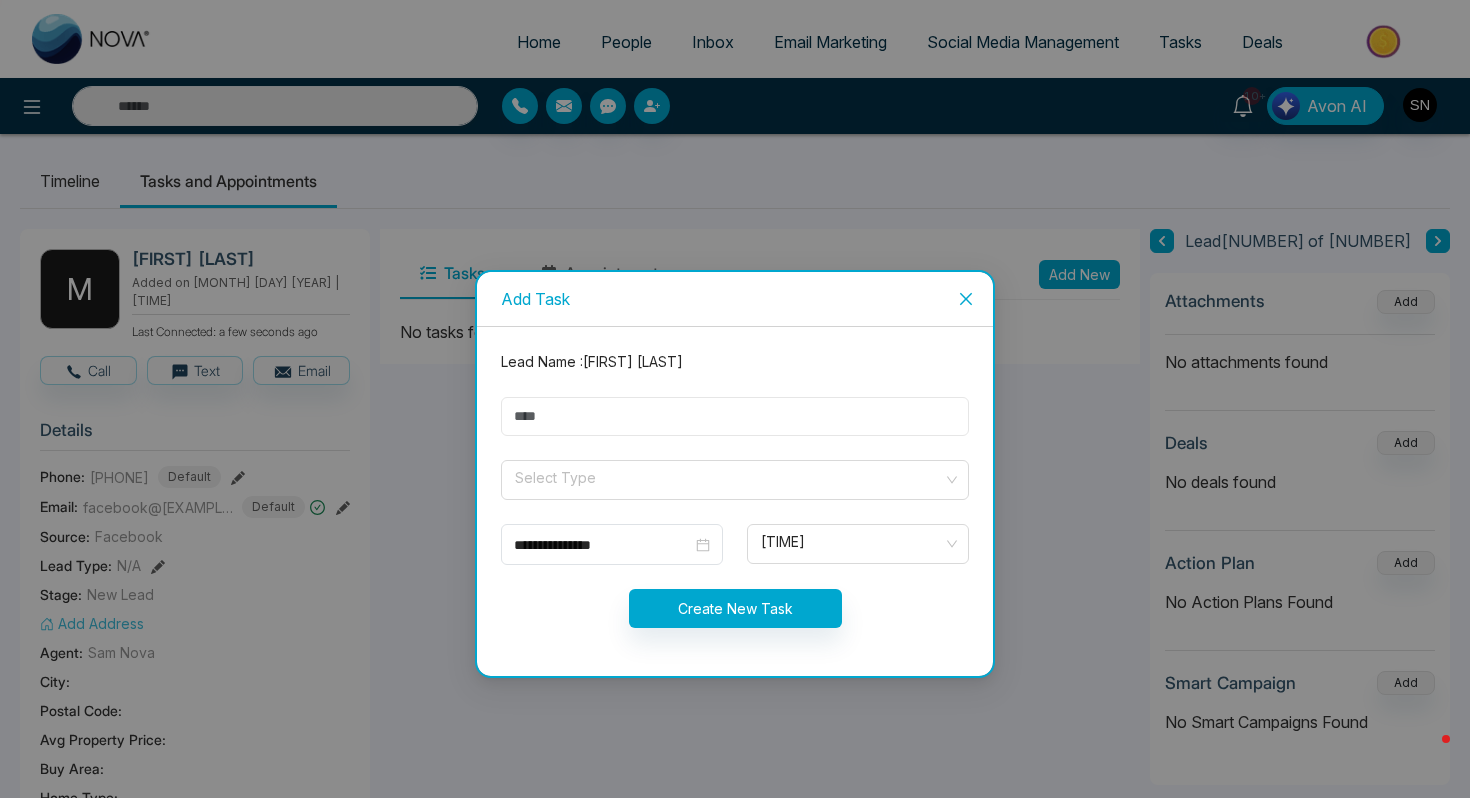 type on "**********" 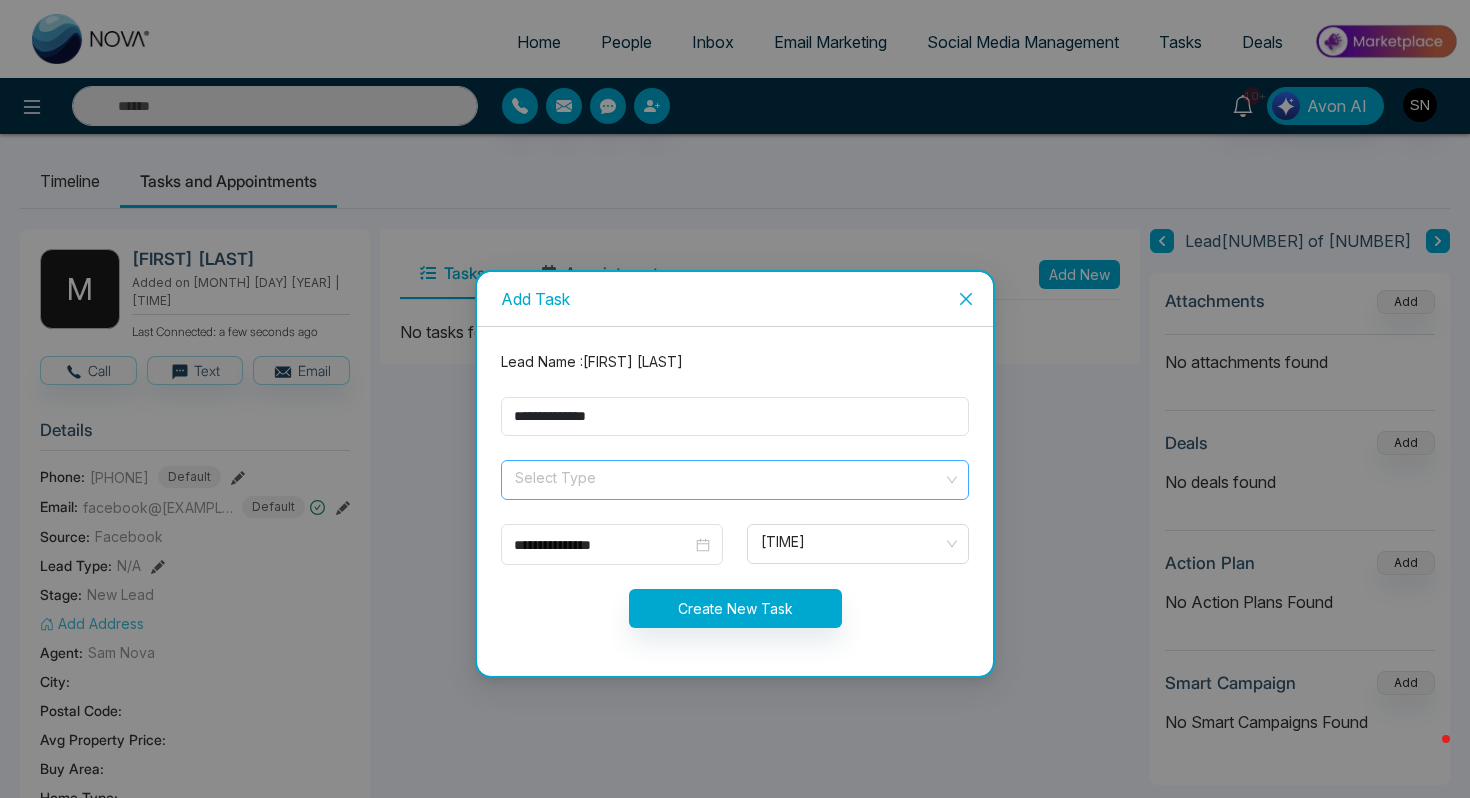 click at bounding box center [728, 476] 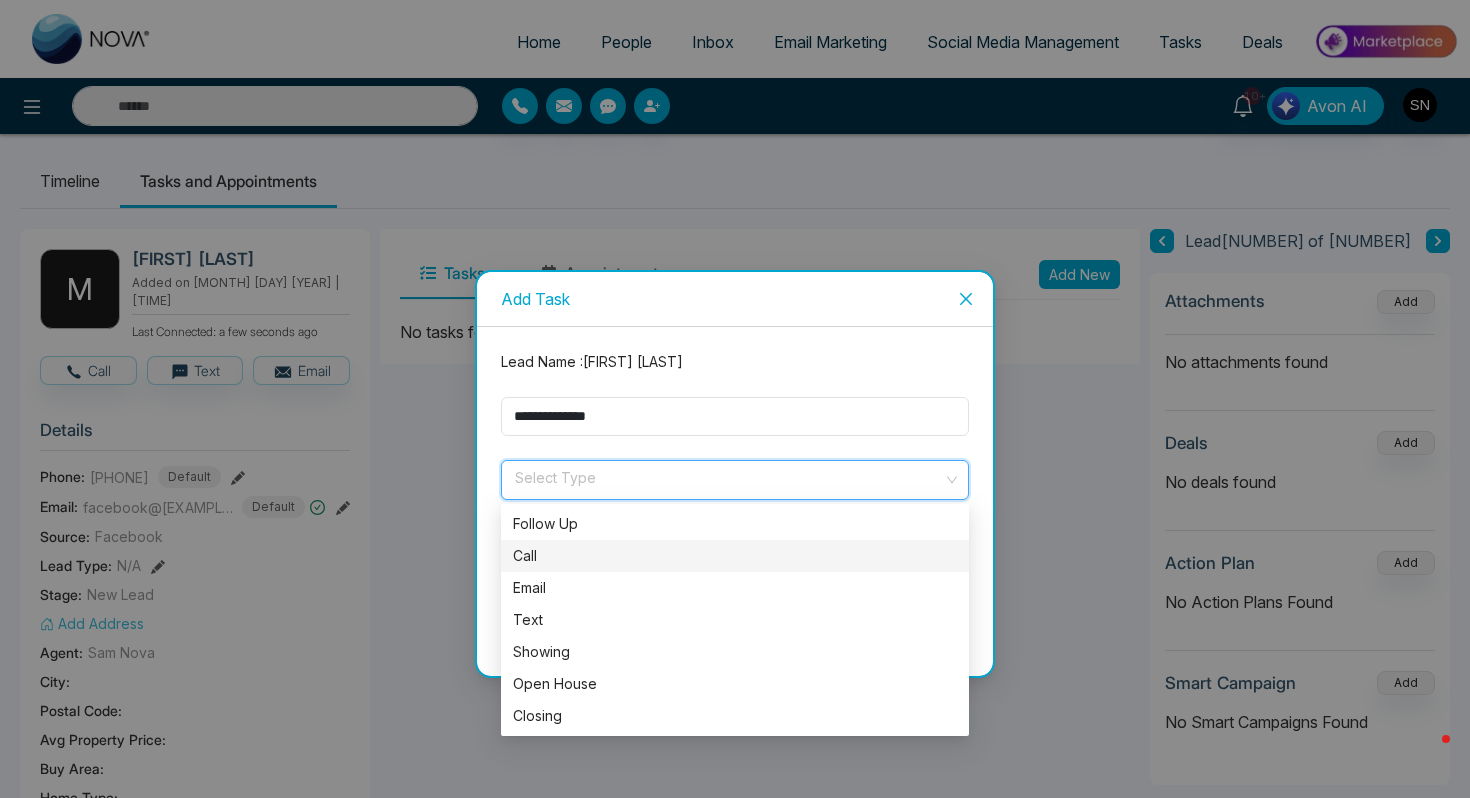 click on "Call" at bounding box center (735, 556) 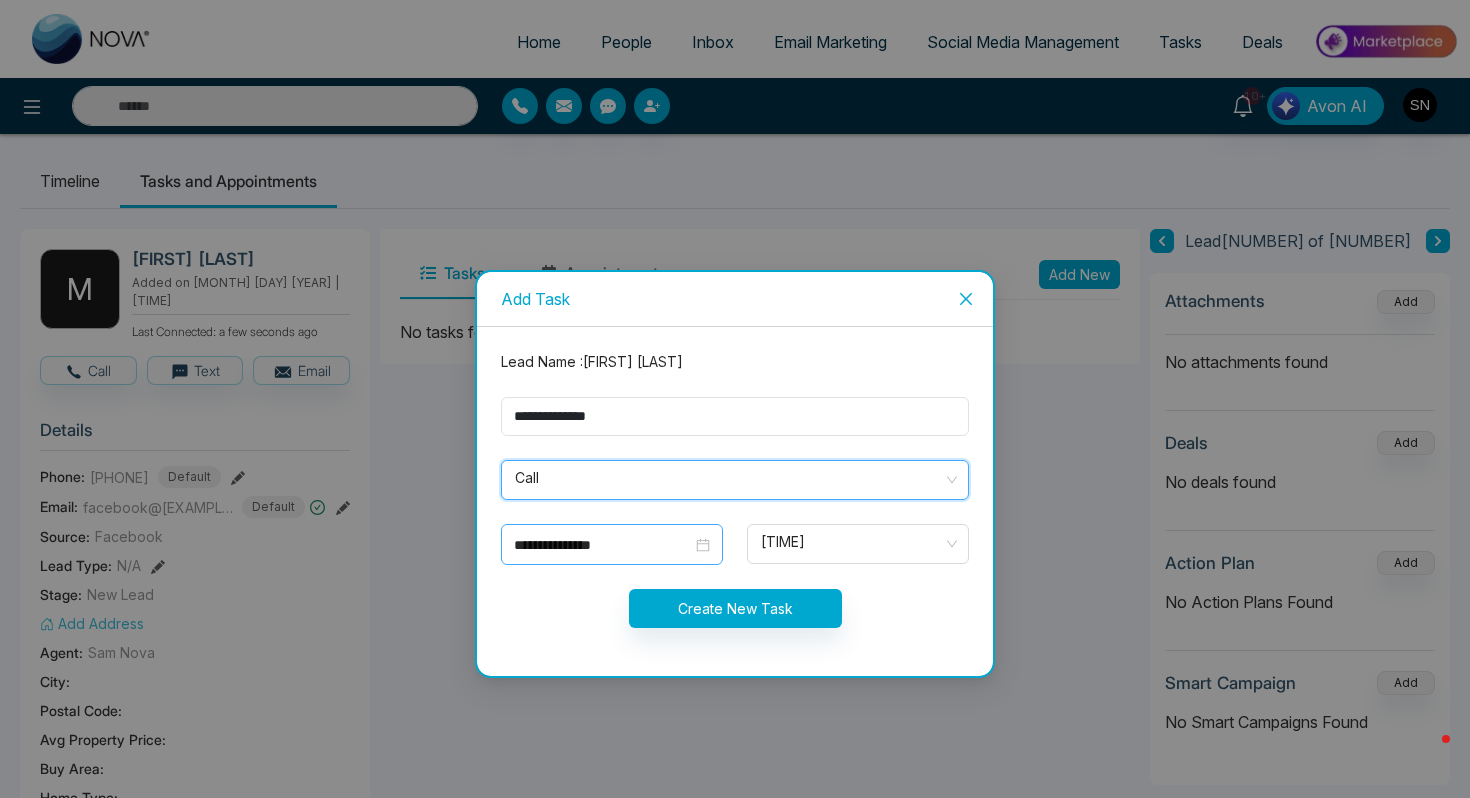 click on "**********" at bounding box center [612, 545] 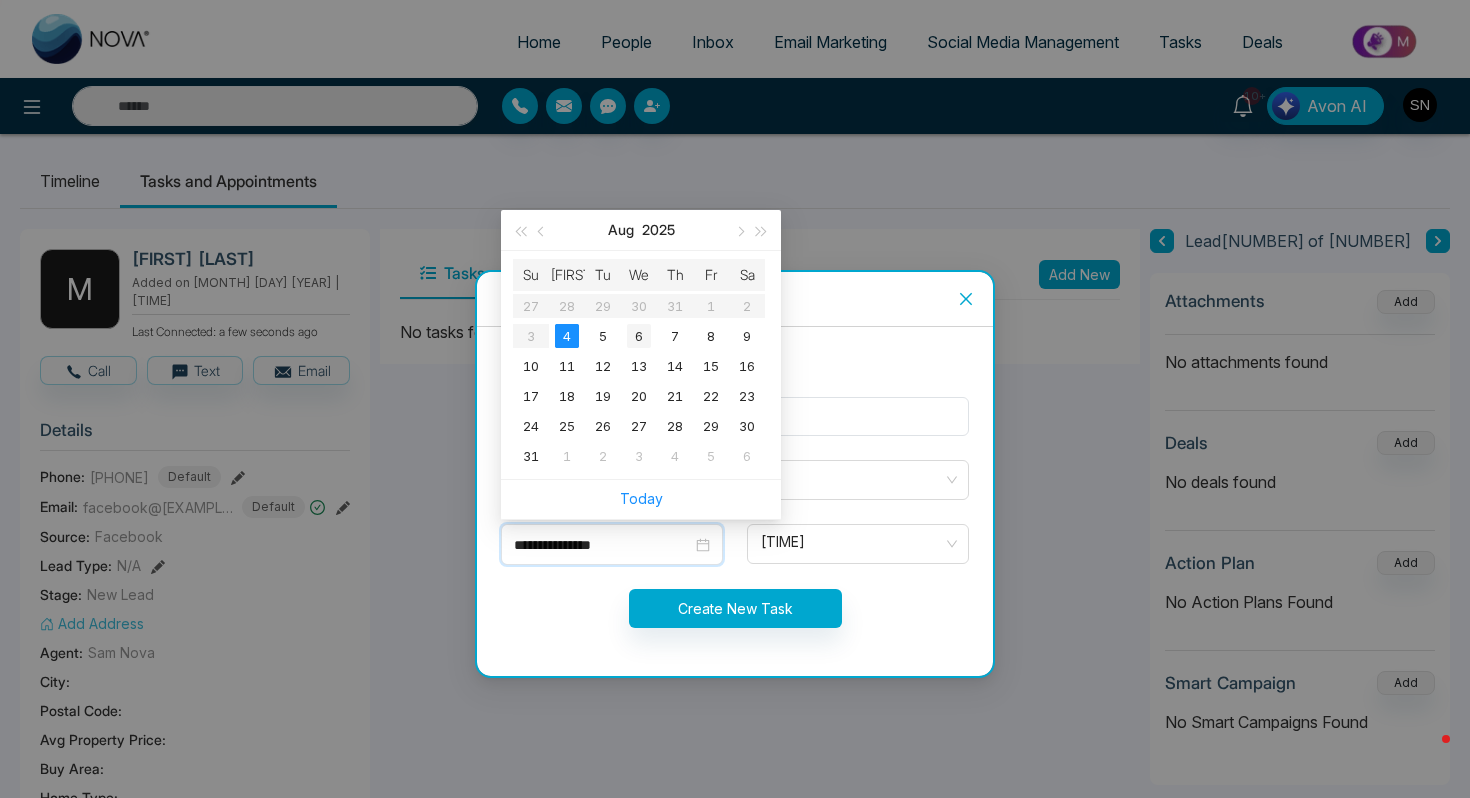 type on "**********" 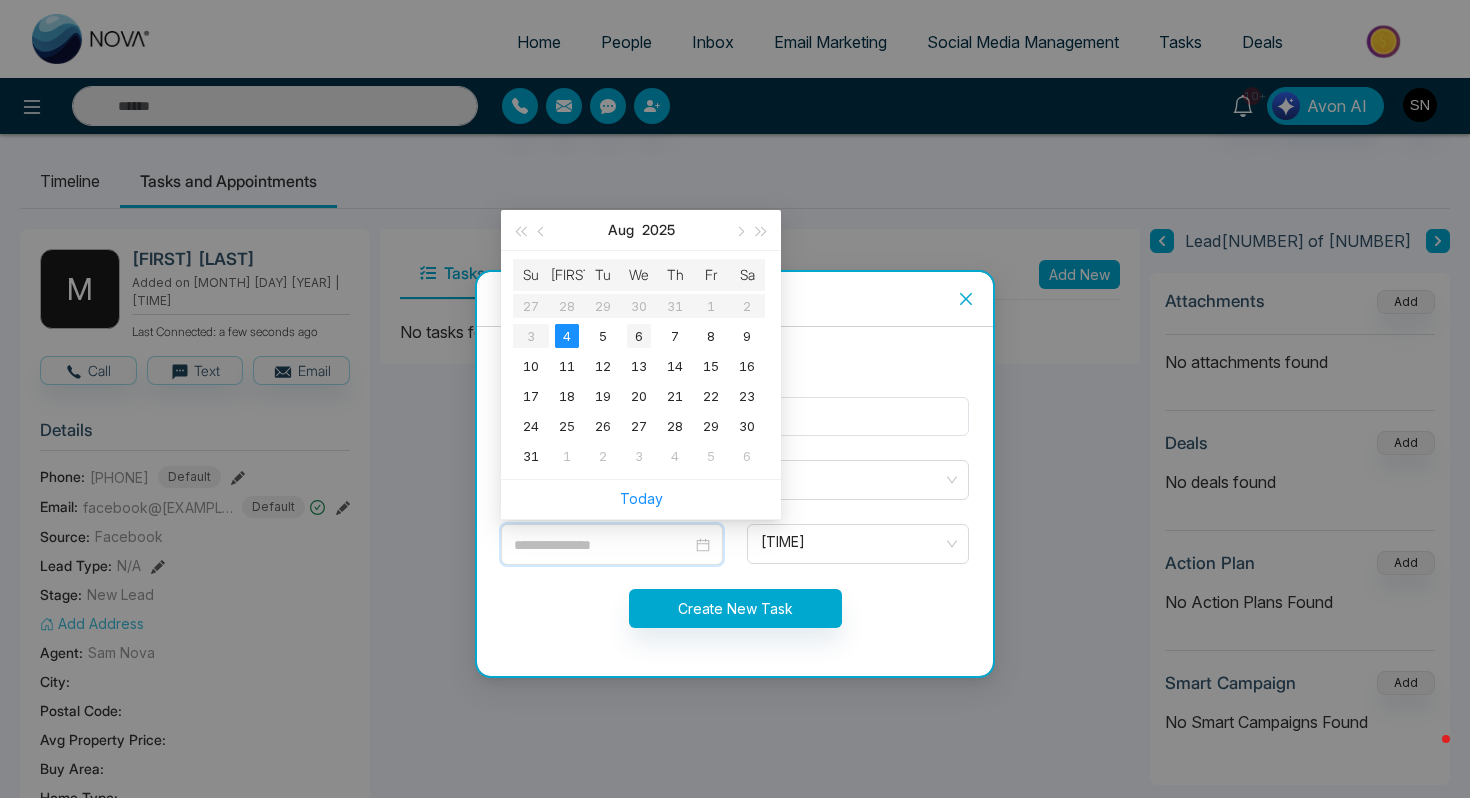 click on "6" at bounding box center [639, 336] 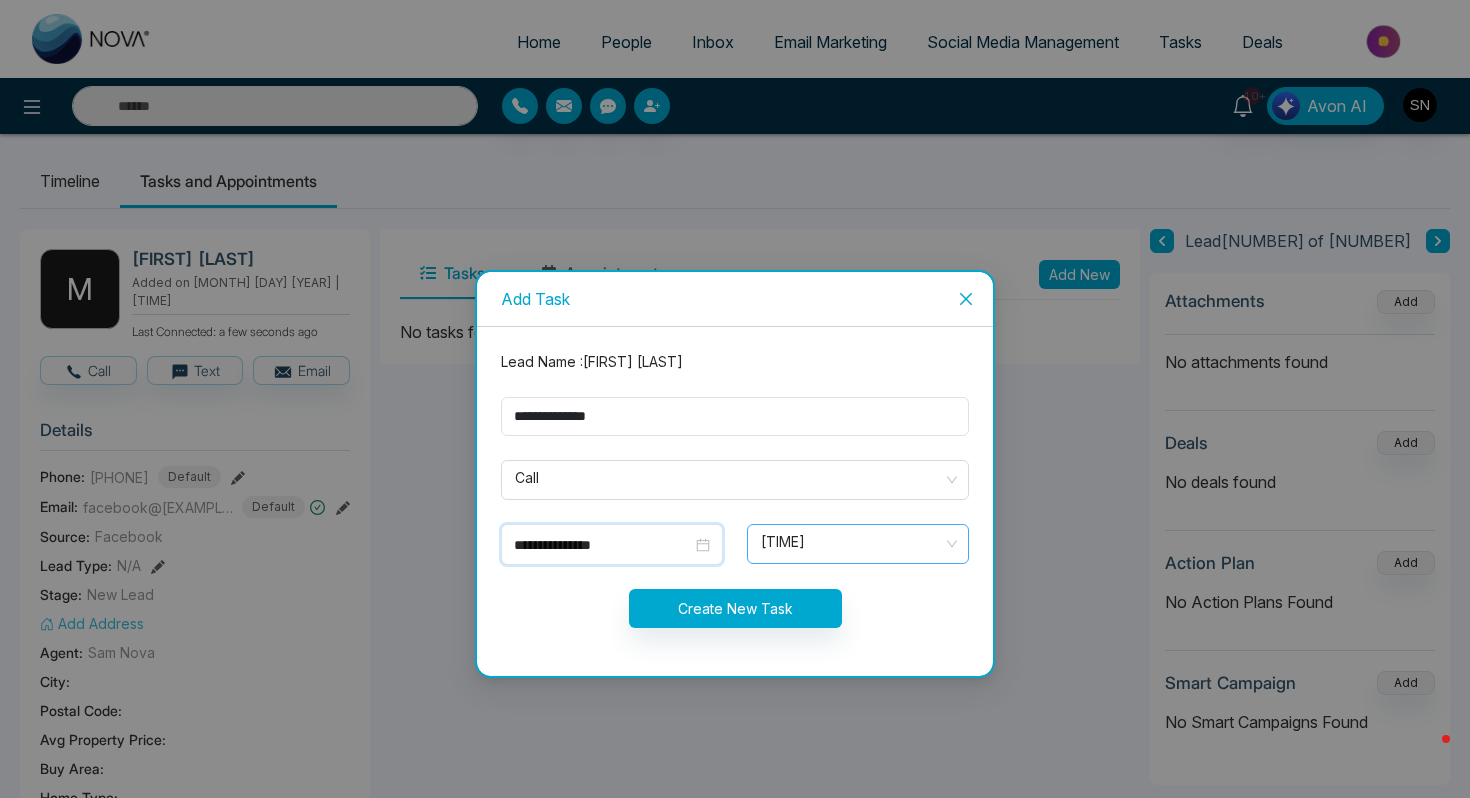 click on "[TIME]" at bounding box center (858, 544) 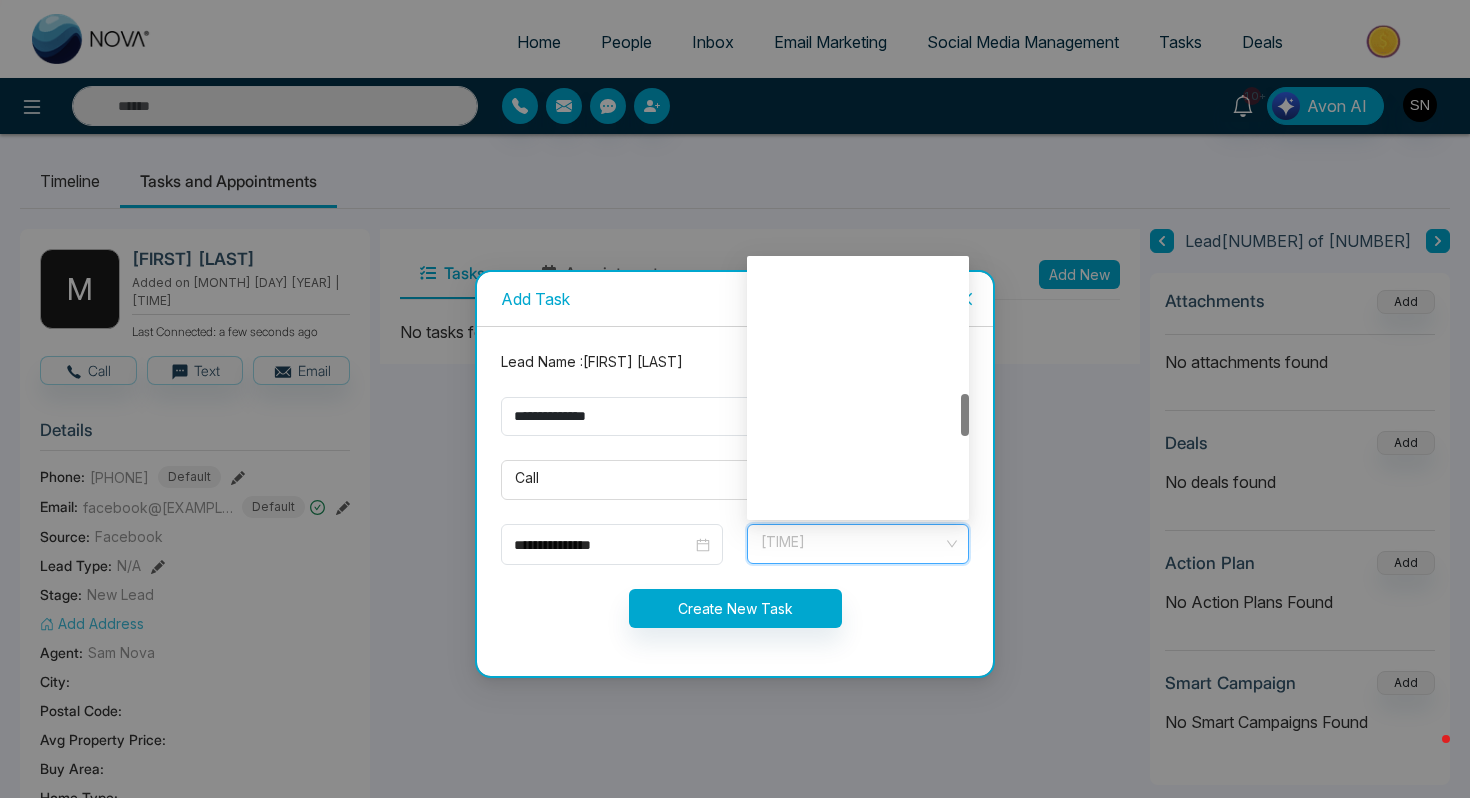 scroll, scrollTop: 800, scrollLeft: 0, axis: vertical 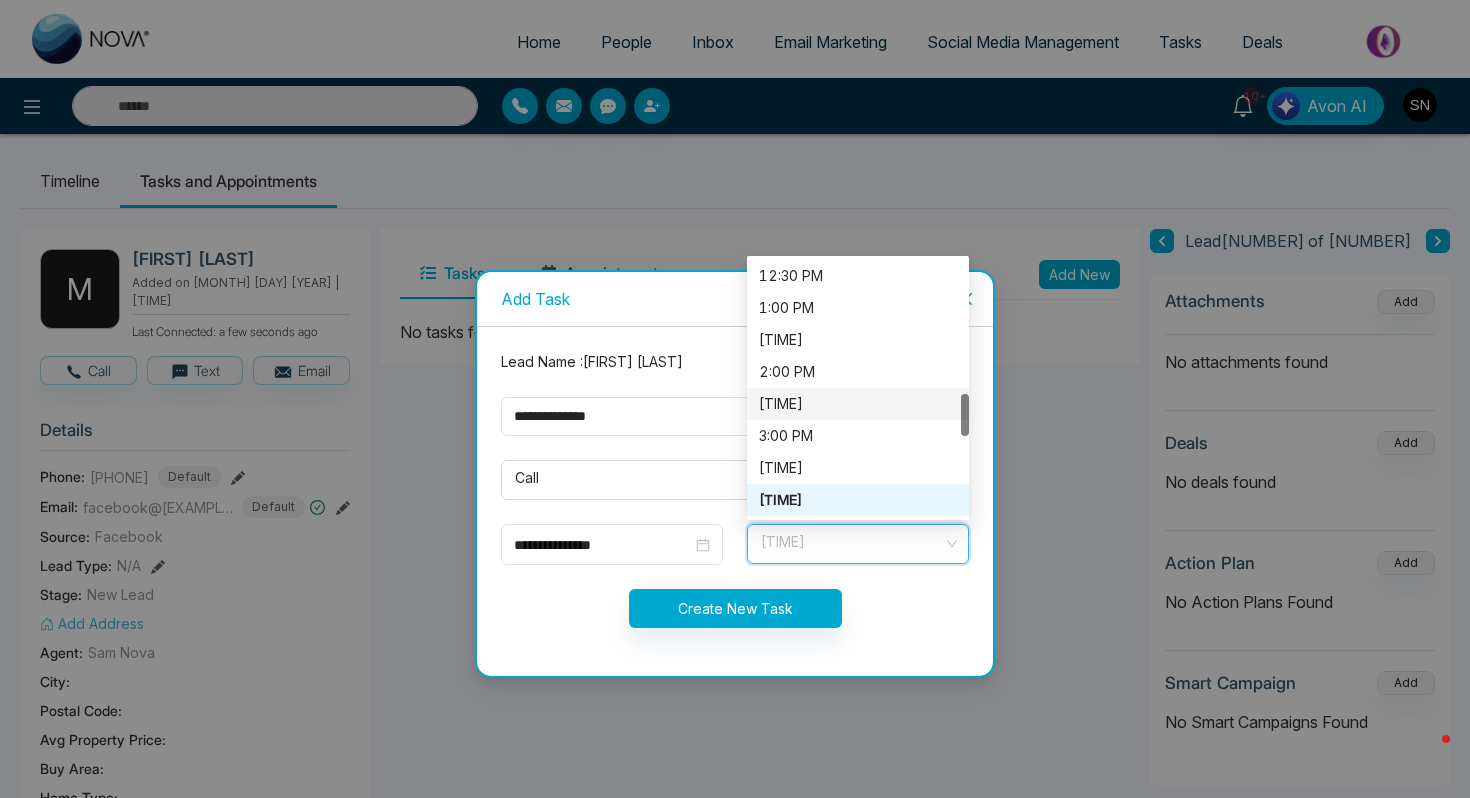 click on "[TIME]" at bounding box center (858, 404) 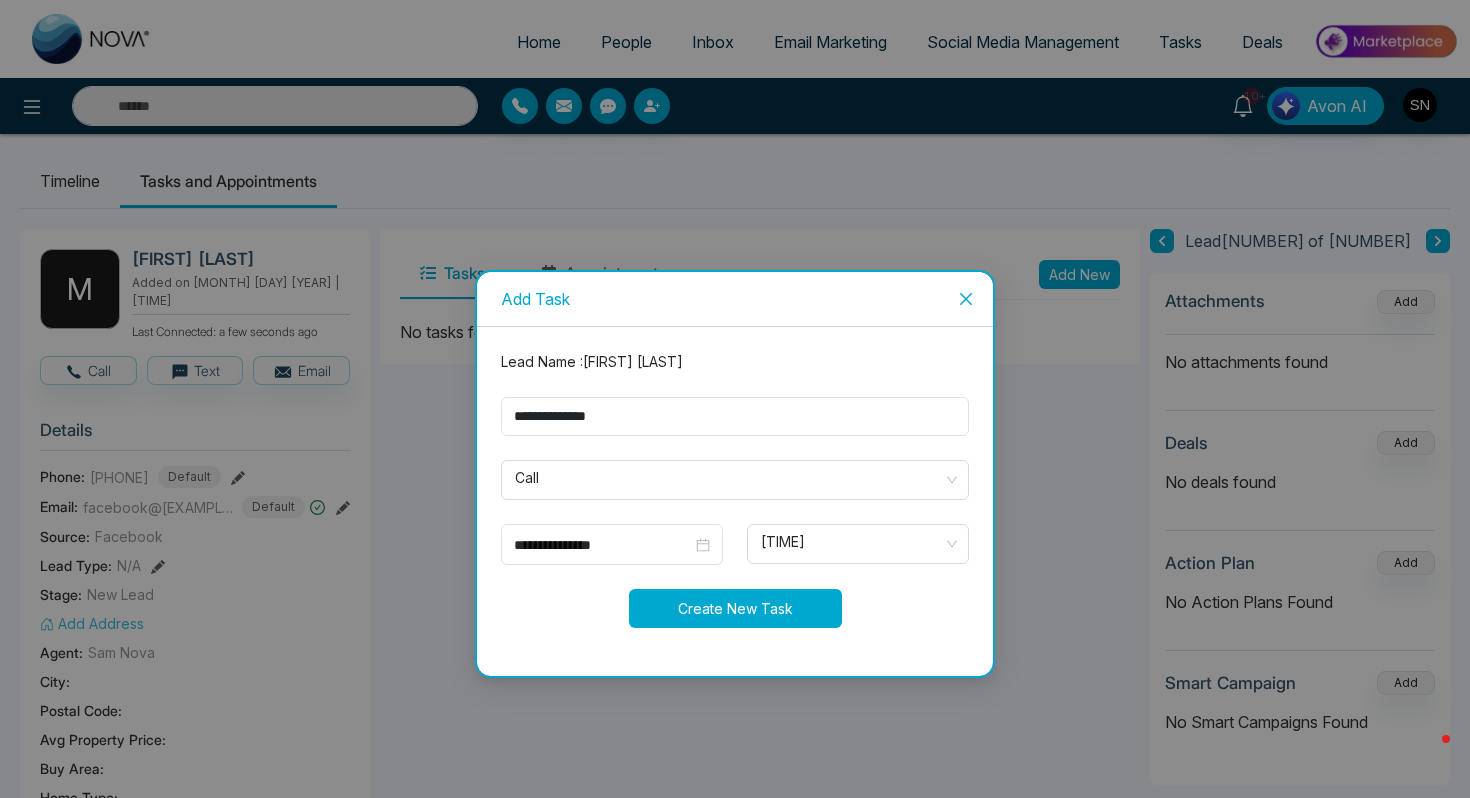 click on "Create New Task" at bounding box center [735, 608] 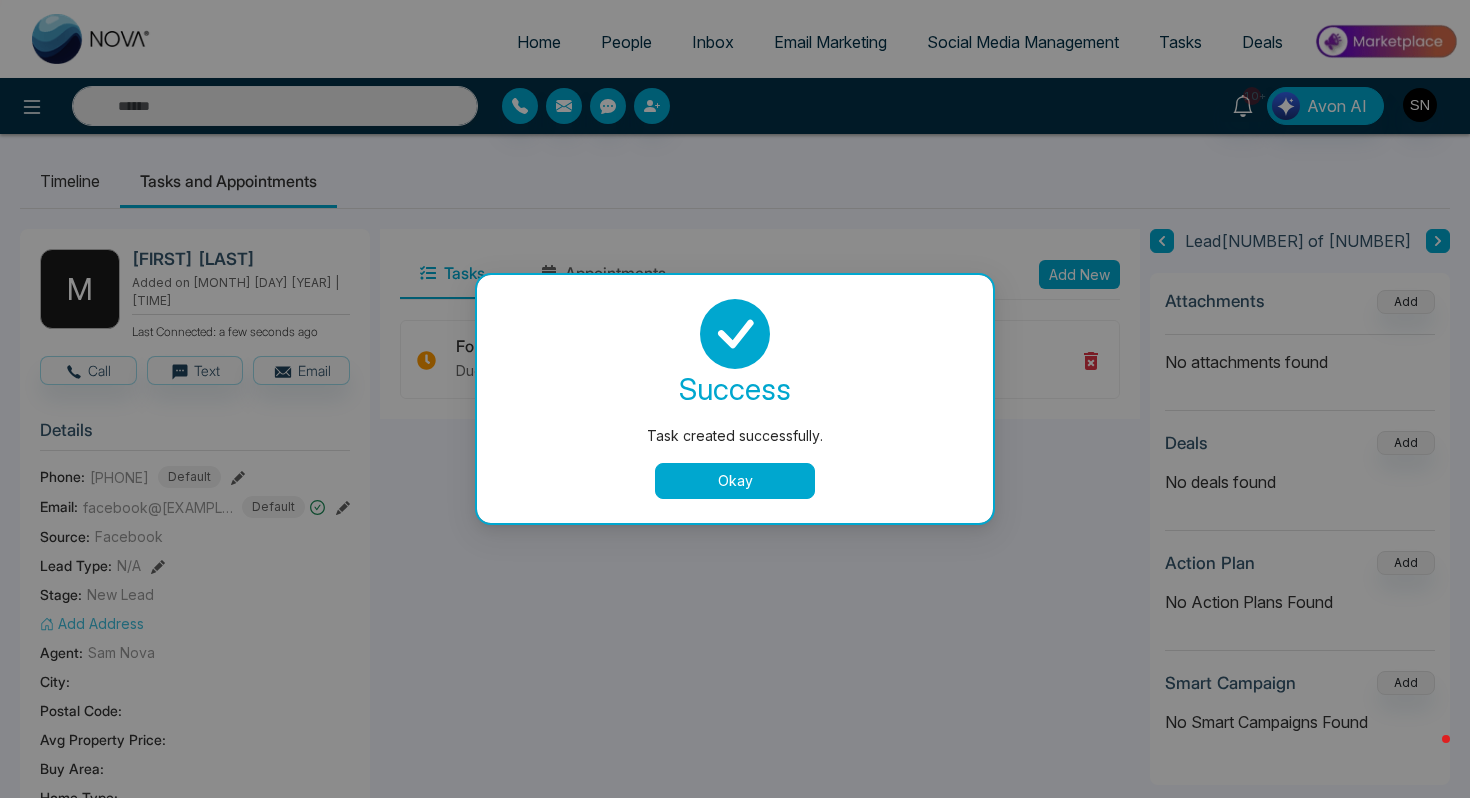 click on "Okay" at bounding box center [735, 481] 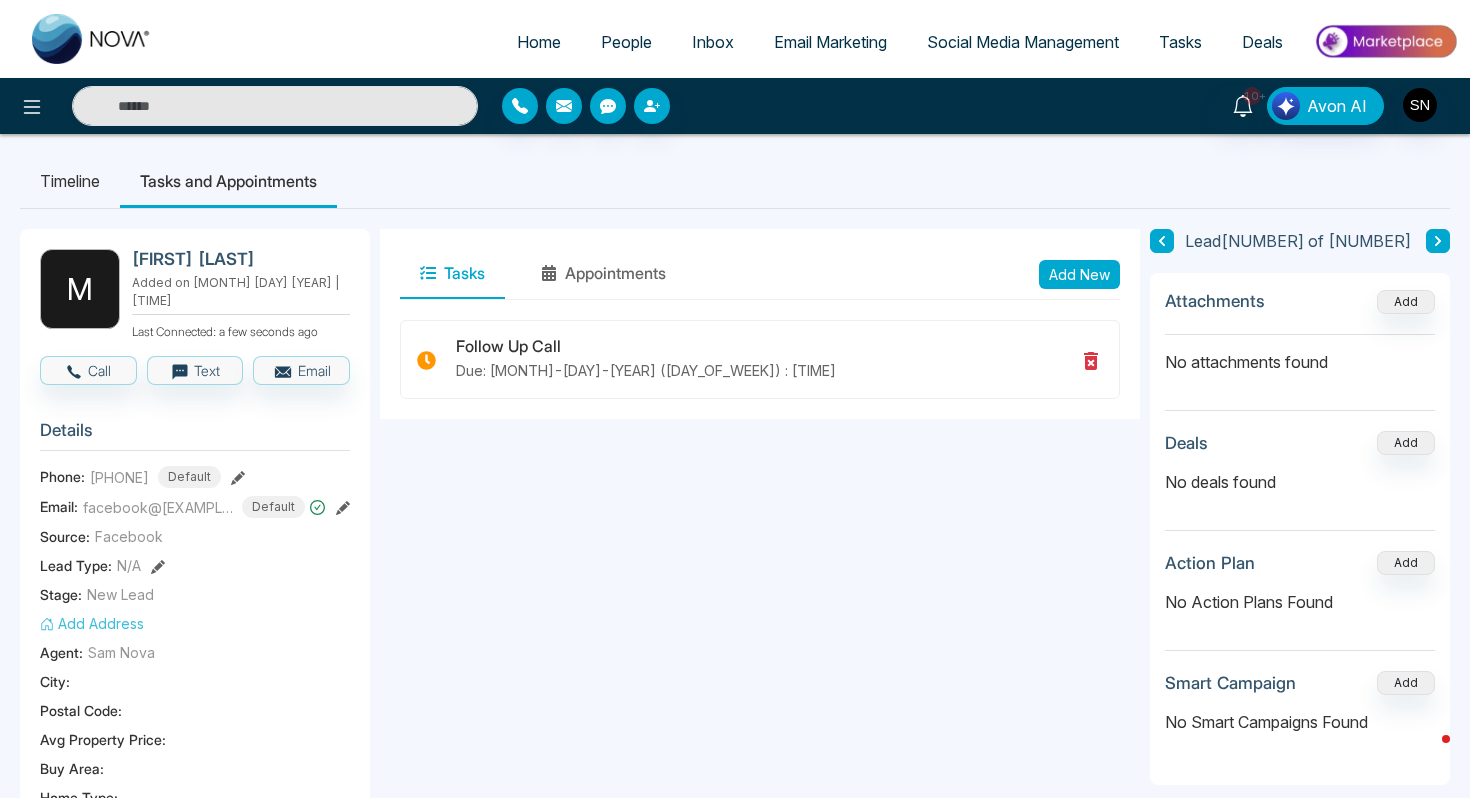 click on "Timeline" at bounding box center [70, 181] 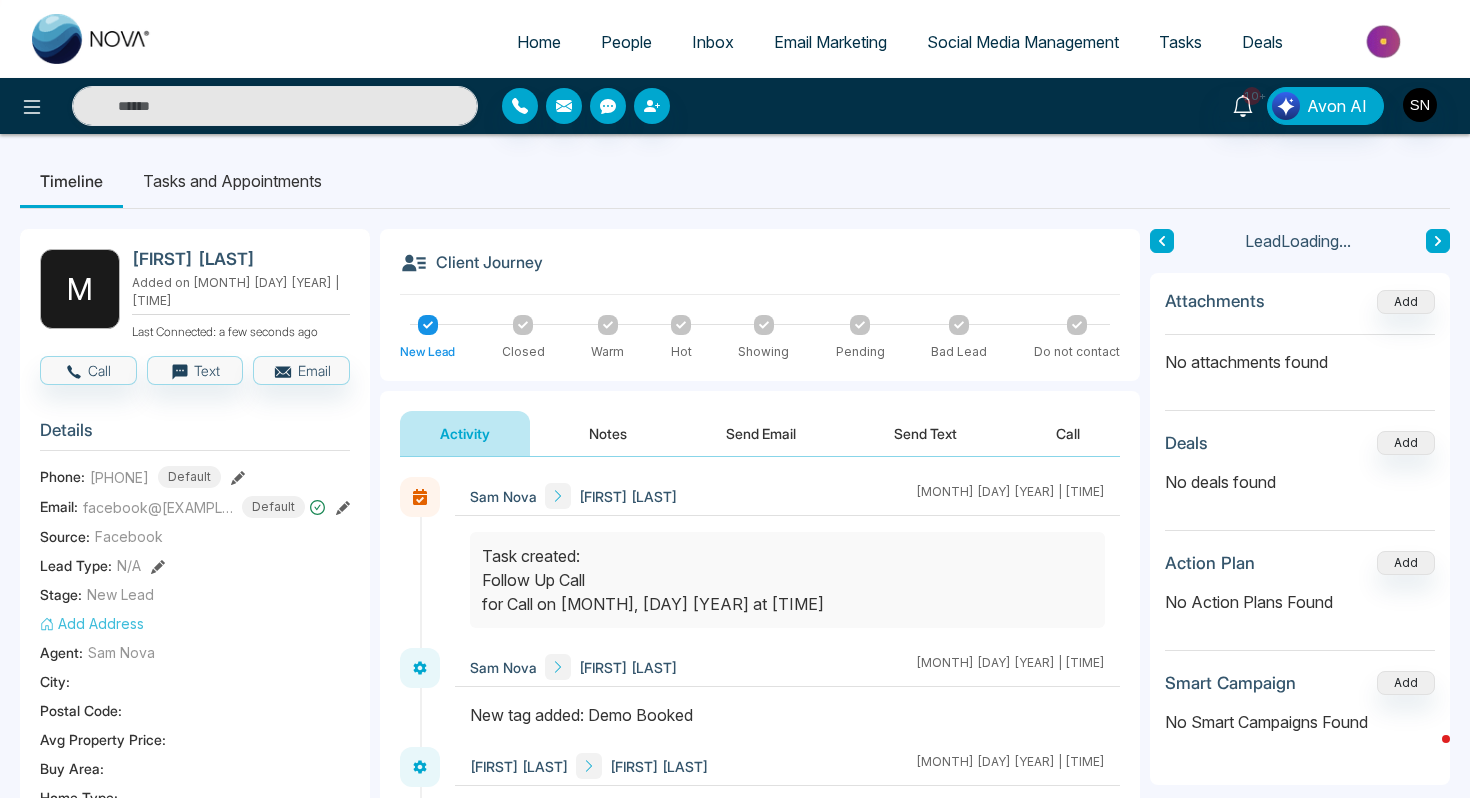 click on "Closed" at bounding box center (523, 338) 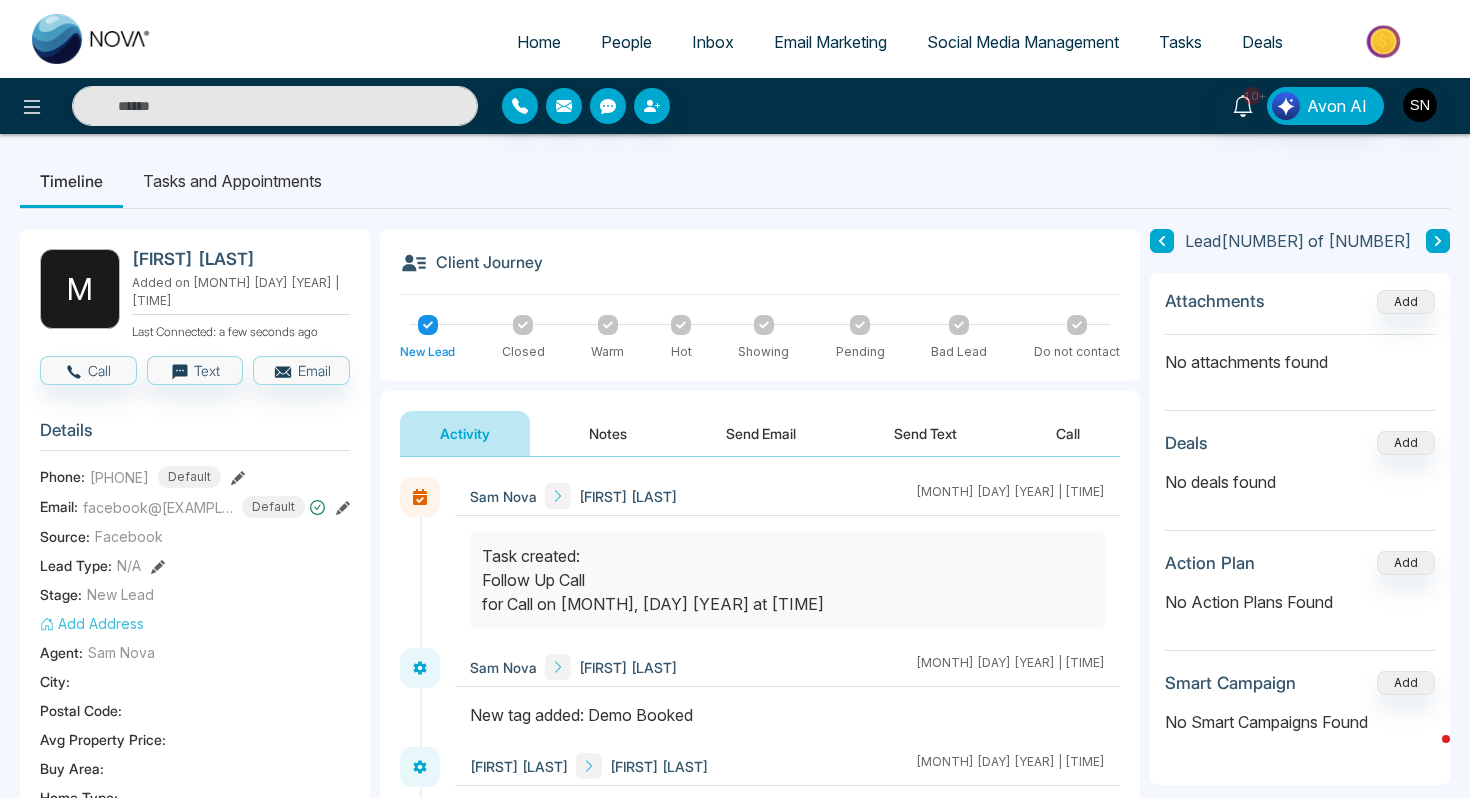 click on "Notes" at bounding box center (608, 433) 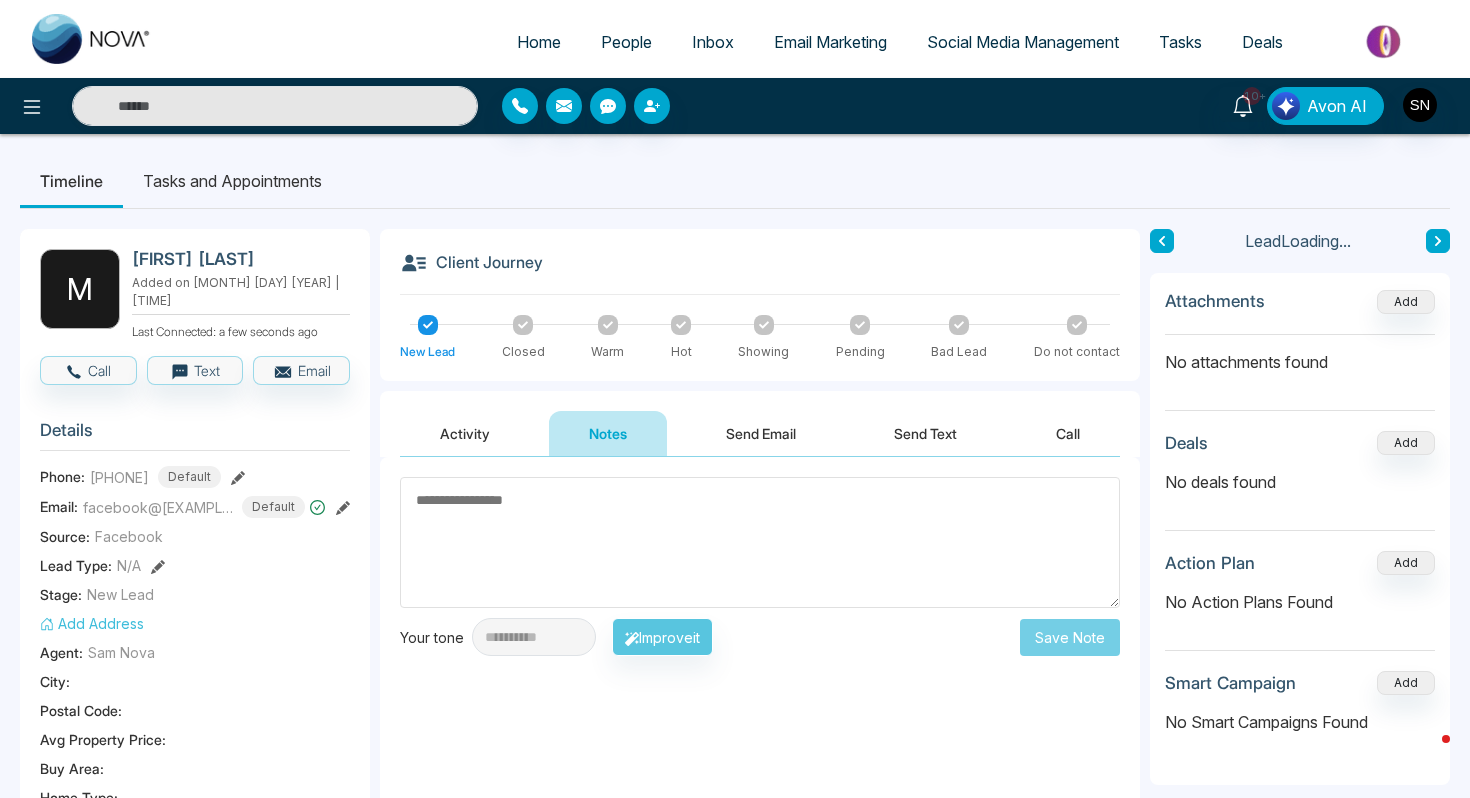 click at bounding box center (760, 542) 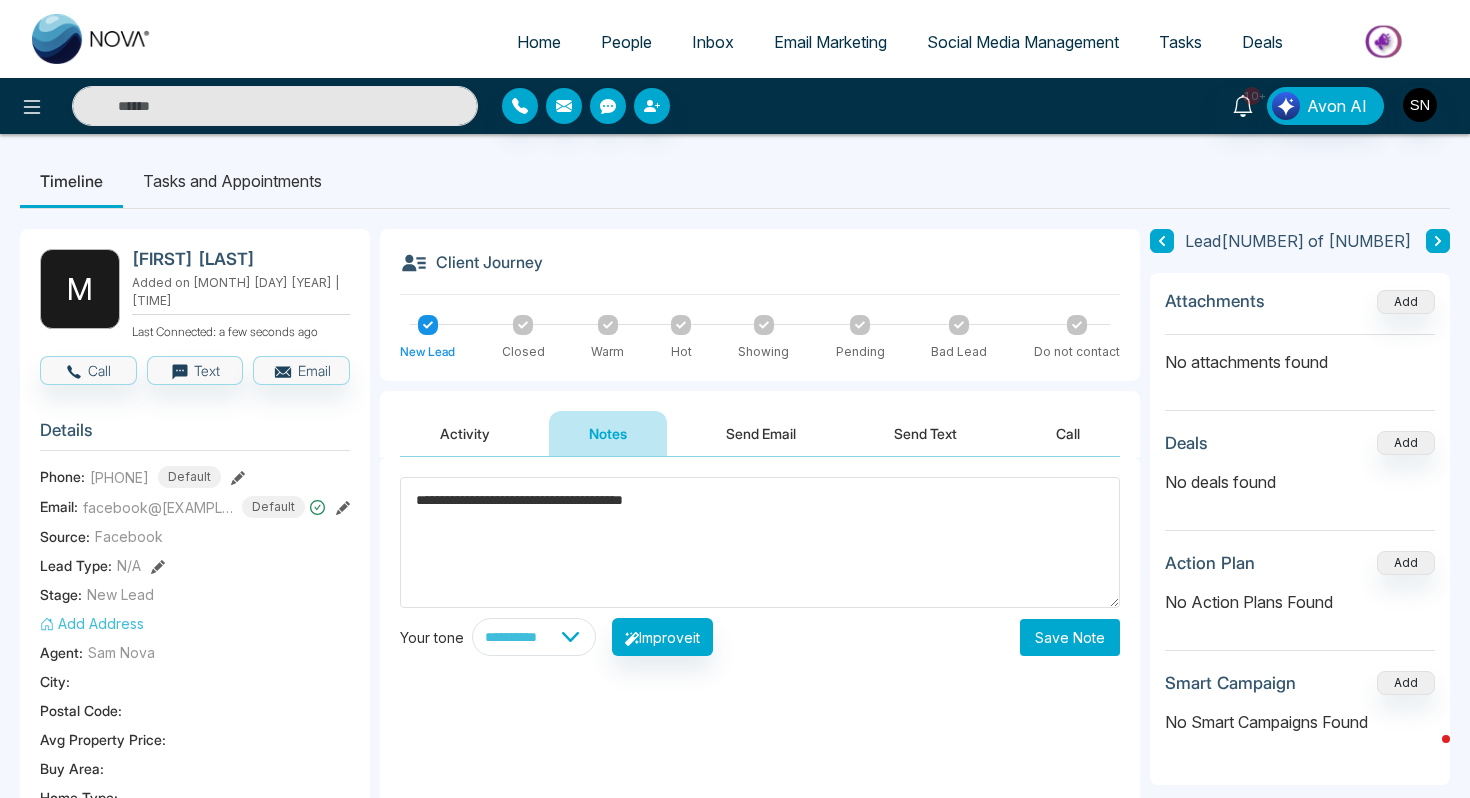 type on "**********" 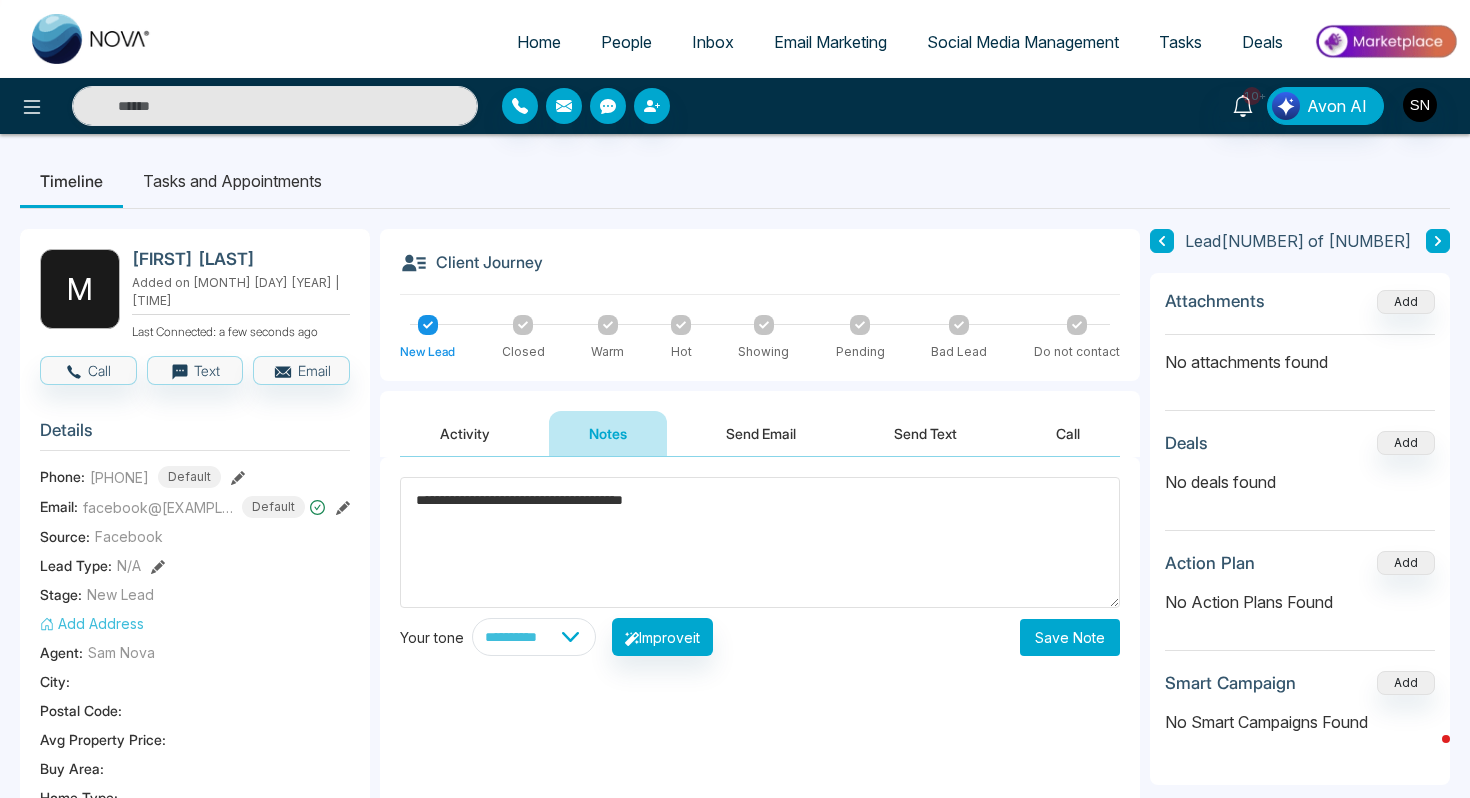 click on "Save Note" at bounding box center (1070, 637) 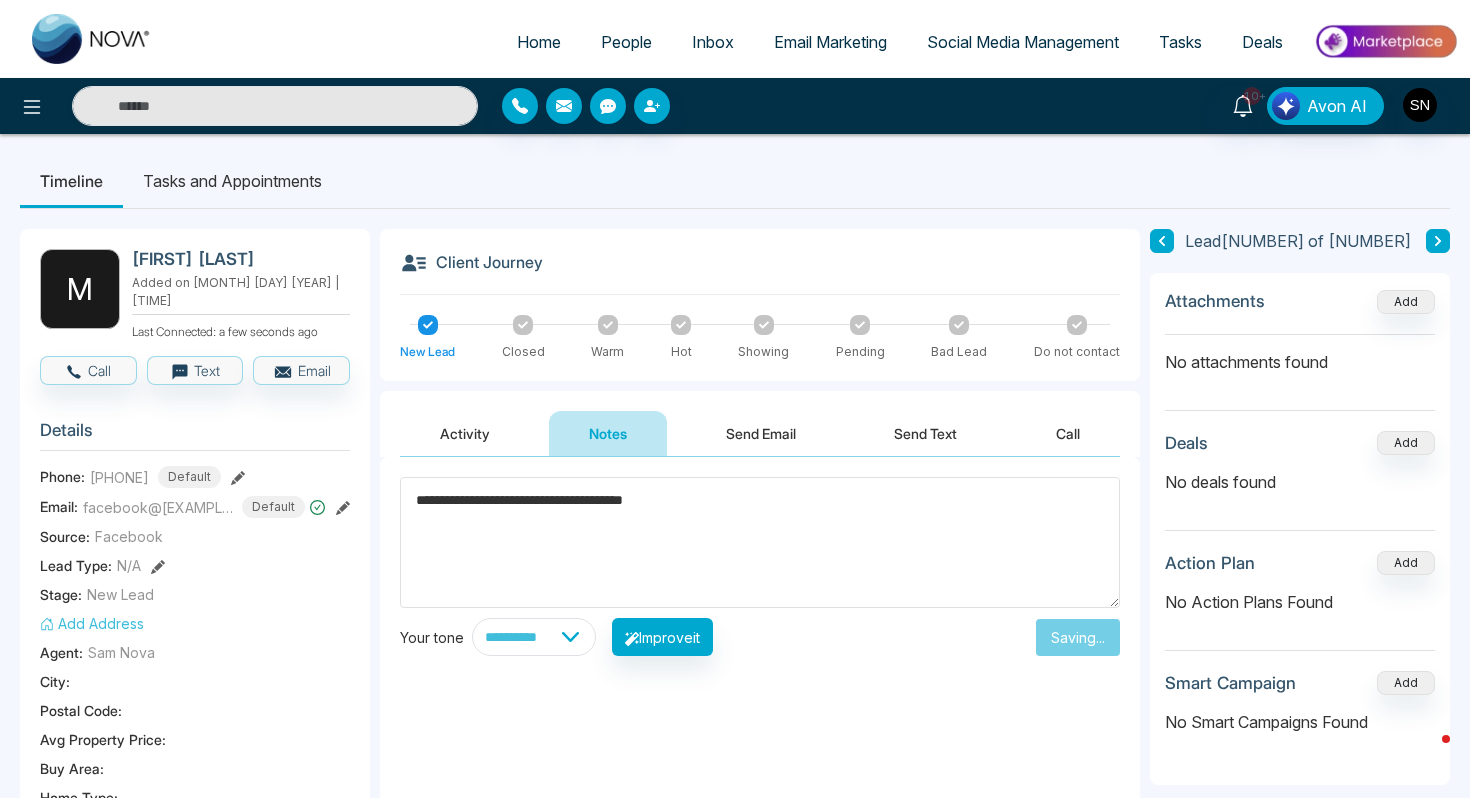 type 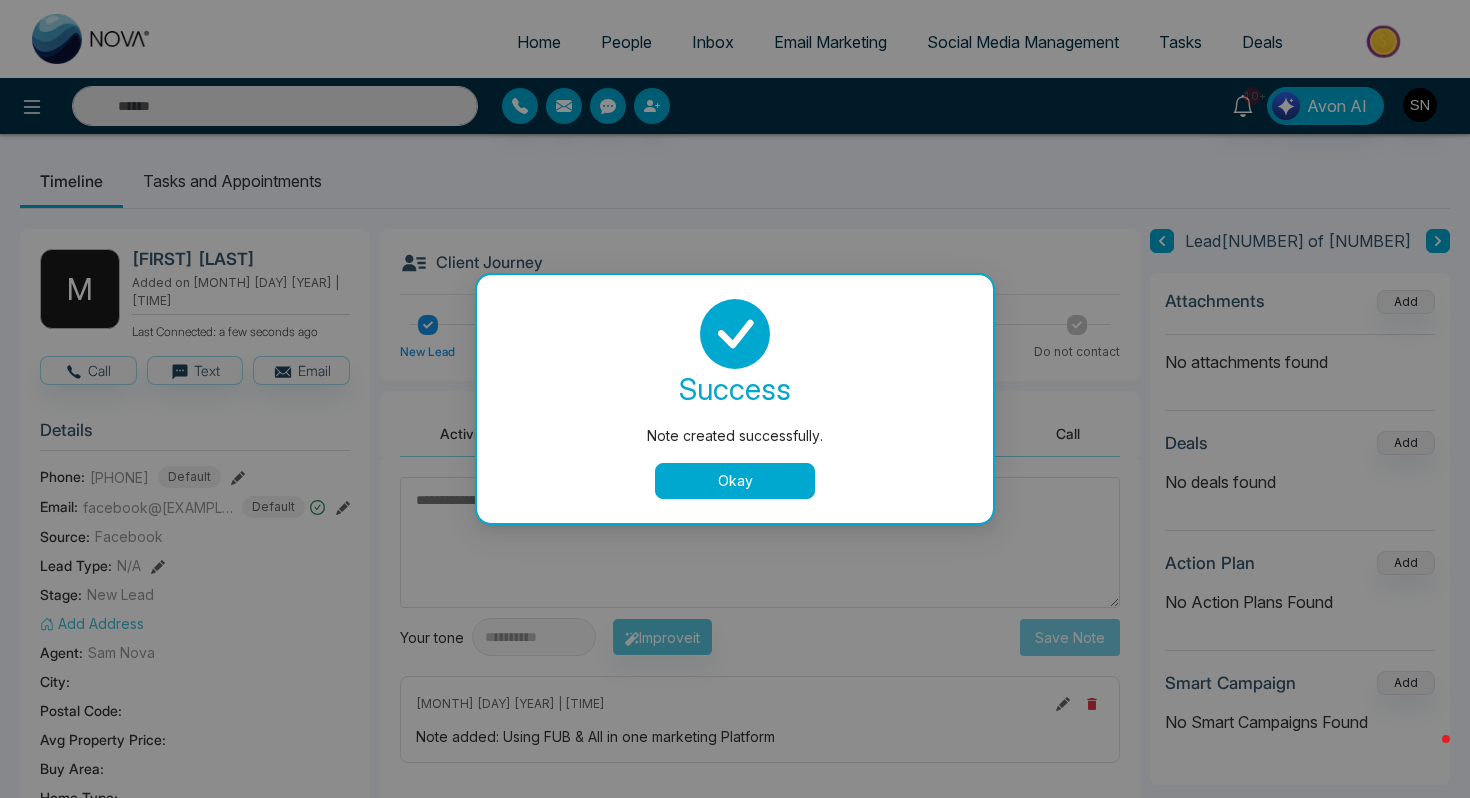 click on "Okay" at bounding box center (735, 481) 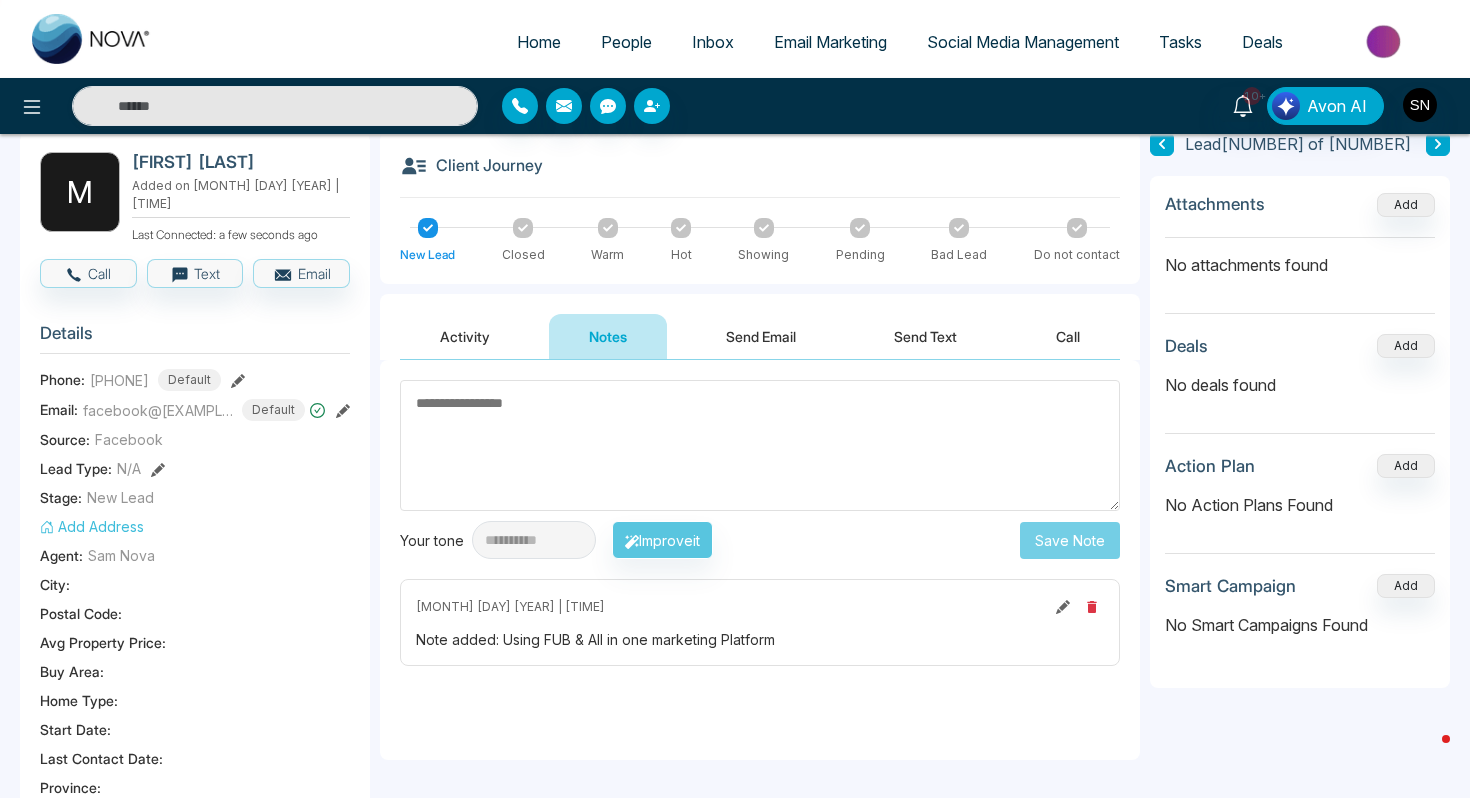 scroll, scrollTop: 0, scrollLeft: 0, axis: both 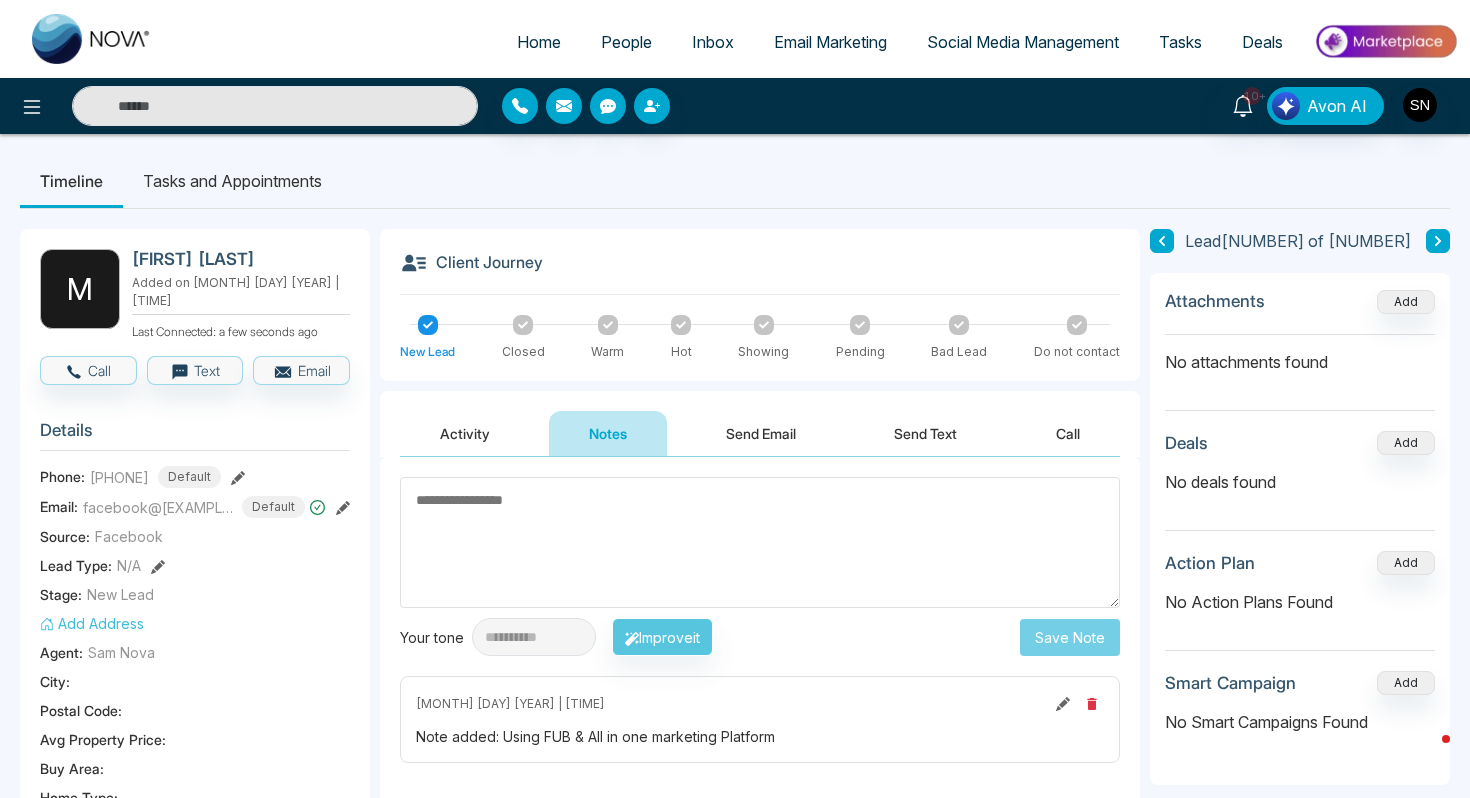 click at bounding box center (760, 542) 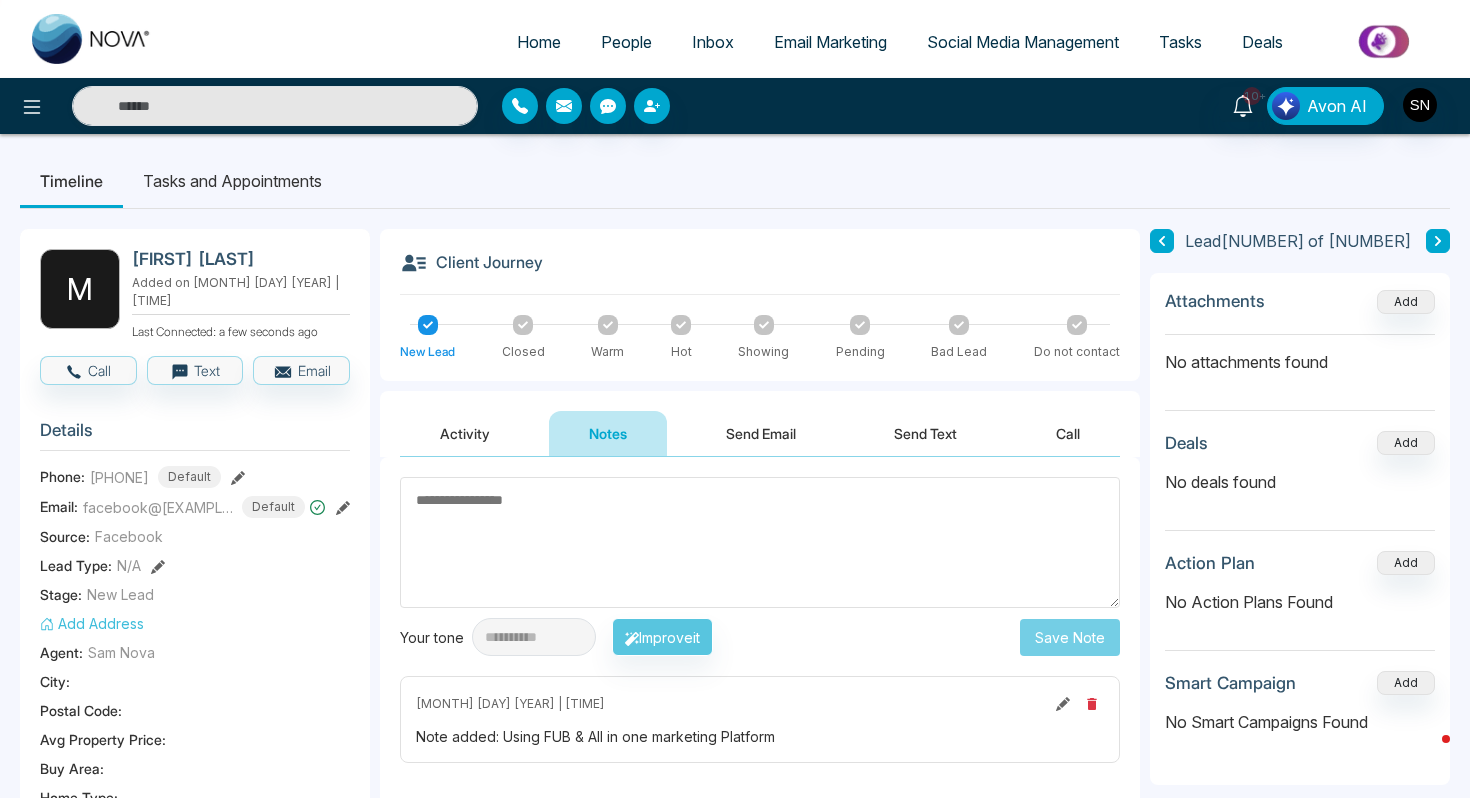click on "Activity" at bounding box center [465, 433] 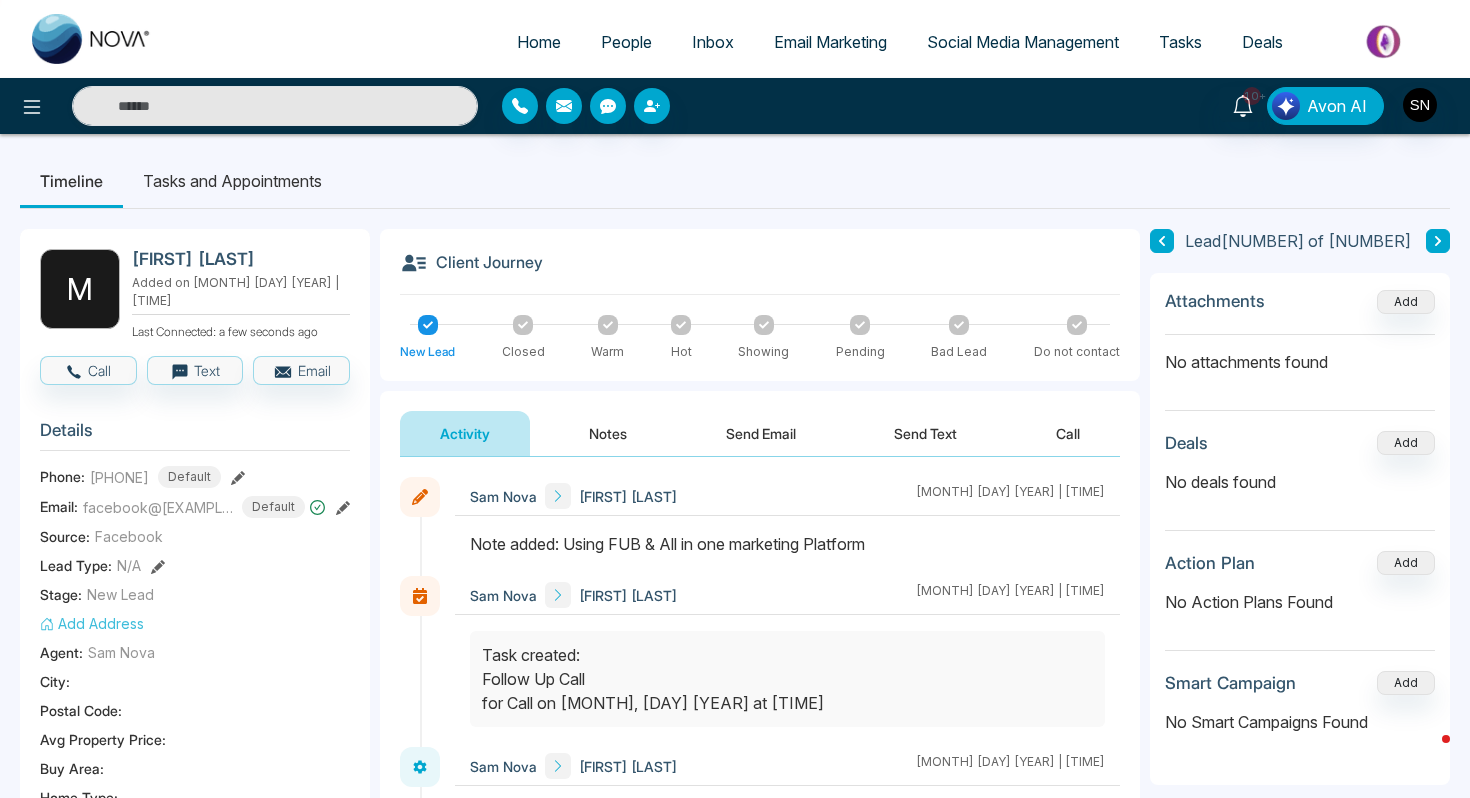 click on "Lead  2 of 452 Attachments Add No attachments found Deals Add No deals found Action Plan Add No Action Plans Found Smart Campaign Add No Smart Campaigns Found" at bounding box center (1300, 872) 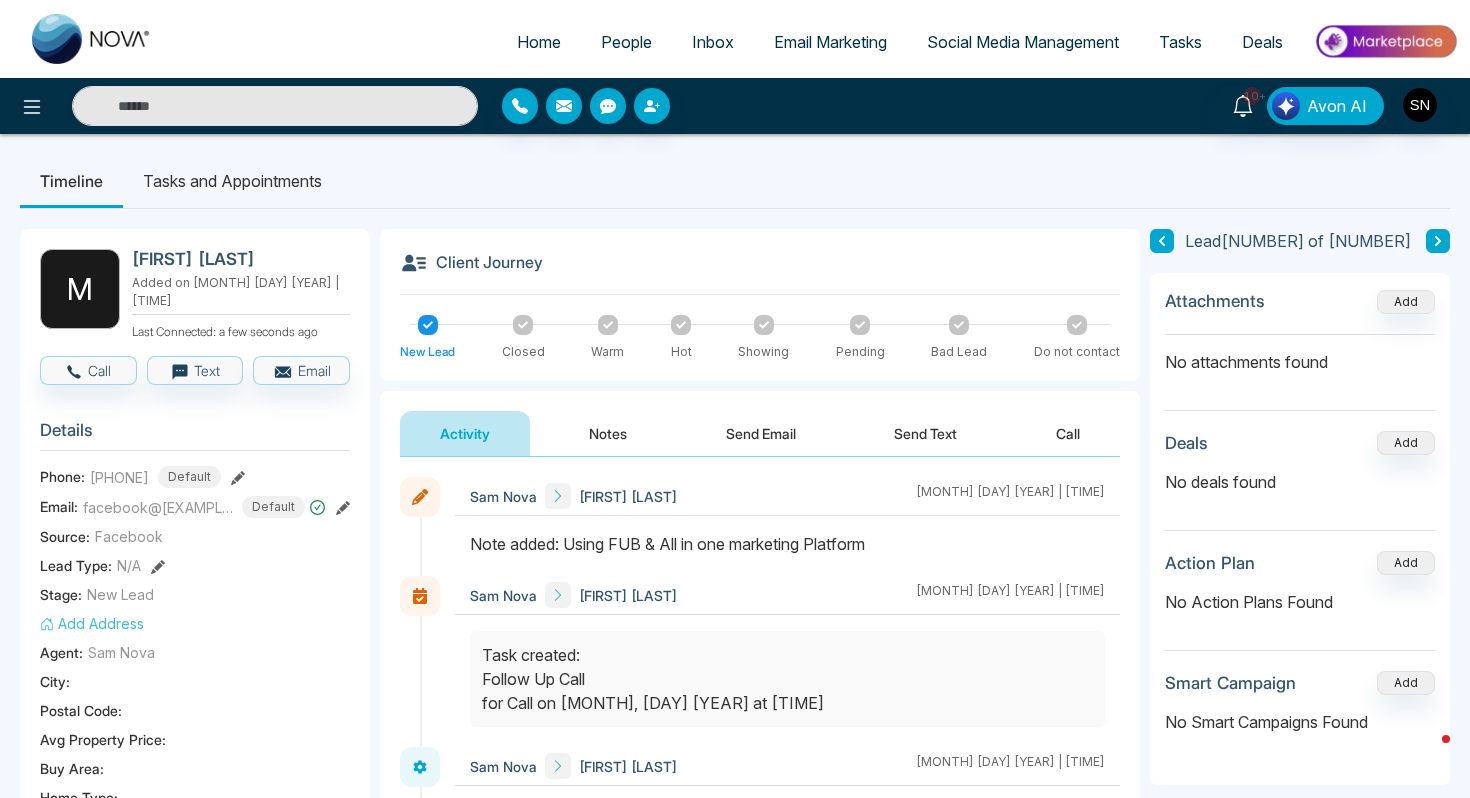 click on "**********" at bounding box center [735, 879] 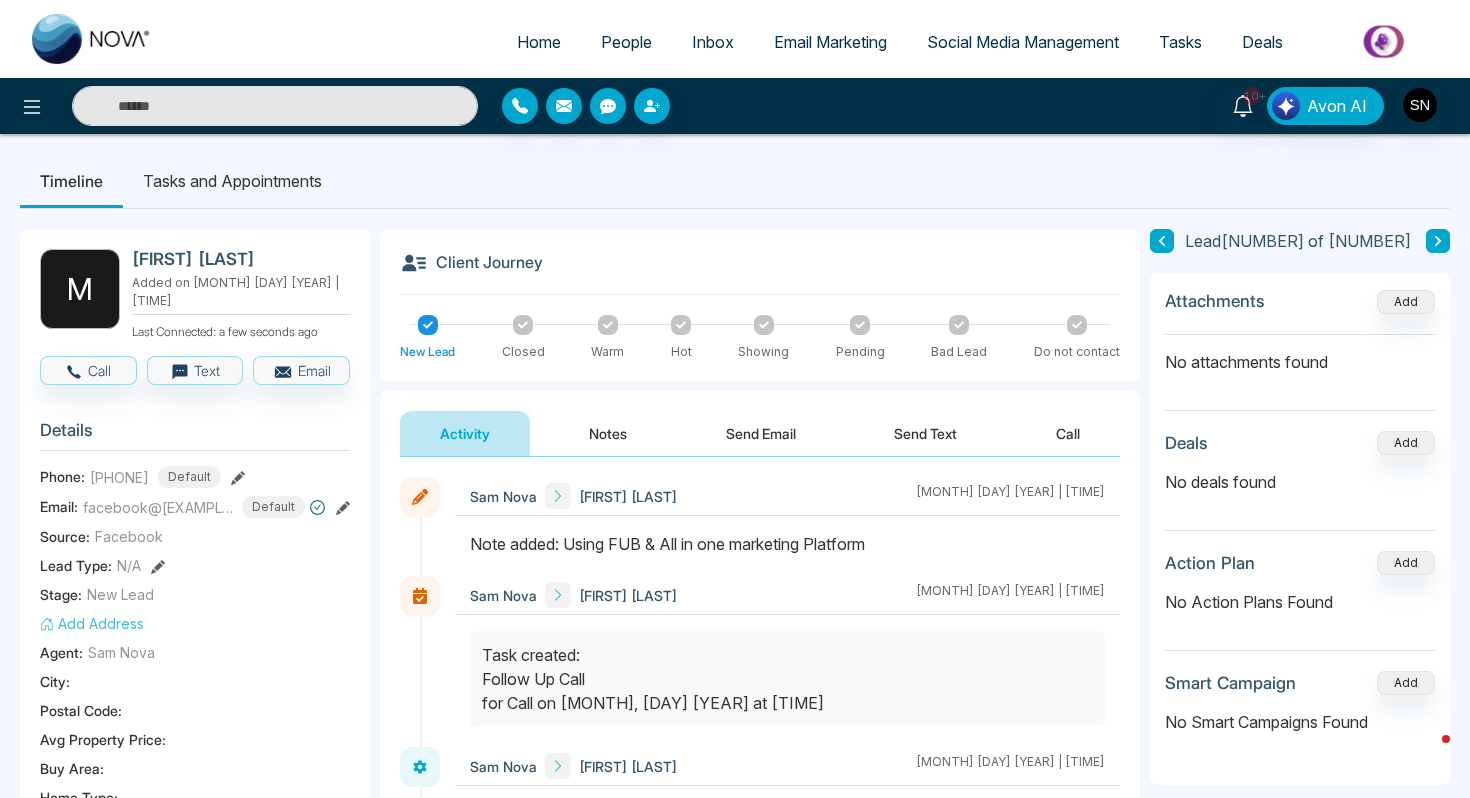 click at bounding box center [1438, 241] 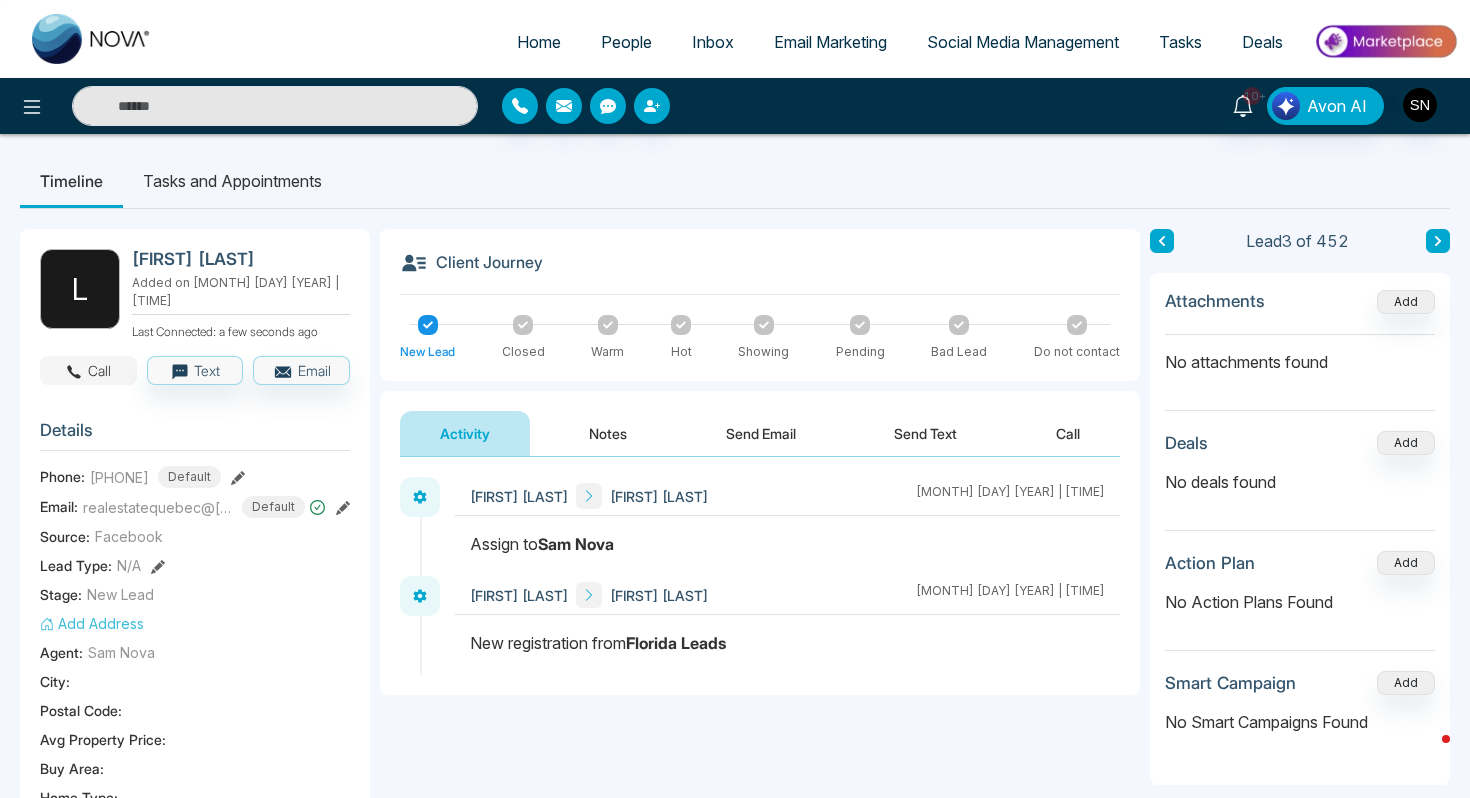 click 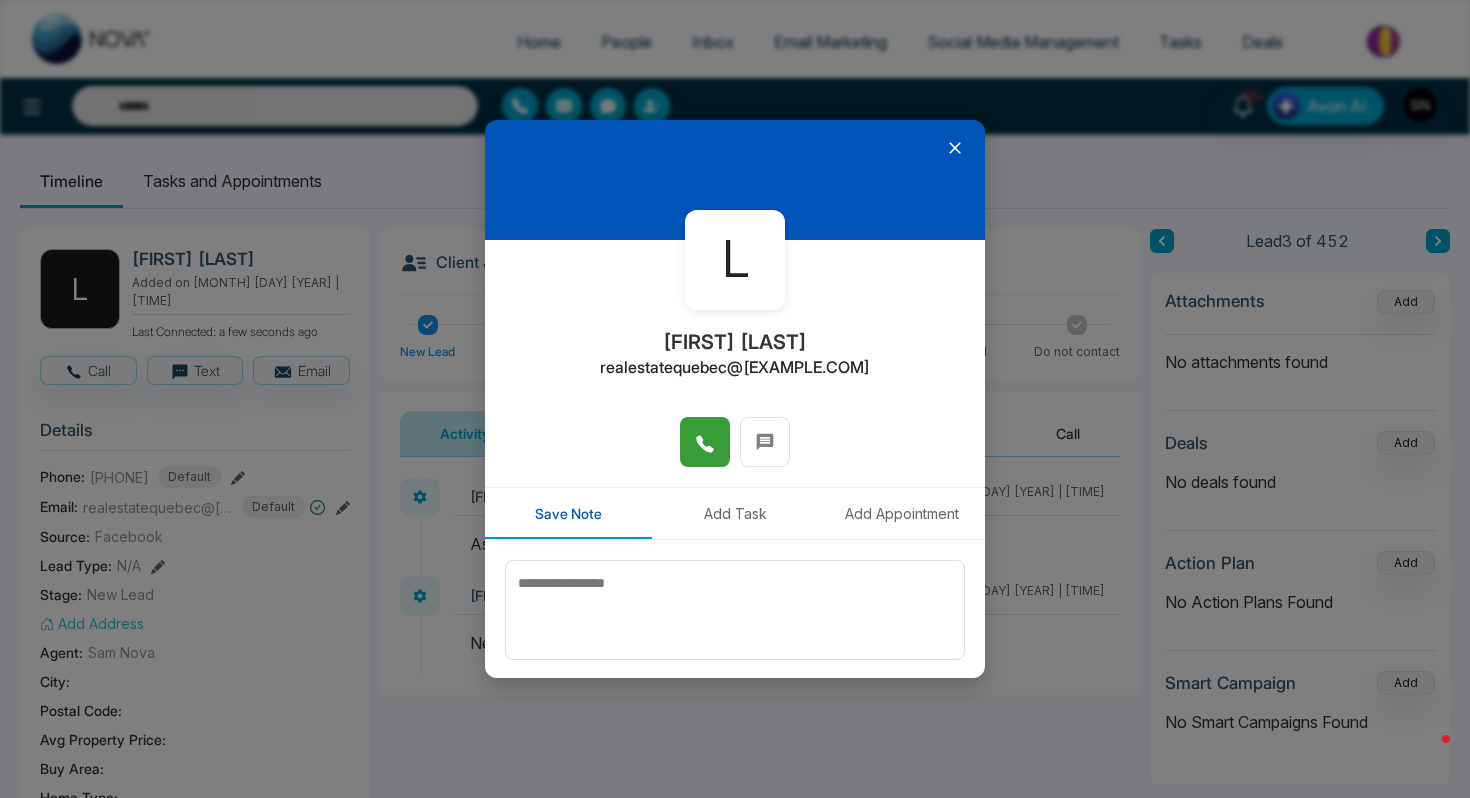 click 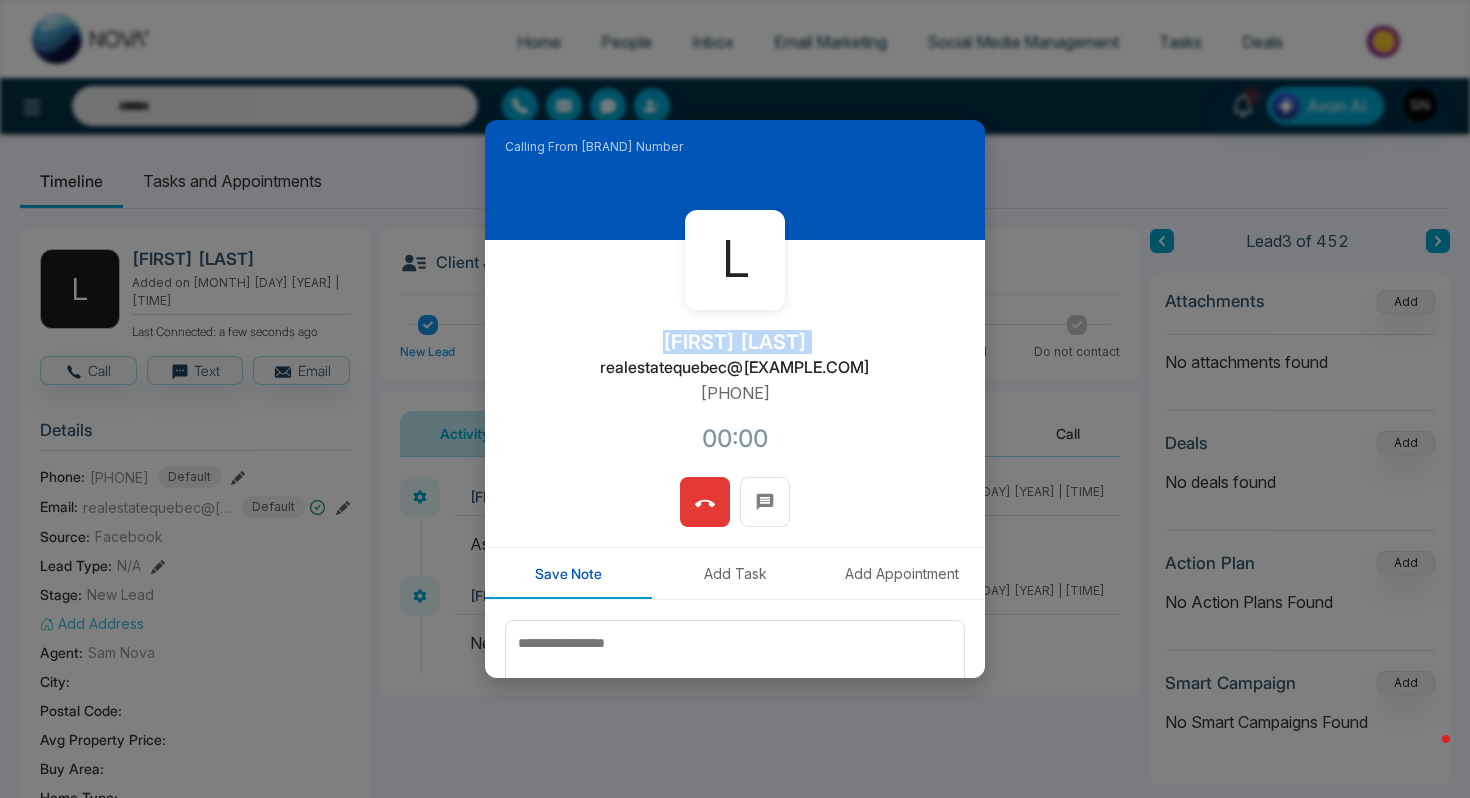 drag, startPoint x: 675, startPoint y: 340, endPoint x: 808, endPoint y: 340, distance: 133 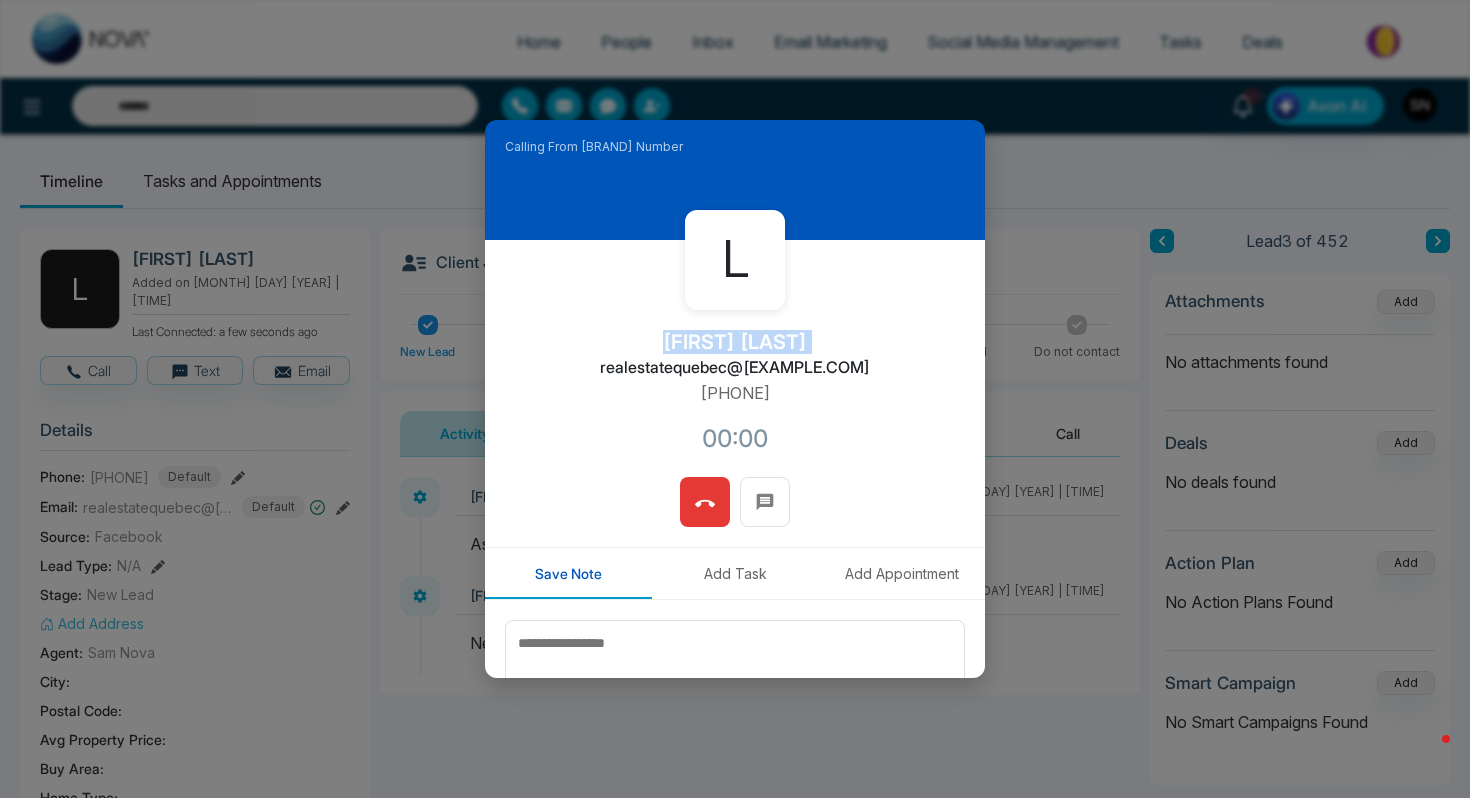 click on "[FIRST] [LAST] [EMAIL] +1[PHONE] [TIME]" at bounding box center (735, 358) 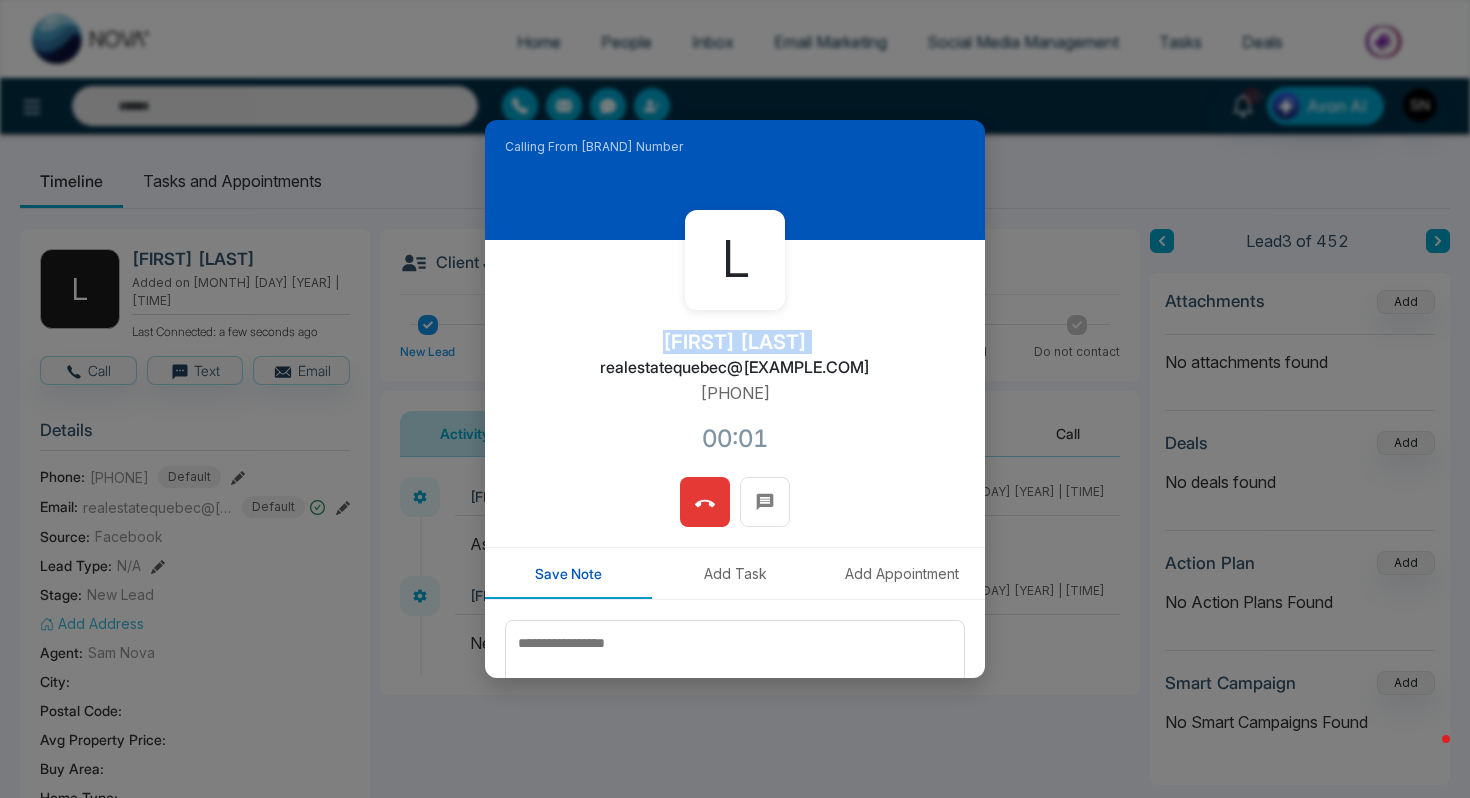 copy on "[FIRST] [LAST]" 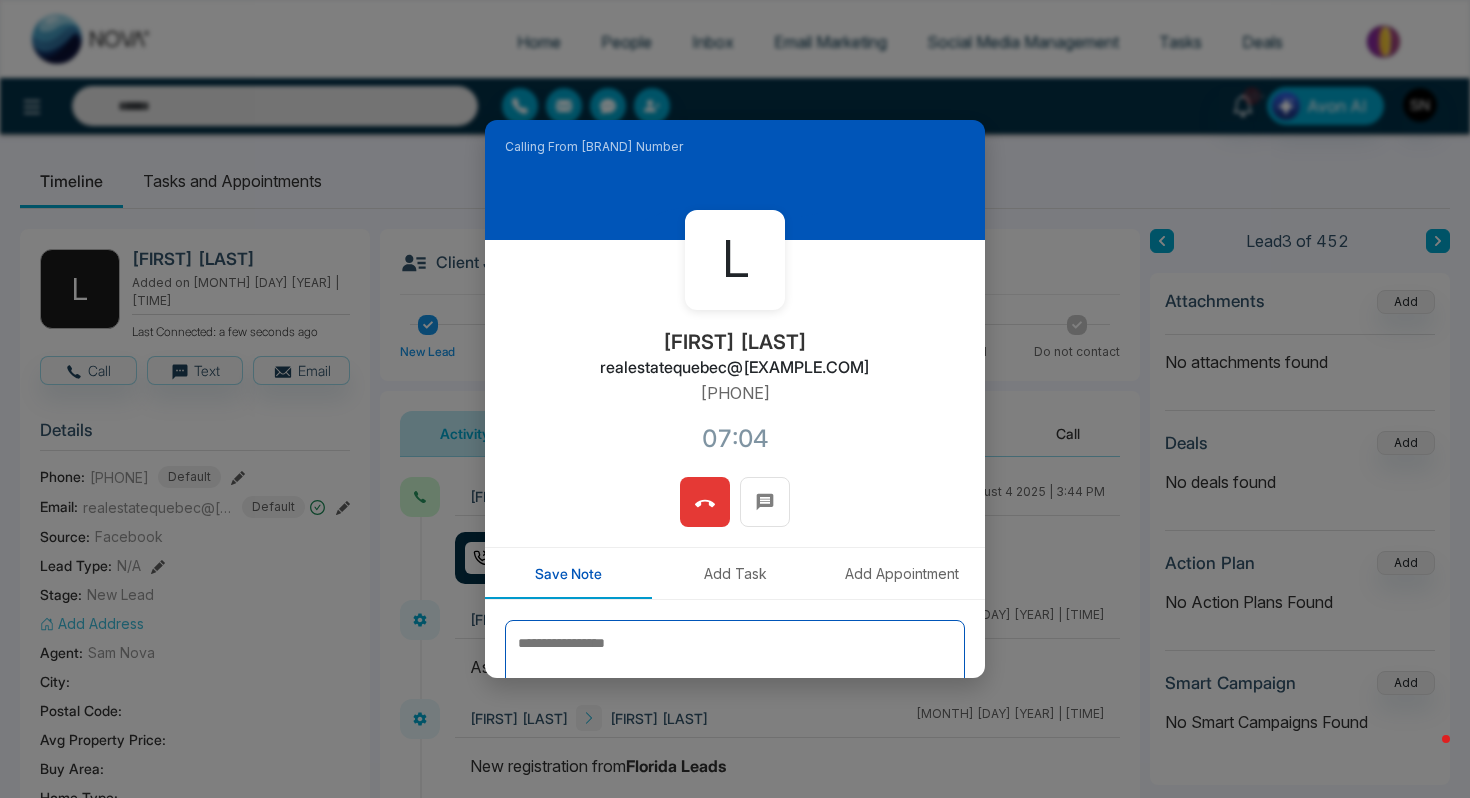 click at bounding box center [735, 670] 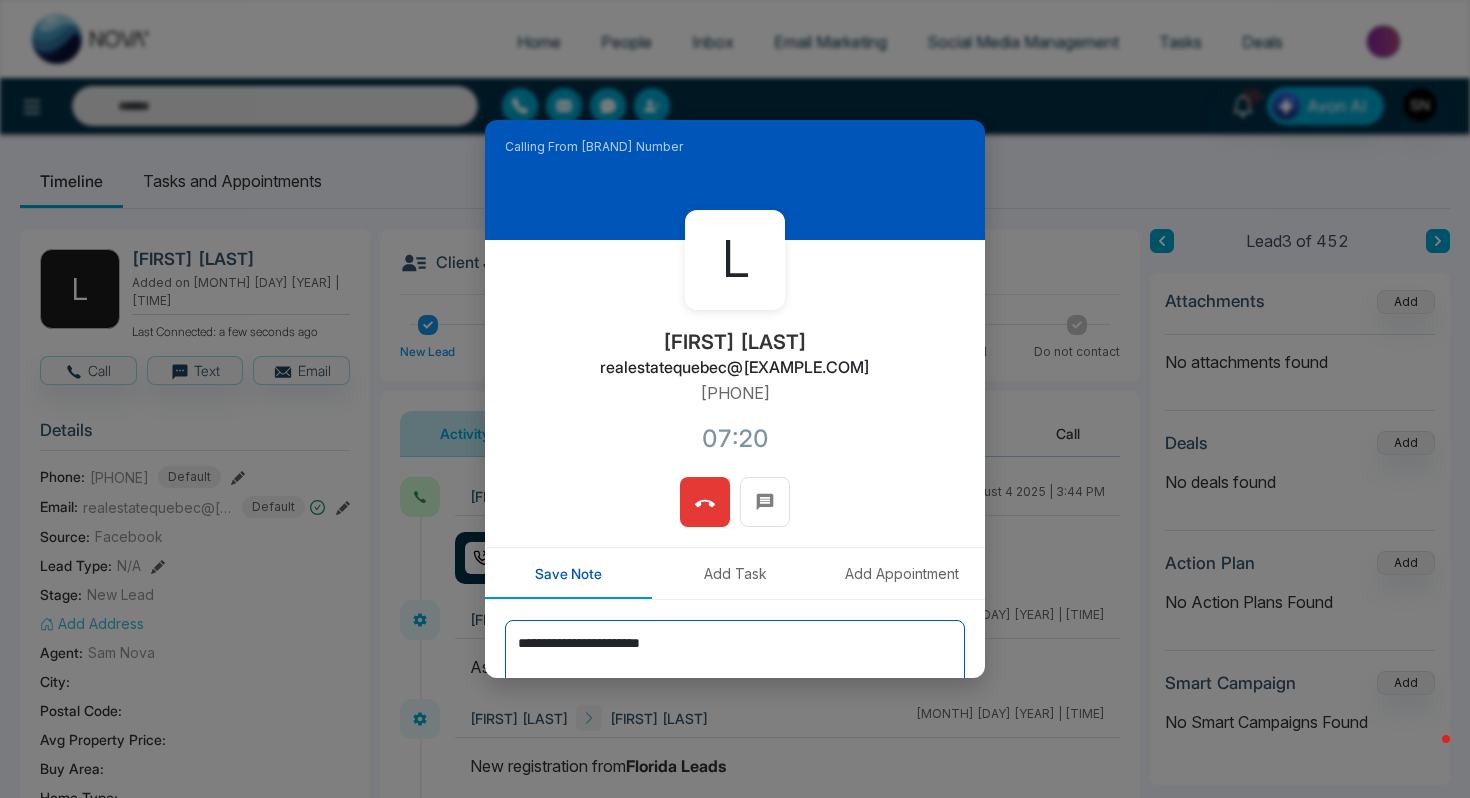 drag, startPoint x: 742, startPoint y: 653, endPoint x: 509, endPoint y: 650, distance: 233.01932 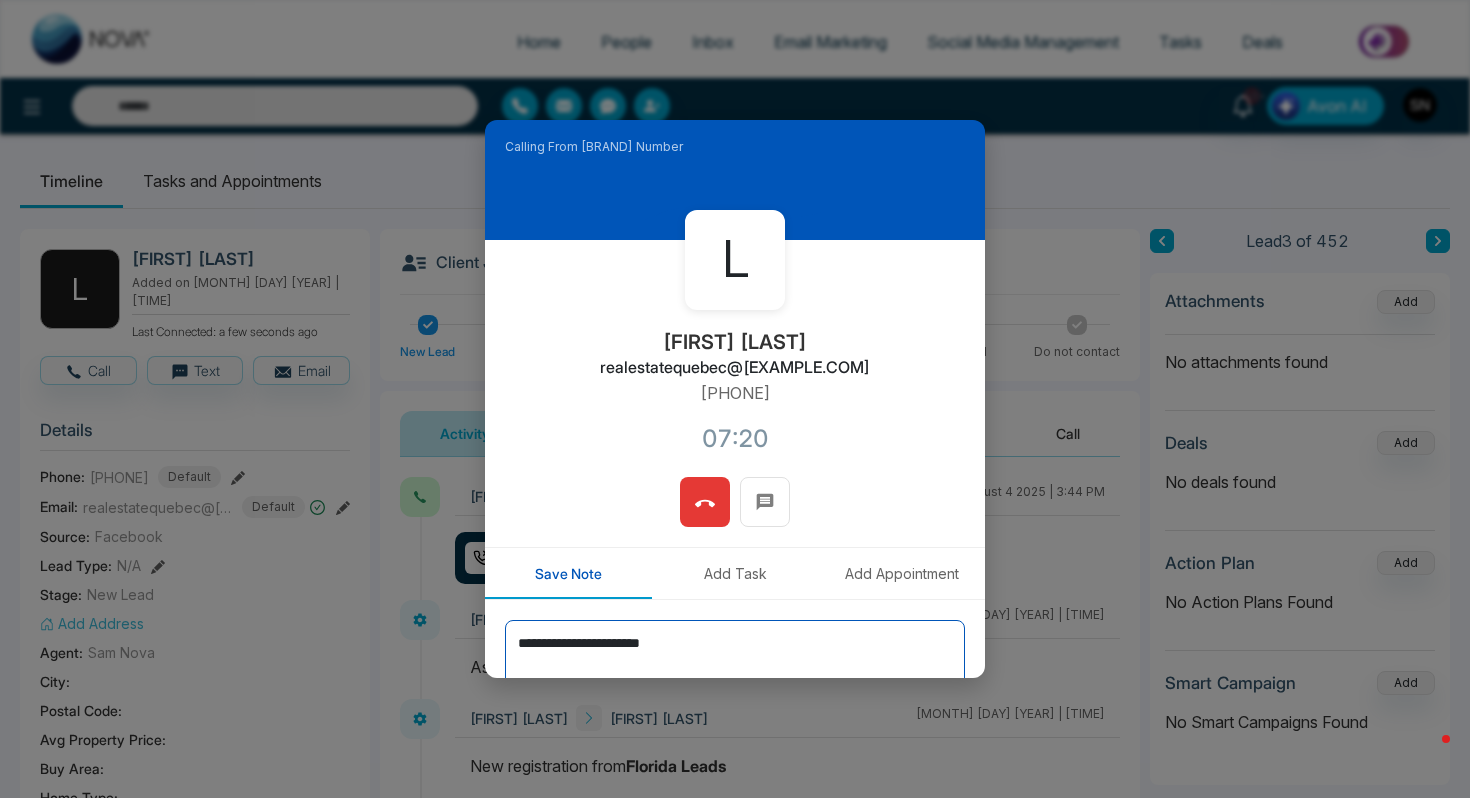 click on "**********" at bounding box center [735, 670] 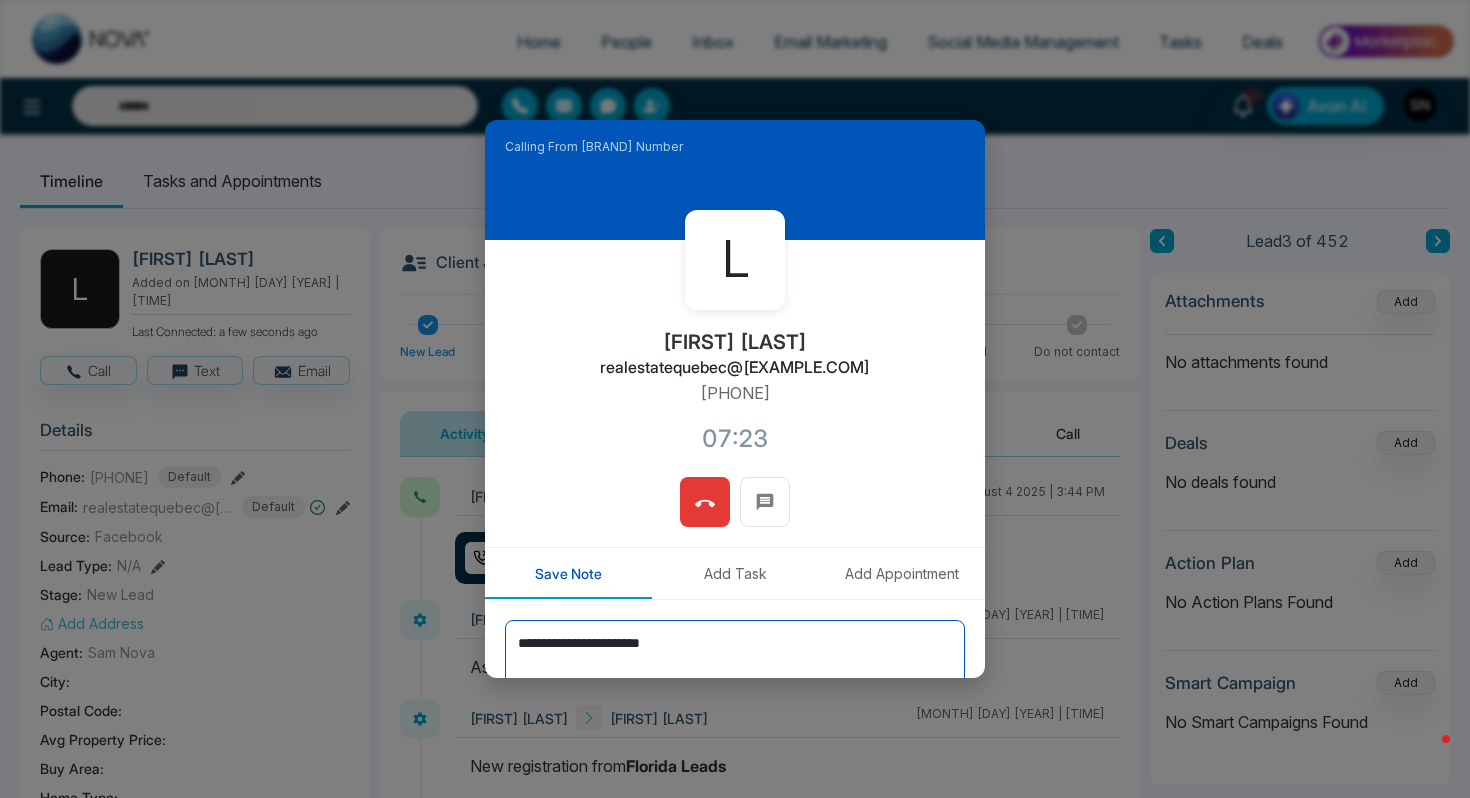 type on "**********" 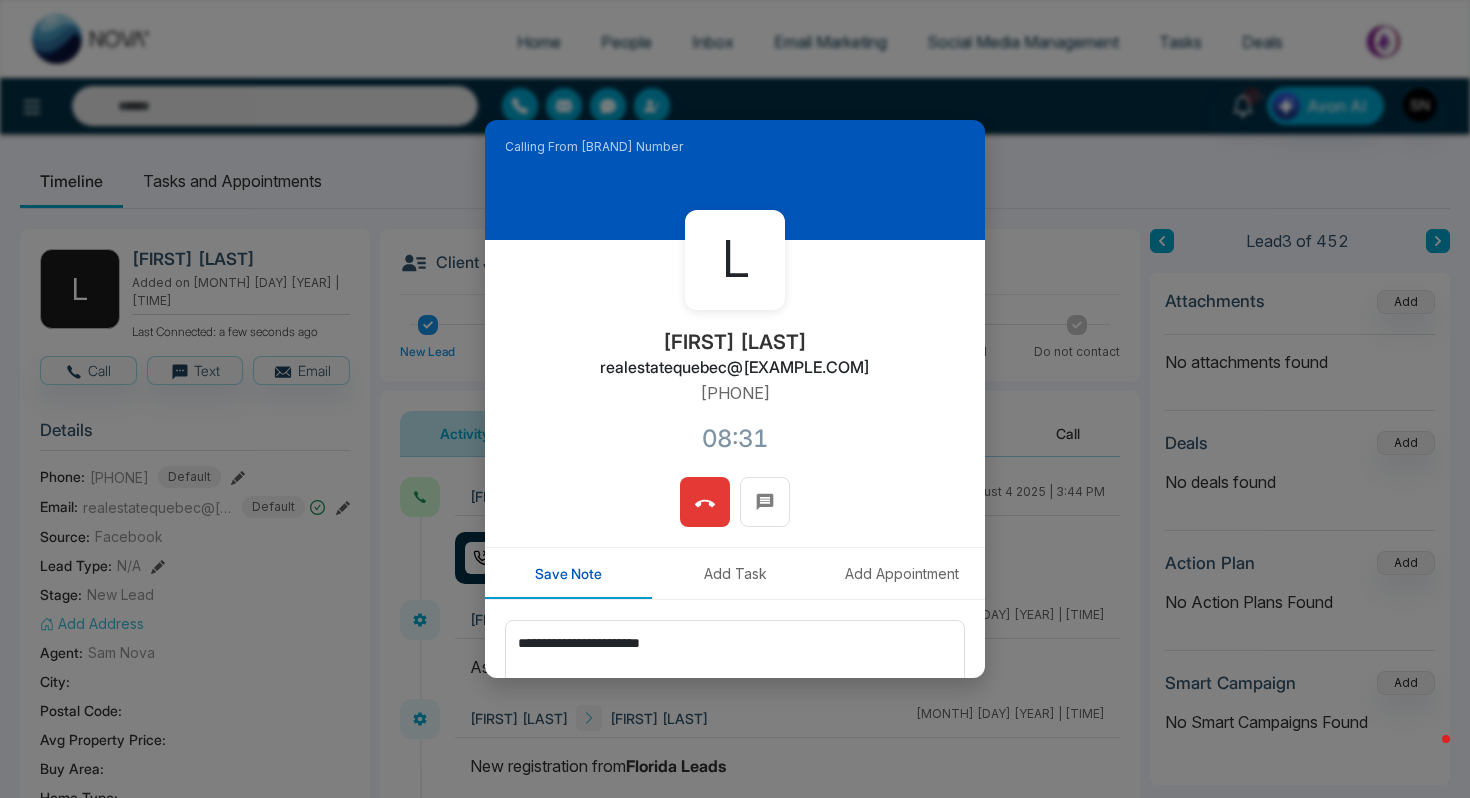 click at bounding box center (705, 502) 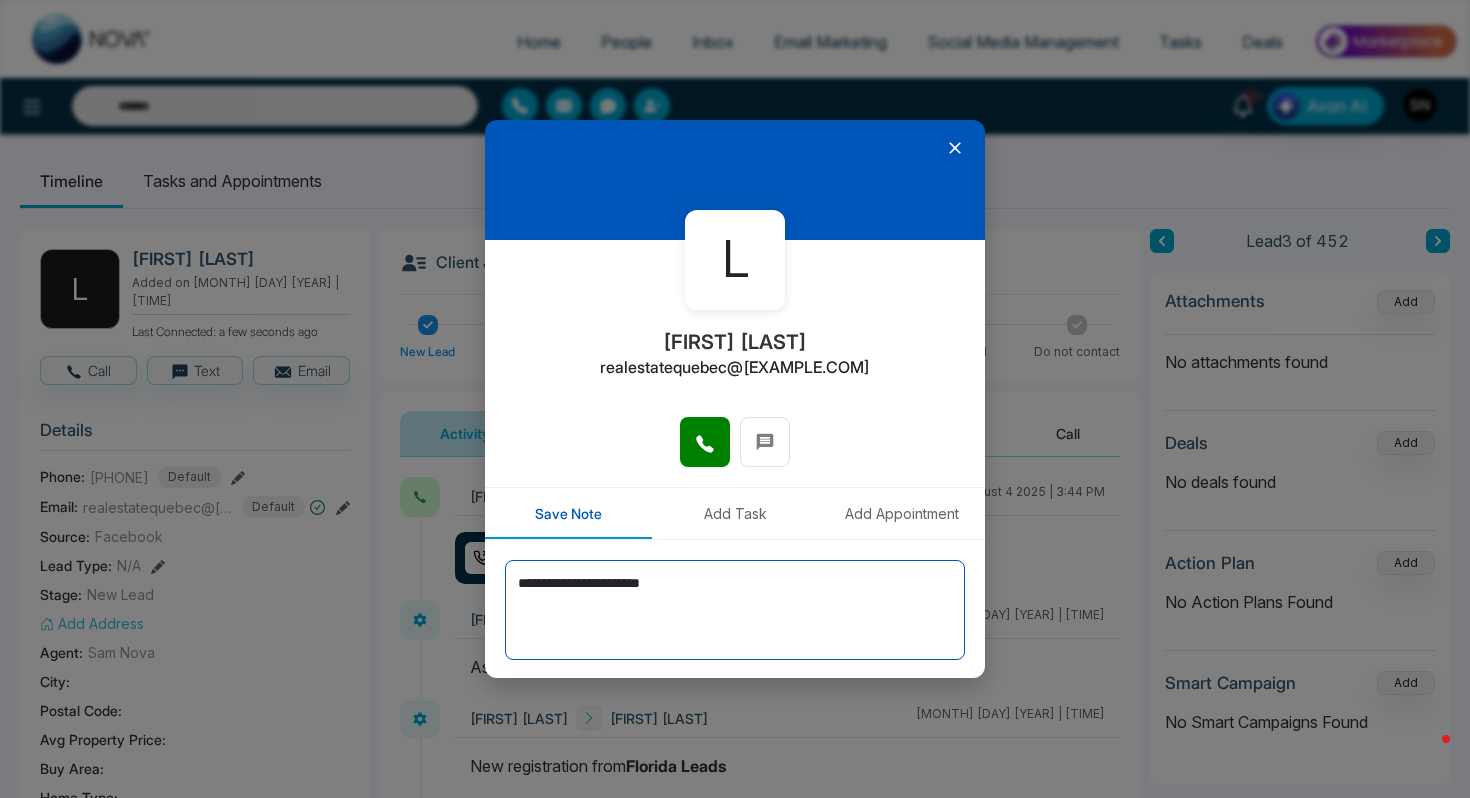 drag, startPoint x: 713, startPoint y: 584, endPoint x: 517, endPoint y: 584, distance: 196 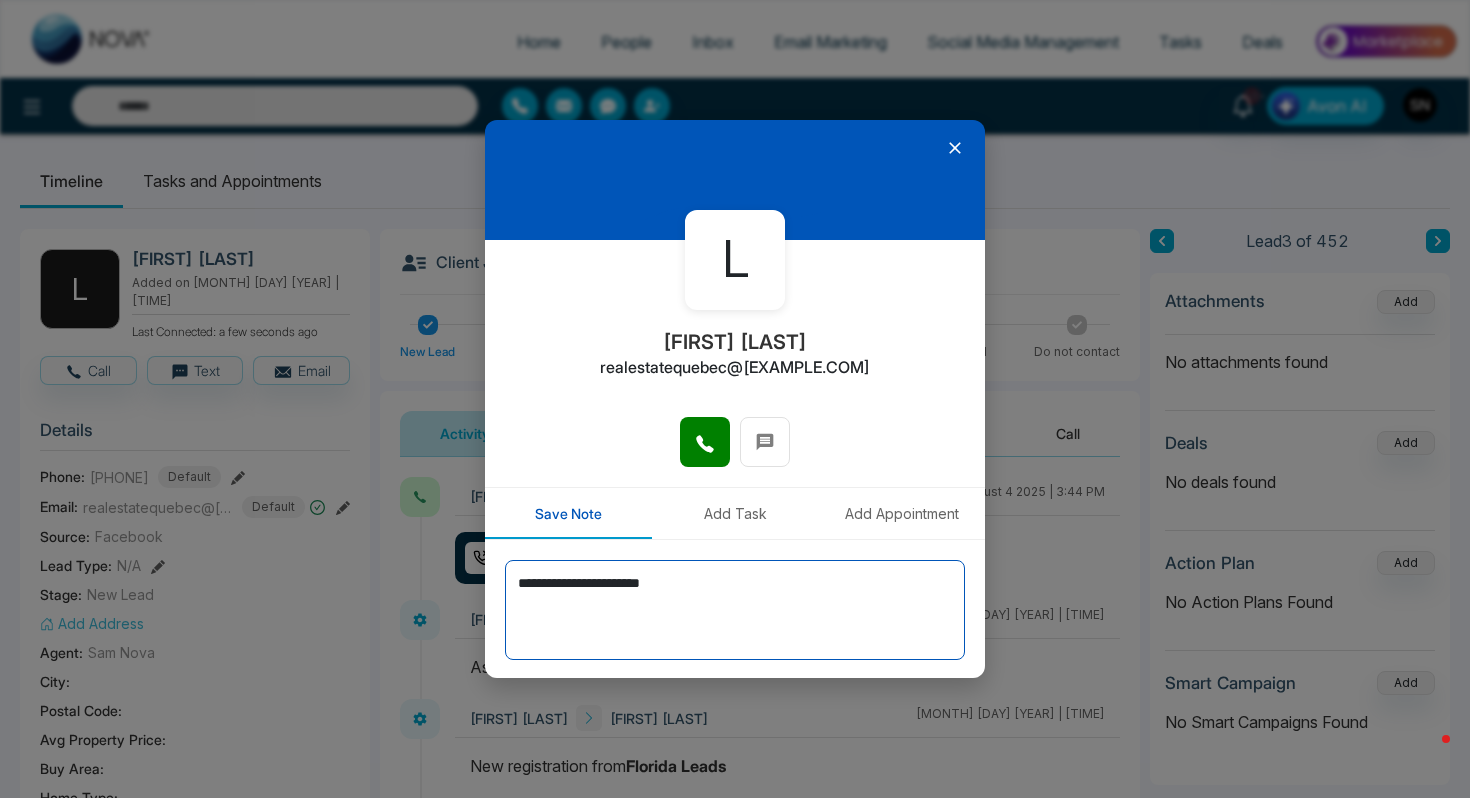 click on "**********" at bounding box center (735, 610) 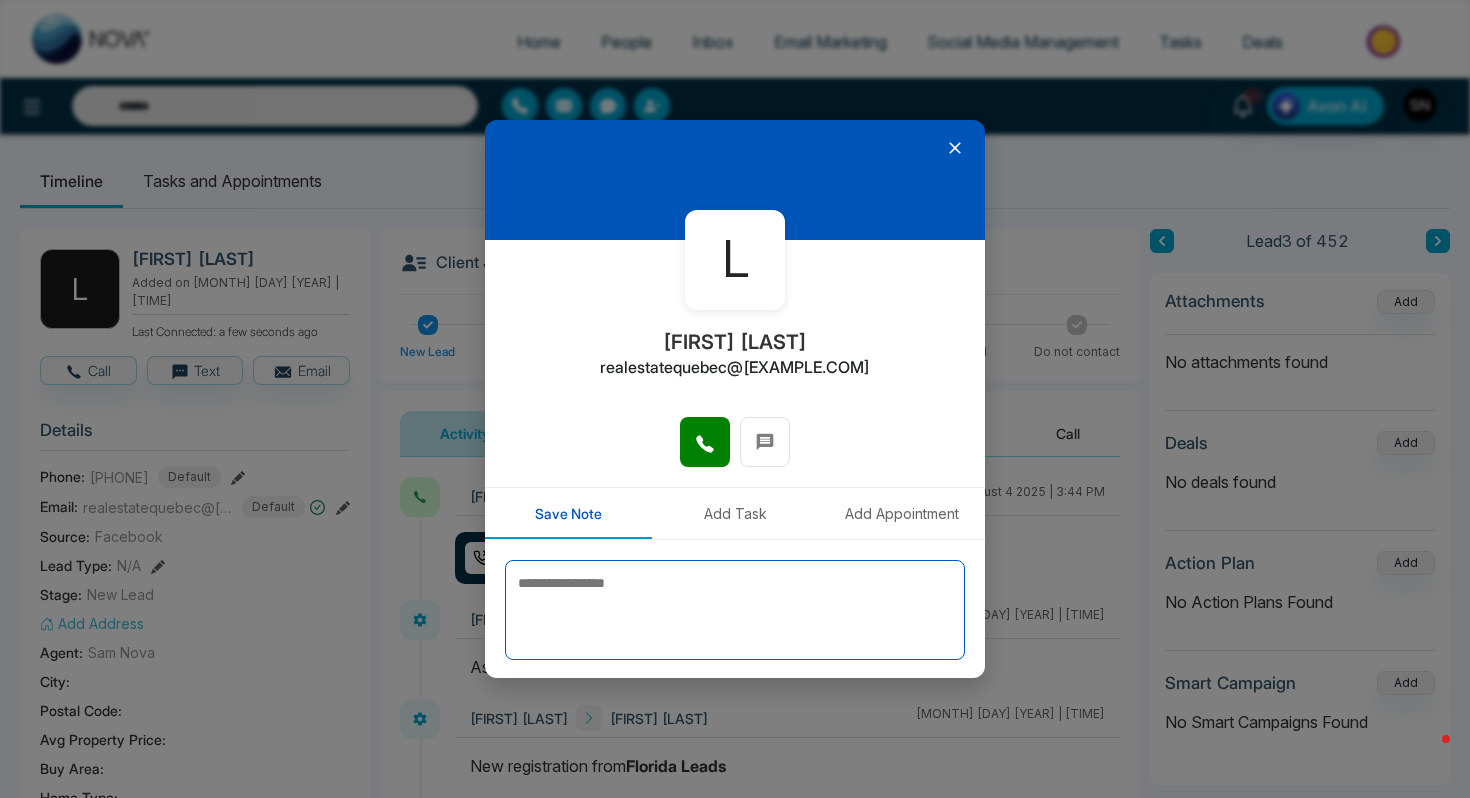 type 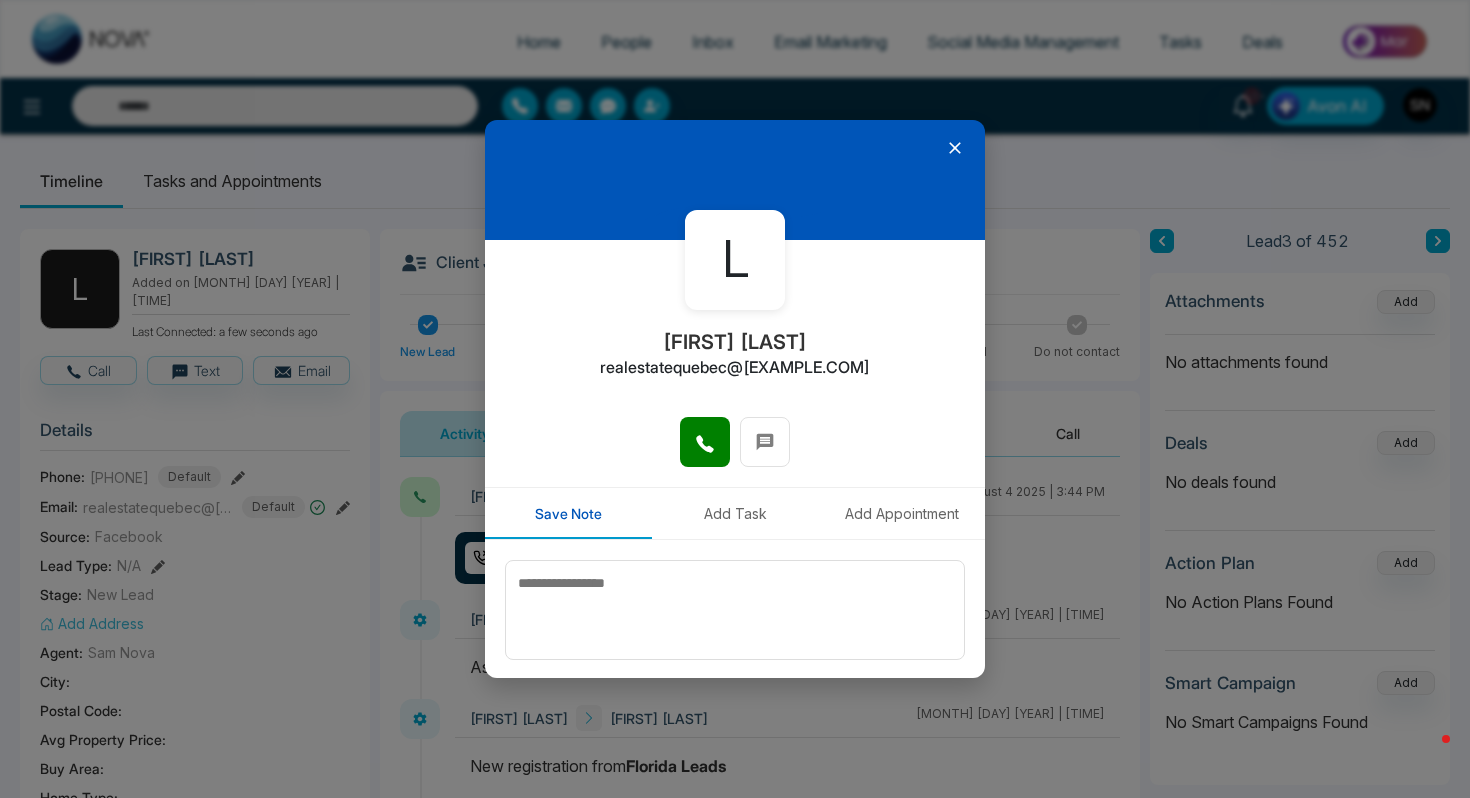 click 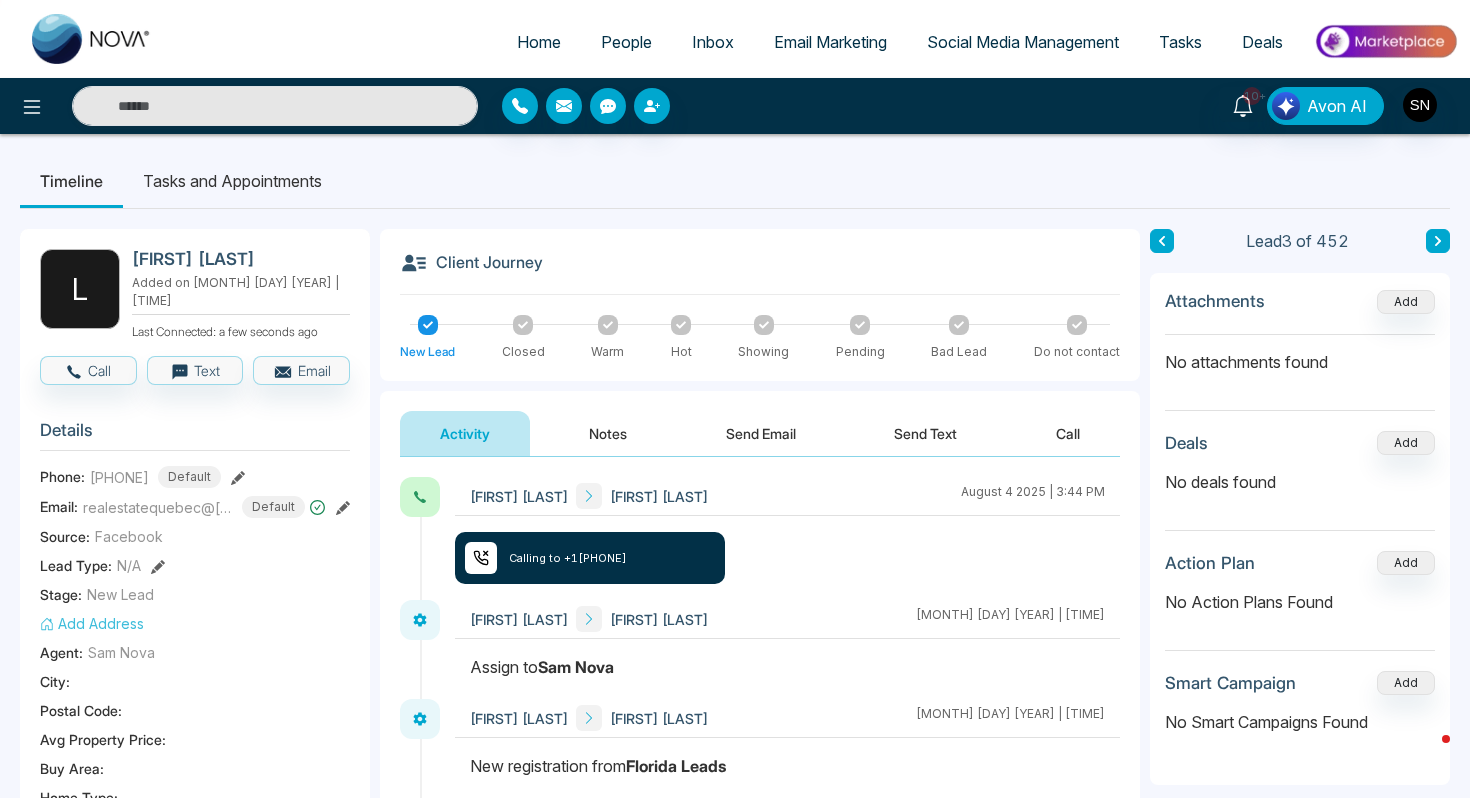 click on "Notes" at bounding box center (608, 433) 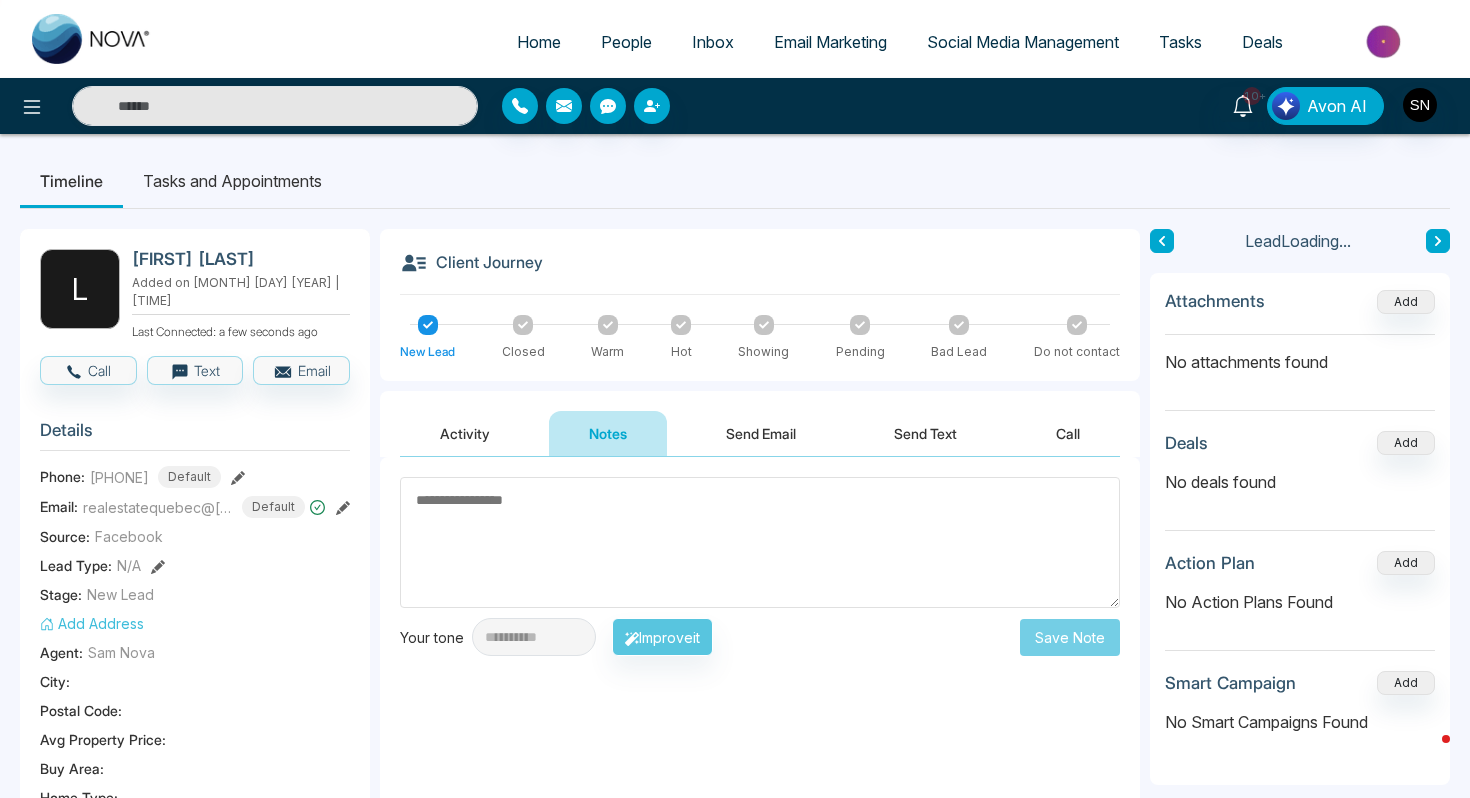 click at bounding box center [760, 542] 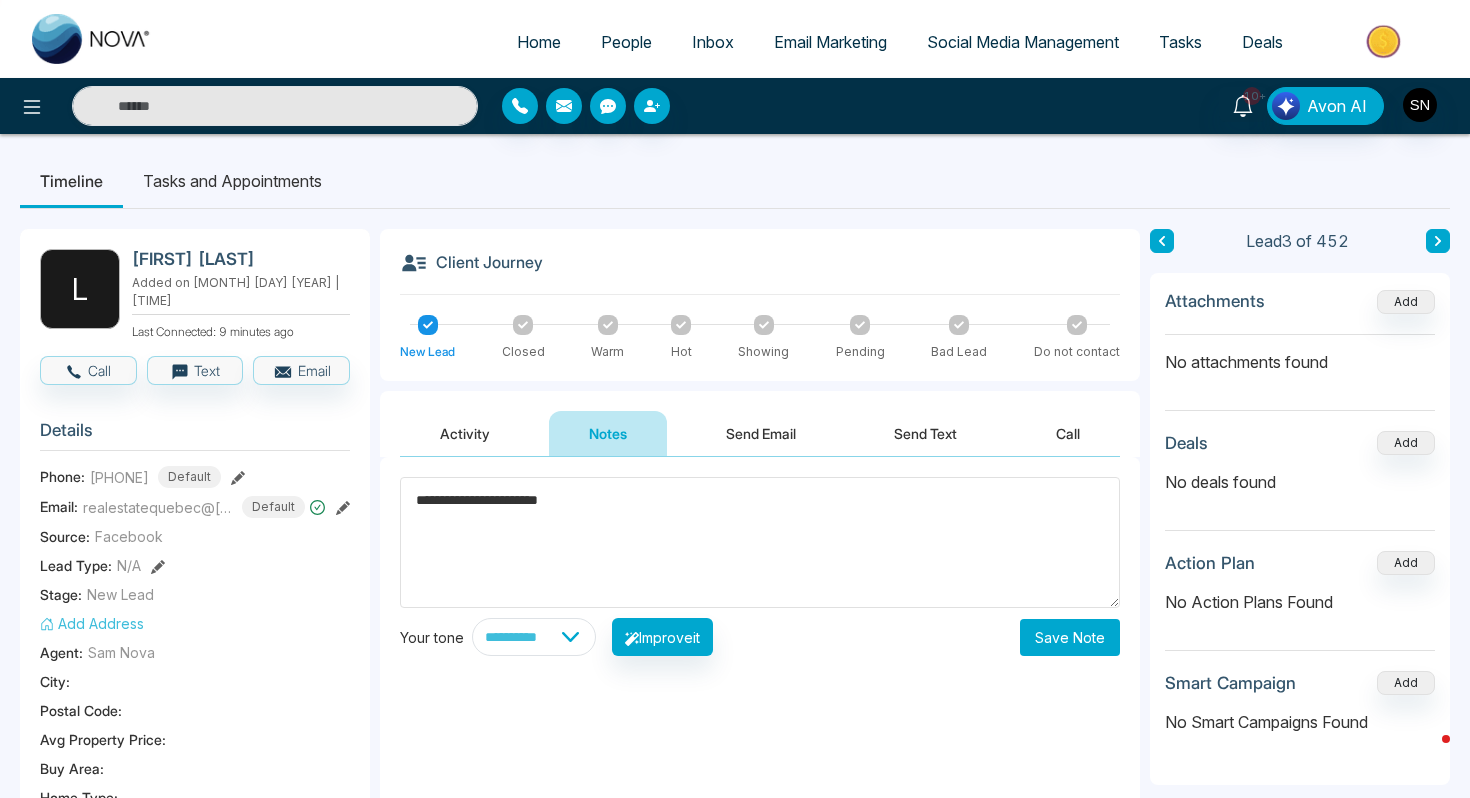 type on "**********" 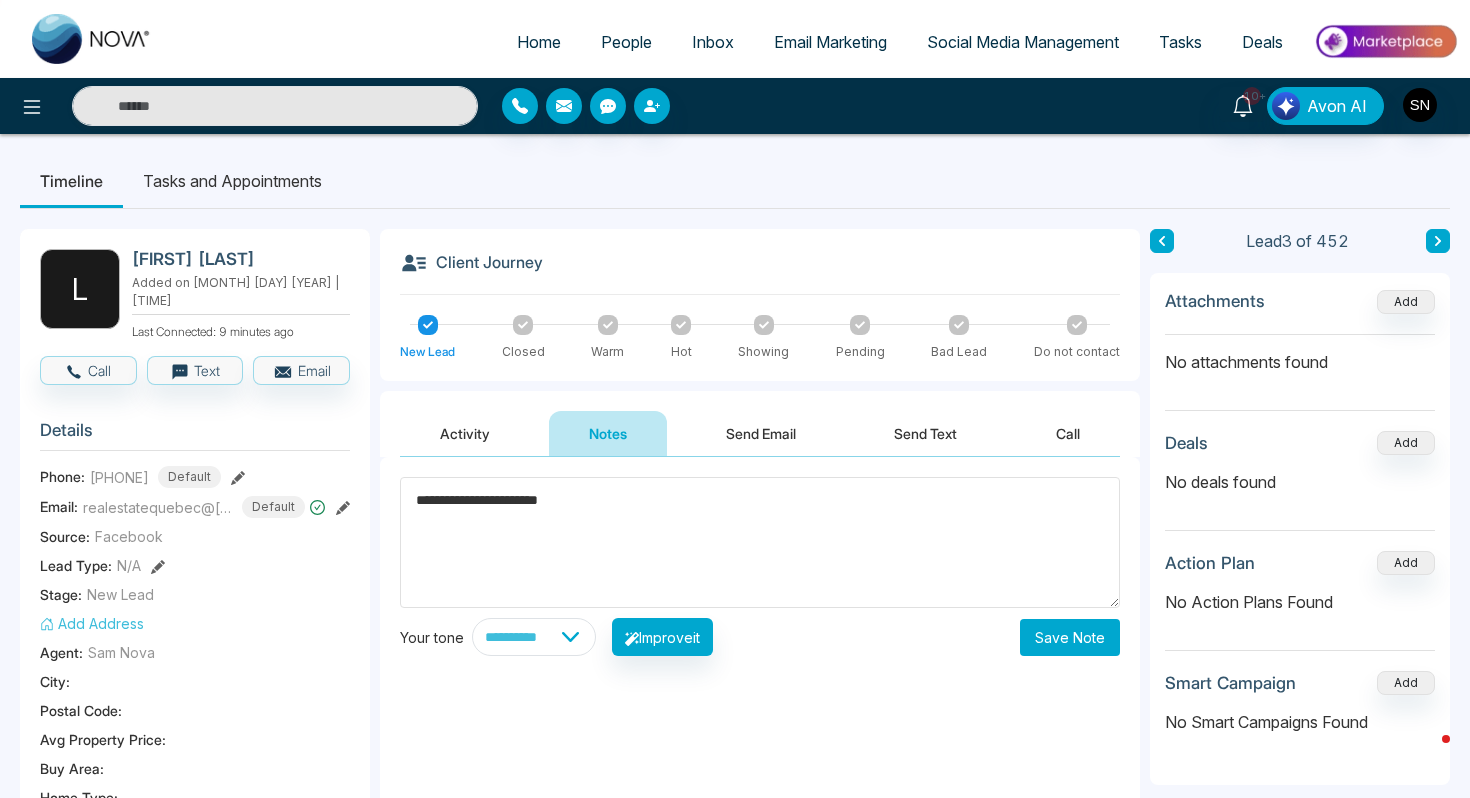 click on "Save Note" at bounding box center [1070, 637] 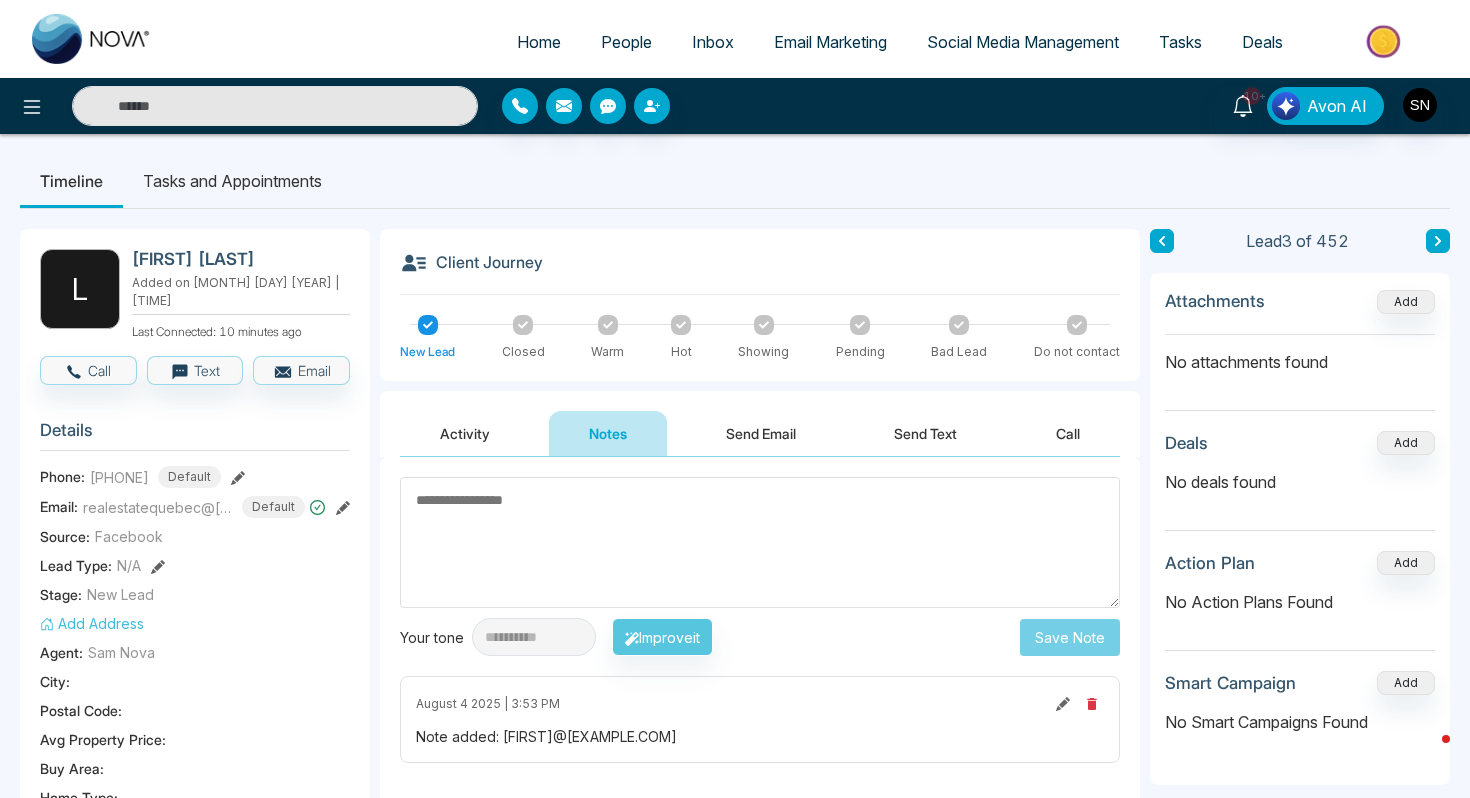 drag, startPoint x: 495, startPoint y: 738, endPoint x: 676, endPoint y: 748, distance: 181.27603 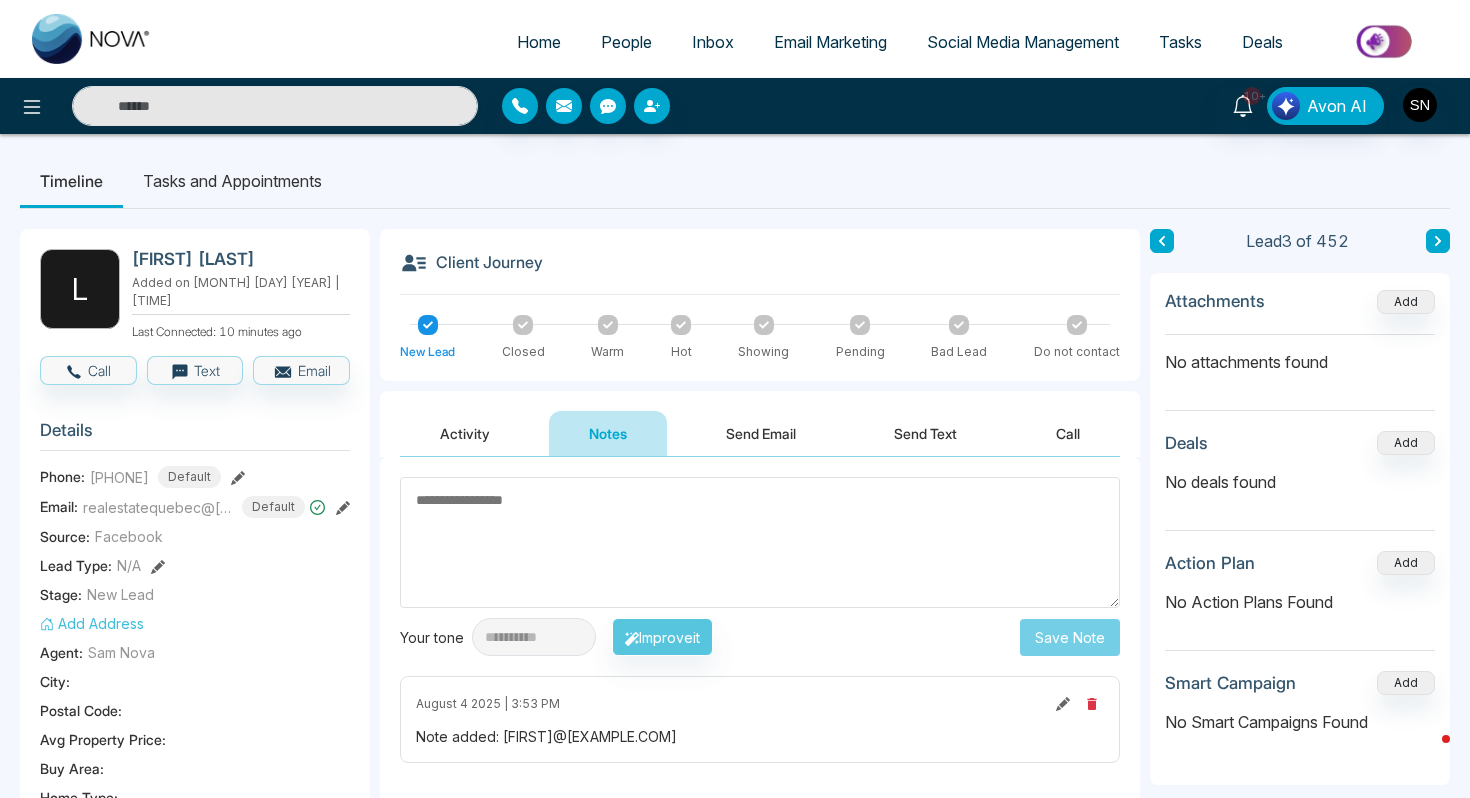 click on "August 4 2025 | 3:53 PM Note added: [FIRST]@[EXAMPLE.COM]" at bounding box center [760, 719] 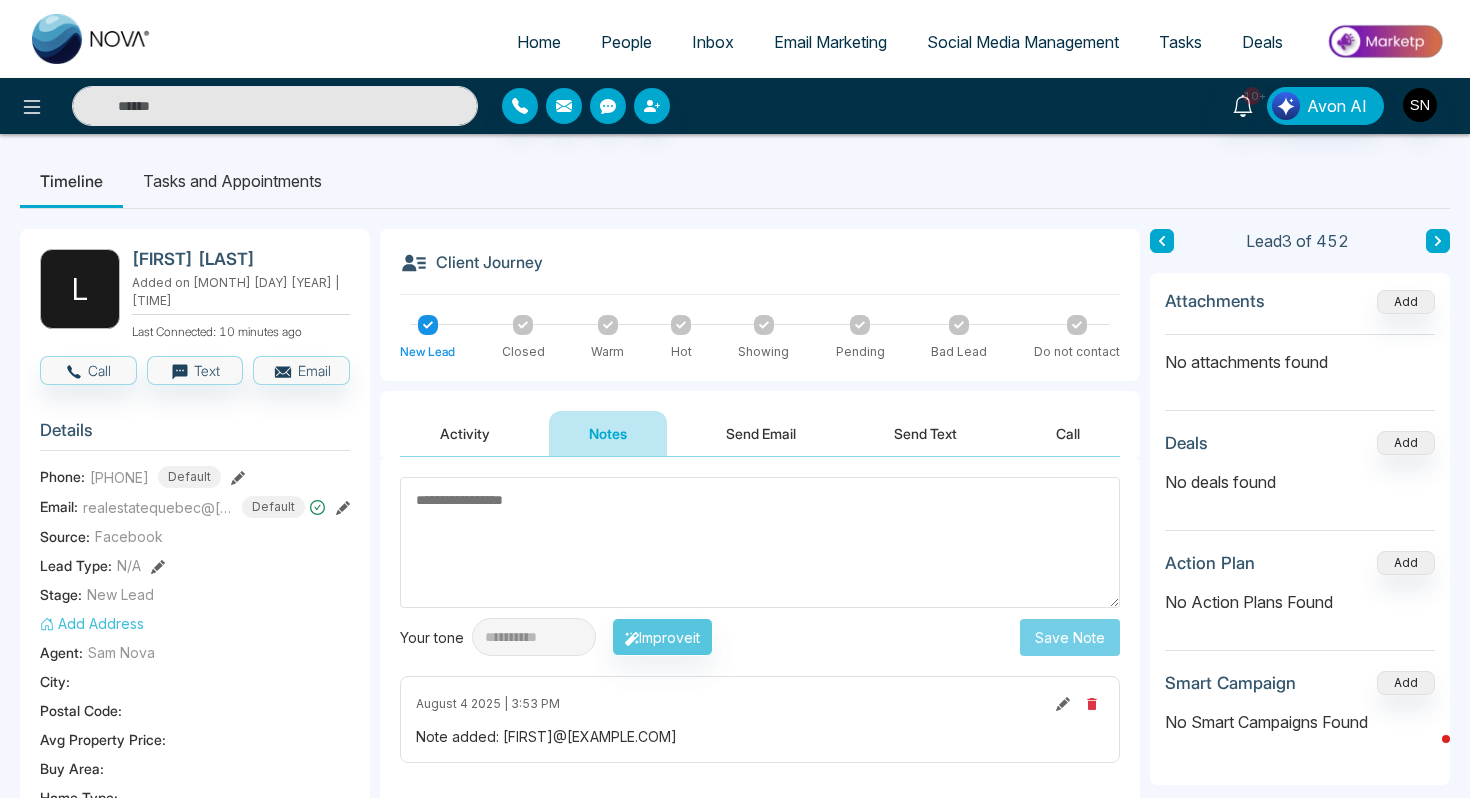 copy on "[FIRST]@[EXAMPLE.COM]" 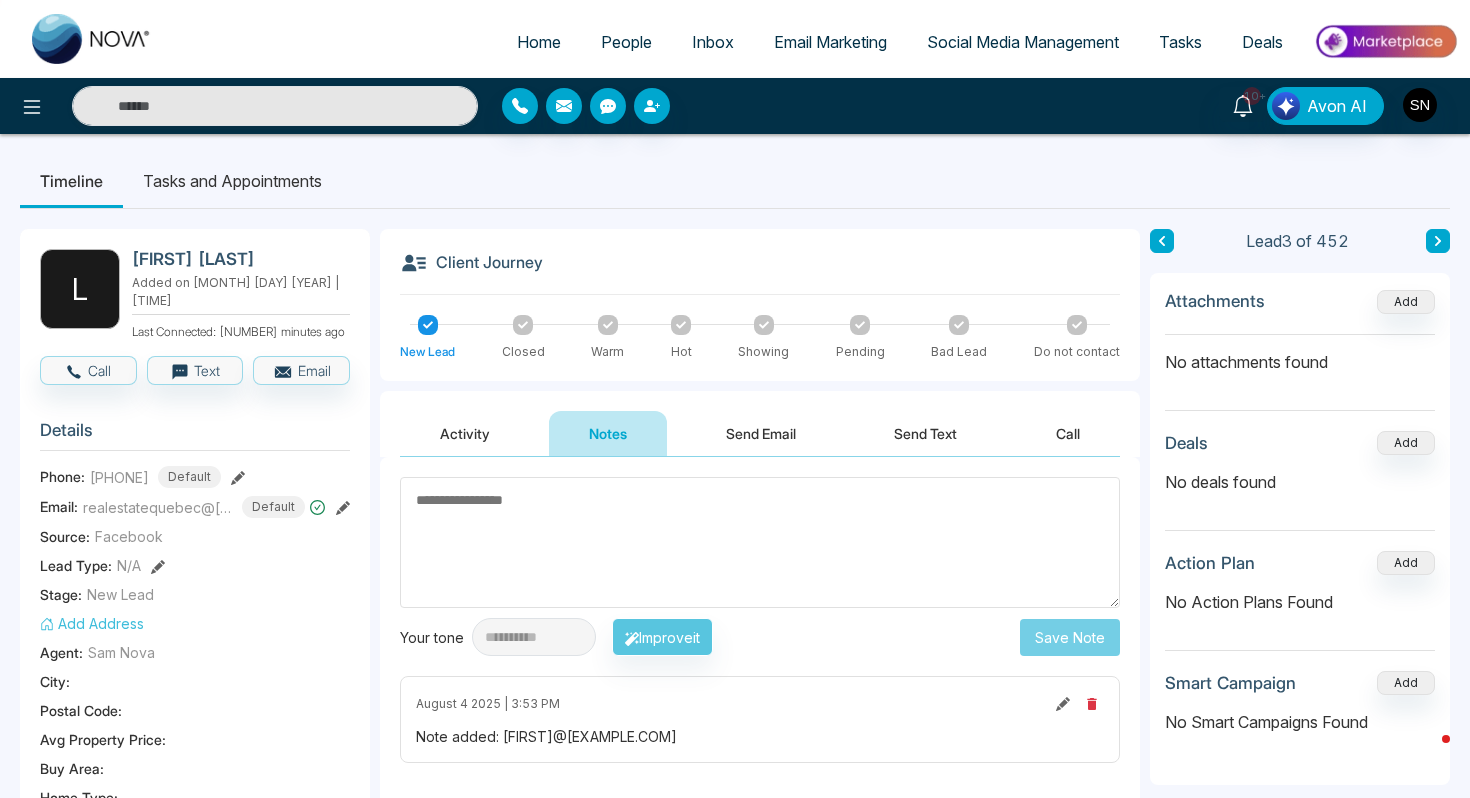 drag, startPoint x: 91, startPoint y: 457, endPoint x: 198, endPoint y: 459, distance: 107.01869 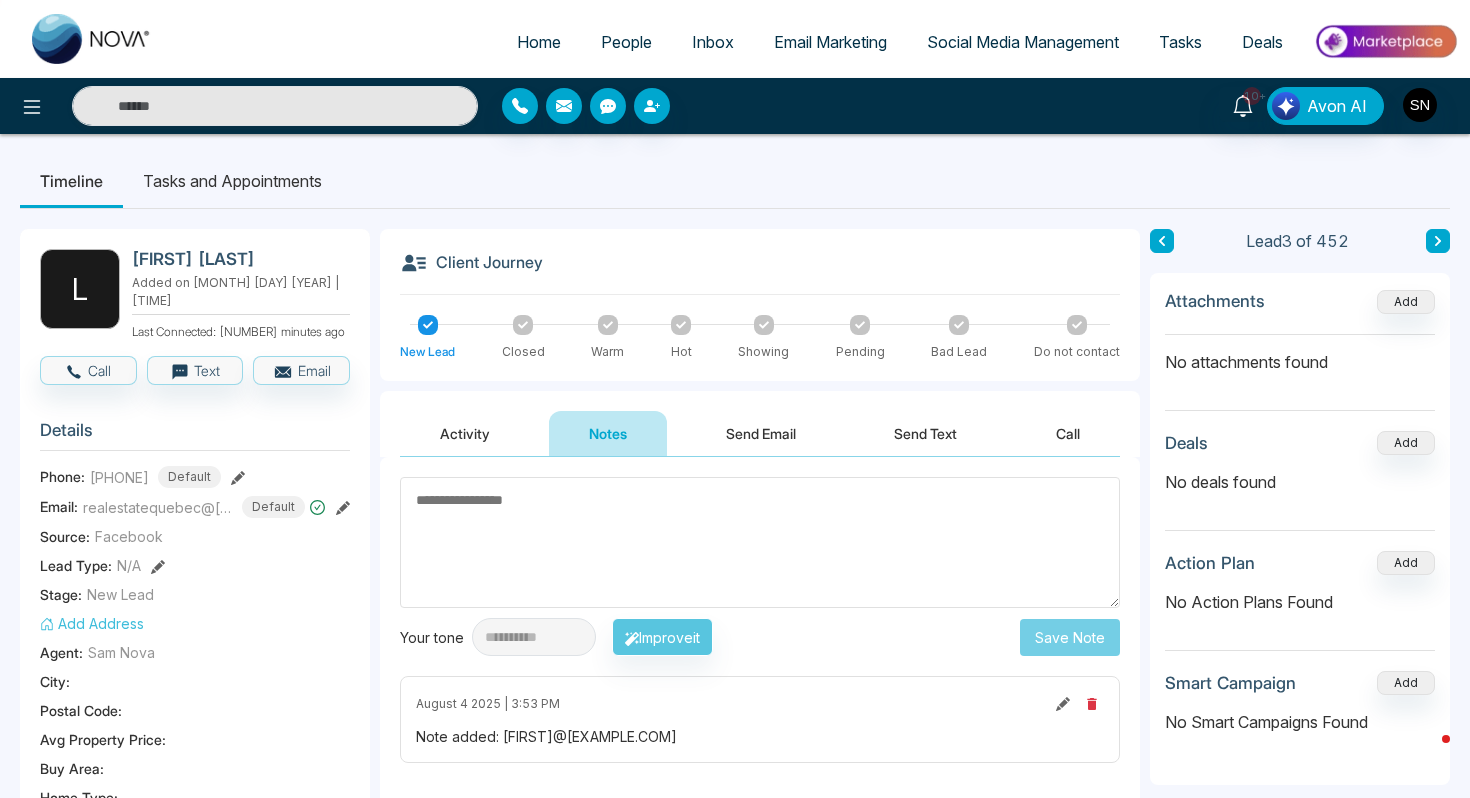 click on "+1[PHONE] Default" at bounding box center (155, 477) 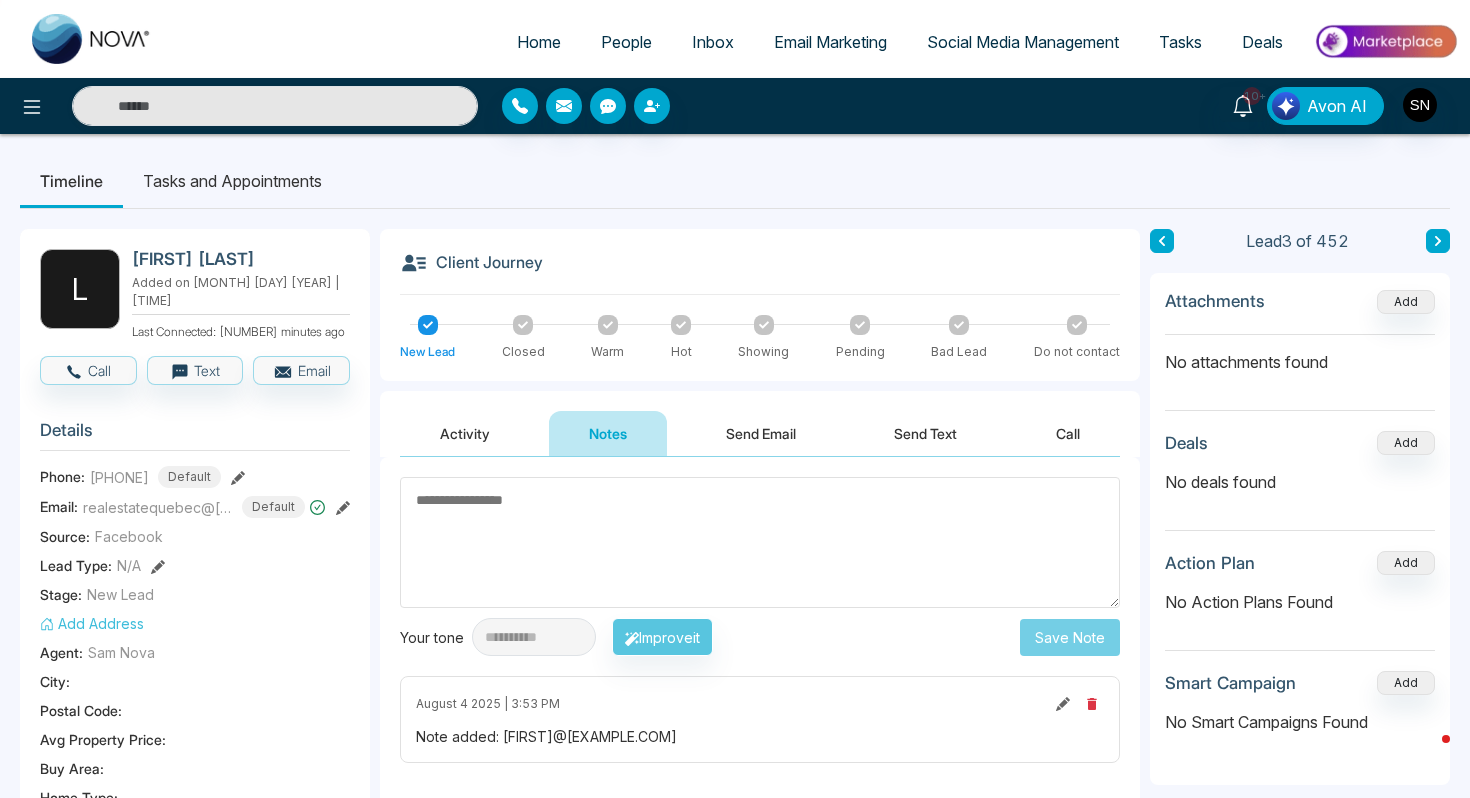 copy on "[PHONE]" 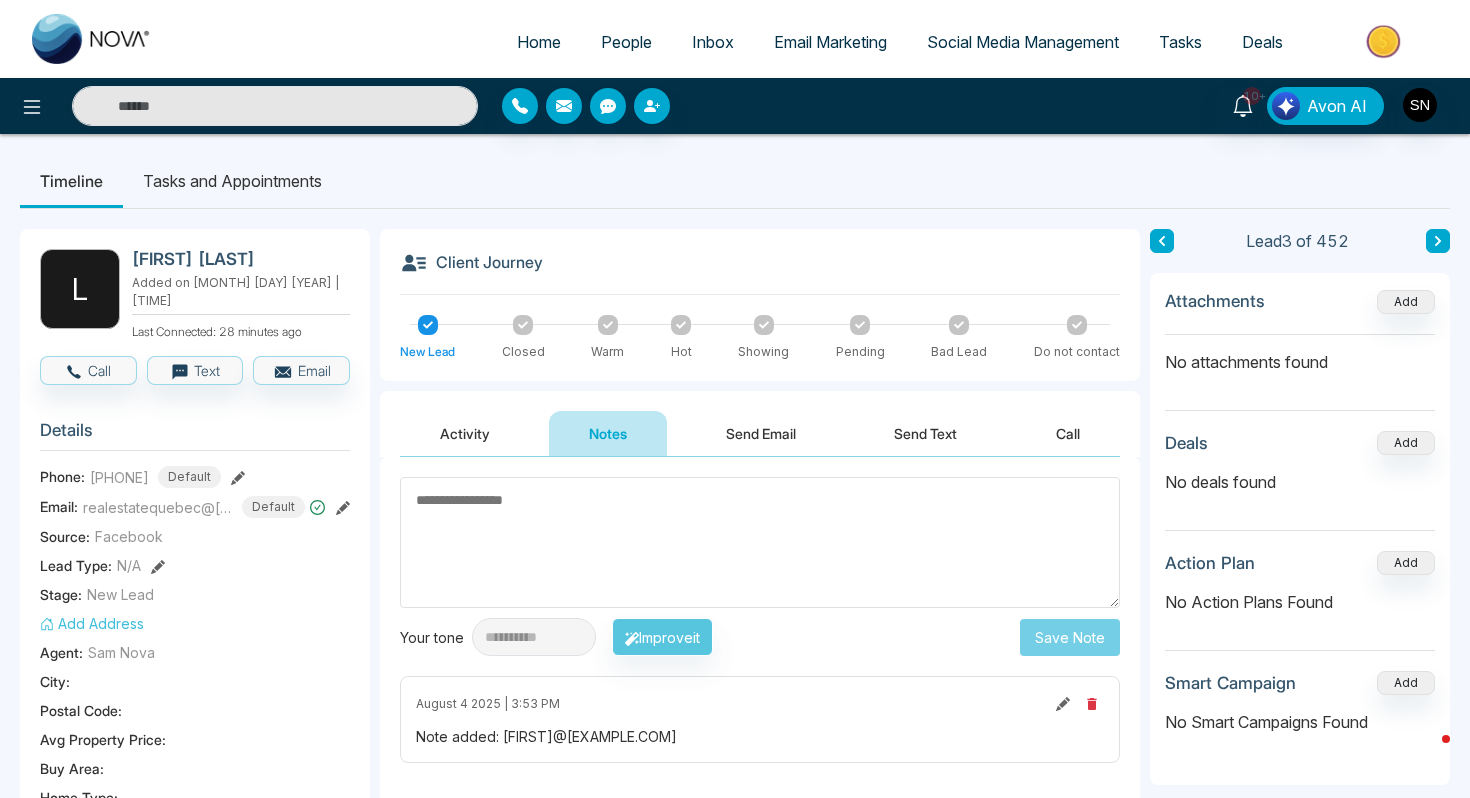 click on "10+ Avon AI" at bounding box center (735, 106) 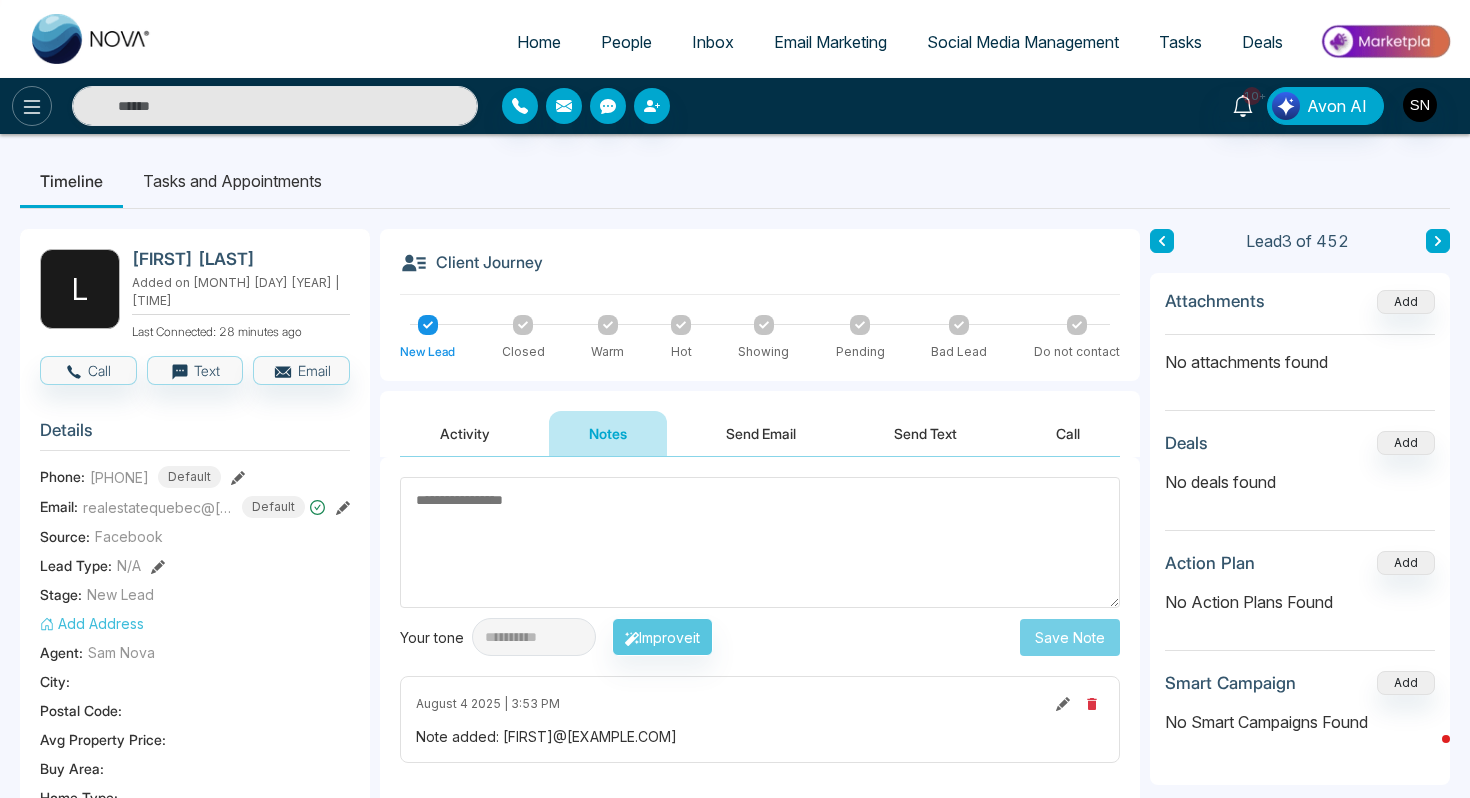click 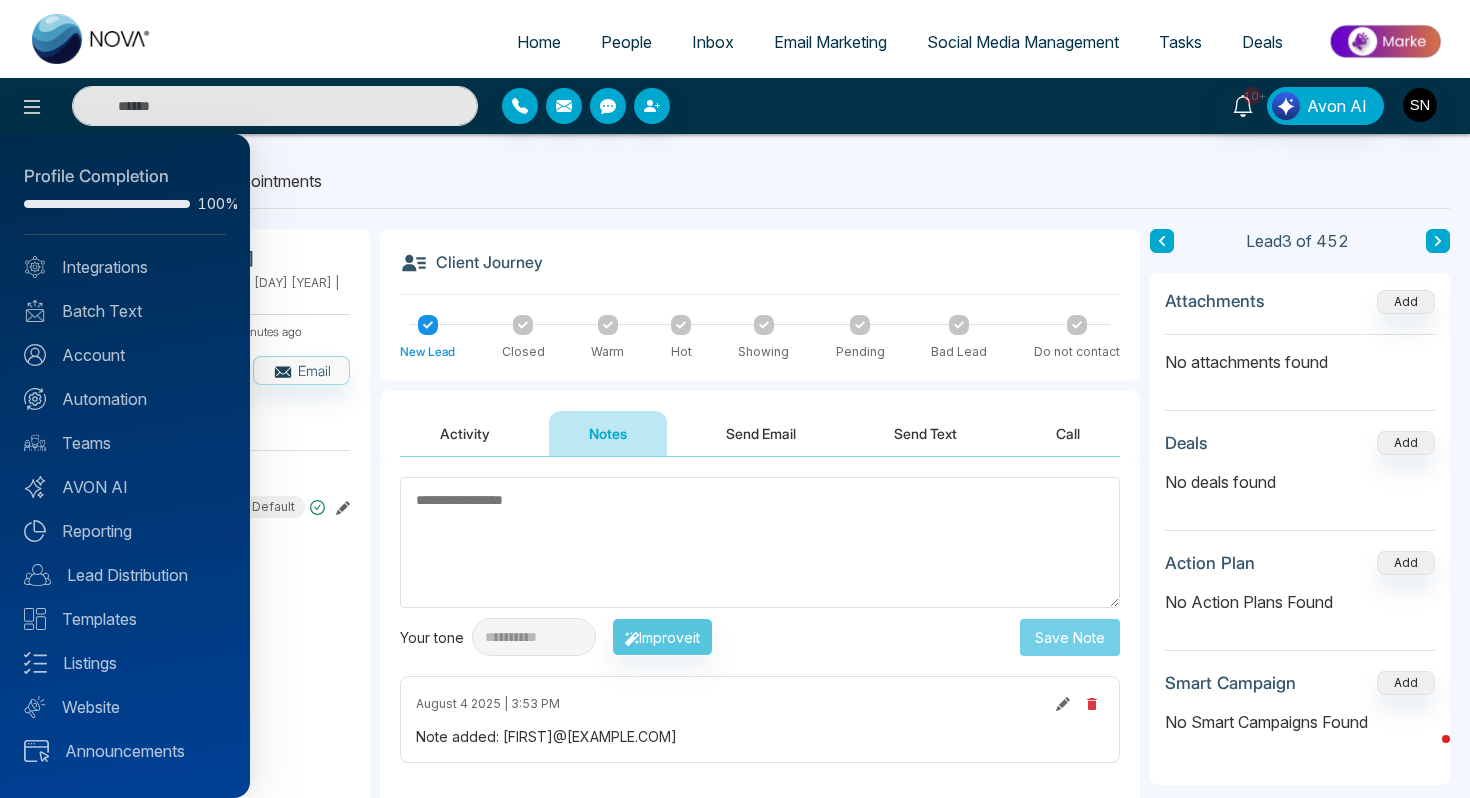 click at bounding box center [735, 399] 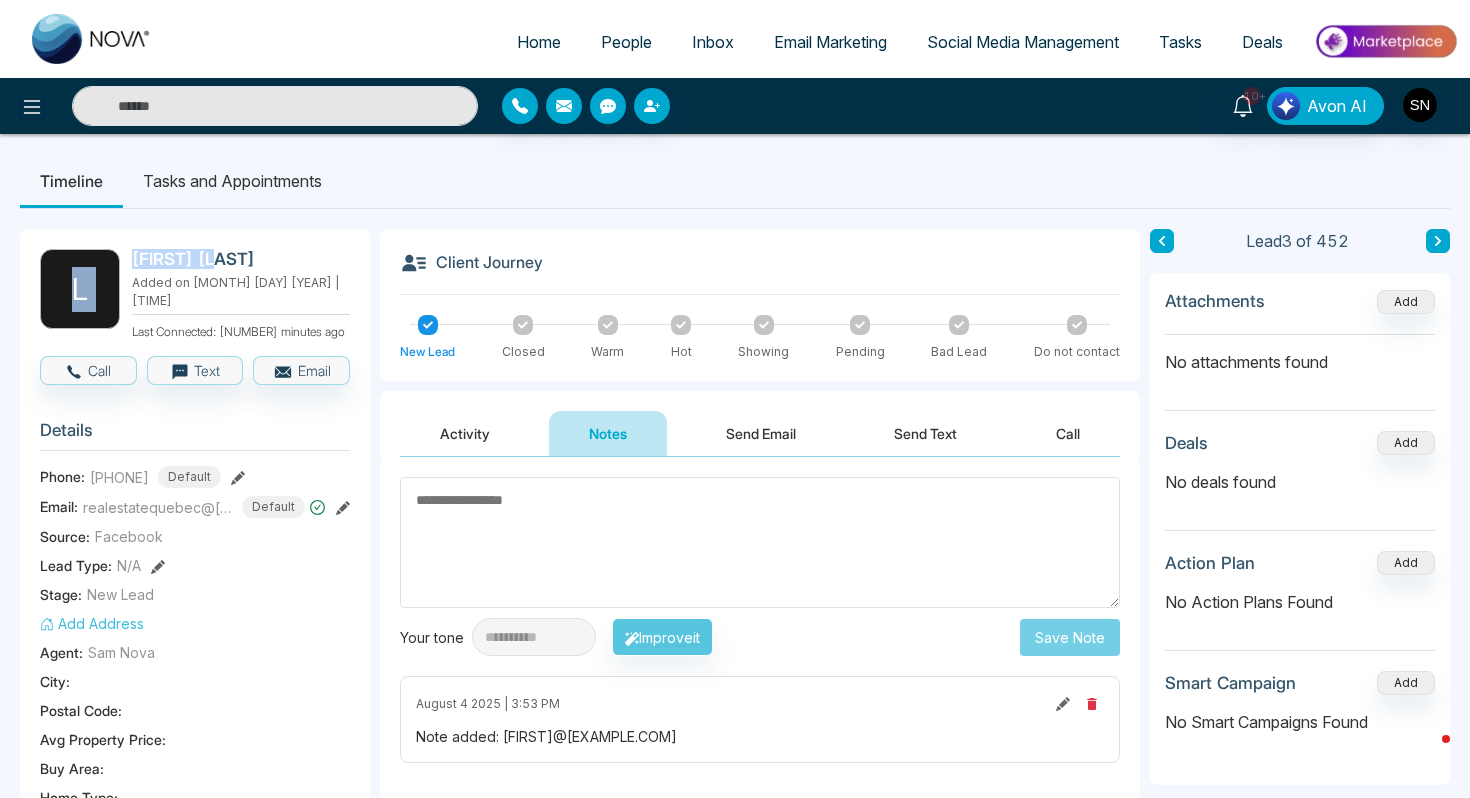 drag, startPoint x: 123, startPoint y: 260, endPoint x: 231, endPoint y: 260, distance: 108 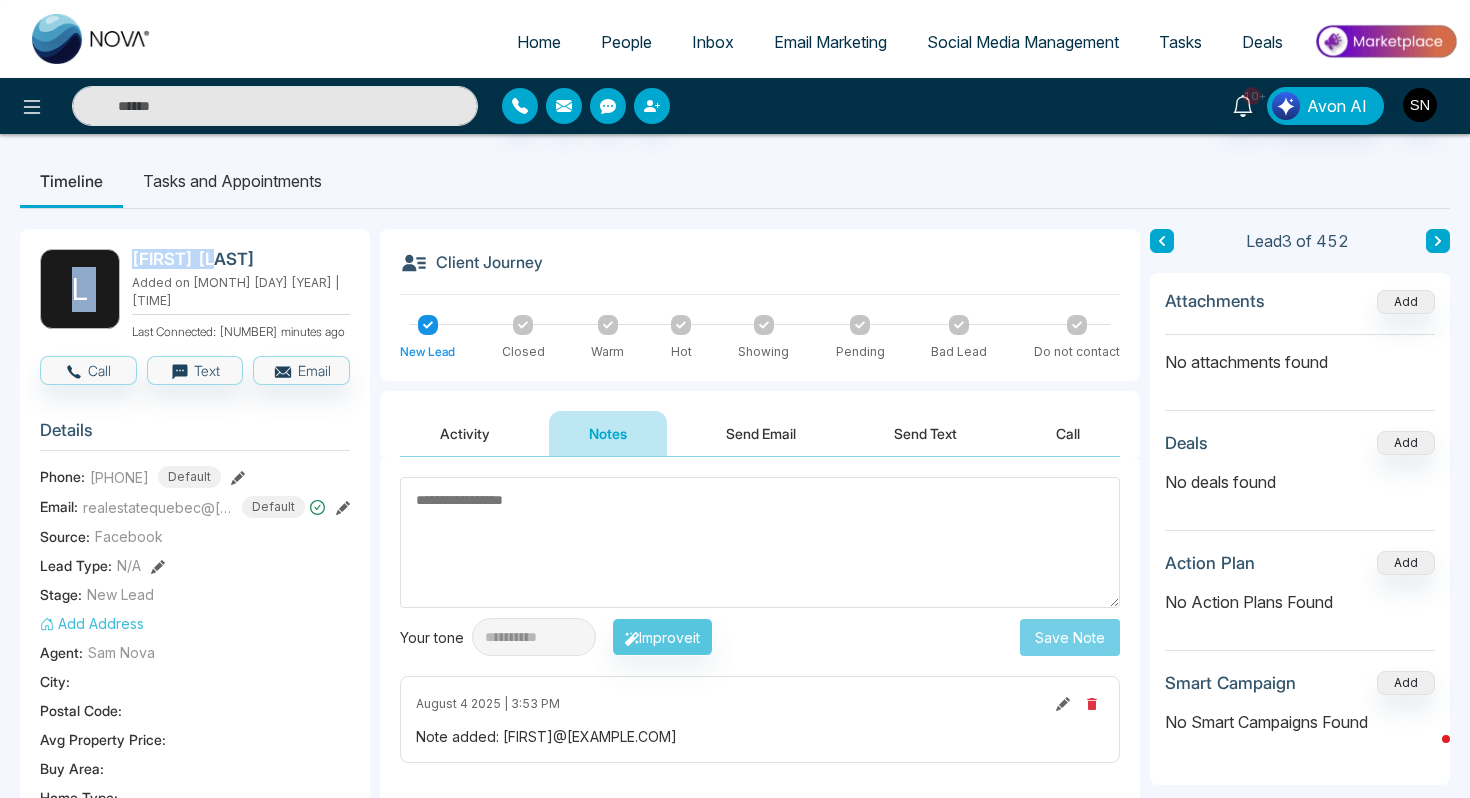 click on "[FIRST] [LAST] Added on [MONTH] [DAY] [YEAR] | [TIME] Last Connected: [MINUTES] minutes ago" at bounding box center [195, 295] 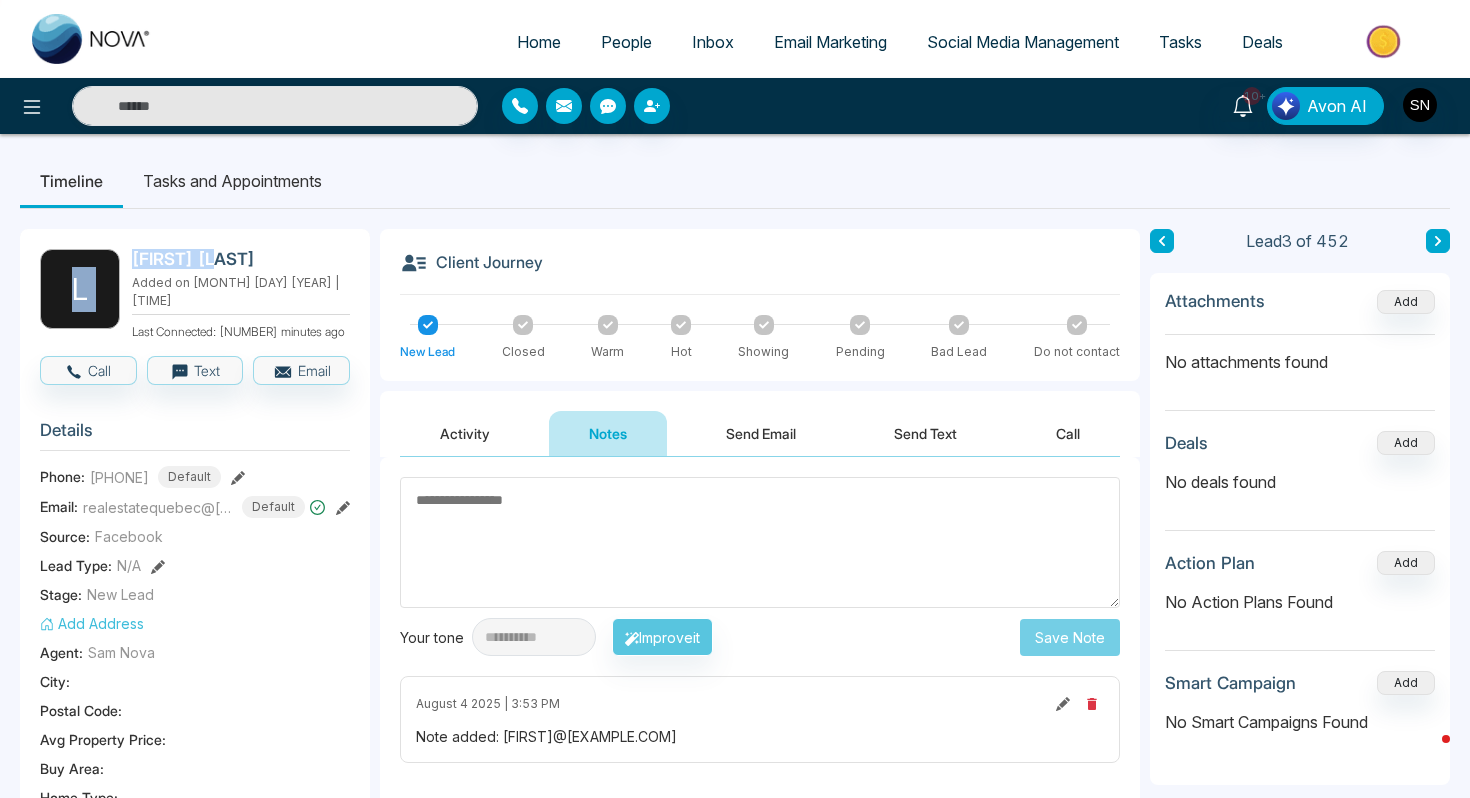 click on "[FIRST] [LAST]" at bounding box center [237, 259] 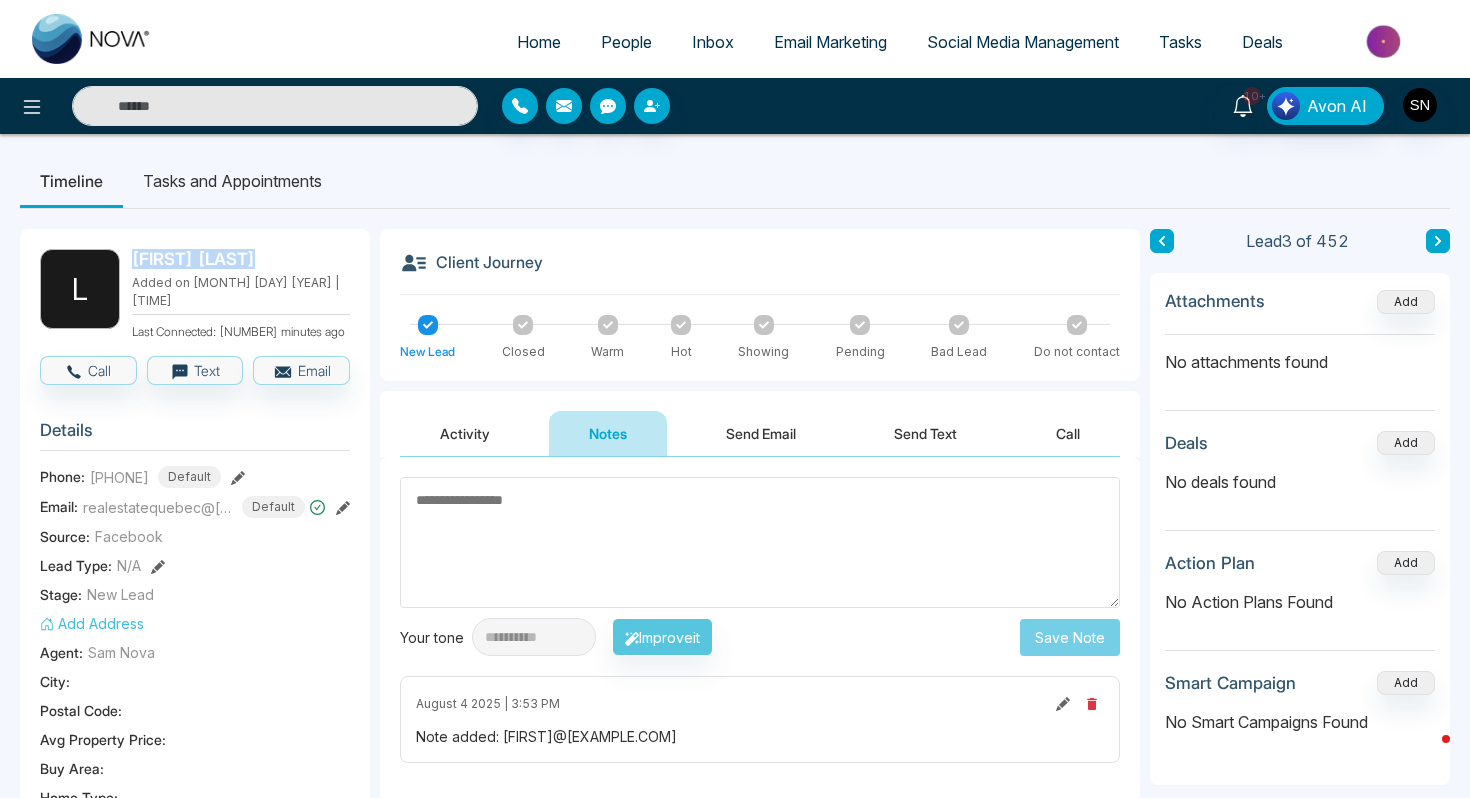 drag, startPoint x: 253, startPoint y: 256, endPoint x: 127, endPoint y: 258, distance: 126.01587 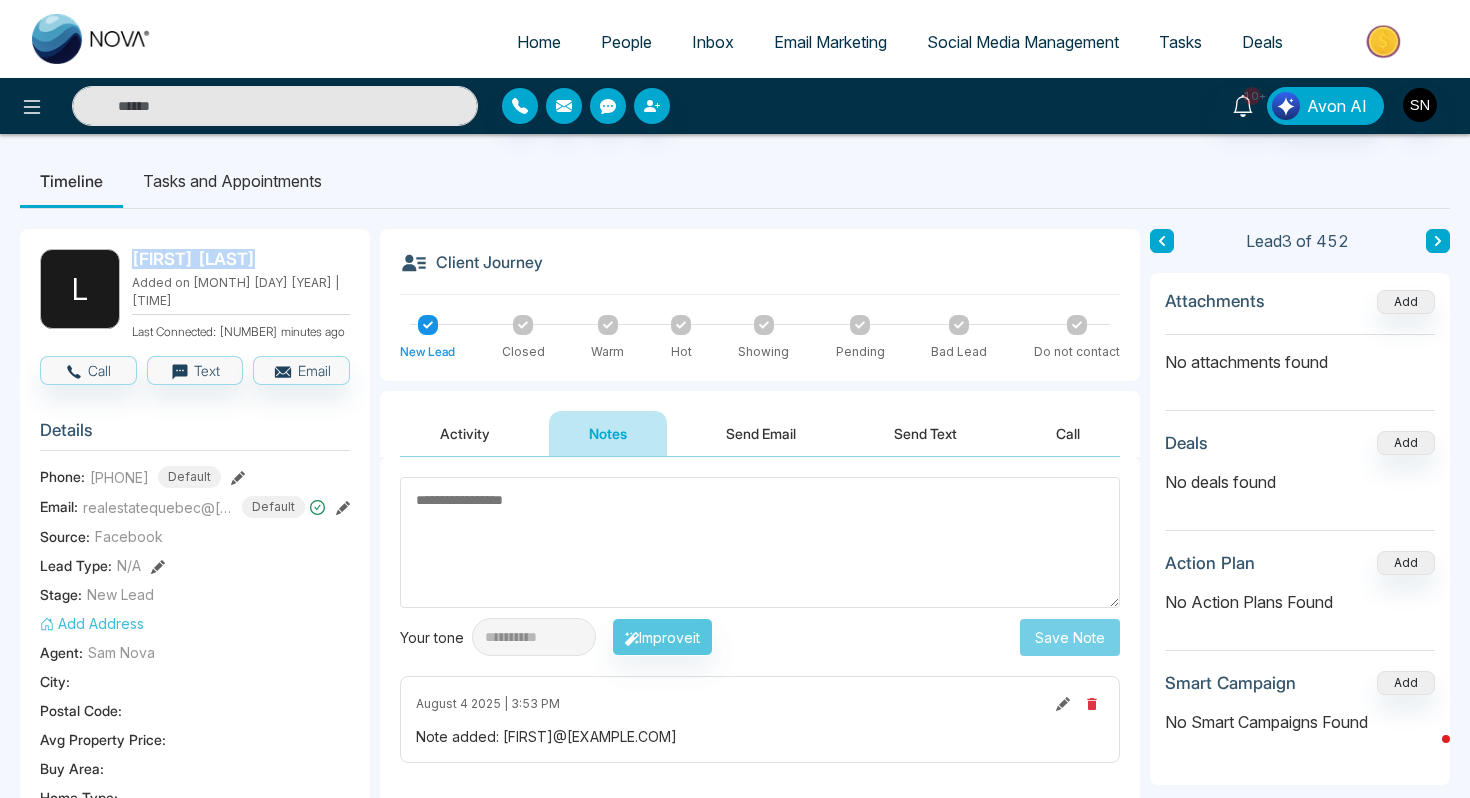 click on "[FIRST] [LAST] Added on [MONTH] [DAY] [YEAR] | [TIME] Last Connected: [MINUTES] minutes ago" at bounding box center [195, 295] 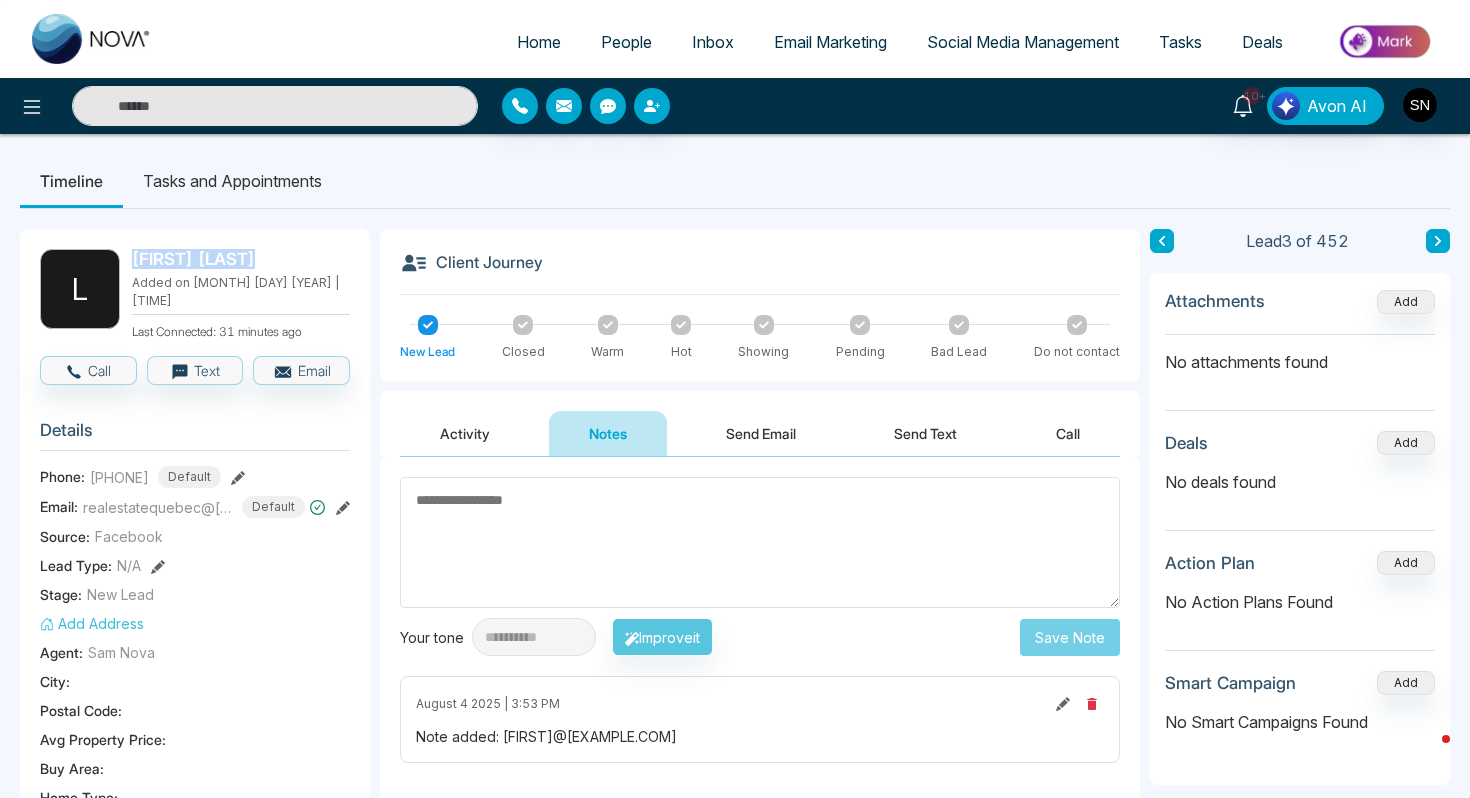drag, startPoint x: 690, startPoint y: 739, endPoint x: 495, endPoint y: 741, distance: 195.01025 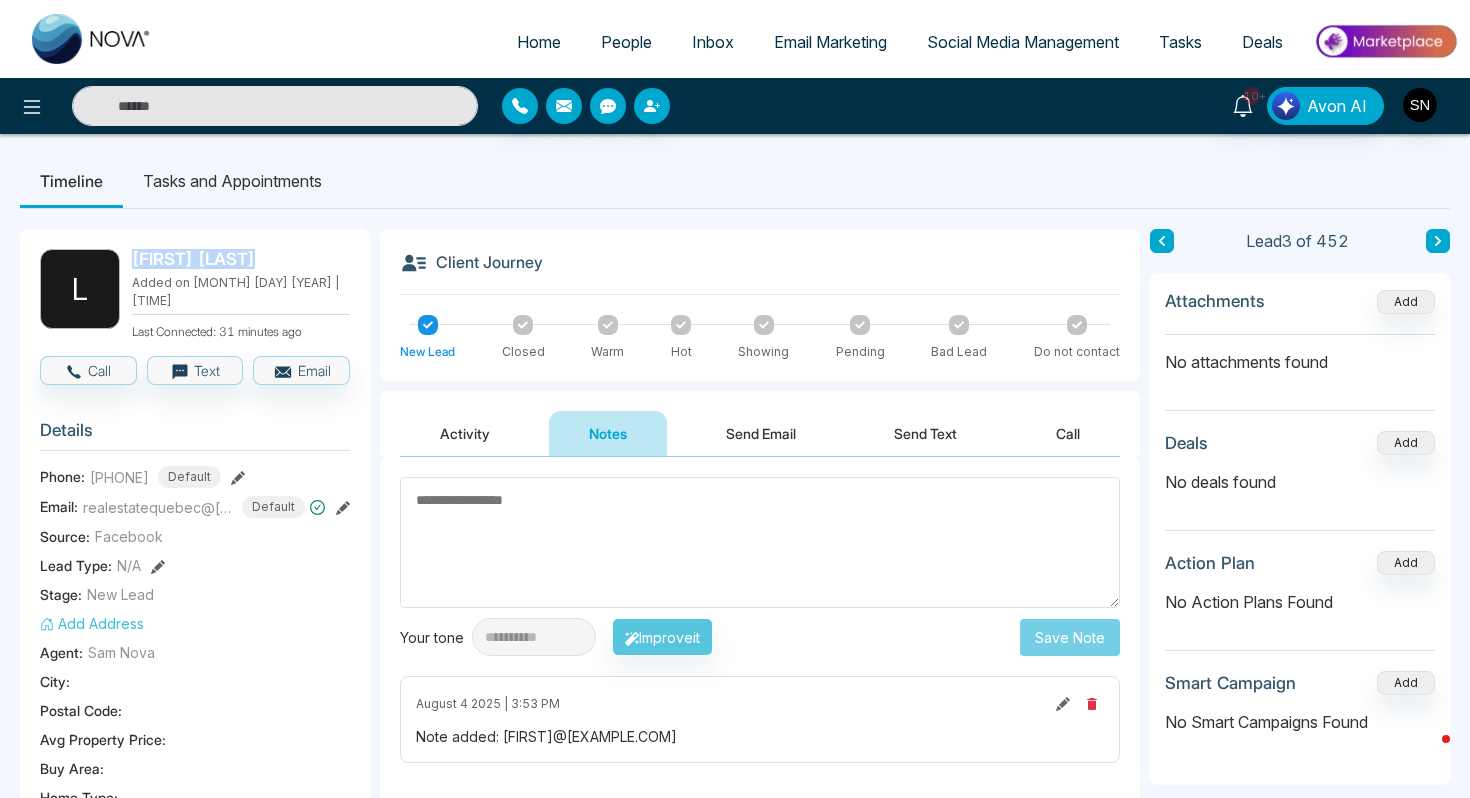 click on "Note added: [FIRST]@[EXAMPLE.COM]" at bounding box center [760, 736] 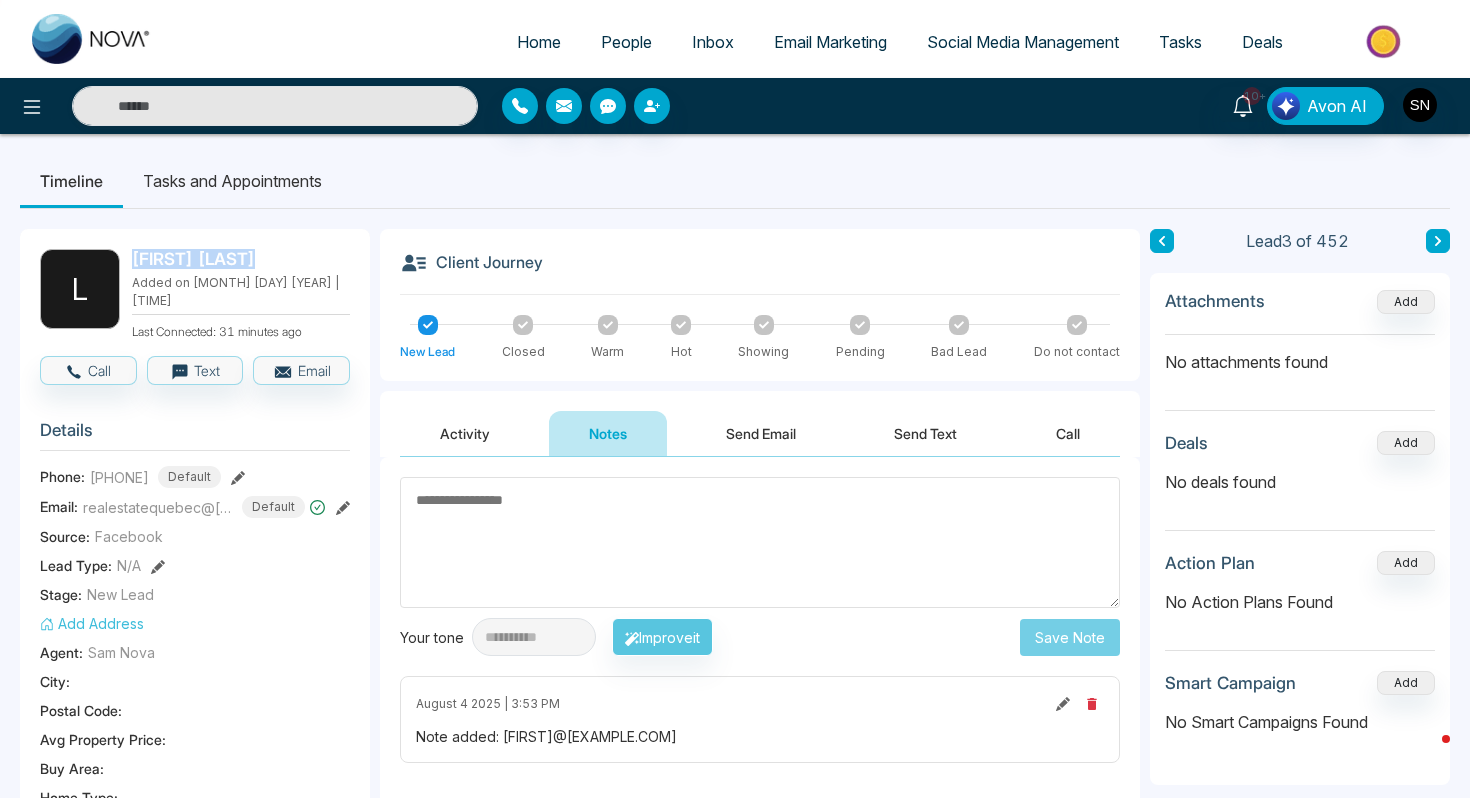 click 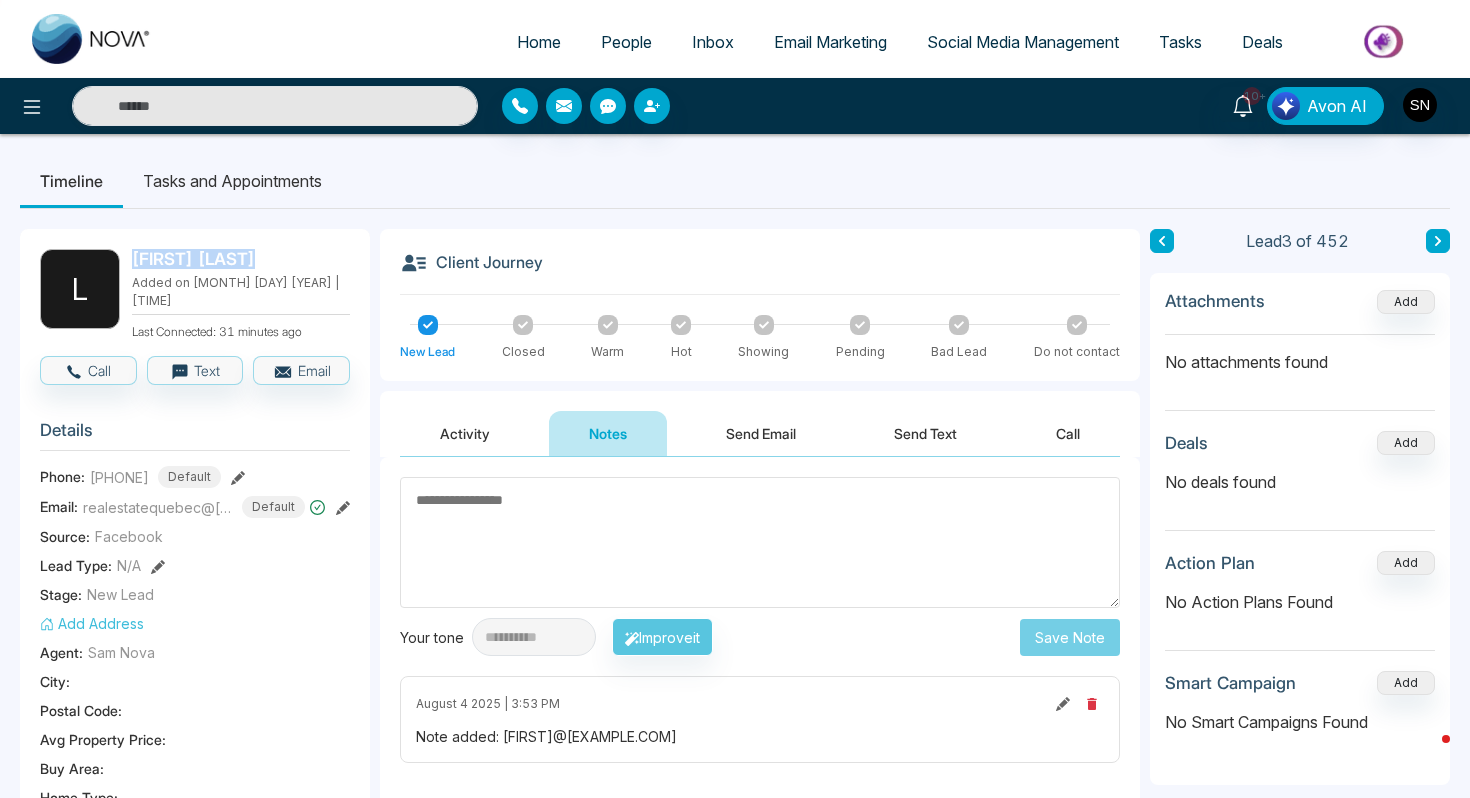 type on "**********" 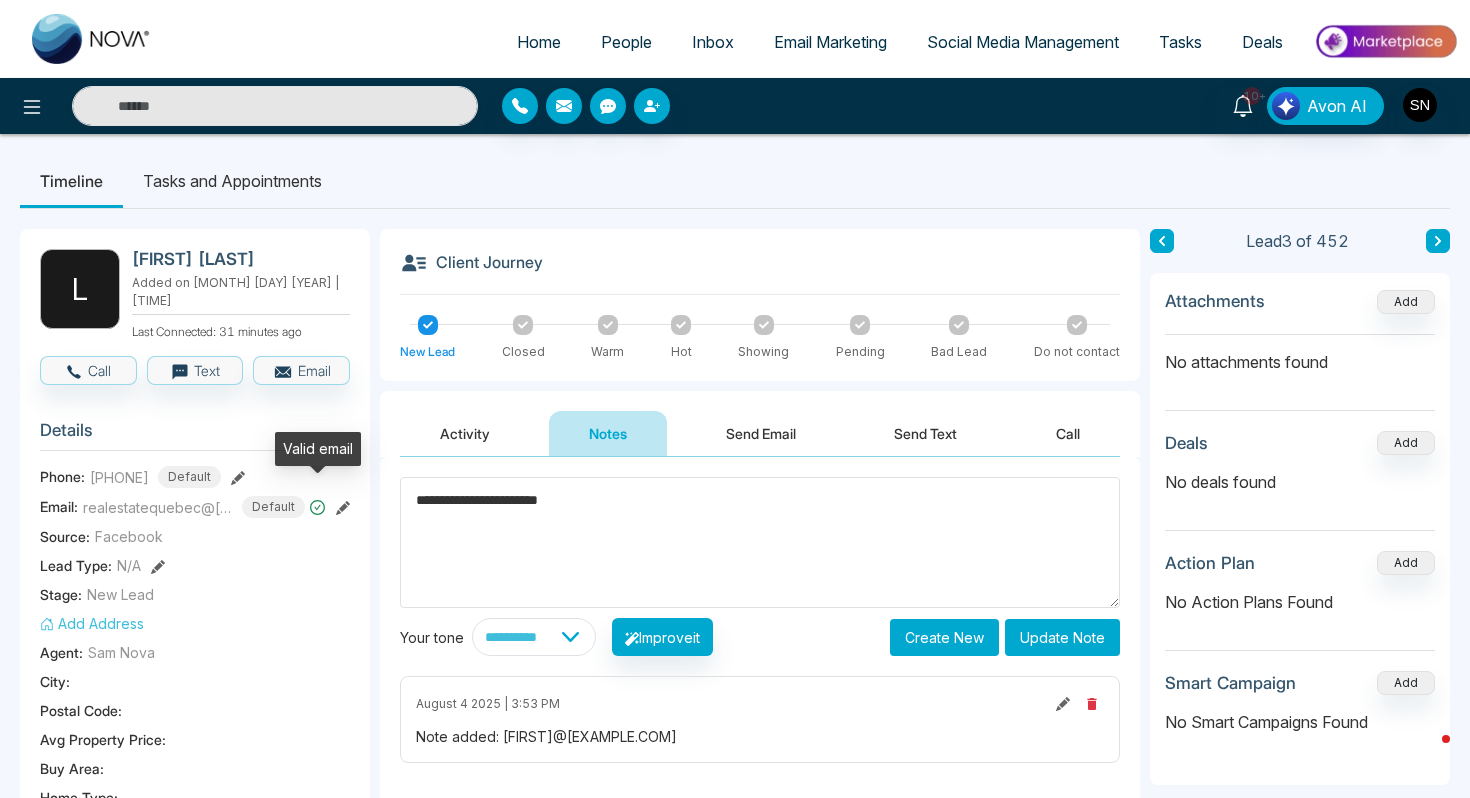 drag, startPoint x: 668, startPoint y: 487, endPoint x: 324, endPoint y: 493, distance: 344.0523 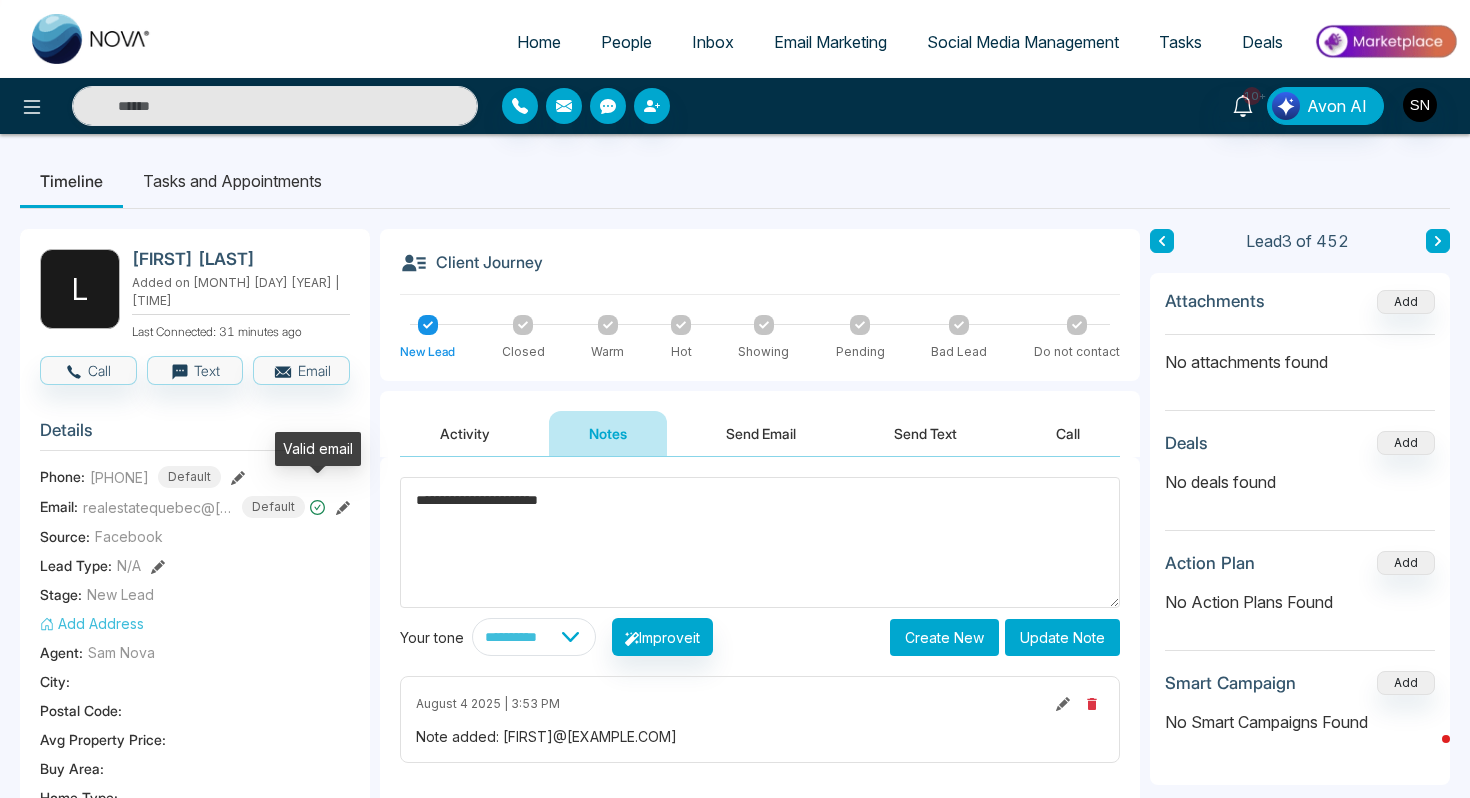 click on "**********" at bounding box center [735, 879] 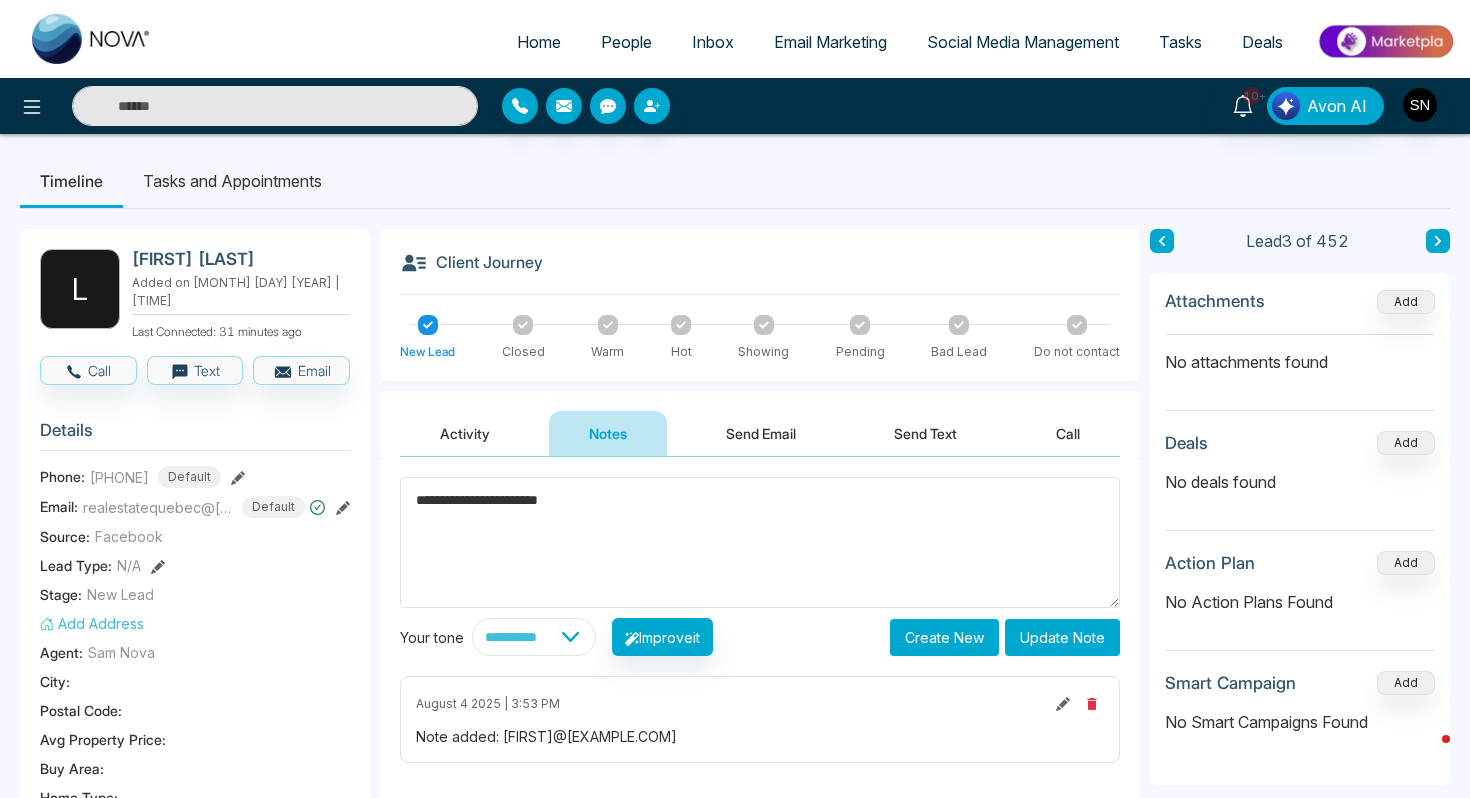 click on "**********" at bounding box center (760, 542) 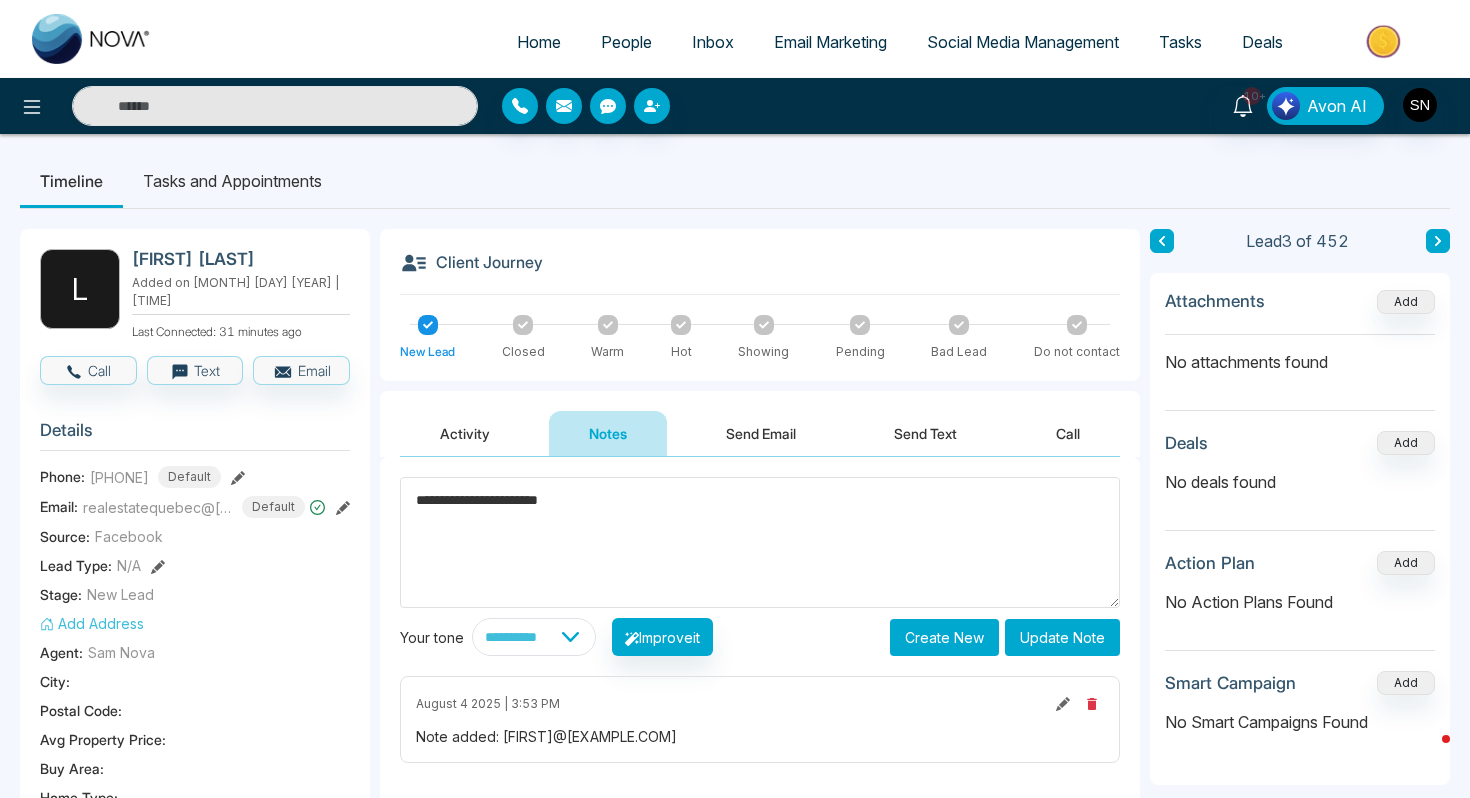 click on "**********" at bounding box center [760, 542] 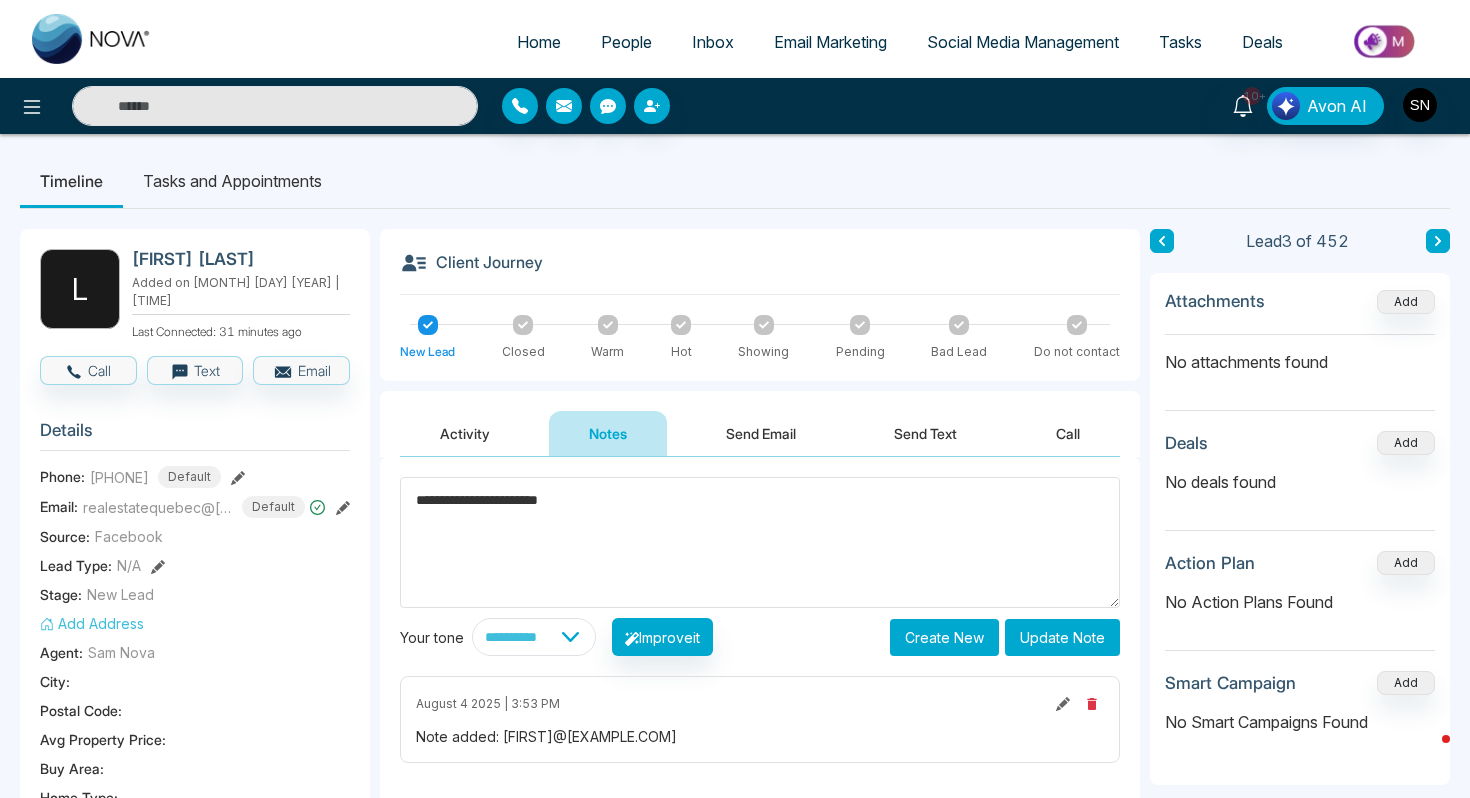 click on "**********" at bounding box center [760, 542] 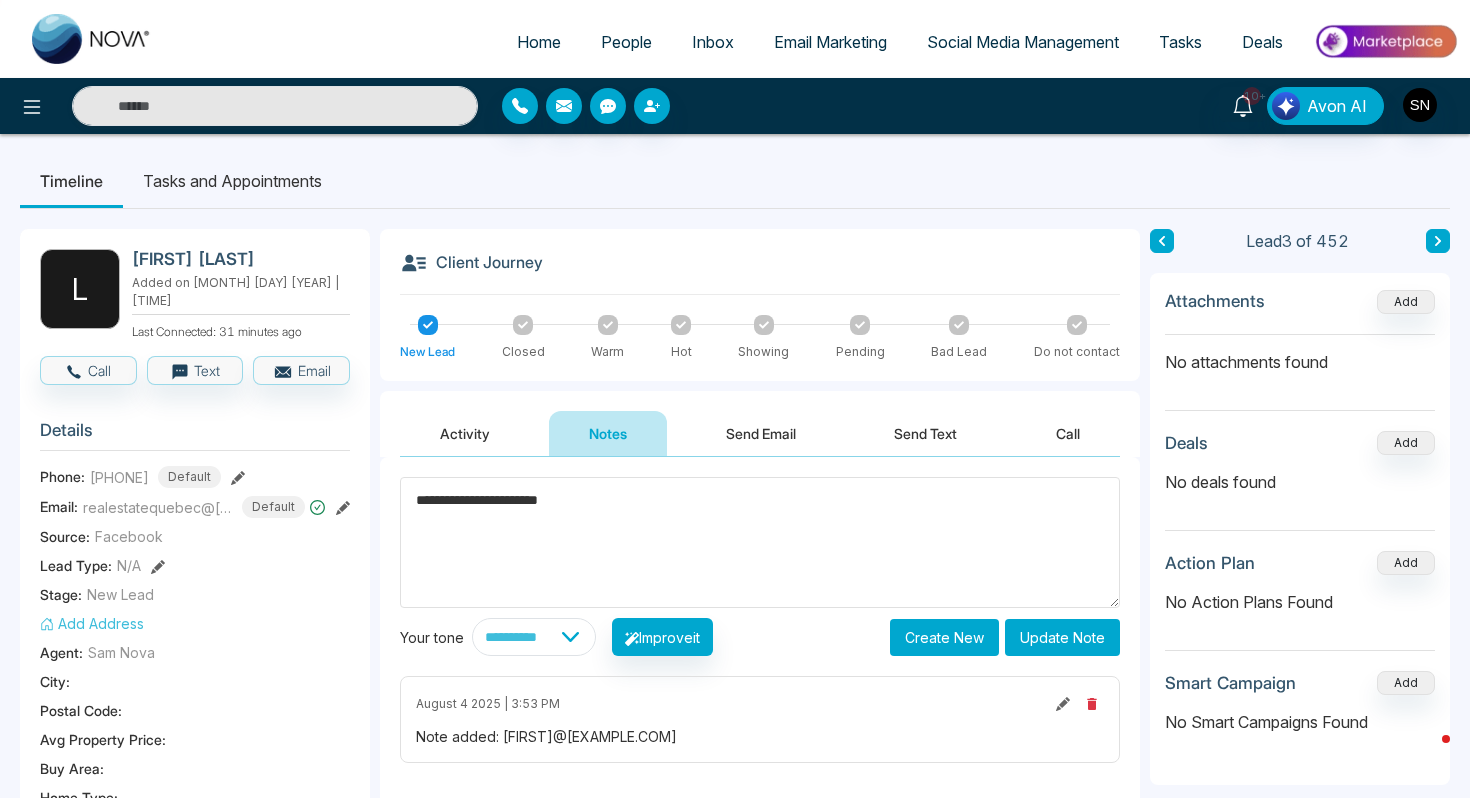 click on "**********" at bounding box center (760, 542) 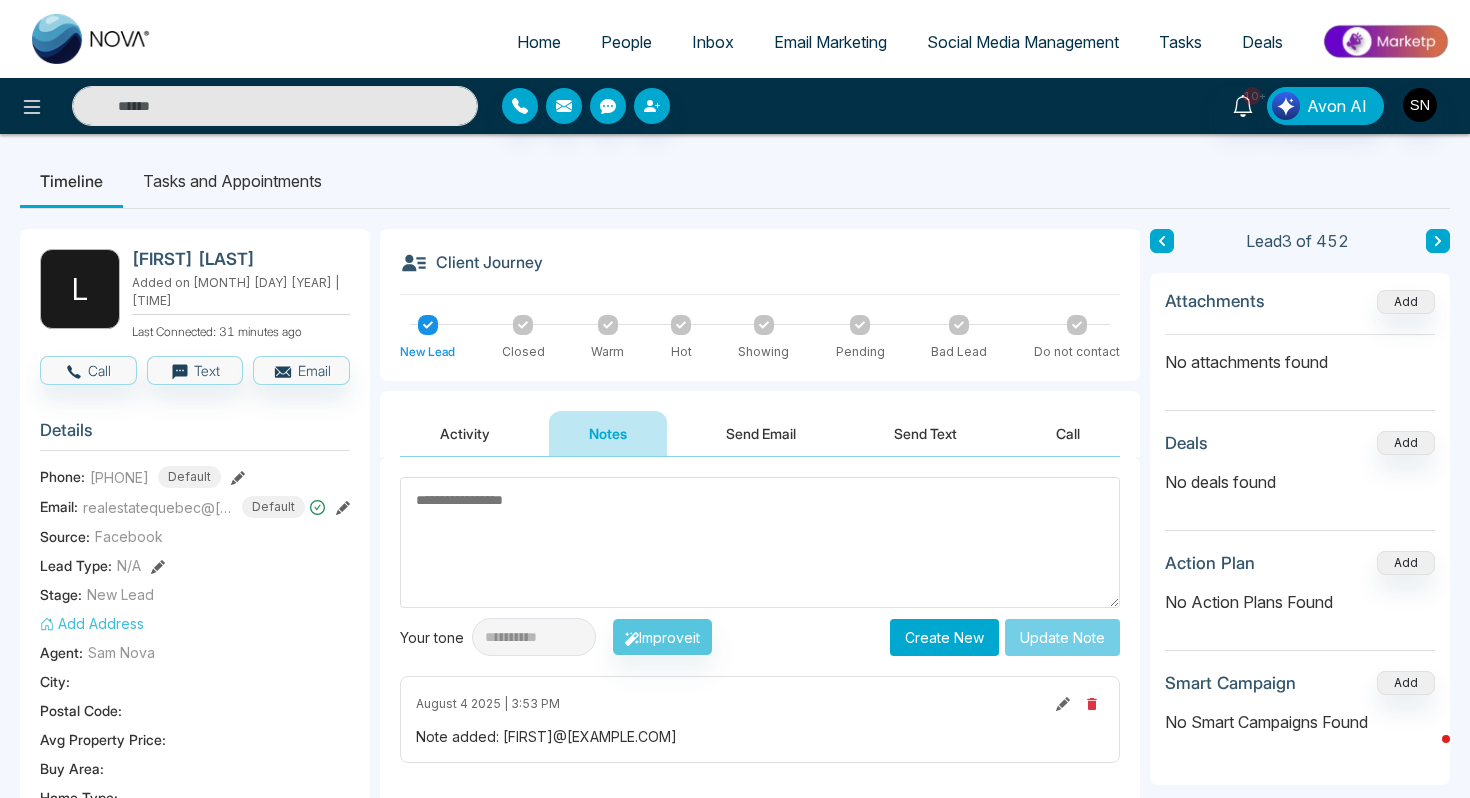 paste on "**********" 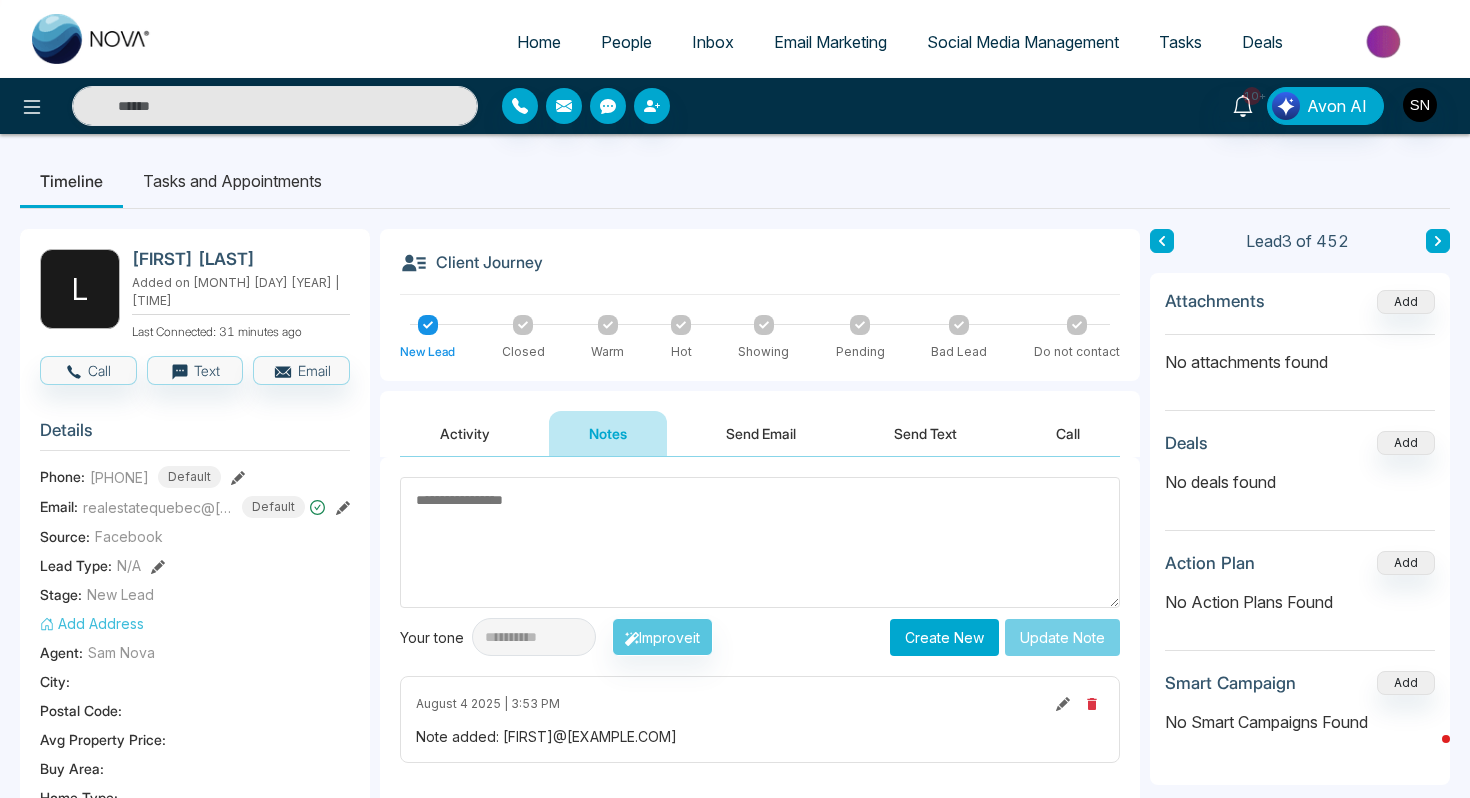 type on "**********" 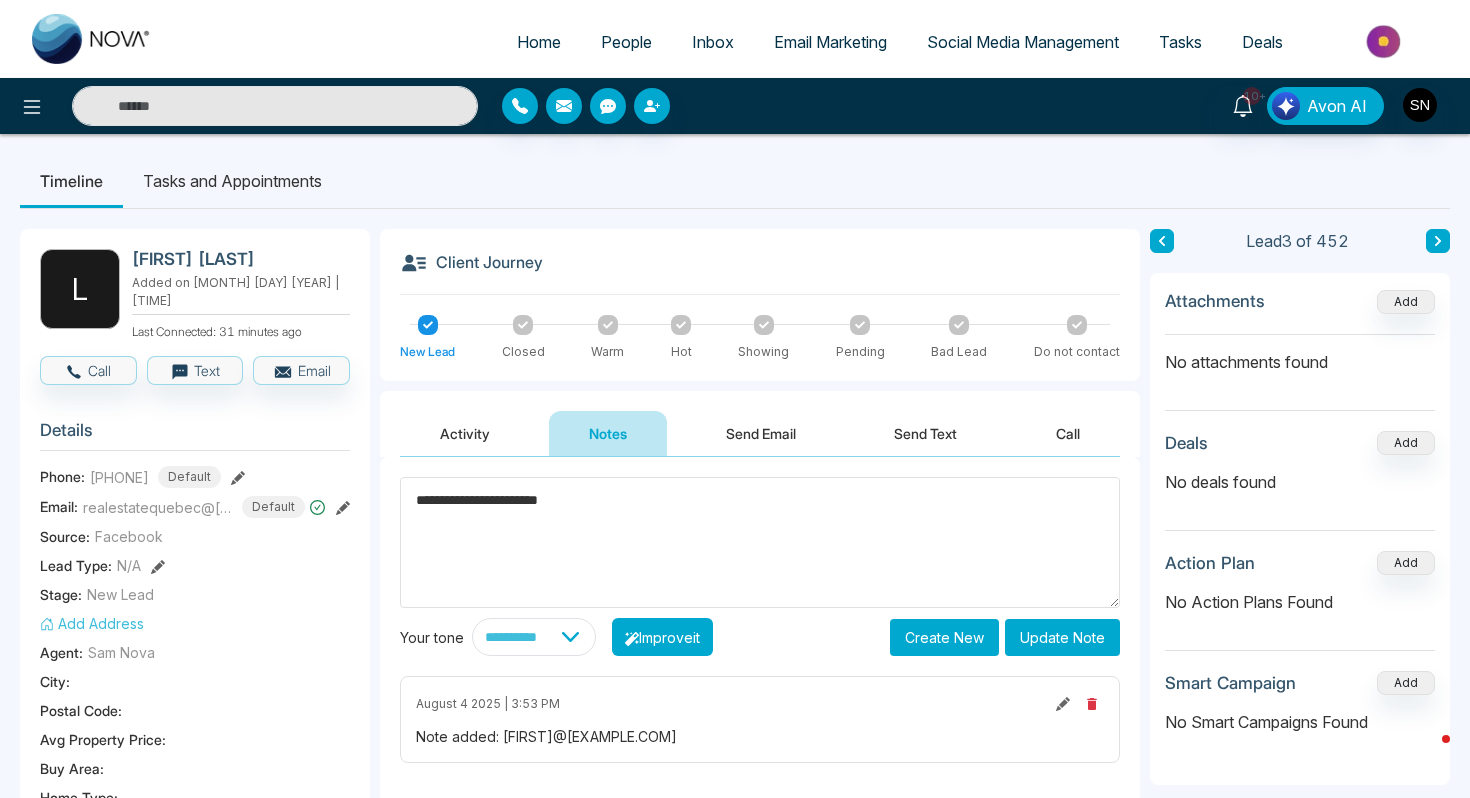 drag, startPoint x: 706, startPoint y: 633, endPoint x: 1040, endPoint y: 641, distance: 334.0958 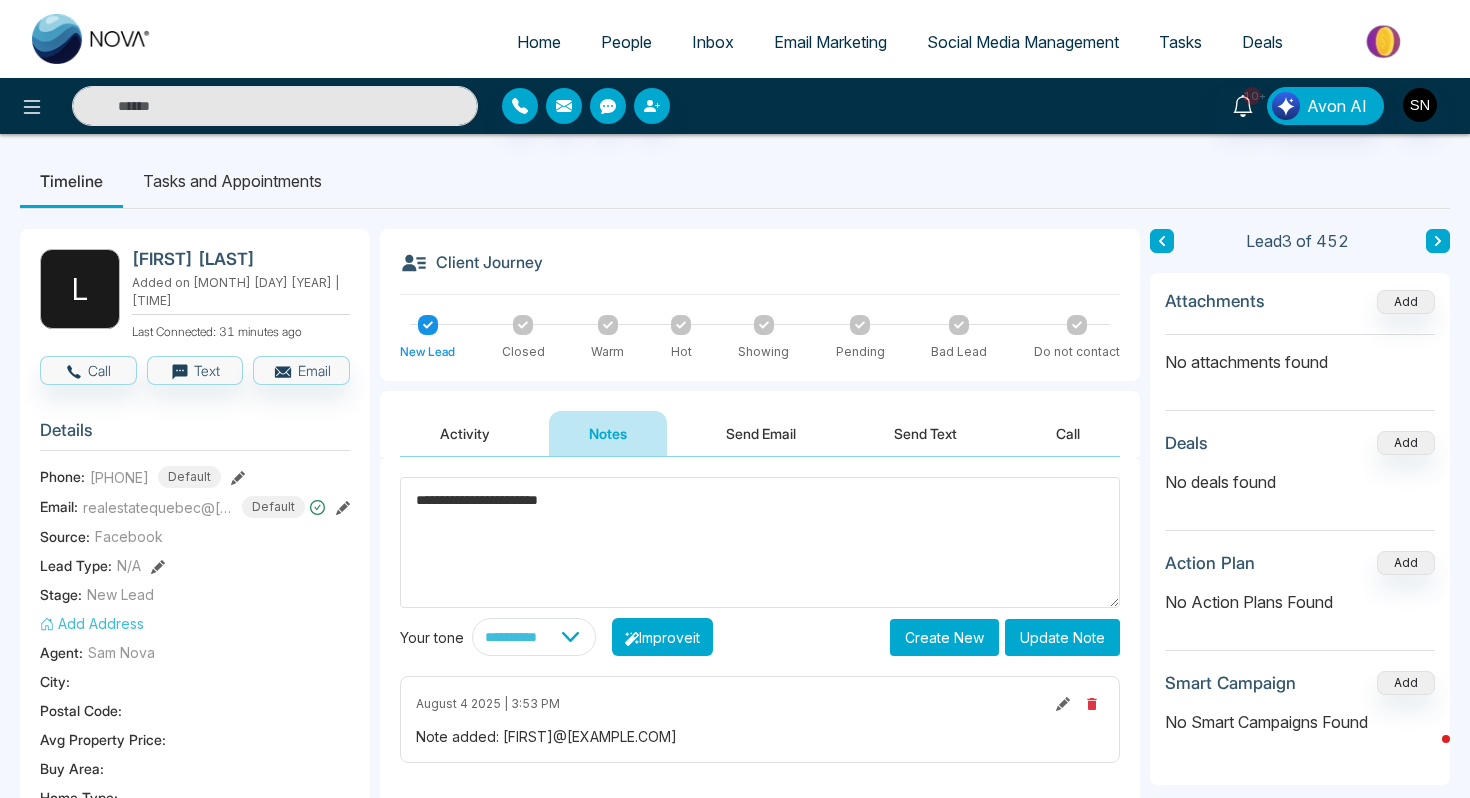 click on "**********" at bounding box center [760, 637] 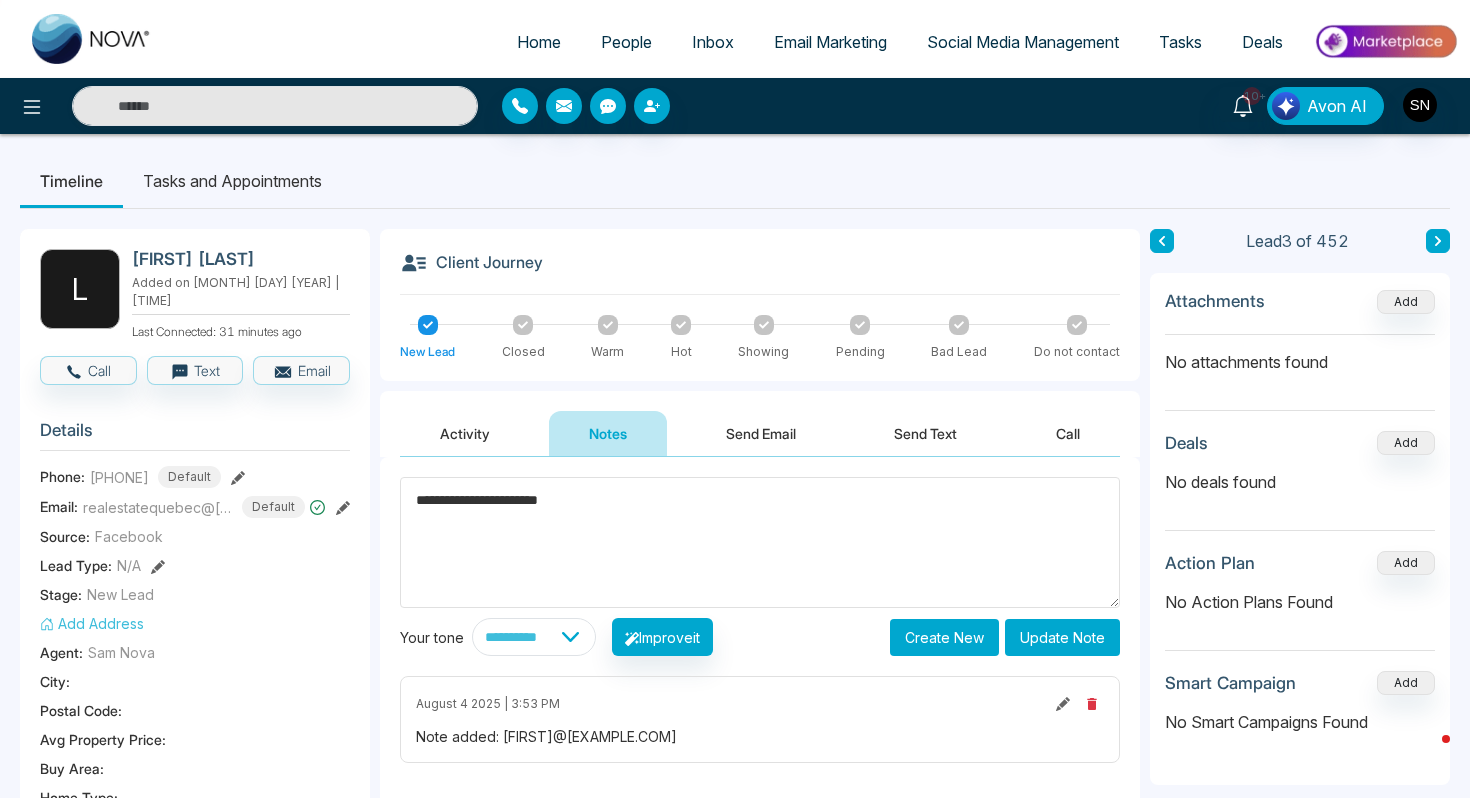 click on "Update Note" at bounding box center (1062, 637) 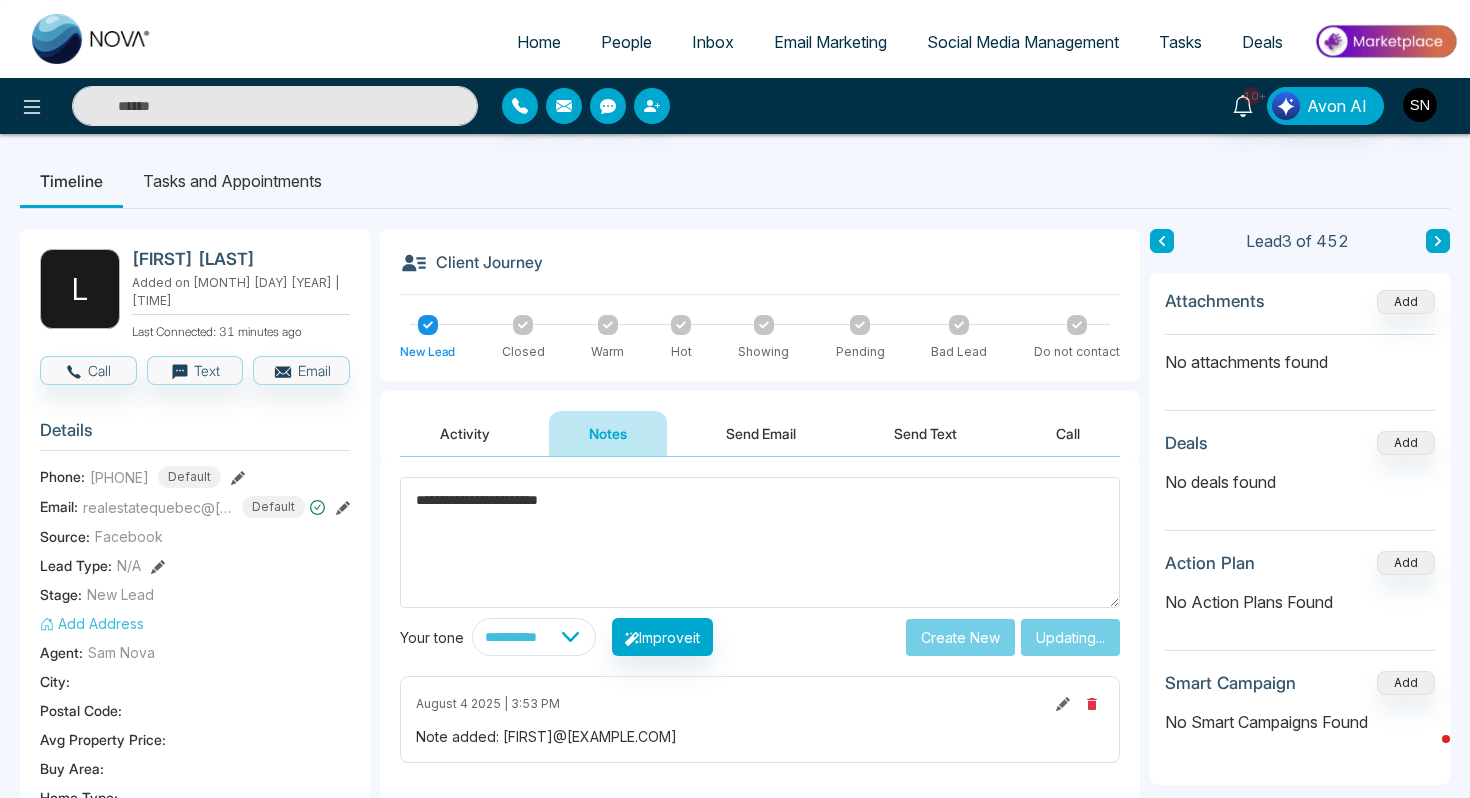 type 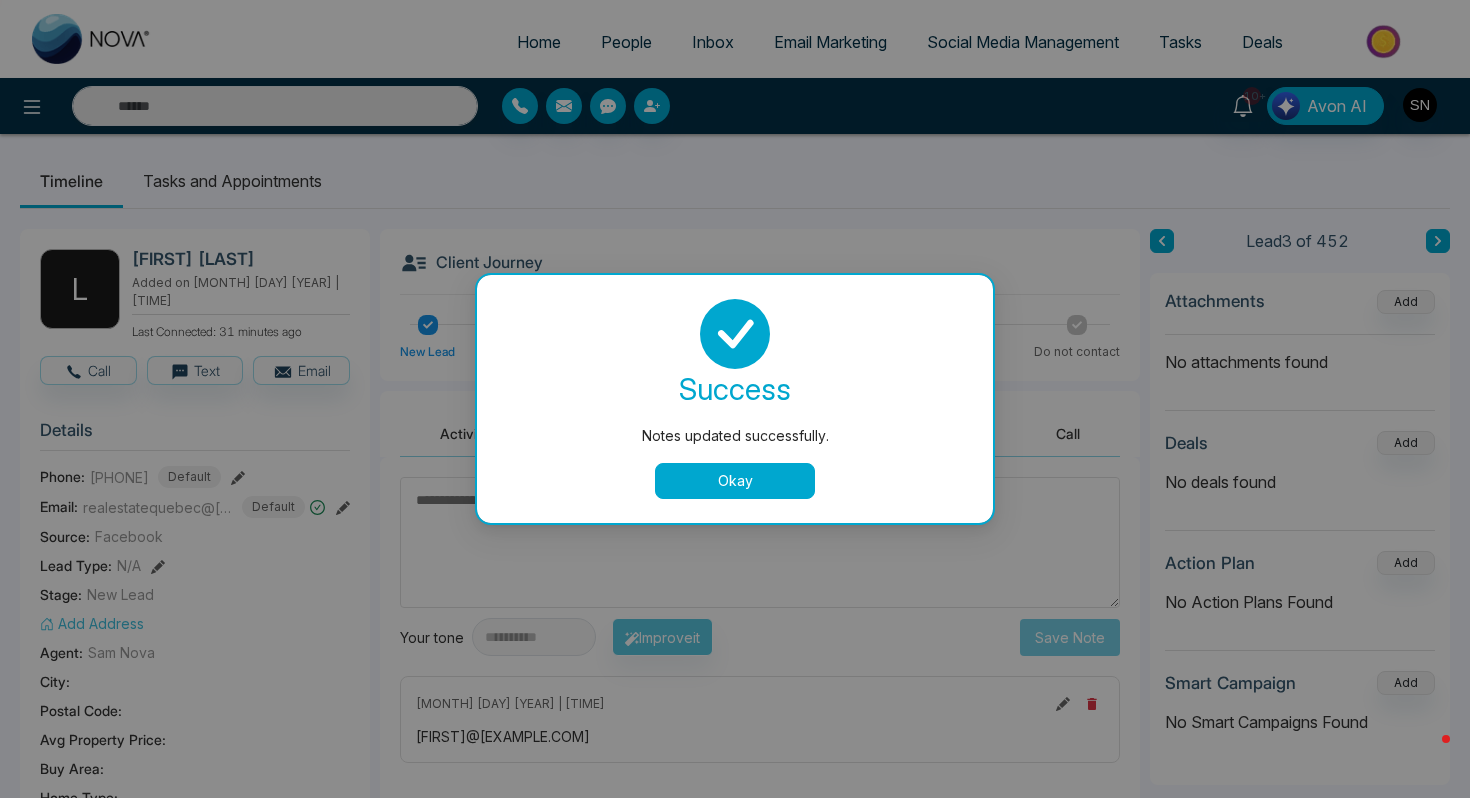 click on "Okay" at bounding box center (735, 481) 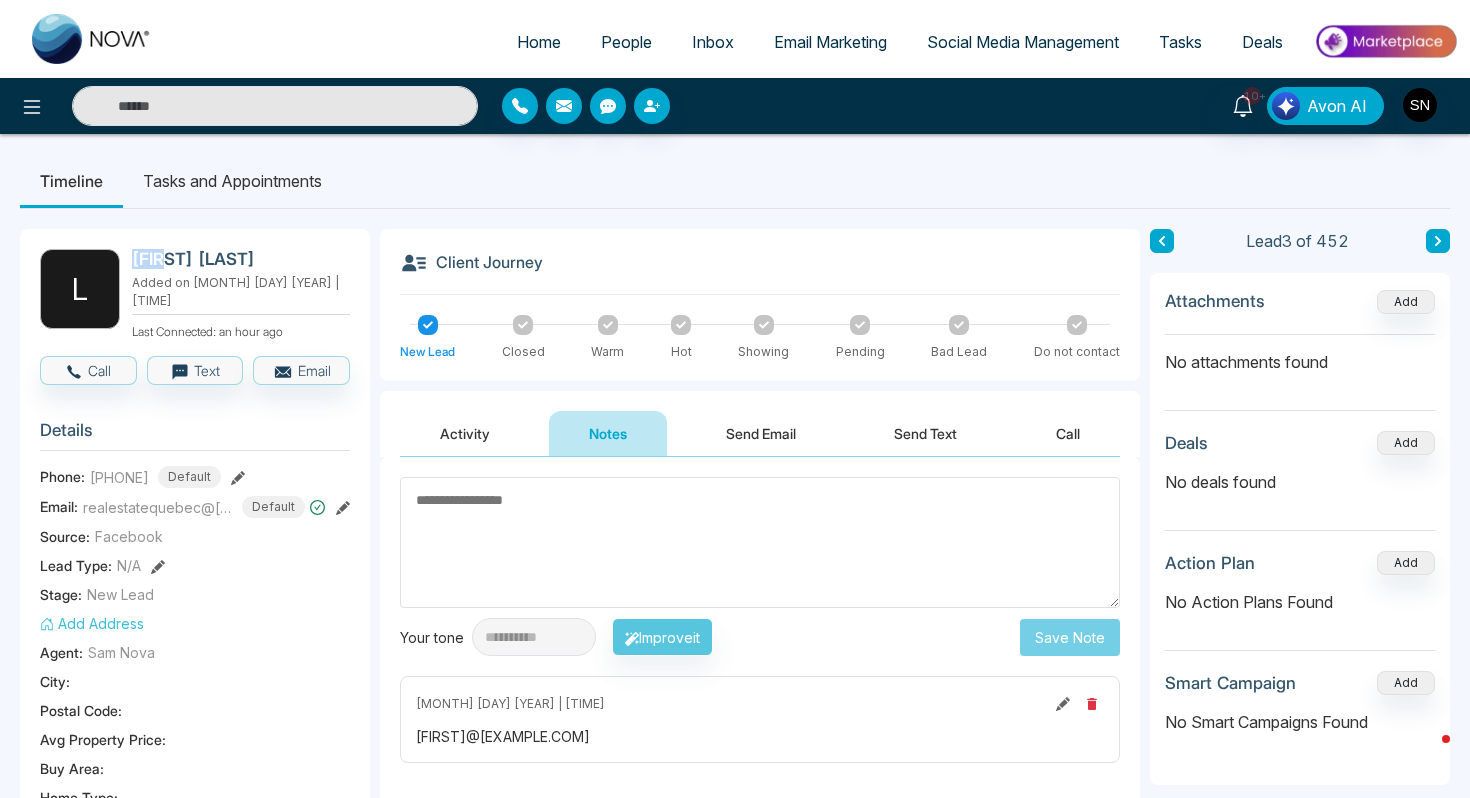 drag, startPoint x: 127, startPoint y: 255, endPoint x: 166, endPoint y: 255, distance: 39 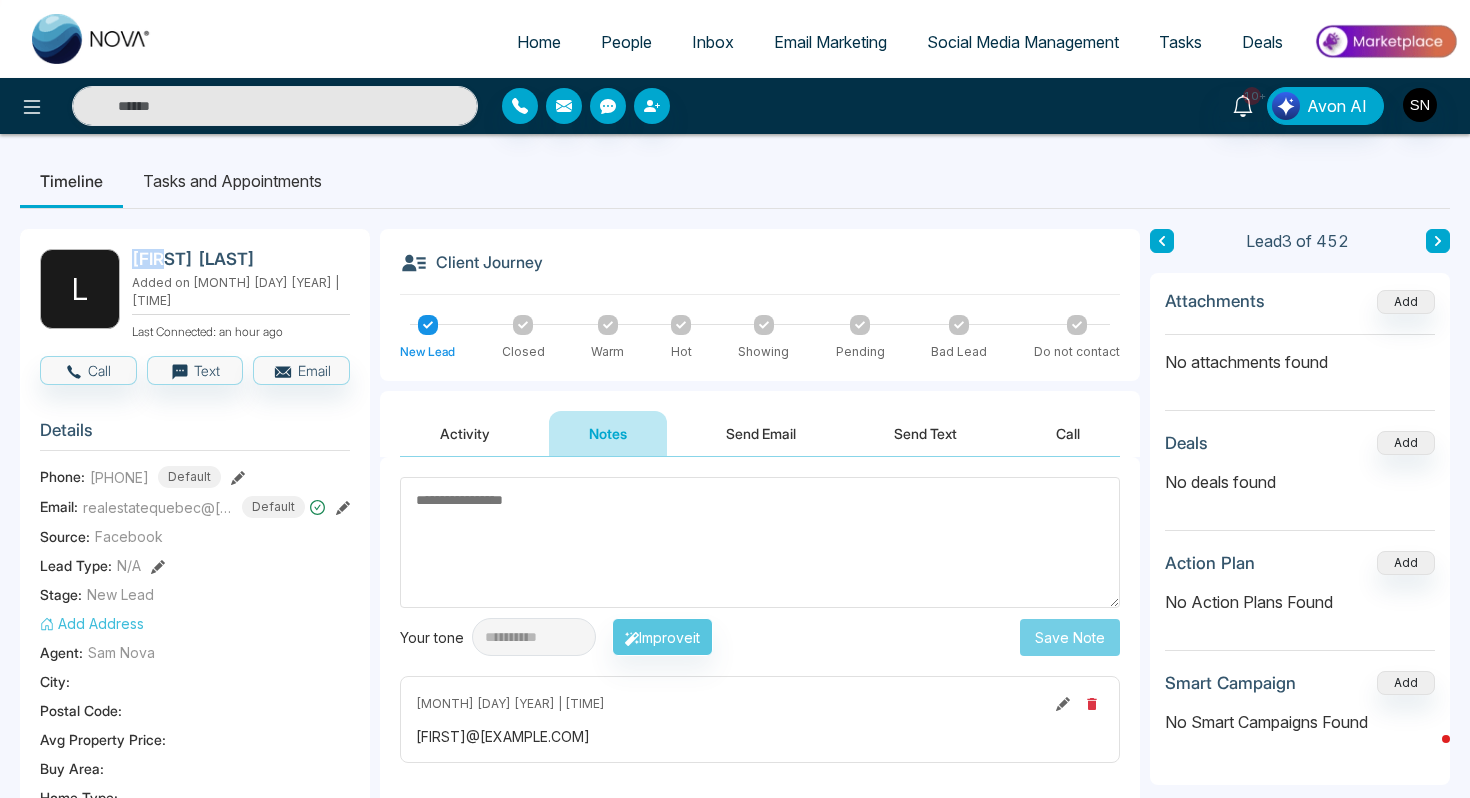 click on "L [FIRST] [LAST] Added on August 4 2025 | 2:54 PM Last Connected: an hour ago" at bounding box center (195, 295) 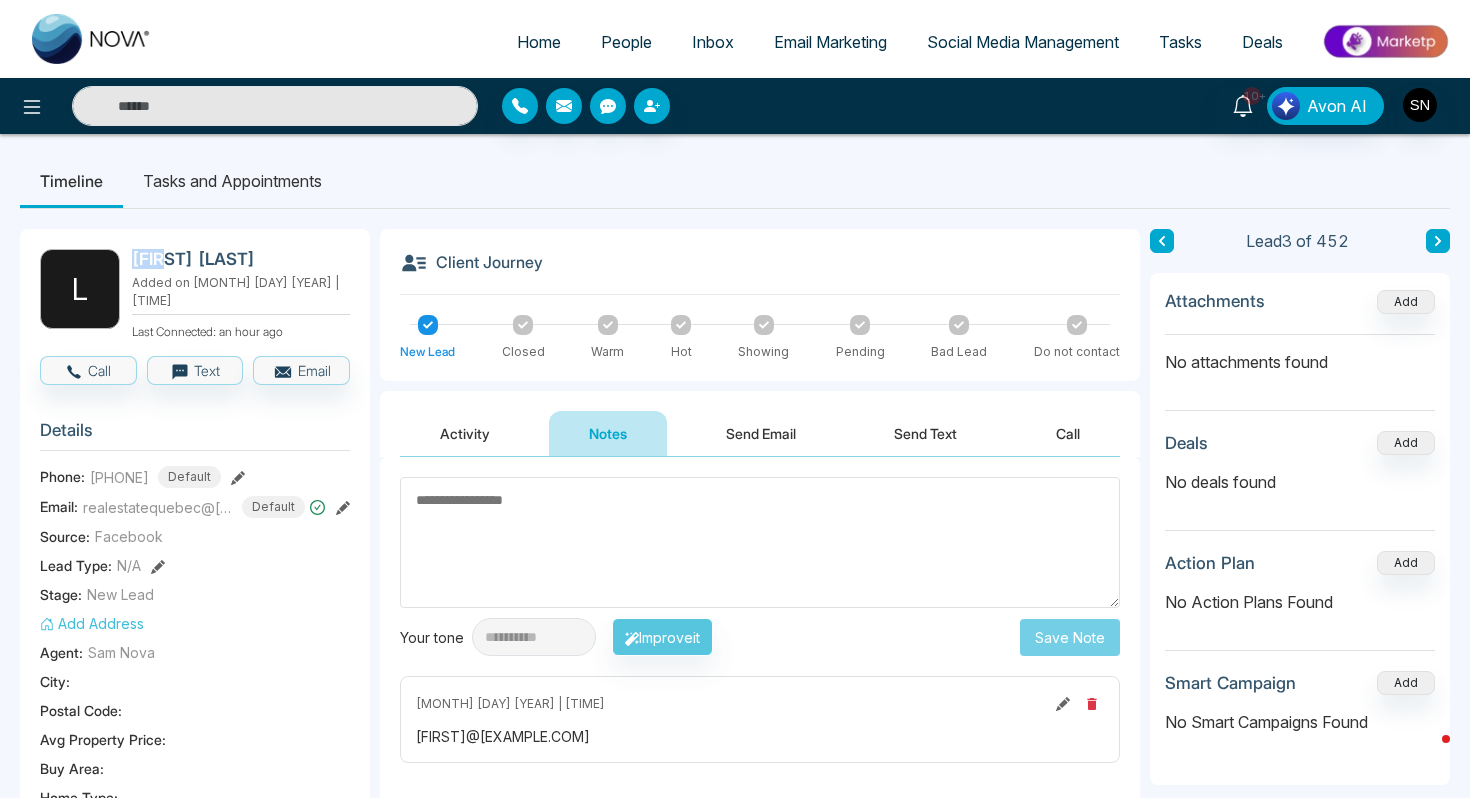 copy on "Lana" 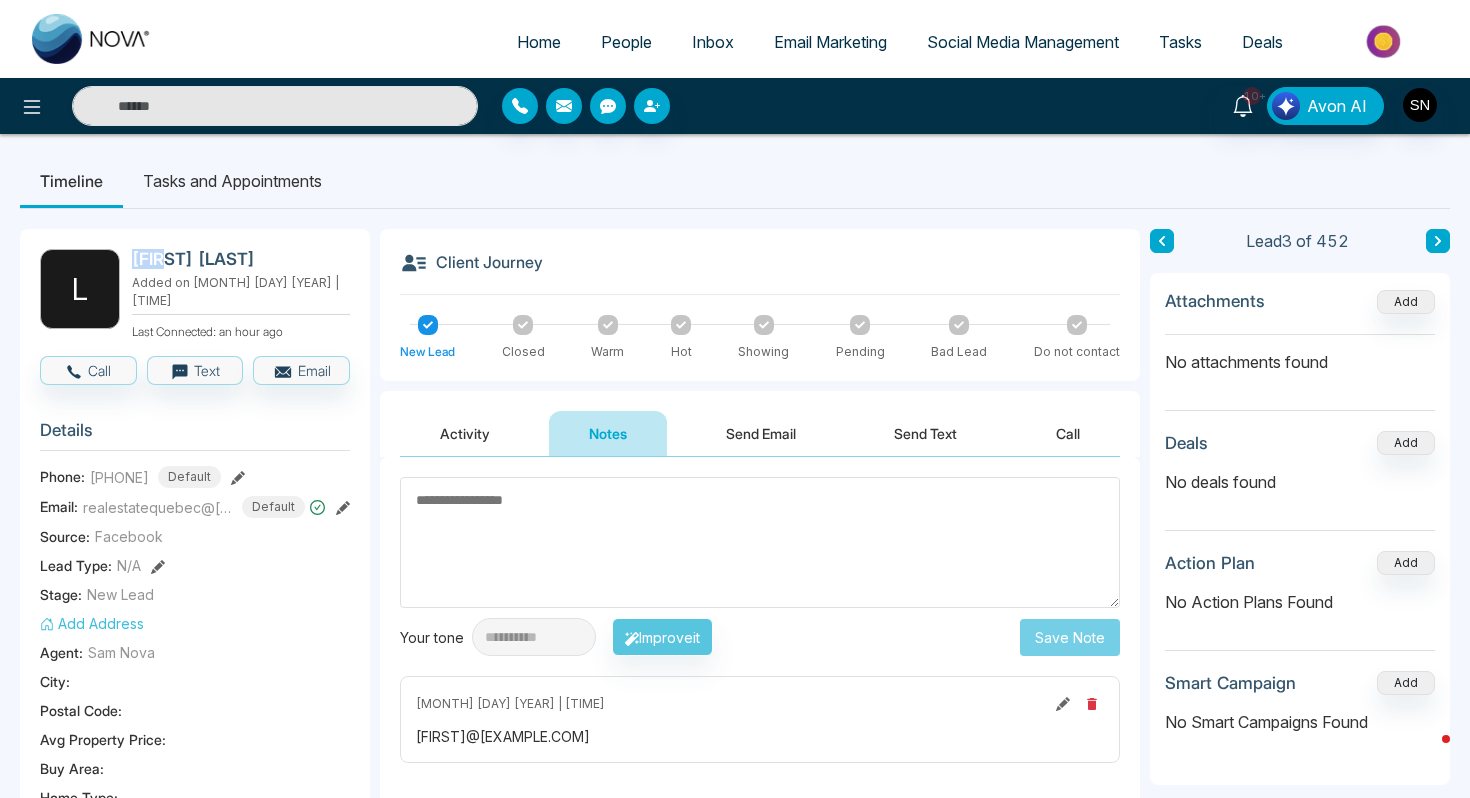 drag, startPoint x: 413, startPoint y: 734, endPoint x: 633, endPoint y: 734, distance: 220 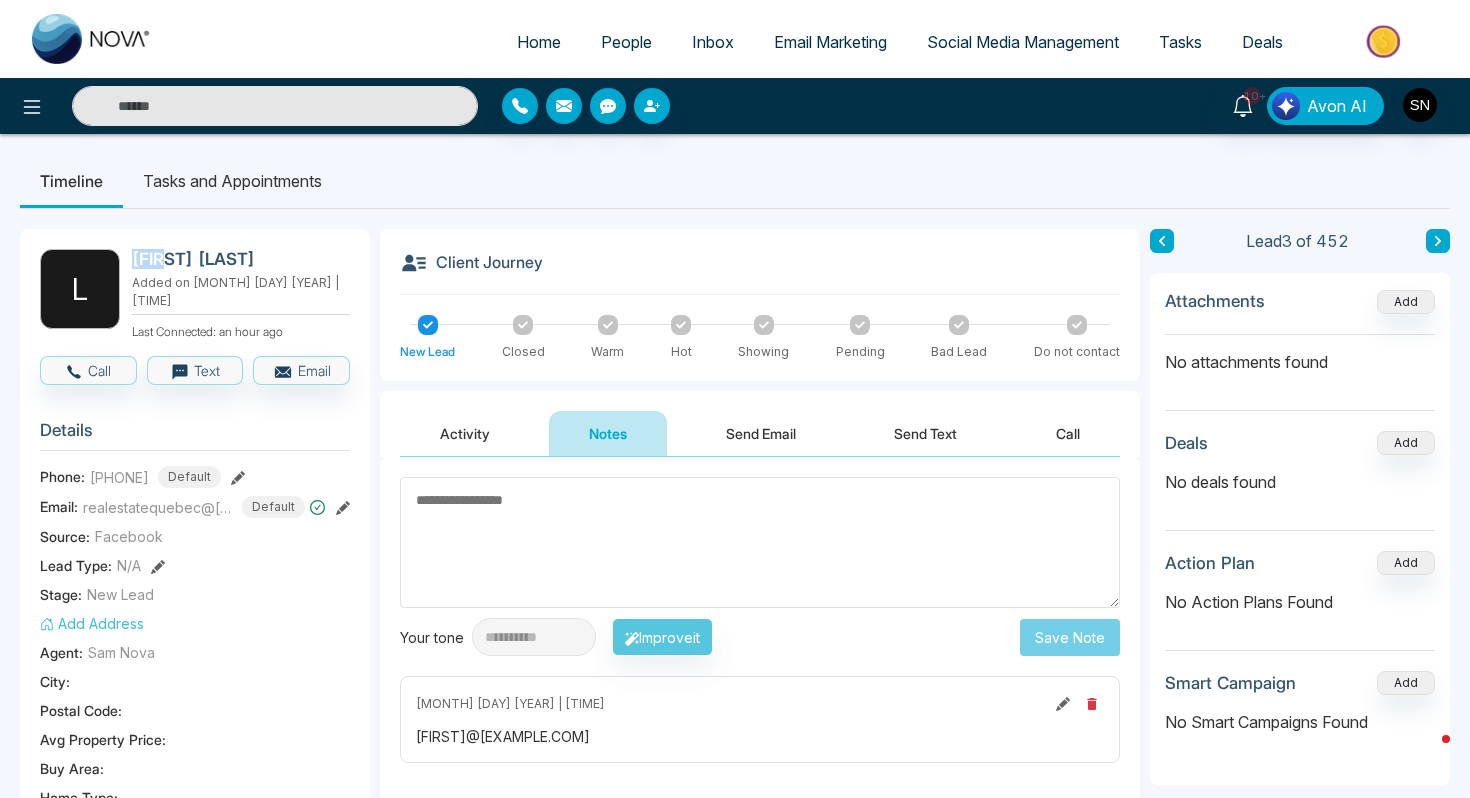click on "[MONTH] [DAY] [YEAR] | [TIME] [EMAIL]" at bounding box center [760, 719] 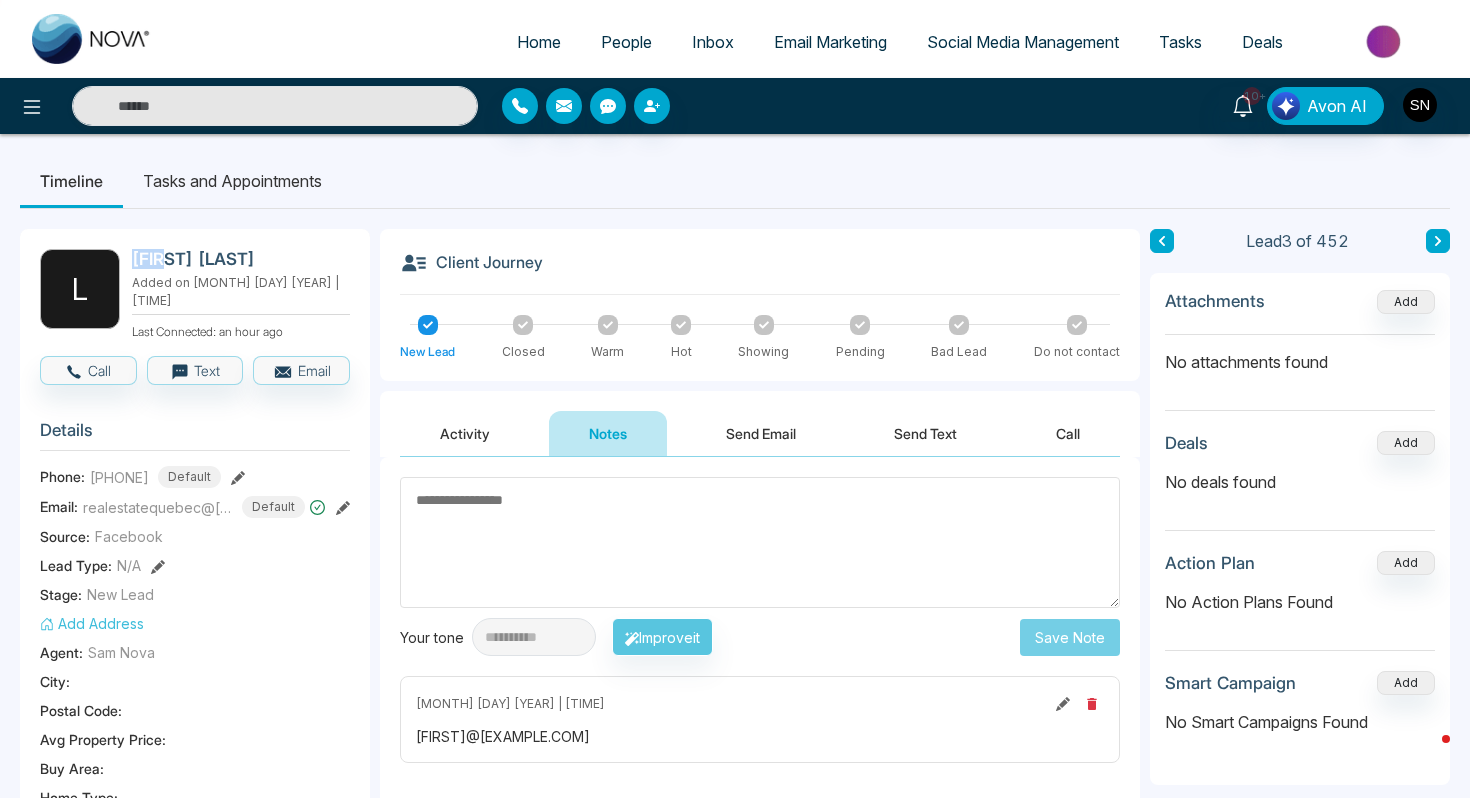 copy on "[FIRST]@[EXAMPLE.COM]" 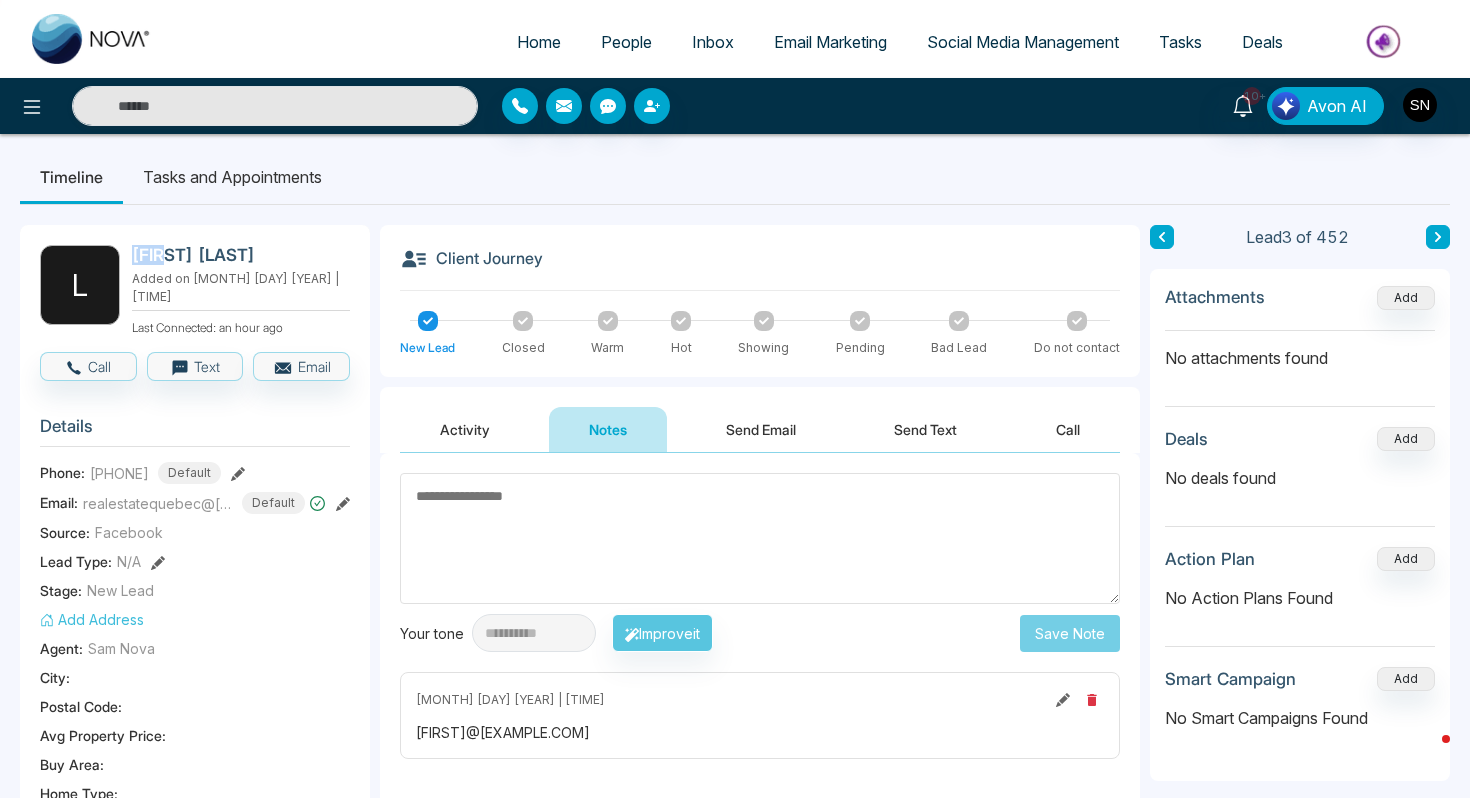 scroll, scrollTop: 0, scrollLeft: 0, axis: both 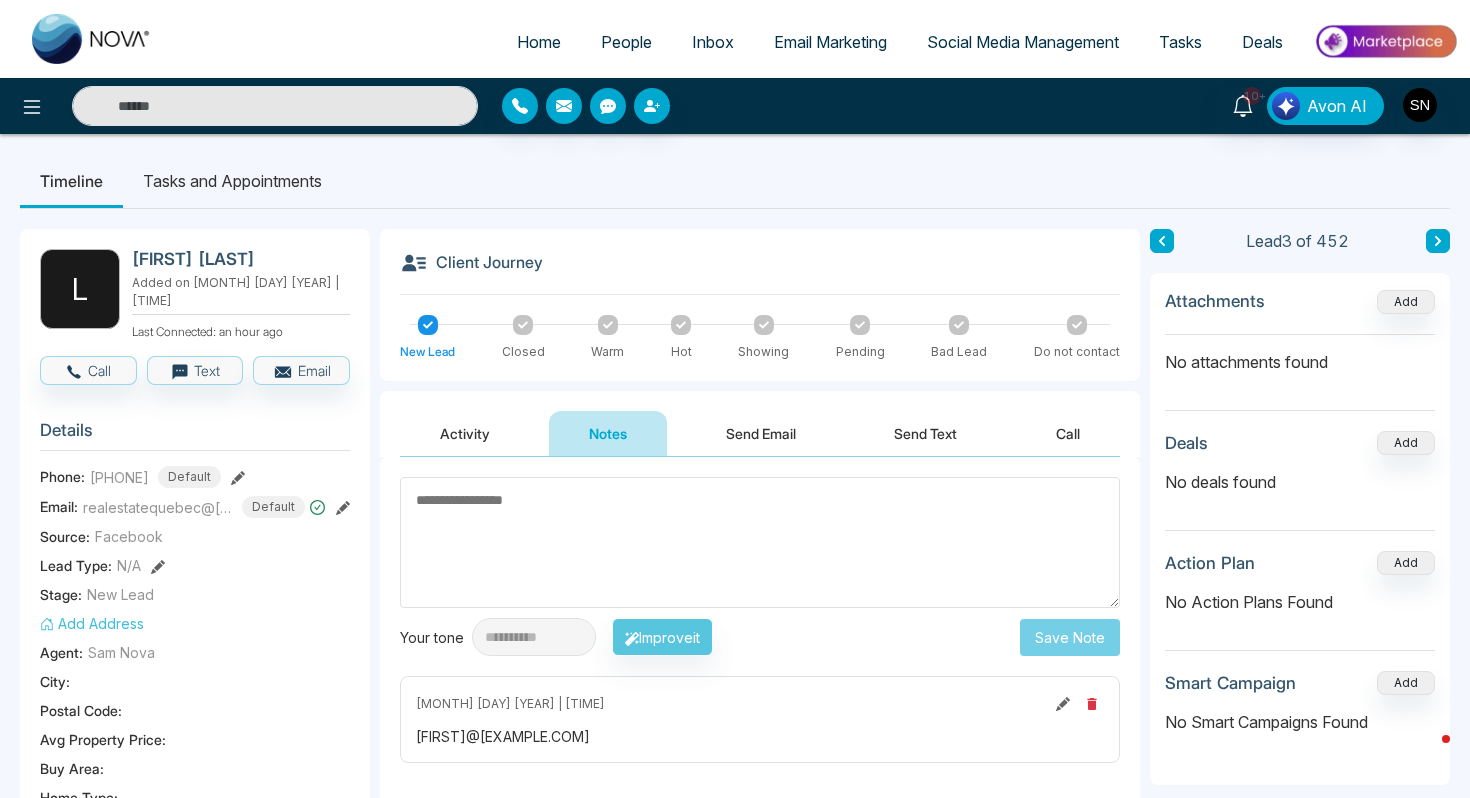 click on "Tasks and Appointments" at bounding box center [232, 181] 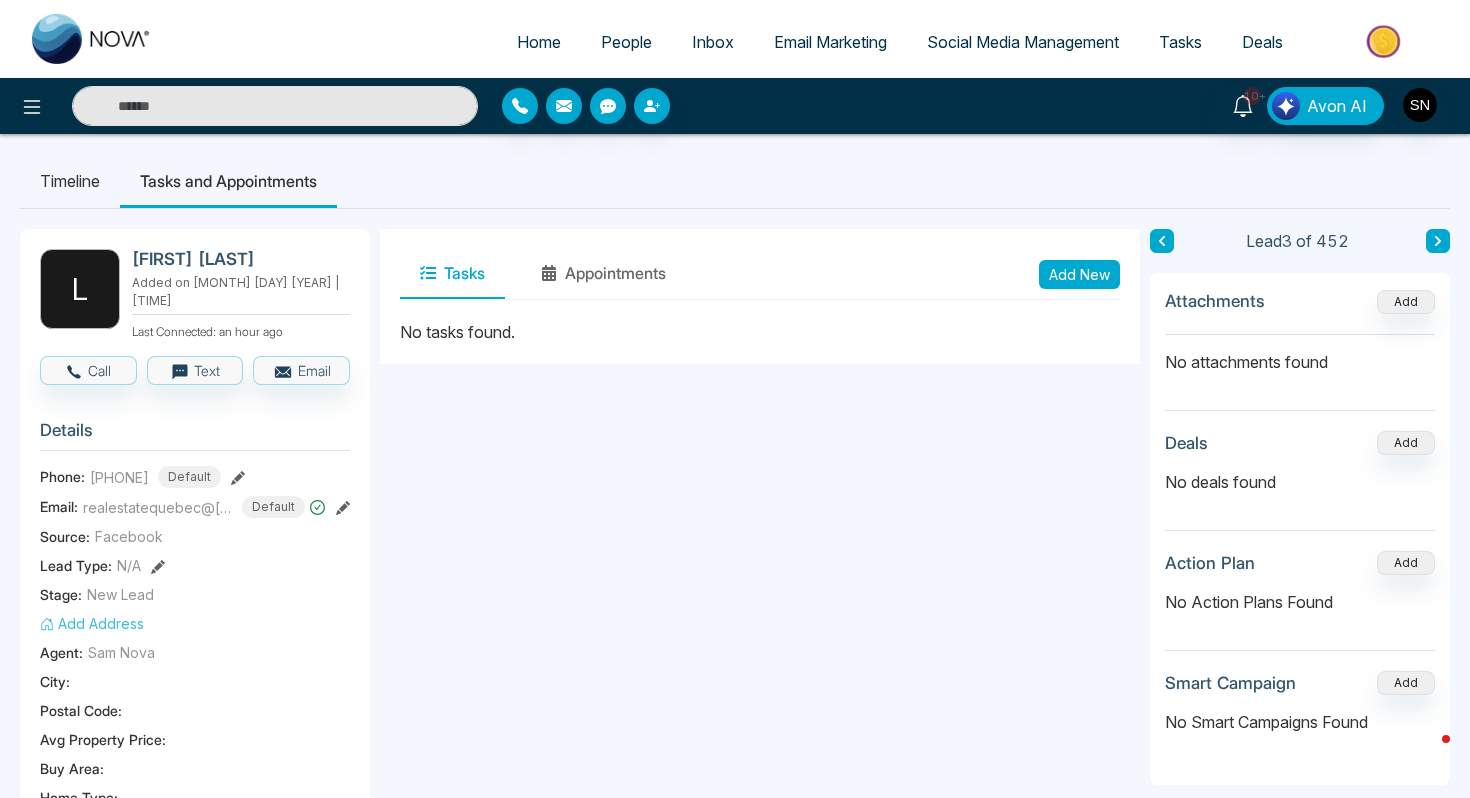 click on "Add New" at bounding box center [1079, 274] 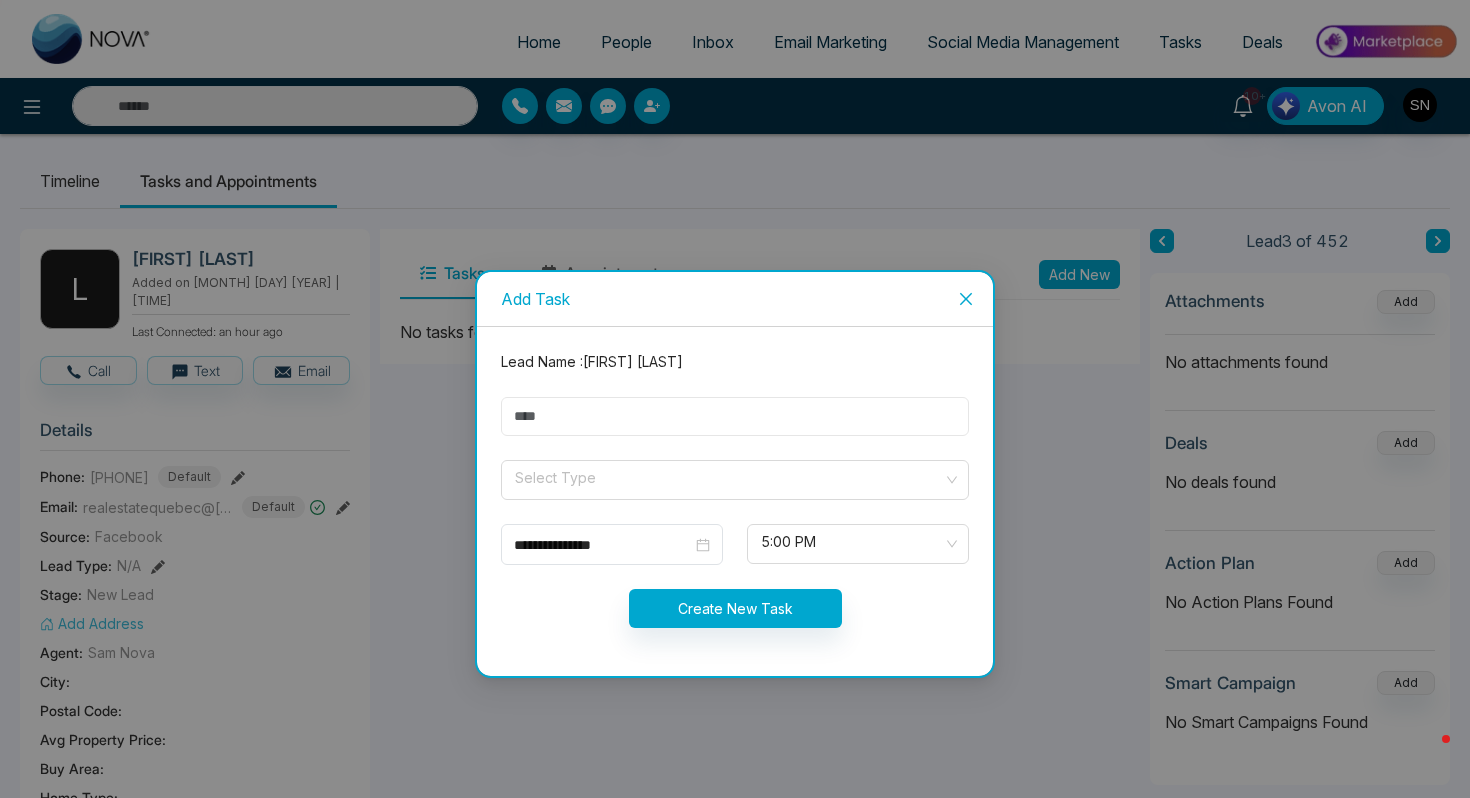 click at bounding box center [735, 416] 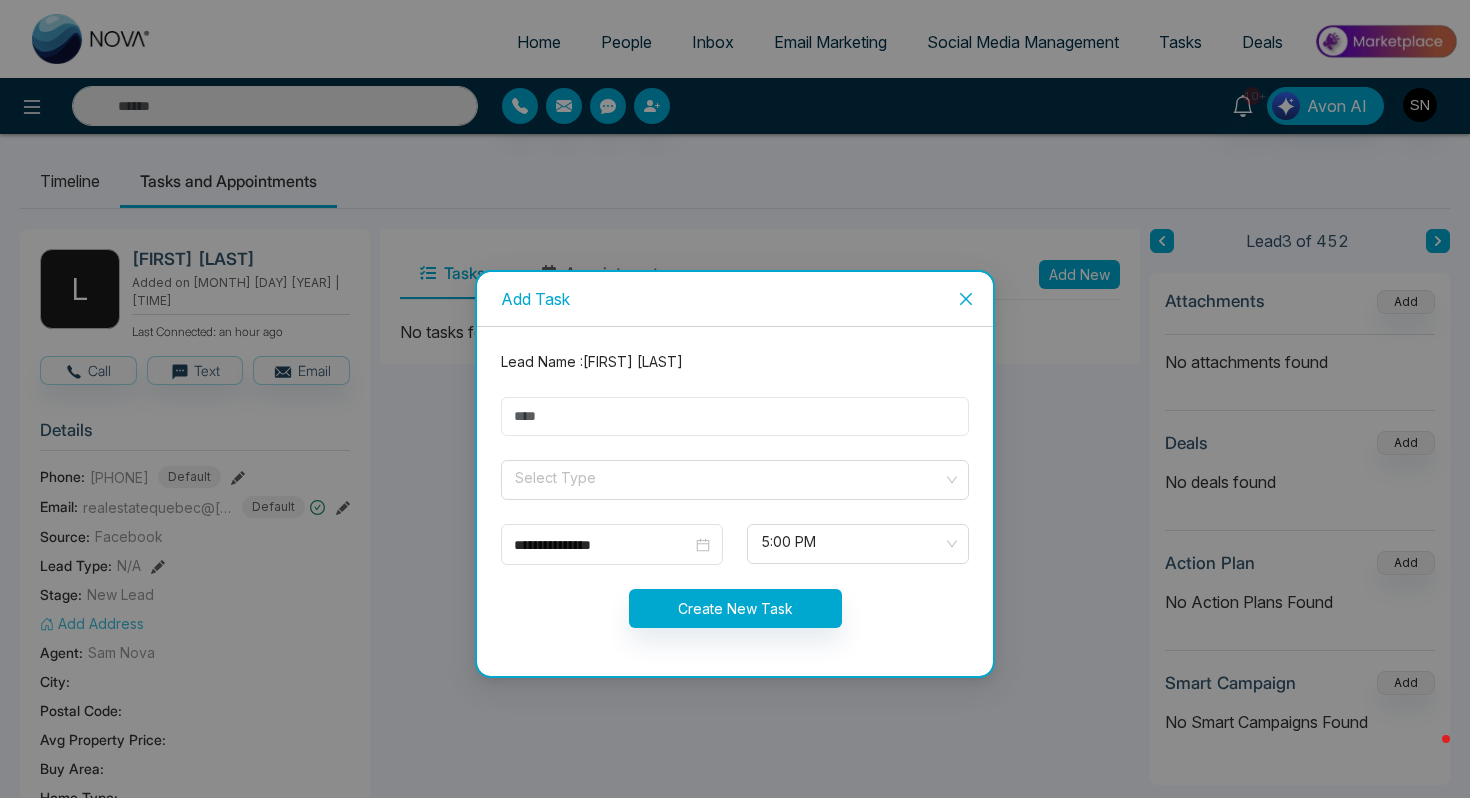 type on "*********" 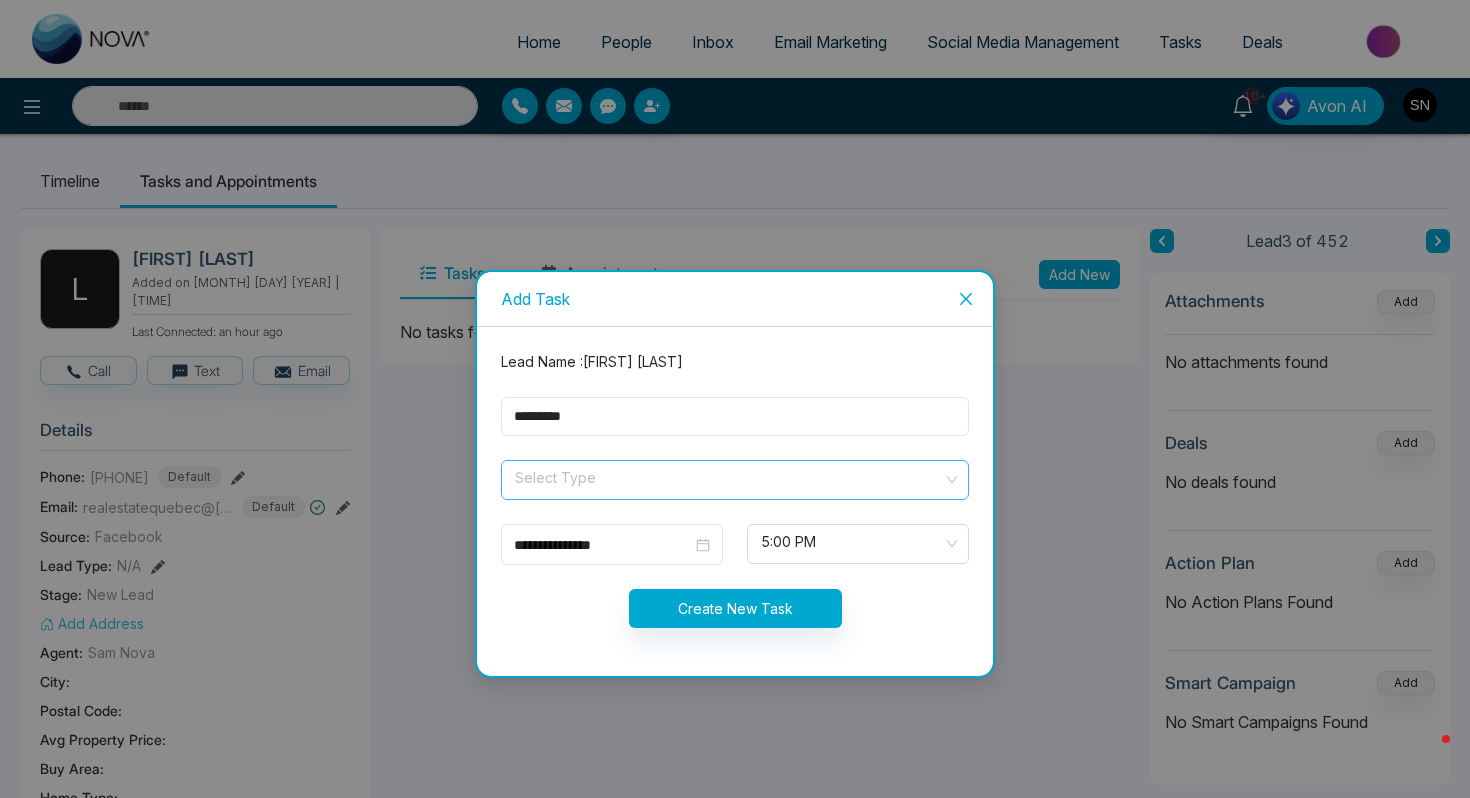 click on "Select Type" at bounding box center [735, 480] 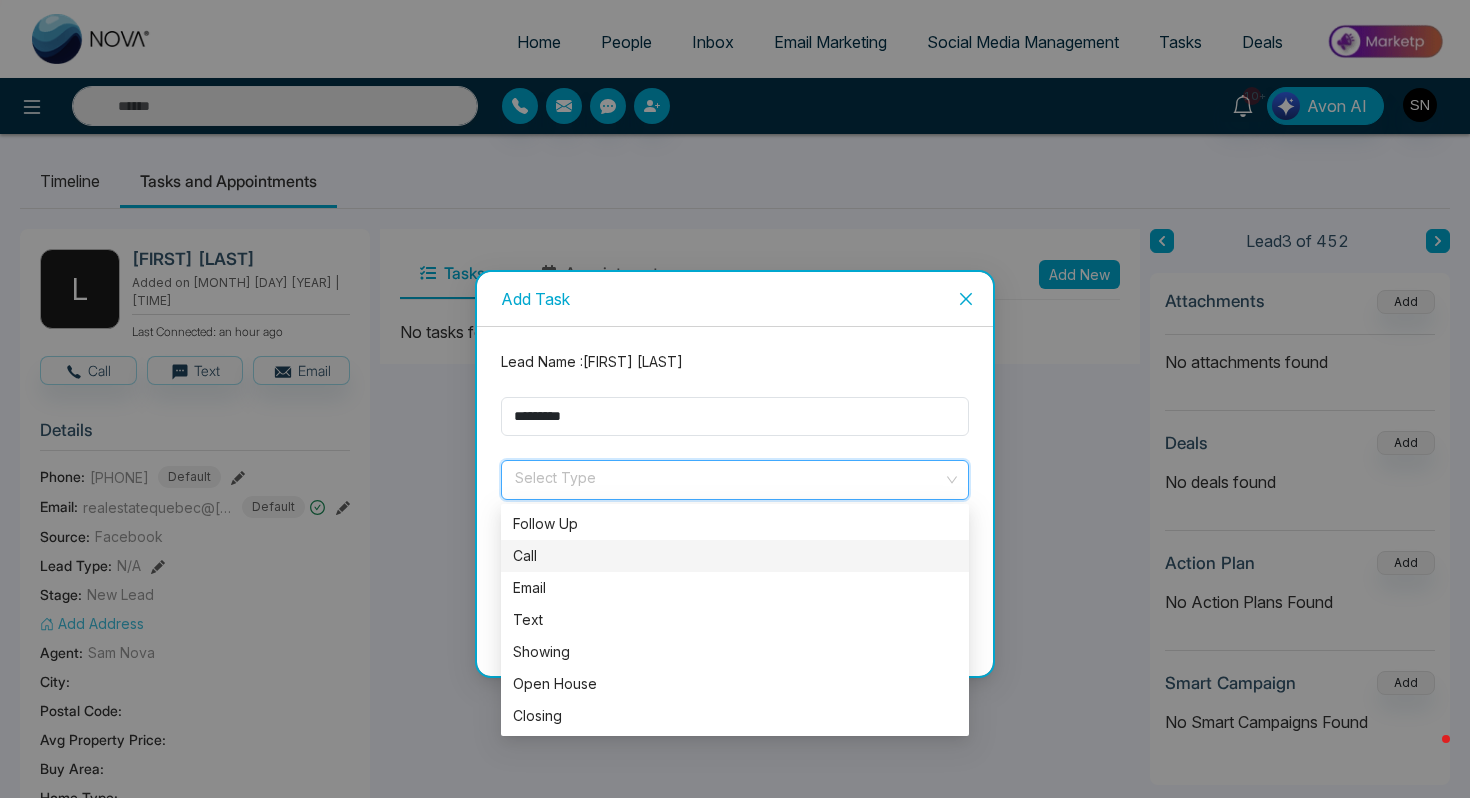 click on "Call" at bounding box center [735, 556] 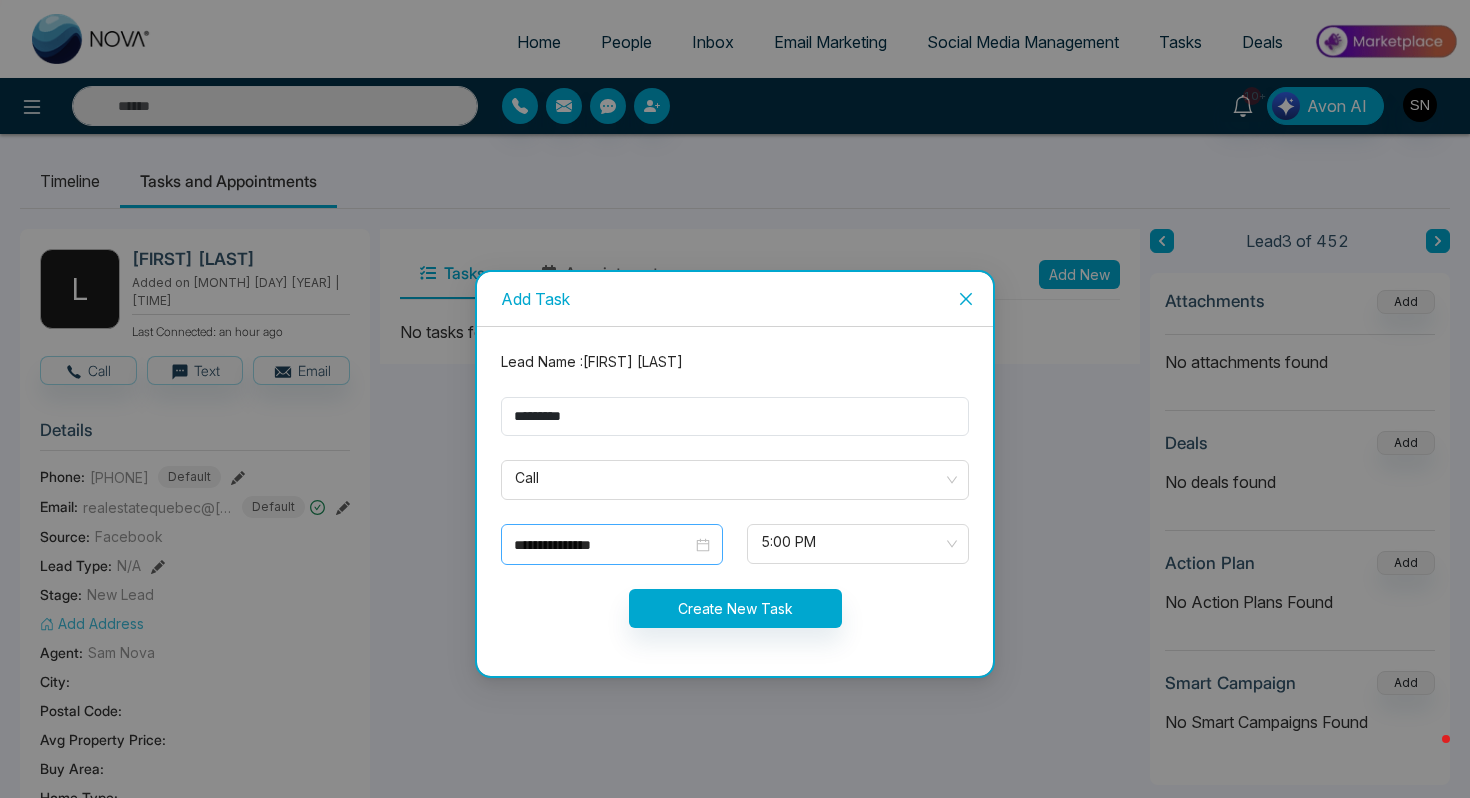 click on "**********" at bounding box center [612, 544] 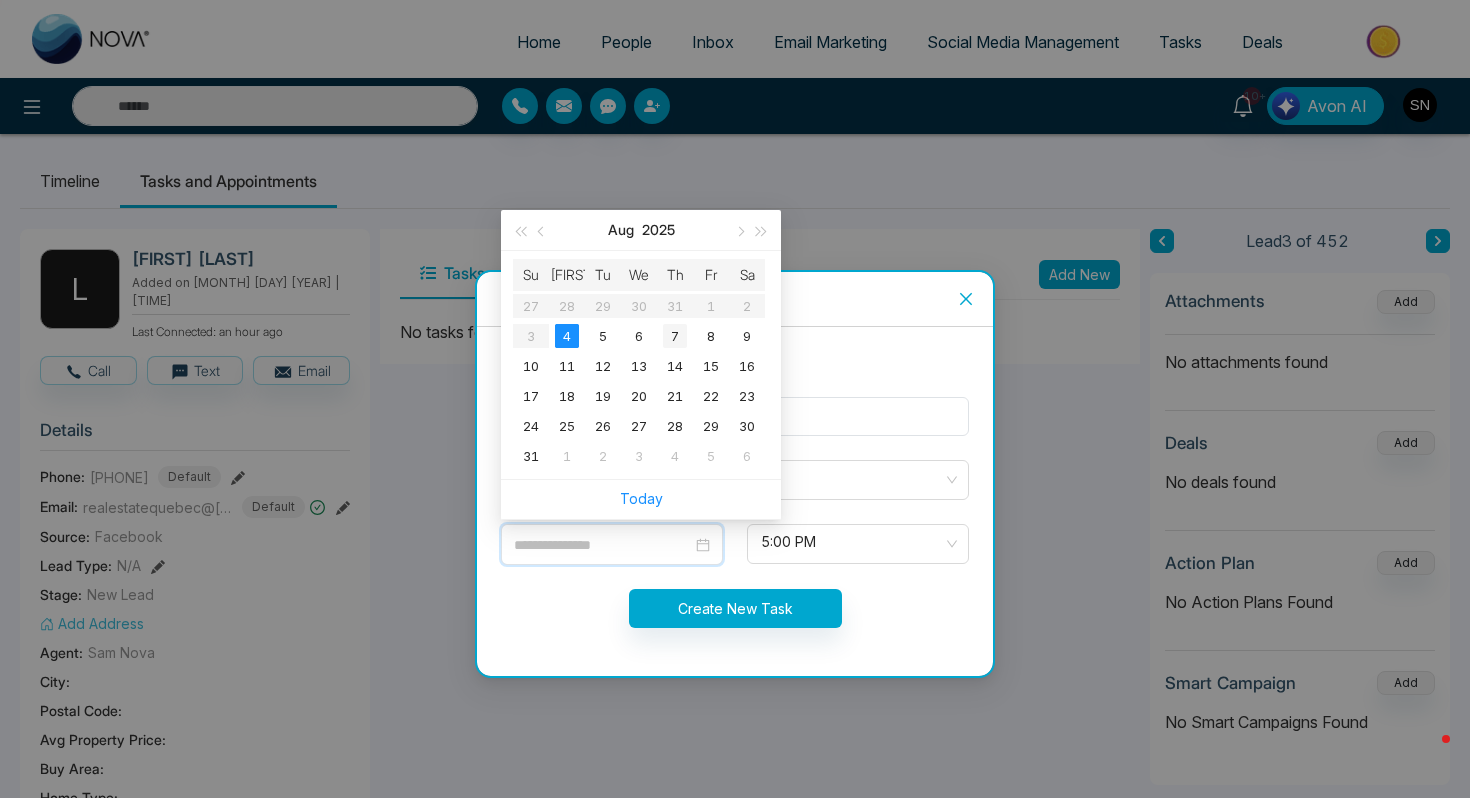 click on "7" at bounding box center (675, 336) 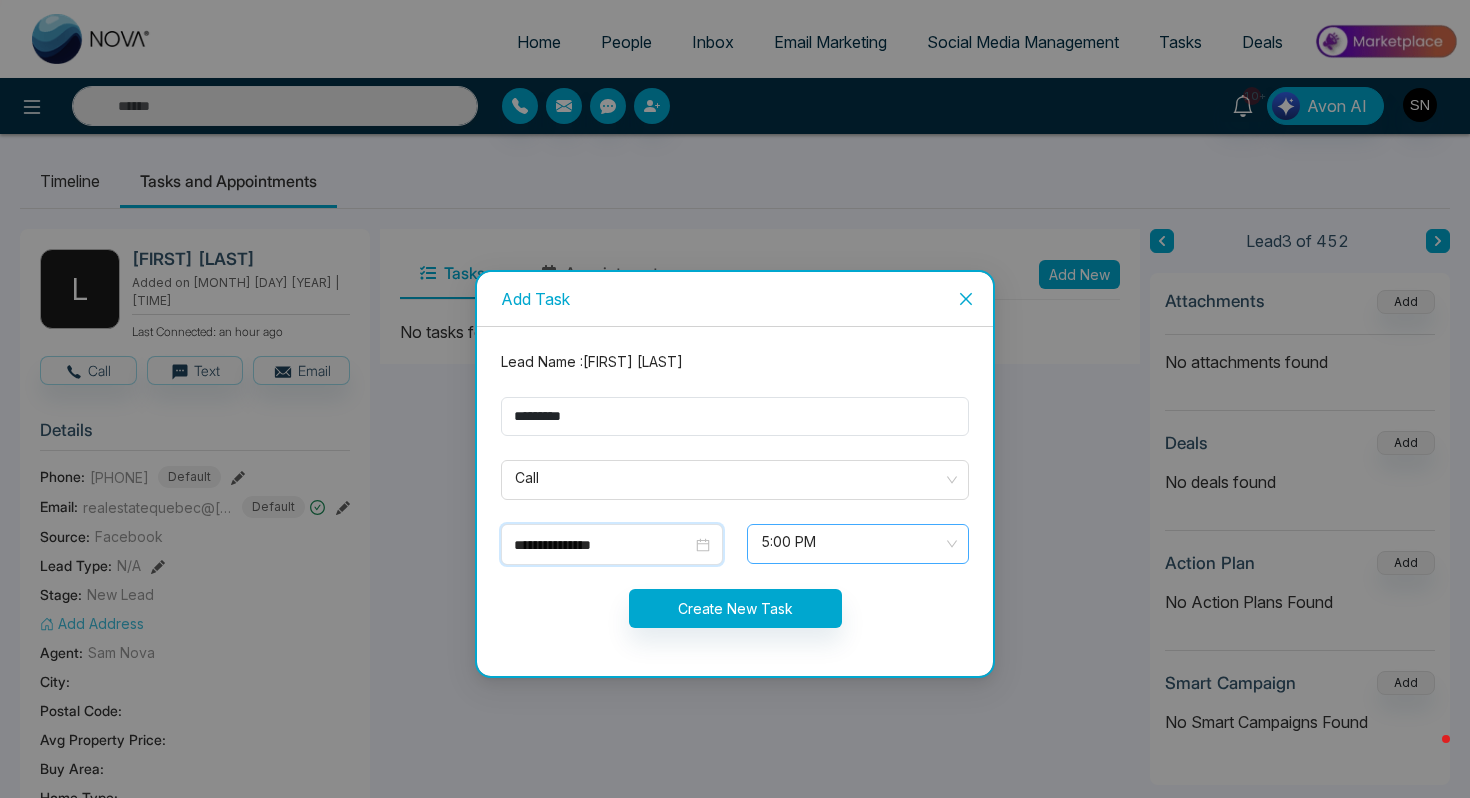 click on "5:00 PM" at bounding box center [858, 544] 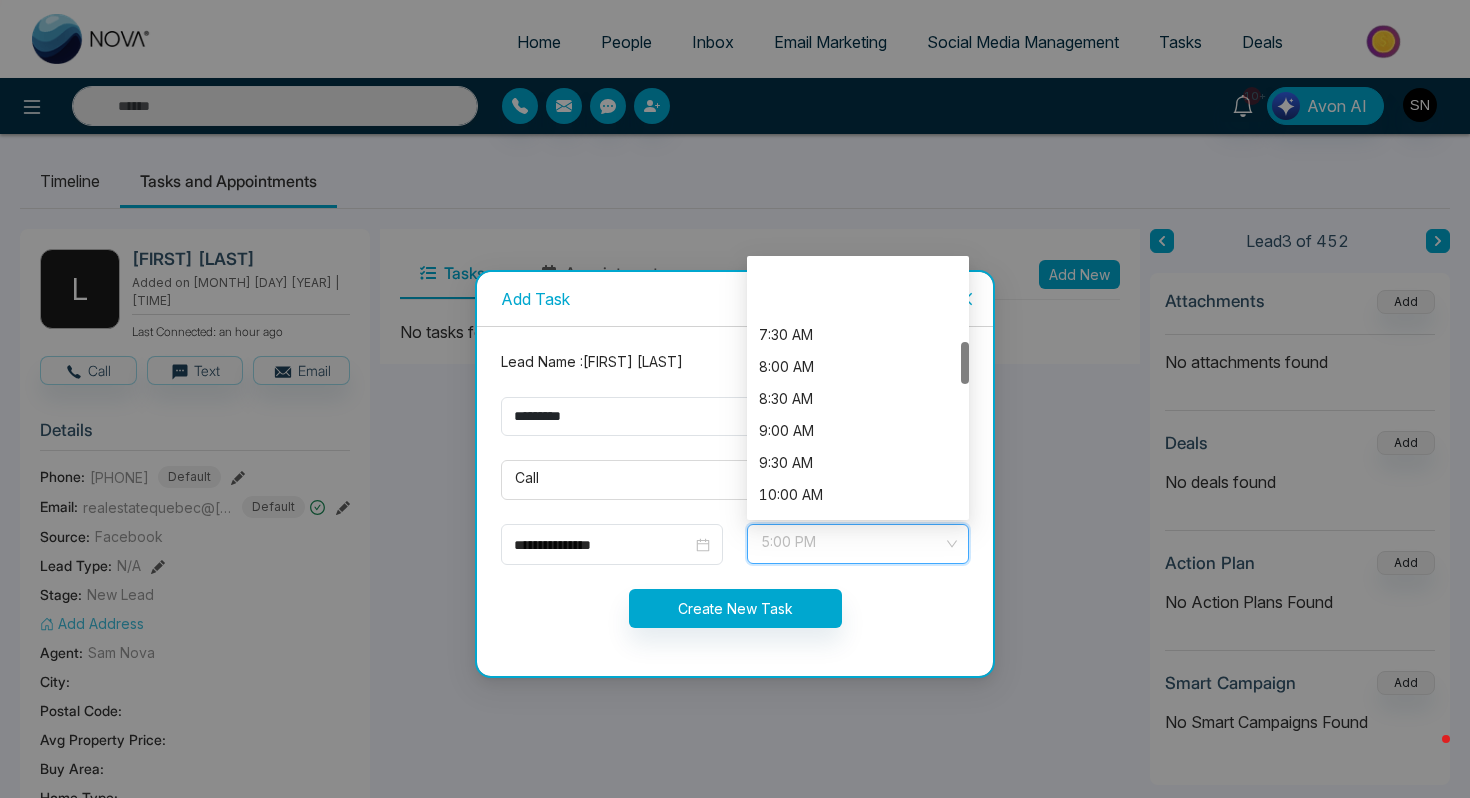 scroll, scrollTop: 653, scrollLeft: 0, axis: vertical 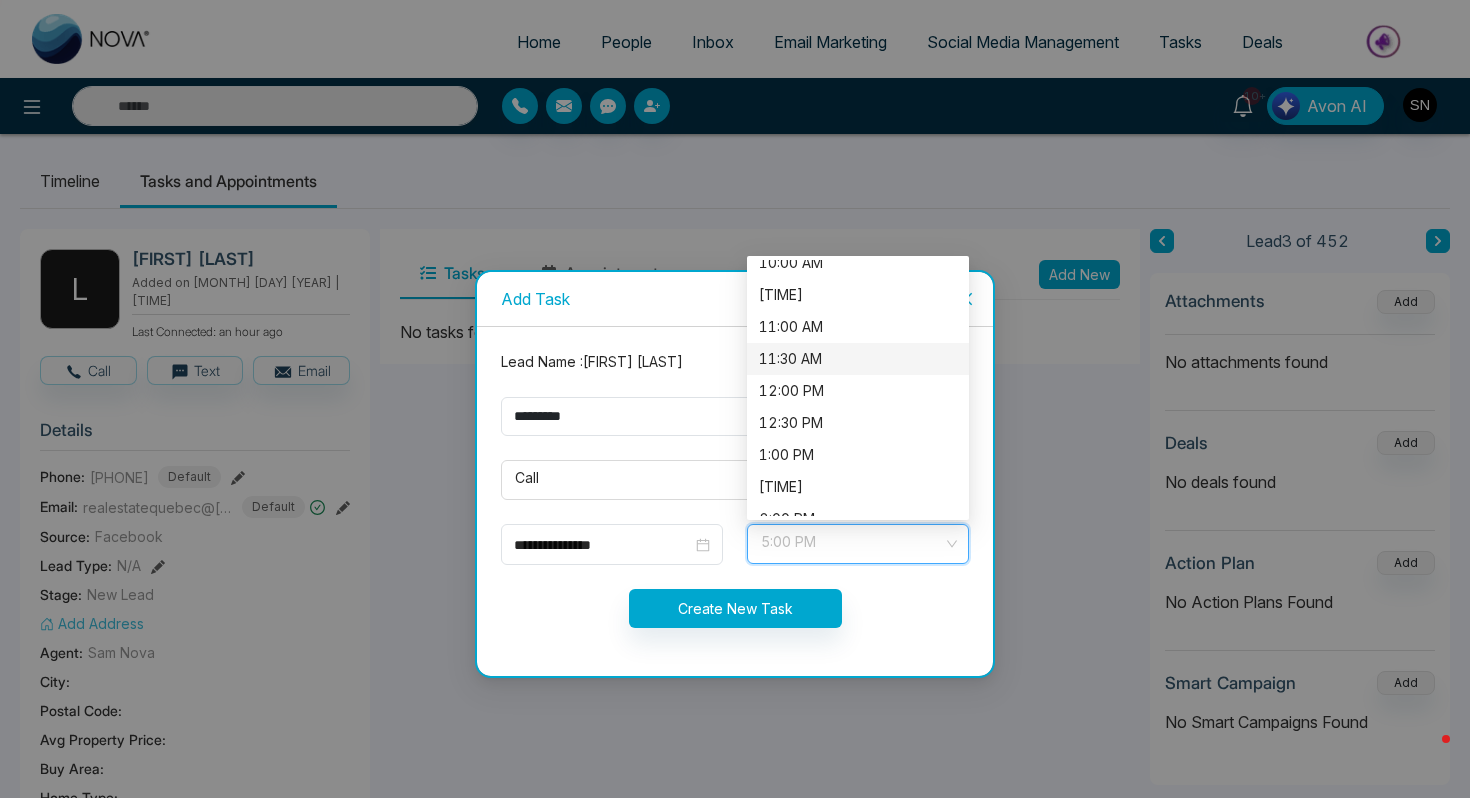click on "11:30 AM" at bounding box center (858, 359) 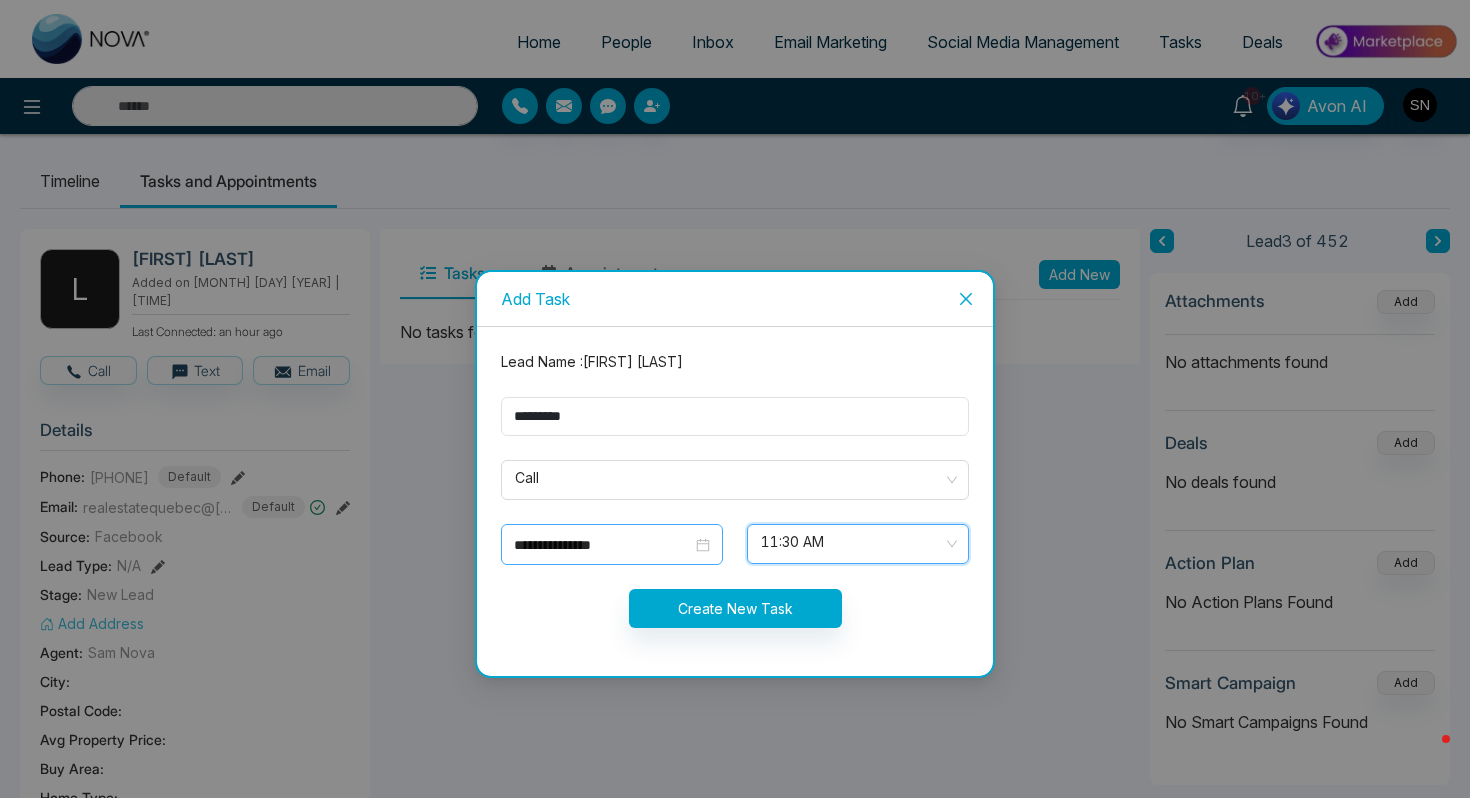 click on "**********" at bounding box center (603, 545) 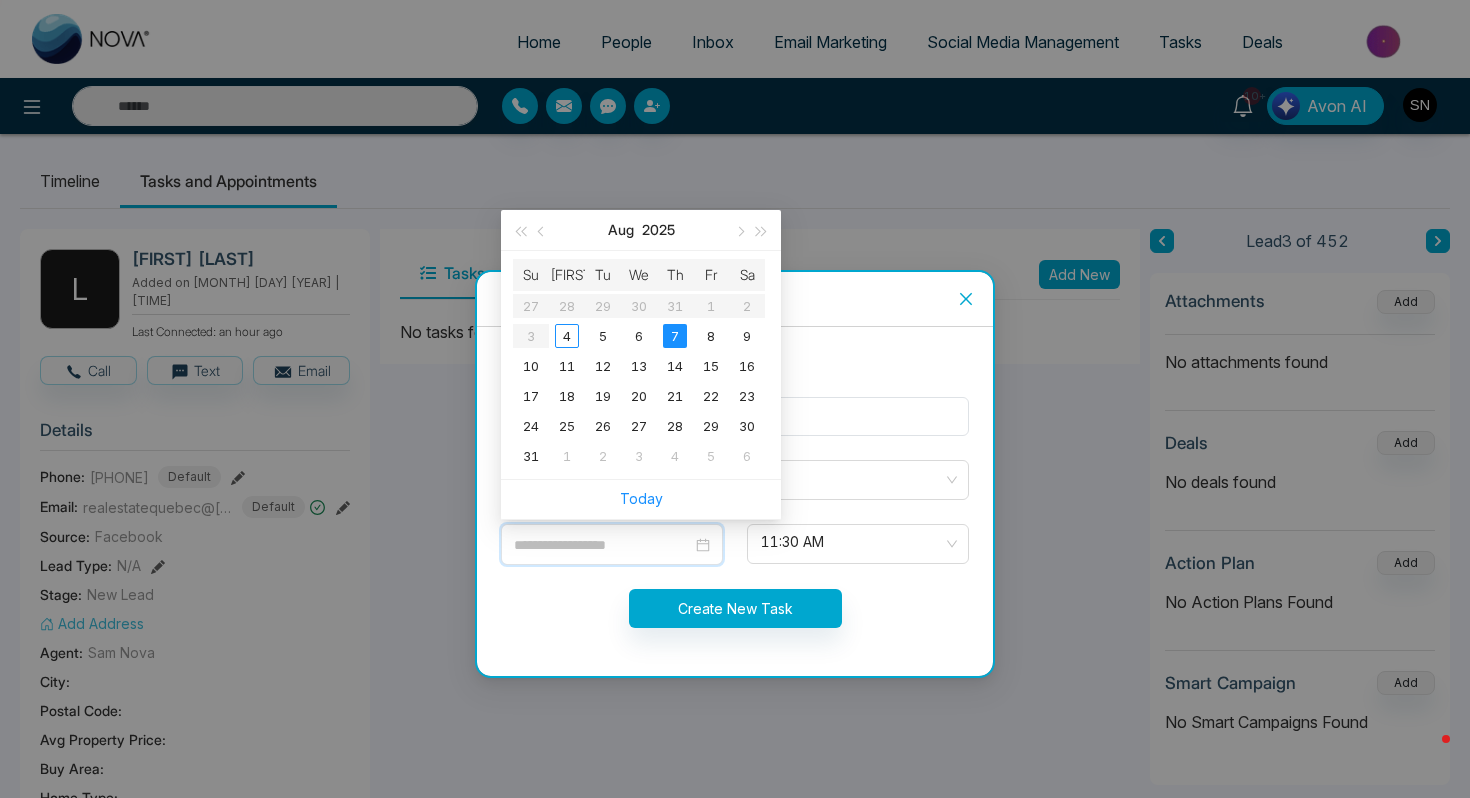 type on "**********" 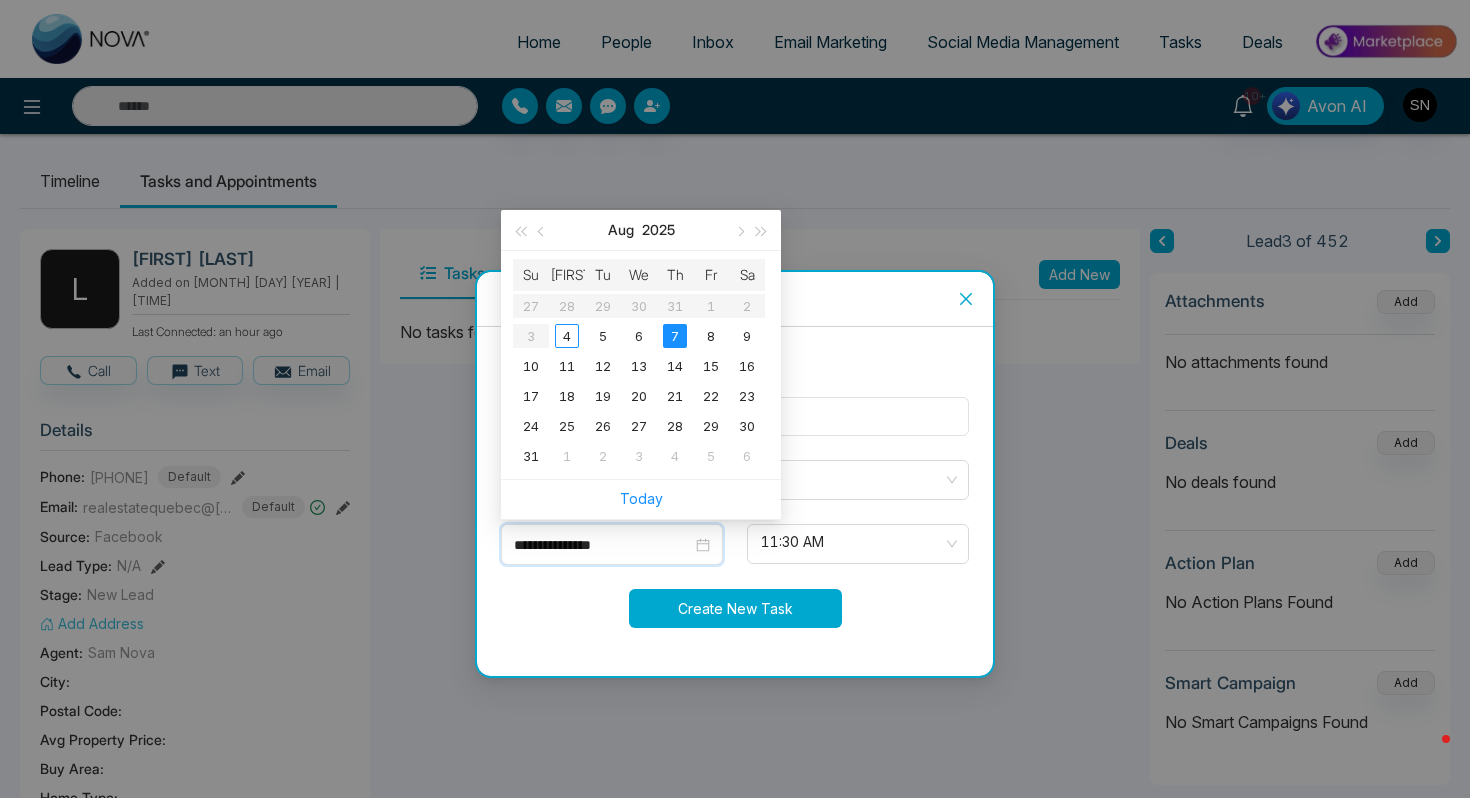 click on "Create New Task" at bounding box center (735, 608) 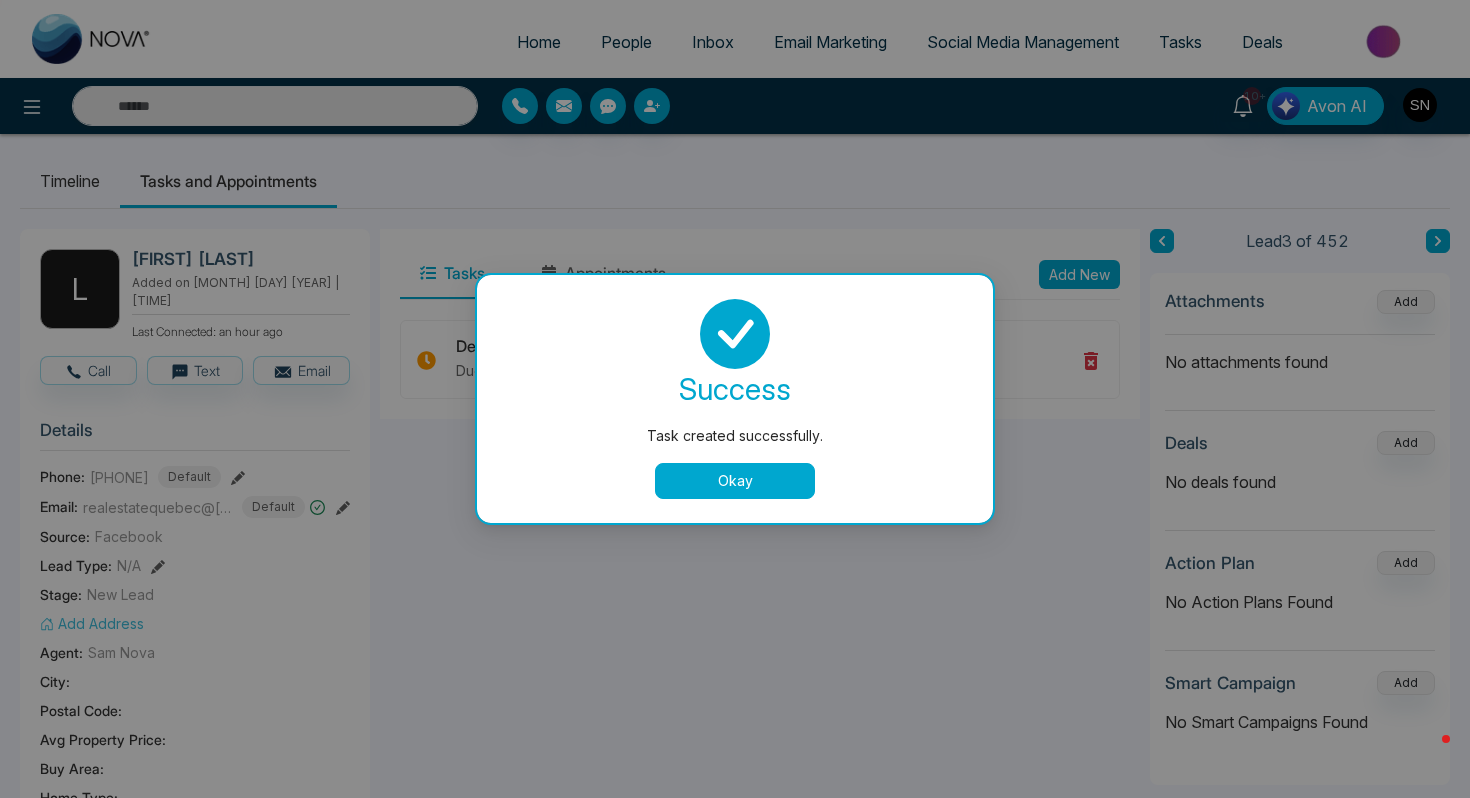 click on "Okay" at bounding box center [735, 481] 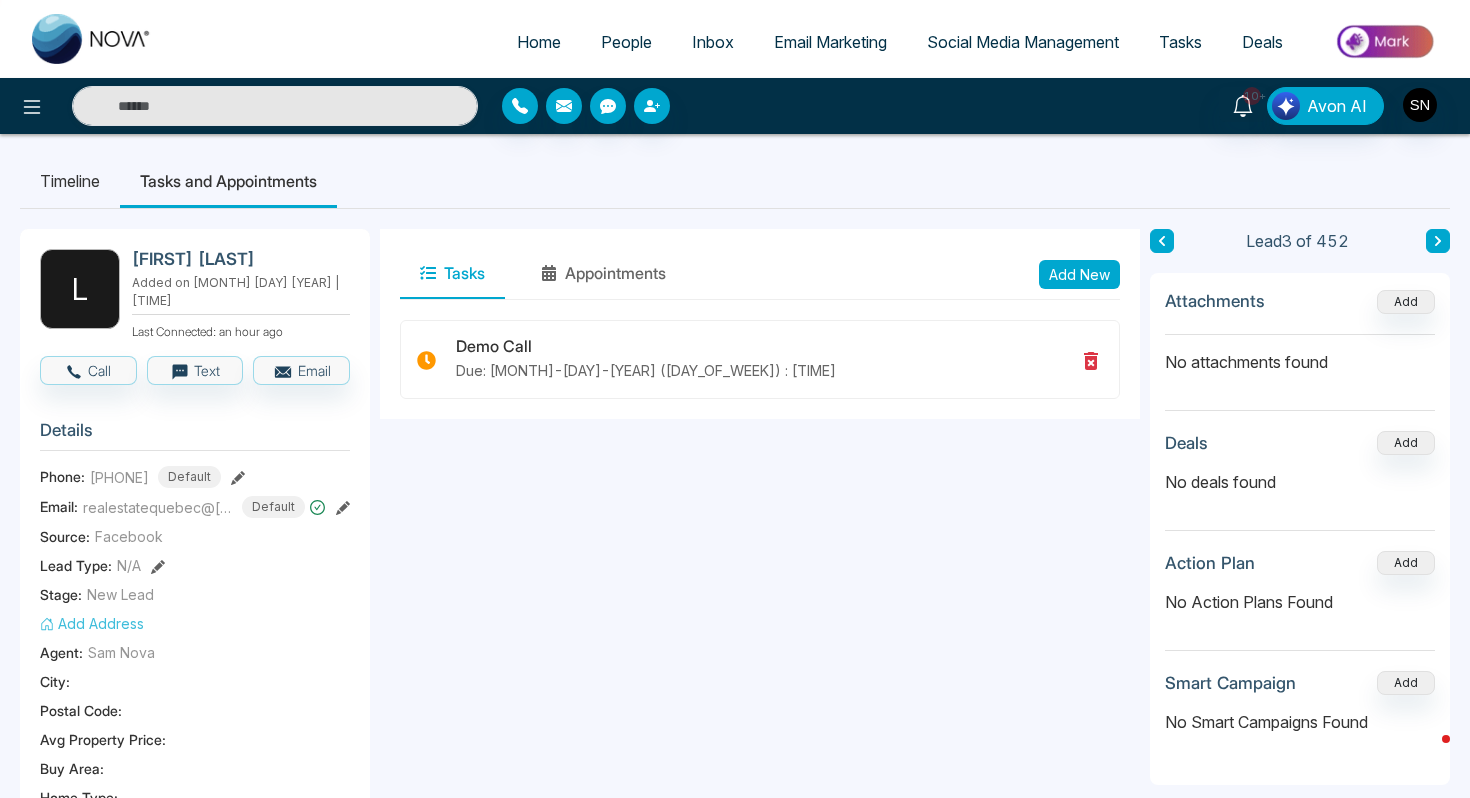 click on "Home" at bounding box center (539, 42) 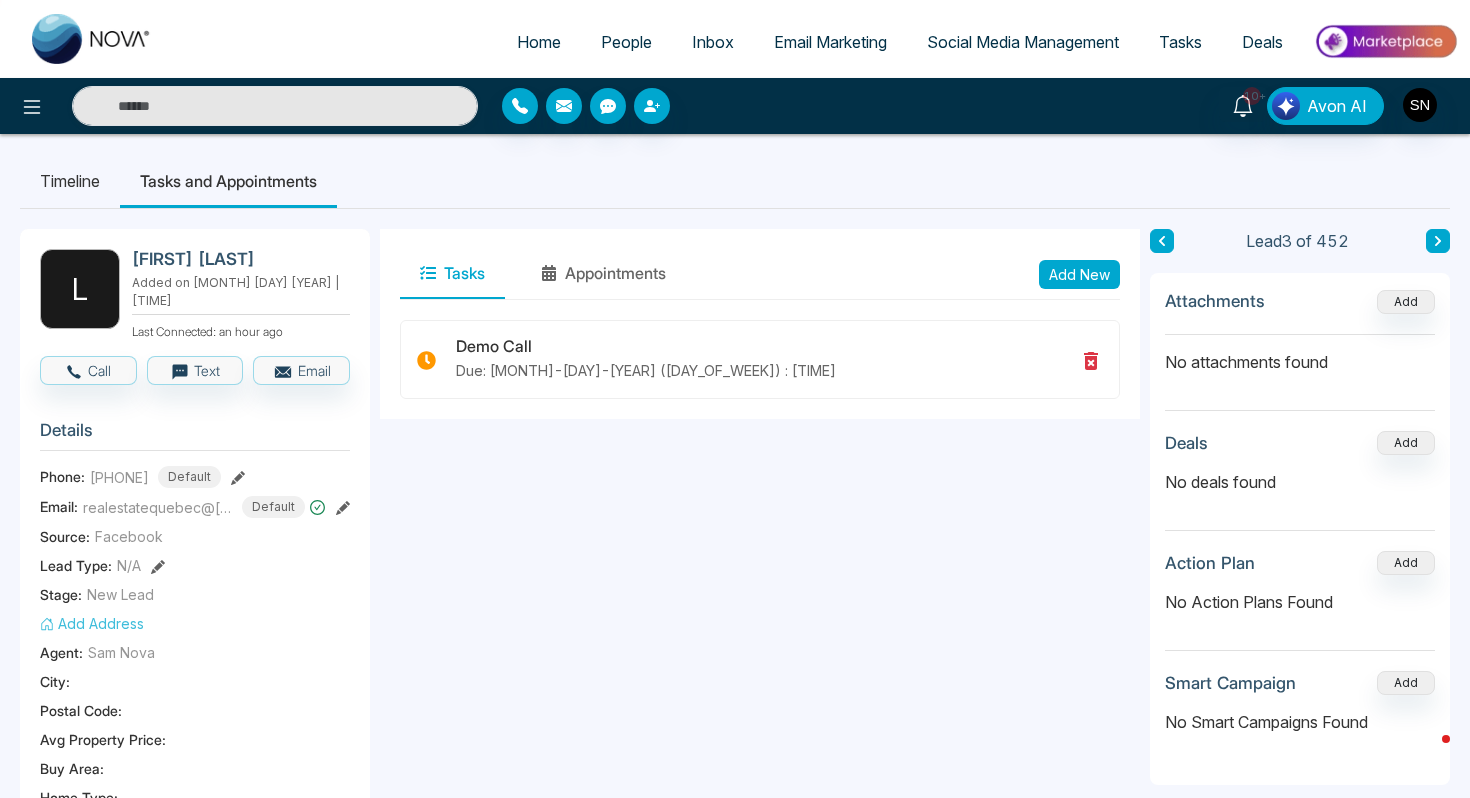select on "*" 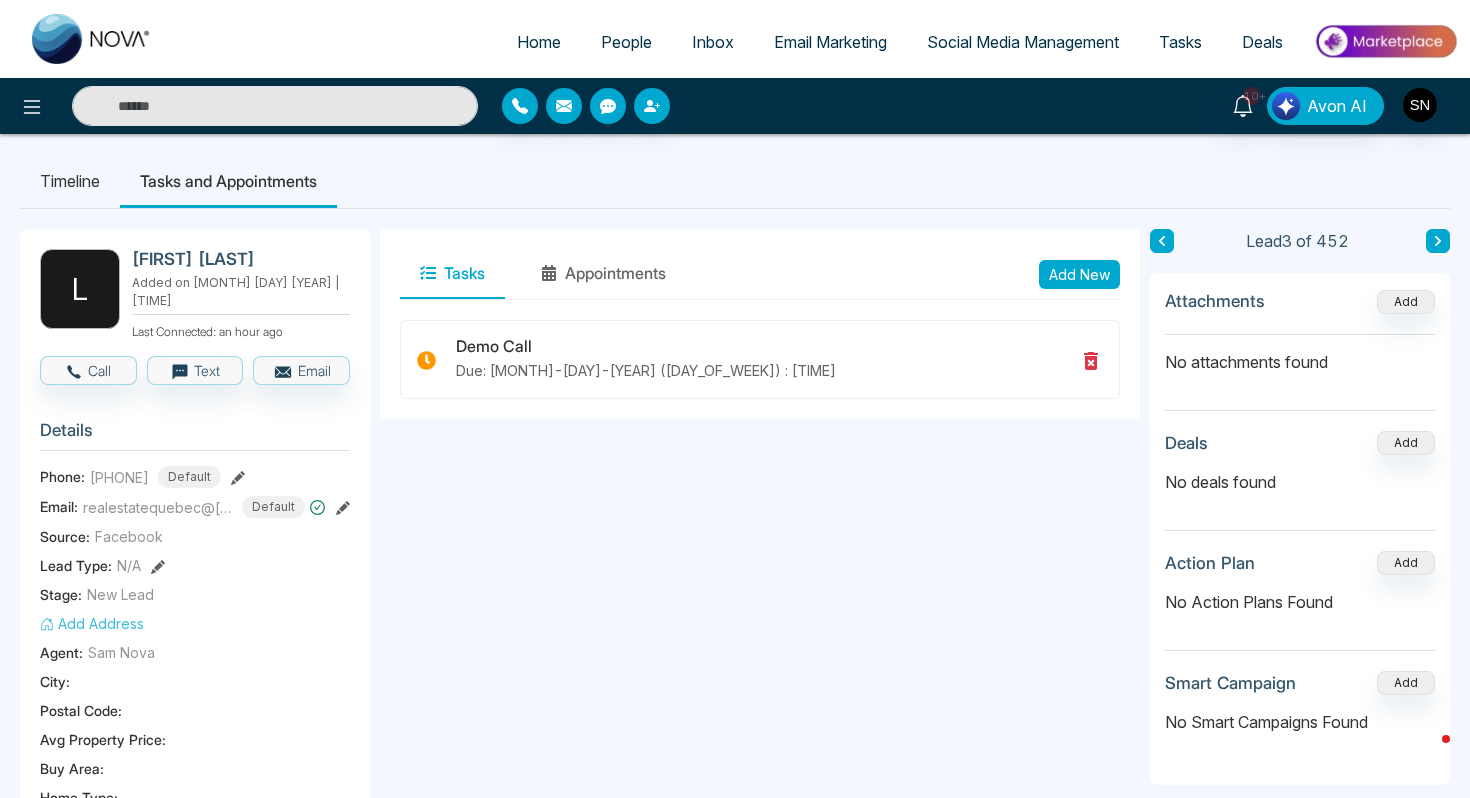 select on "*" 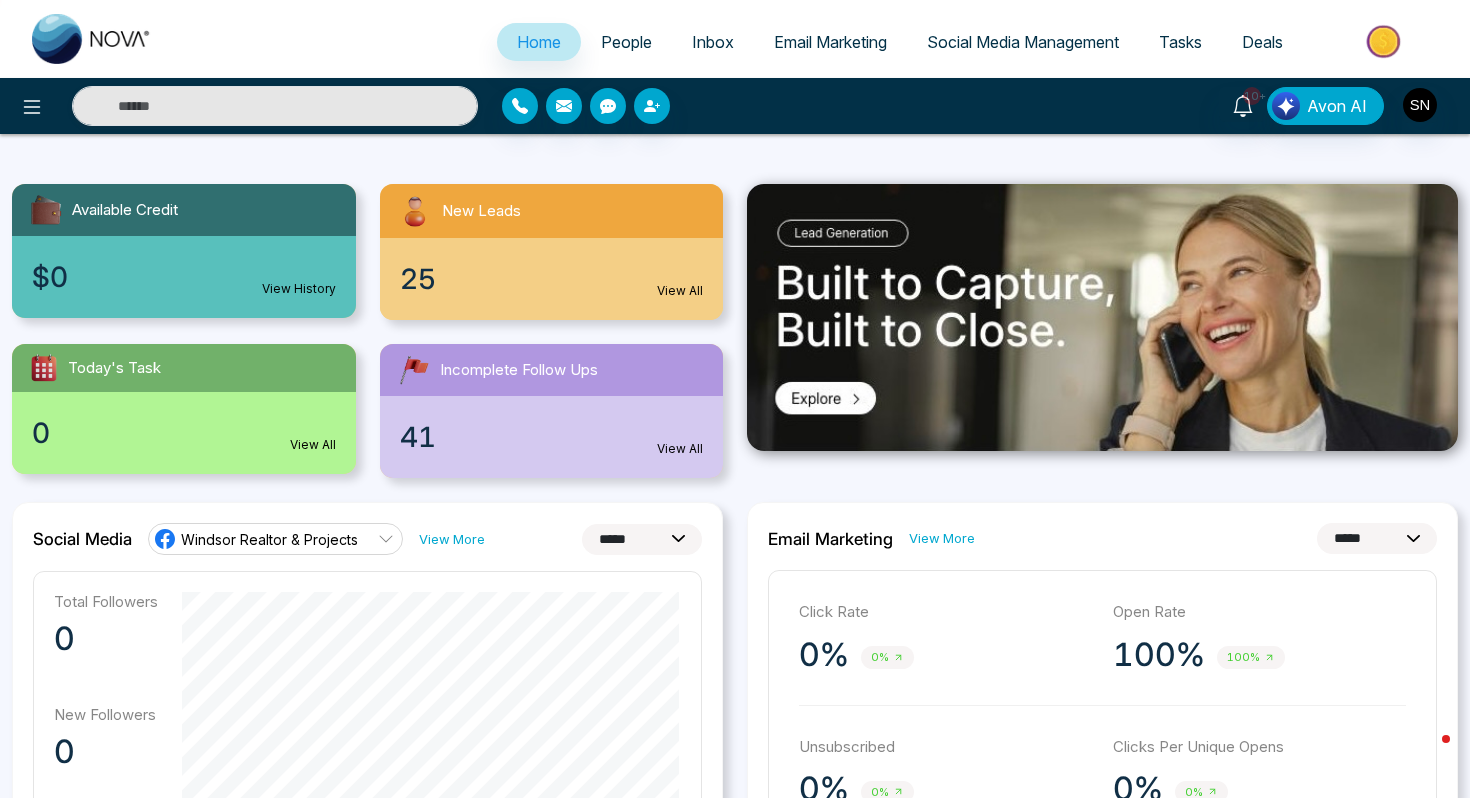 scroll, scrollTop: 0, scrollLeft: 0, axis: both 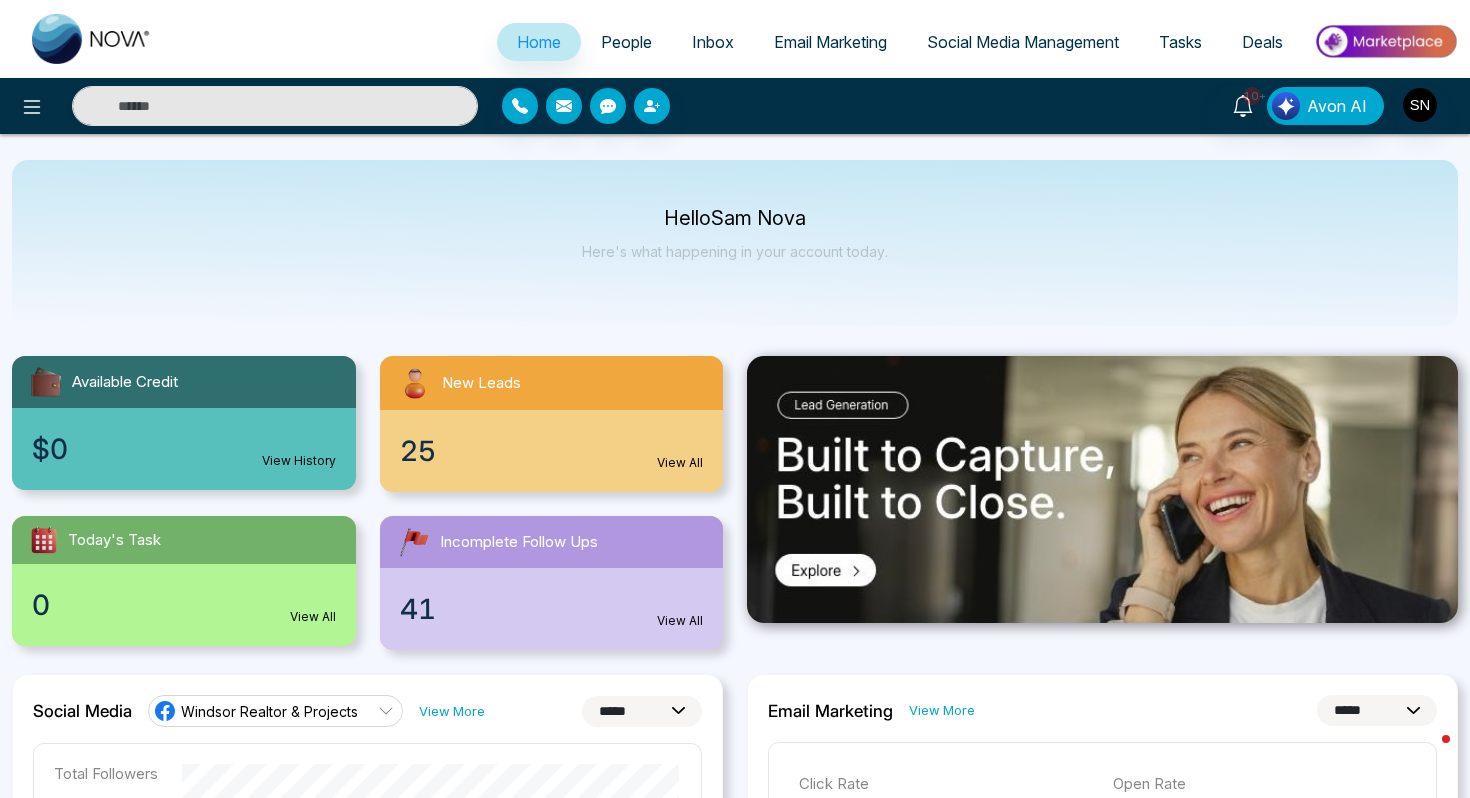 click on "People" at bounding box center [626, 42] 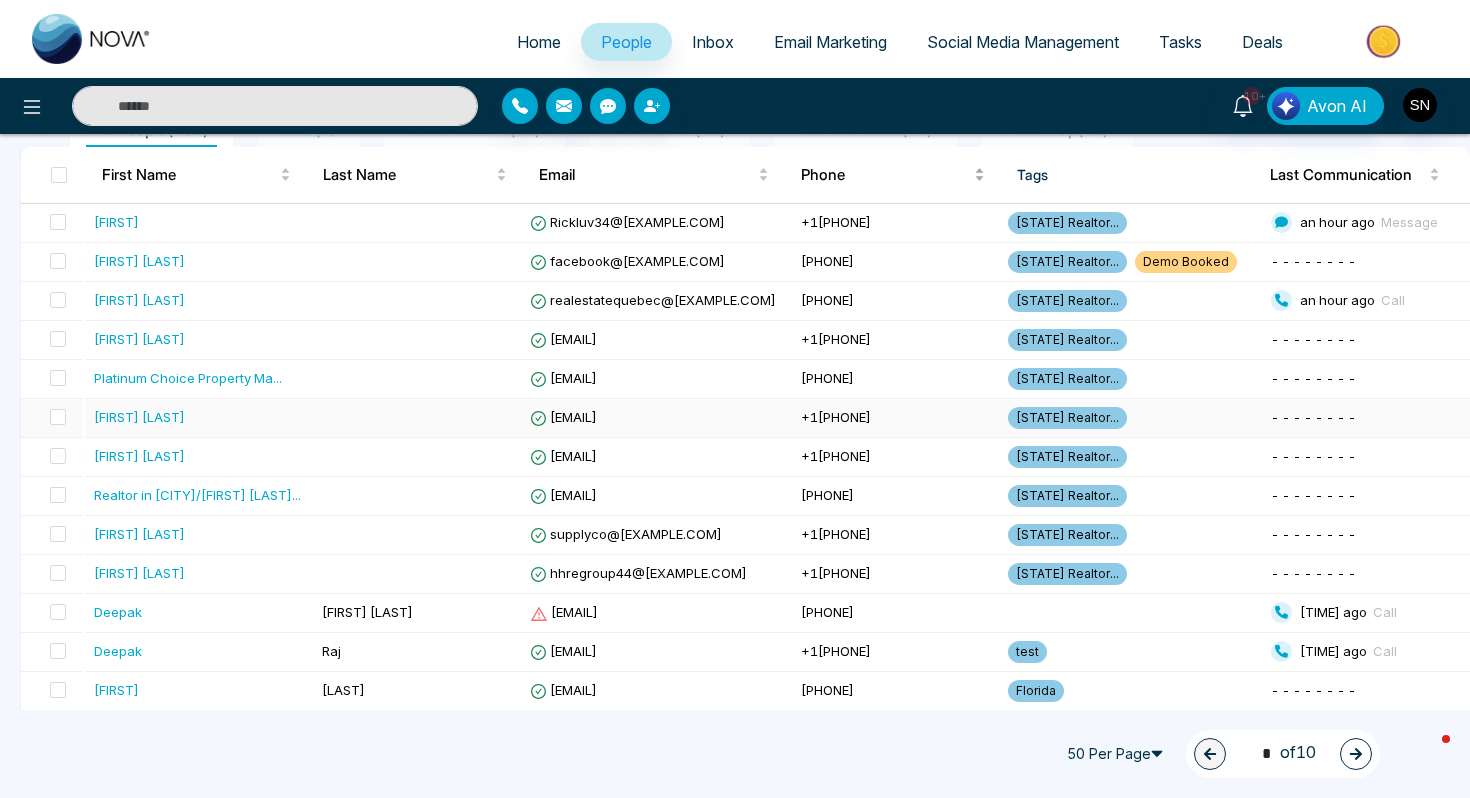 scroll, scrollTop: 176, scrollLeft: 0, axis: vertical 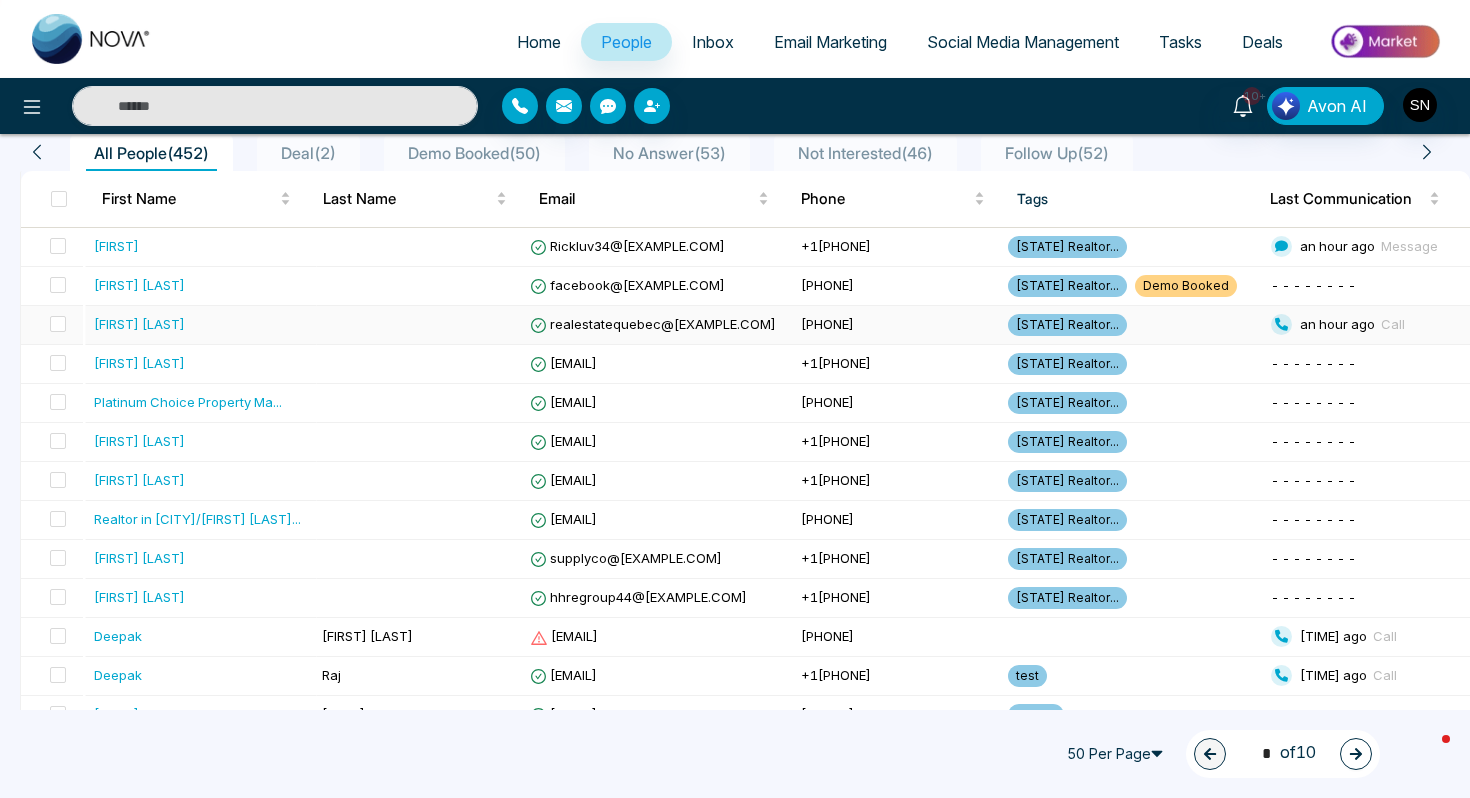 click at bounding box center (52, 325) 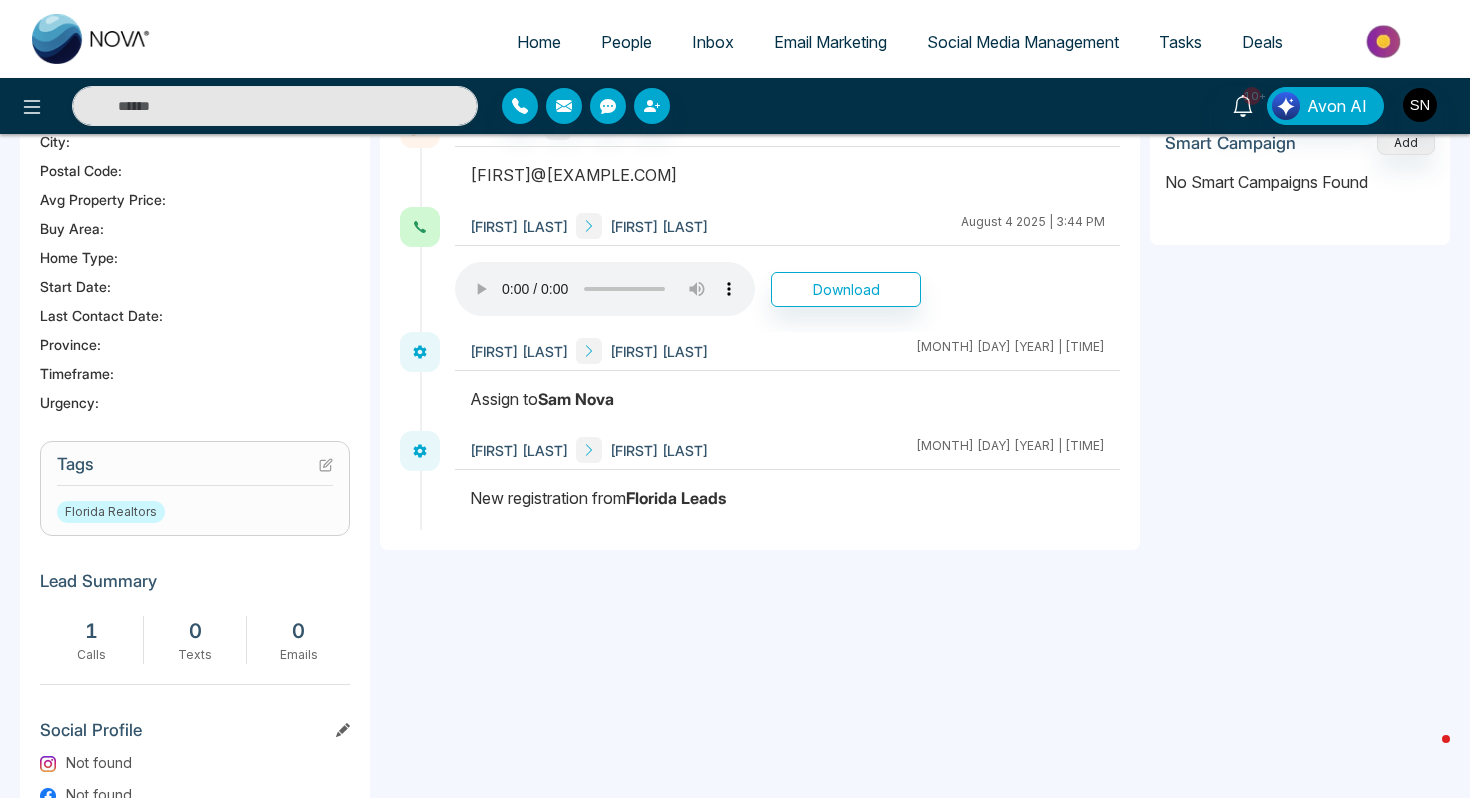 scroll, scrollTop: 562, scrollLeft: 0, axis: vertical 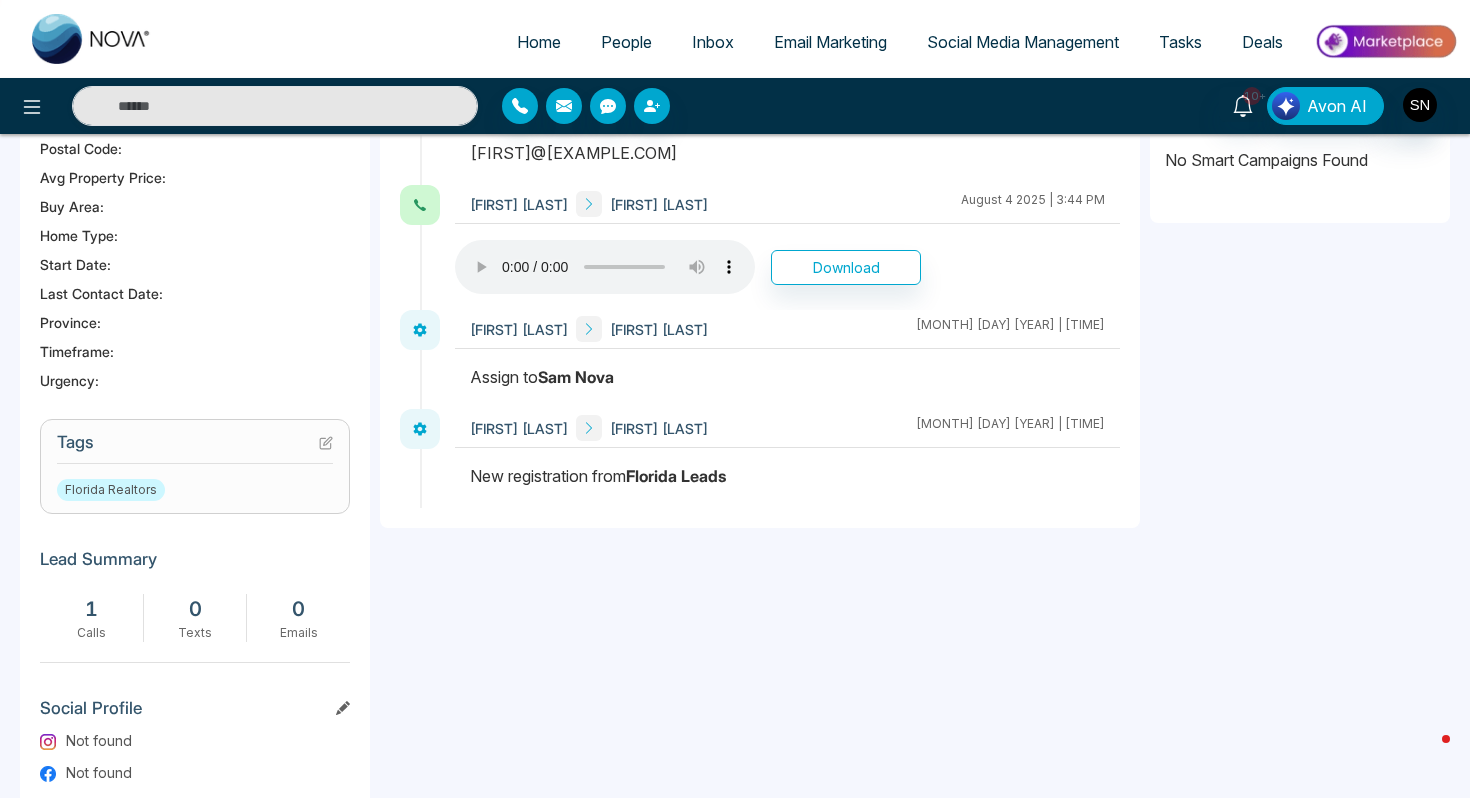 click 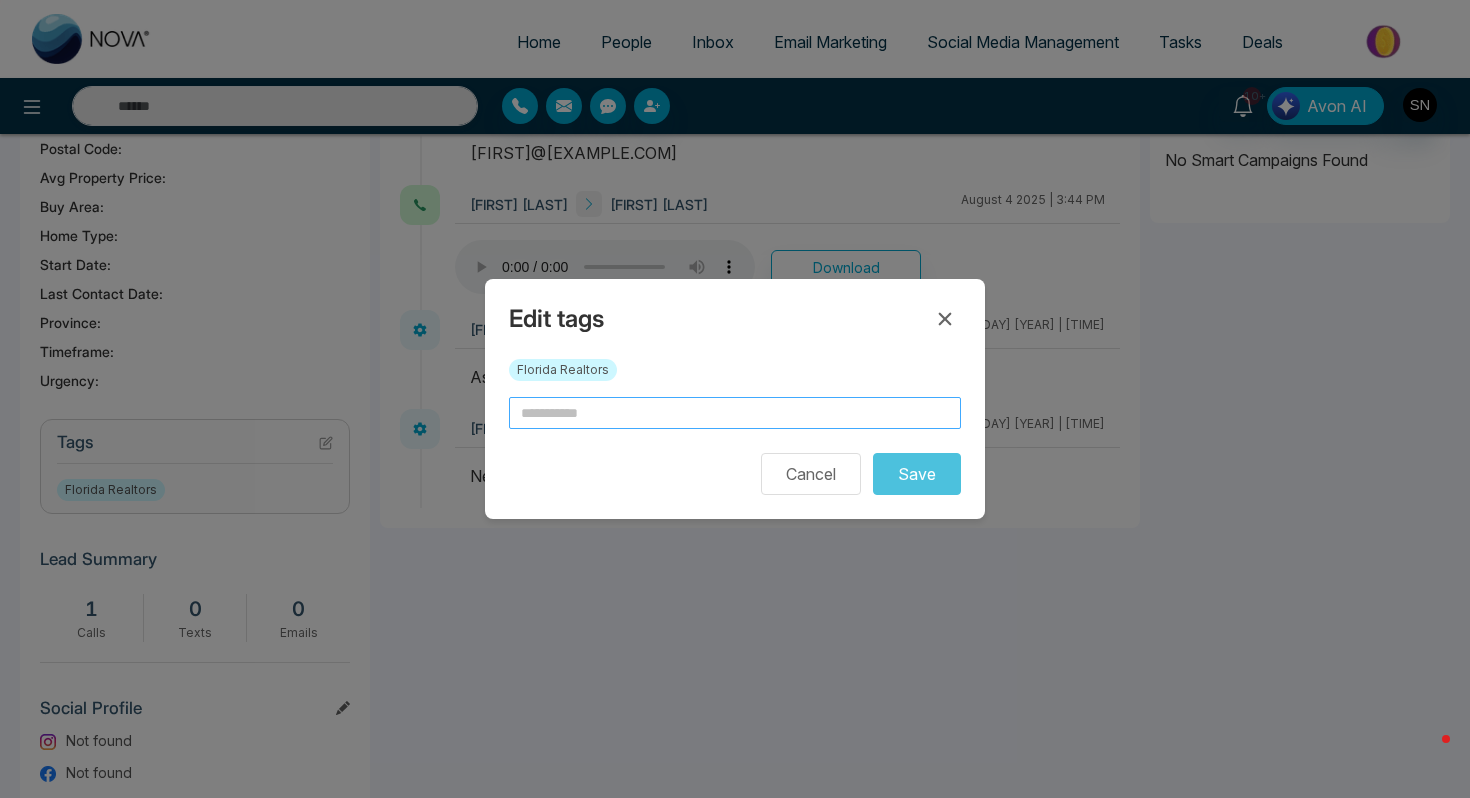click at bounding box center (735, 413) 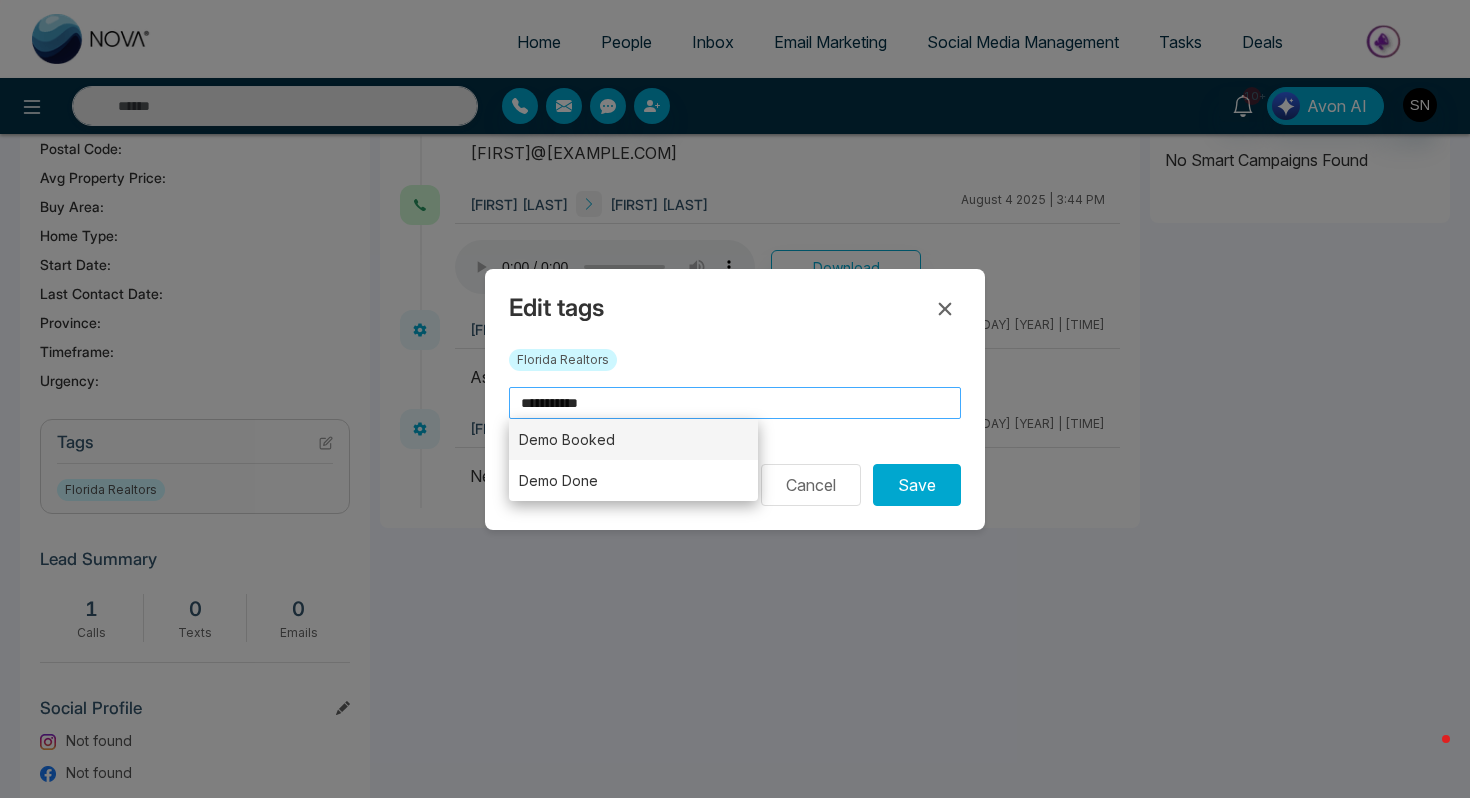 type on "**********" 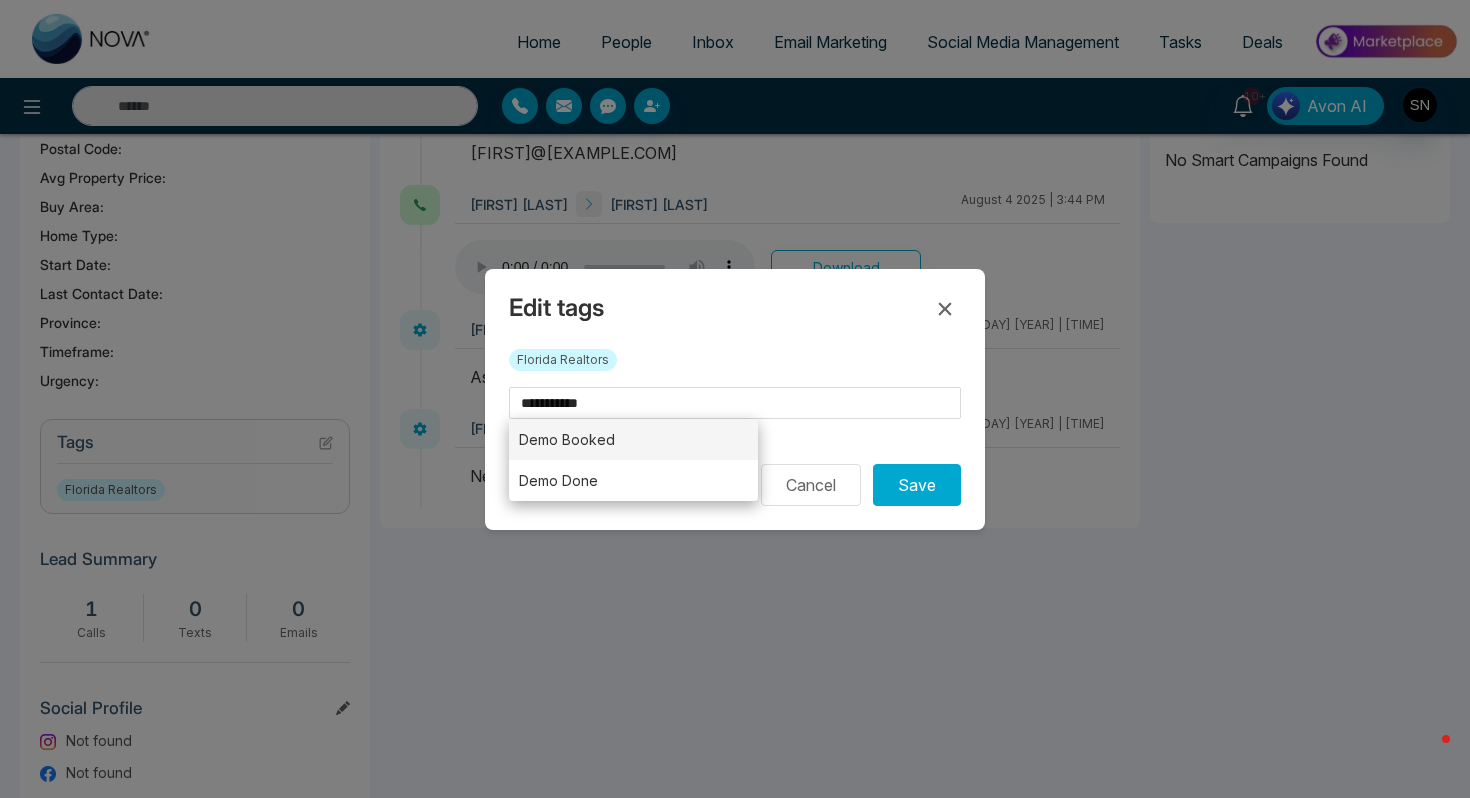 click on "Demo Booked" at bounding box center [633, 439] 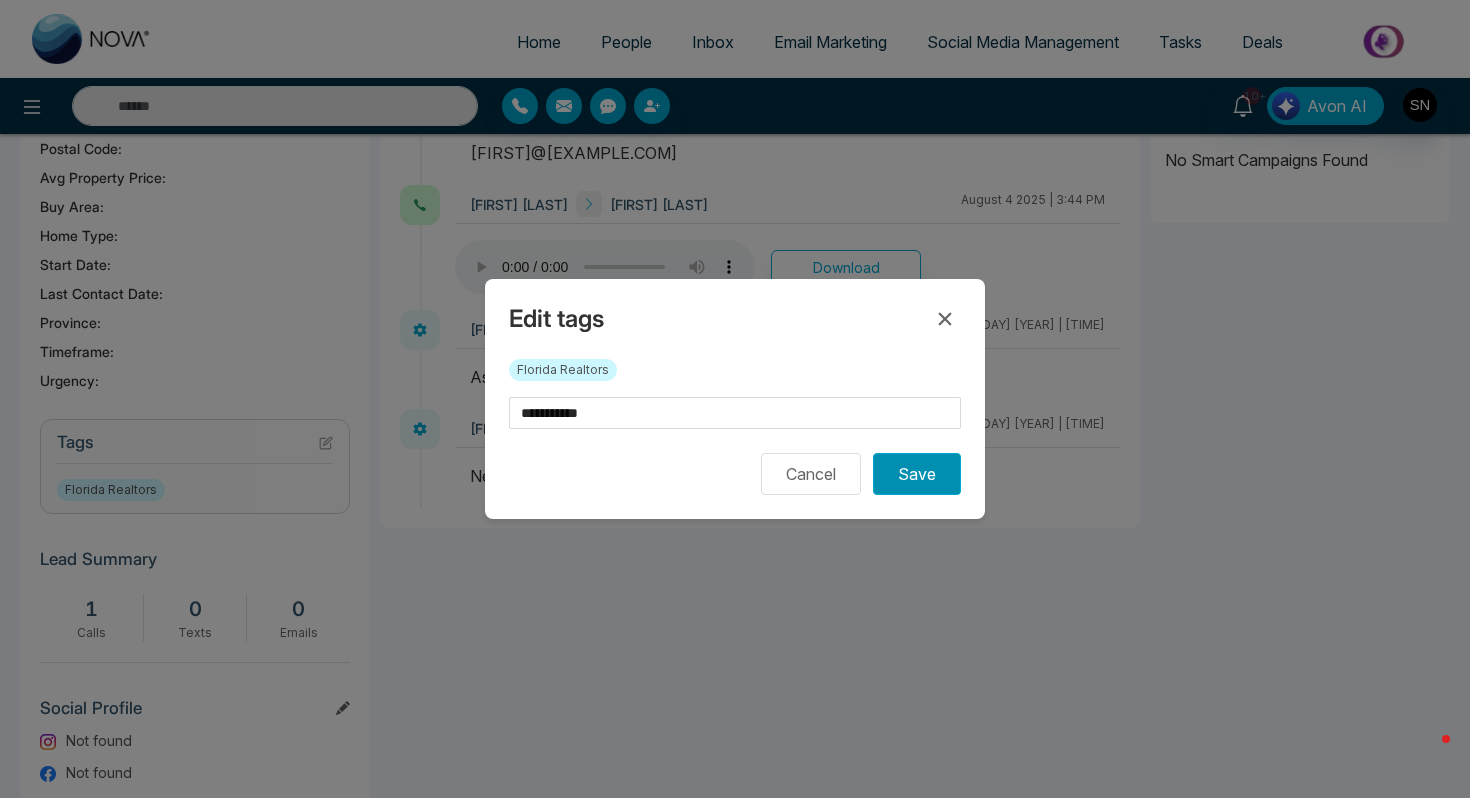 click on "Save" at bounding box center (917, 474) 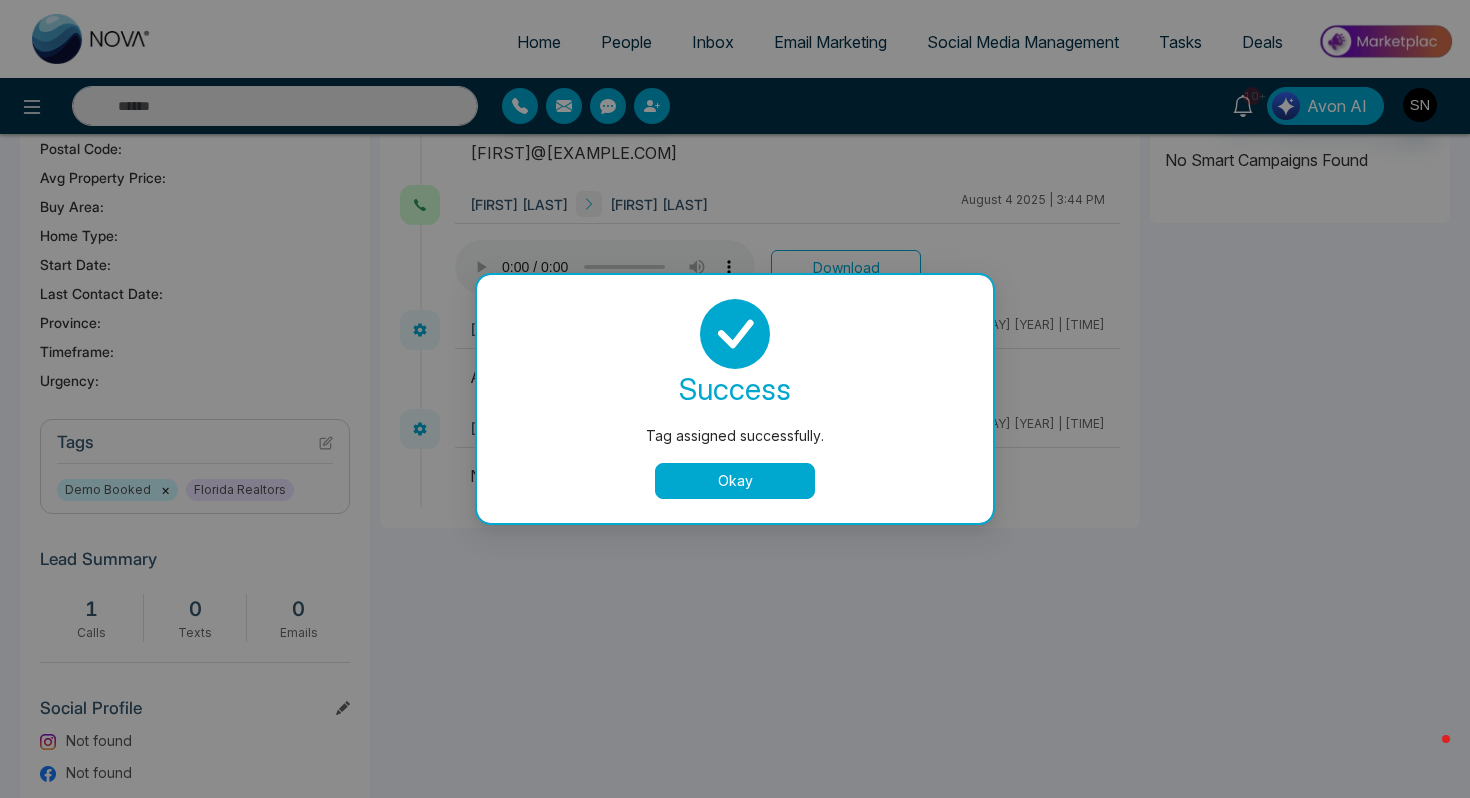 click on "Okay" at bounding box center (735, 481) 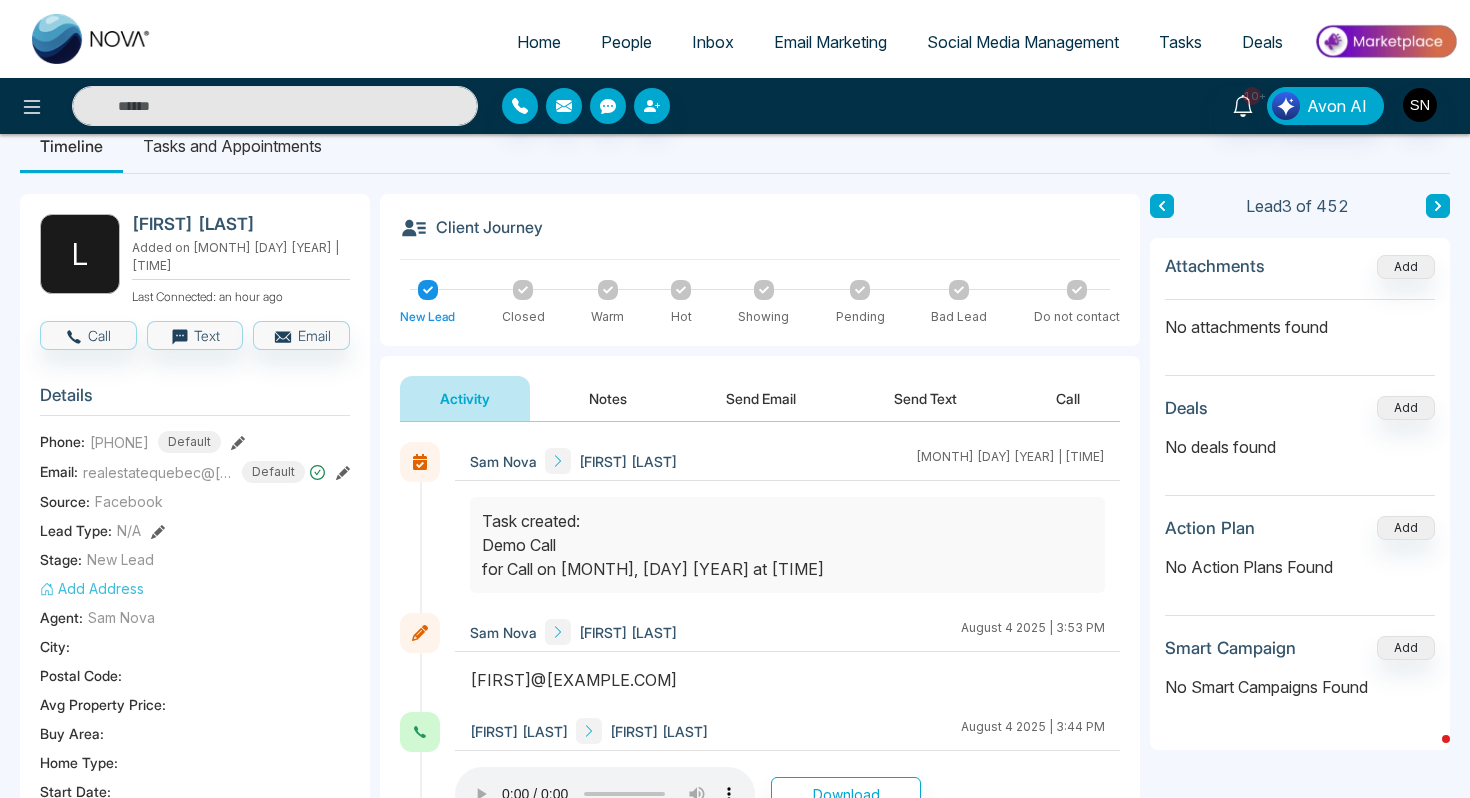 scroll, scrollTop: 0, scrollLeft: 0, axis: both 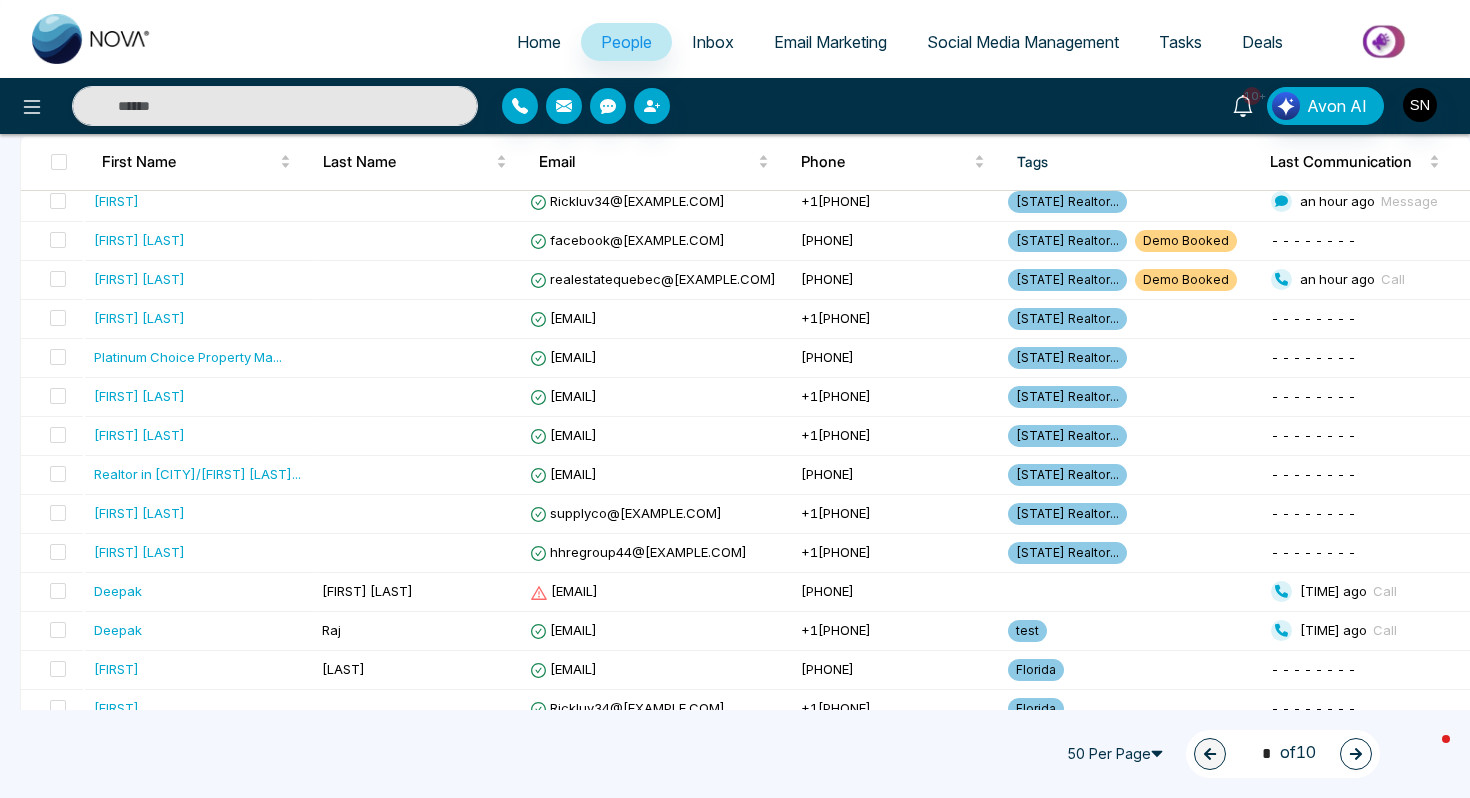 click 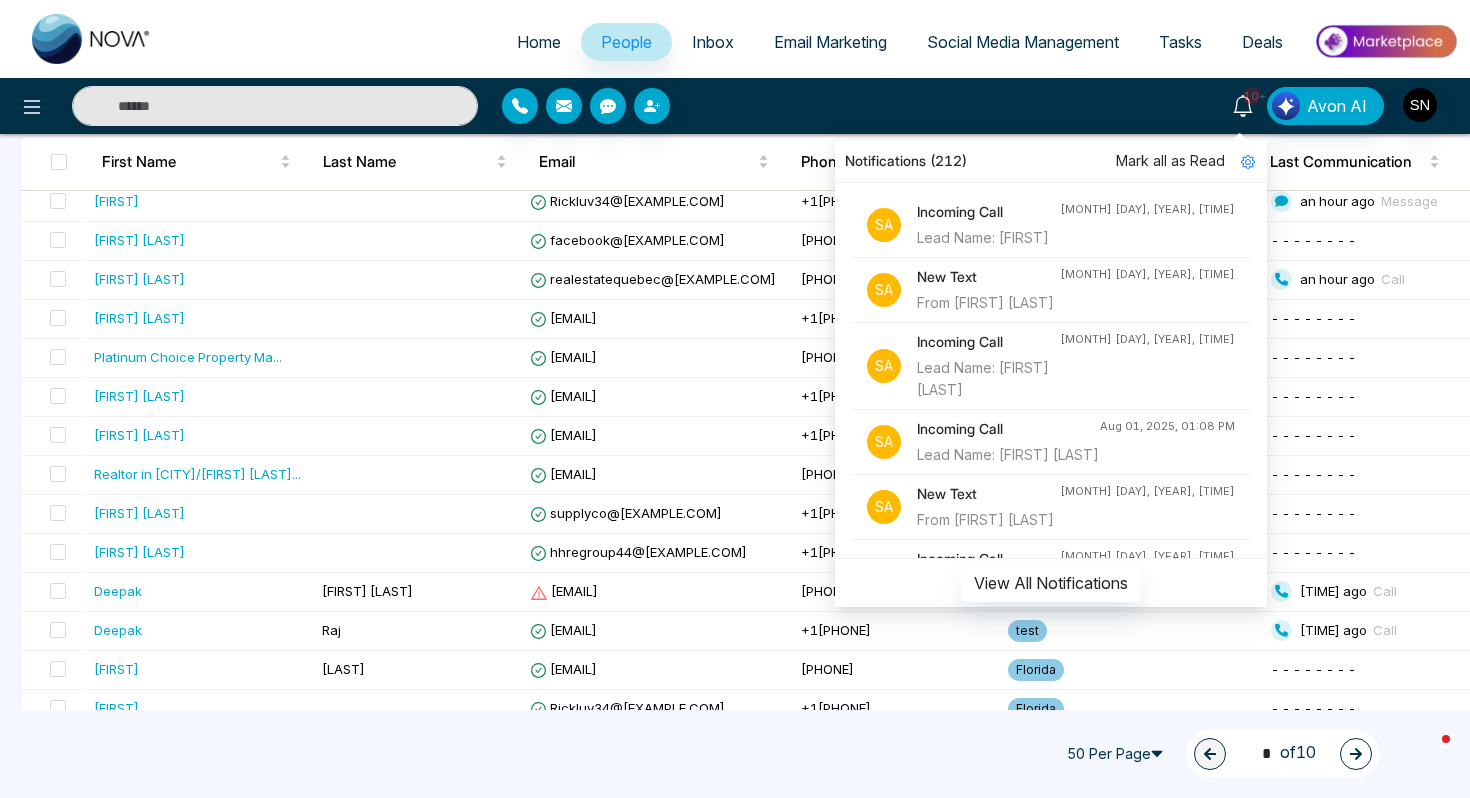 scroll, scrollTop: 0, scrollLeft: 0, axis: both 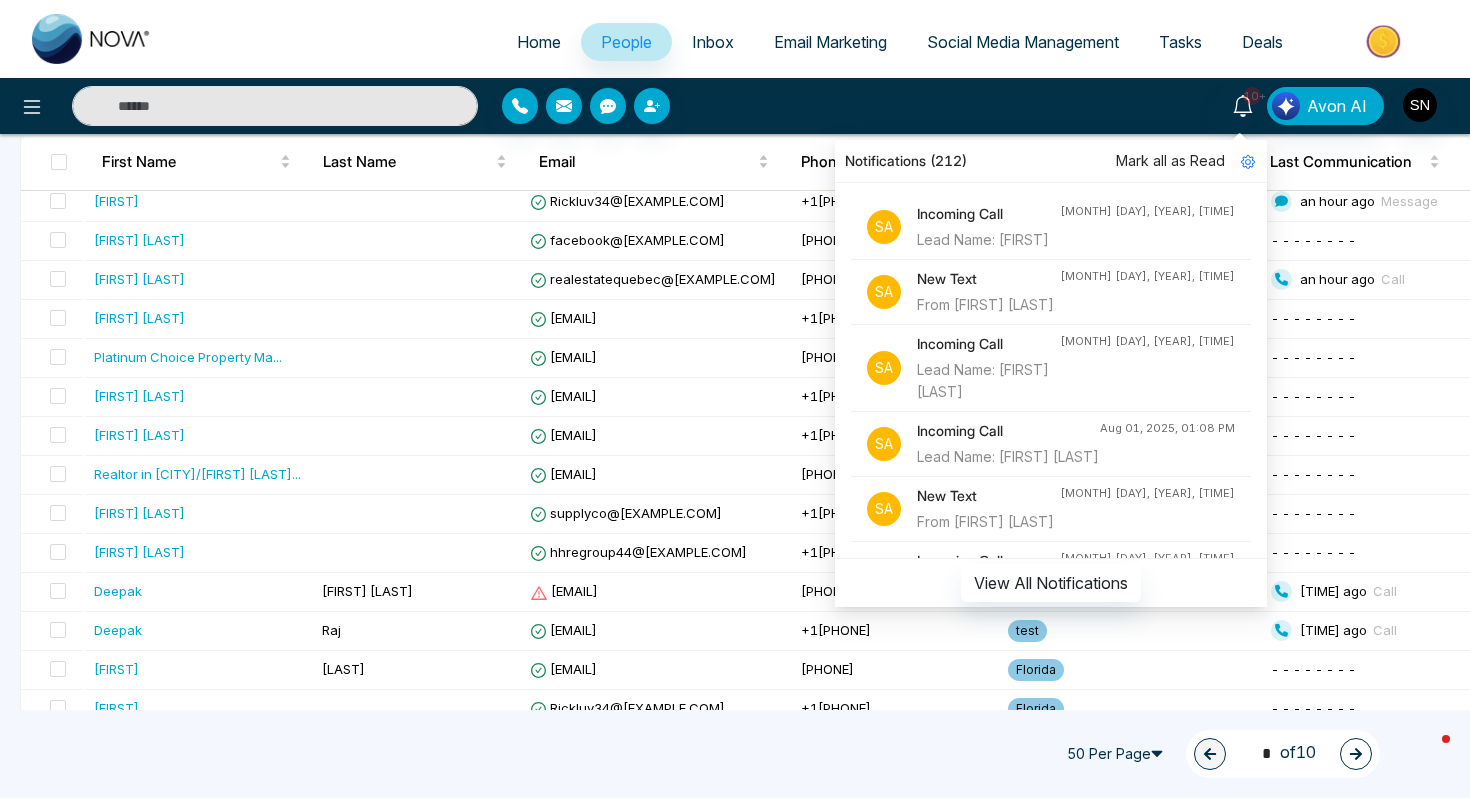 click on "Lead Name: [FIRST]" at bounding box center [988, 240] 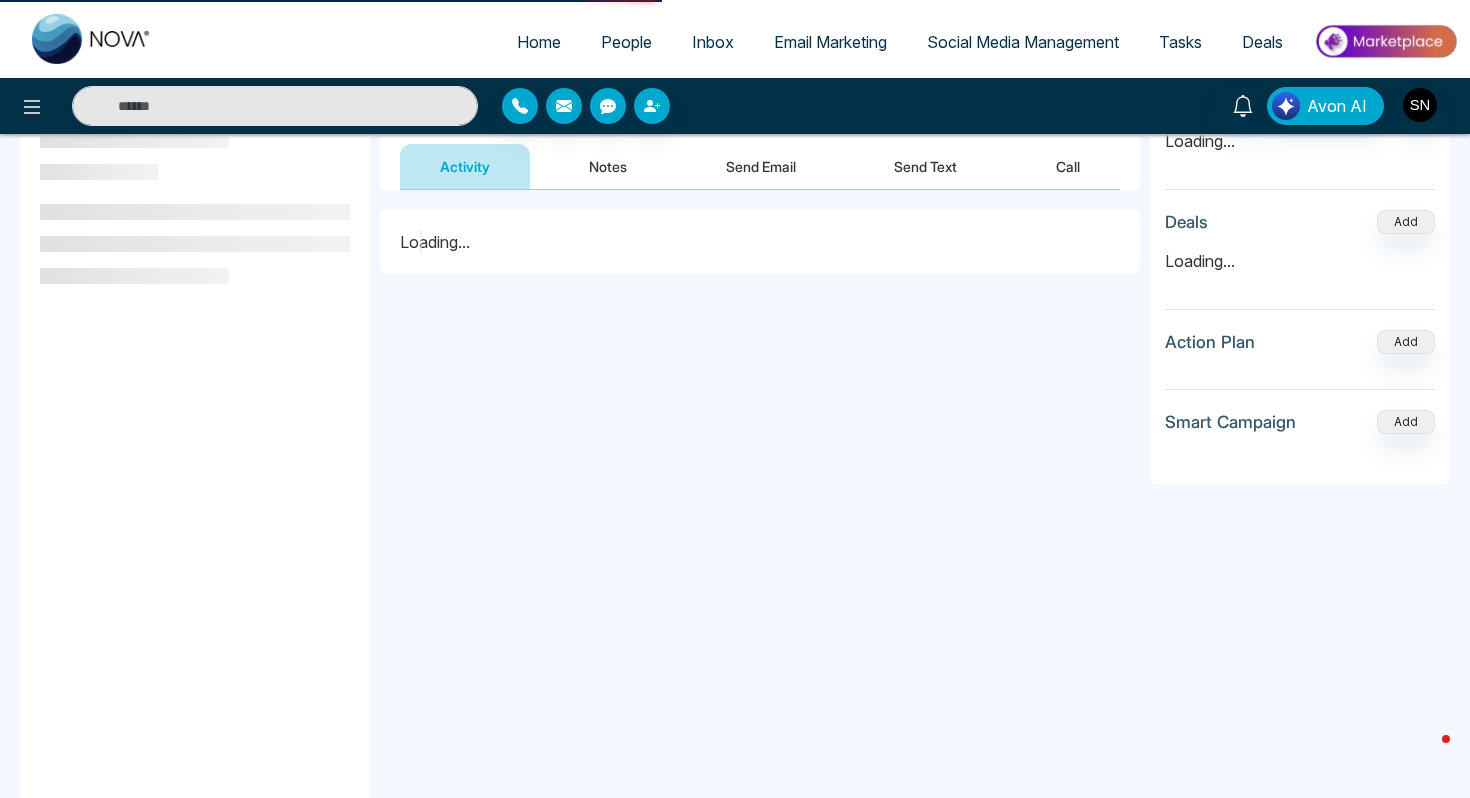 scroll, scrollTop: 0, scrollLeft: 0, axis: both 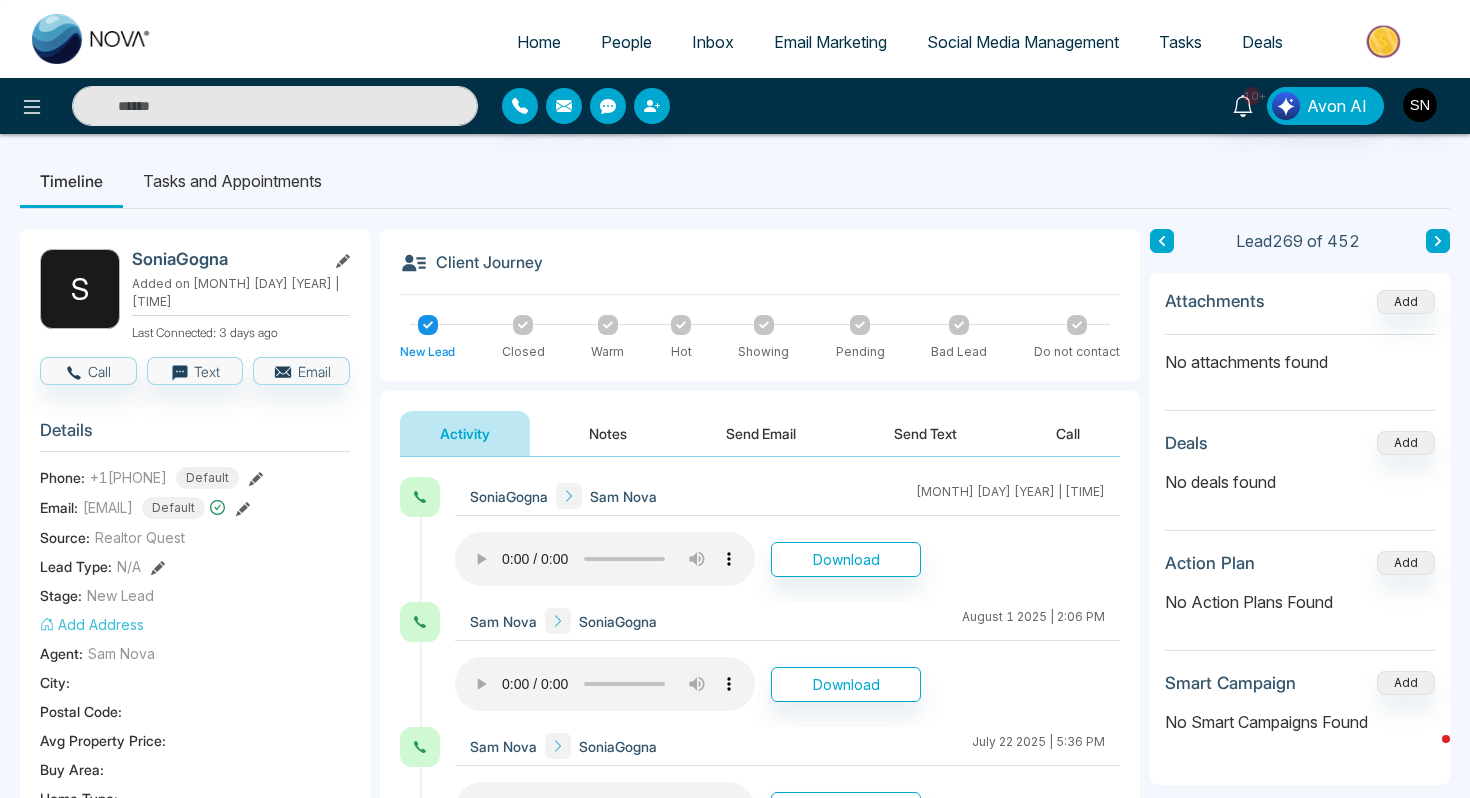click on "People" at bounding box center (626, 42) 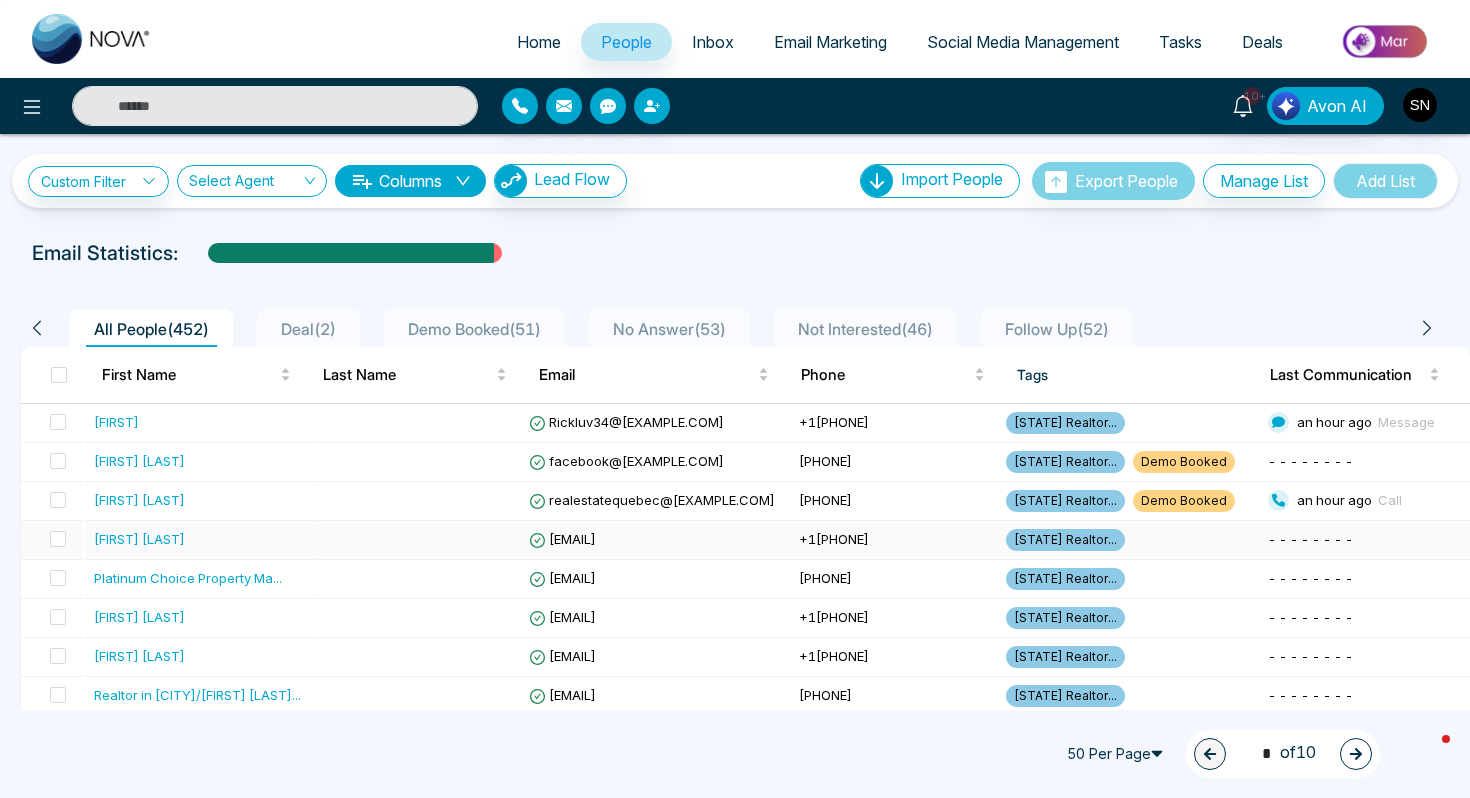 scroll, scrollTop: 73, scrollLeft: 0, axis: vertical 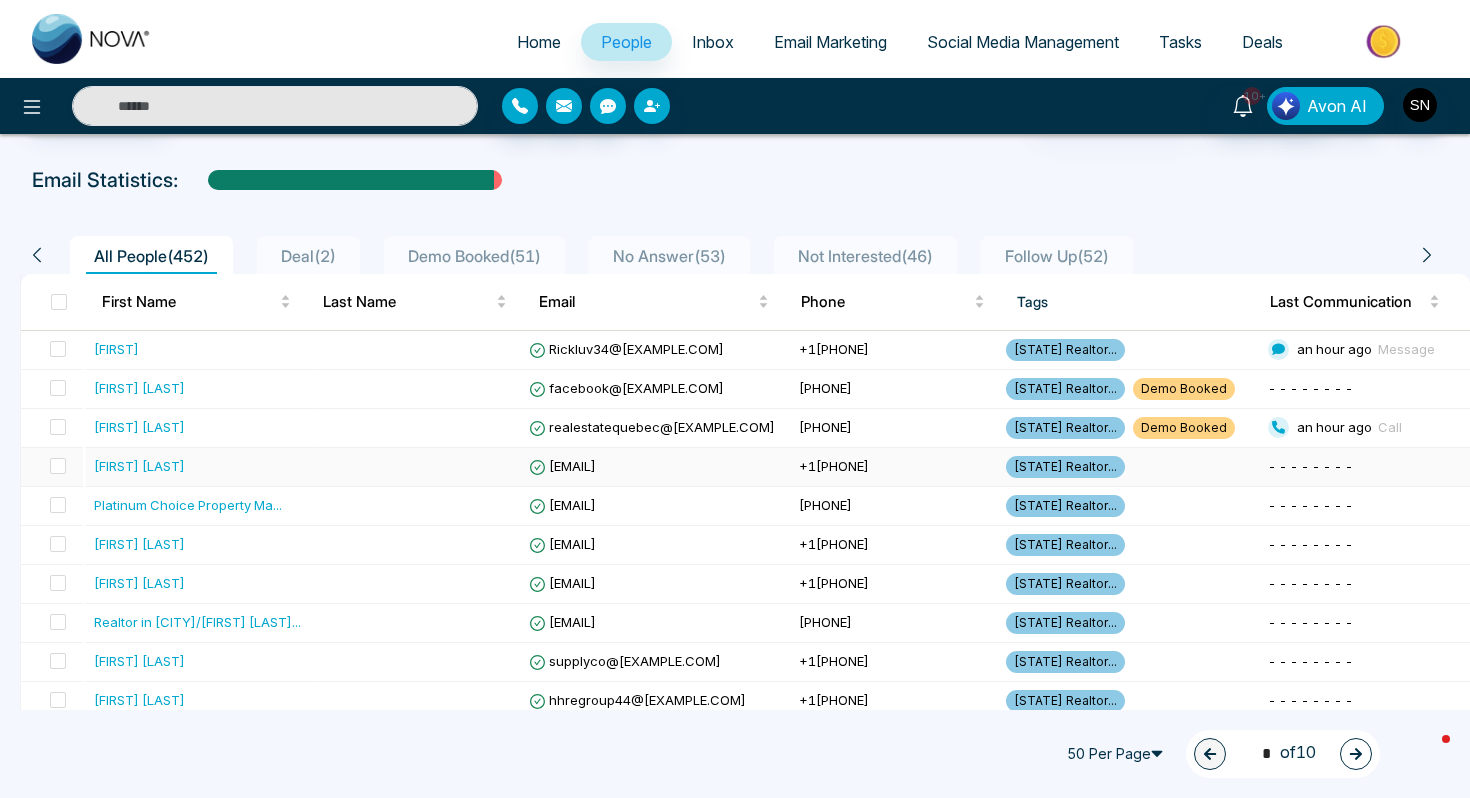 click at bounding box center [417, 467] 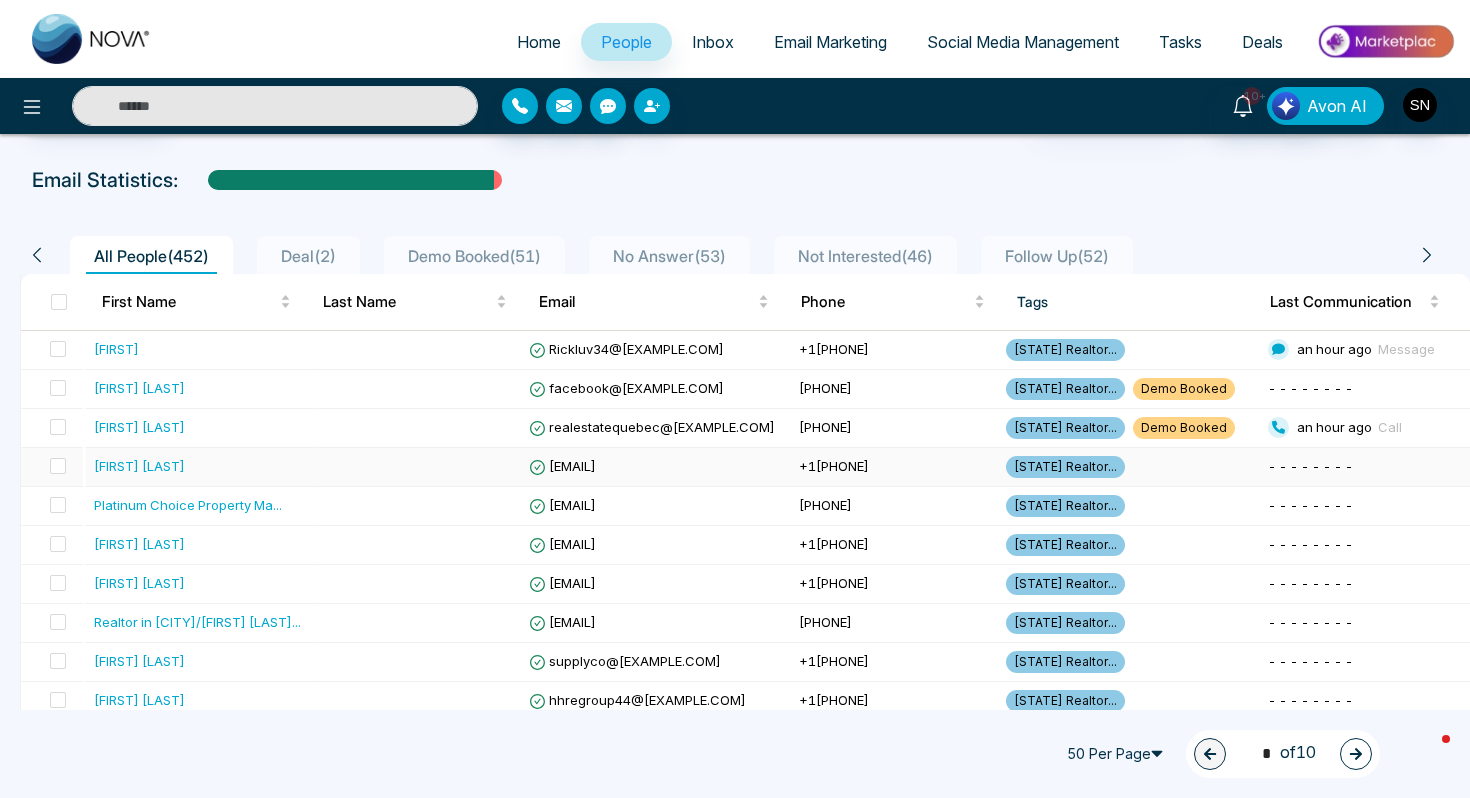 scroll, scrollTop: 0, scrollLeft: 0, axis: both 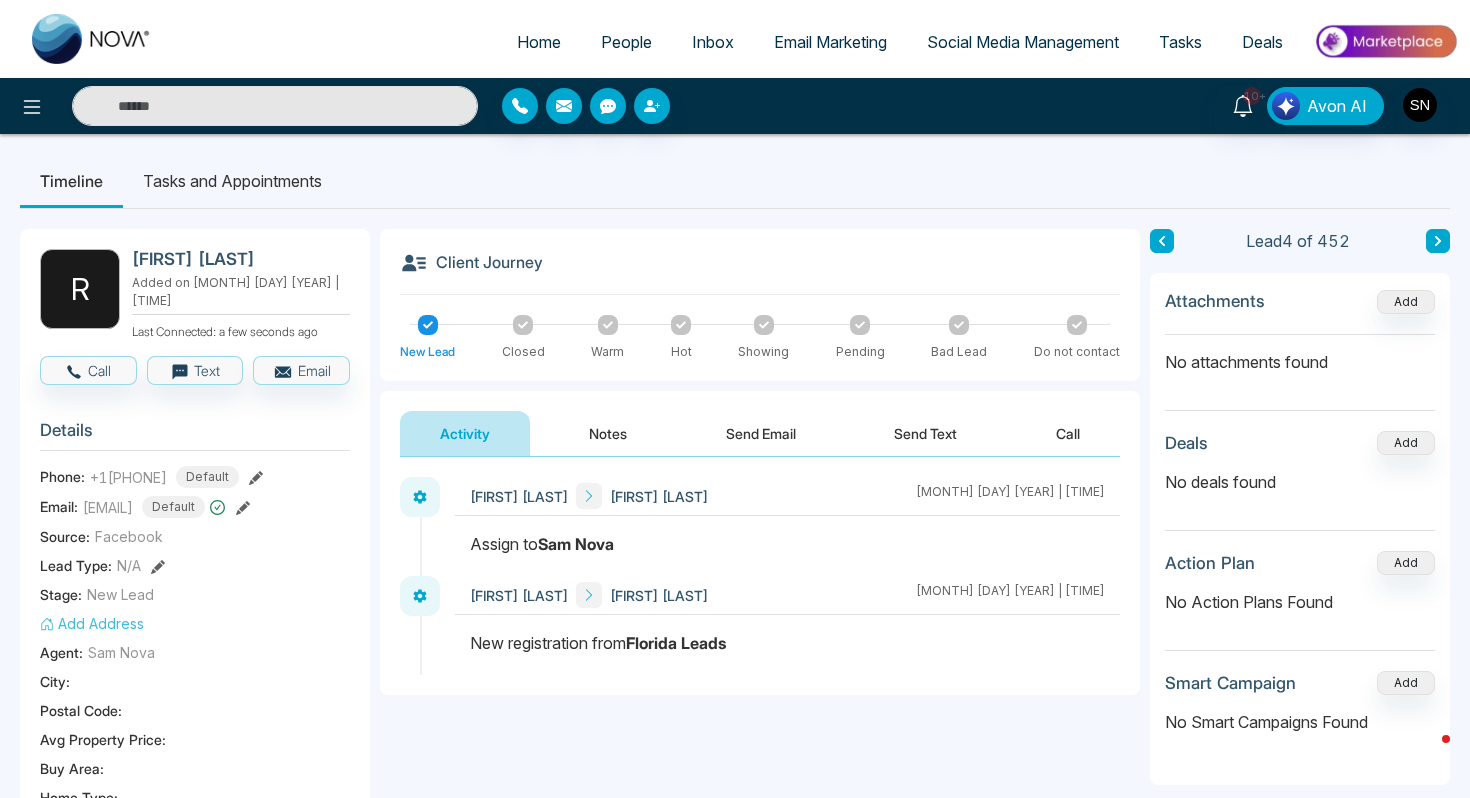 drag, startPoint x: 125, startPoint y: 257, endPoint x: 245, endPoint y: 260, distance: 120.03749 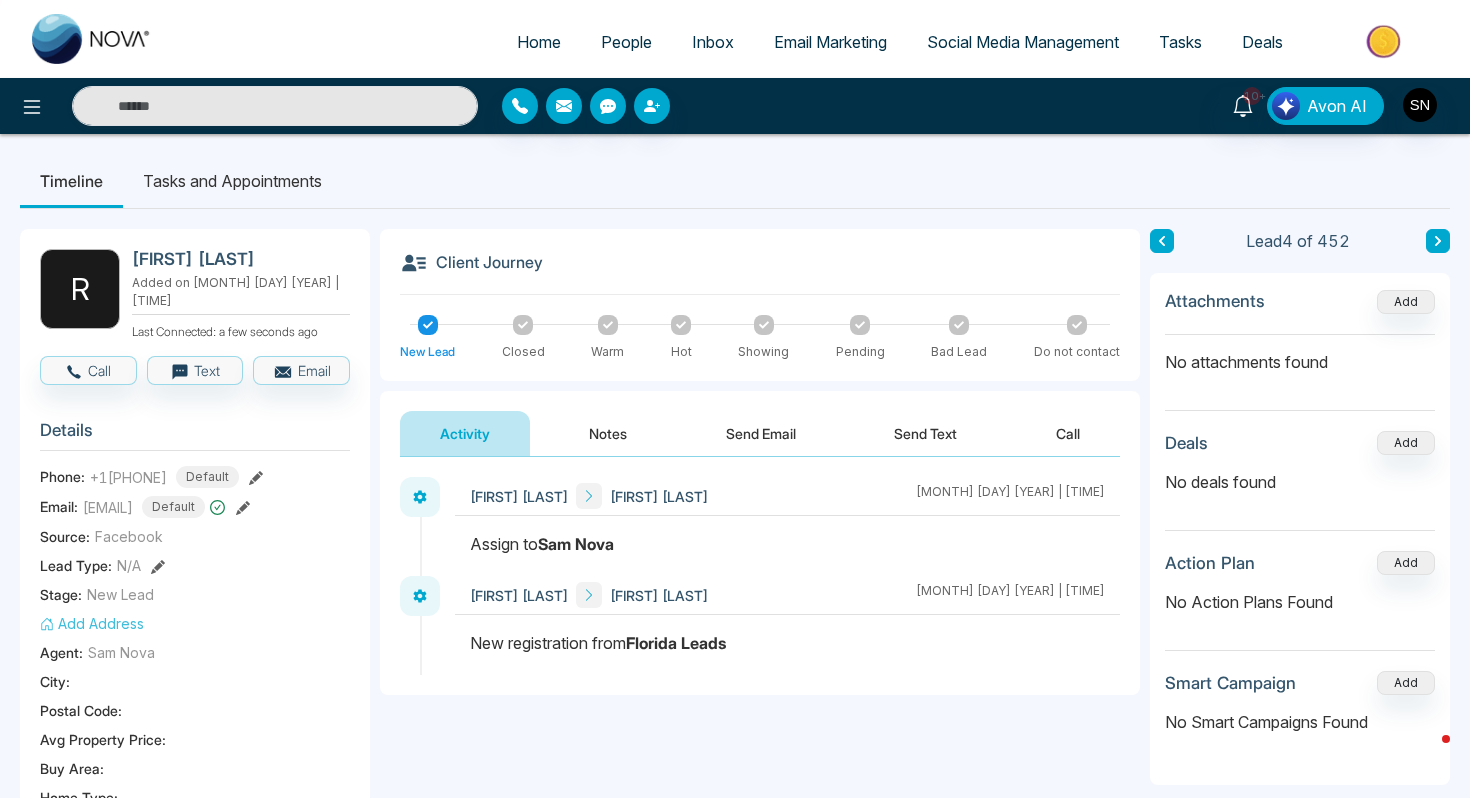 click on "[FIRST] [LAST] Added on   [MONTH] [DAY] [YEAR] | [TIME] Last Connected:   a few seconds ago" at bounding box center (195, 295) 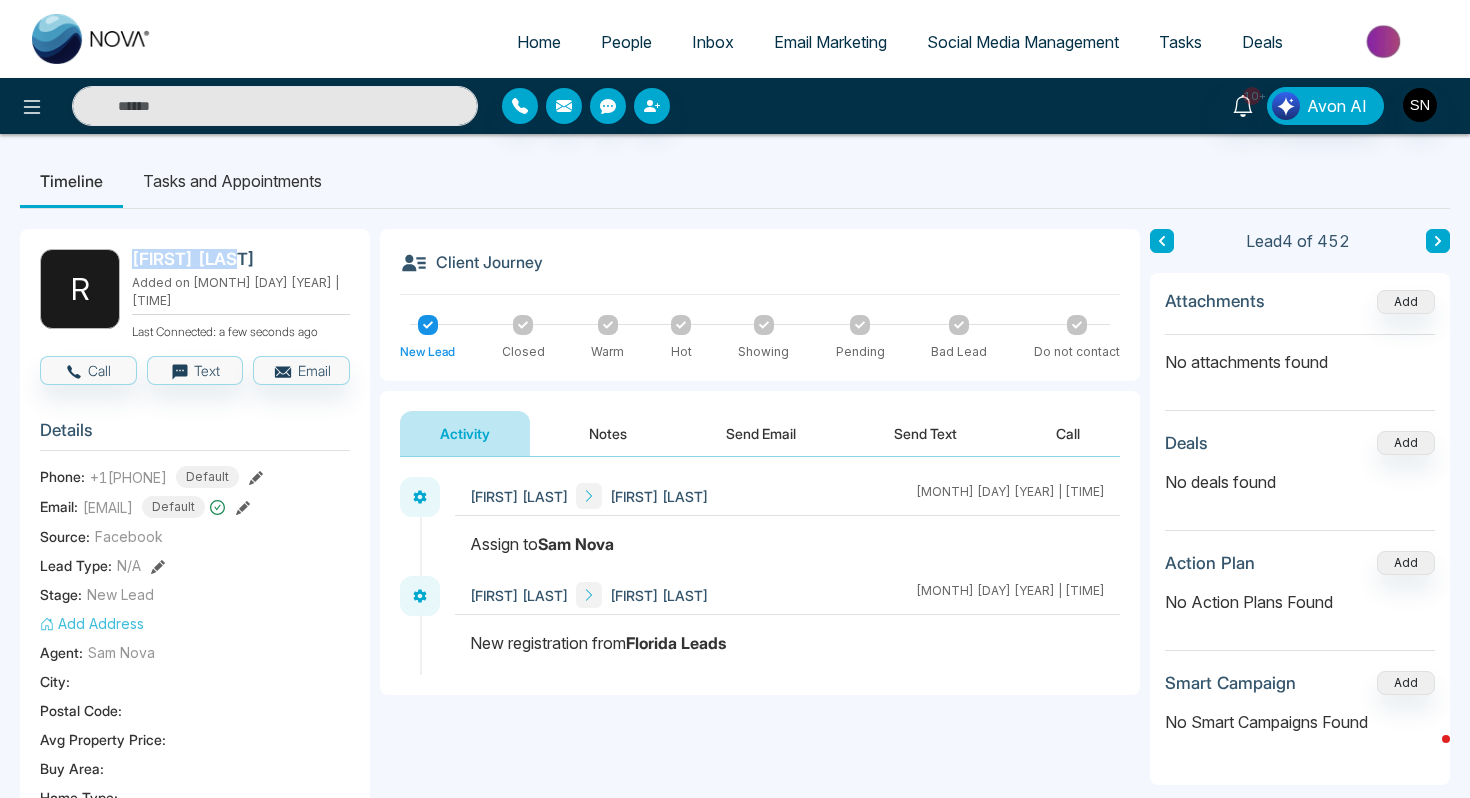 drag, startPoint x: 245, startPoint y: 260, endPoint x: 133, endPoint y: 259, distance: 112.00446 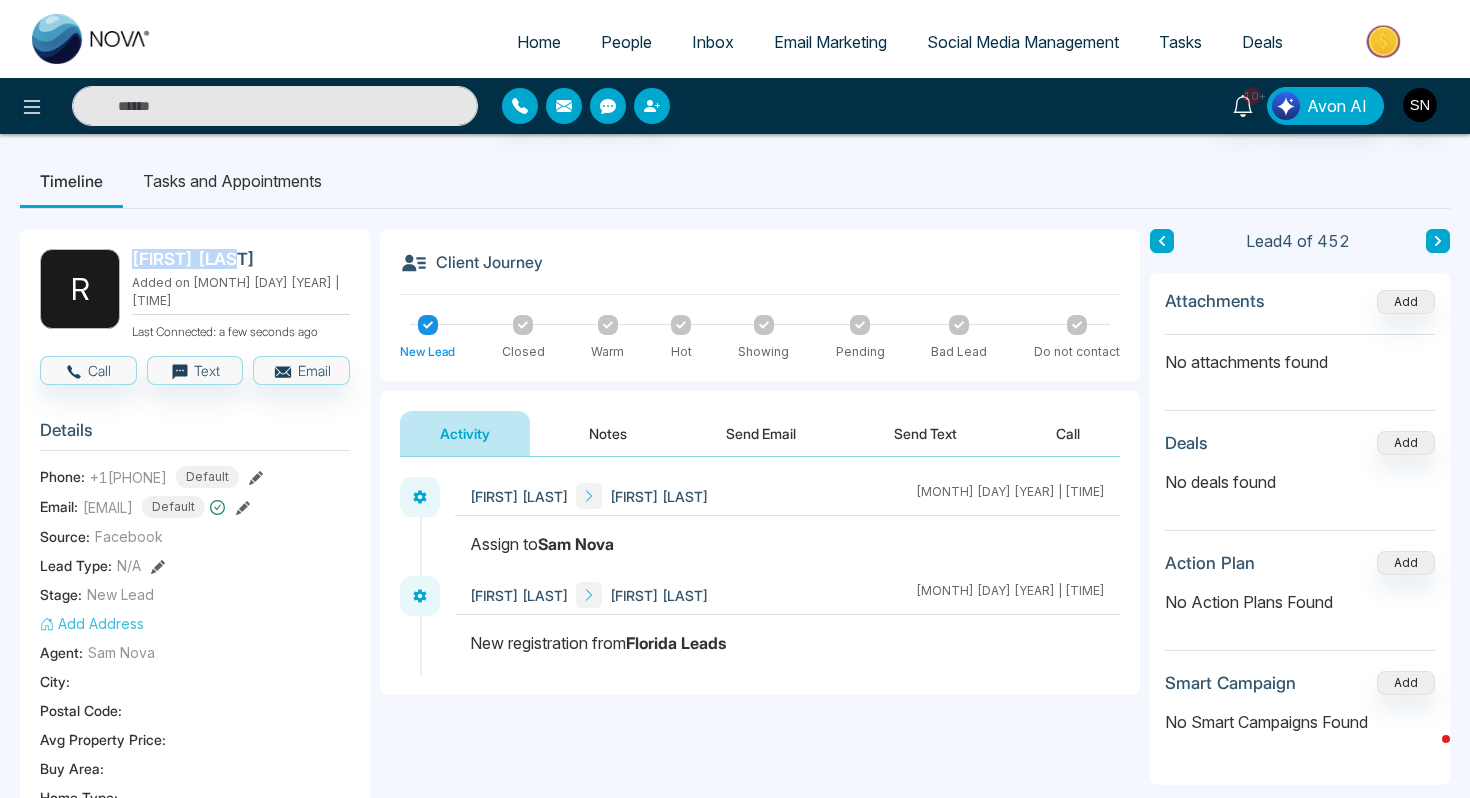 click on "[FIRST] [LAST]" at bounding box center (237, 259) 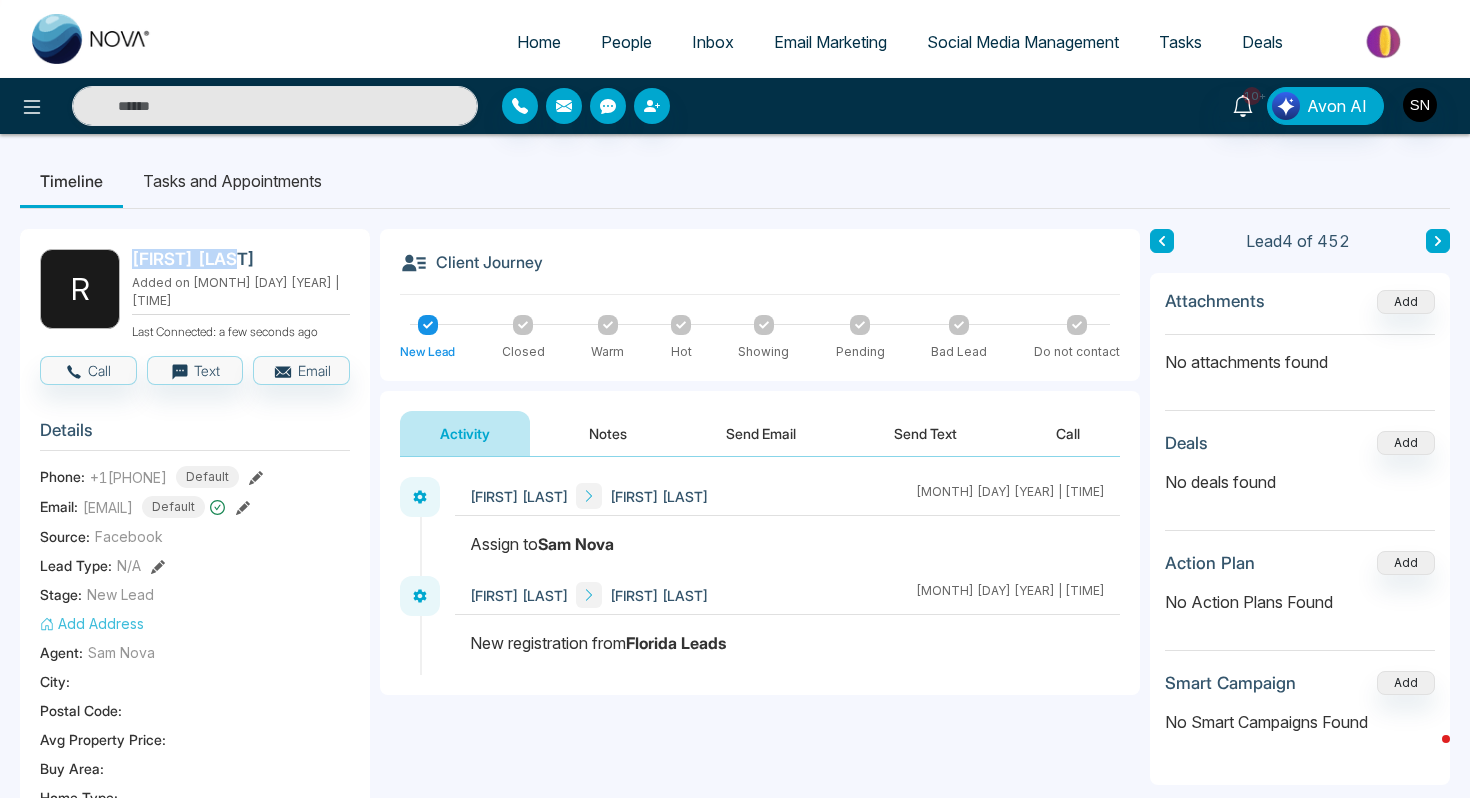 copy on "[FIRST] [LAST]" 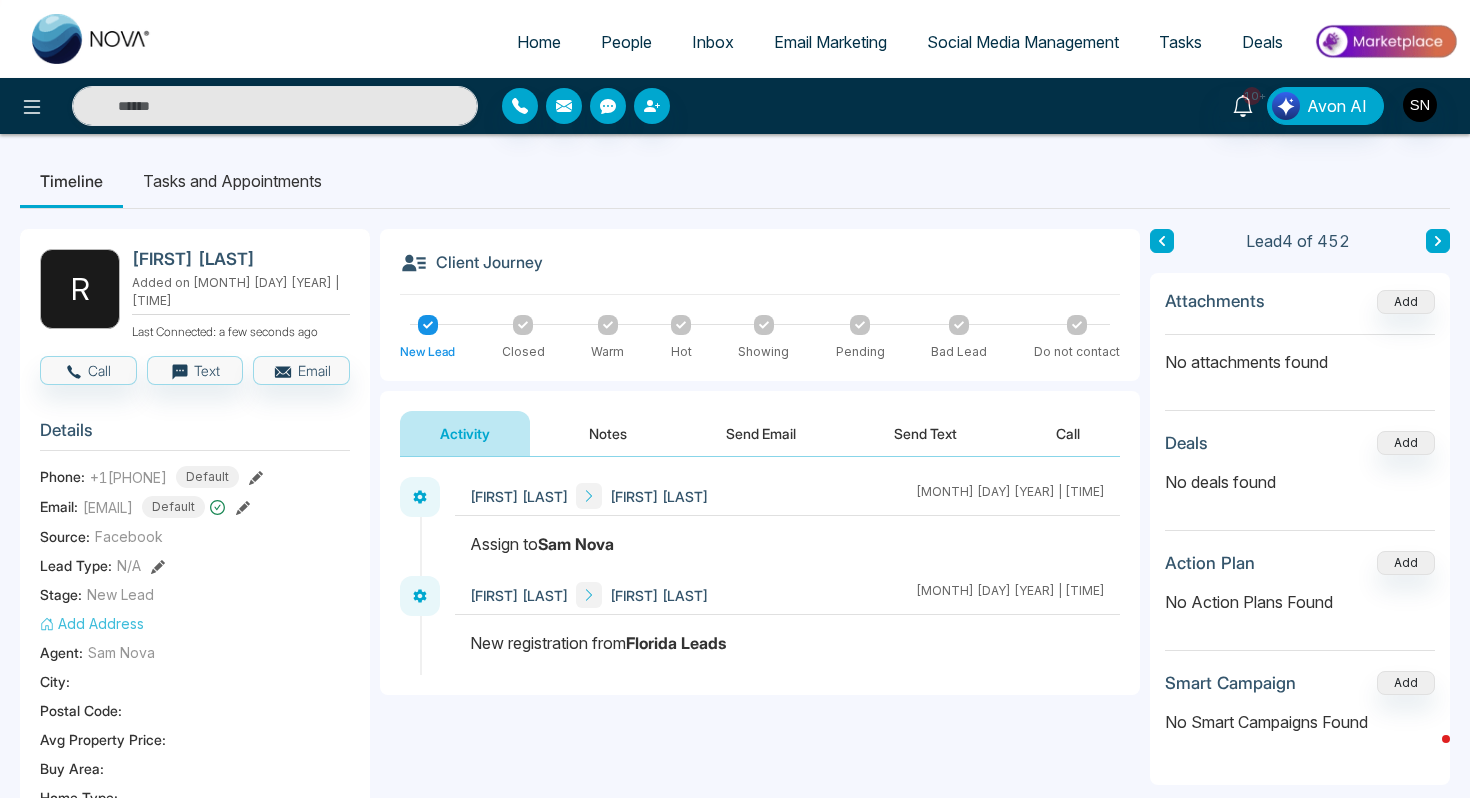 click on "[FIRST] [LAST] Added on [MONTH] [DAY] [YEAR] | [TIME] Last Connected: a few seconds ago Call Text Email Details Phone: +1[PHONE] Default Email: [EMAIL] Default Source: Facebook Lead Type: N/A Stage: New Lead Add Address Agent: [FIRST] [LAST] City : Postal Code : Avg Property Price : Buy Area : Home Type : Start Date : Last Contact Date : Province : Timeframe : Urgency : Tags Florida Realtors Lead Summary 0 Calls 0 Texts 0 Emails Social Profile Not found Not found Not found Custom Lead Data Custom Fields" at bounding box center (195, 879) 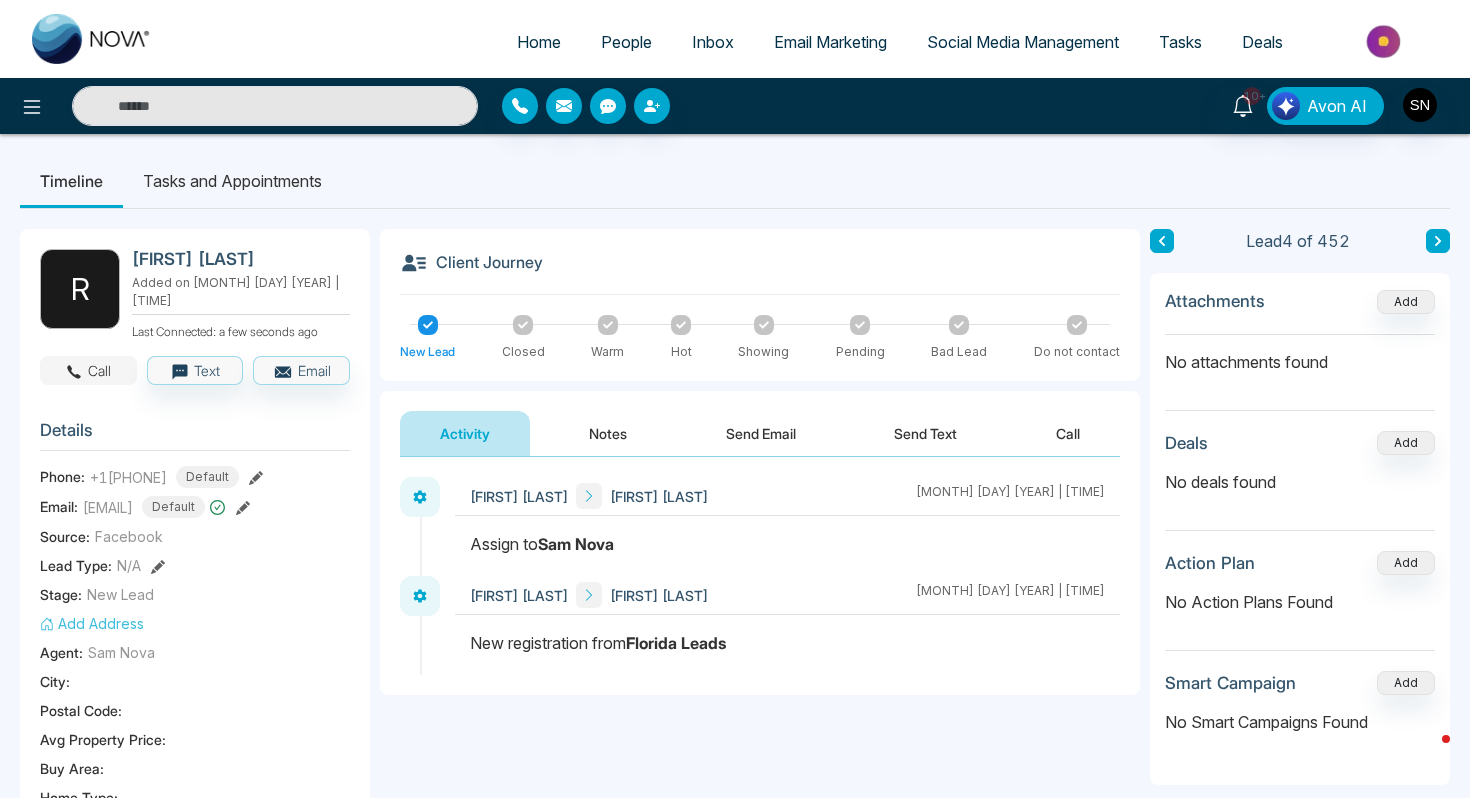 click on "Call" at bounding box center [88, 370] 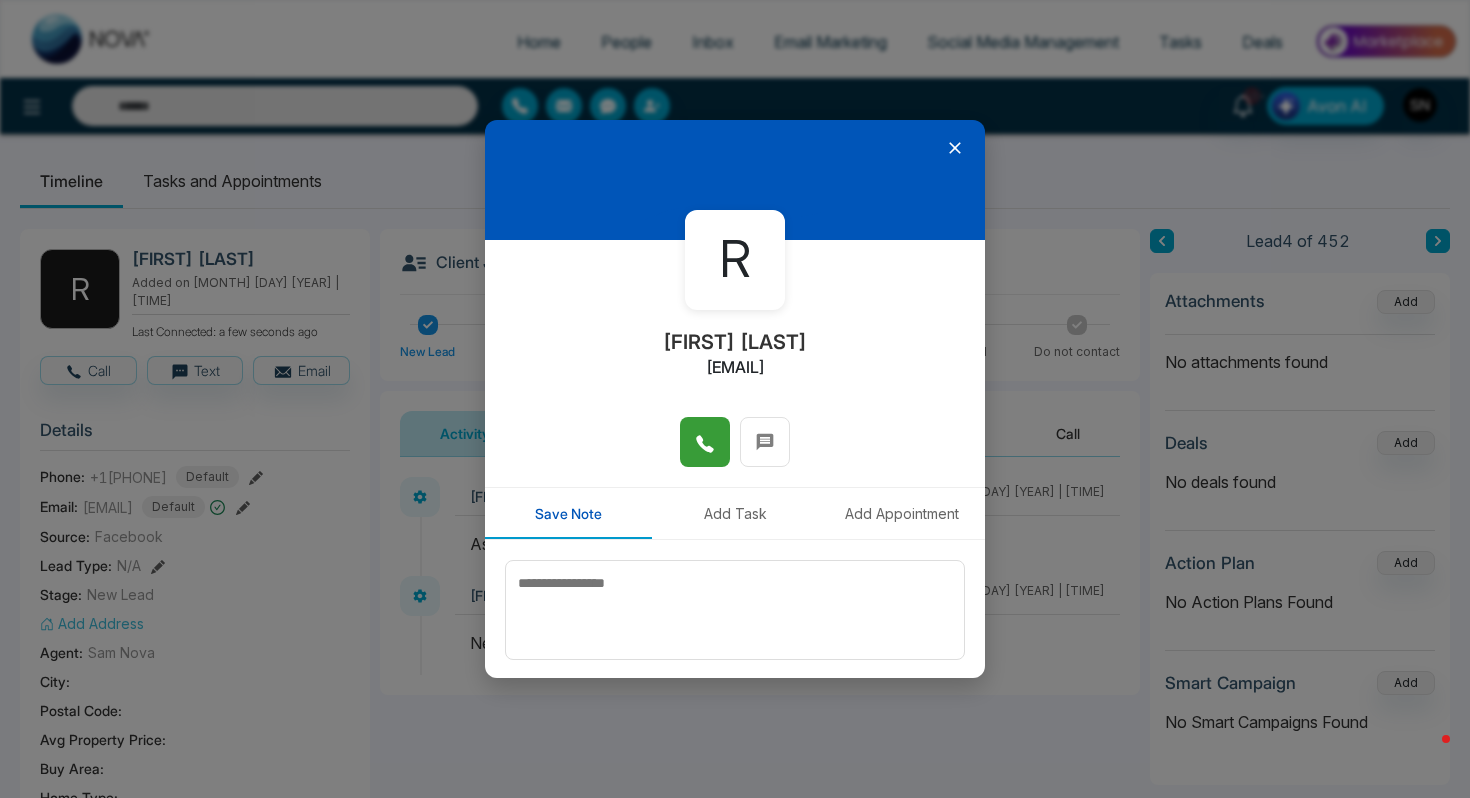 click 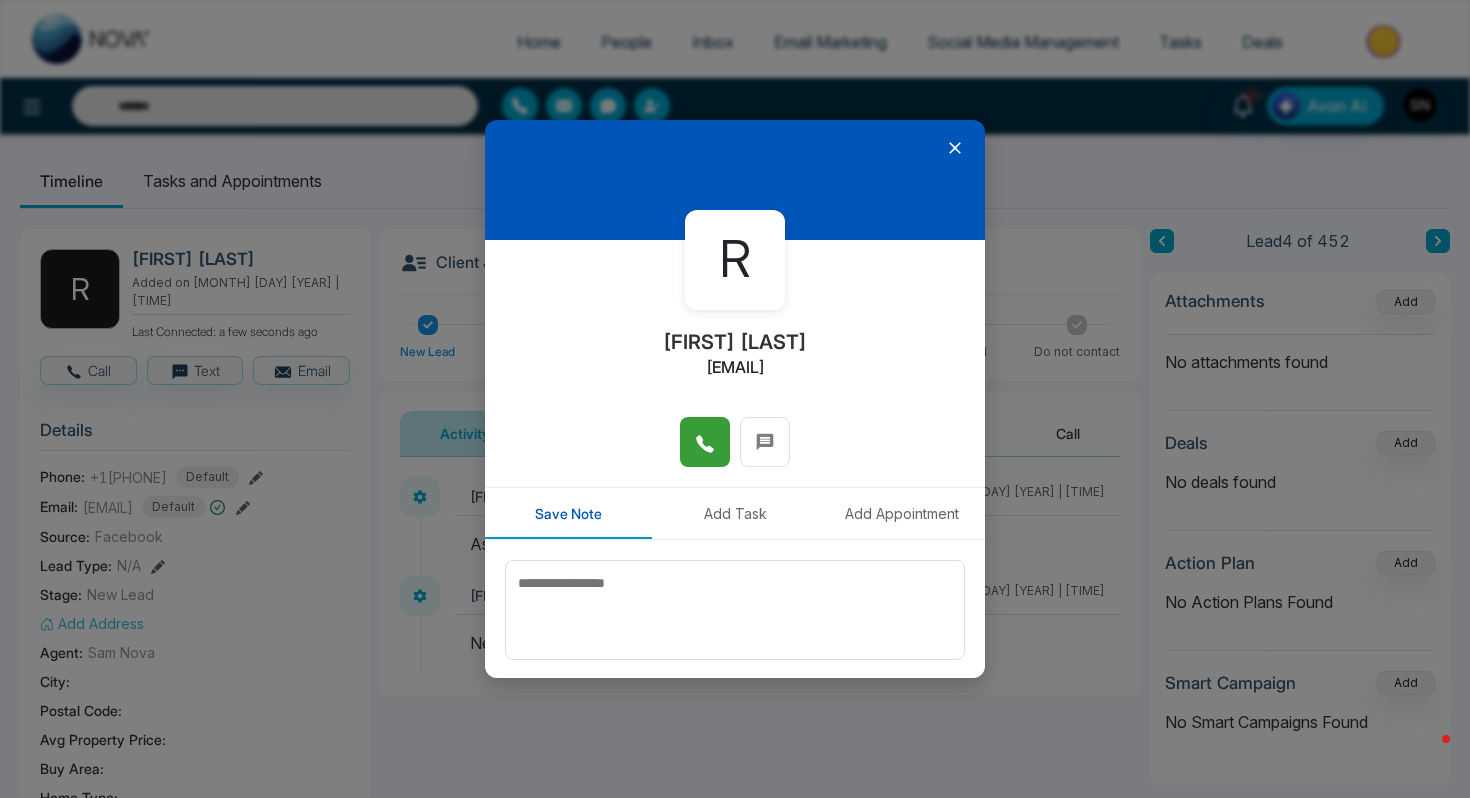 click at bounding box center (735, 180) 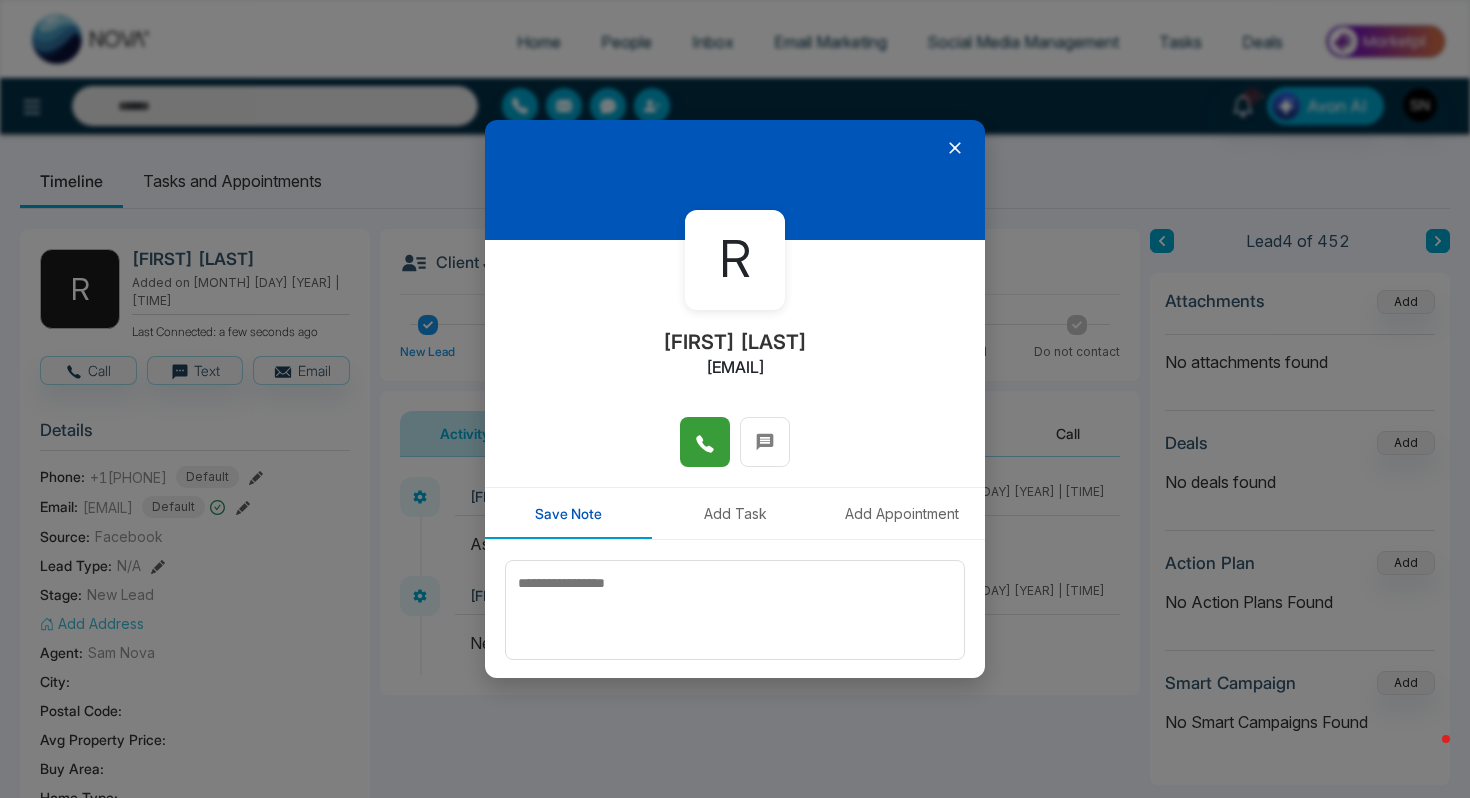 click 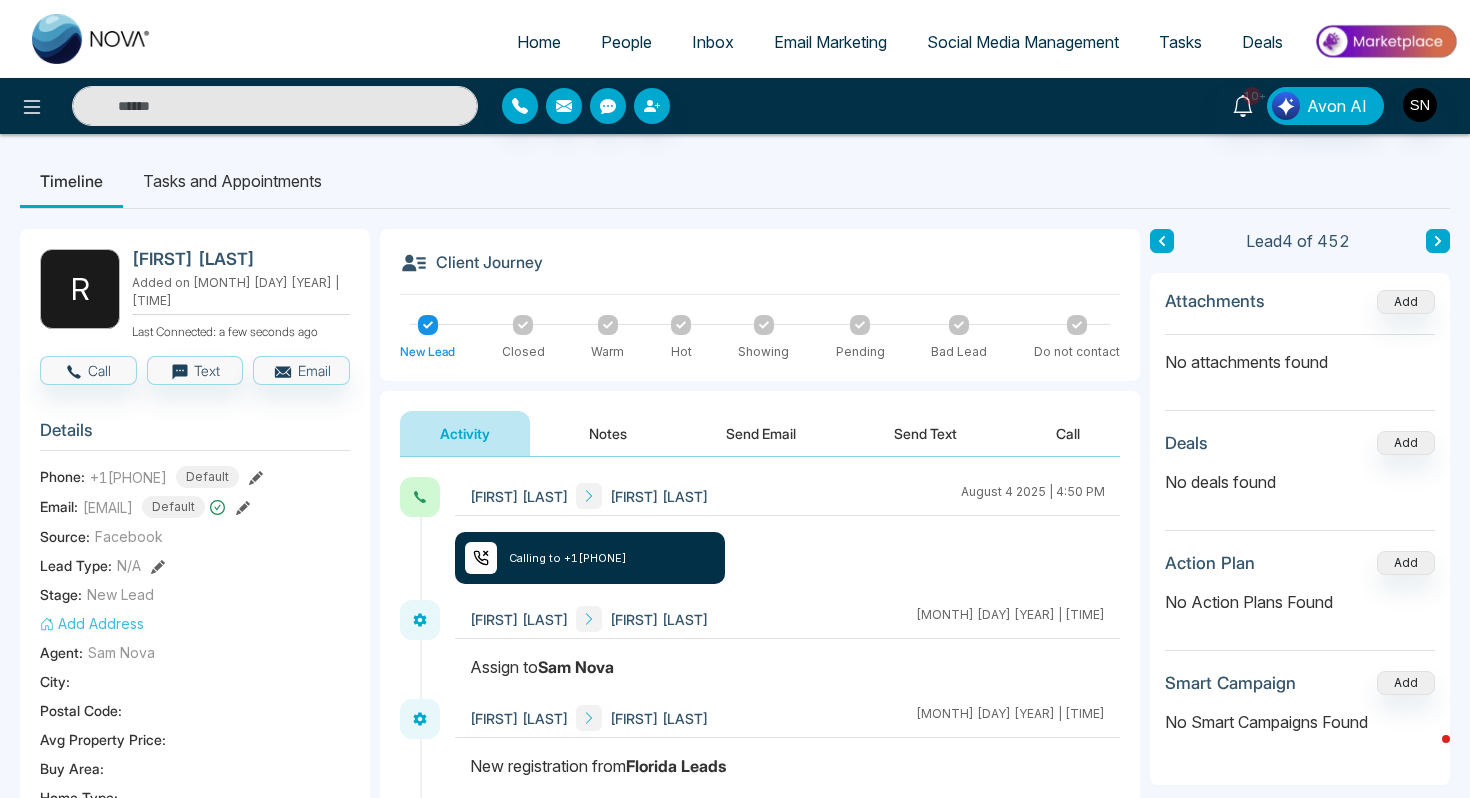 click on "Notes" at bounding box center (608, 433) 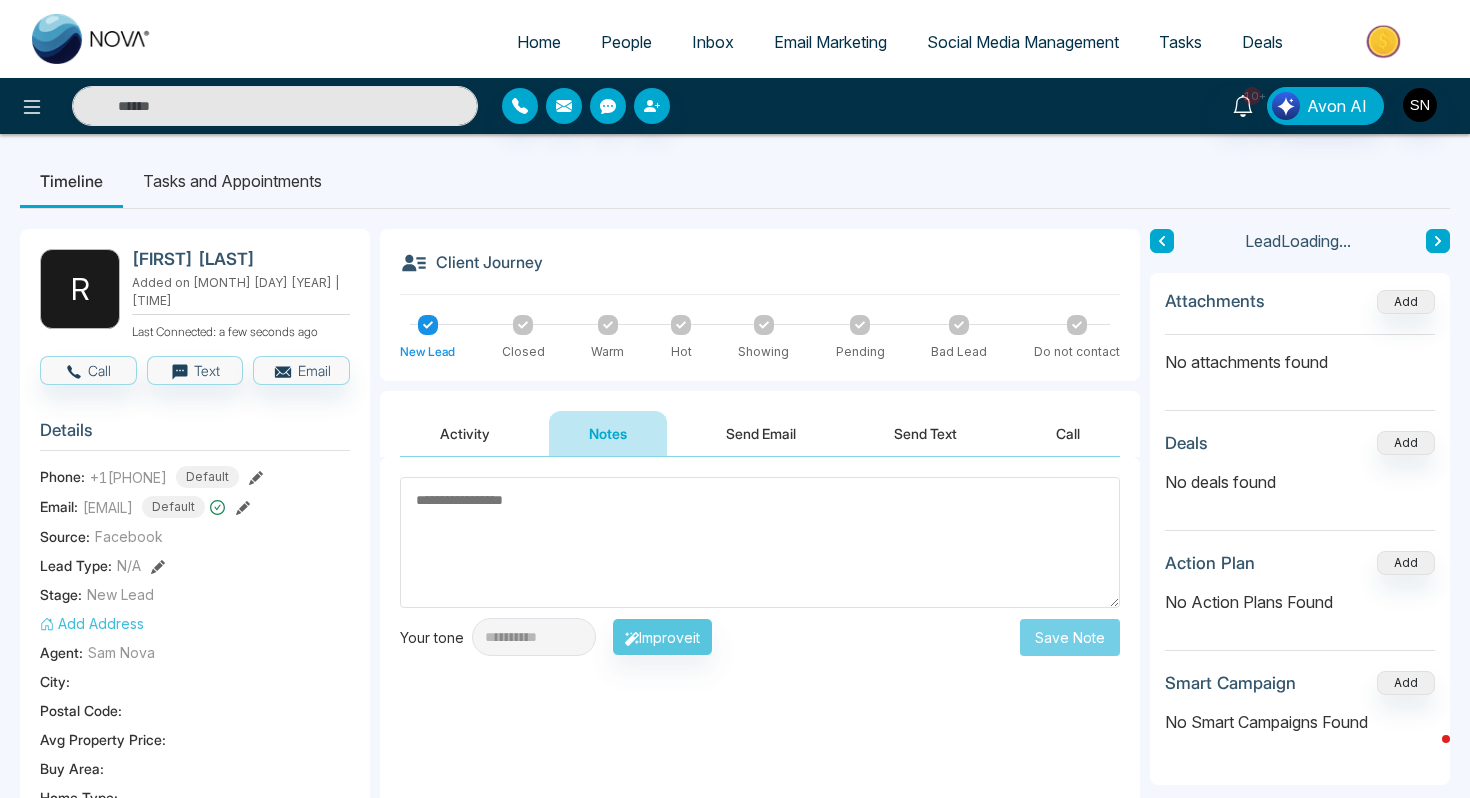 click at bounding box center (760, 542) 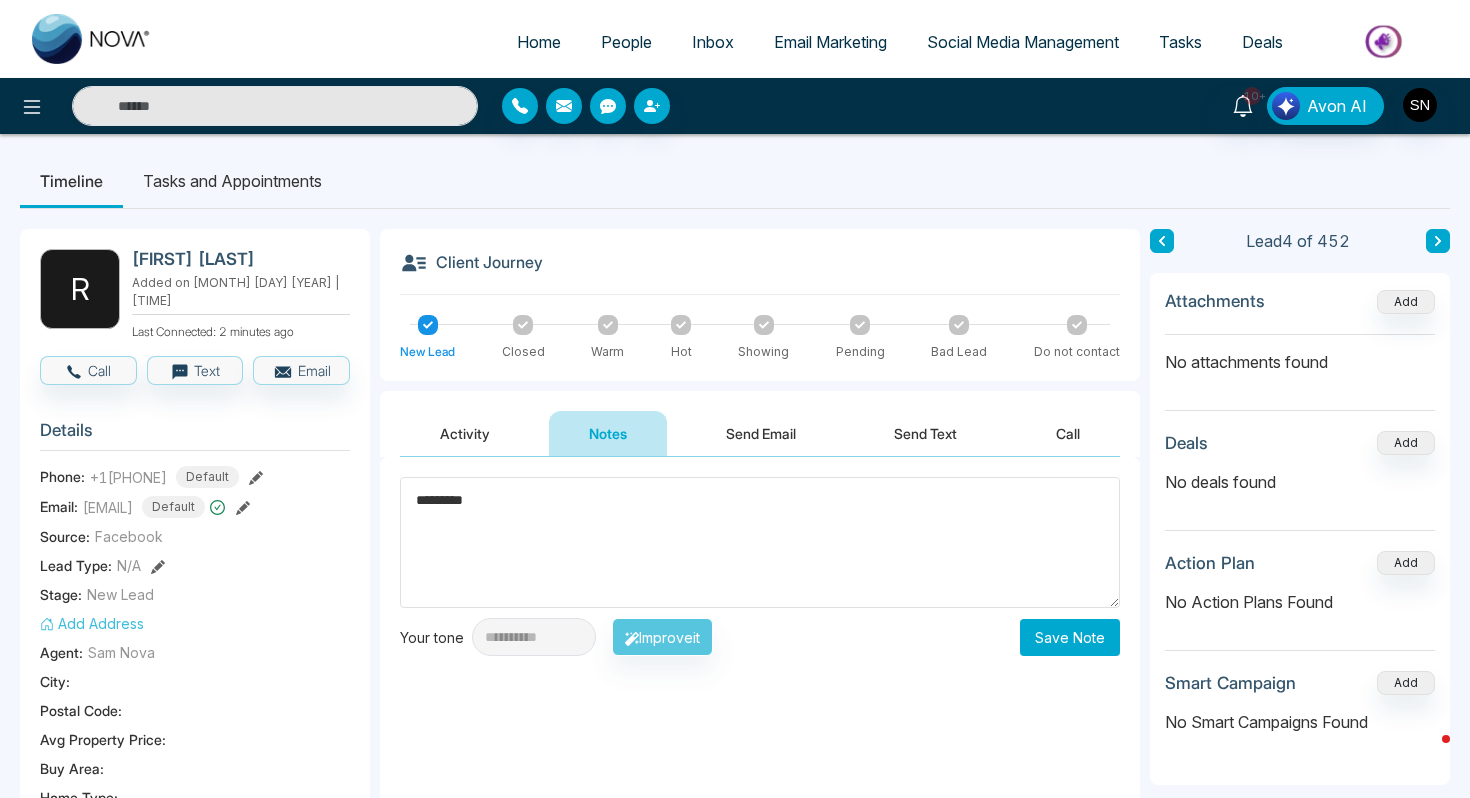 type on "*********" 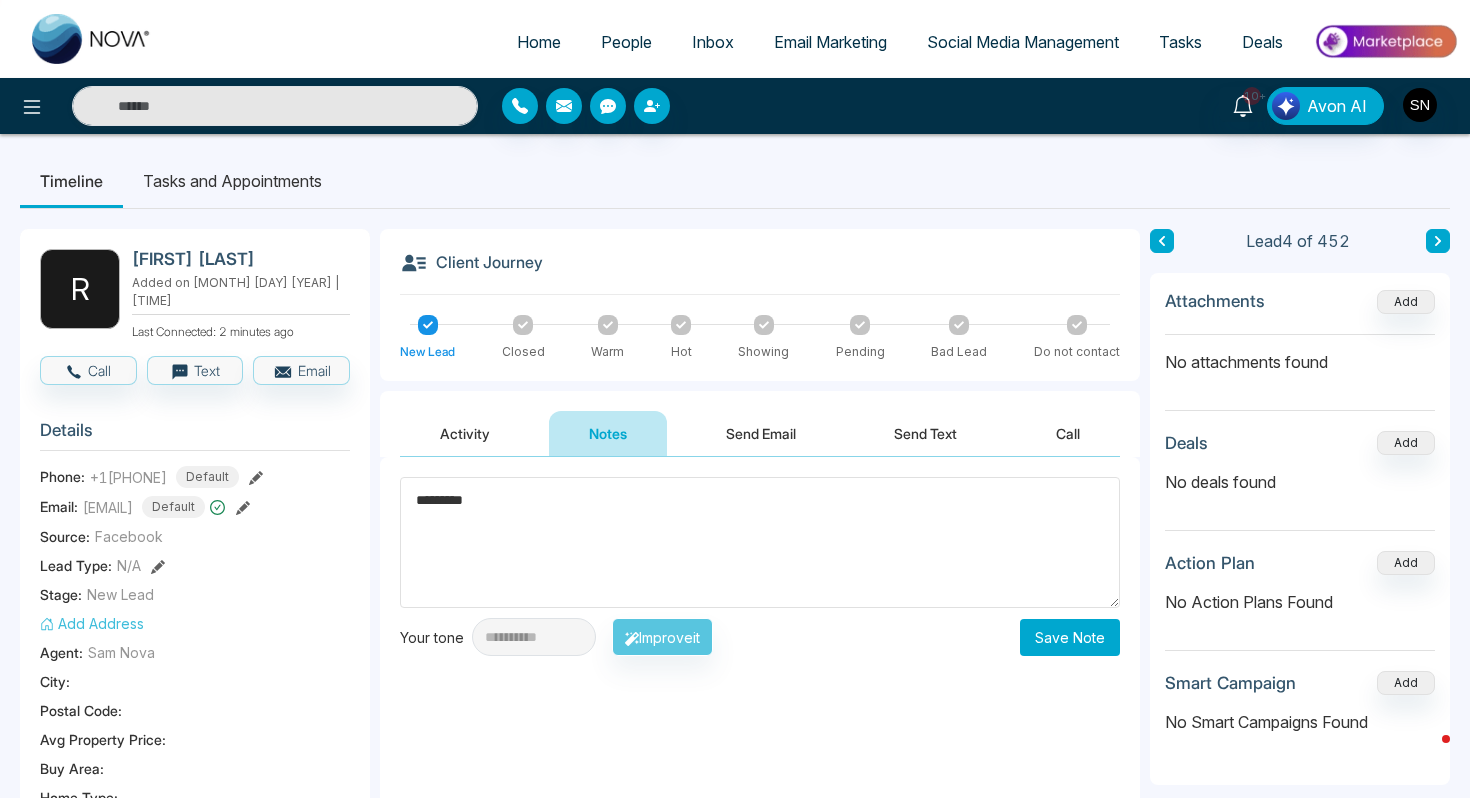 click on "Save Note" at bounding box center (1070, 637) 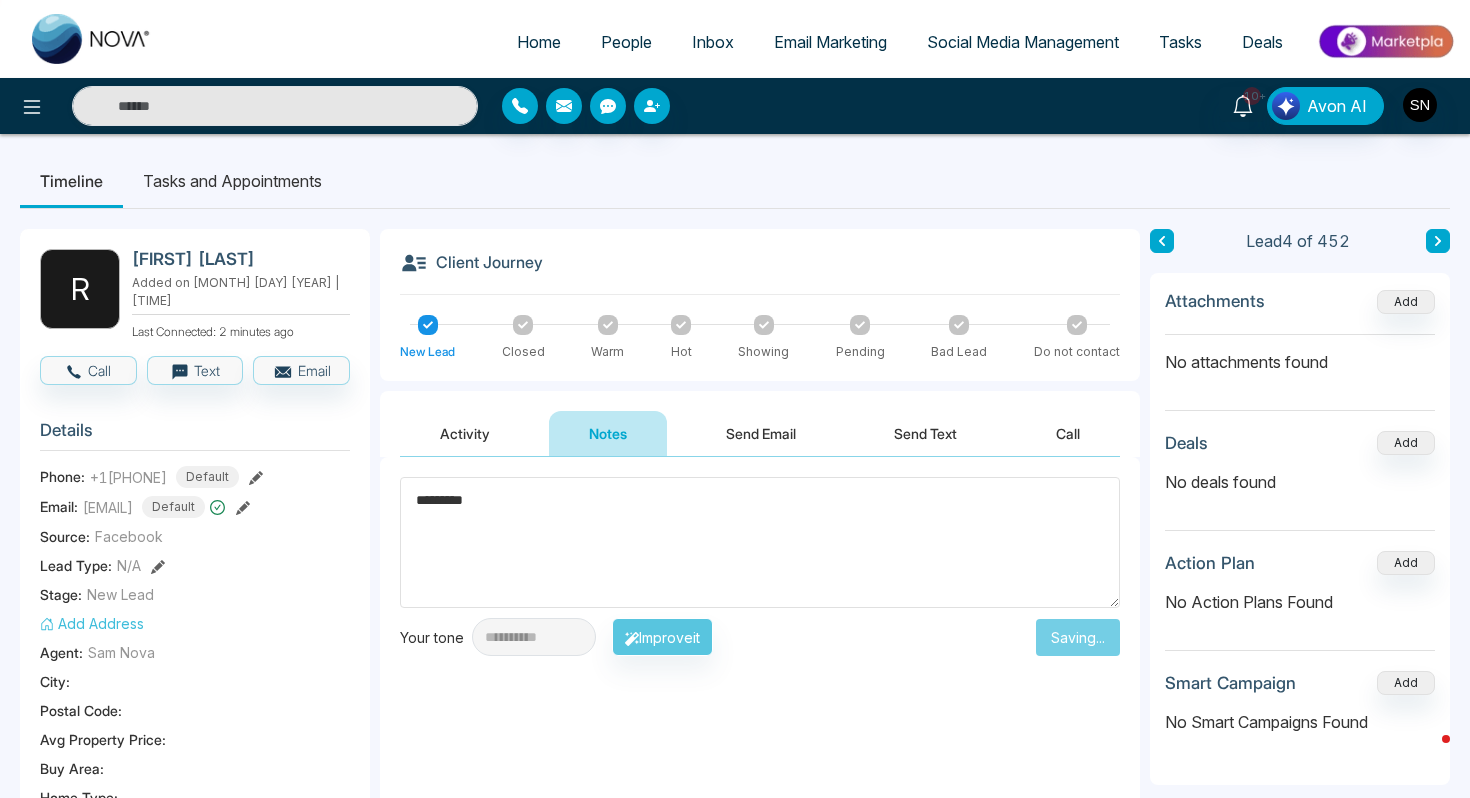 type 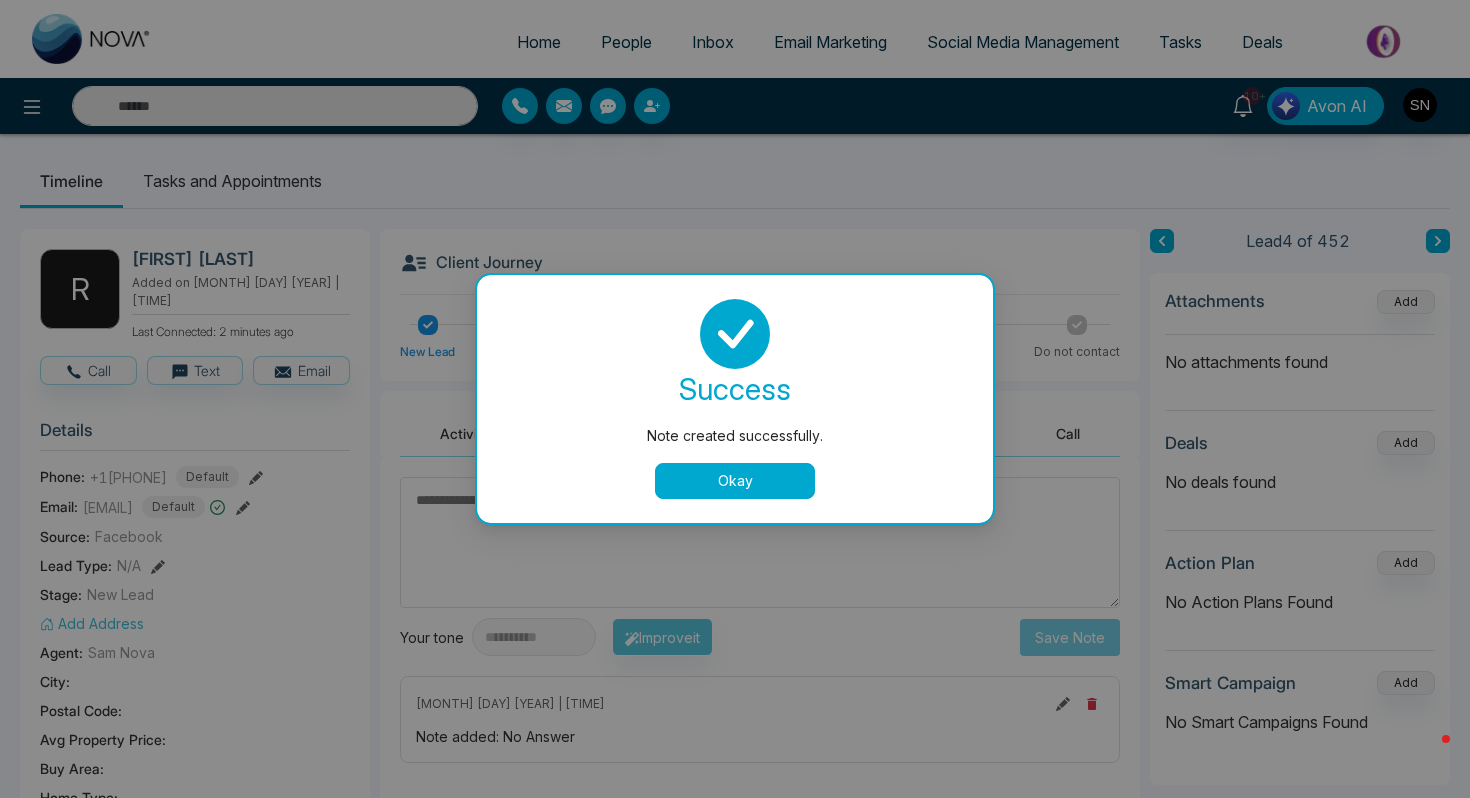 click on "Note created successfully. success Note created successfully. Okay" at bounding box center (735, 399) 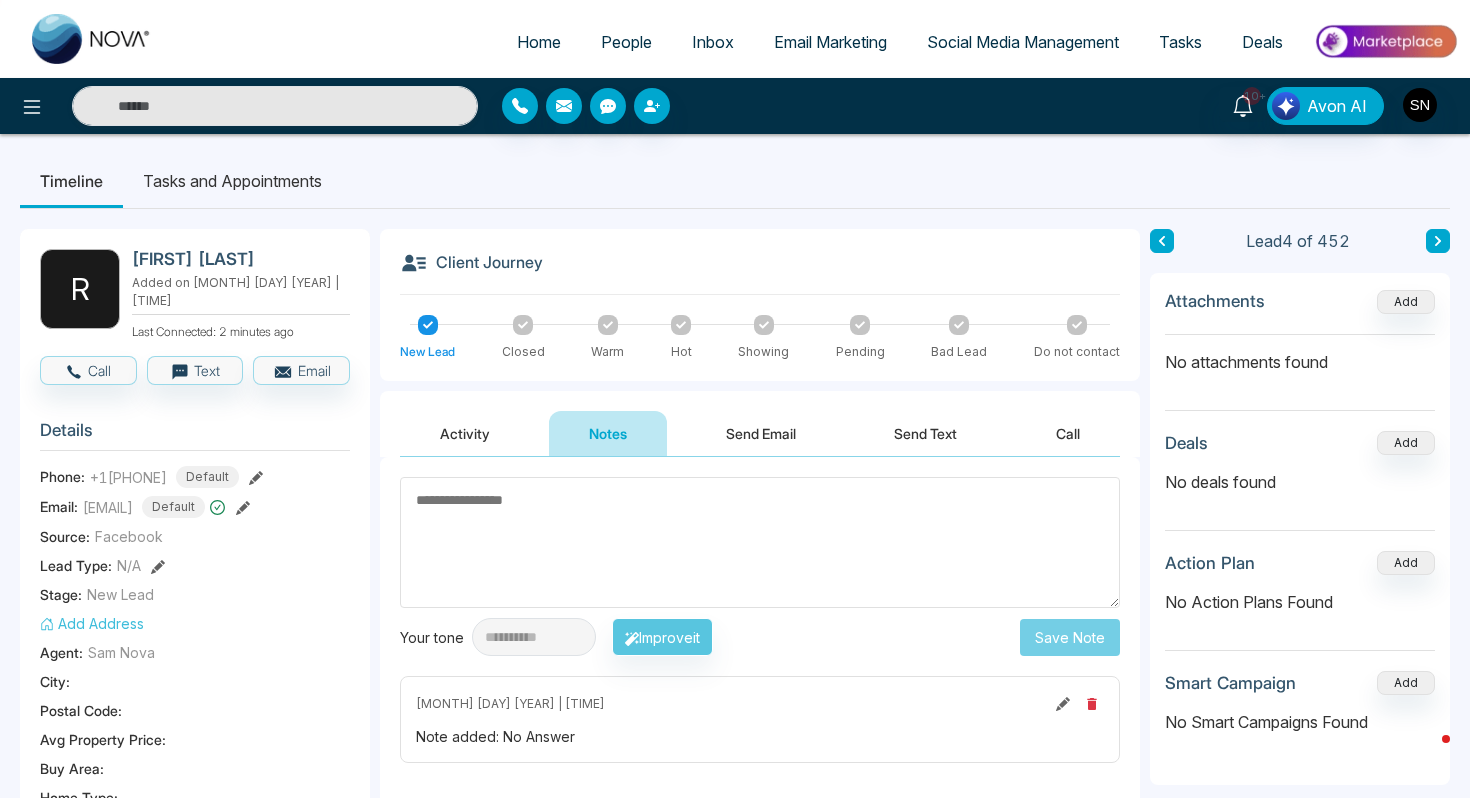 click on "Inbox" at bounding box center (713, 42) 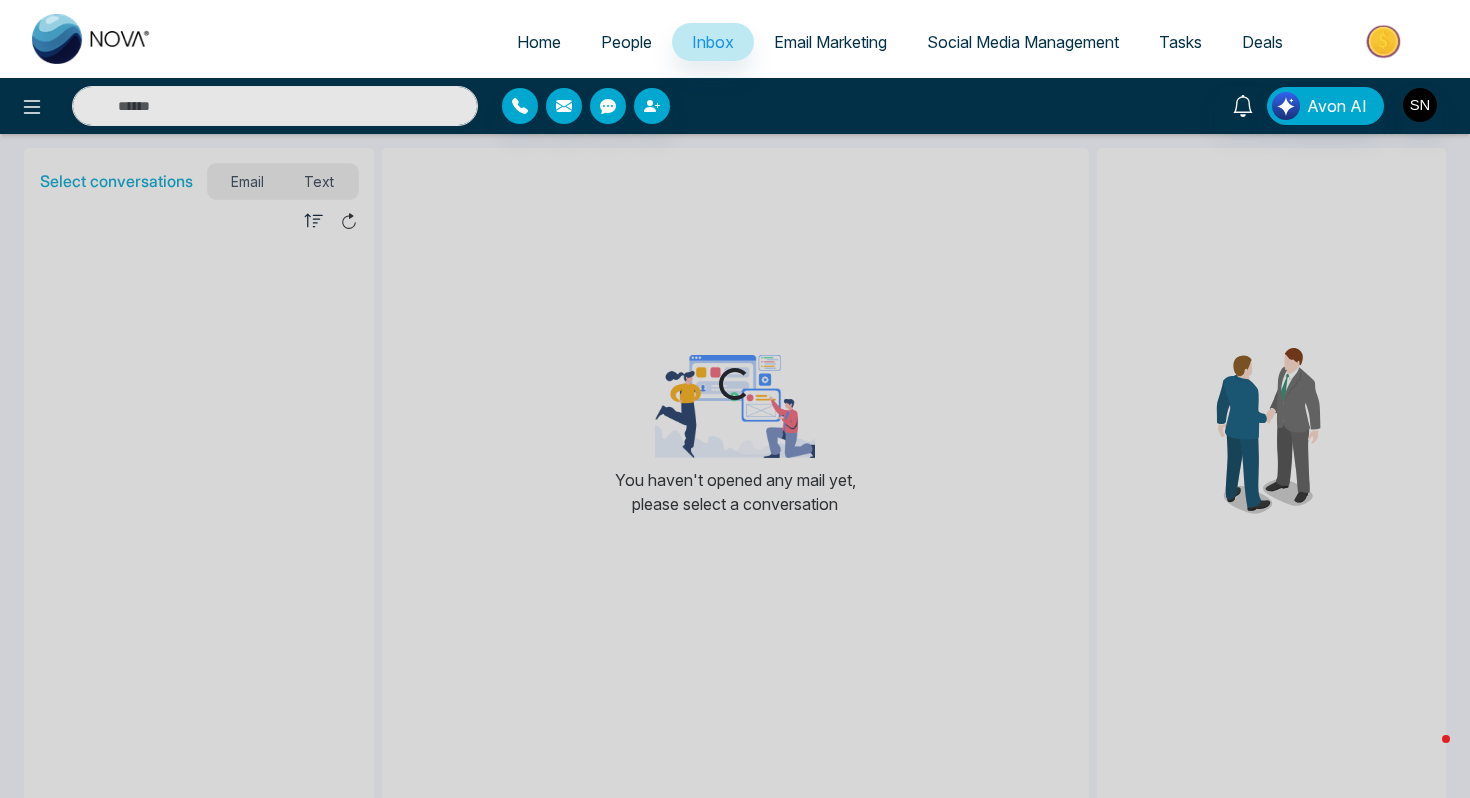 click on "Loading..." at bounding box center (735, 399) 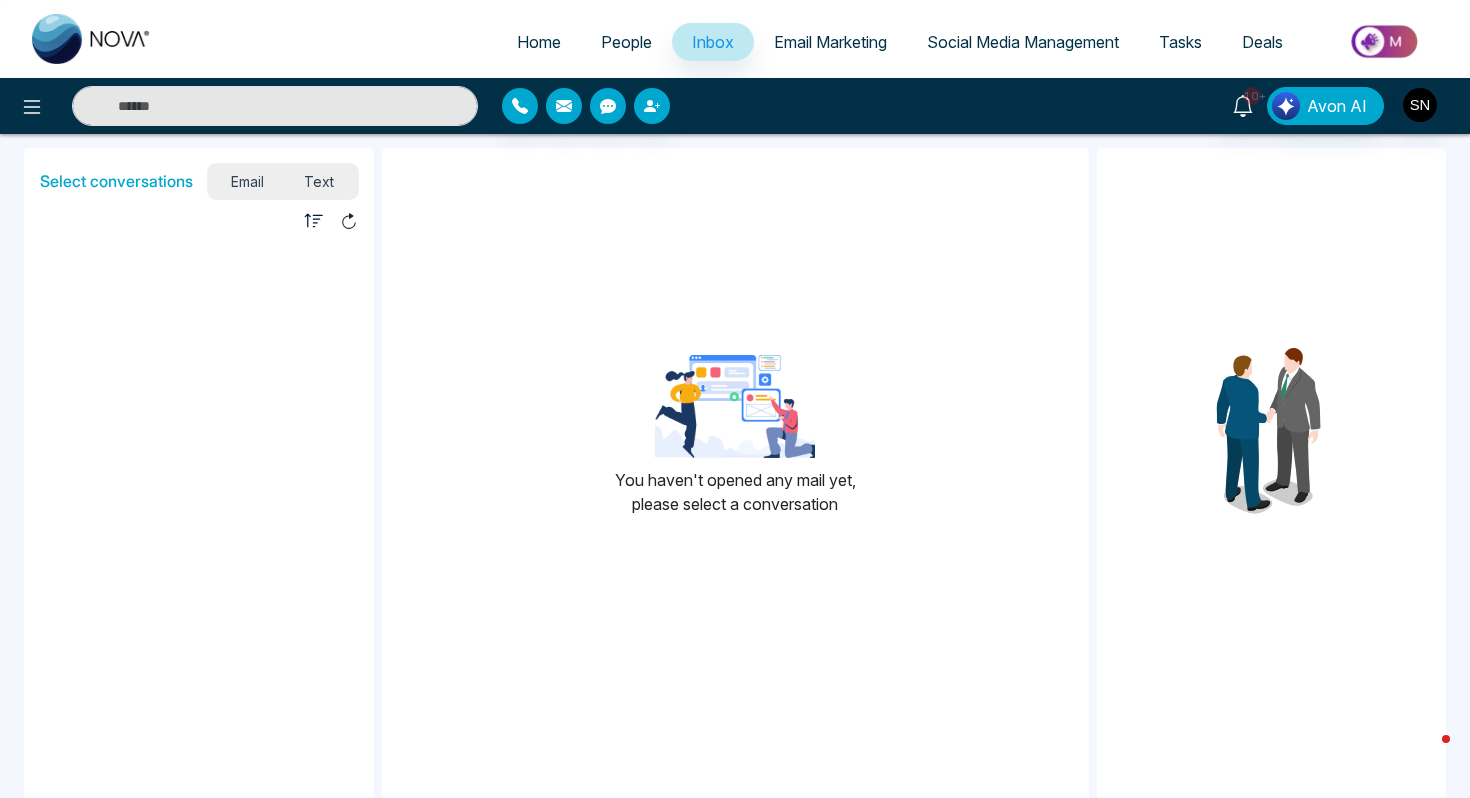 click on "Text" at bounding box center (319, 181) 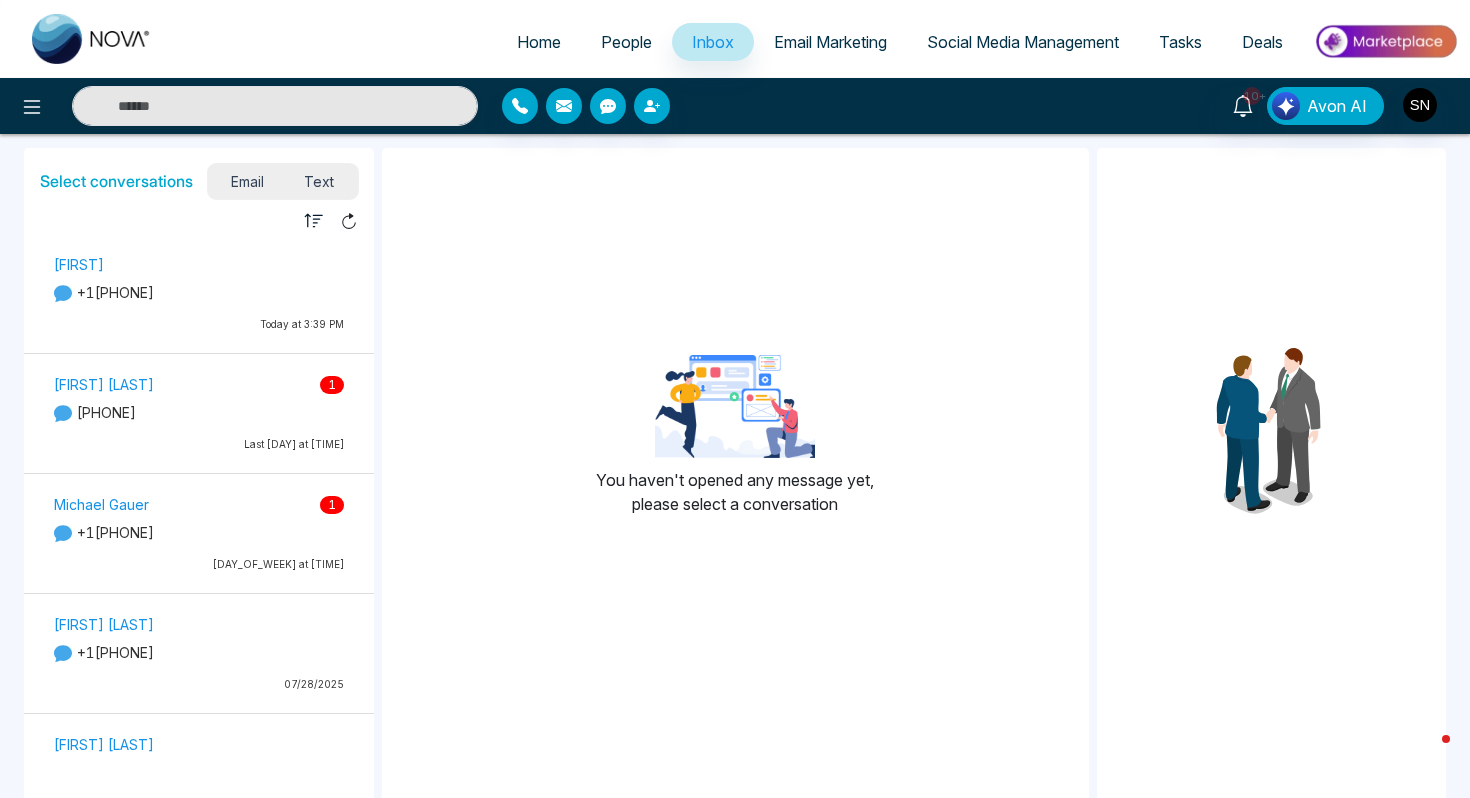 click on "[PHONE]" at bounding box center (199, 412) 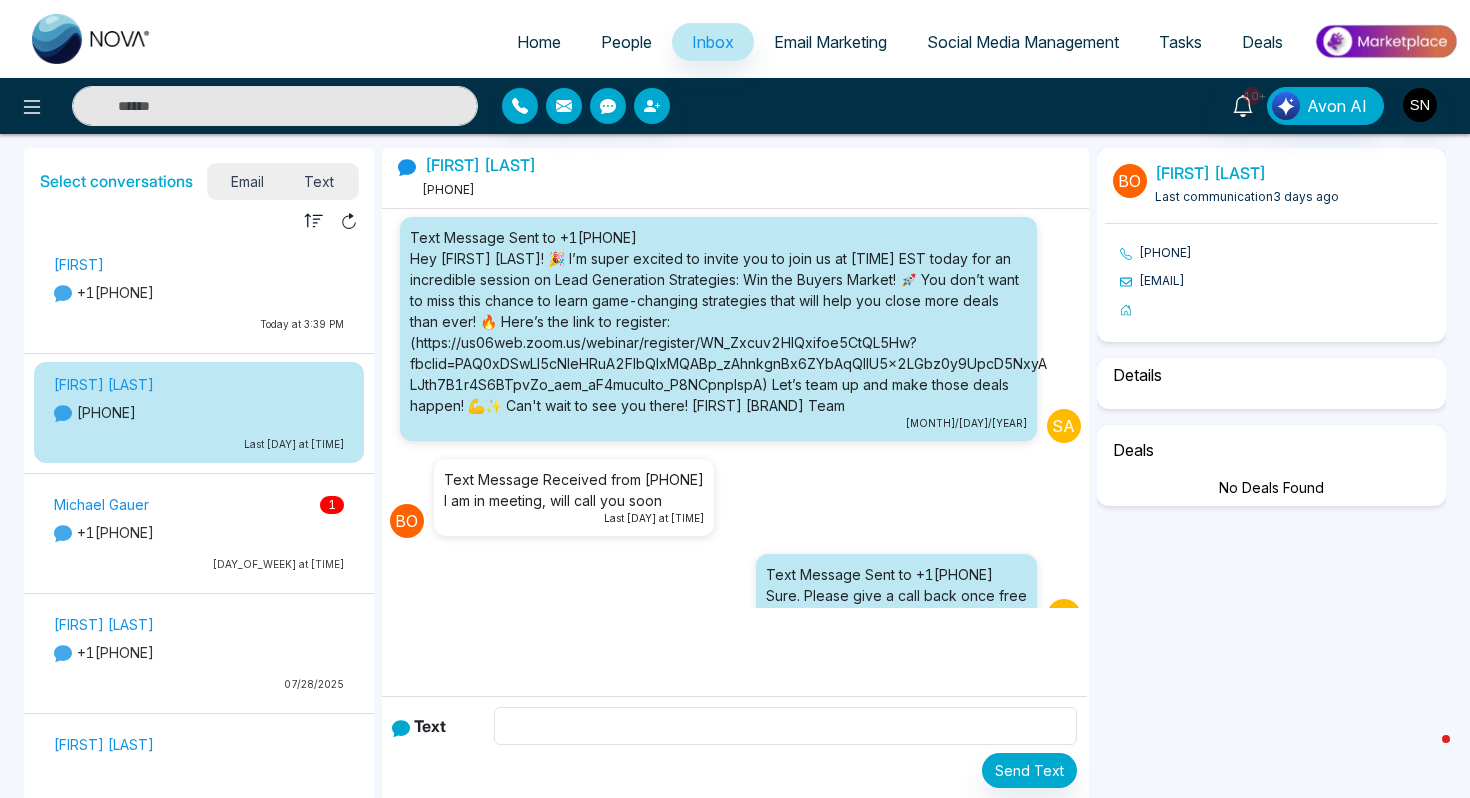 scroll, scrollTop: 93, scrollLeft: 0, axis: vertical 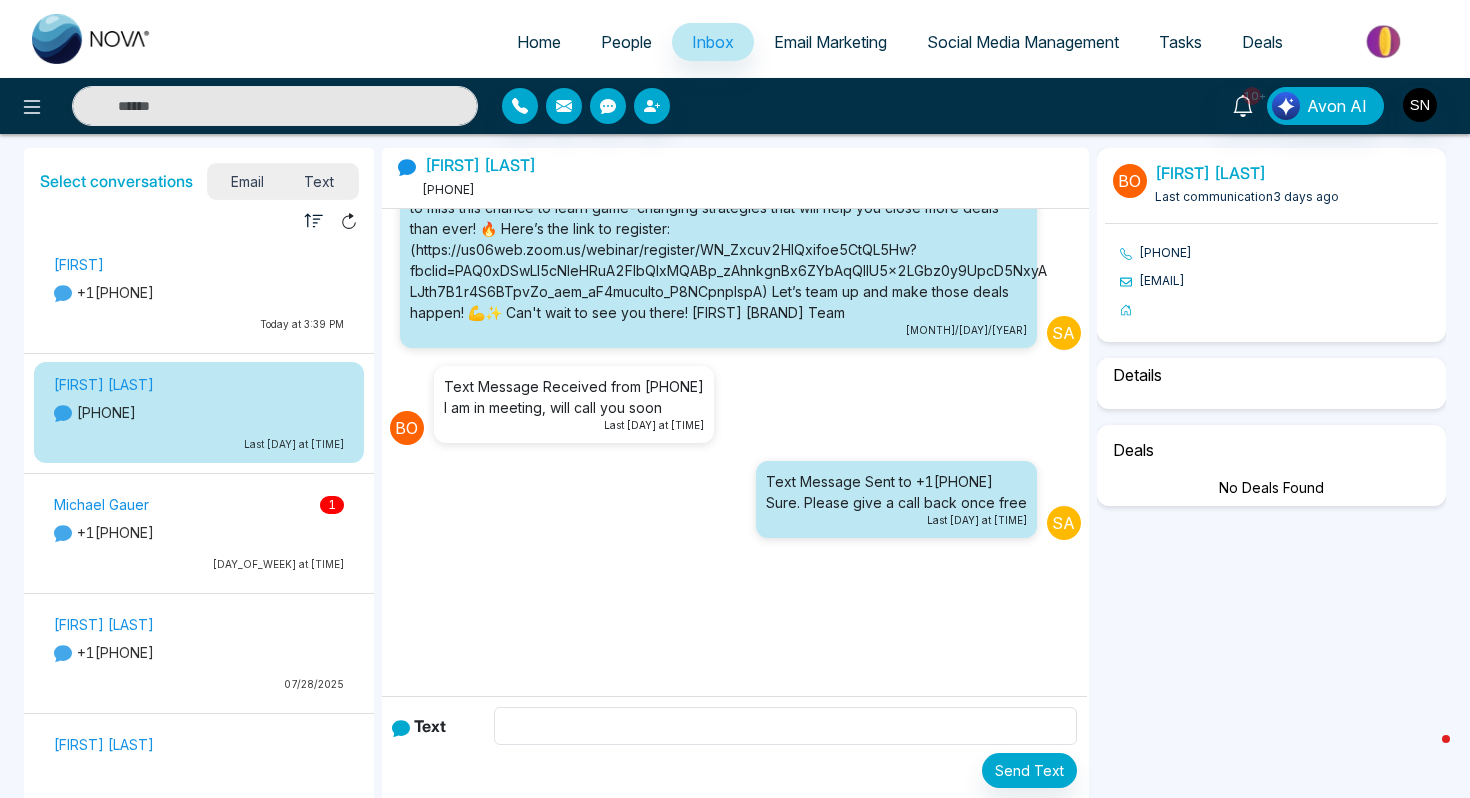 select on "*" 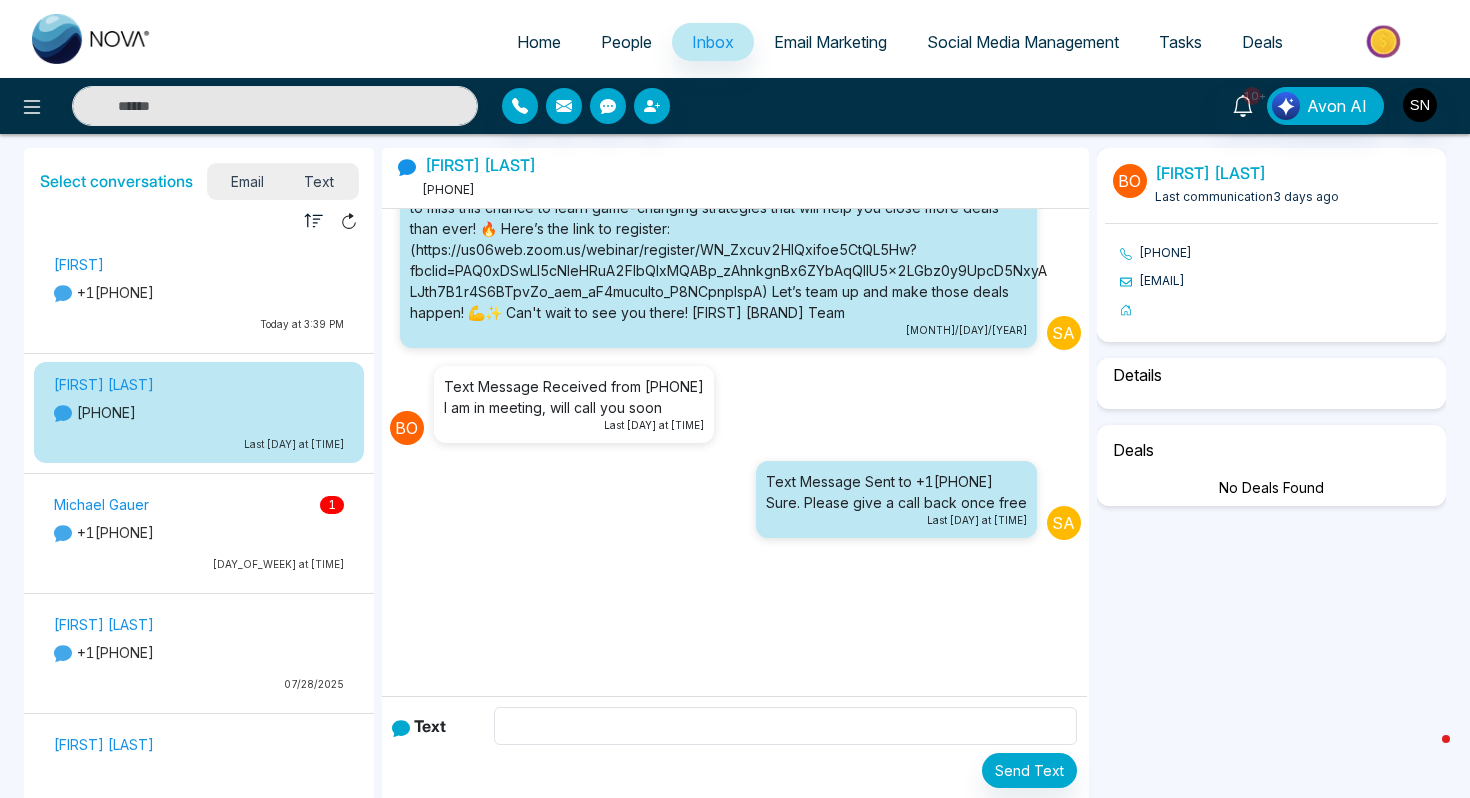 select on "**********" 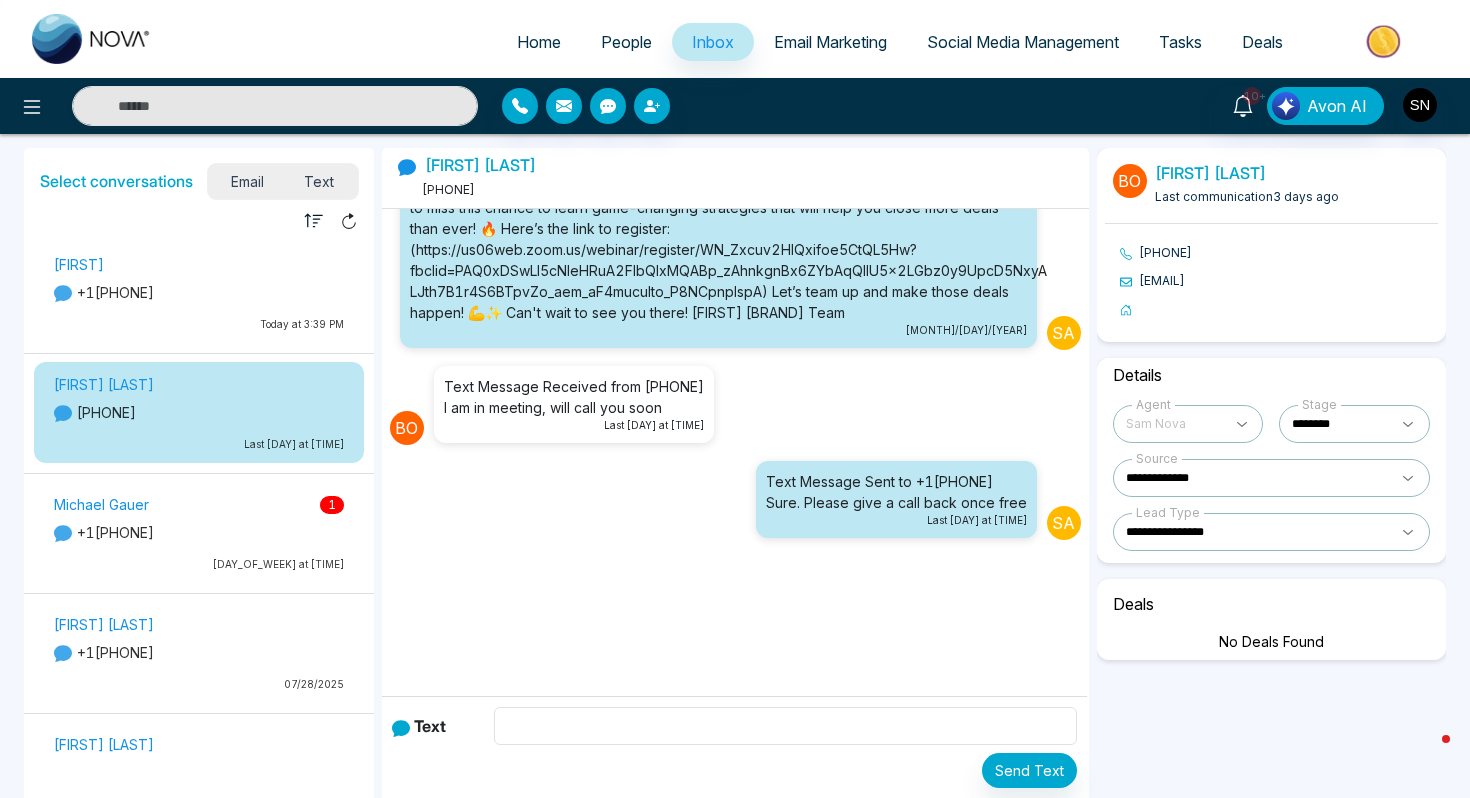 click on "Today at 3:39 PM" at bounding box center (199, 324) 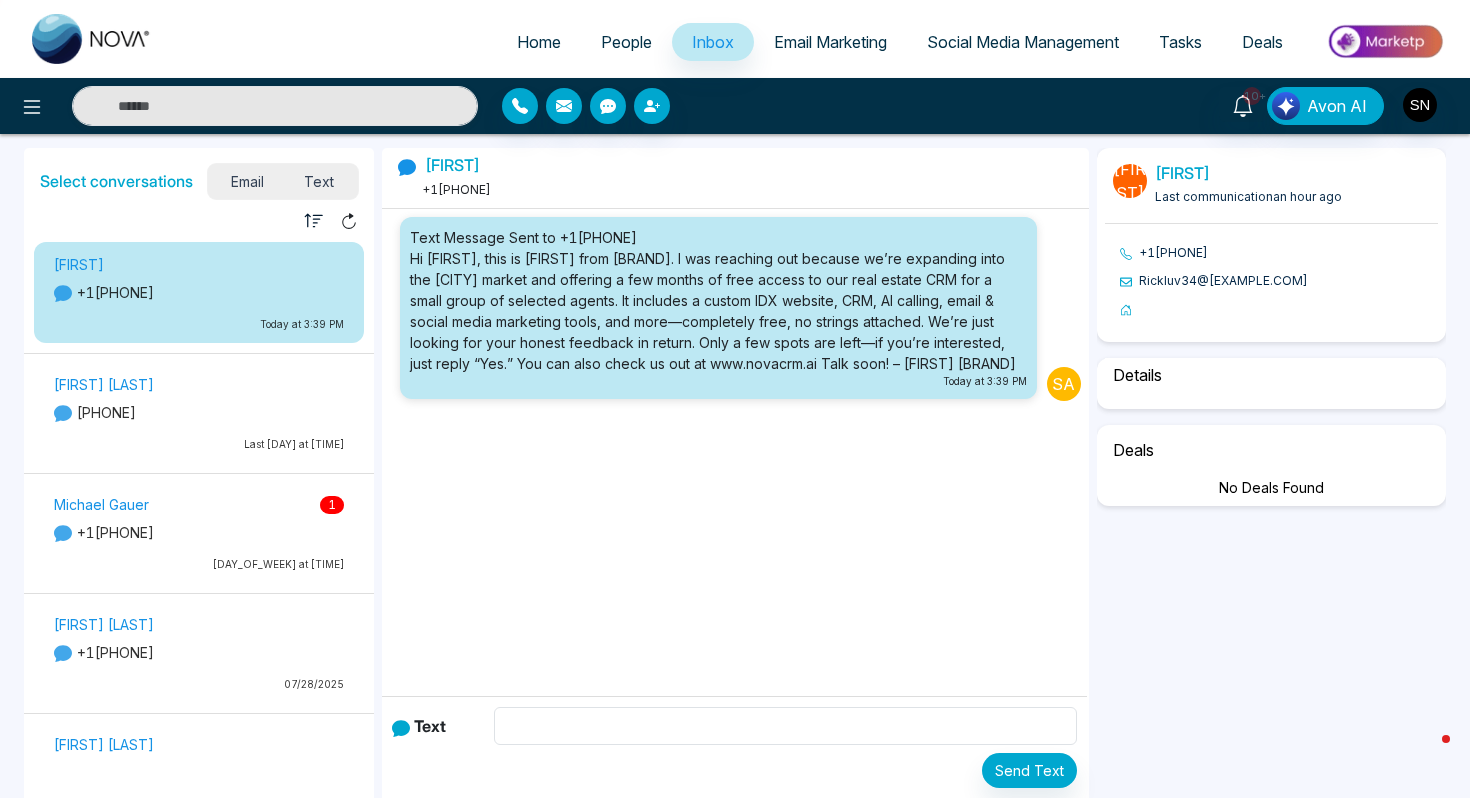 scroll, scrollTop: 0, scrollLeft: 0, axis: both 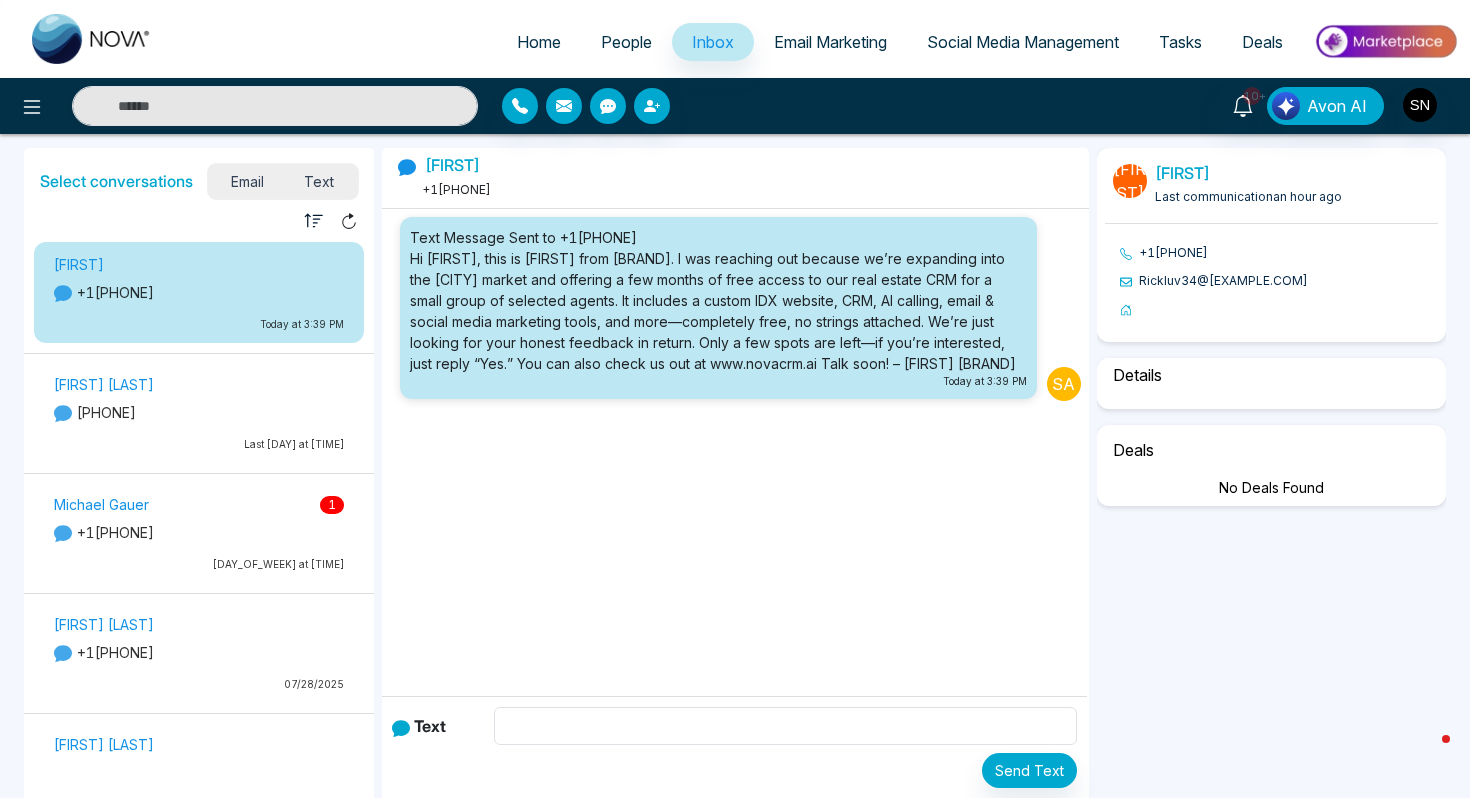 select on "*" 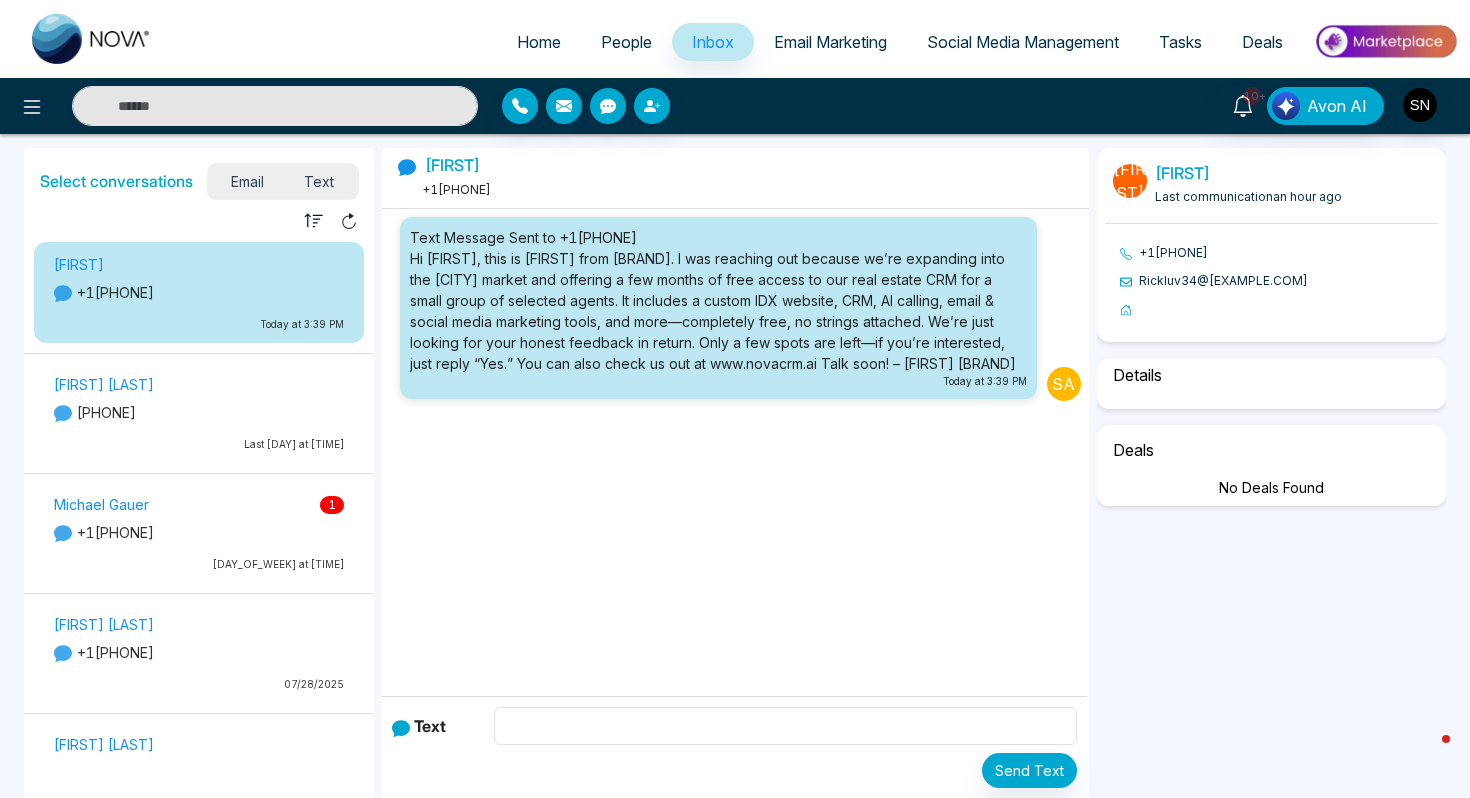 select on "********" 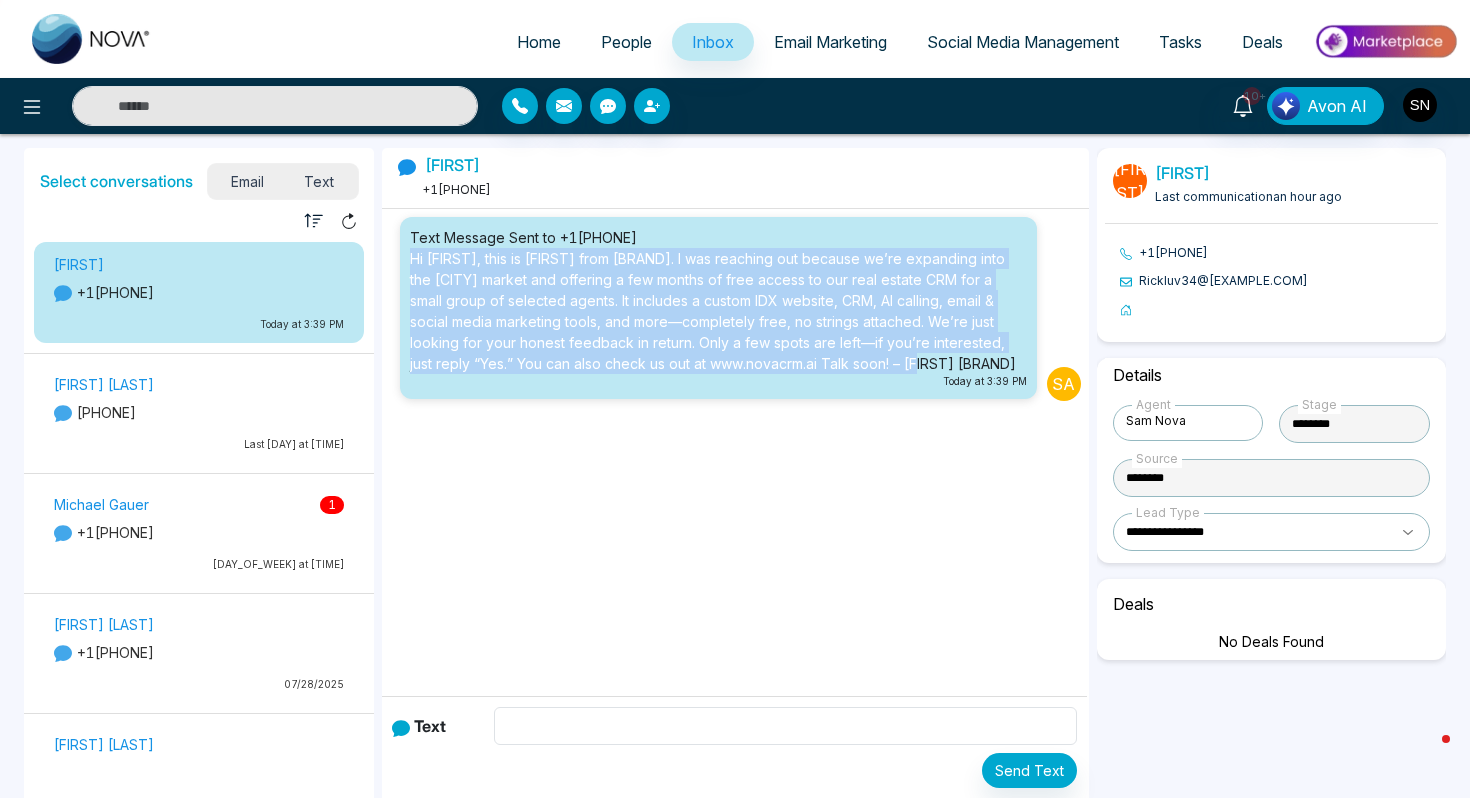 drag, startPoint x: 405, startPoint y: 255, endPoint x: 959, endPoint y: 369, distance: 565.60767 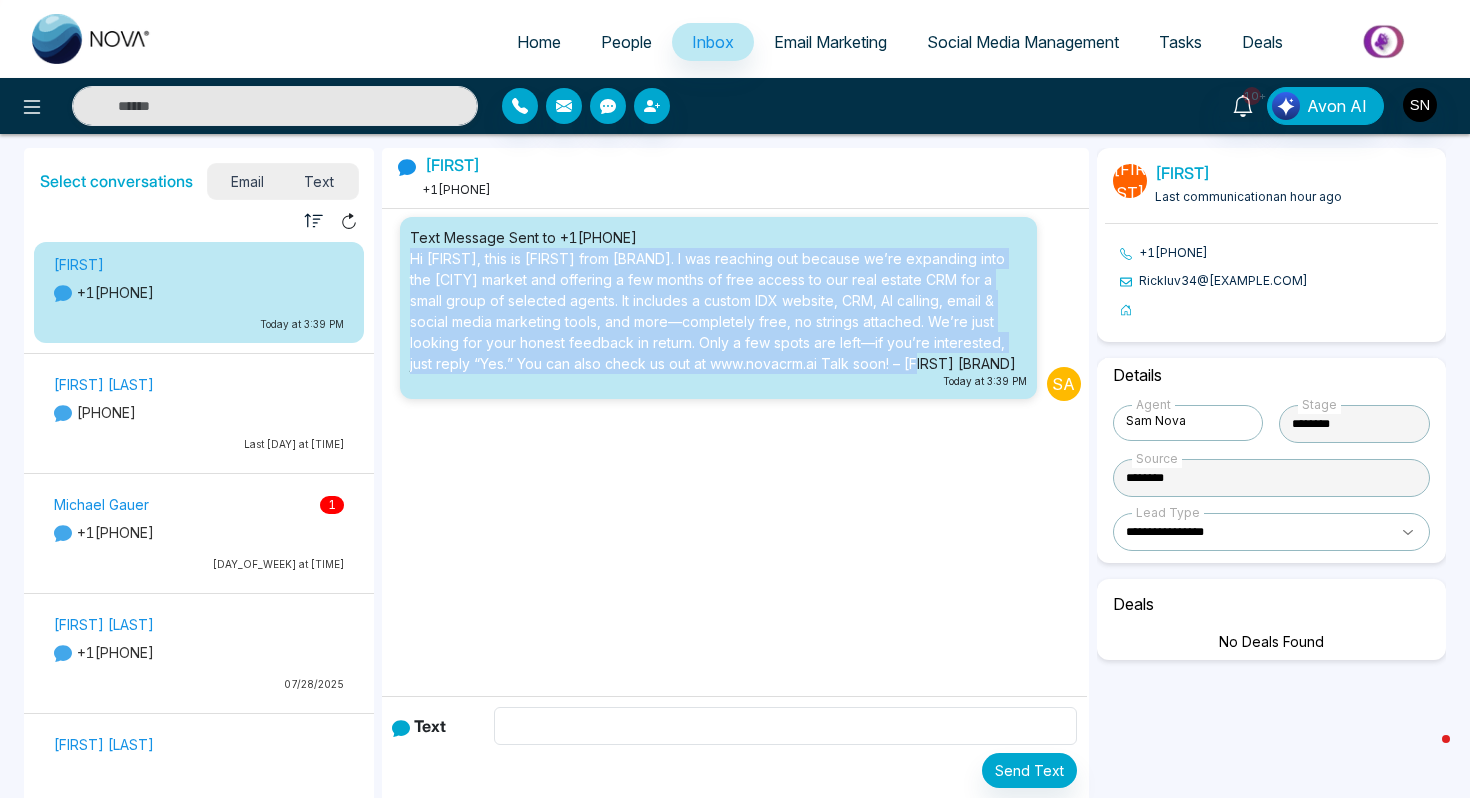 click on "Text Message Sent to +1[PHONE] Hi Ric, this is Sam from NOVACRM. I was reaching out because we’re expanding into the Miami market and offering a few months of free access to our real estate CRM for a small group of selected agents. It includes a custom IDX website, CRM, AI calling, email & social media marketing tools, and more—completely free, no strings attached. We’re just looking for your honest feedback in return. Only a few spots are left—if you’re interested, just reply “Yes.” You can also check us out at www.novacrm.ai Talk soon! – Sam NOVACRM Today at 3:39 PM" at bounding box center [718, 308] 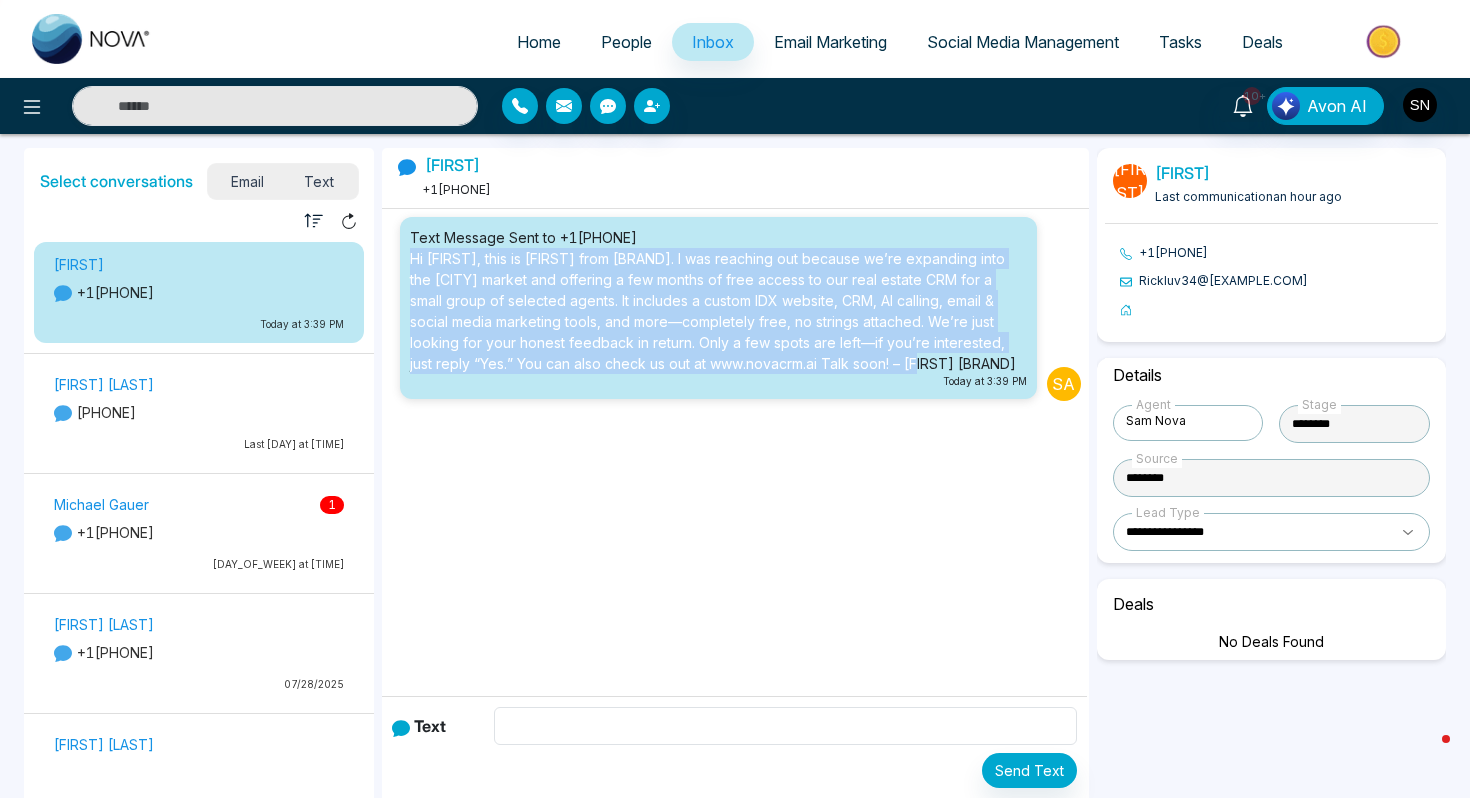 copy on "Hi [FIRST], this is [FIRST] from [BRAND].
I was reaching out because we’re expanding into the [CITY] market and offering a few months of free access to our real estate CRM for a small group of selected agents.
It includes a custom IDX website, CRM, AI calling, email & social media marketing tools, and more—completely free, no strings attached.
We’re just looking for your honest feedback in return. Only a few spots are left—if you’re interested, just reply “Yes.”
You can also check us out at www.novacrm.ai
Talk soon!
– [FIRST]
[BRAND]" 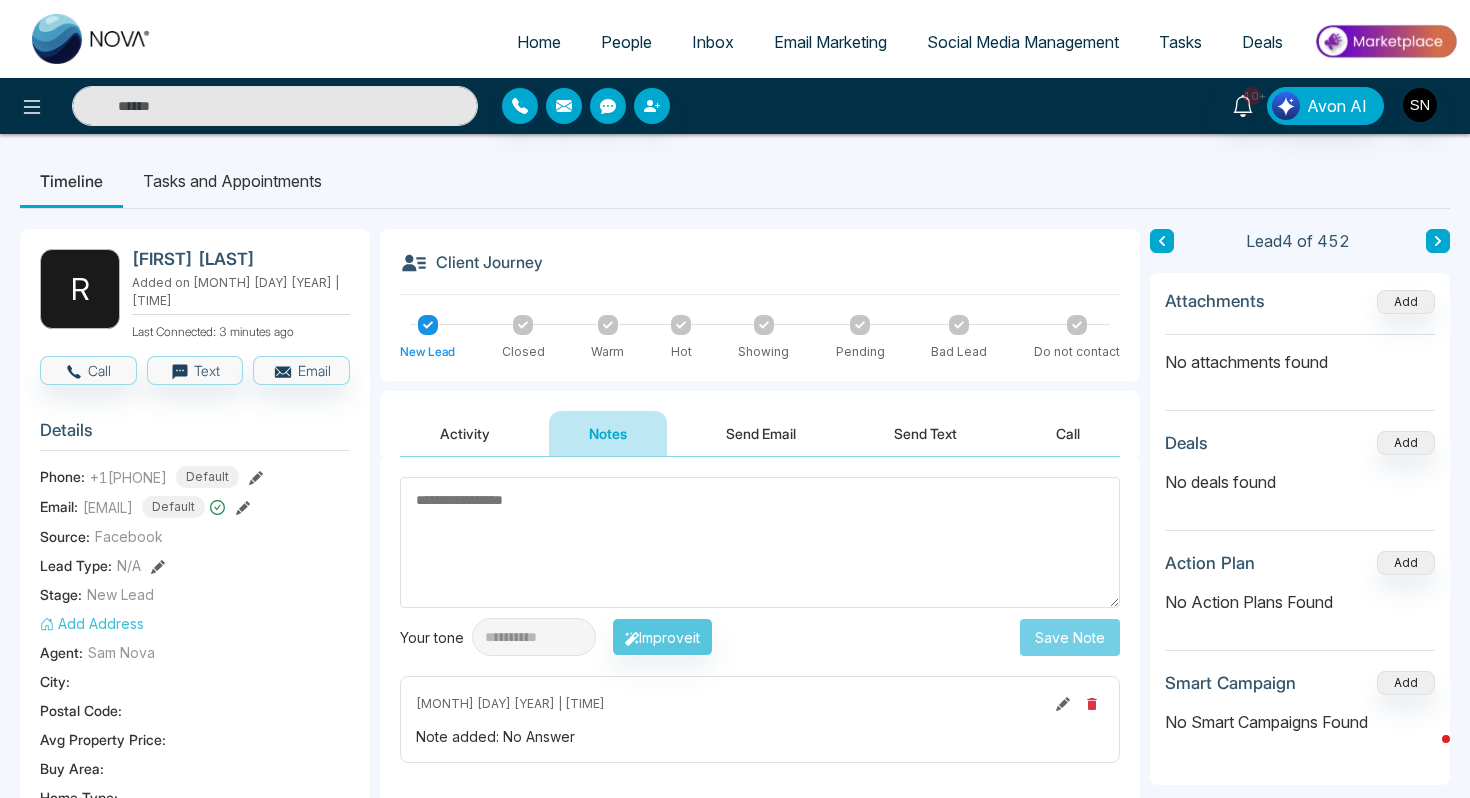 click on "Send Text" at bounding box center (925, 433) 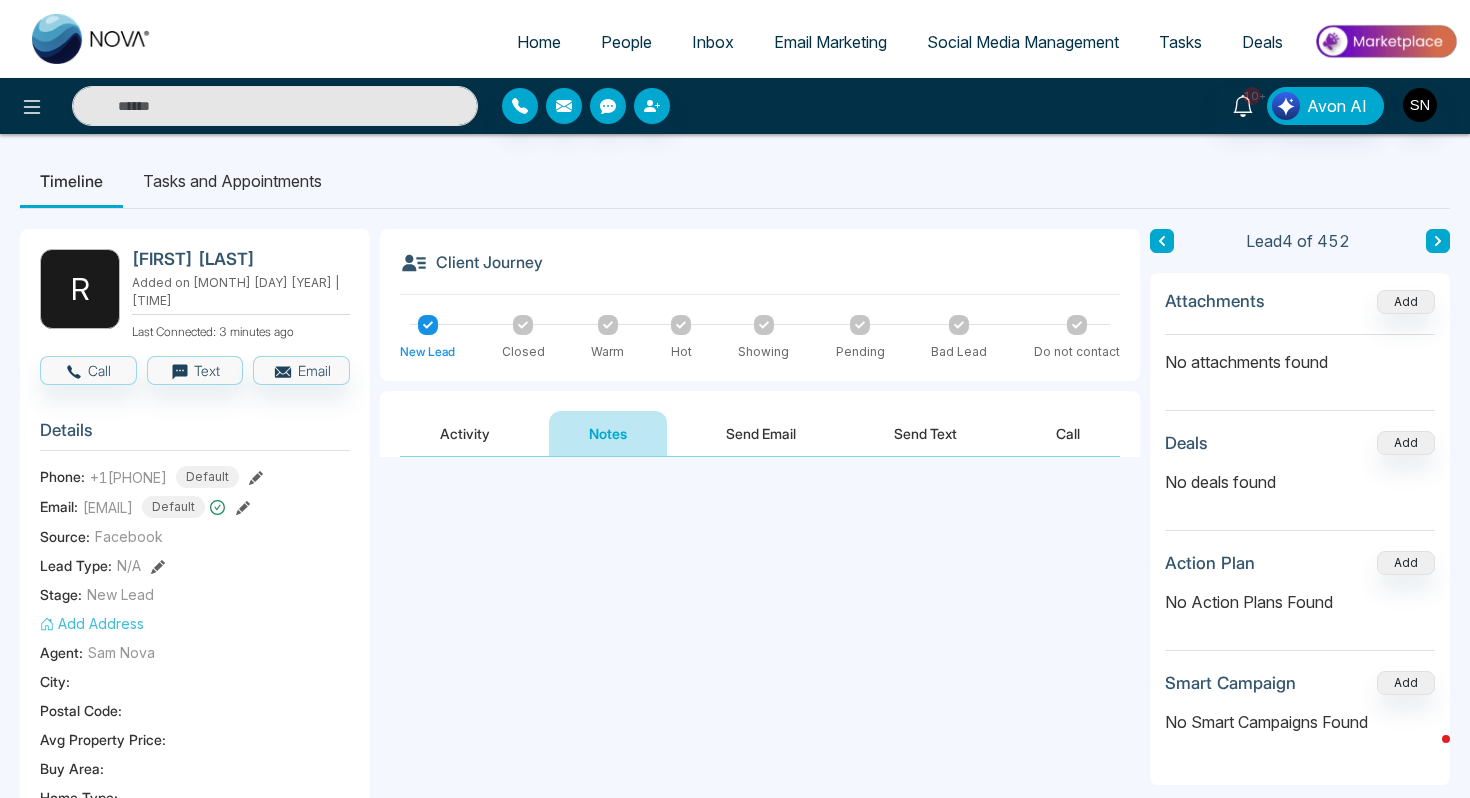 type 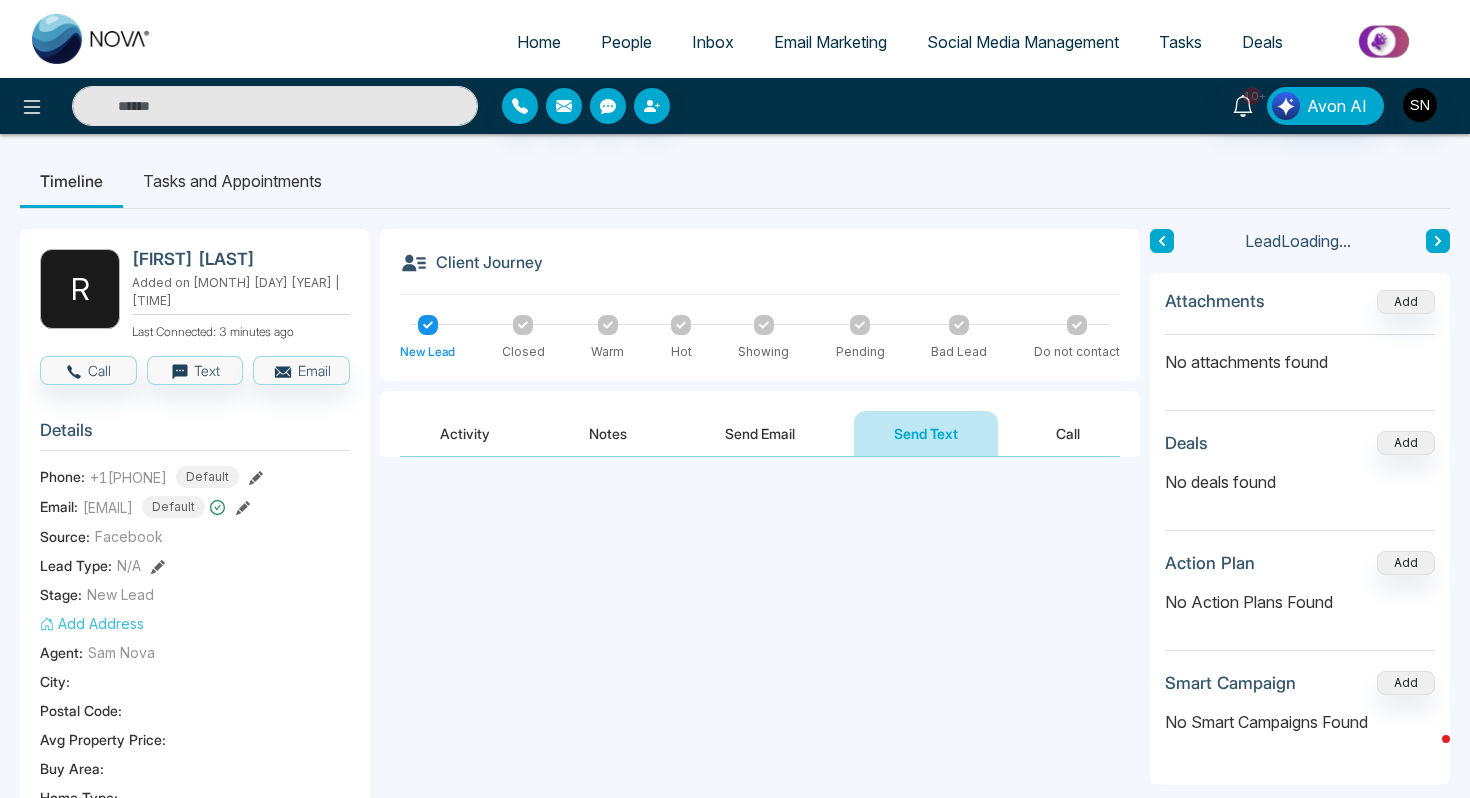 scroll, scrollTop: 11, scrollLeft: 0, axis: vertical 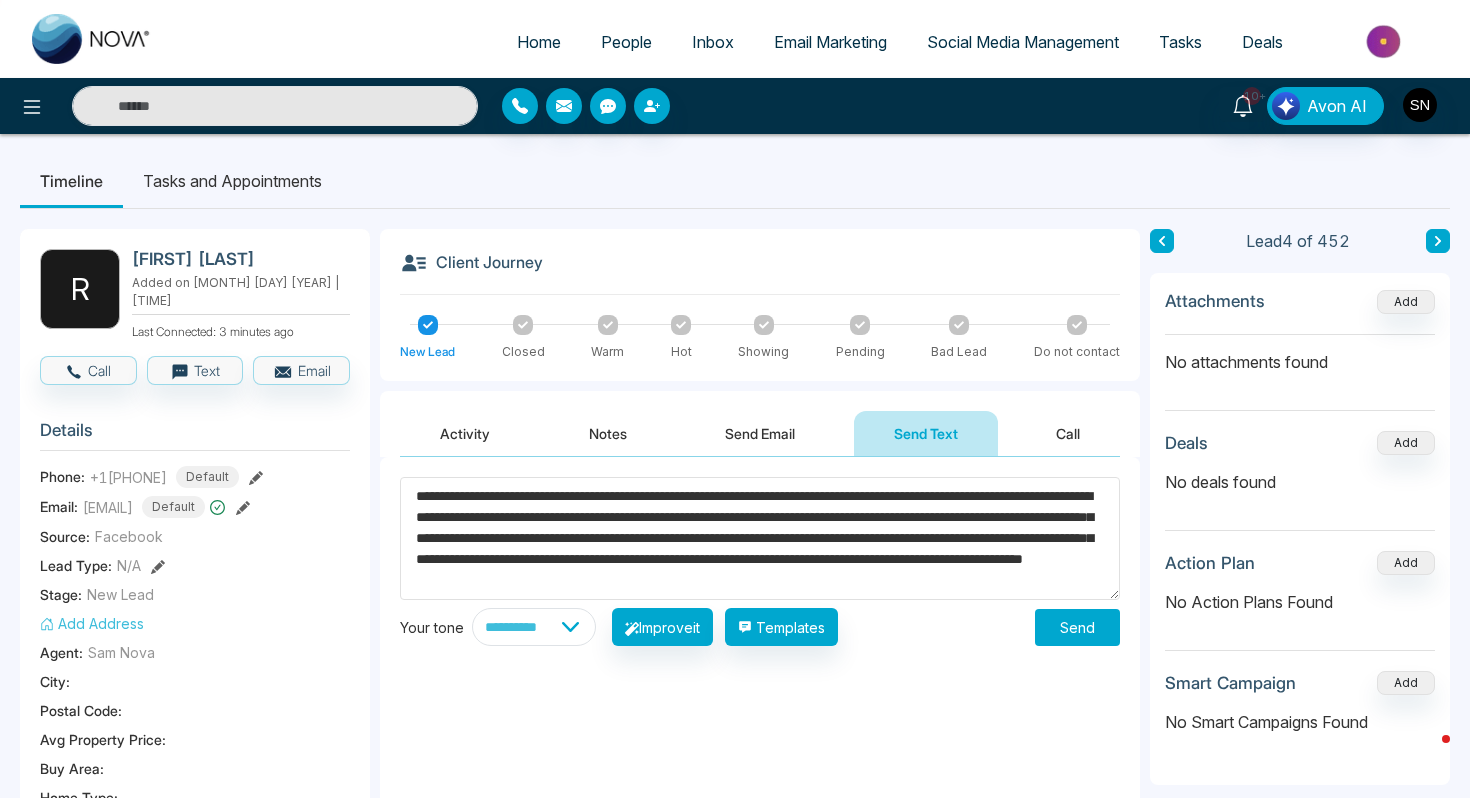 drag, startPoint x: 455, startPoint y: 488, endPoint x: 435, endPoint y: 487, distance: 20.024984 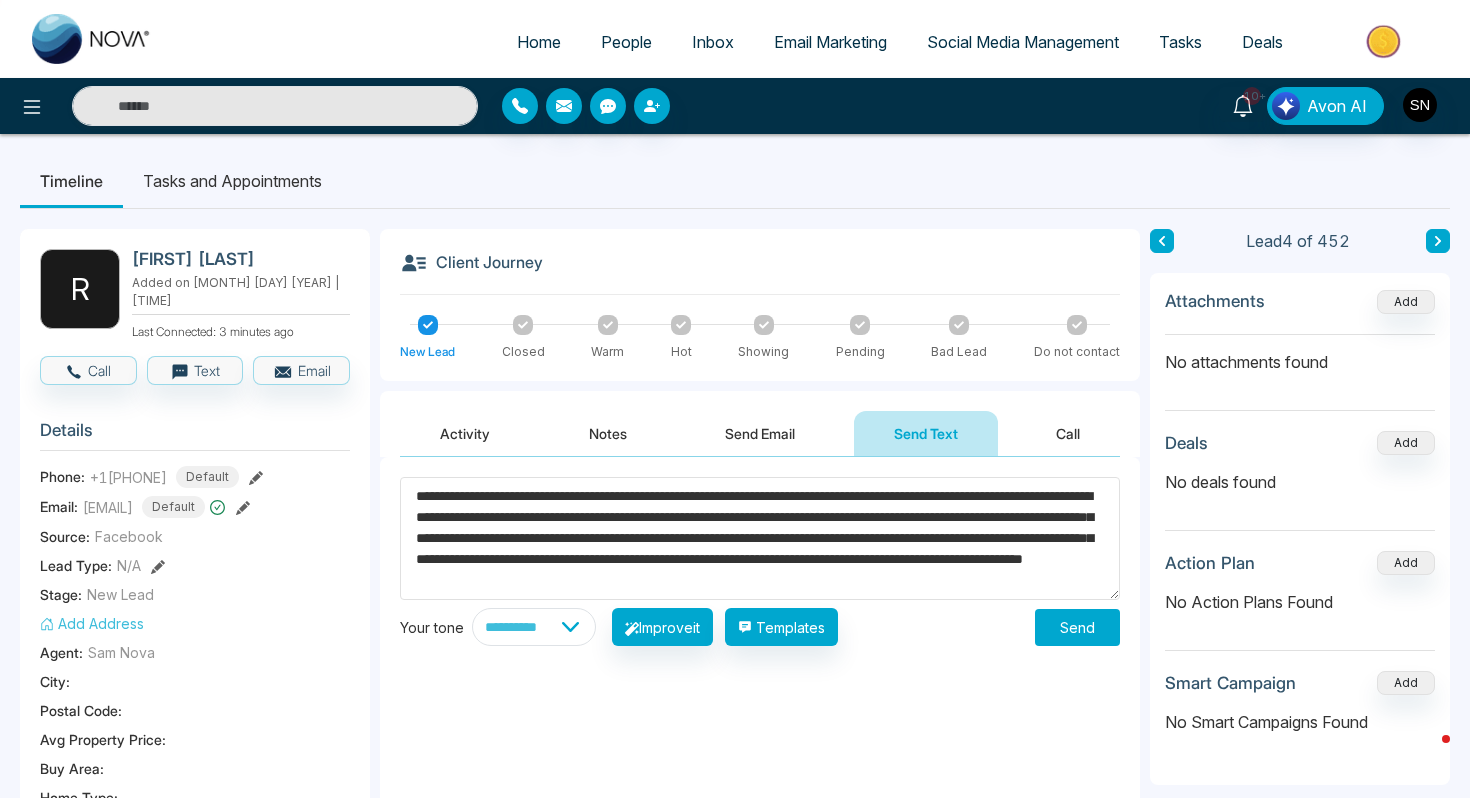 click on "**********" at bounding box center (760, 538) 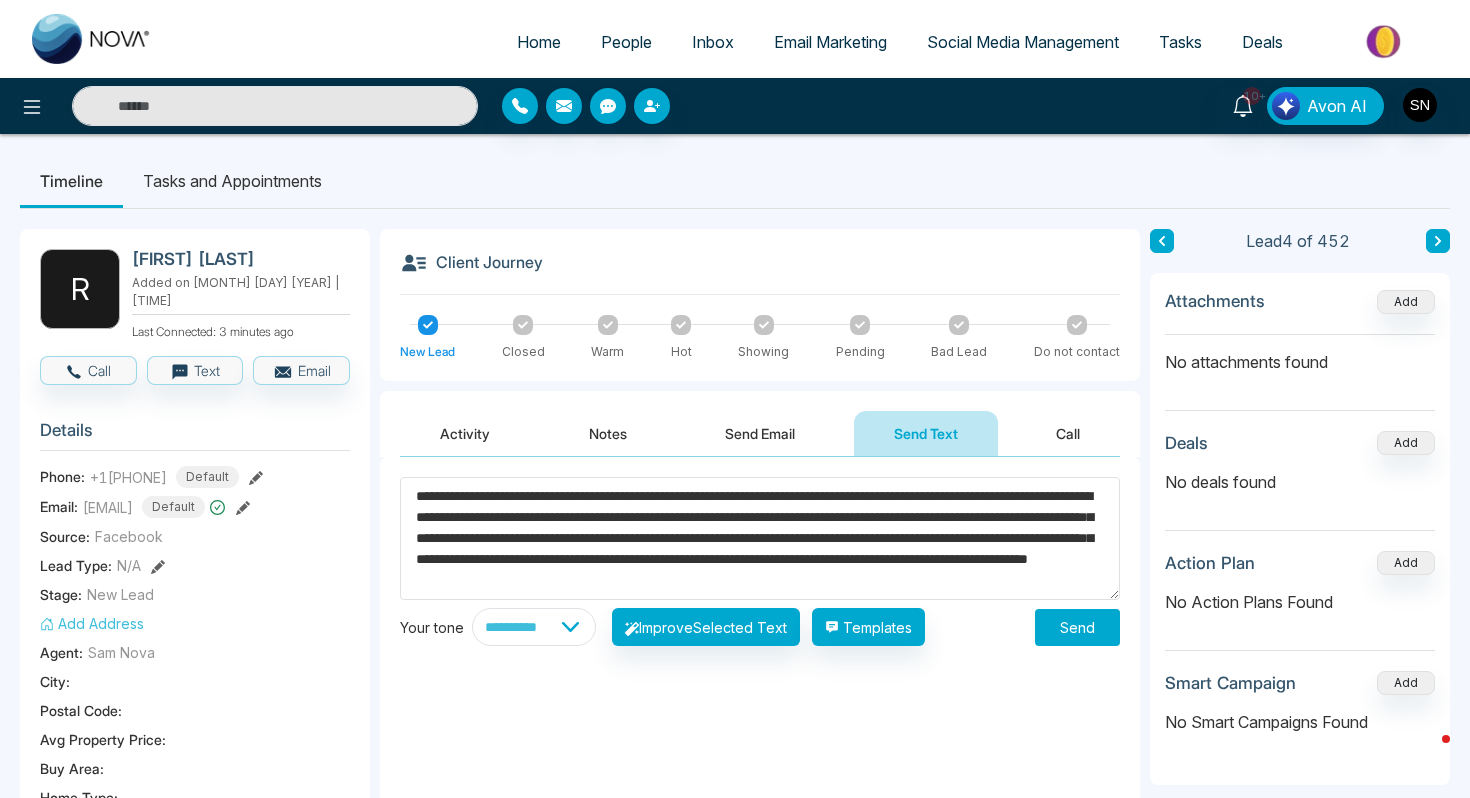scroll, scrollTop: 21, scrollLeft: 0, axis: vertical 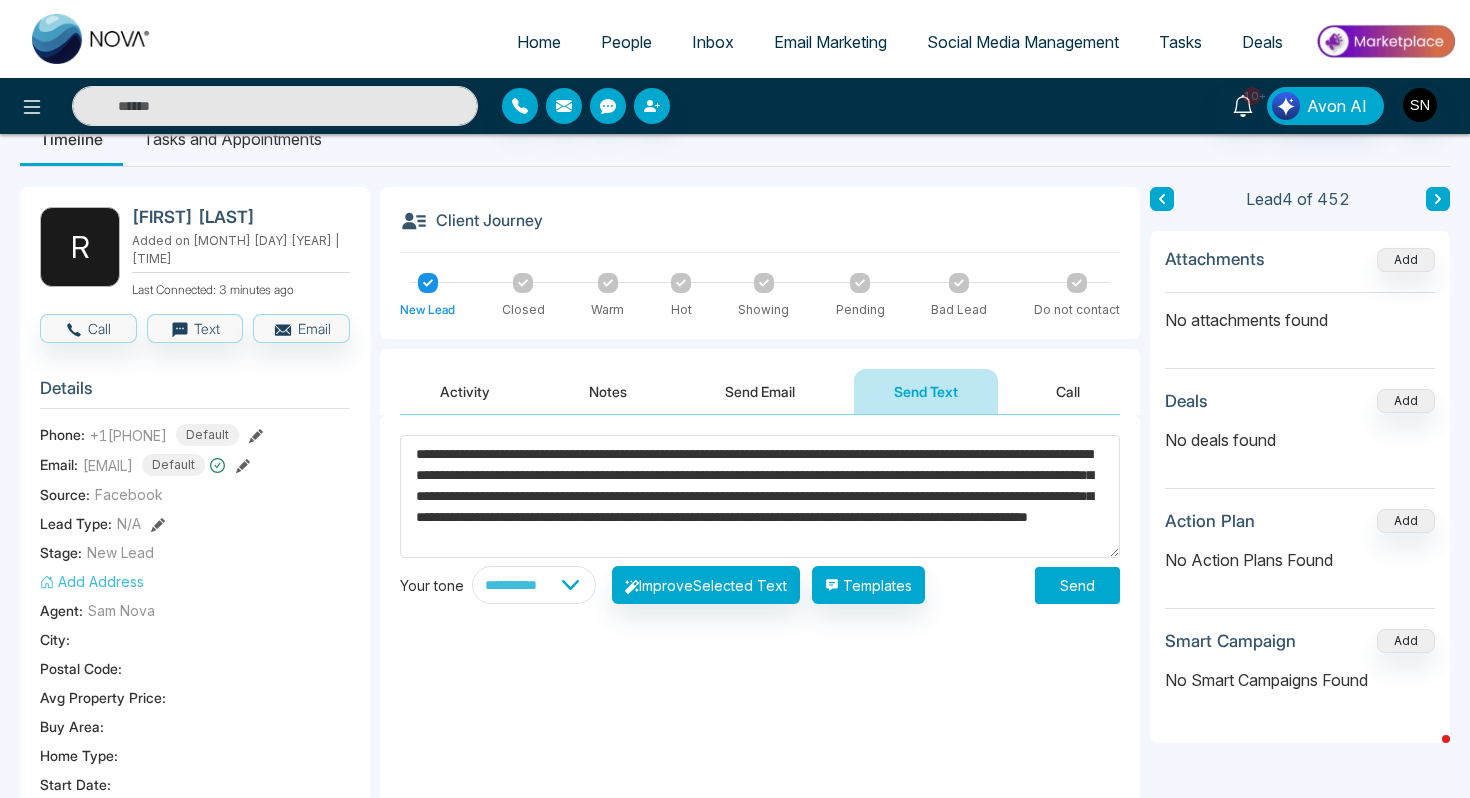 drag, startPoint x: 502, startPoint y: 536, endPoint x: 640, endPoint y: 537, distance: 138.00362 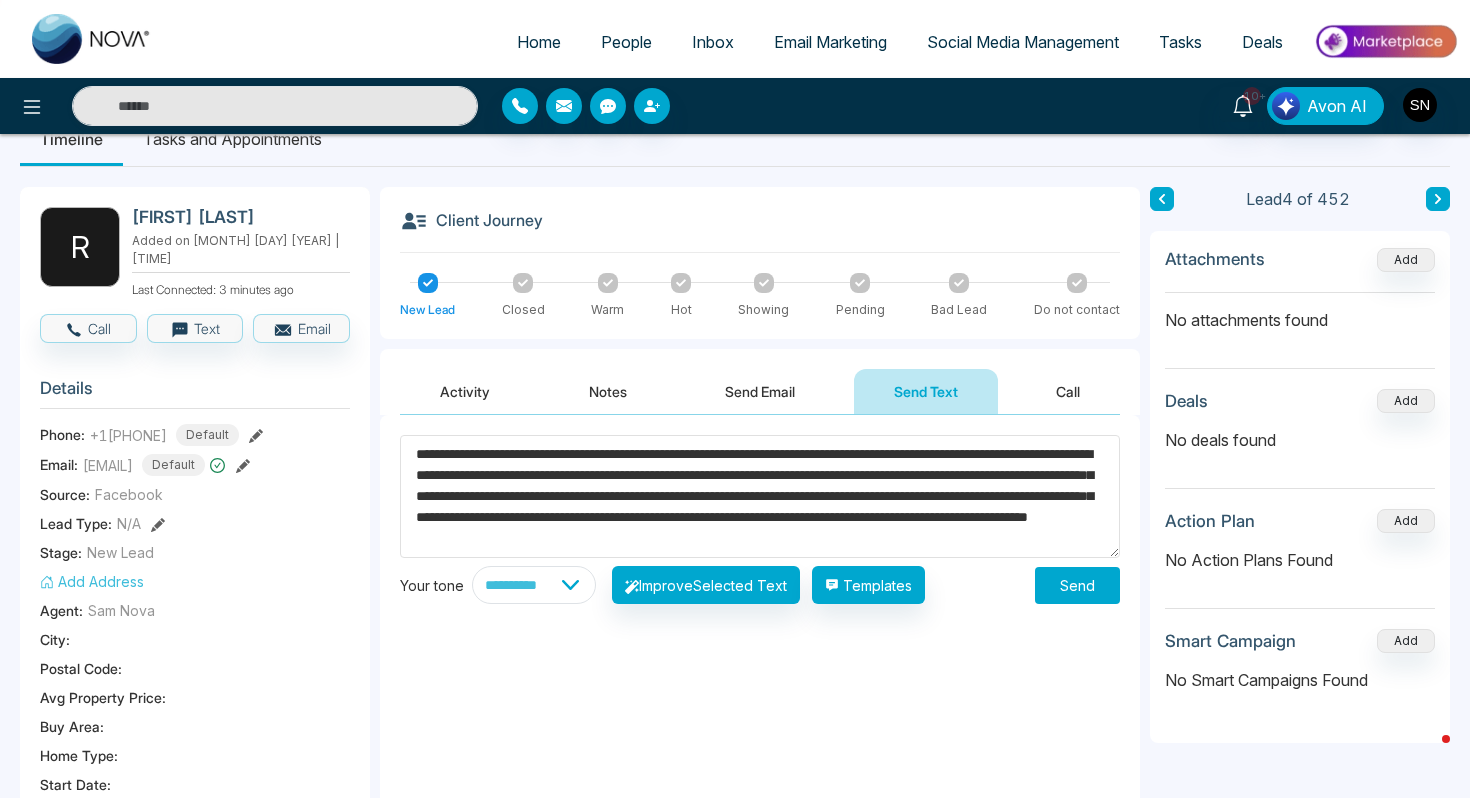 click on "**********" at bounding box center [760, 496] 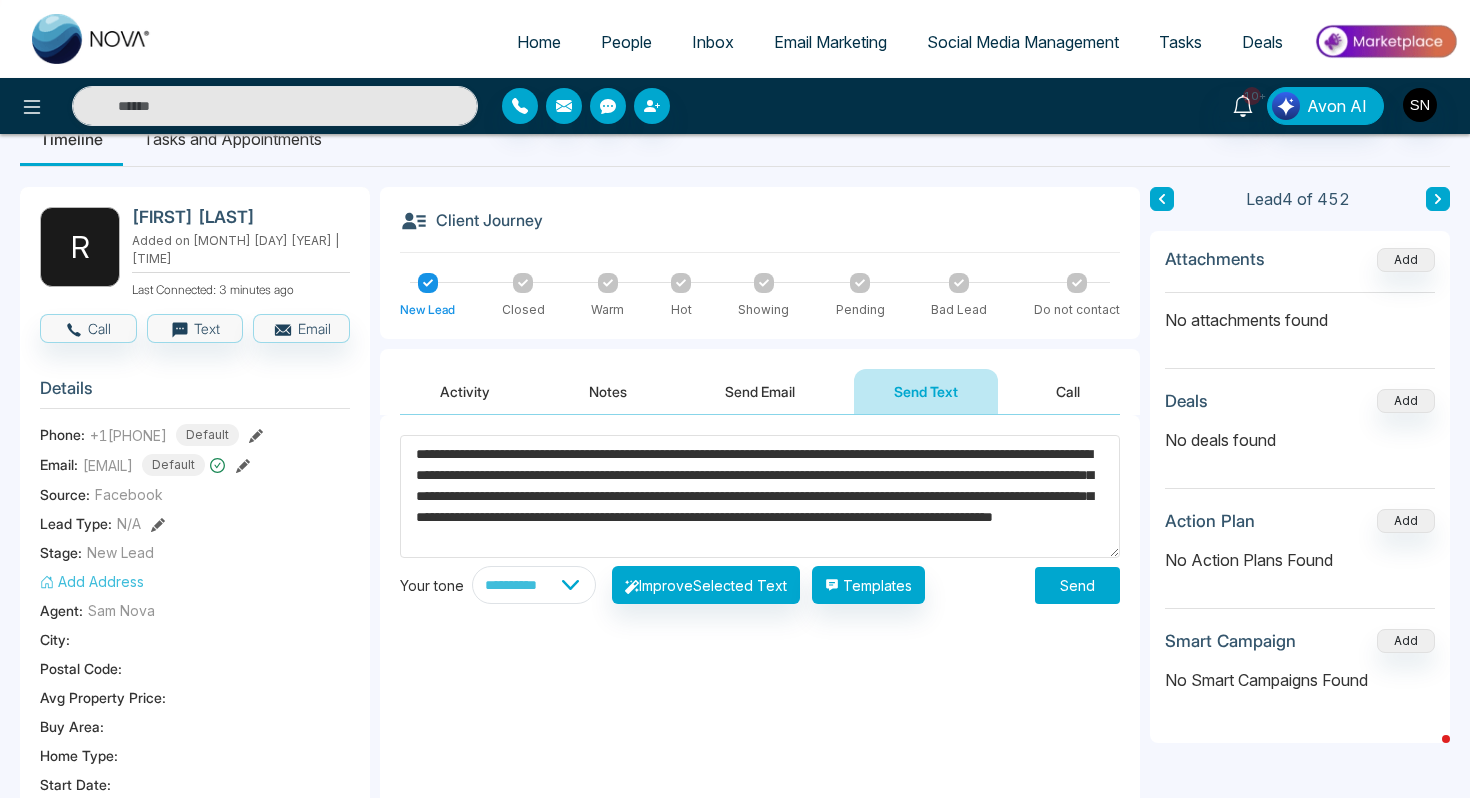 scroll, scrollTop: 21, scrollLeft: 0, axis: vertical 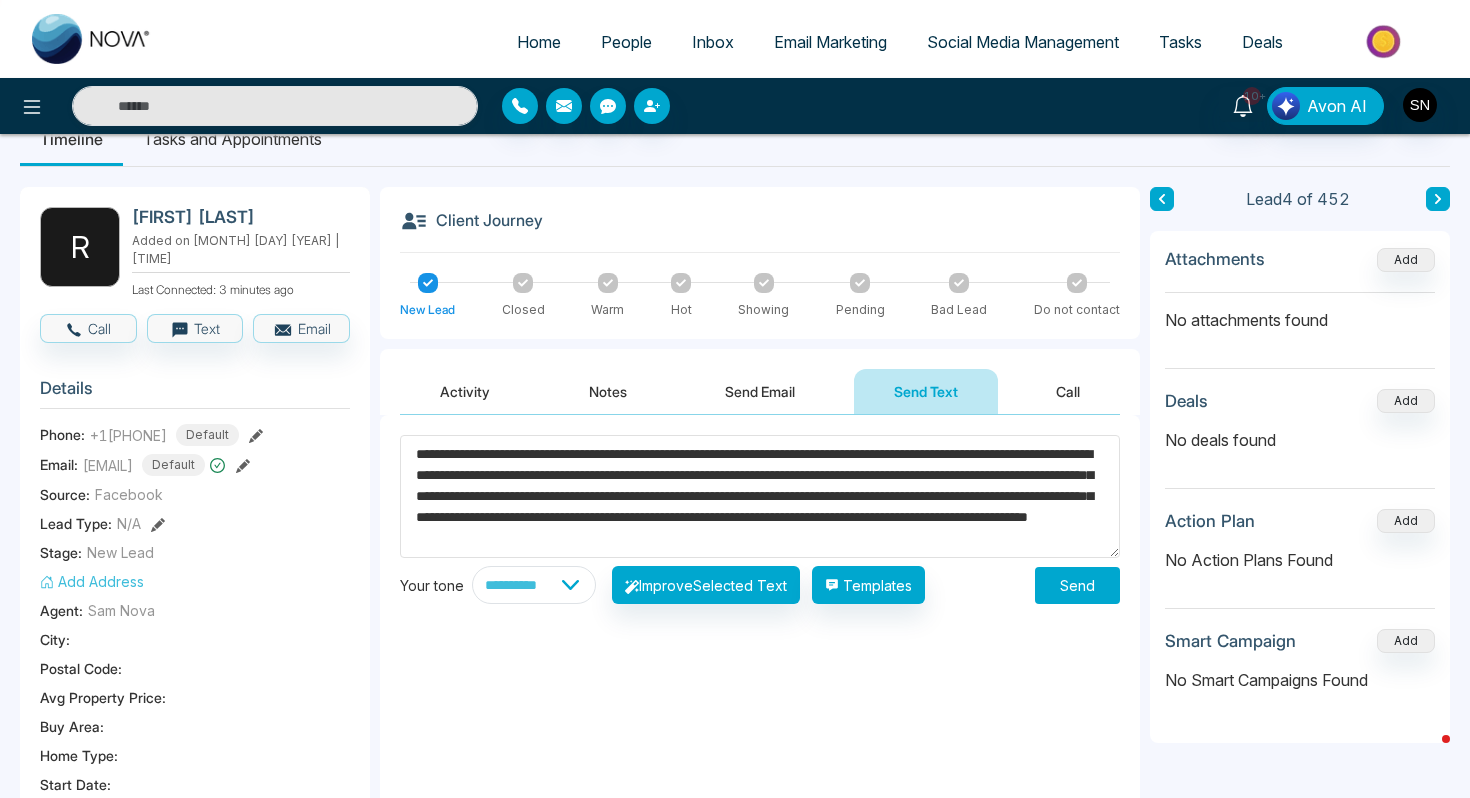 click on "**********" at bounding box center (760, 496) 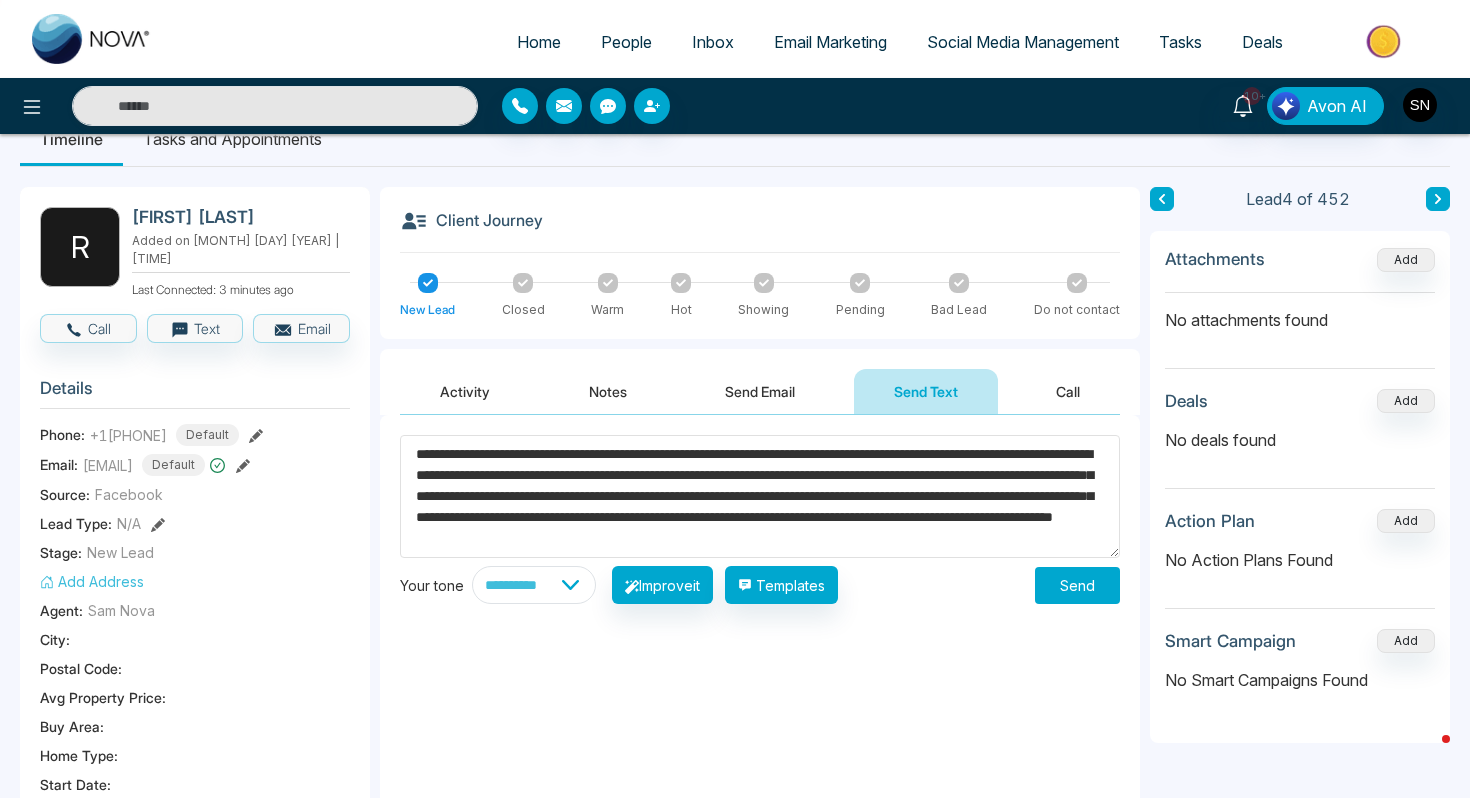 type on "**********" 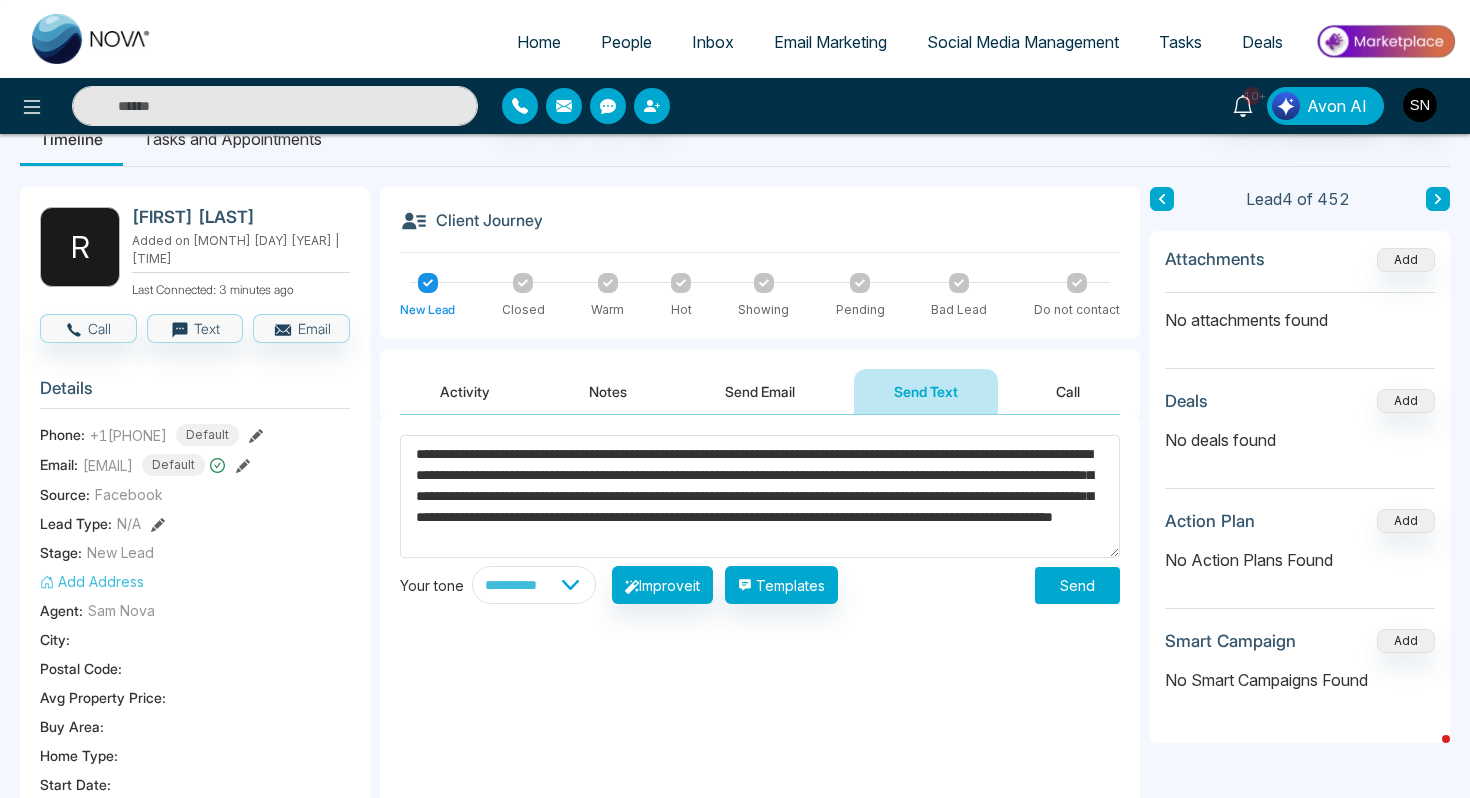 click on "Send" at bounding box center [1077, 585] 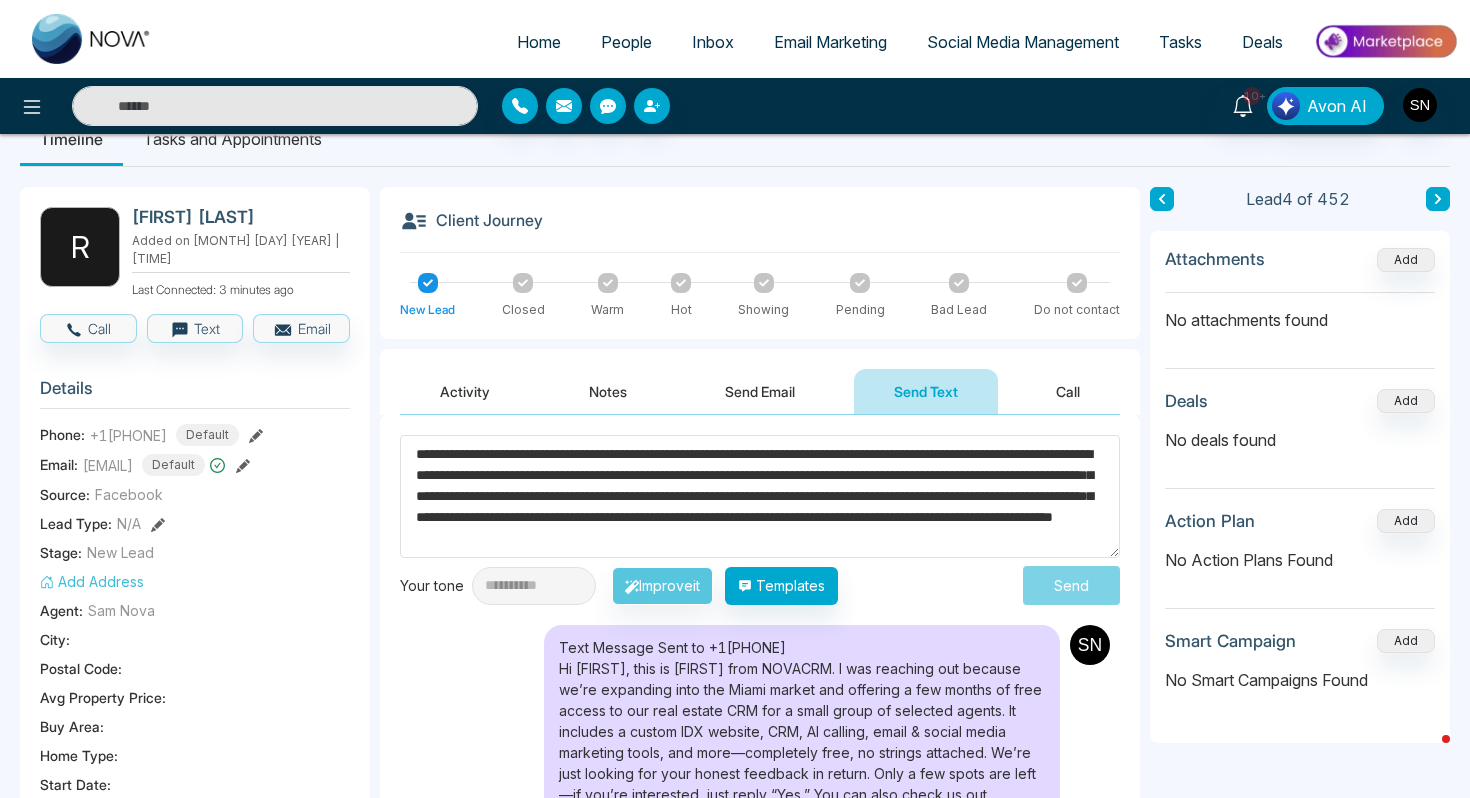 type 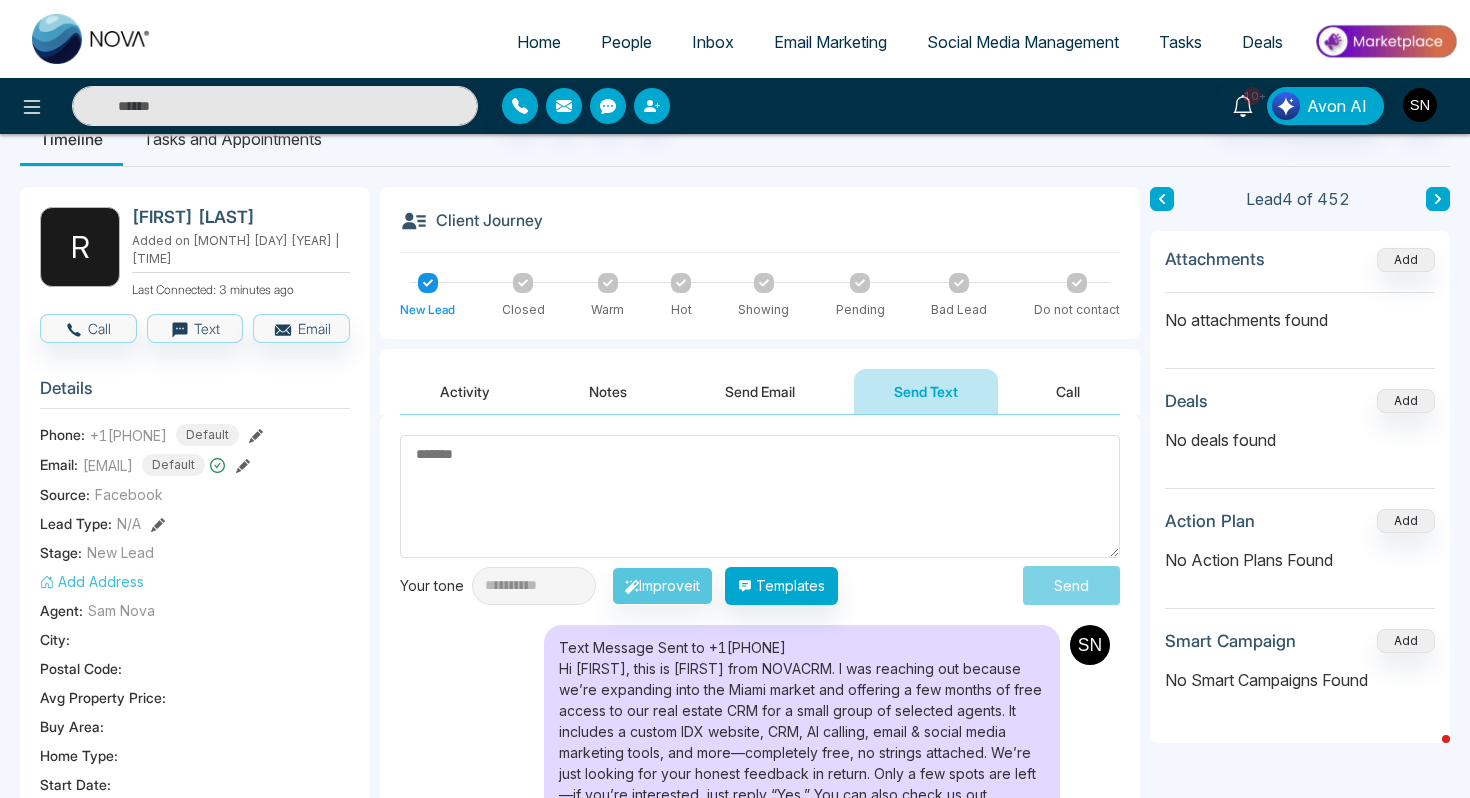 scroll, scrollTop: 0, scrollLeft: 0, axis: both 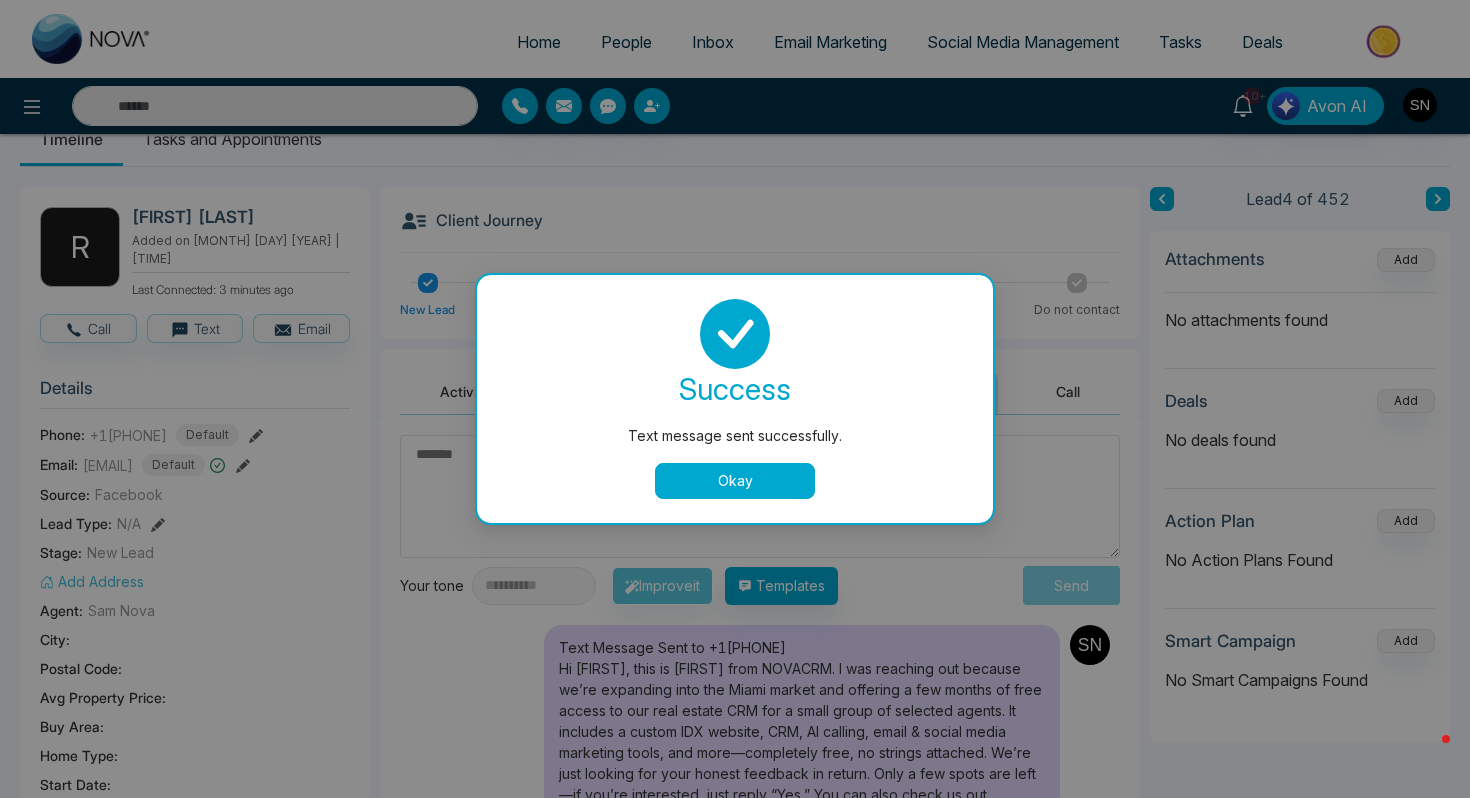 click on "Okay" at bounding box center (735, 481) 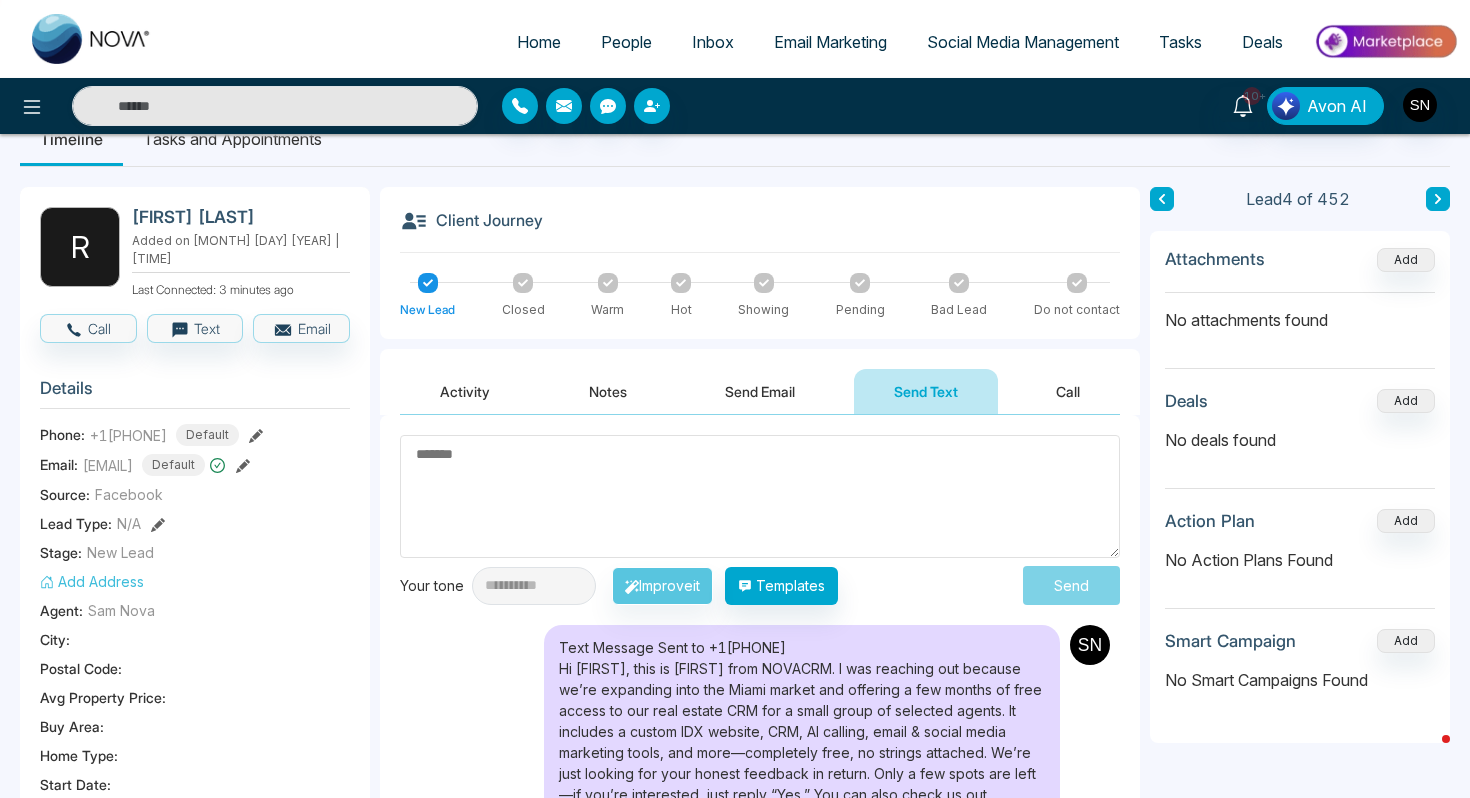 click on "People" at bounding box center [626, 42] 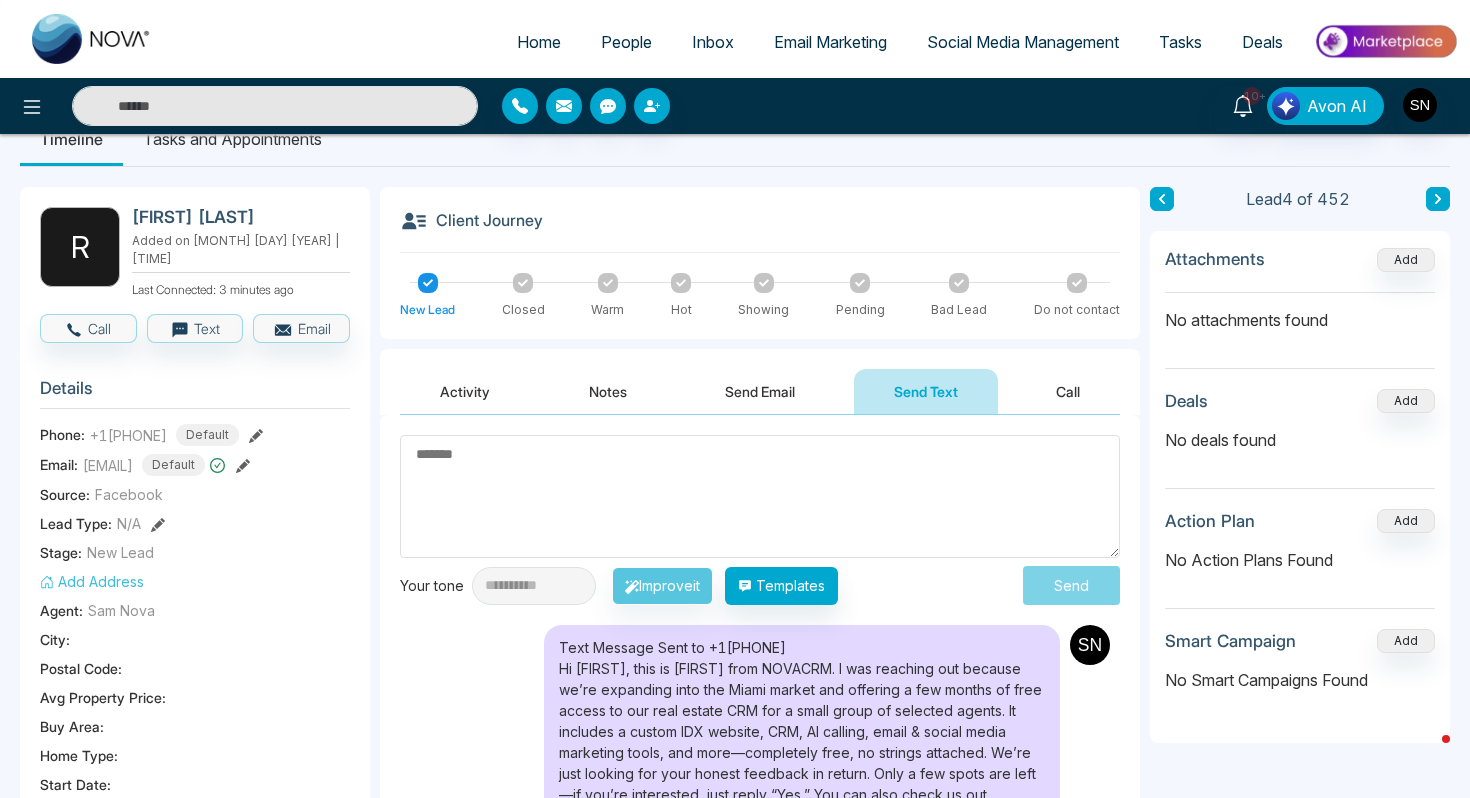 scroll, scrollTop: 0, scrollLeft: 0, axis: both 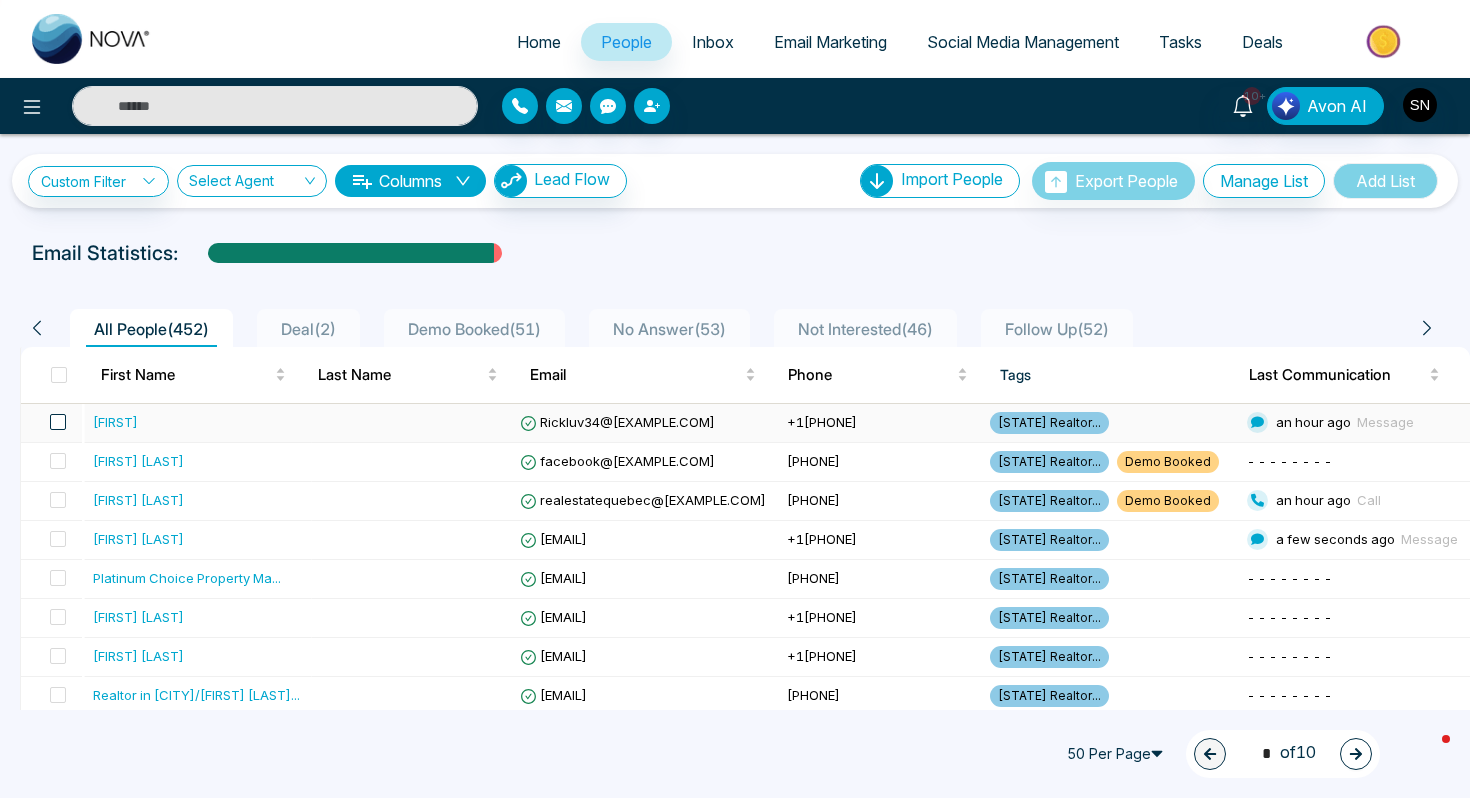 click at bounding box center [58, 422] 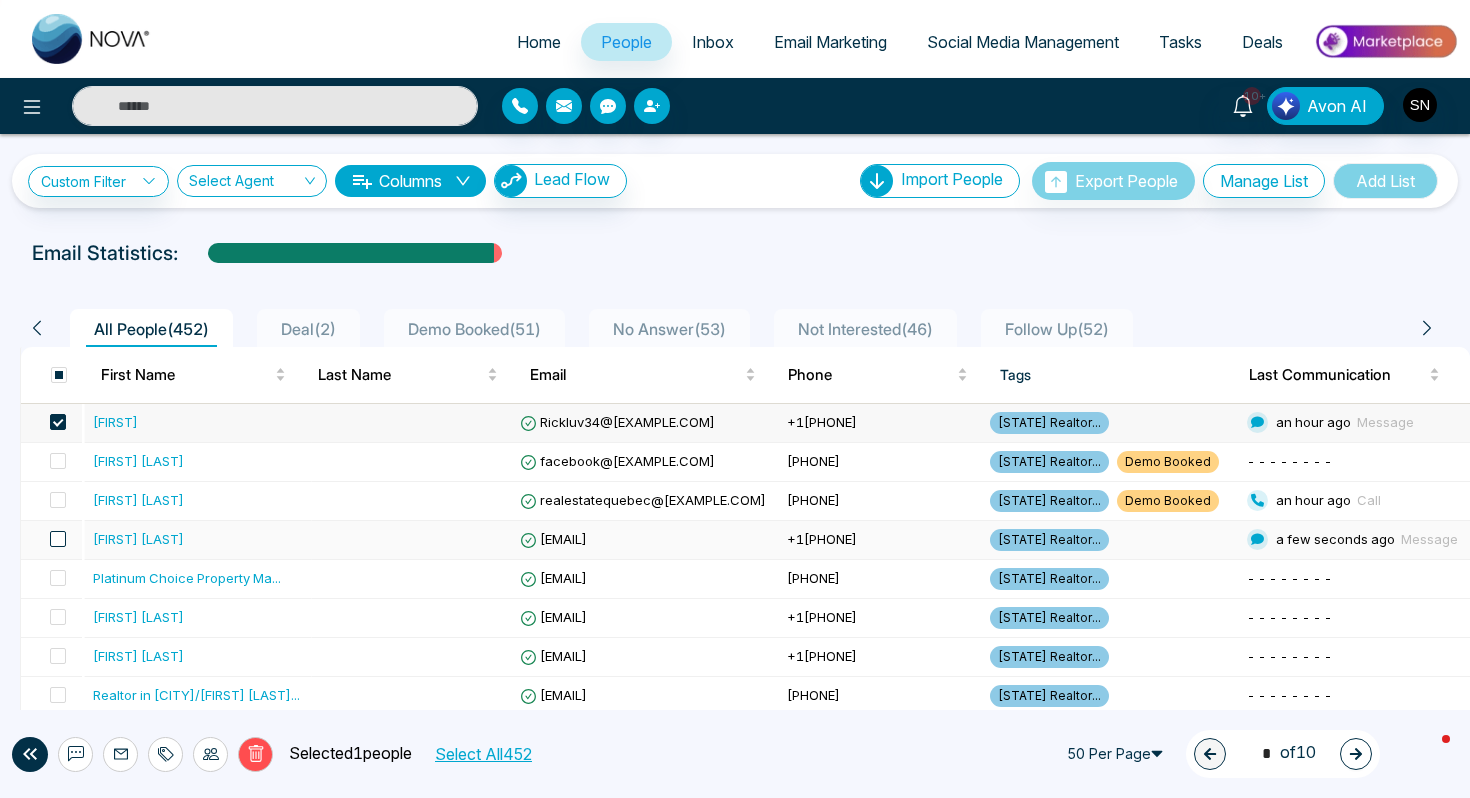 click at bounding box center (58, 539) 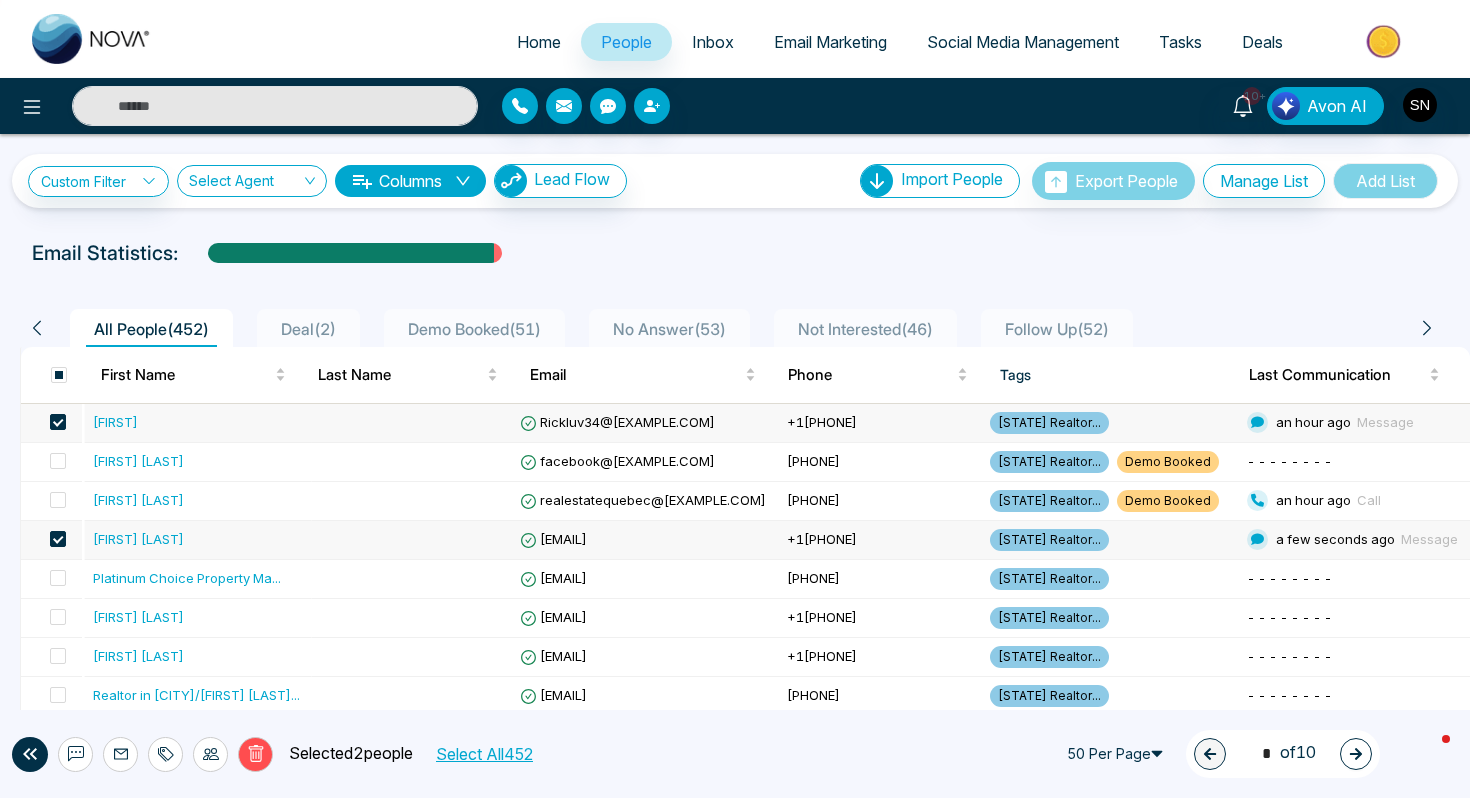click 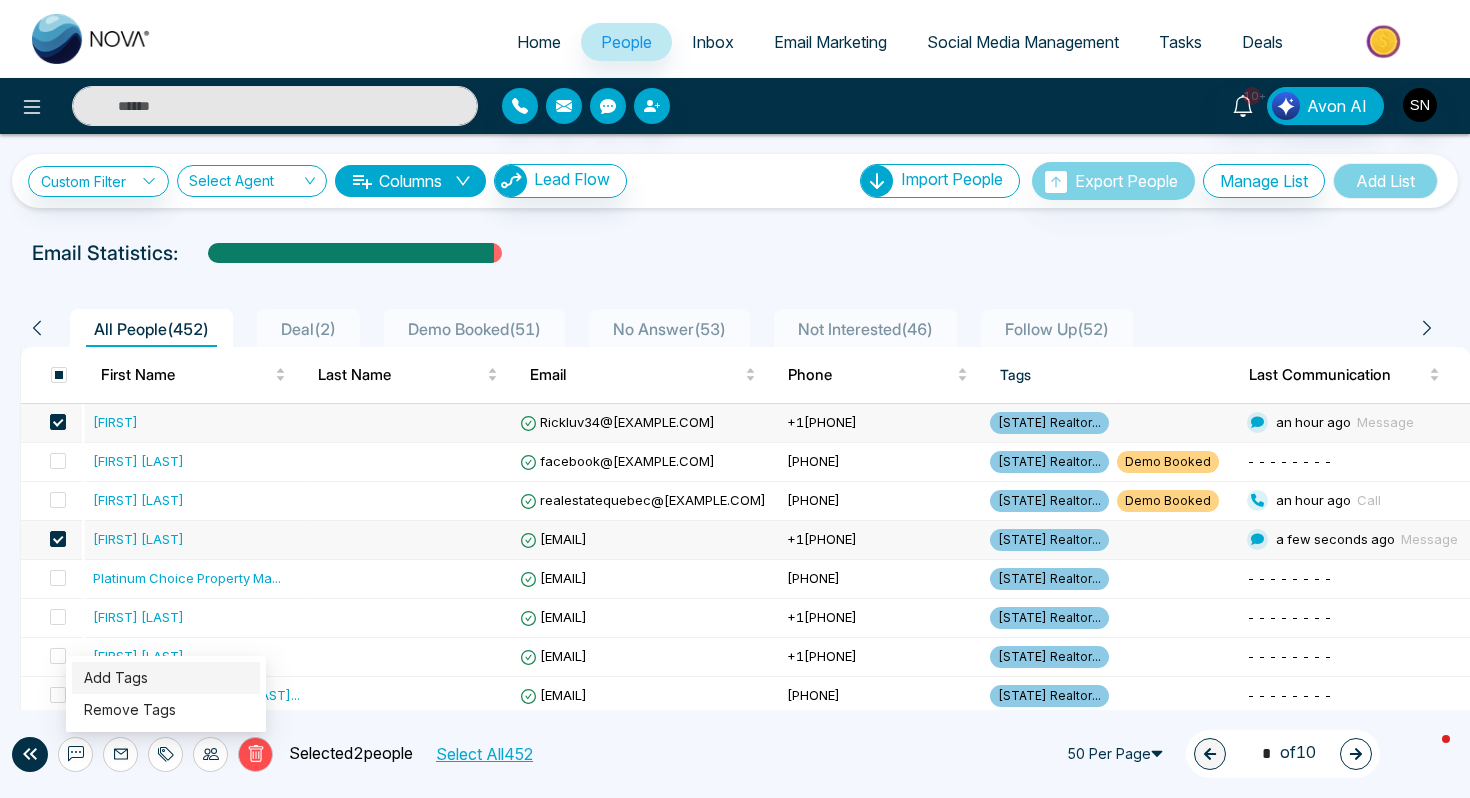 click on "Add Tags" at bounding box center (116, 677) 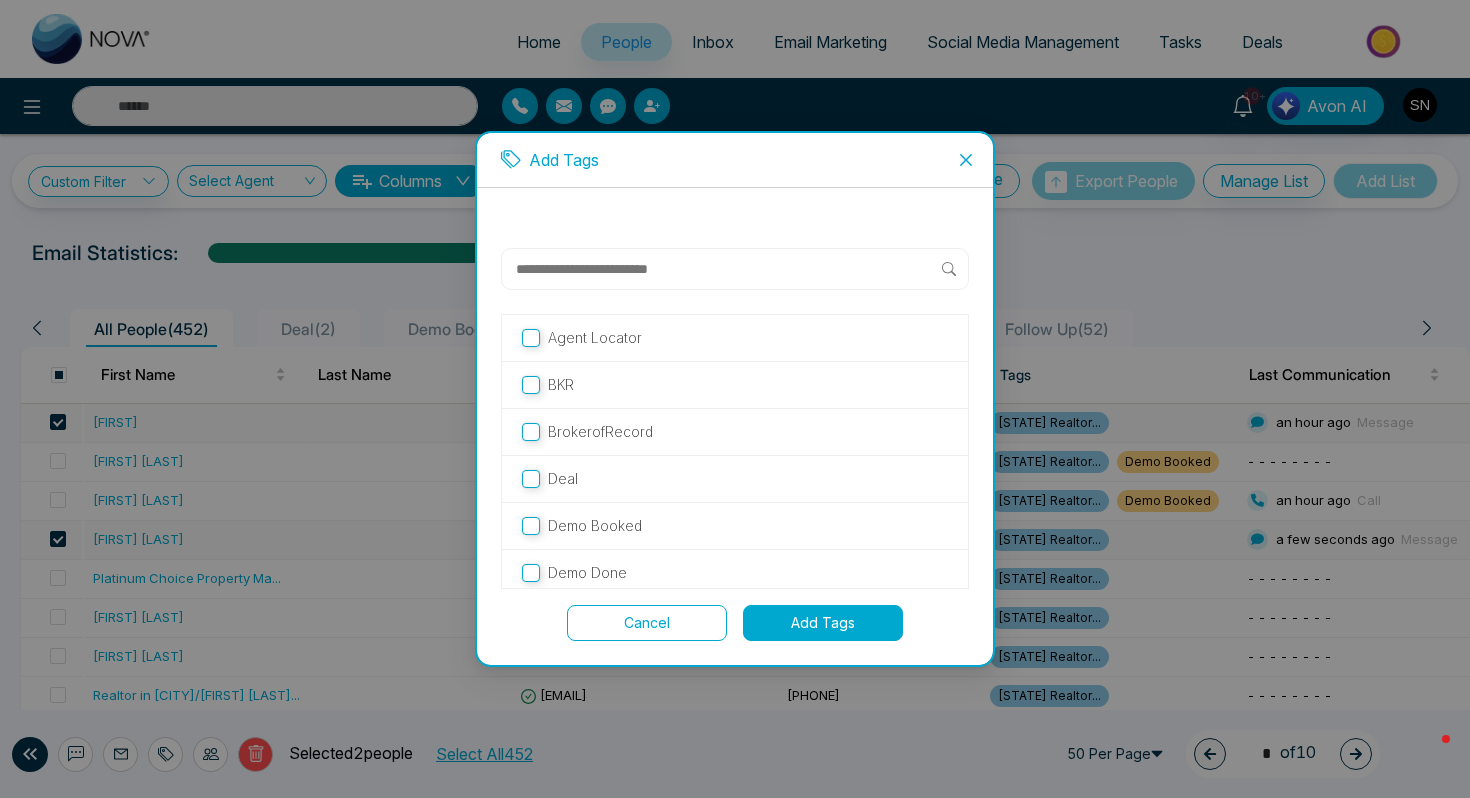 click at bounding box center (728, 269) 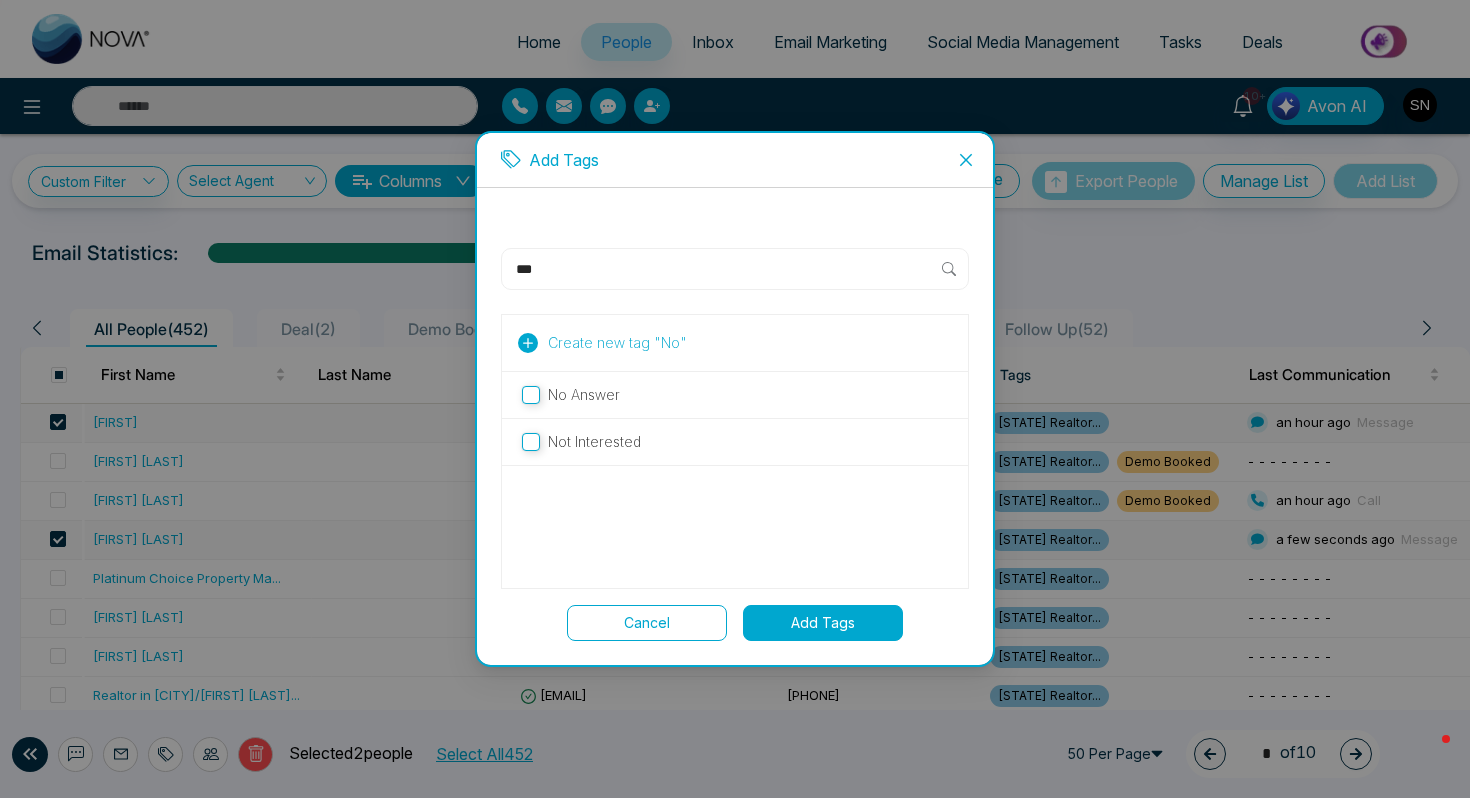 type on "**" 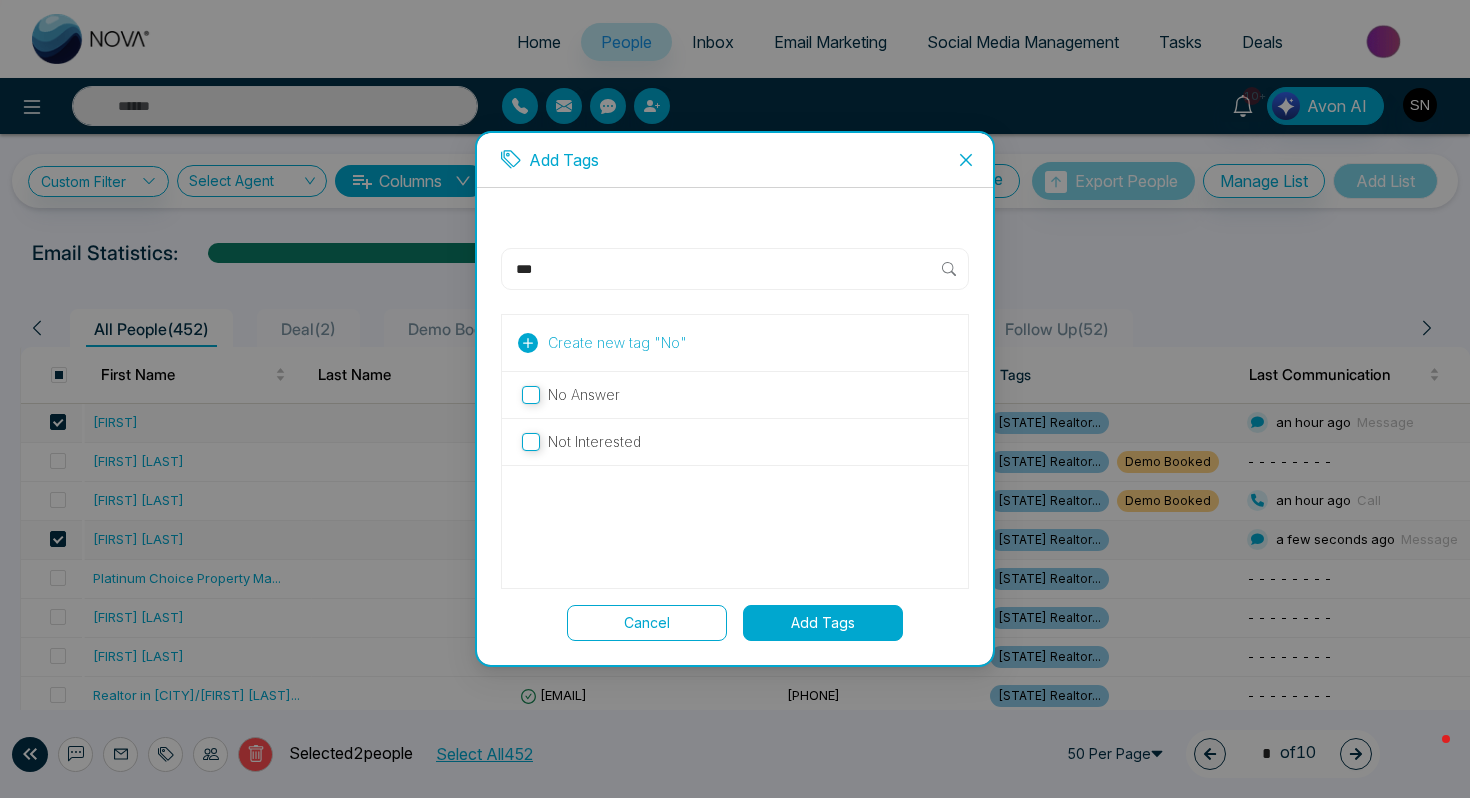 click on "No Answer" at bounding box center (735, 395) 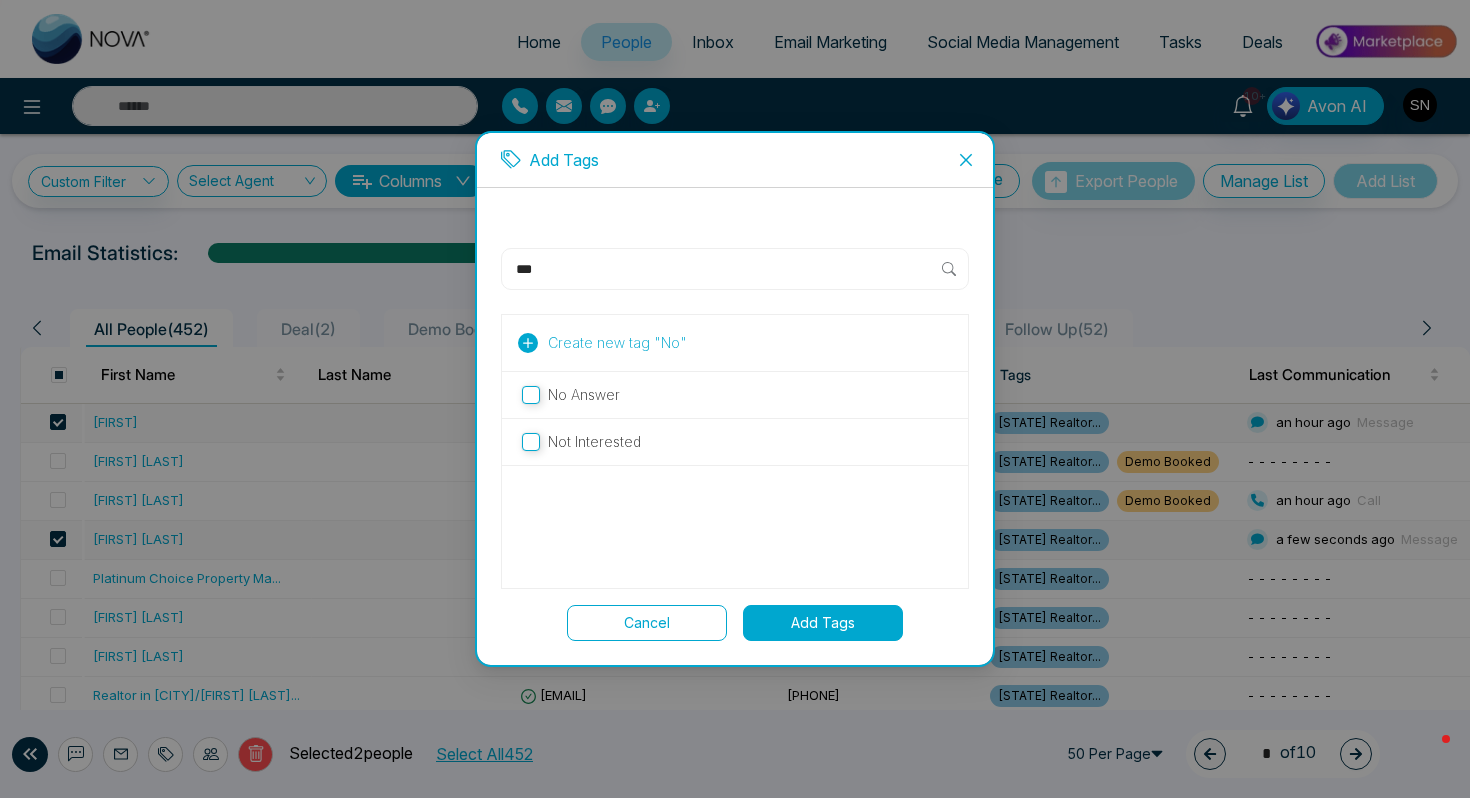 click on "Add Tags" at bounding box center [823, 623] 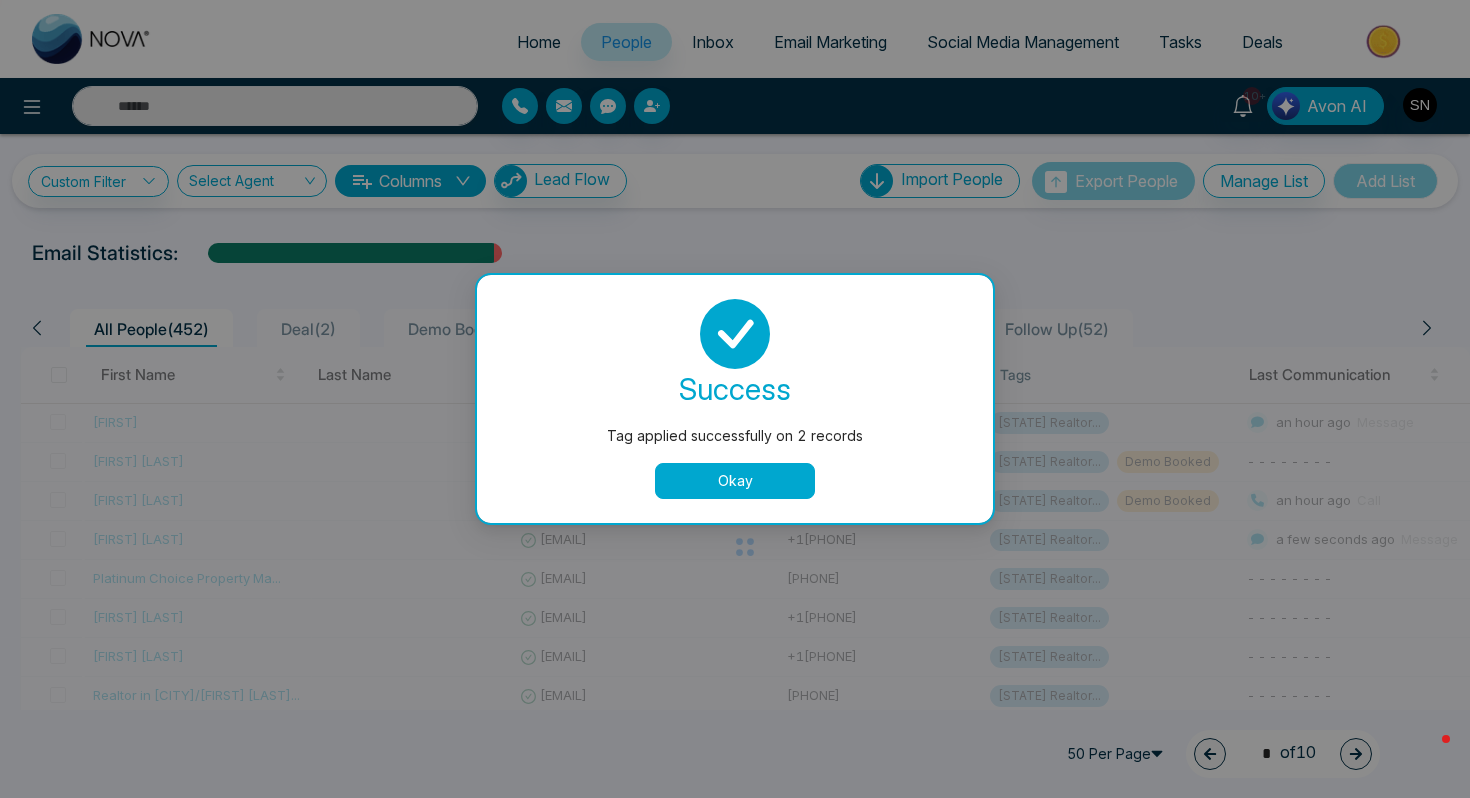 click on "Okay" at bounding box center [735, 481] 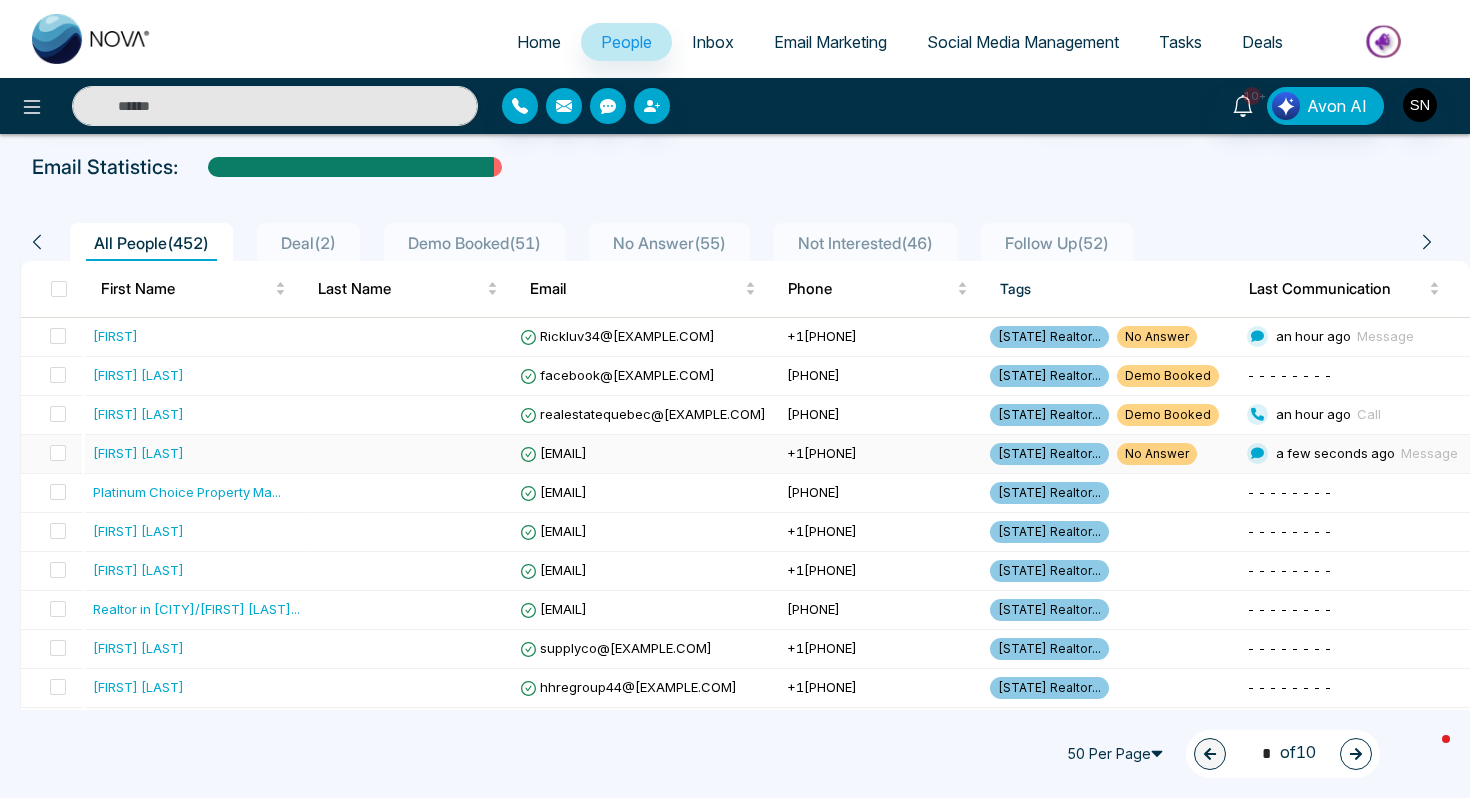 scroll, scrollTop: 106, scrollLeft: 0, axis: vertical 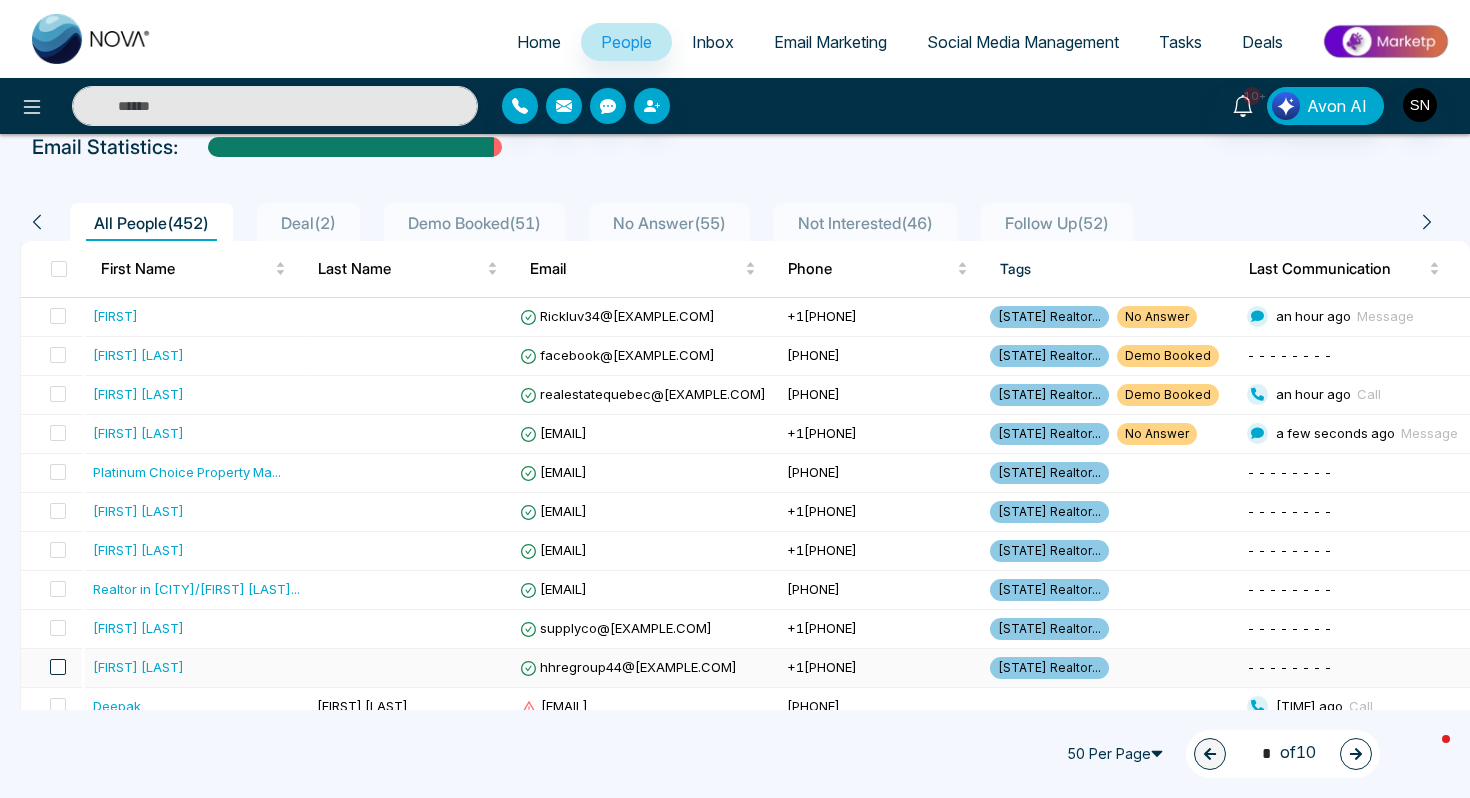 click at bounding box center (58, 667) 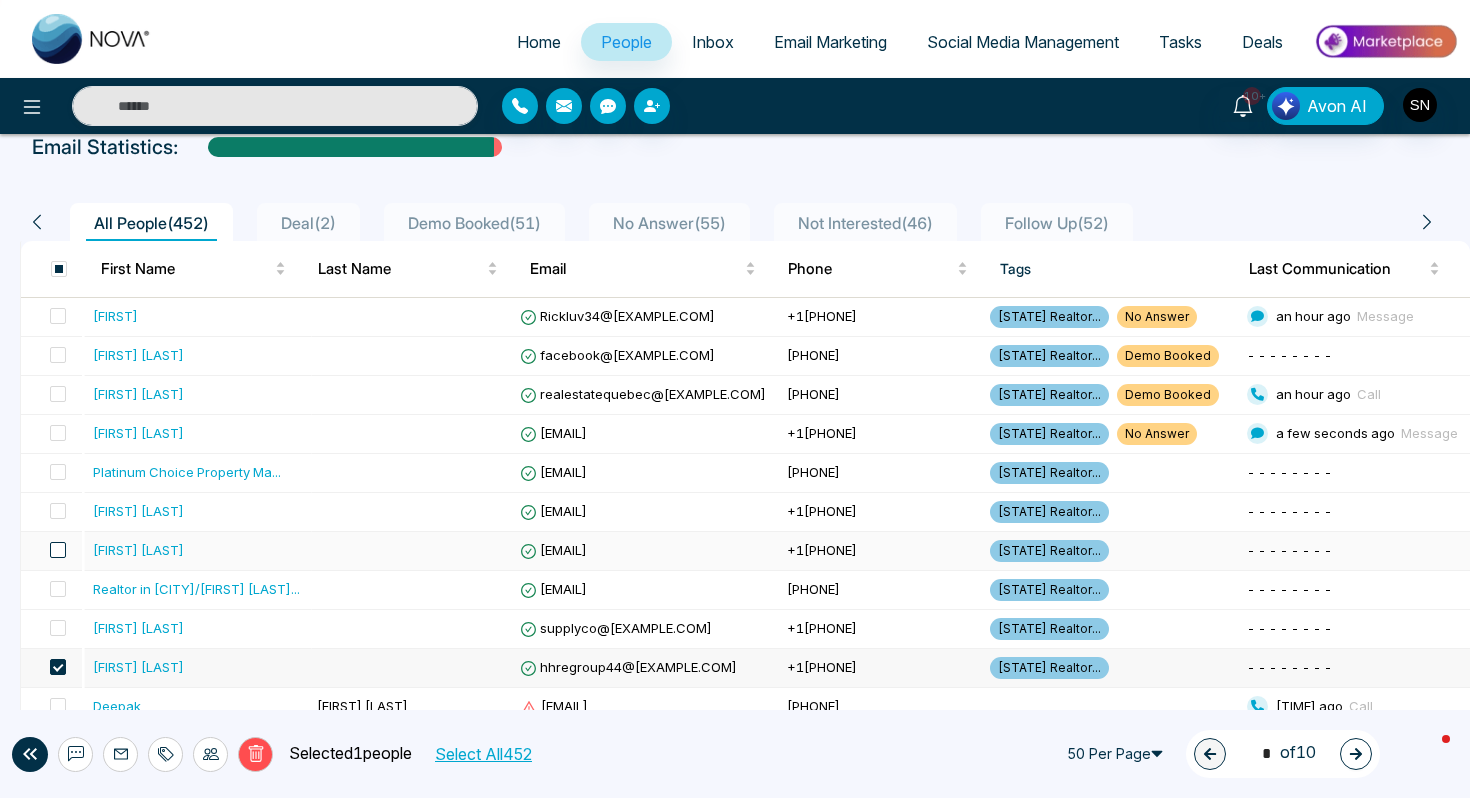 click at bounding box center (58, 550) 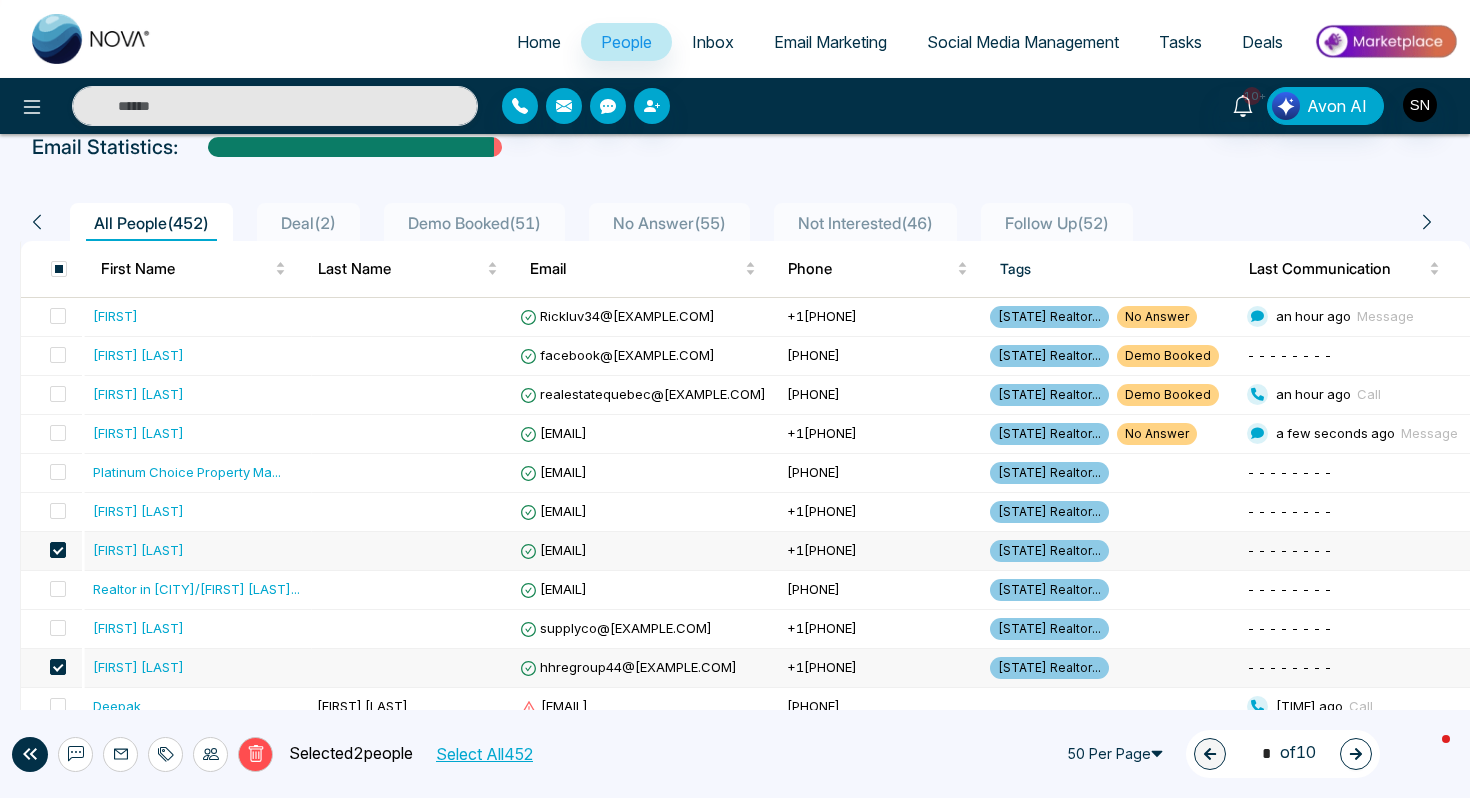 click 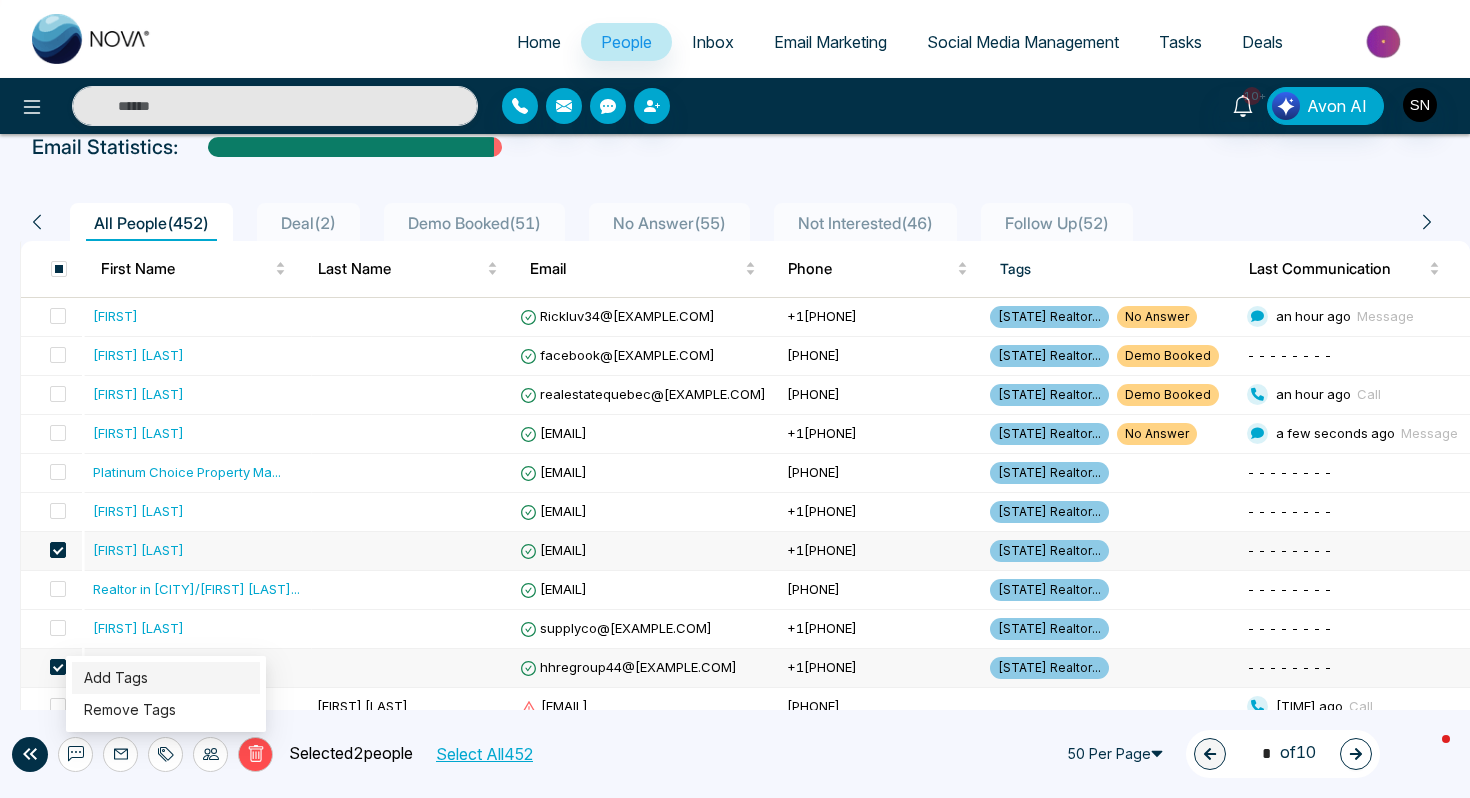 click on "Add Tags" at bounding box center (116, 677) 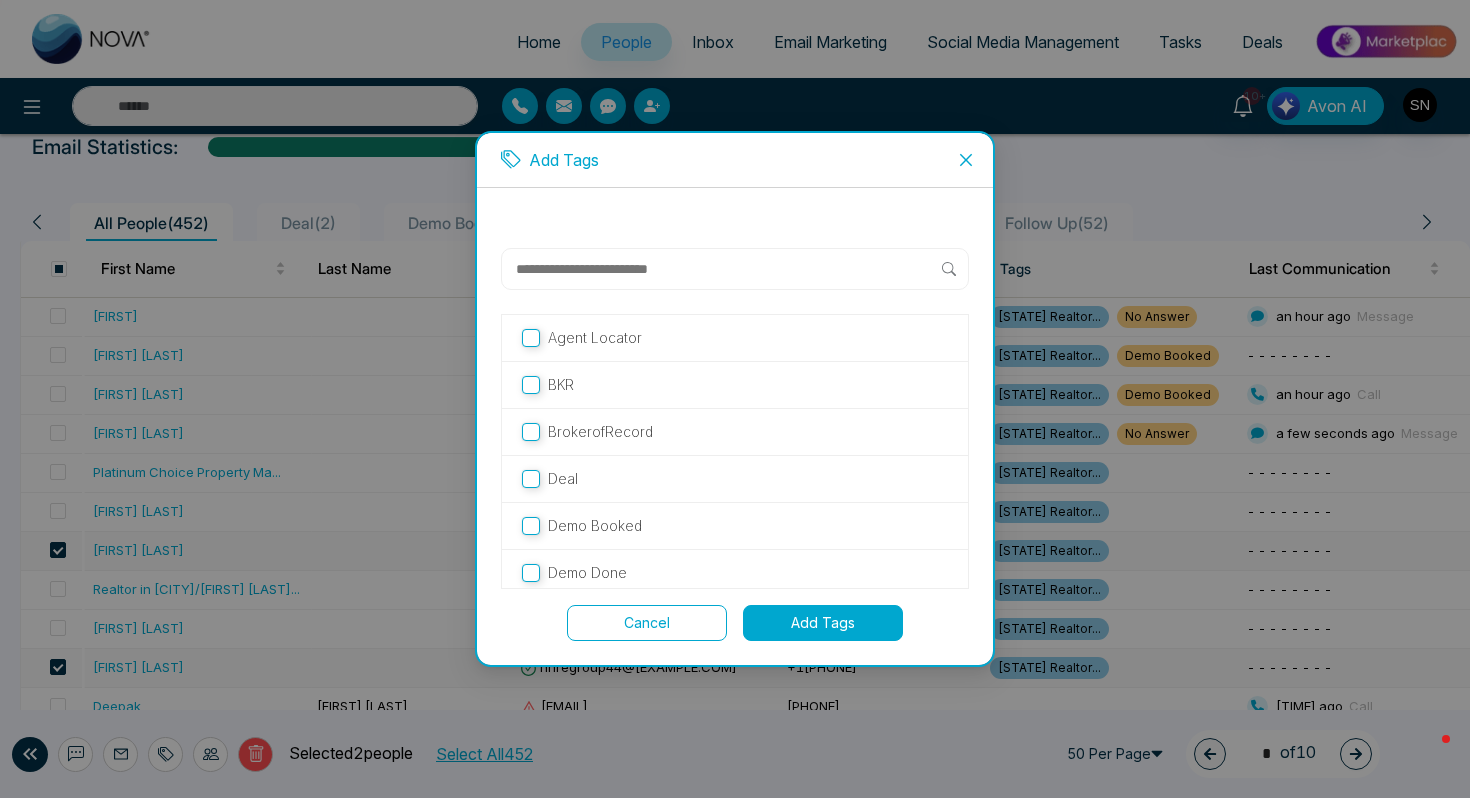 click at bounding box center [728, 269] 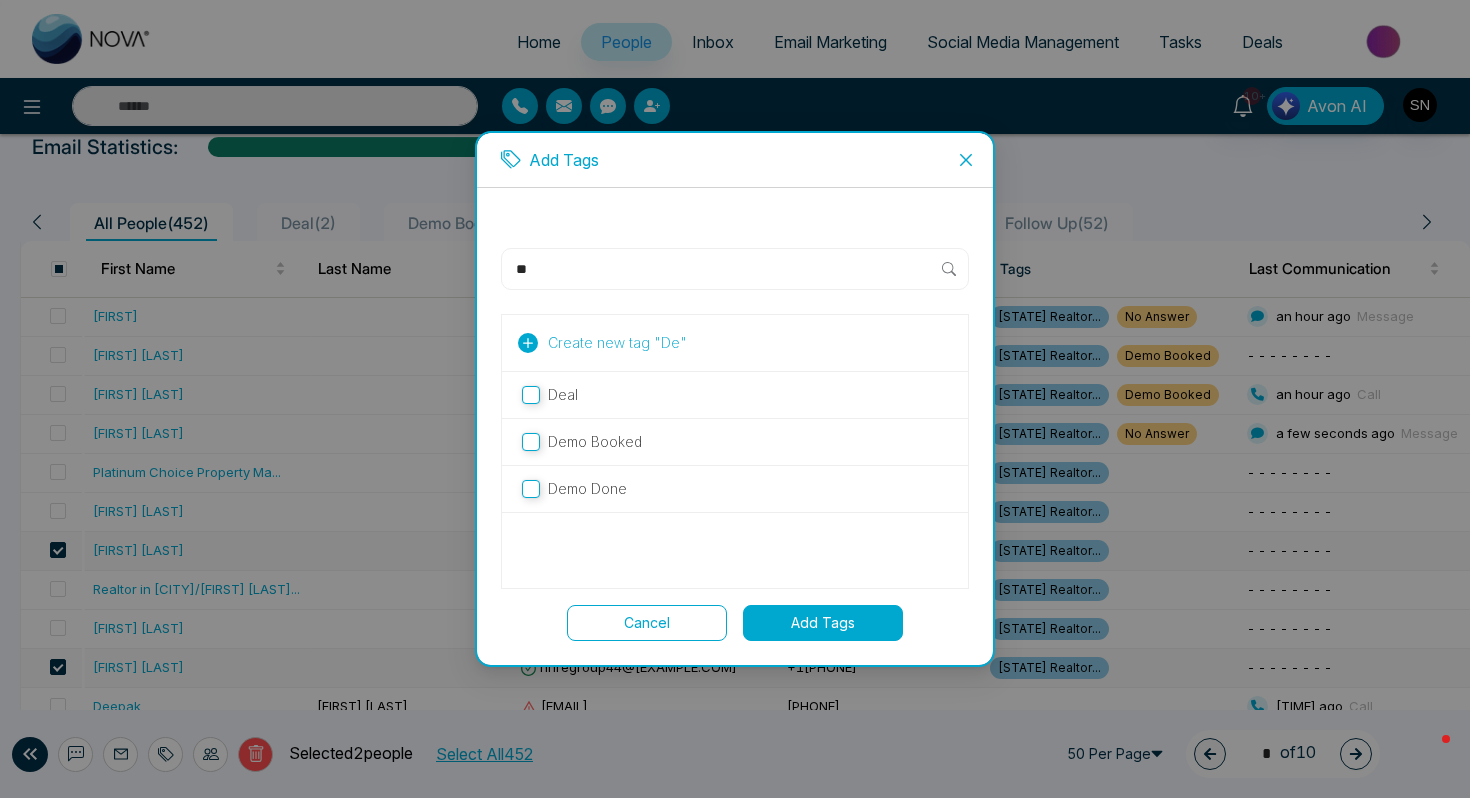 type on "**" 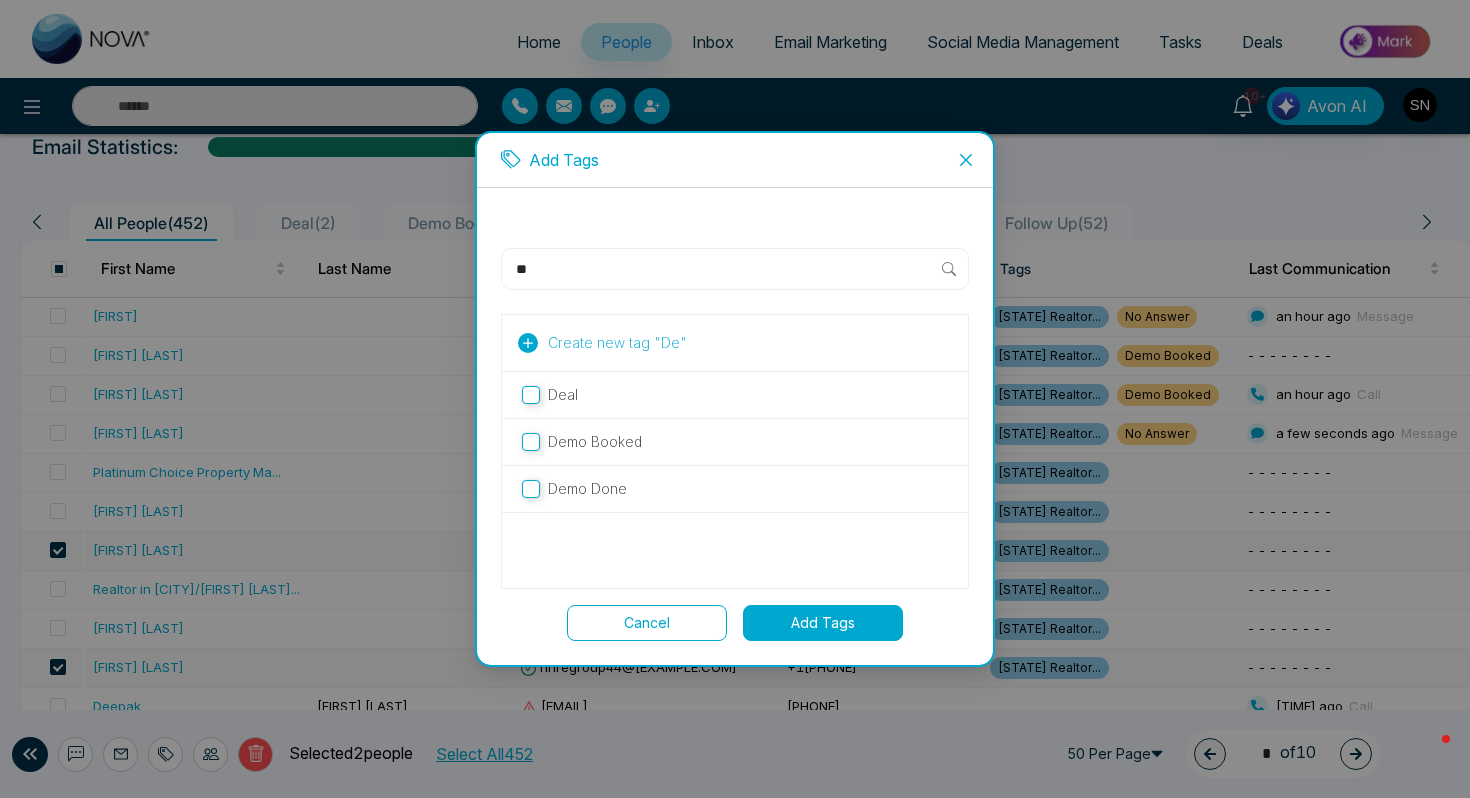 click on "Demo Booked" at bounding box center [735, 442] 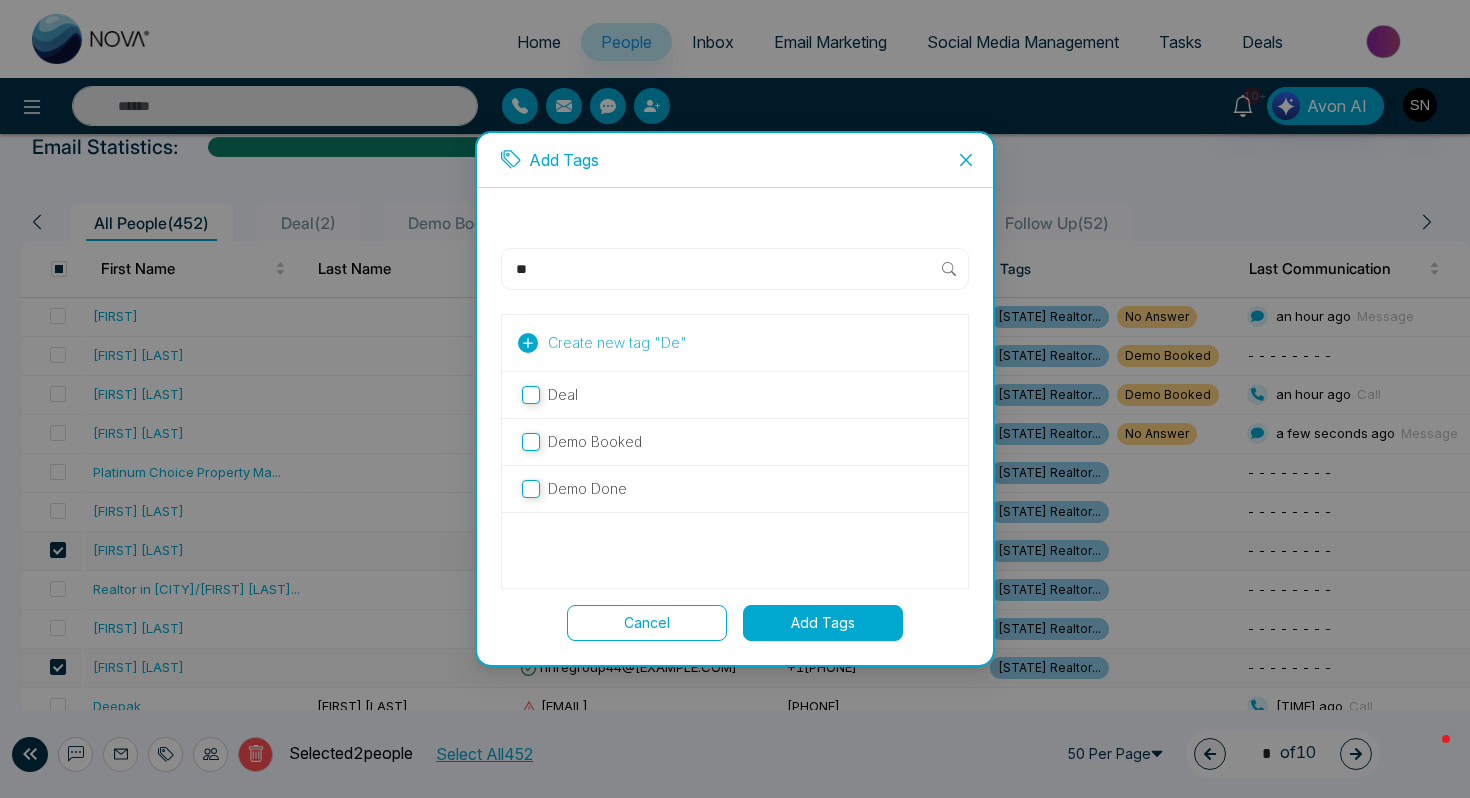 click on "Add Tags" at bounding box center [823, 623] 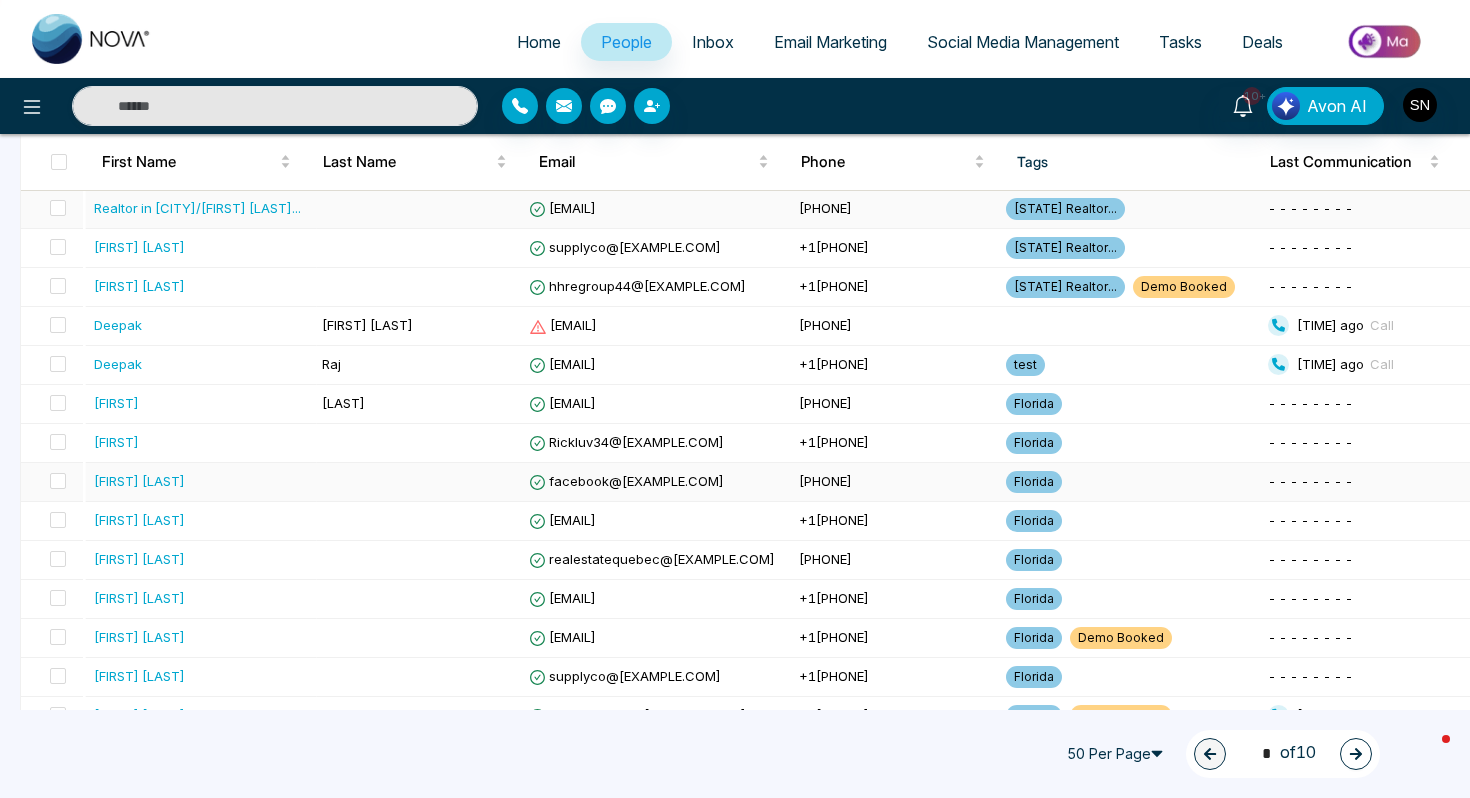 scroll, scrollTop: 489, scrollLeft: 0, axis: vertical 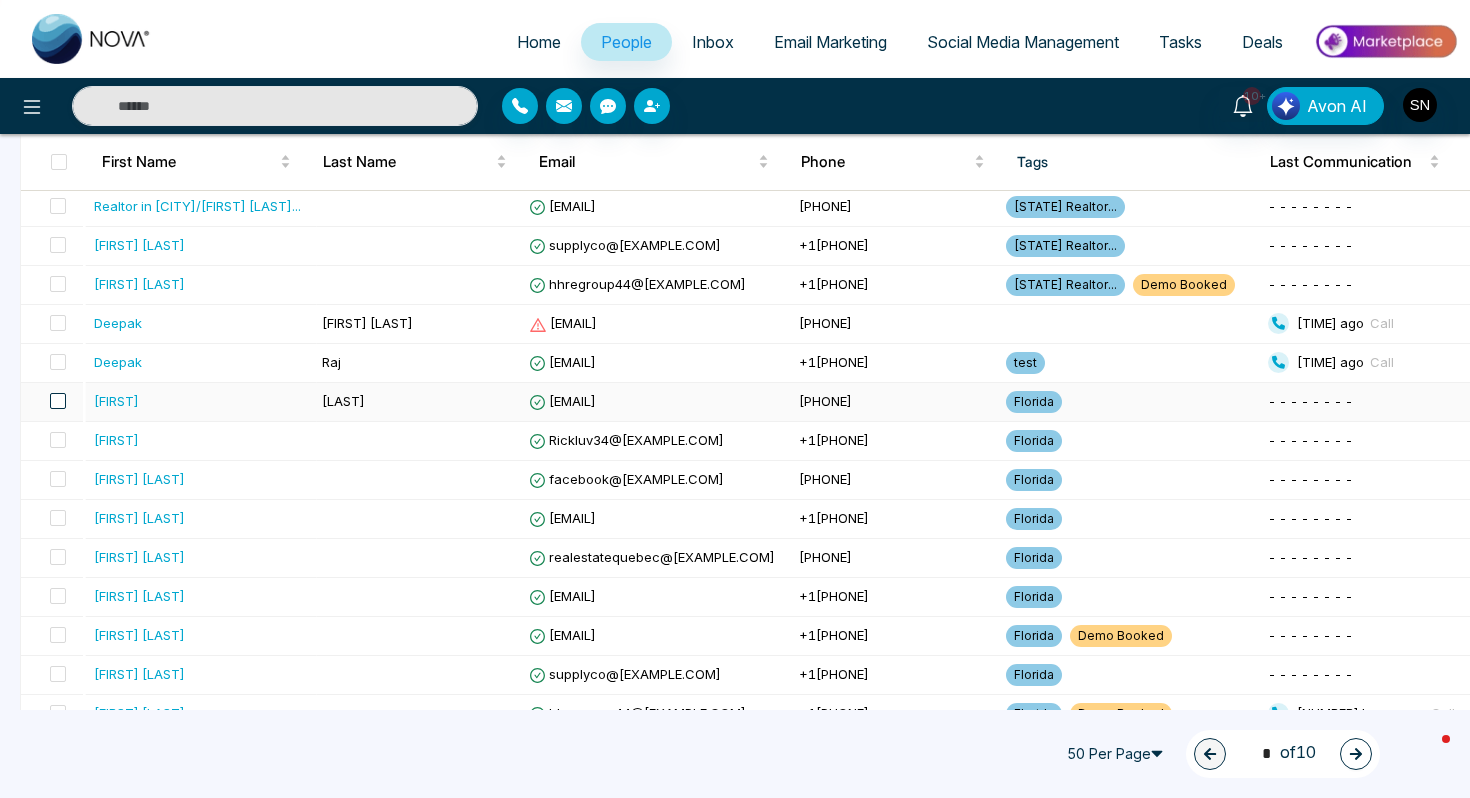 click at bounding box center [58, 401] 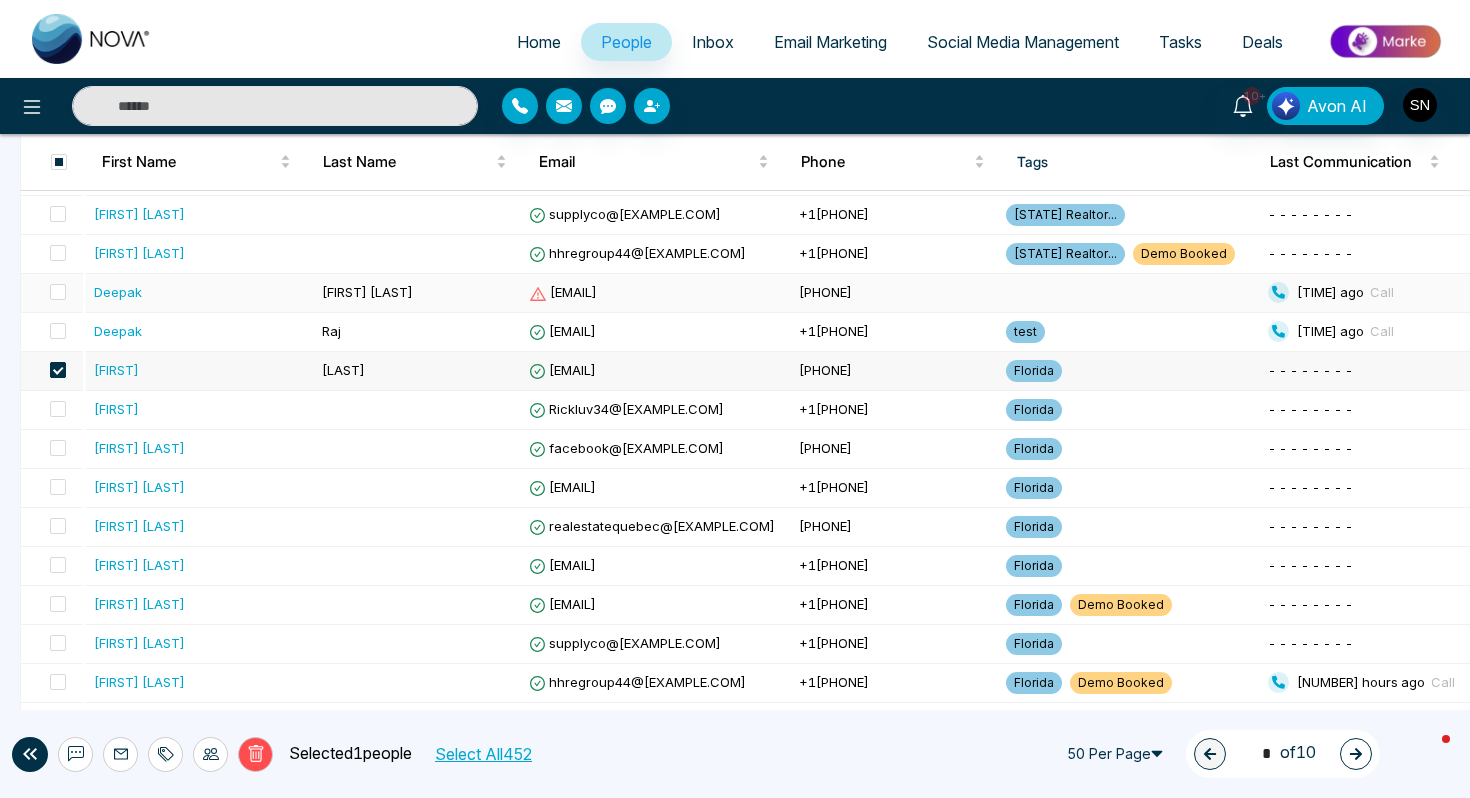 scroll, scrollTop: 517, scrollLeft: 0, axis: vertical 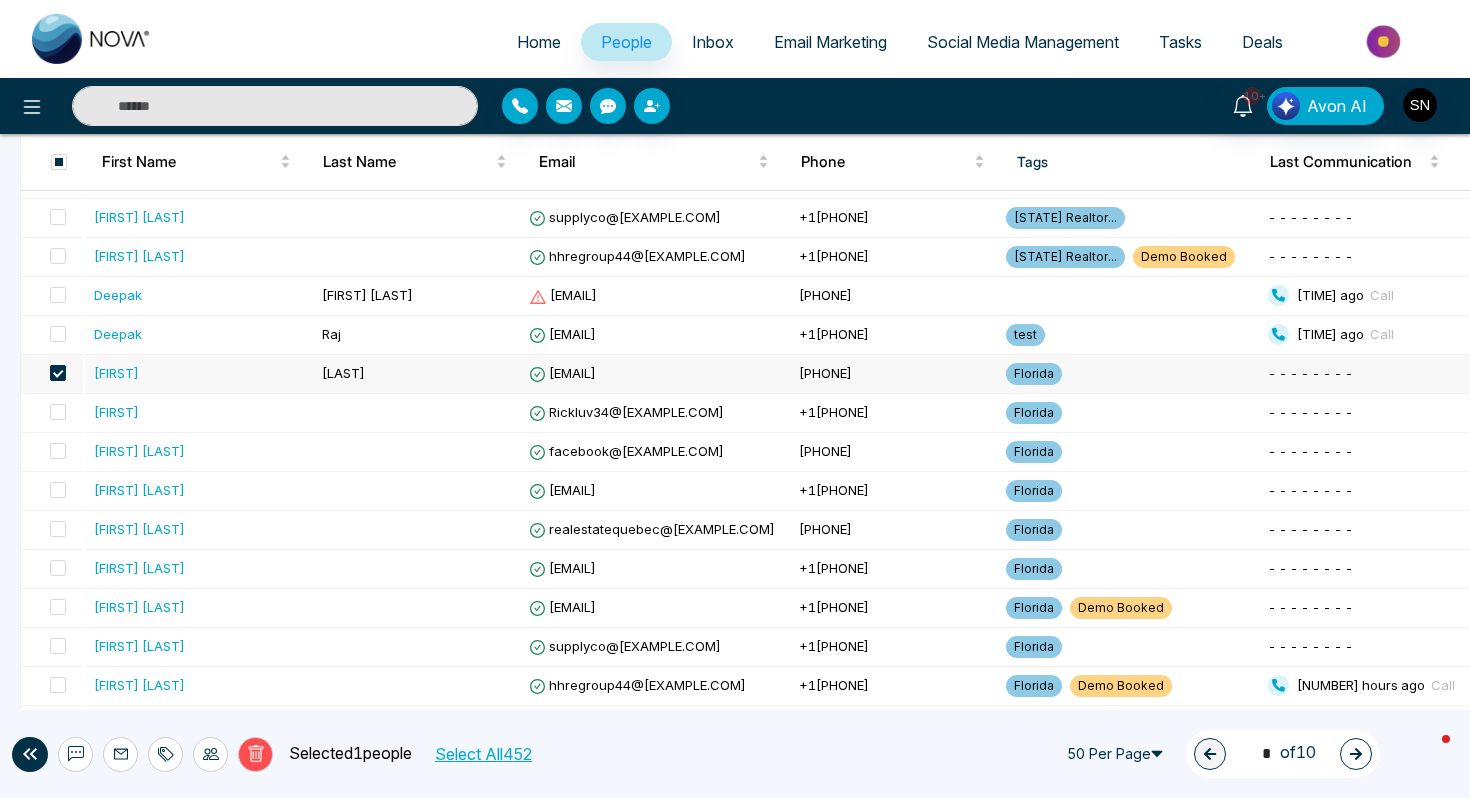click at bounding box center (58, 373) 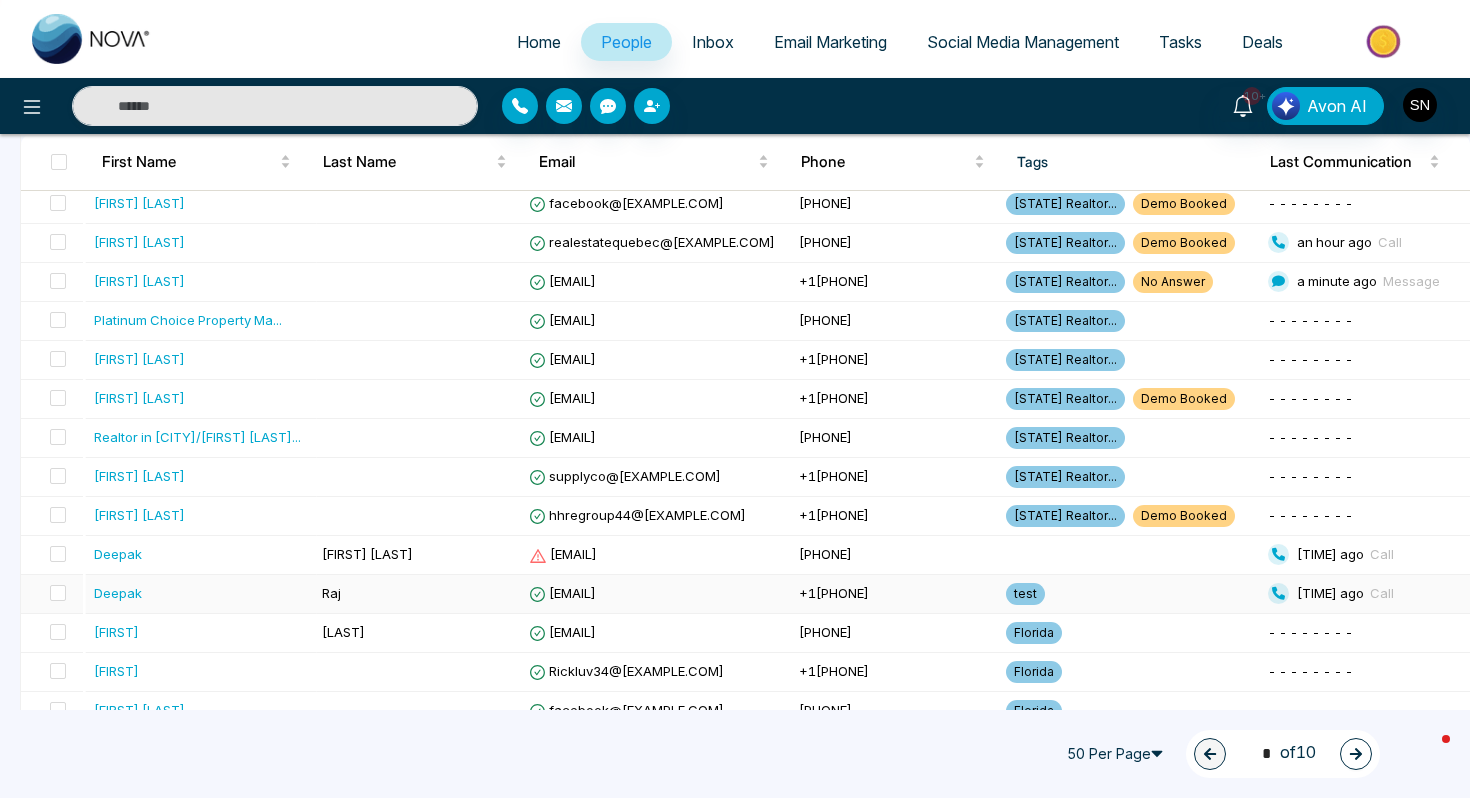 scroll, scrollTop: 264, scrollLeft: 0, axis: vertical 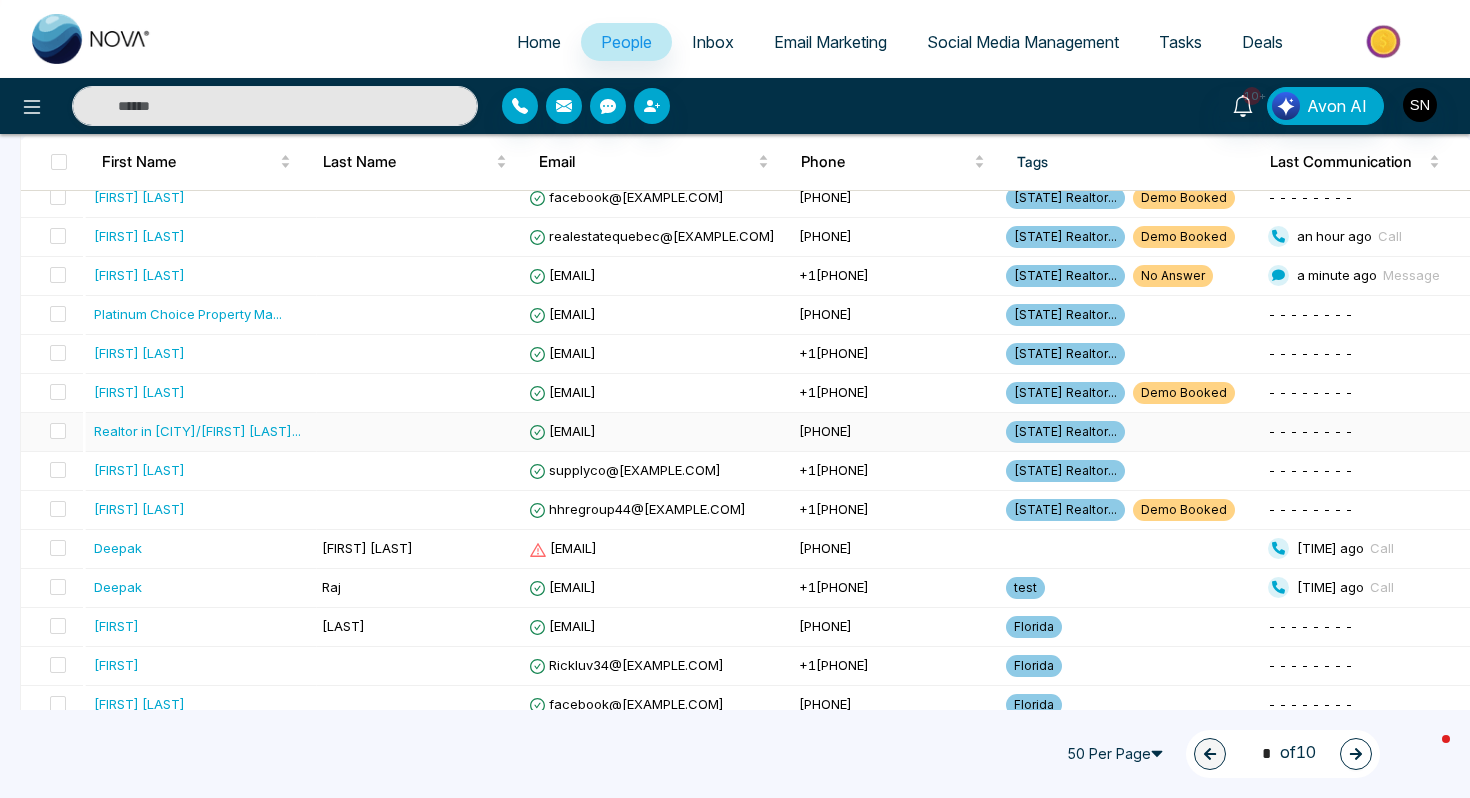 click at bounding box center (417, 432) 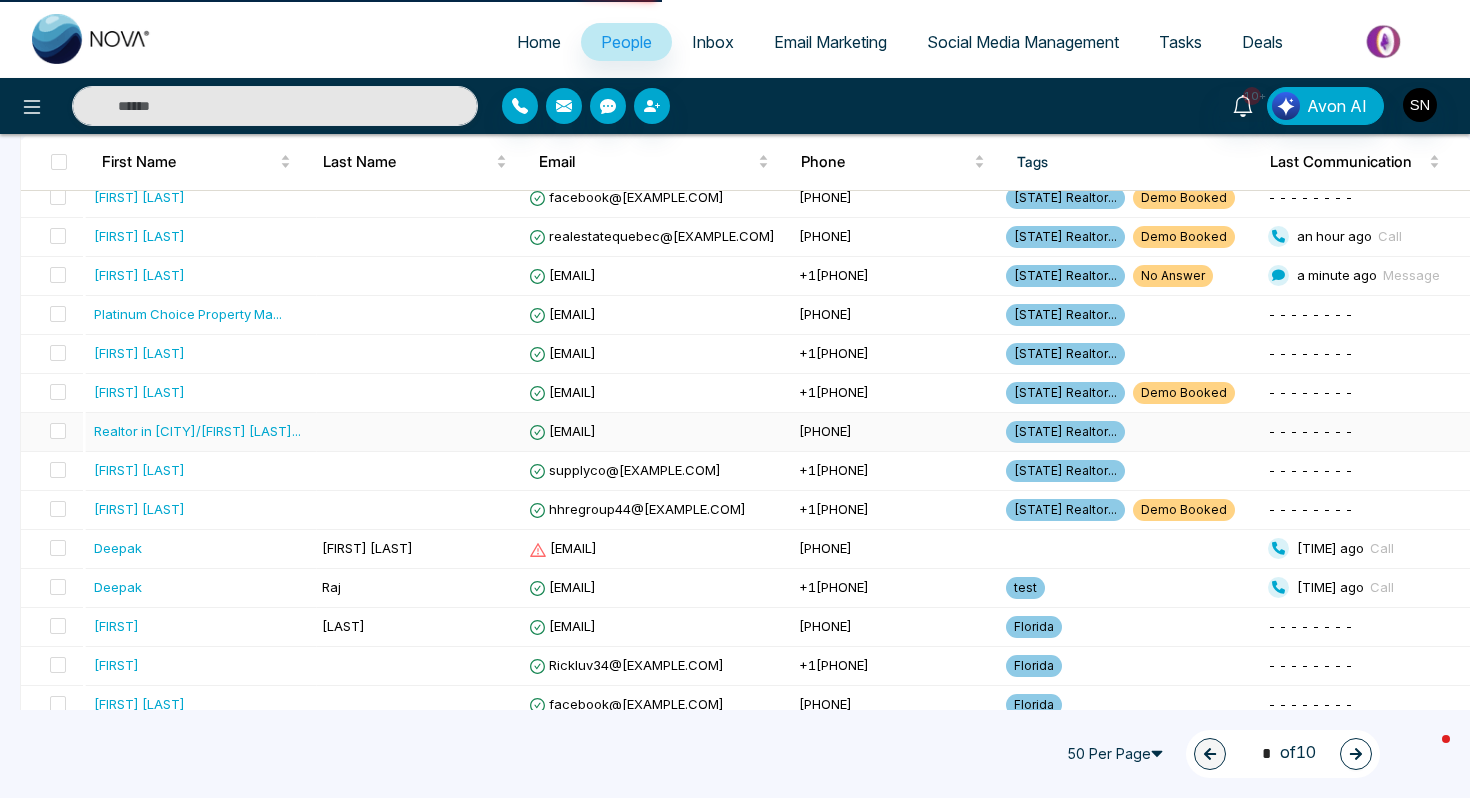 scroll, scrollTop: 0, scrollLeft: 0, axis: both 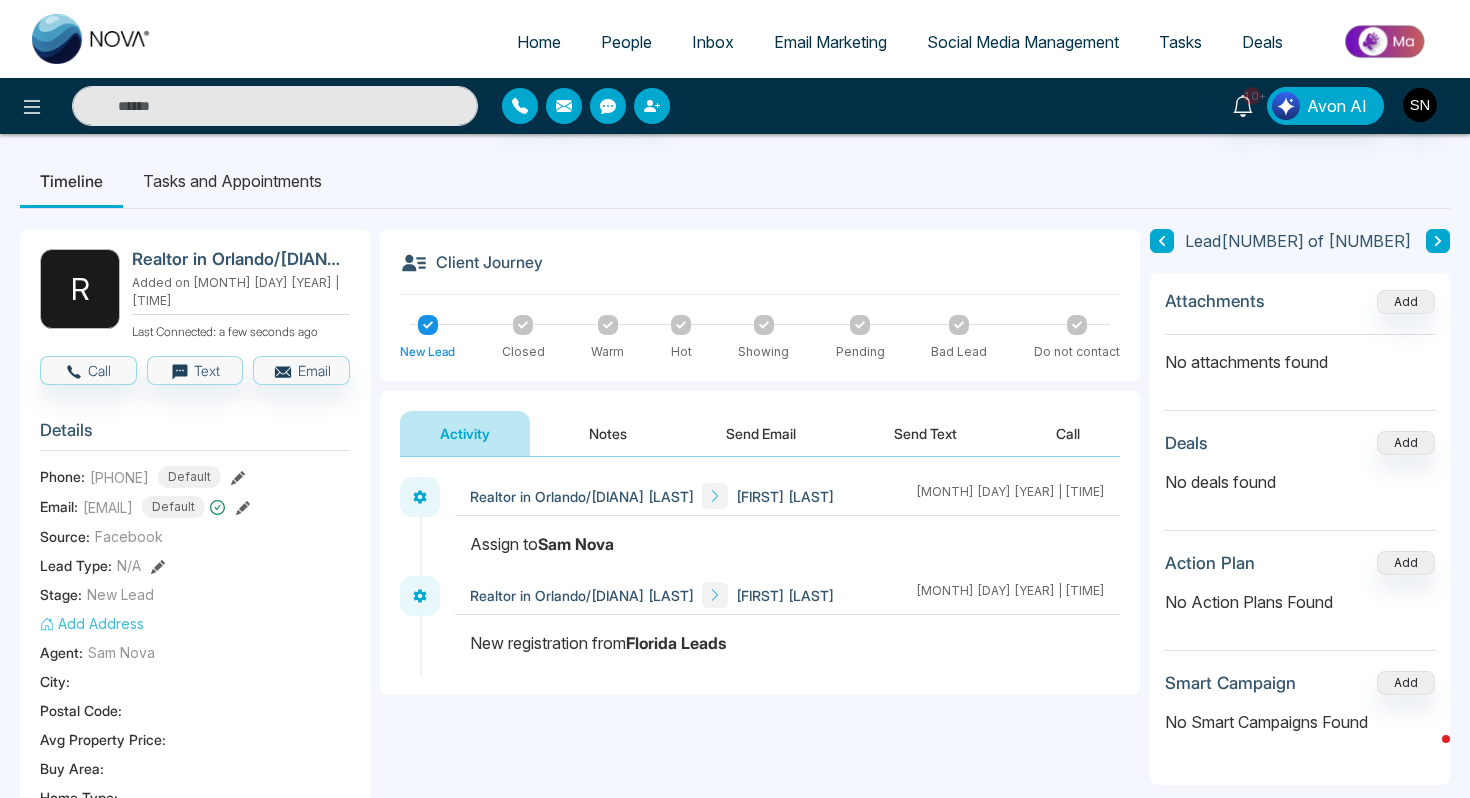 click on "Notes" at bounding box center [608, 433] 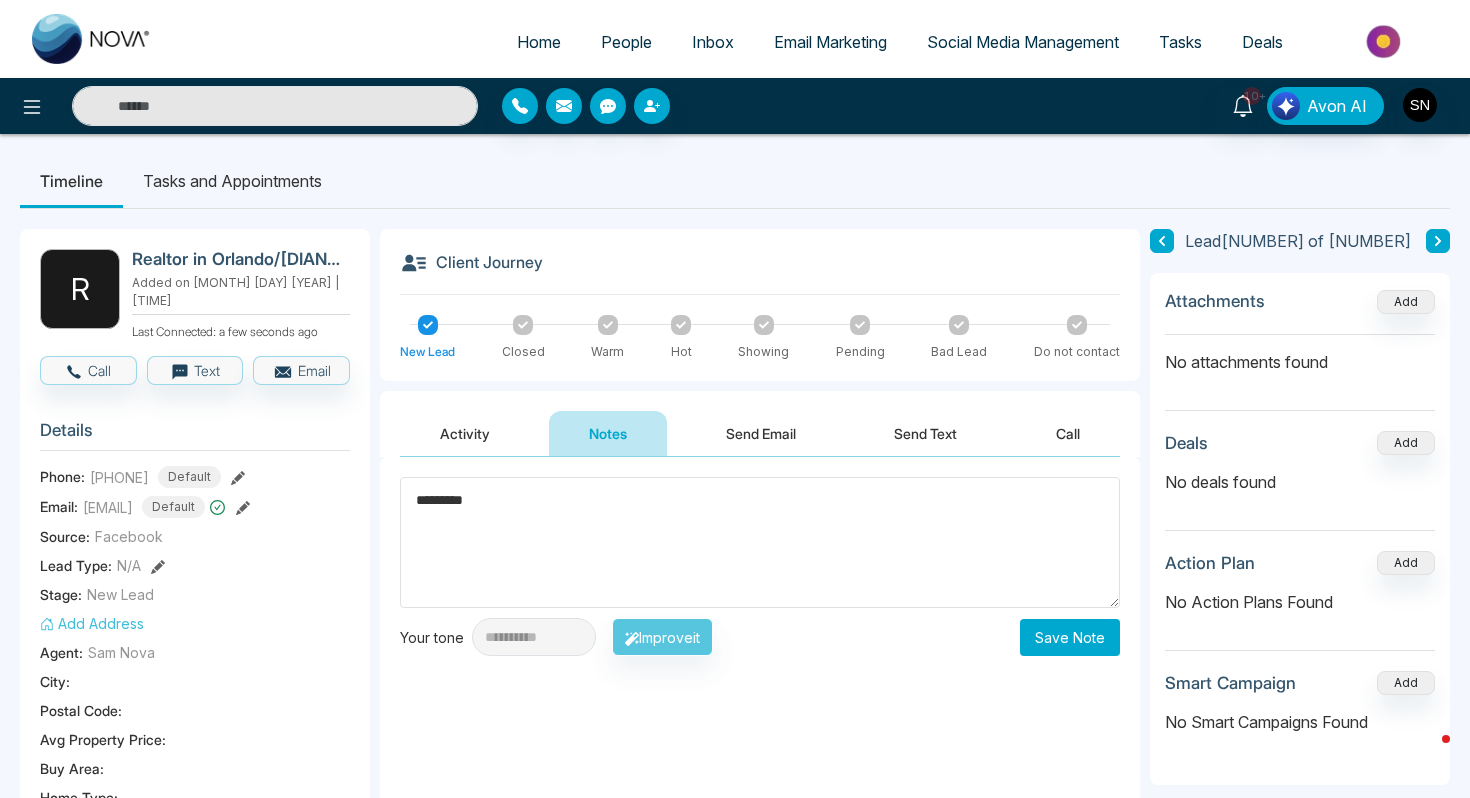 type on "*********" 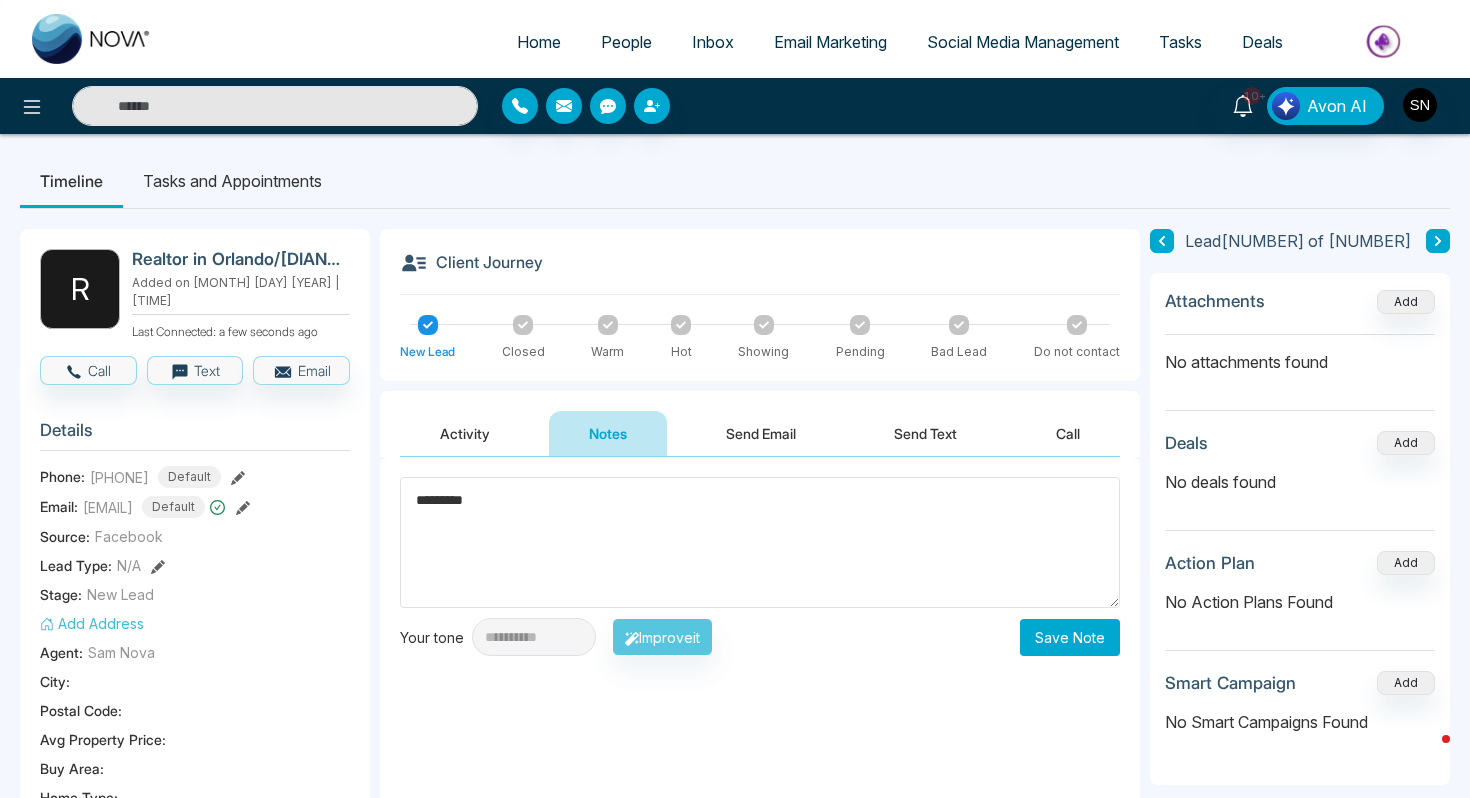 click on "Save Note" at bounding box center (1070, 637) 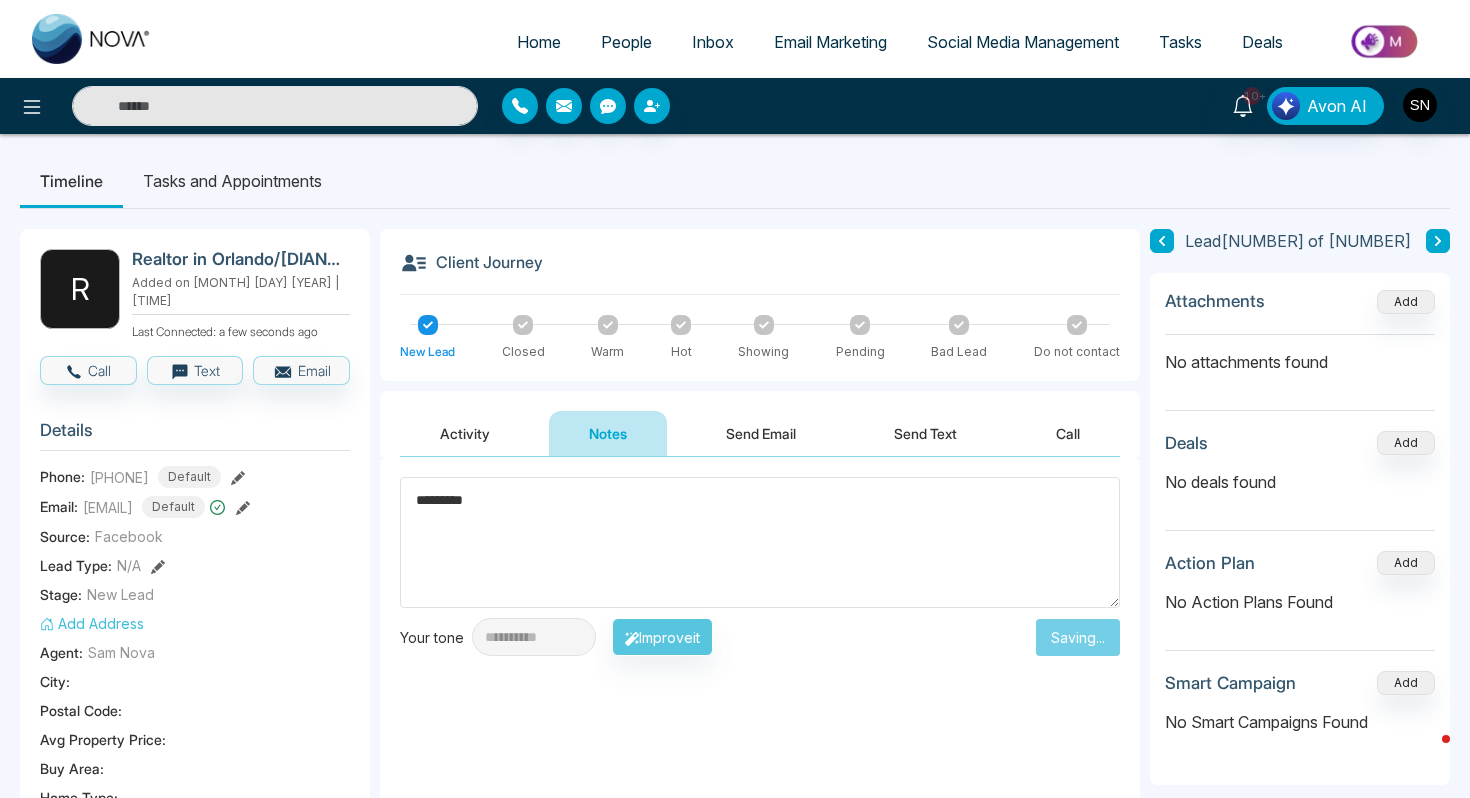 type 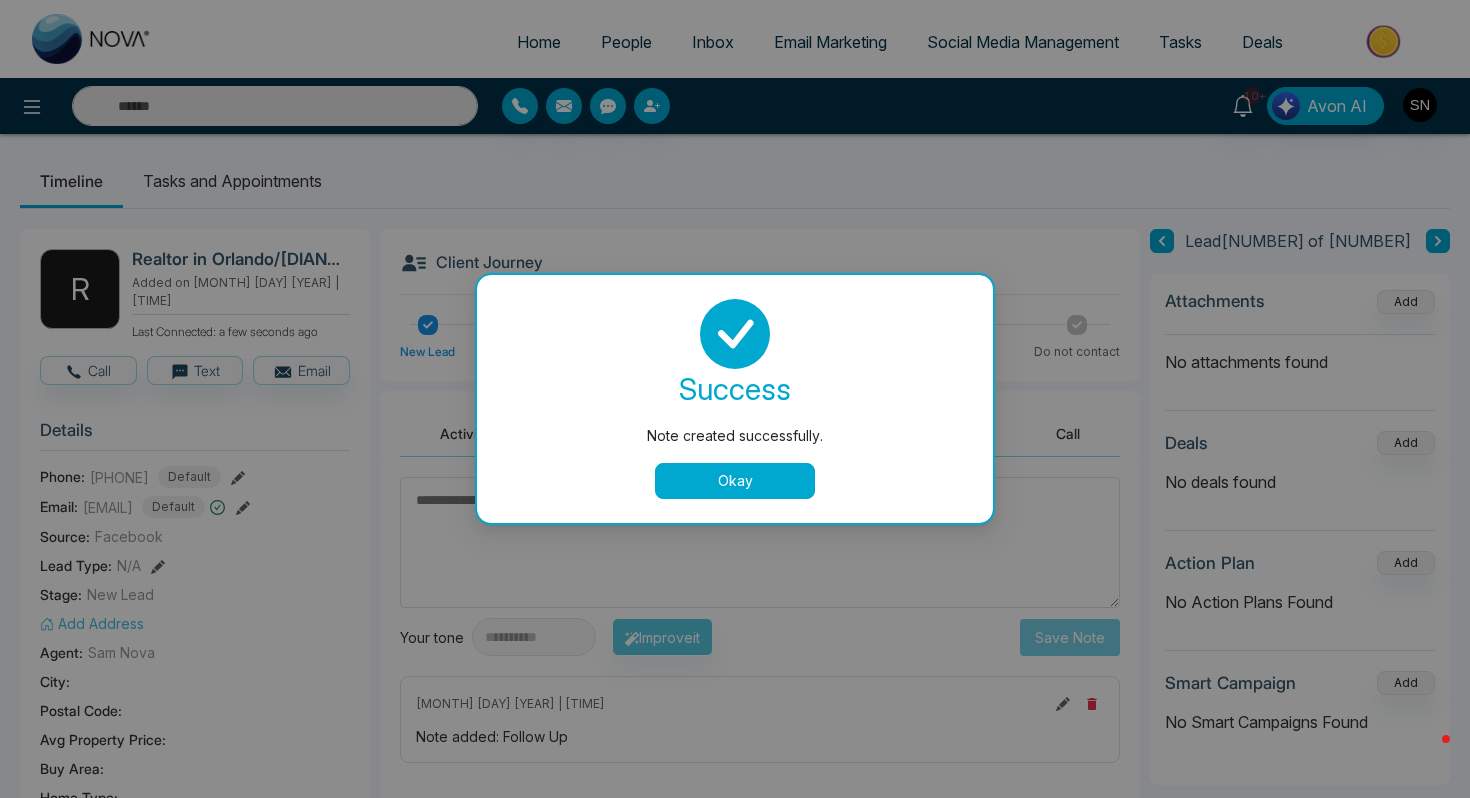 click on "Okay" at bounding box center (735, 481) 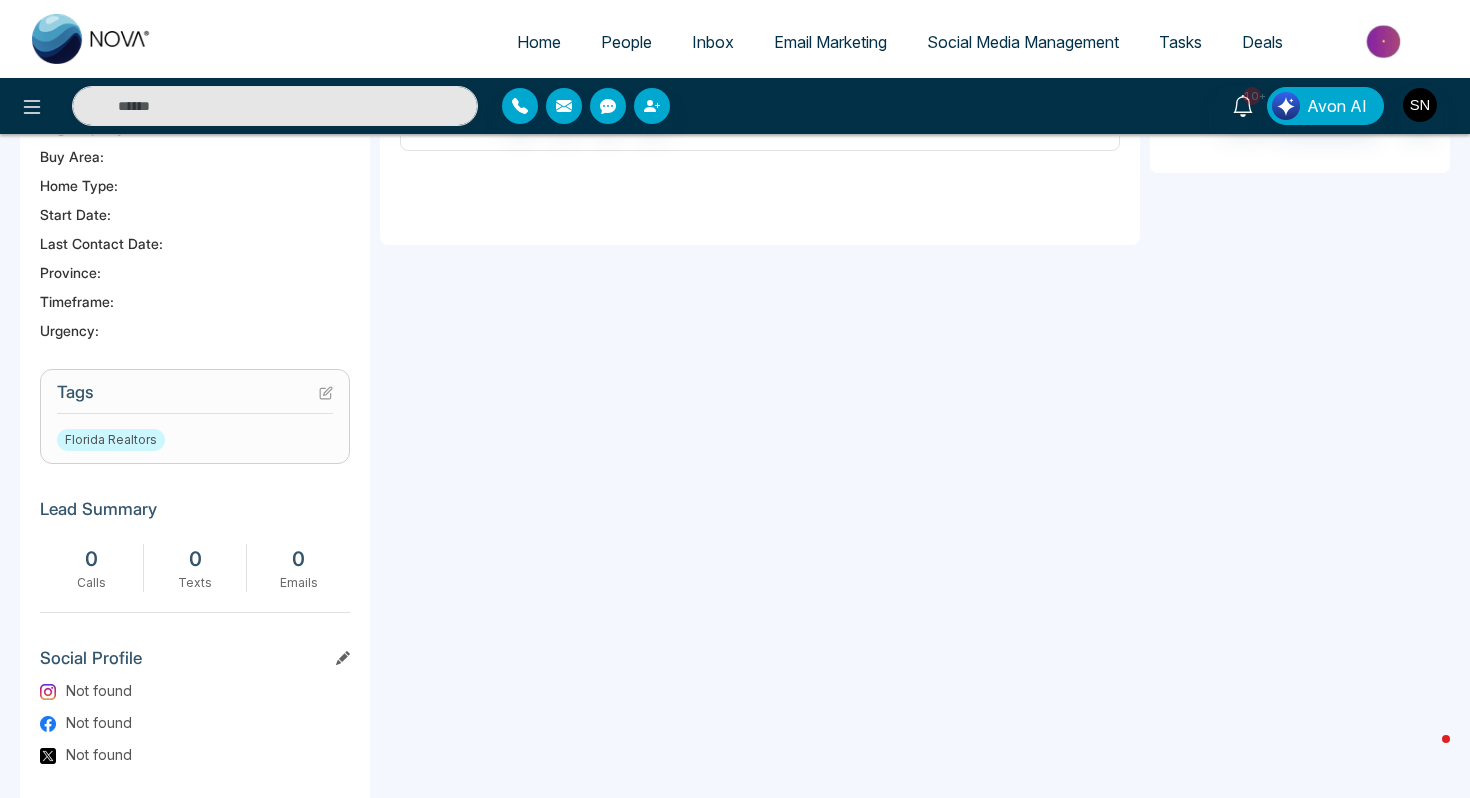 scroll, scrollTop: 592, scrollLeft: 0, axis: vertical 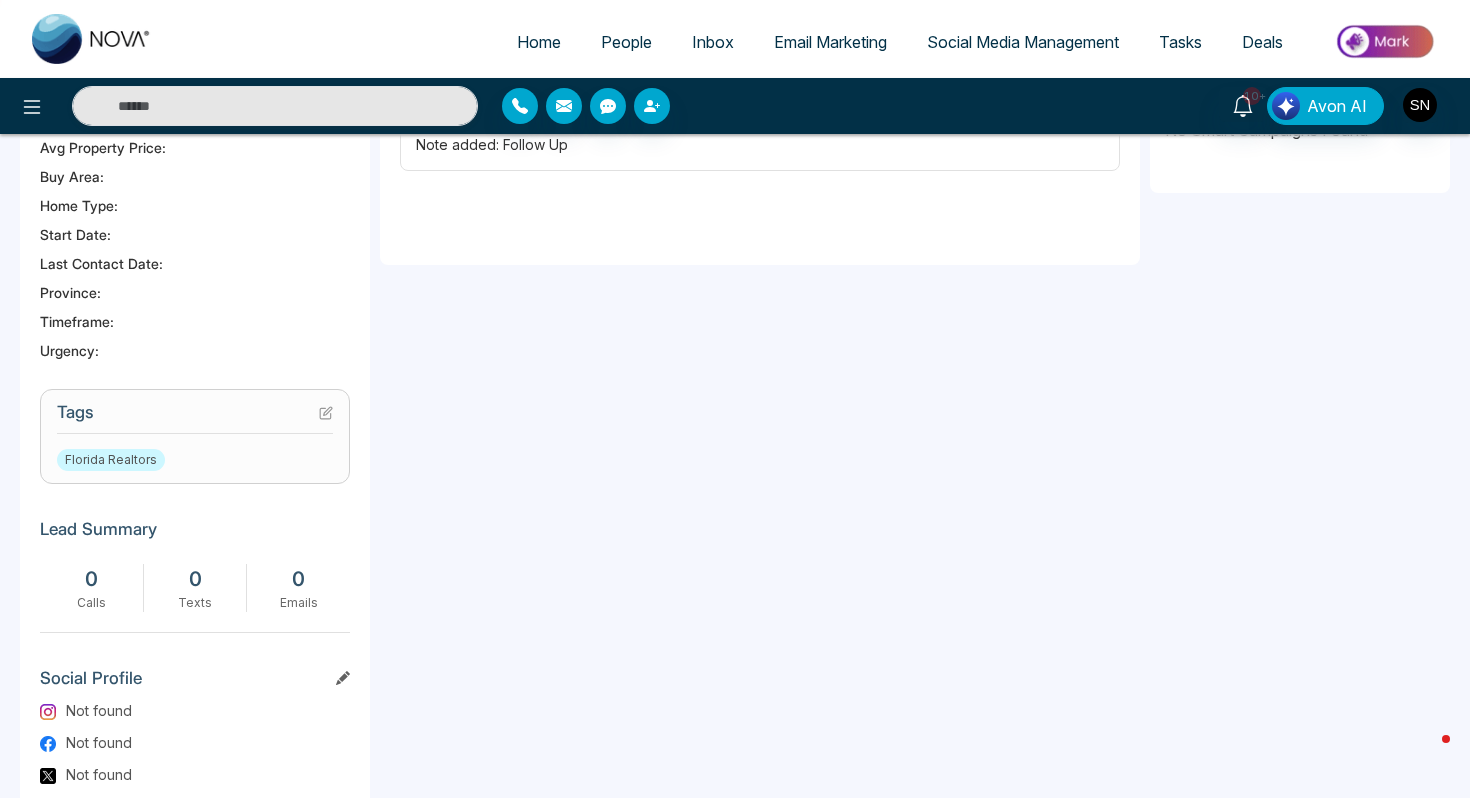 click on "Tags [STATE] Realtors" at bounding box center (195, 436) 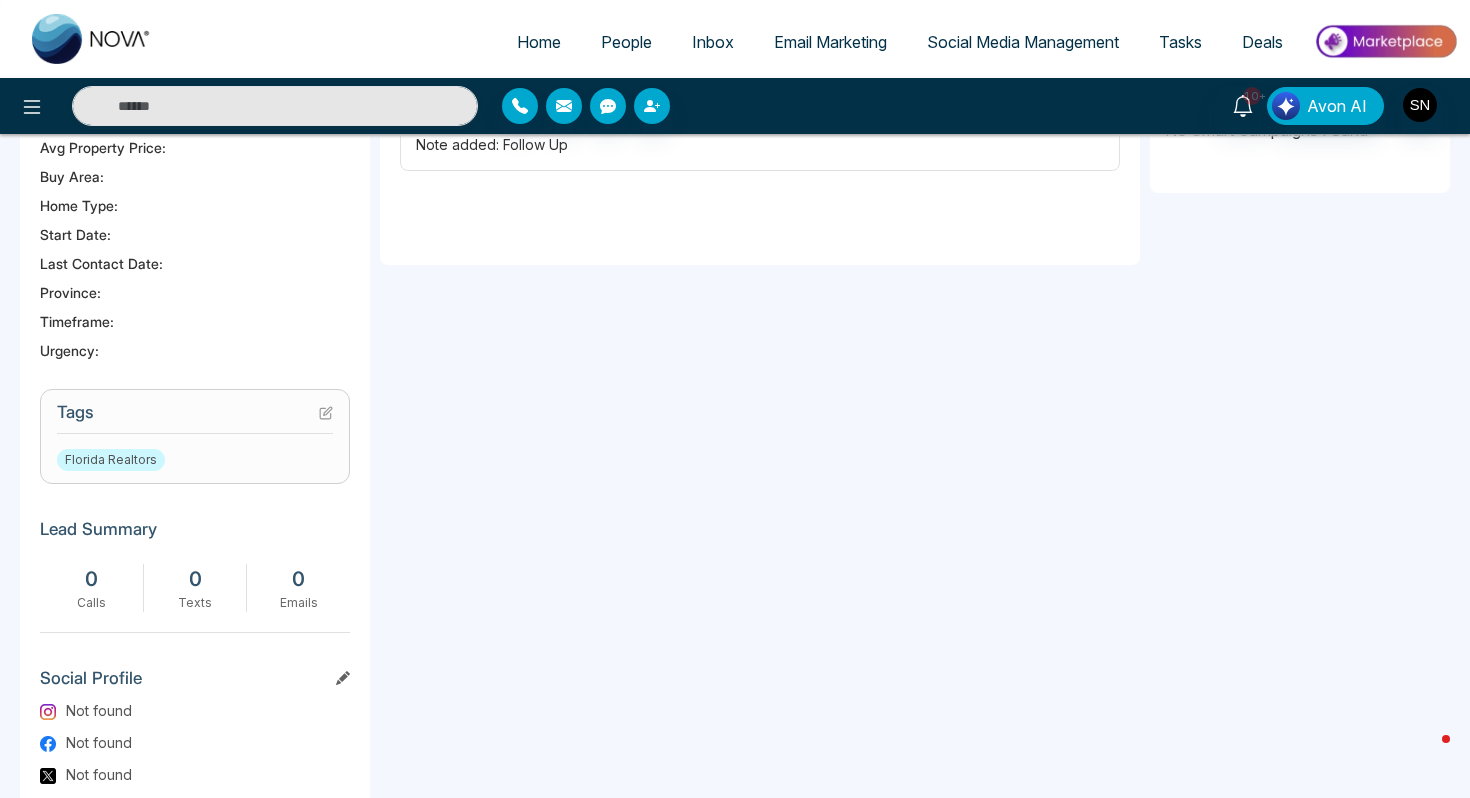 click on "Tags [STATE] Realtors" at bounding box center (195, 436) 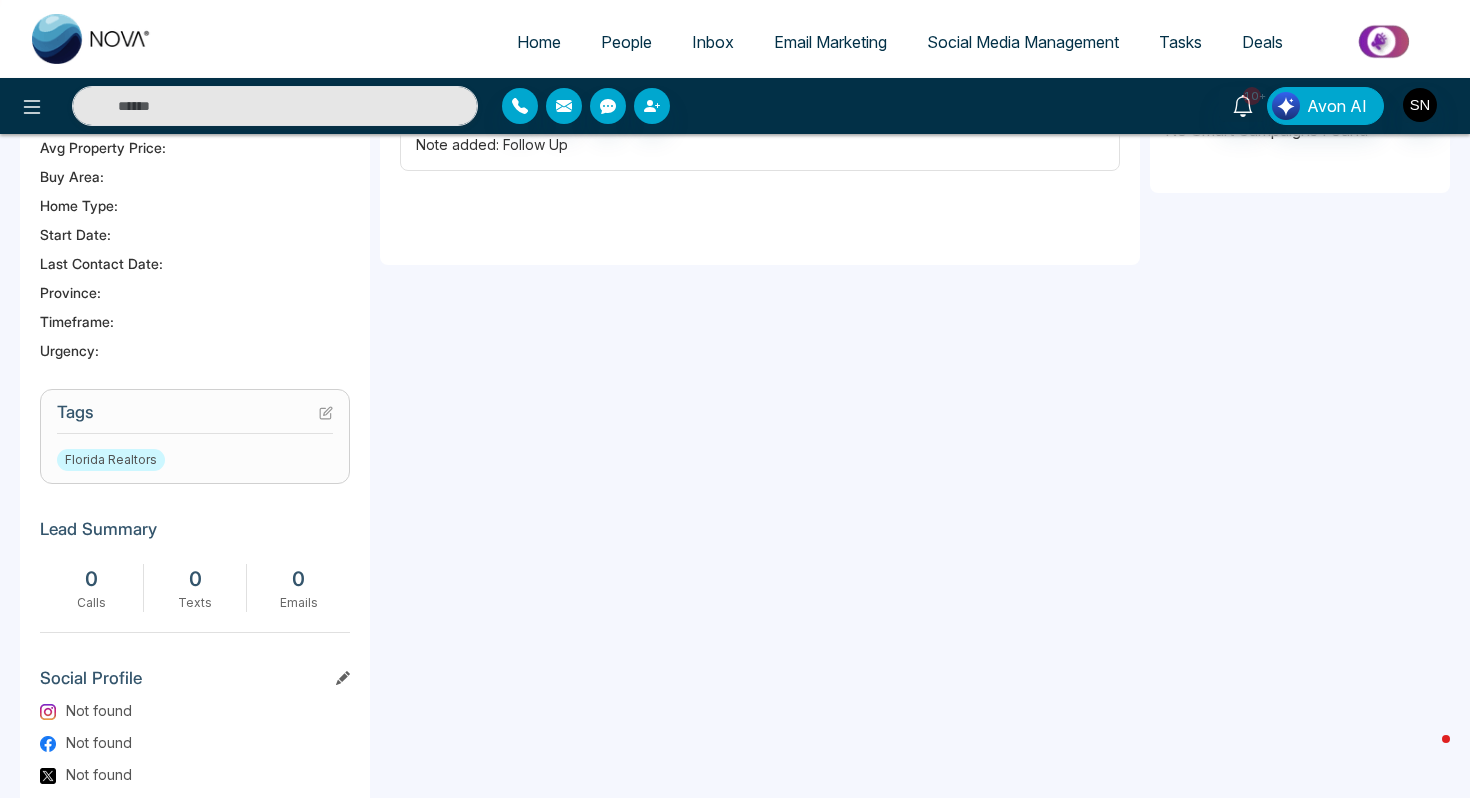 click 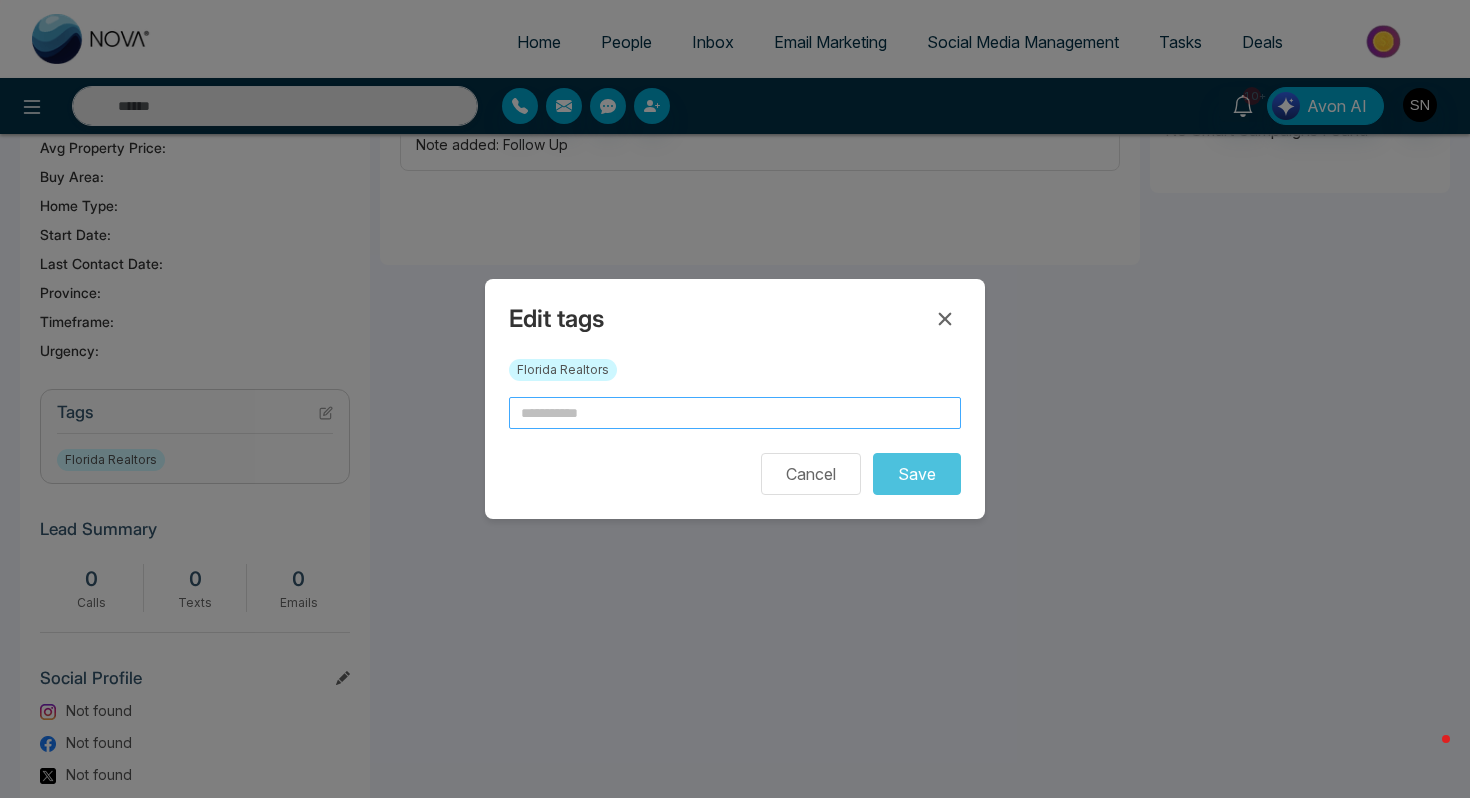click at bounding box center (735, 413) 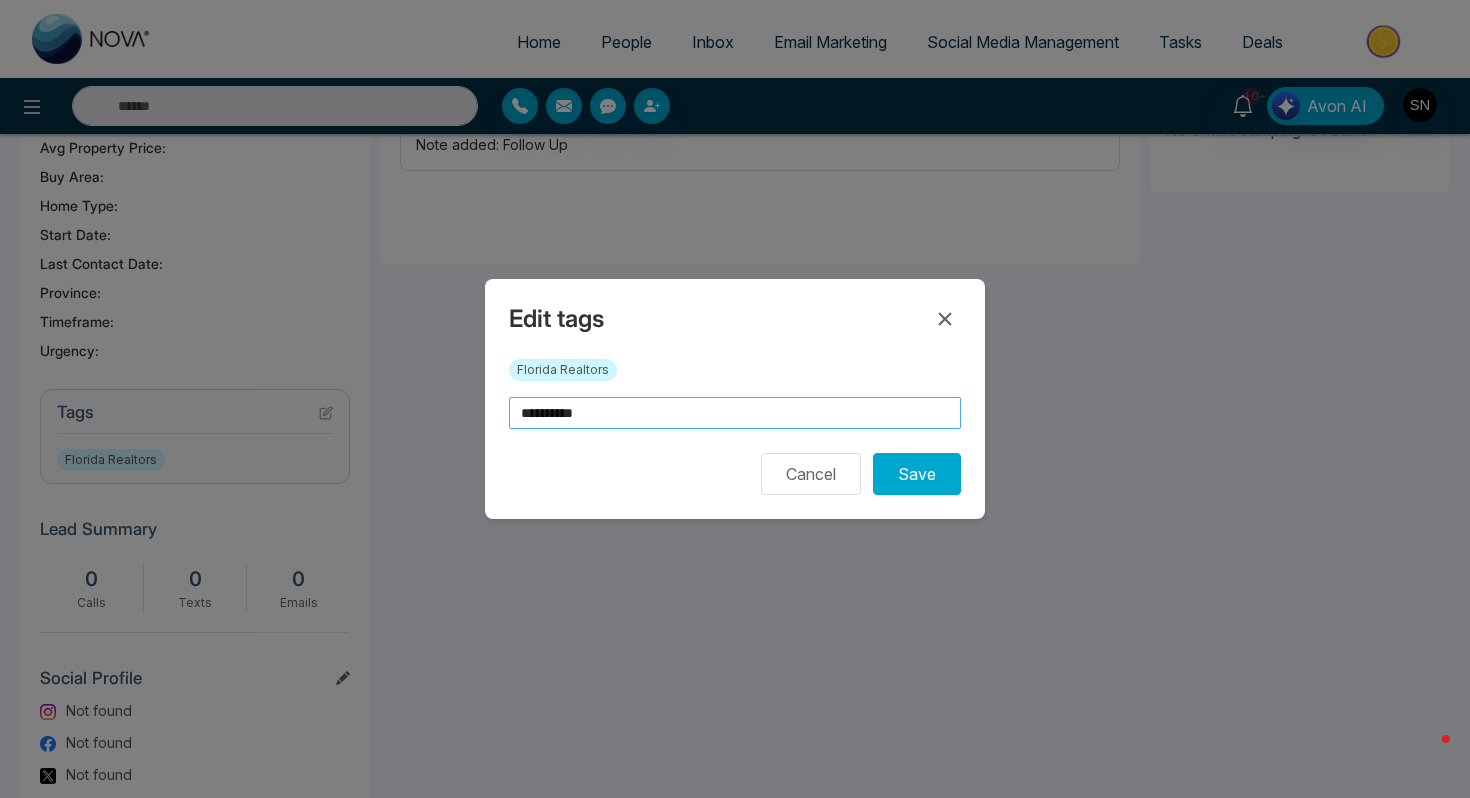 click on "**********" at bounding box center [735, 413] 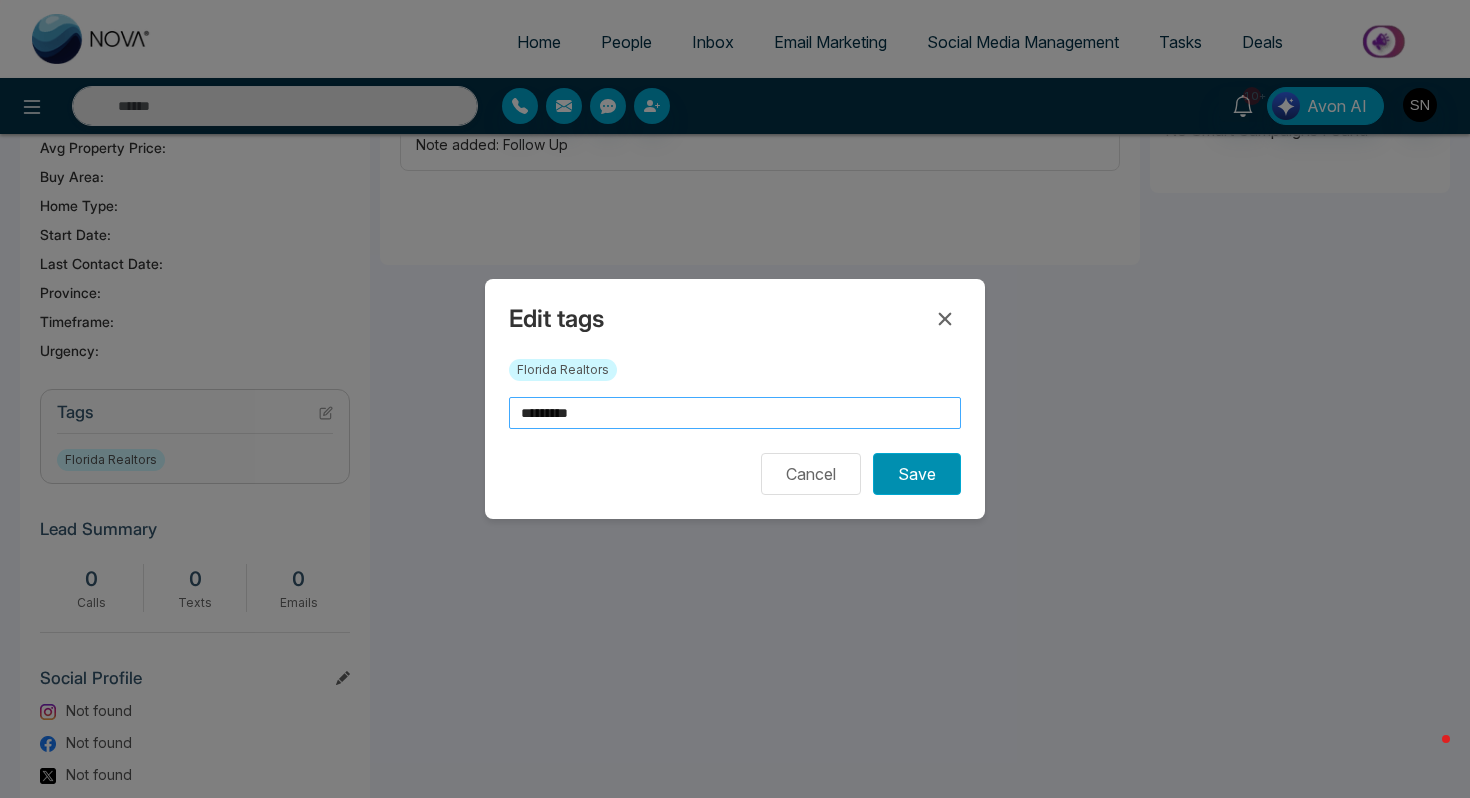 type on "*********" 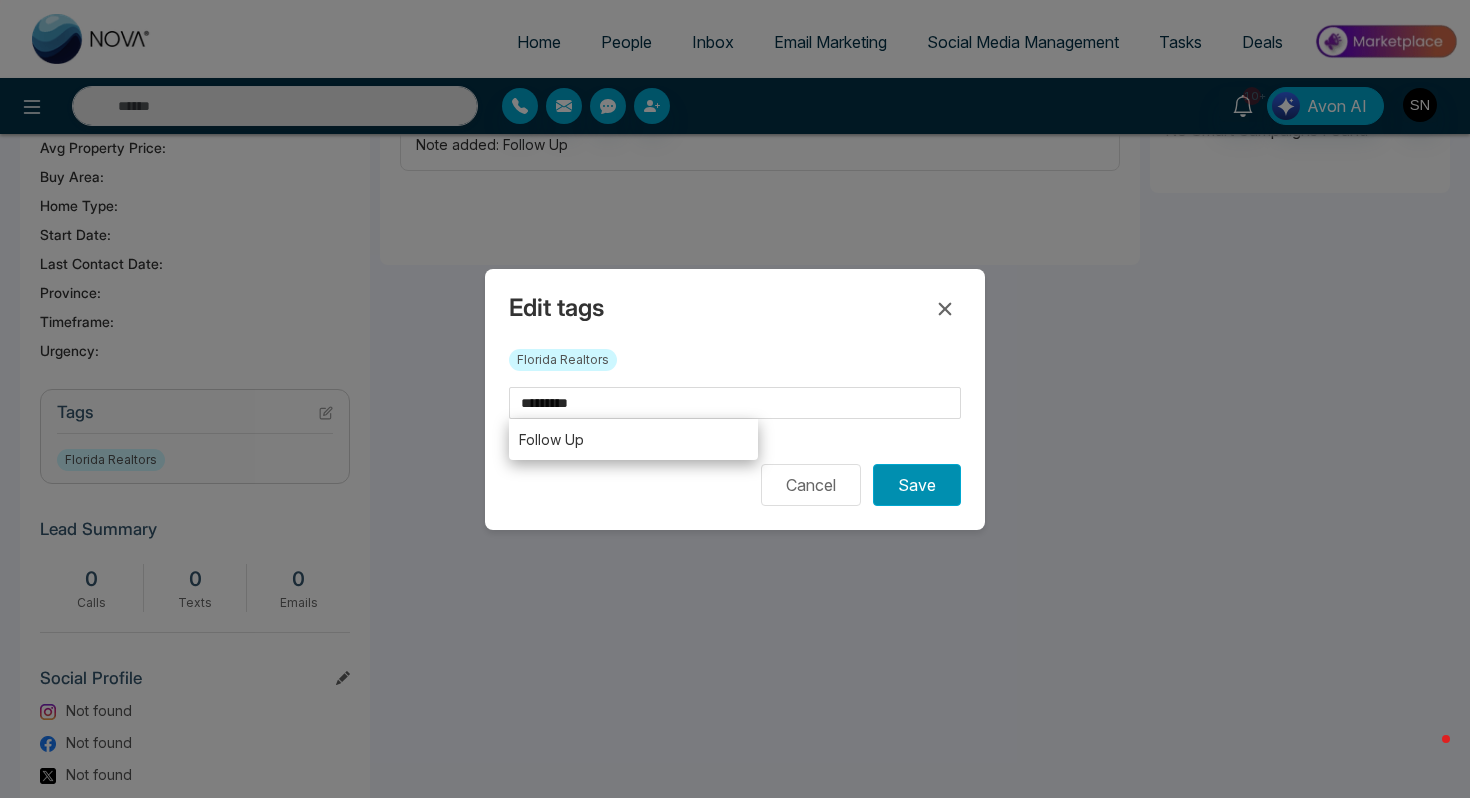 click on "Save" at bounding box center [917, 485] 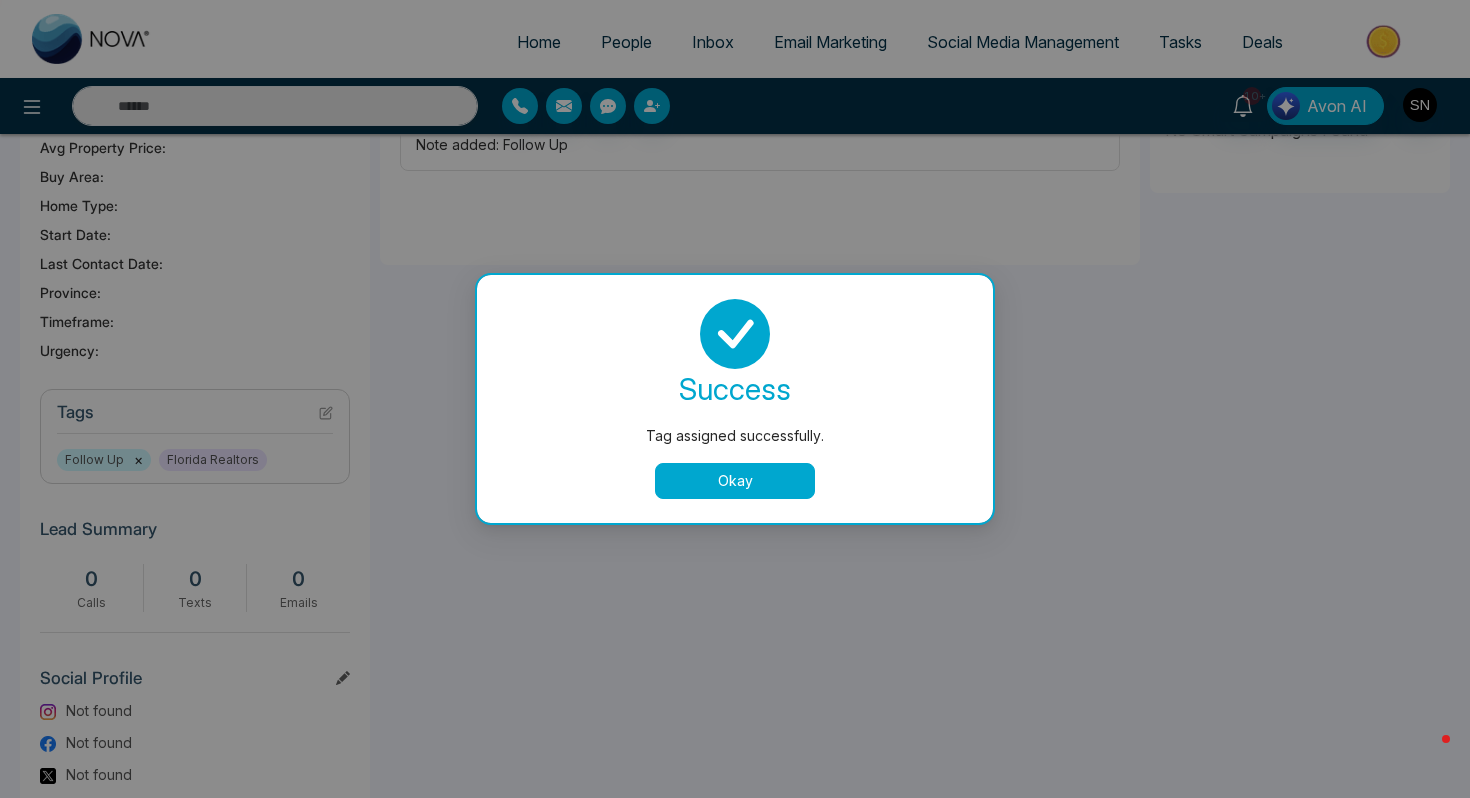 click on "success Tag assigned successfully.   Okay" at bounding box center (735, 399) 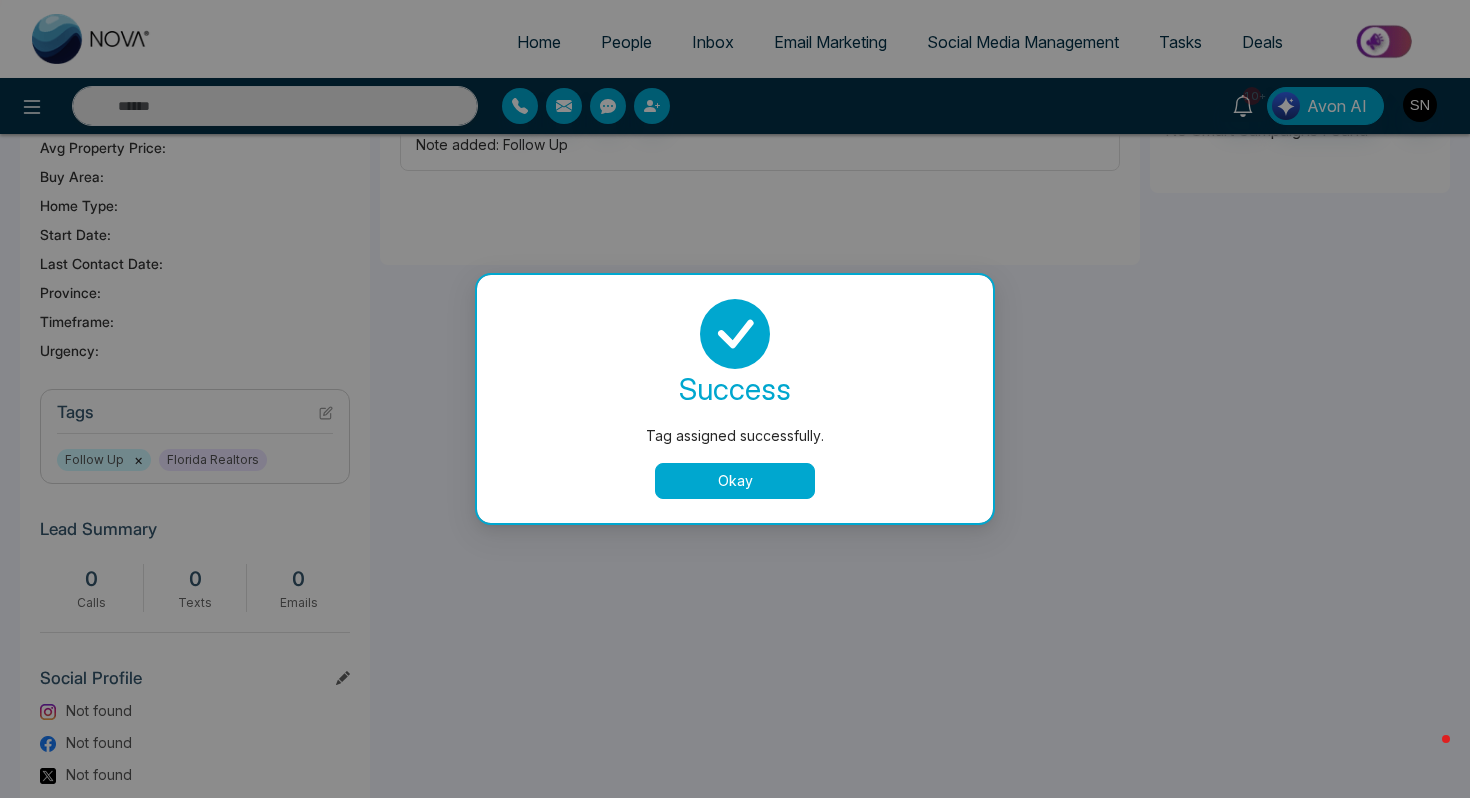 click on "Okay" at bounding box center [735, 481] 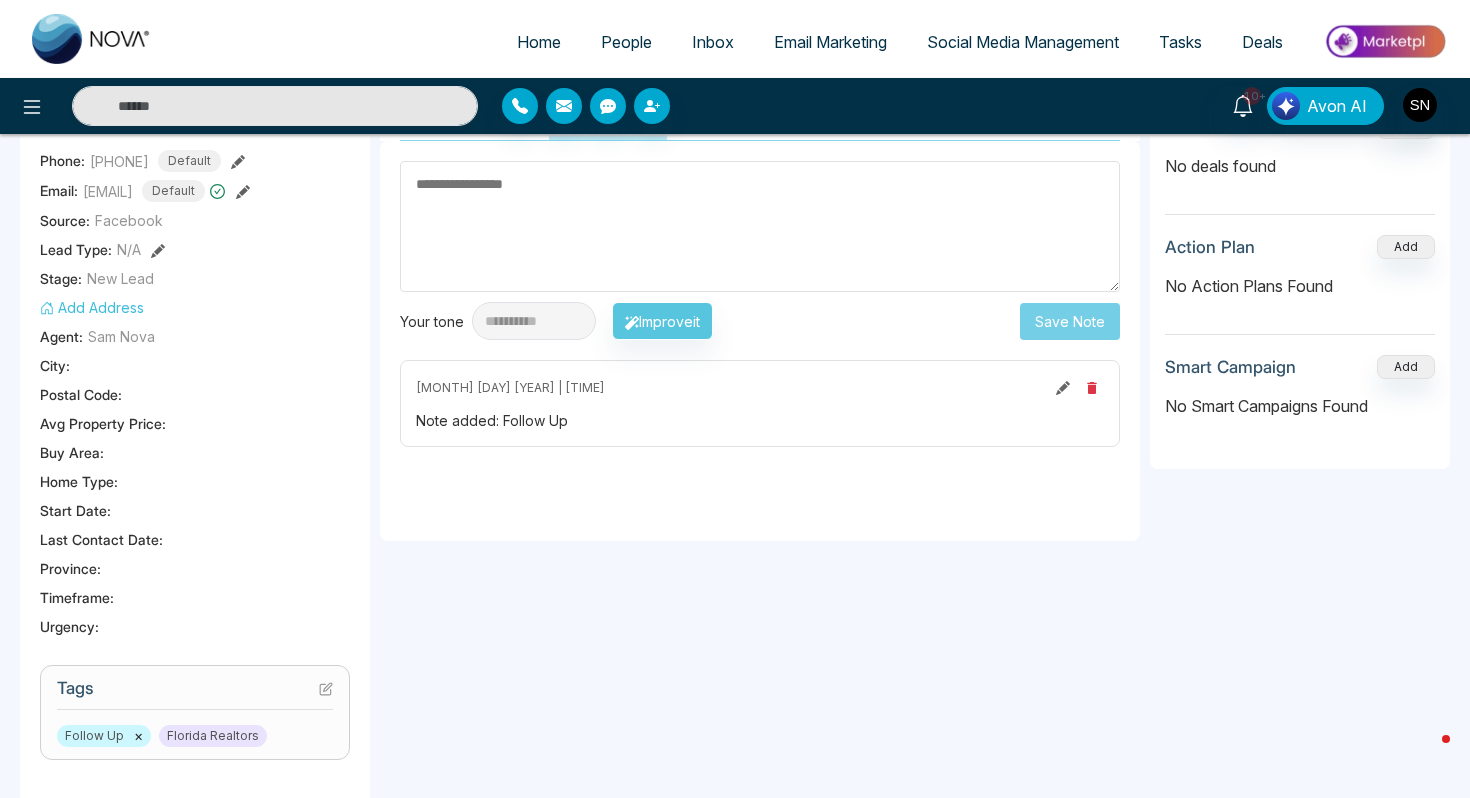 scroll, scrollTop: 0, scrollLeft: 0, axis: both 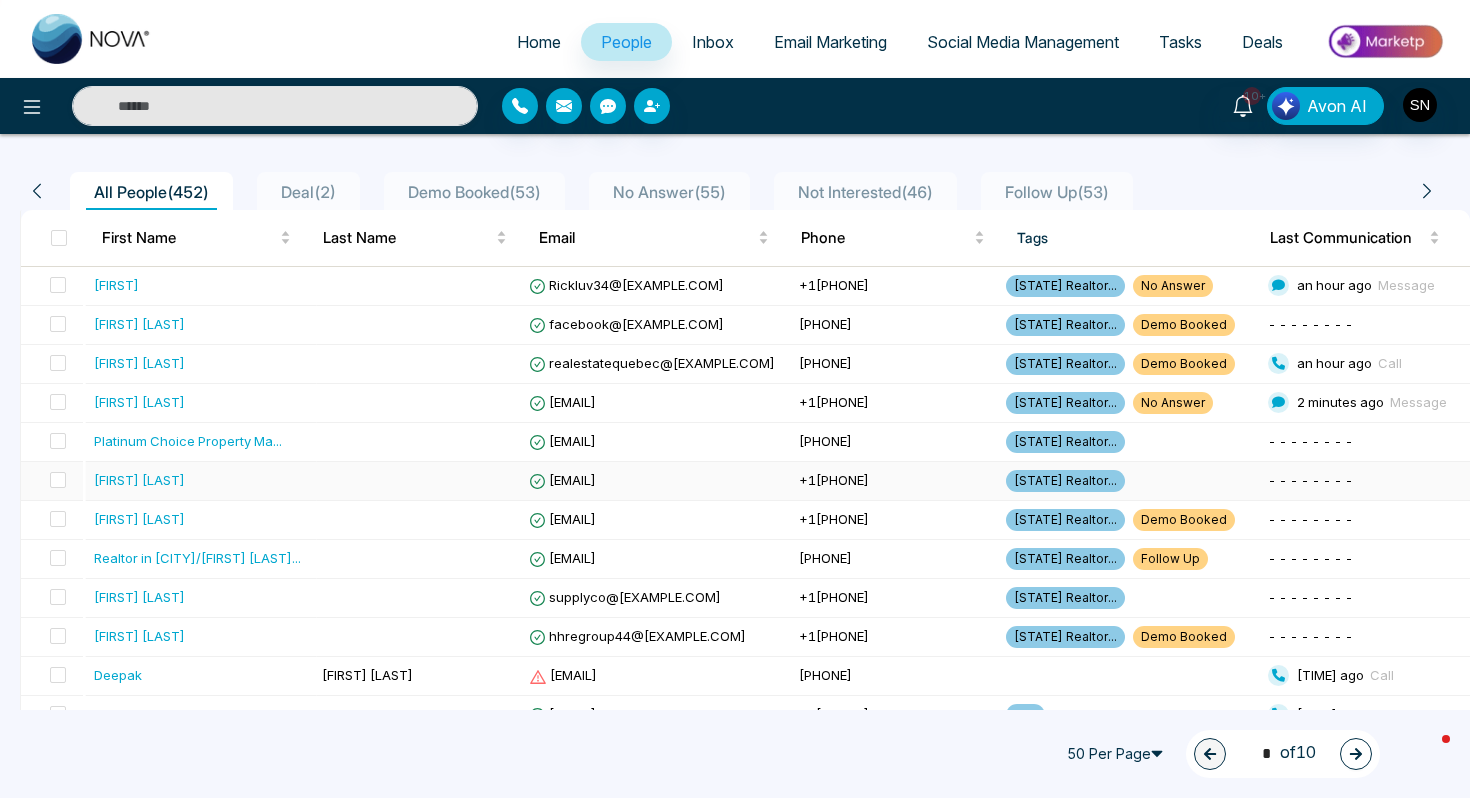 click at bounding box center (417, 481) 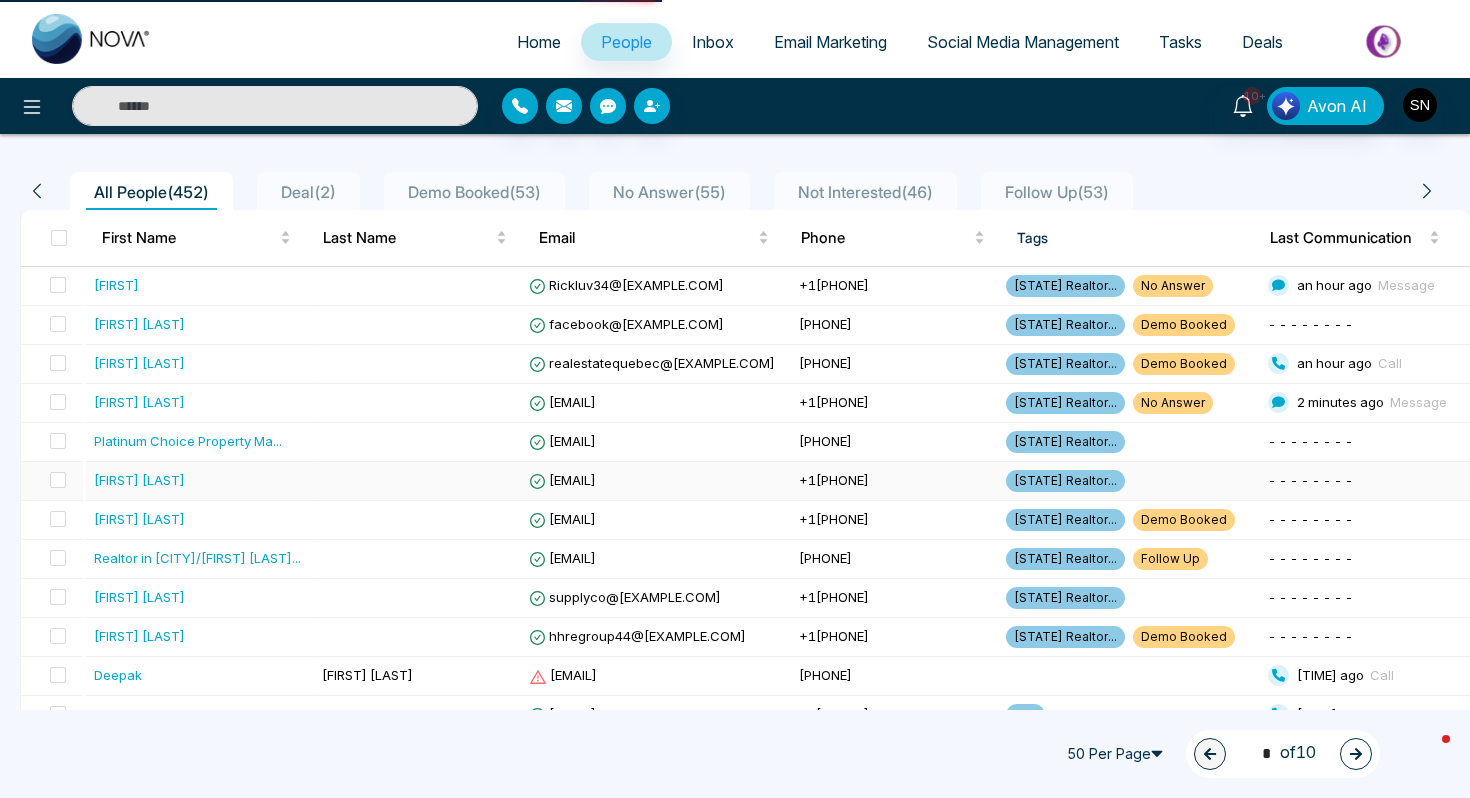 scroll, scrollTop: 0, scrollLeft: 0, axis: both 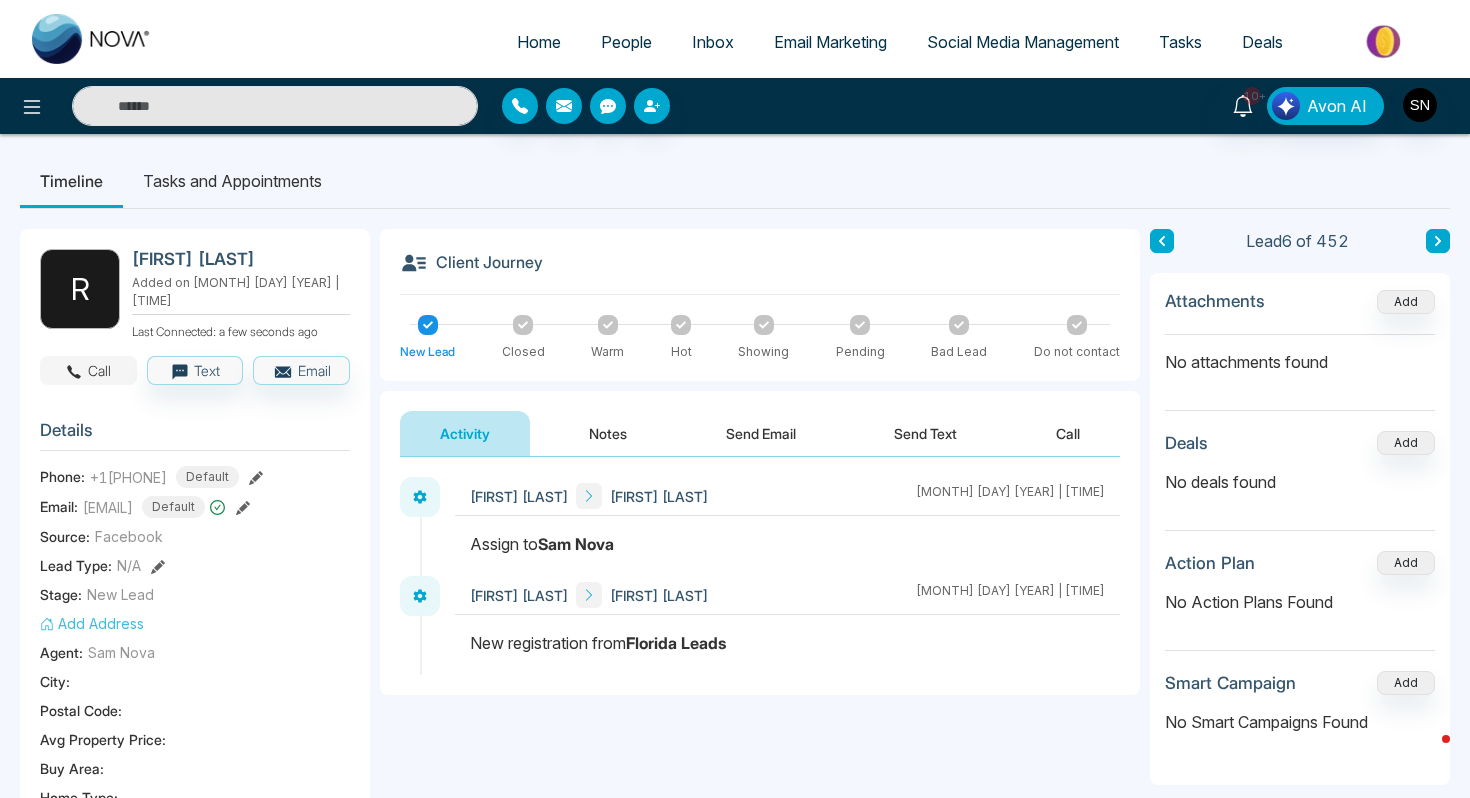 click 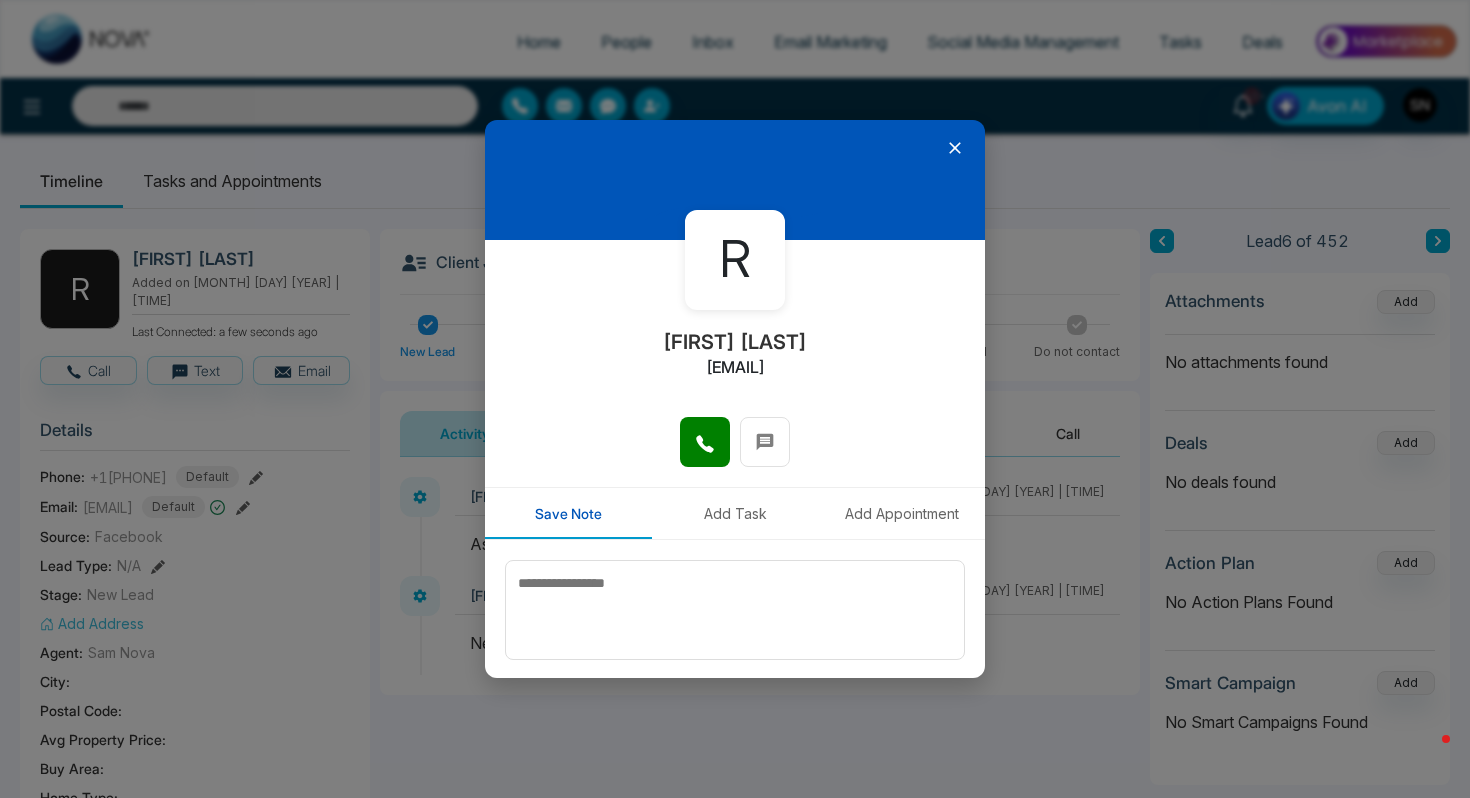click at bounding box center [735, 452] 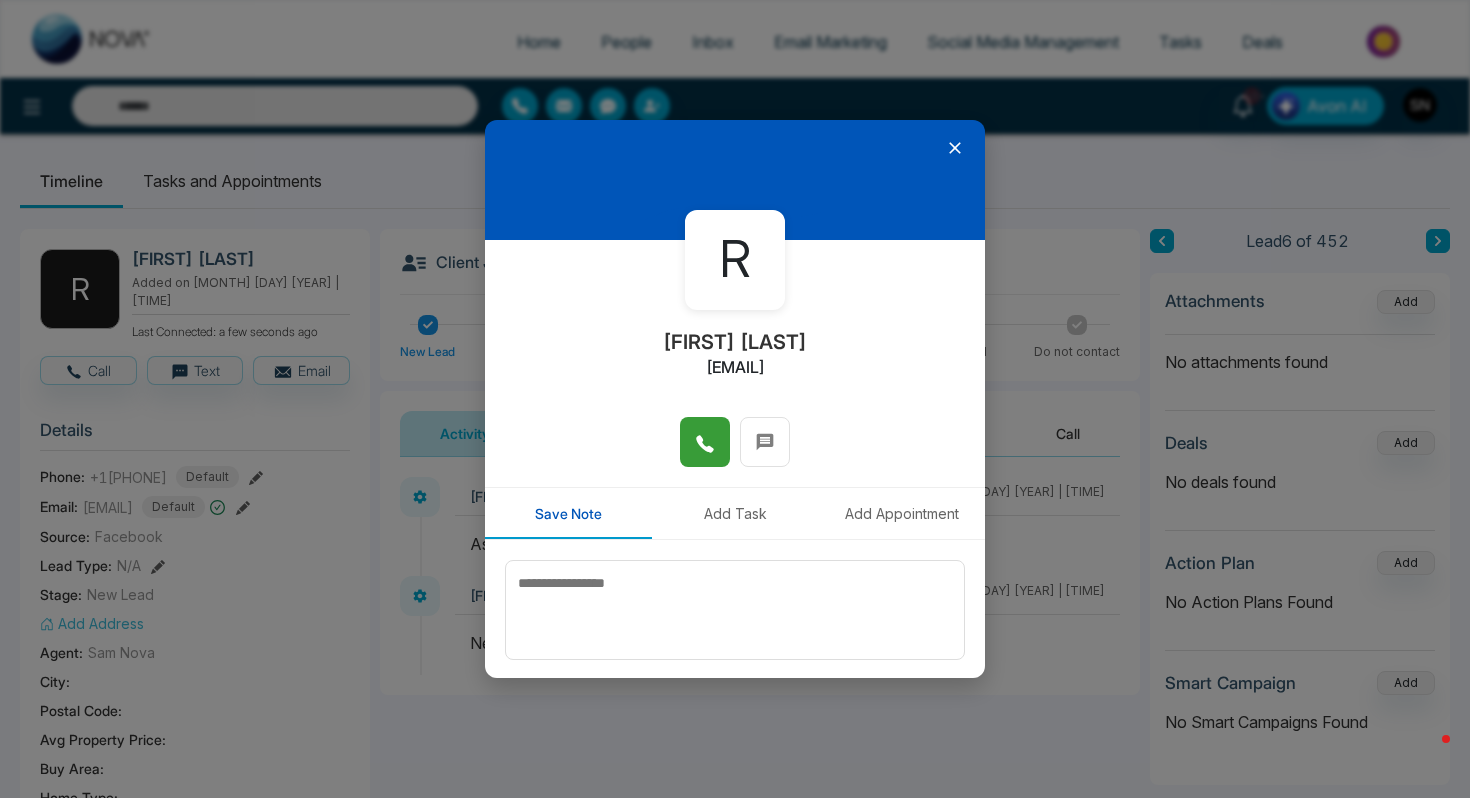 click 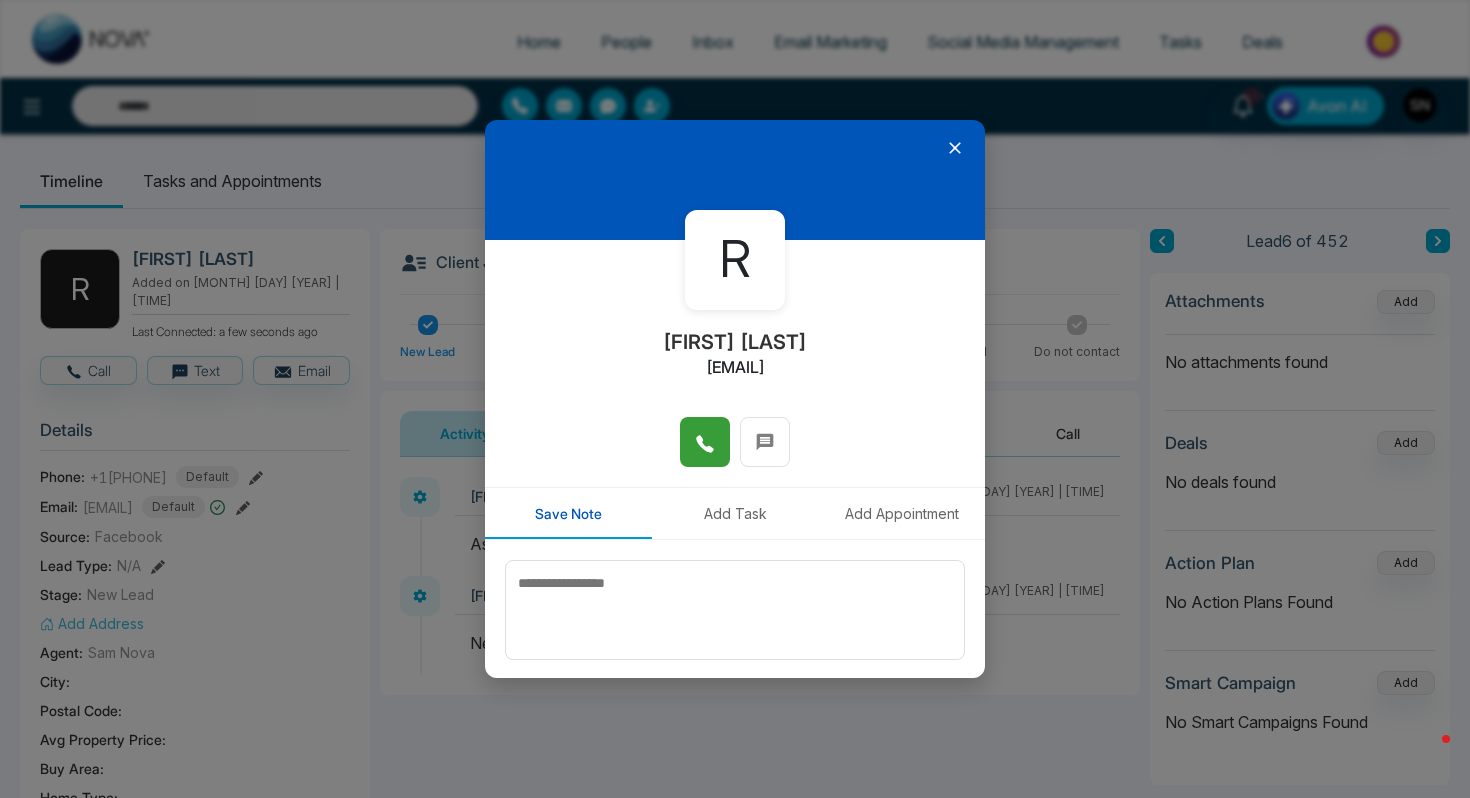click at bounding box center [705, 442] 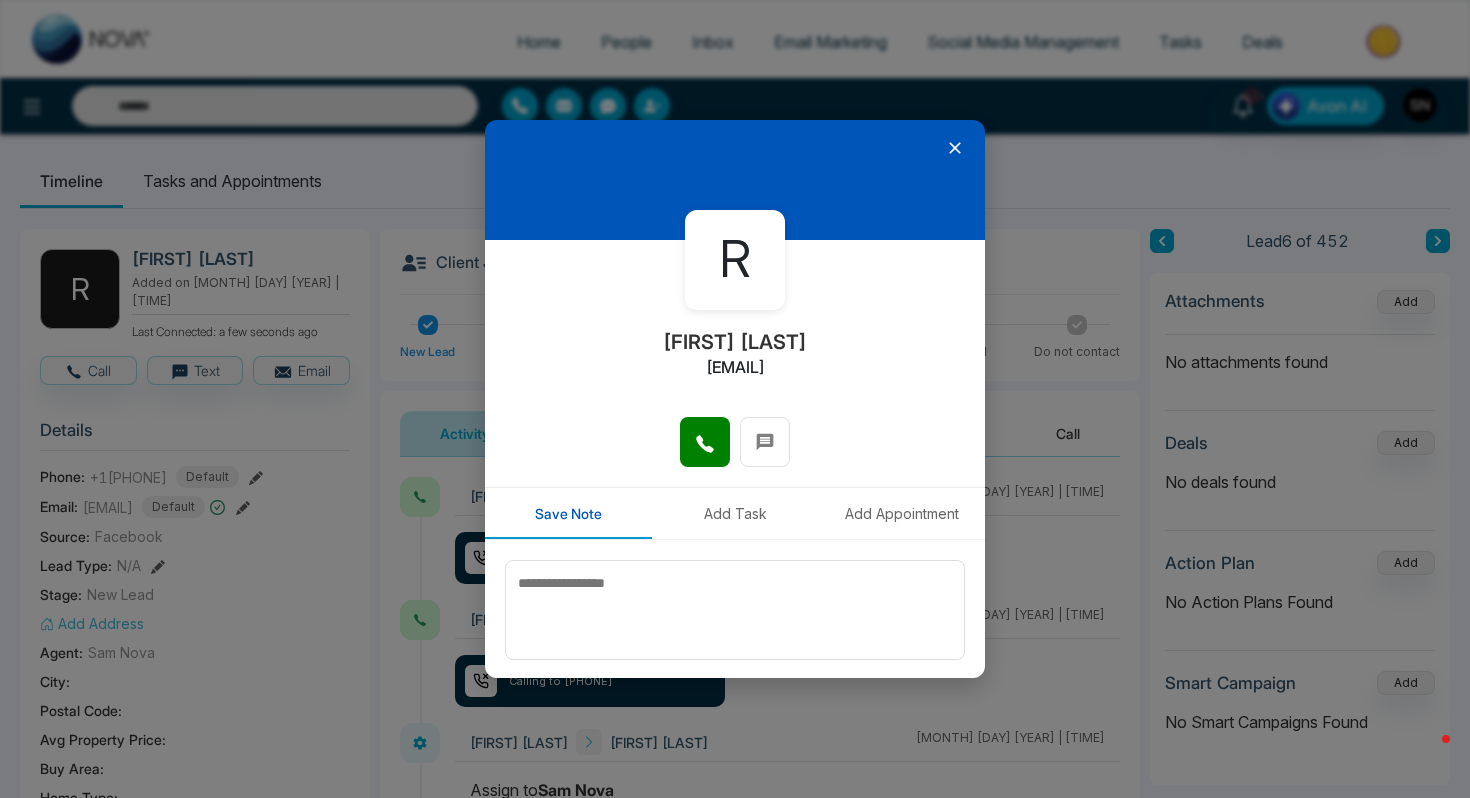 click 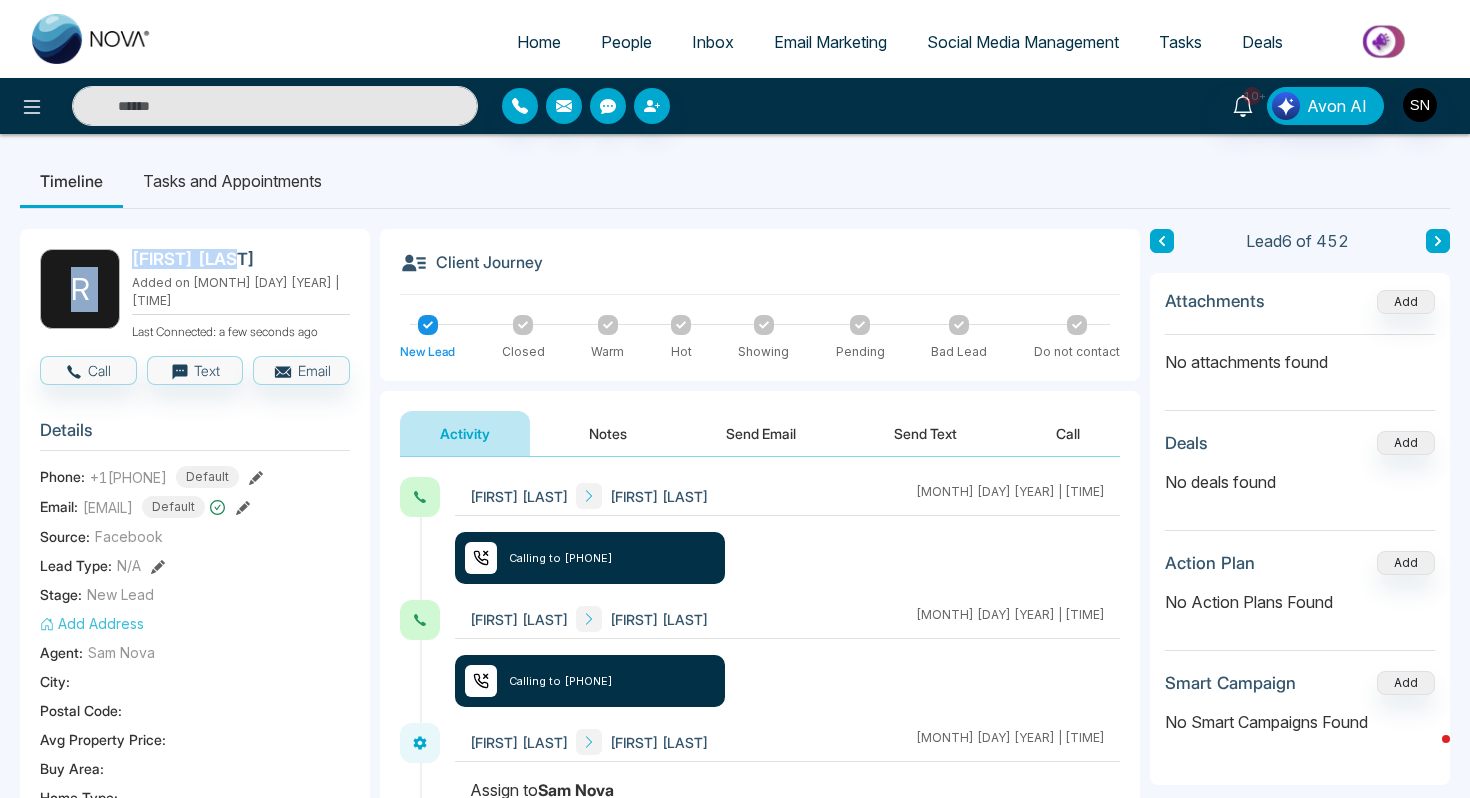 drag, startPoint x: 124, startPoint y: 258, endPoint x: 250, endPoint y: 259, distance: 126.00397 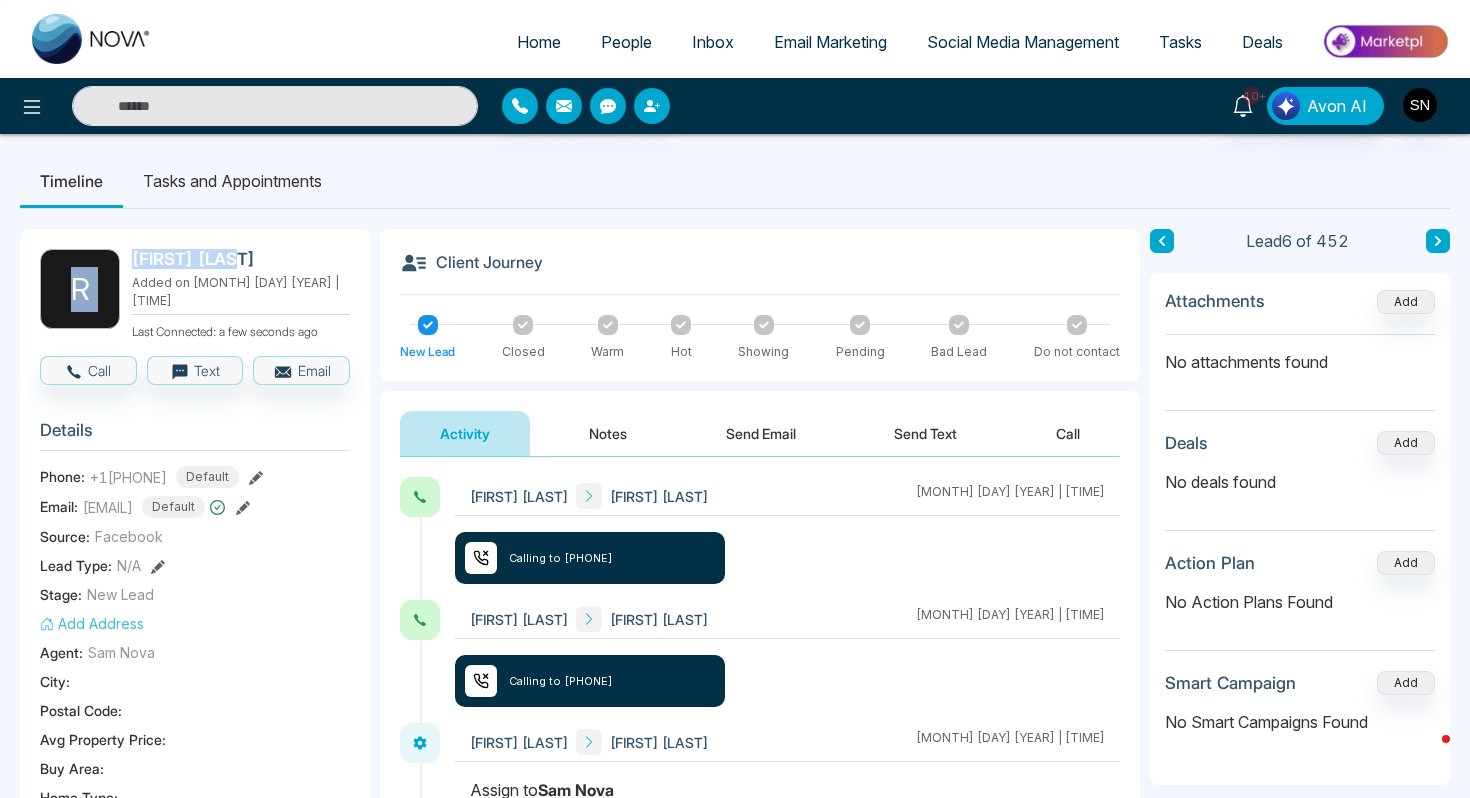 click on "Lead Name : [FIRST] [LAST] Added on August 4 2025 | 2:54 PM Last Connected: a few seconds ago" at bounding box center (195, 295) 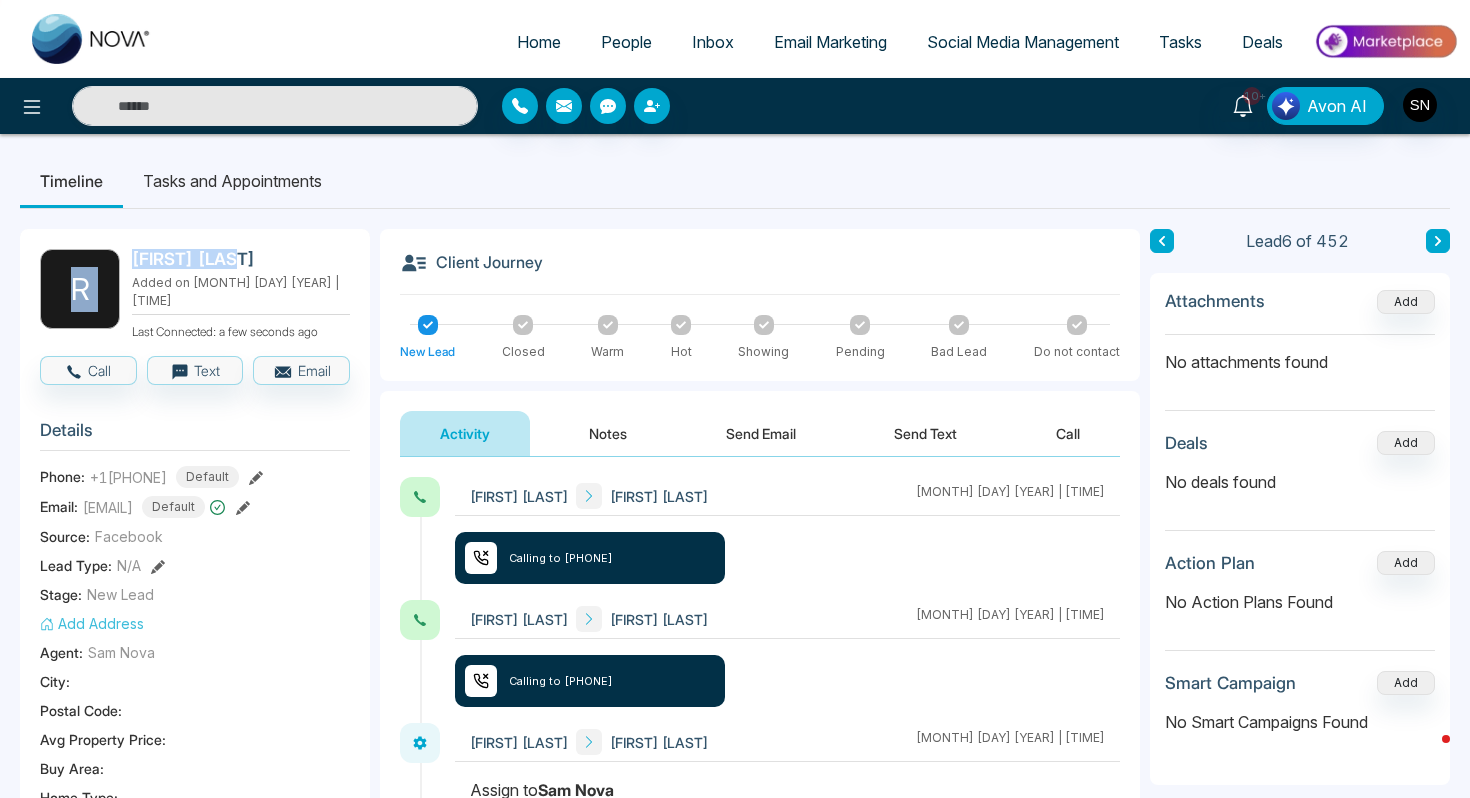 click on "[FIRST] [LAST]" at bounding box center [237, 259] 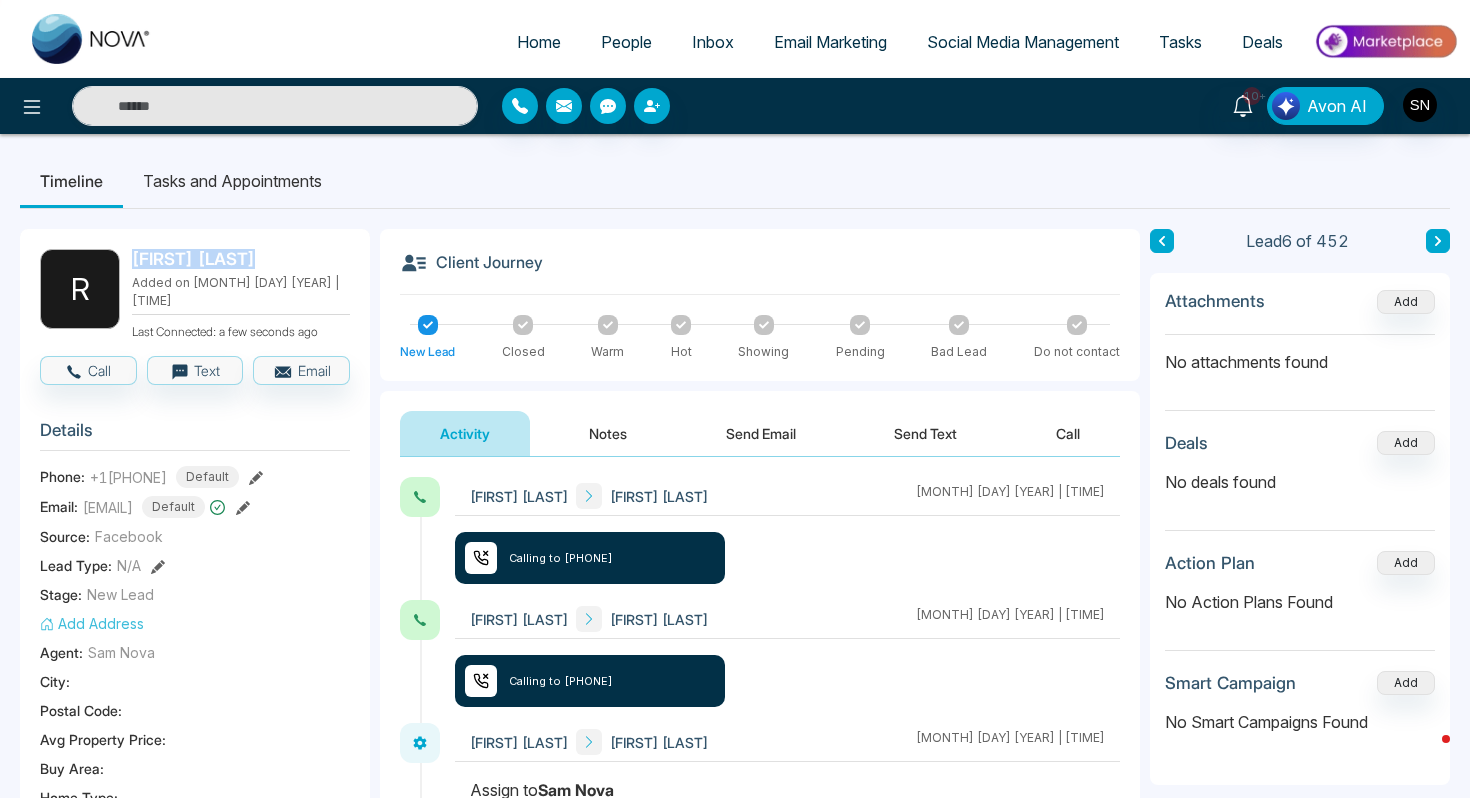 drag, startPoint x: 250, startPoint y: 259, endPoint x: 165, endPoint y: 258, distance: 85.00588 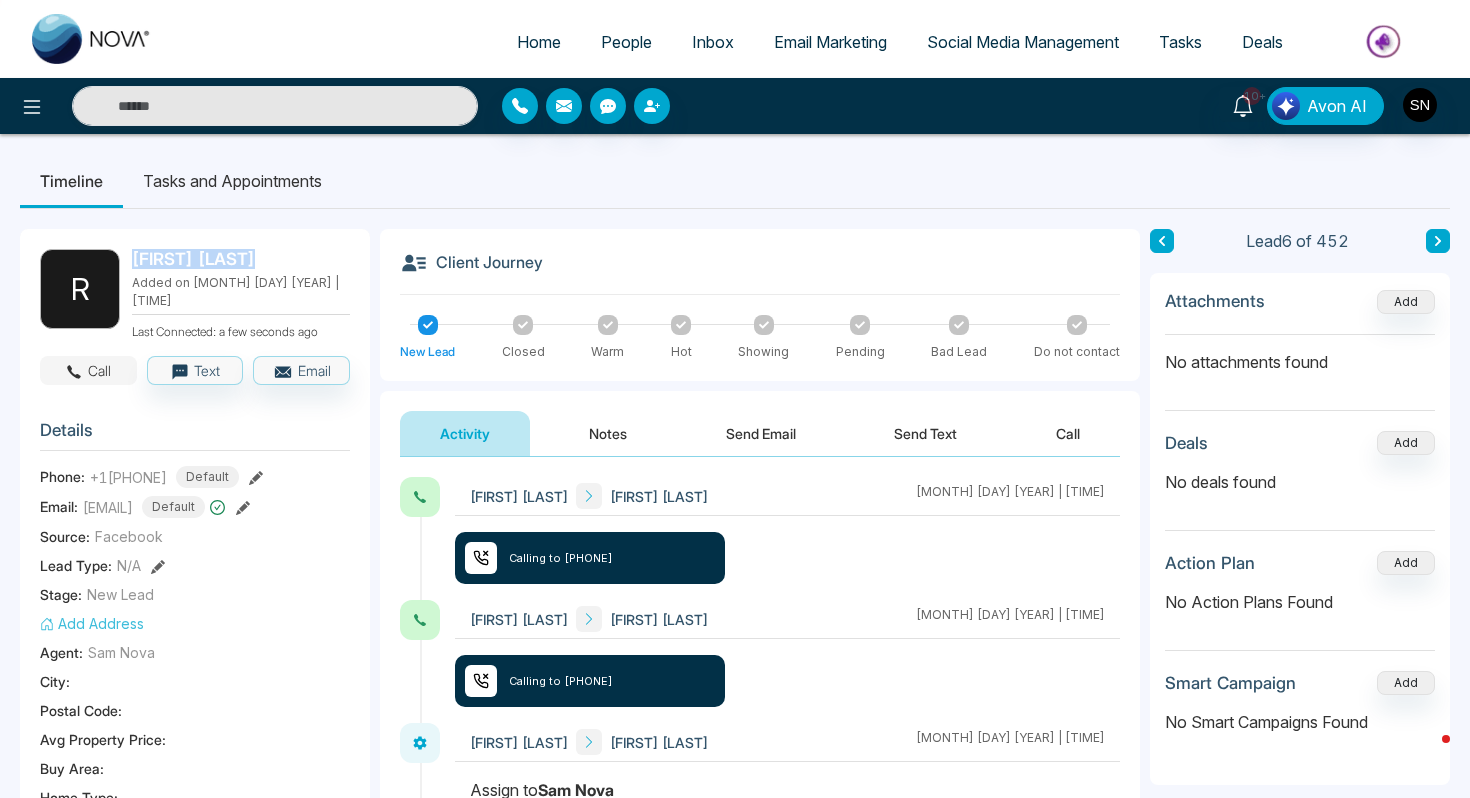 click on "Call" at bounding box center (88, 370) 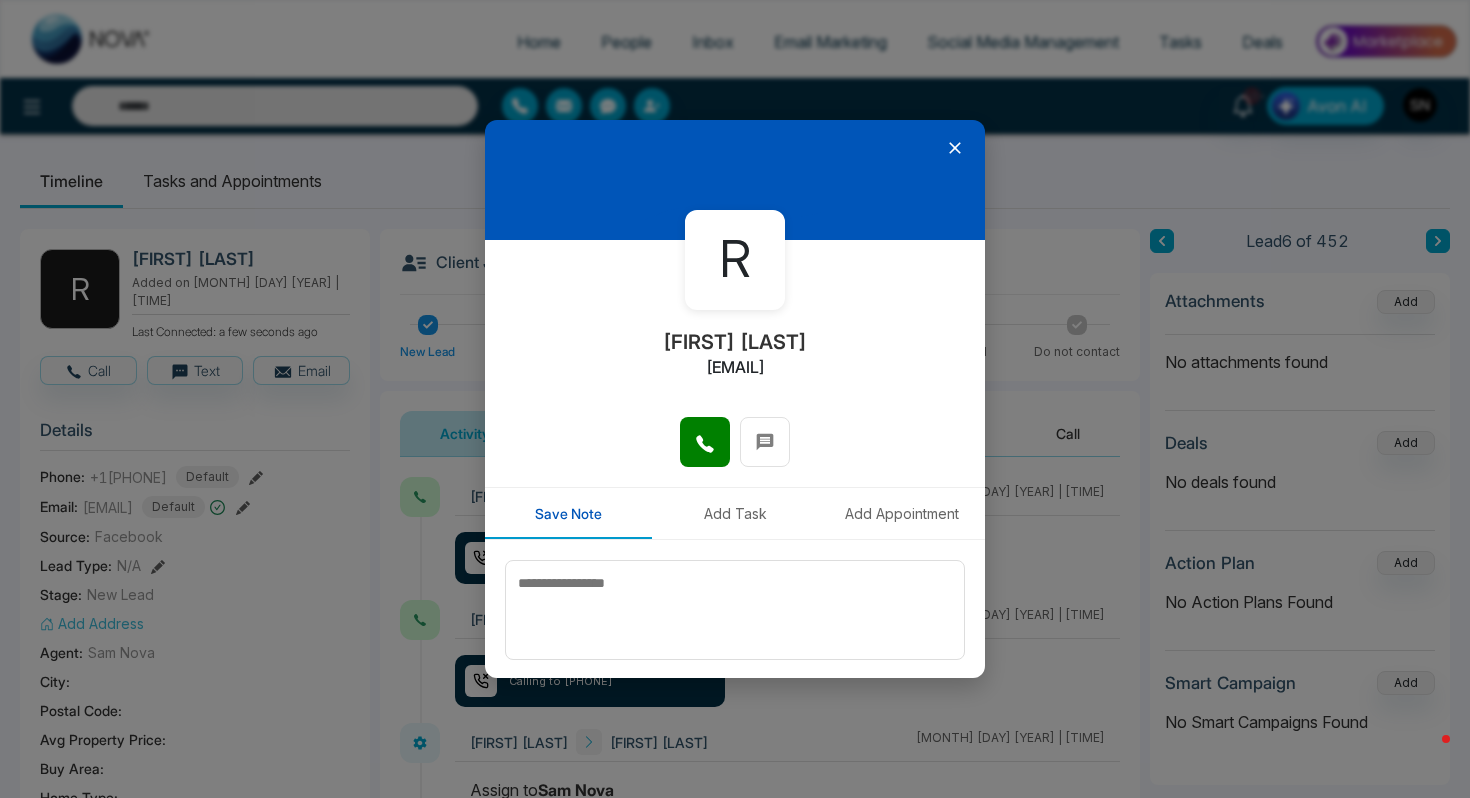 click at bounding box center [735, 180] 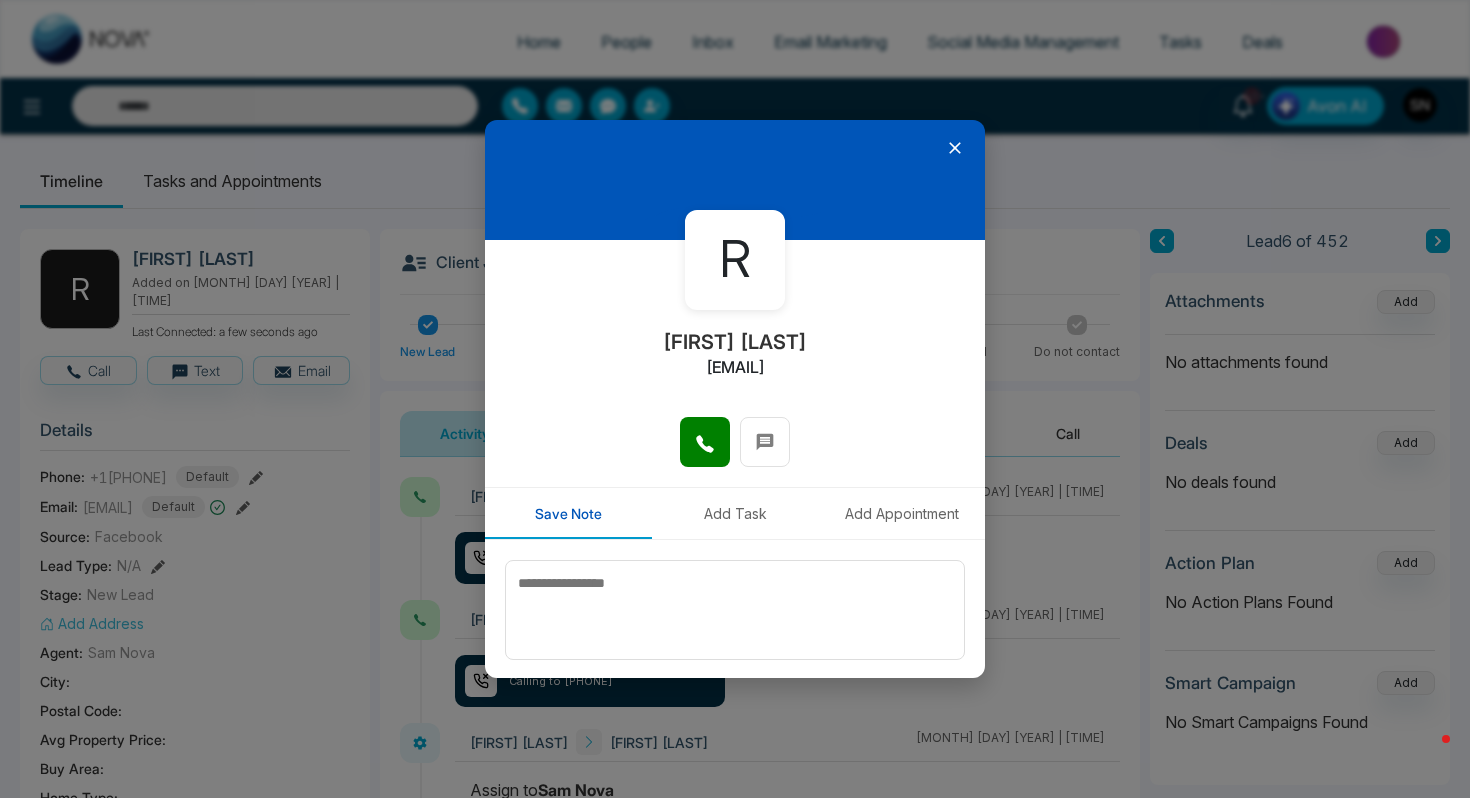 click 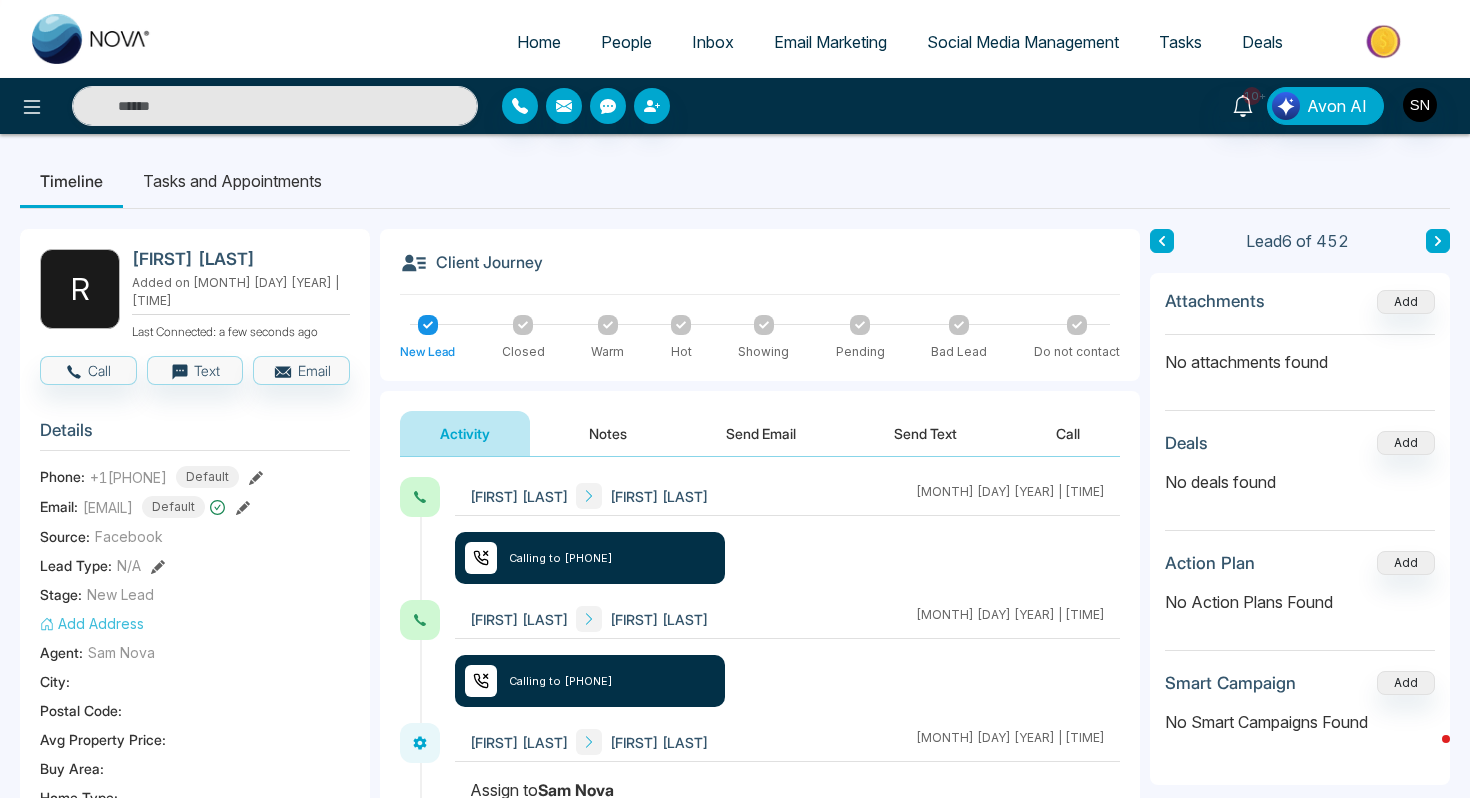 click on "[FIRST] [LAST] Added on   [MONTH] [DAY] [YEAR] | [TIME] Last Connected:   a few seconds ago   Call   Text   Email Details Phone: [PHONE] Default Email: [EMAIL] Default Source: Facebook Lead Type: N/A Stage: New Lead Add Address Agent: [FIRST] [BRAND] City : Postal Code : Avg Property Price : Buy Area : Home Type : Start Date : Last Contact Date : Province : Timeframe : Urgency : Tags Florida Realtors   Lead Summary 0 Calls 0 Texts 0 Emails Social Profile   Not found Not found Not found Custom Lead Data Custom Fields   Client Journey New Lead Closed Warm Hot Showing Pending Bad Lead Do not contact Activity Notes Send Email Send Text Call [FIRST] [LAST] [MONTH] [DAY] [YEAR] | [TIME] Calling to [PHONE] [FIRST] [LAST] [MONTH] [DAY] [YEAR] | [TIME] Calling to [PHONE] [FIRST] [LAST] [MONTH] [DAY] [YEAR] | [TIME] [FIRST] [LAST] [MONTH] [DAY] [YEAR] | [TIME] [BRAND] : Email Generator Create Engaging Emails with Our AI Technology.    [BRAND] Email Generator Your tone ********" at bounding box center (735, 879) 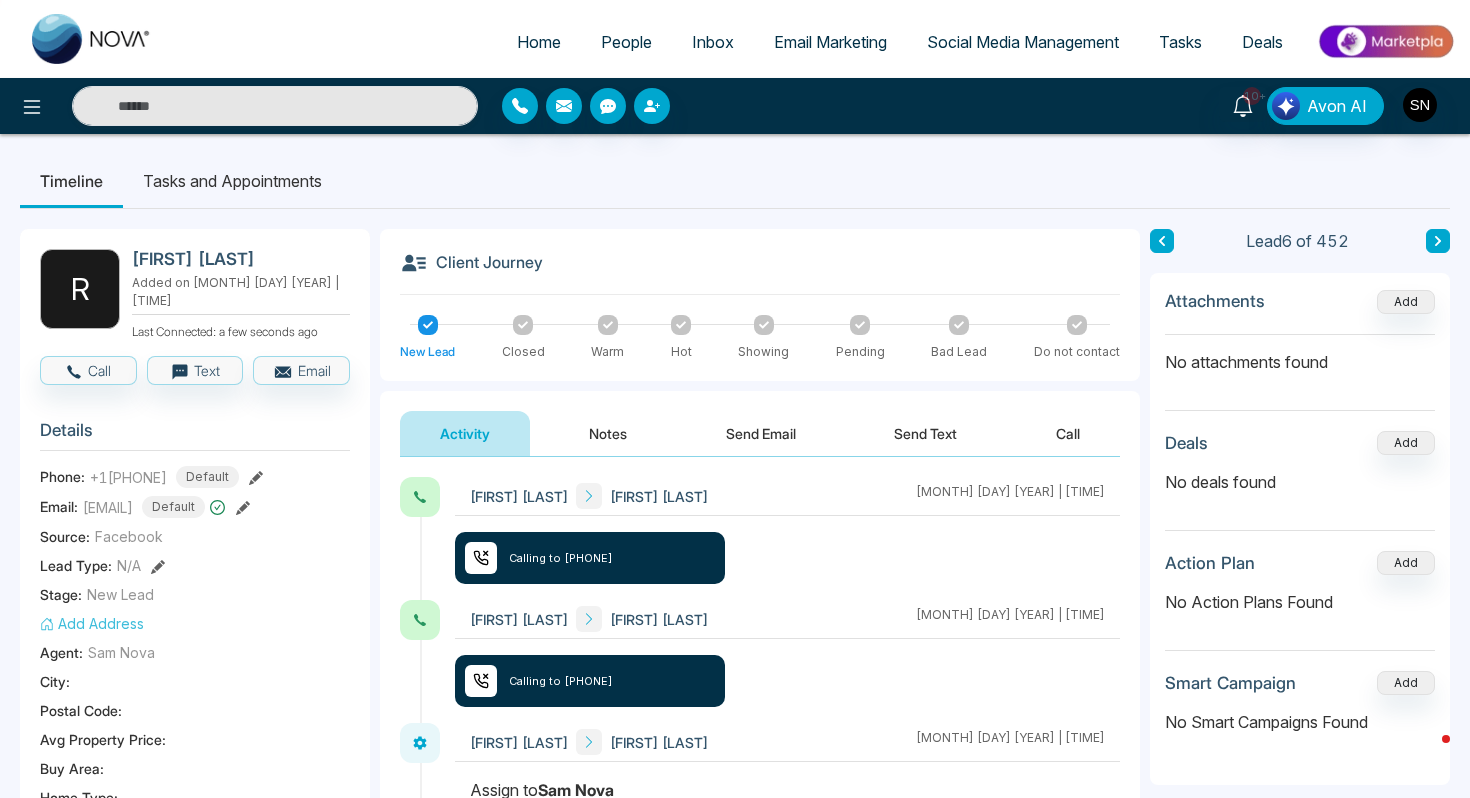 click 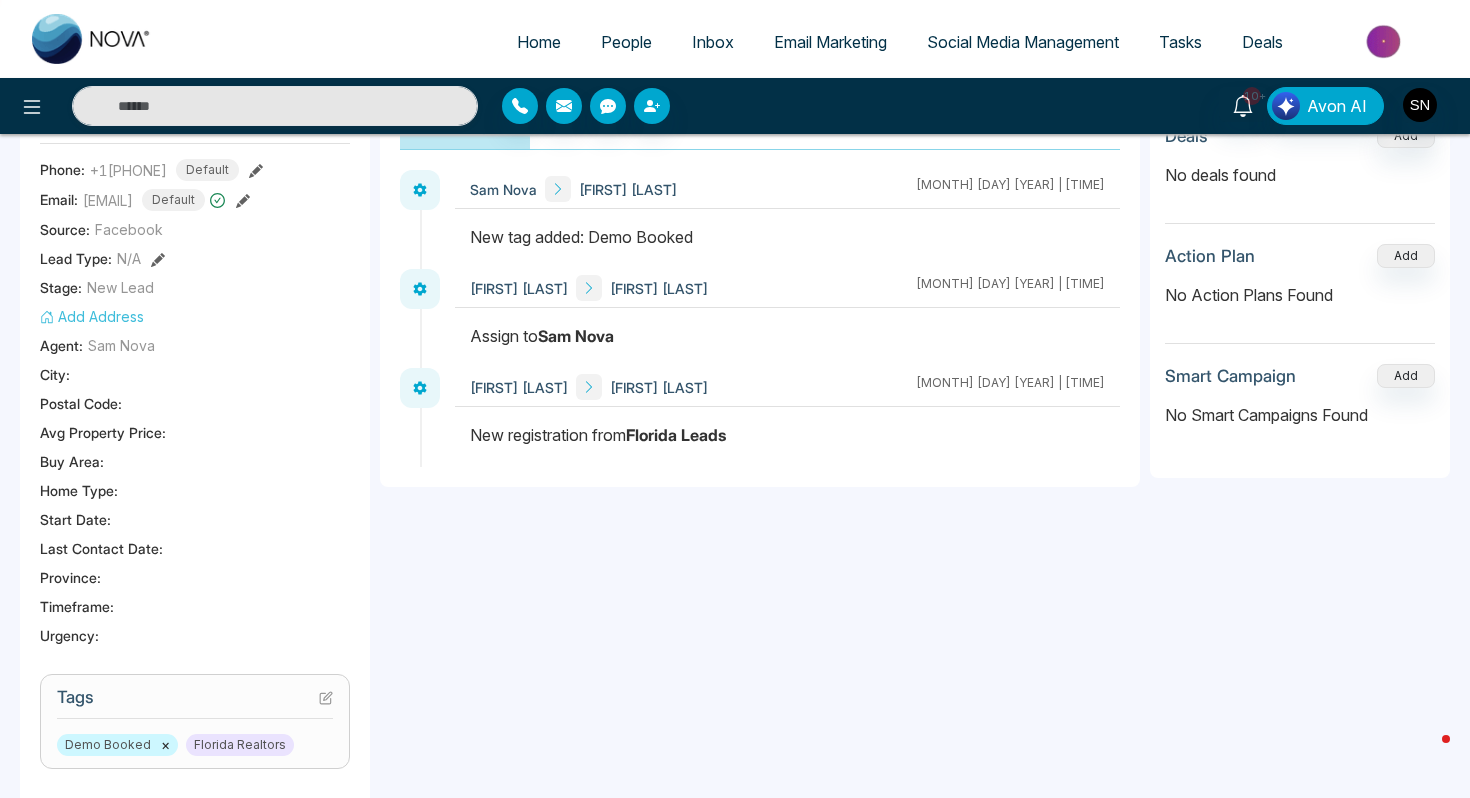 scroll, scrollTop: 308, scrollLeft: 0, axis: vertical 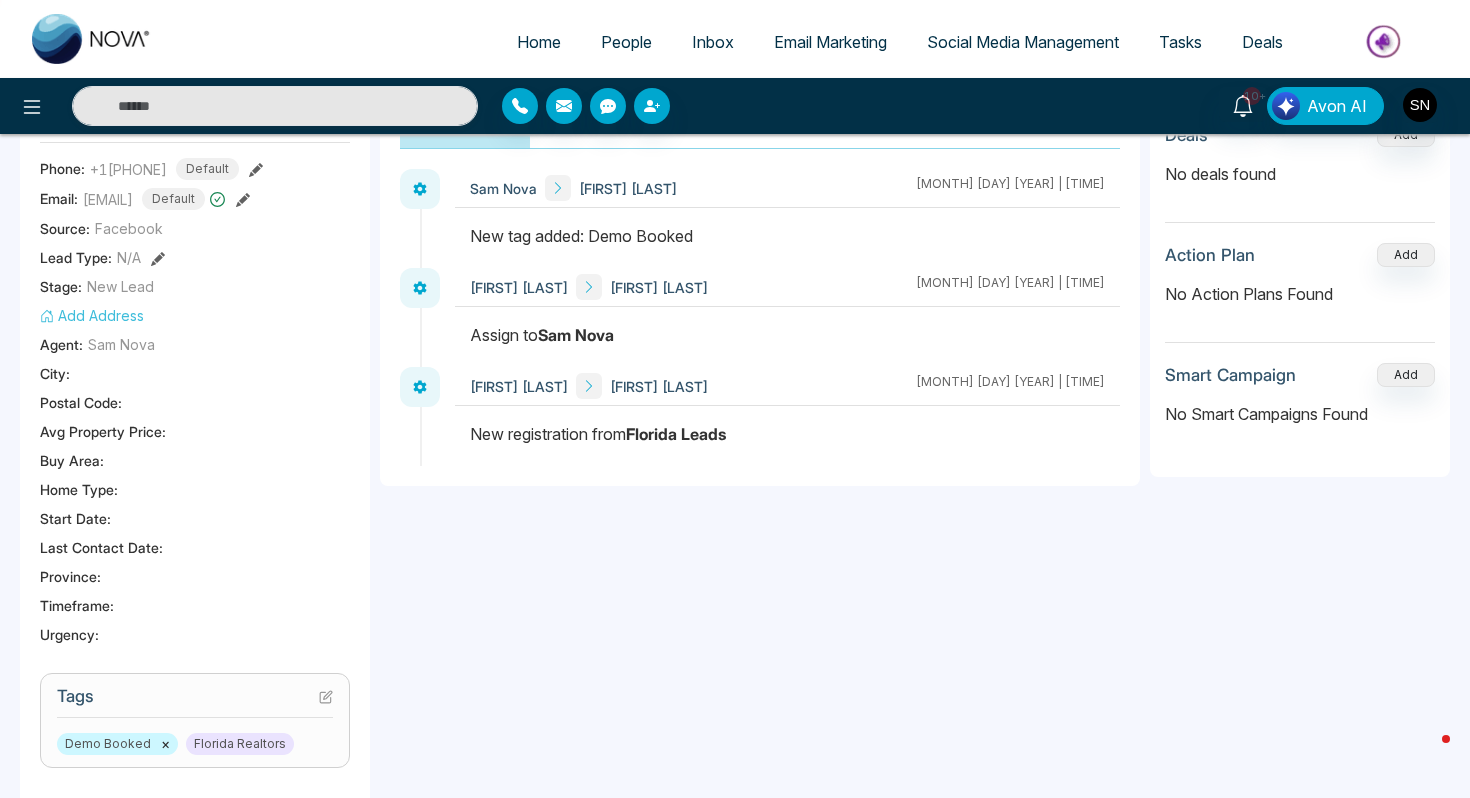 click on "People" at bounding box center (626, 42) 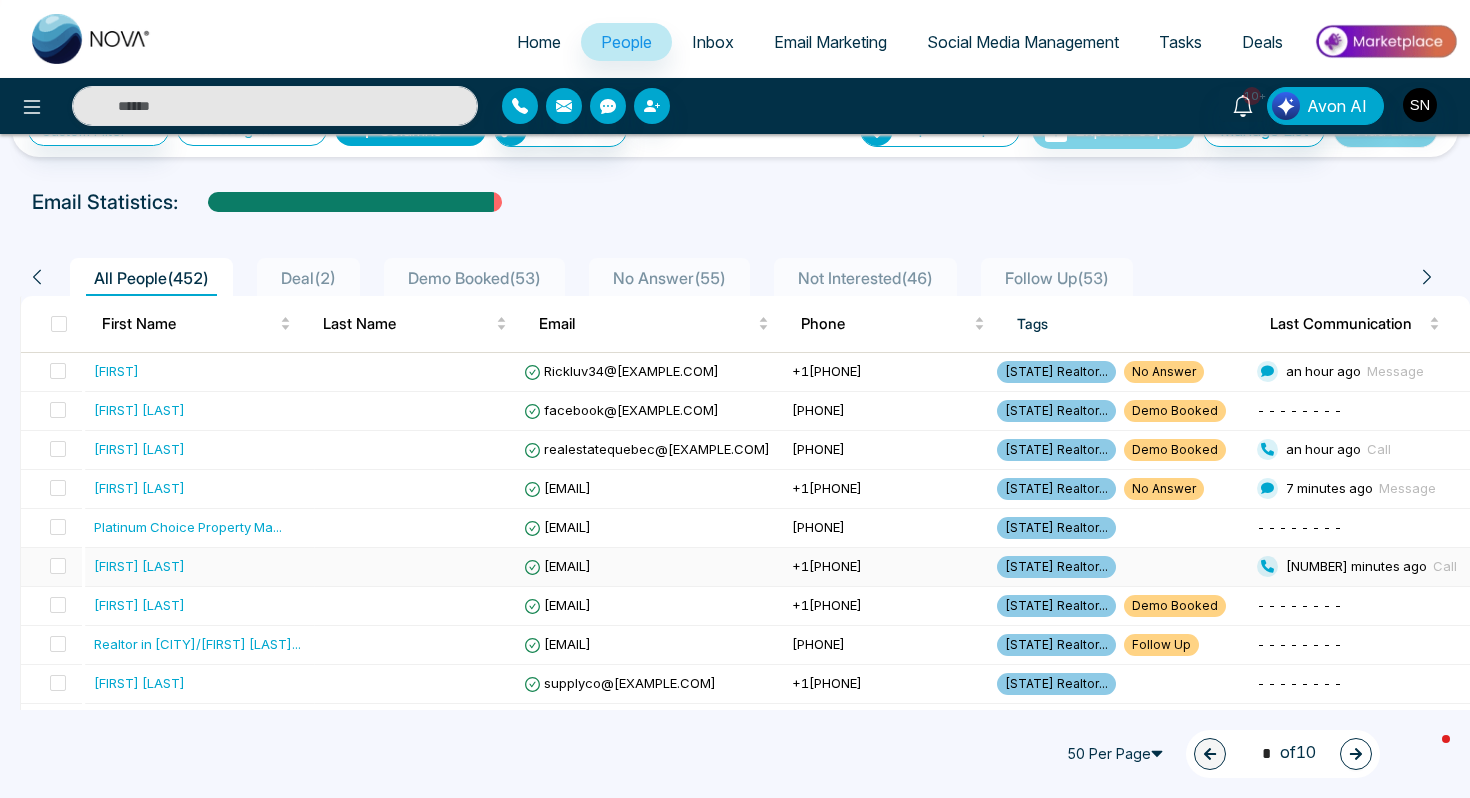 scroll, scrollTop: 52, scrollLeft: 0, axis: vertical 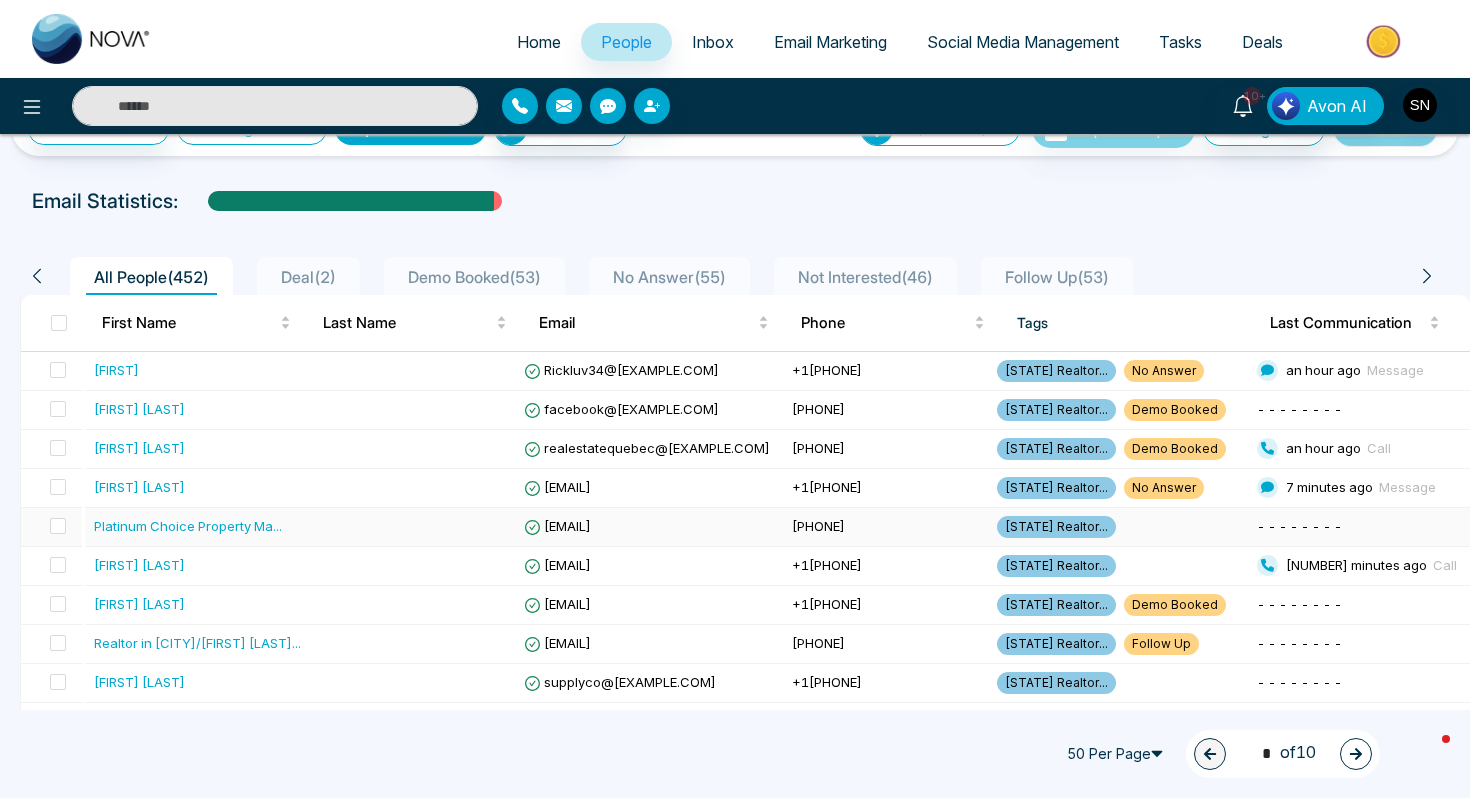 click on "Platinum Choice Property Ma ..." at bounding box center [200, 527] 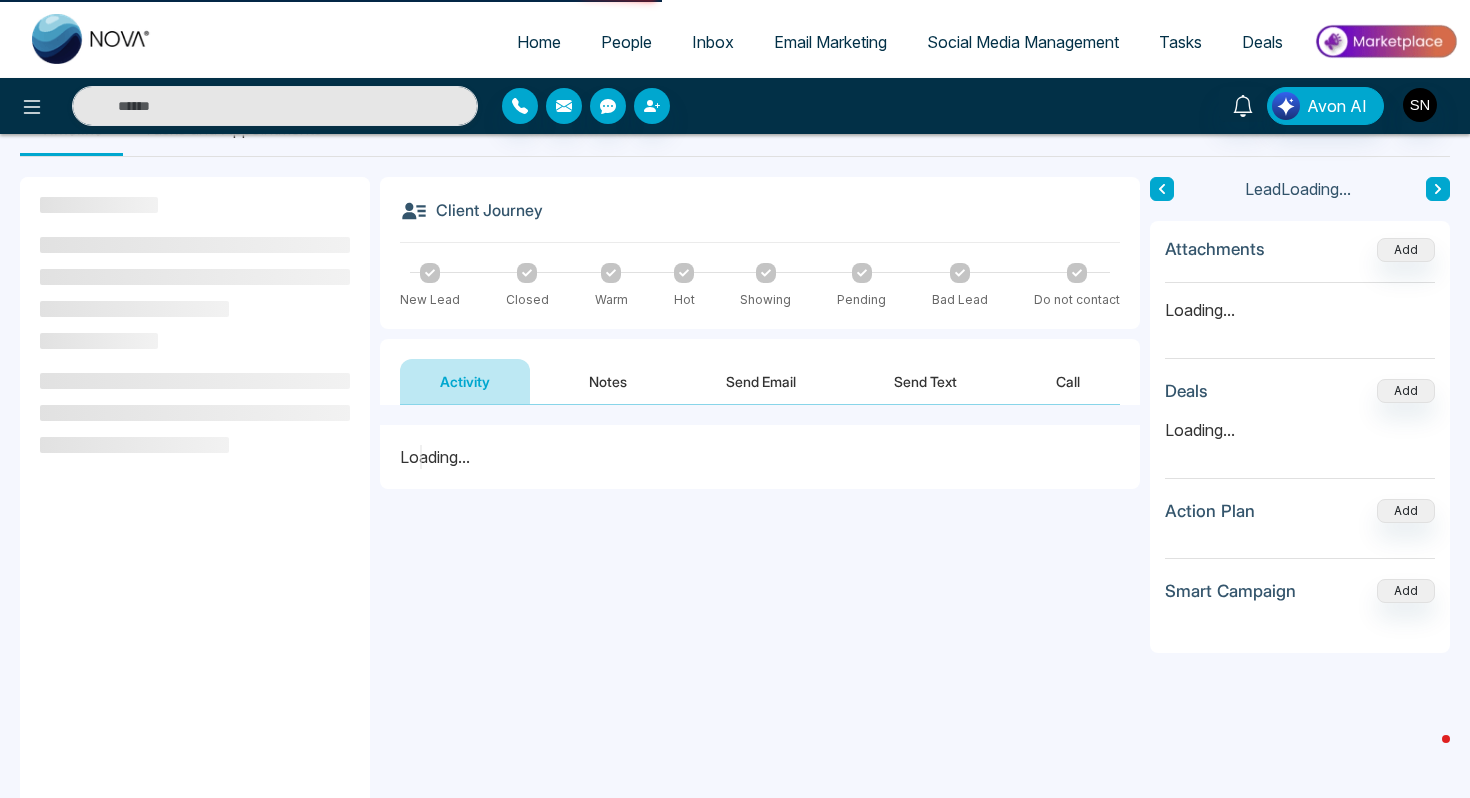 scroll, scrollTop: 0, scrollLeft: 0, axis: both 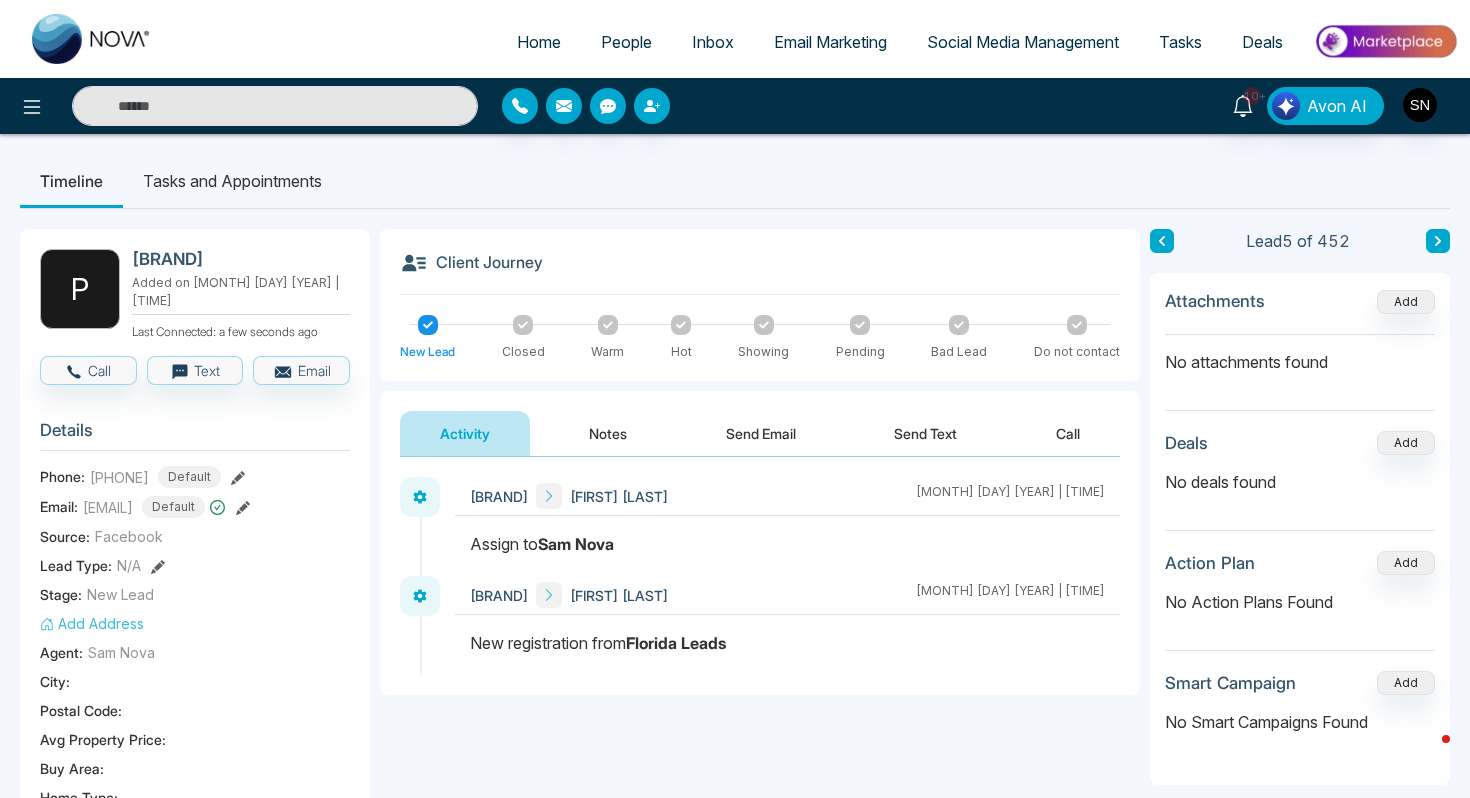 drag, startPoint x: 467, startPoint y: 493, endPoint x: 708, endPoint y: 503, distance: 241.20738 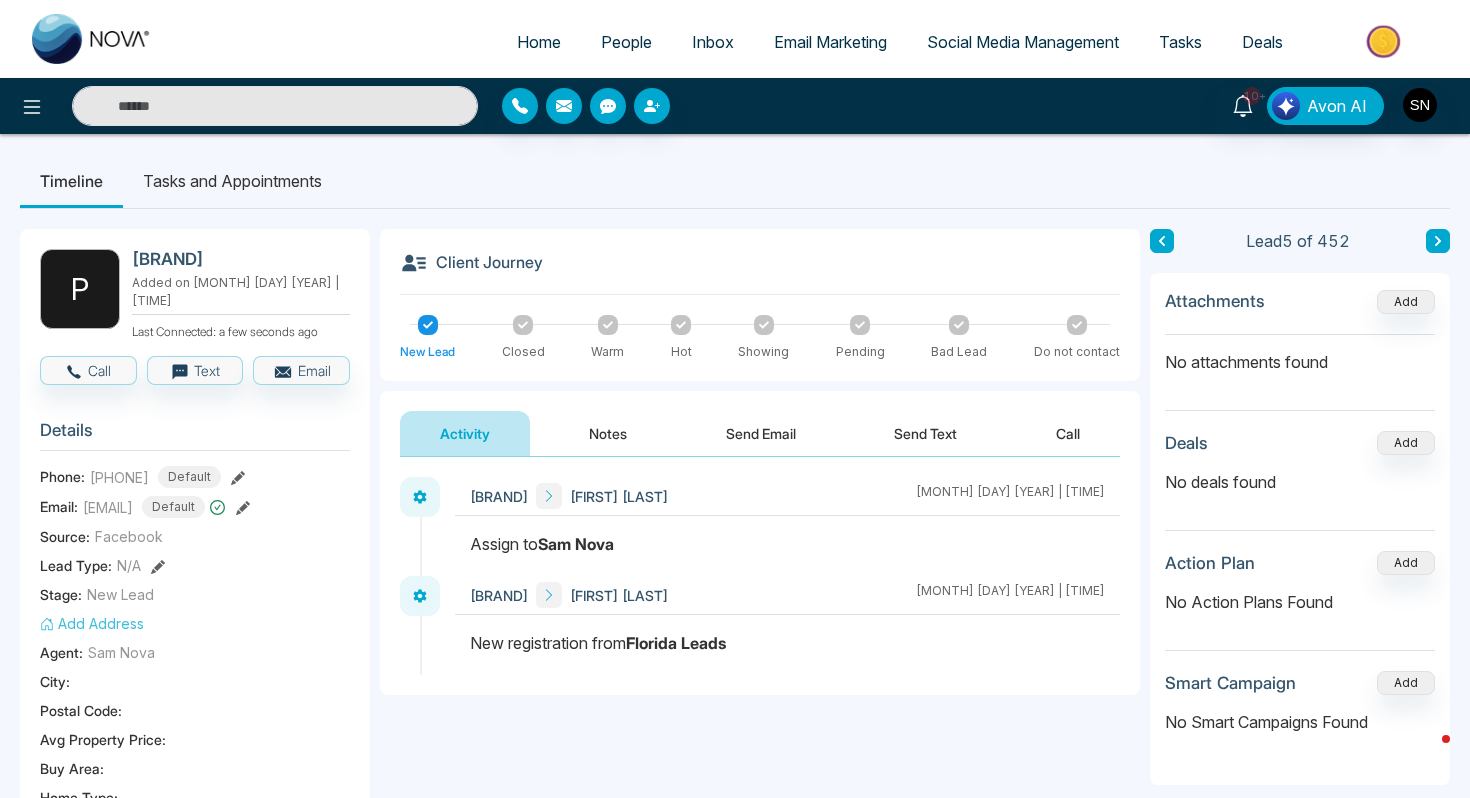 click on "Platinum Choice Property Management & Realty Services [STATE] [FIRST] [LAST] [MONTH] [DAY] [YEAR] | [TIME]" at bounding box center (787, 496) 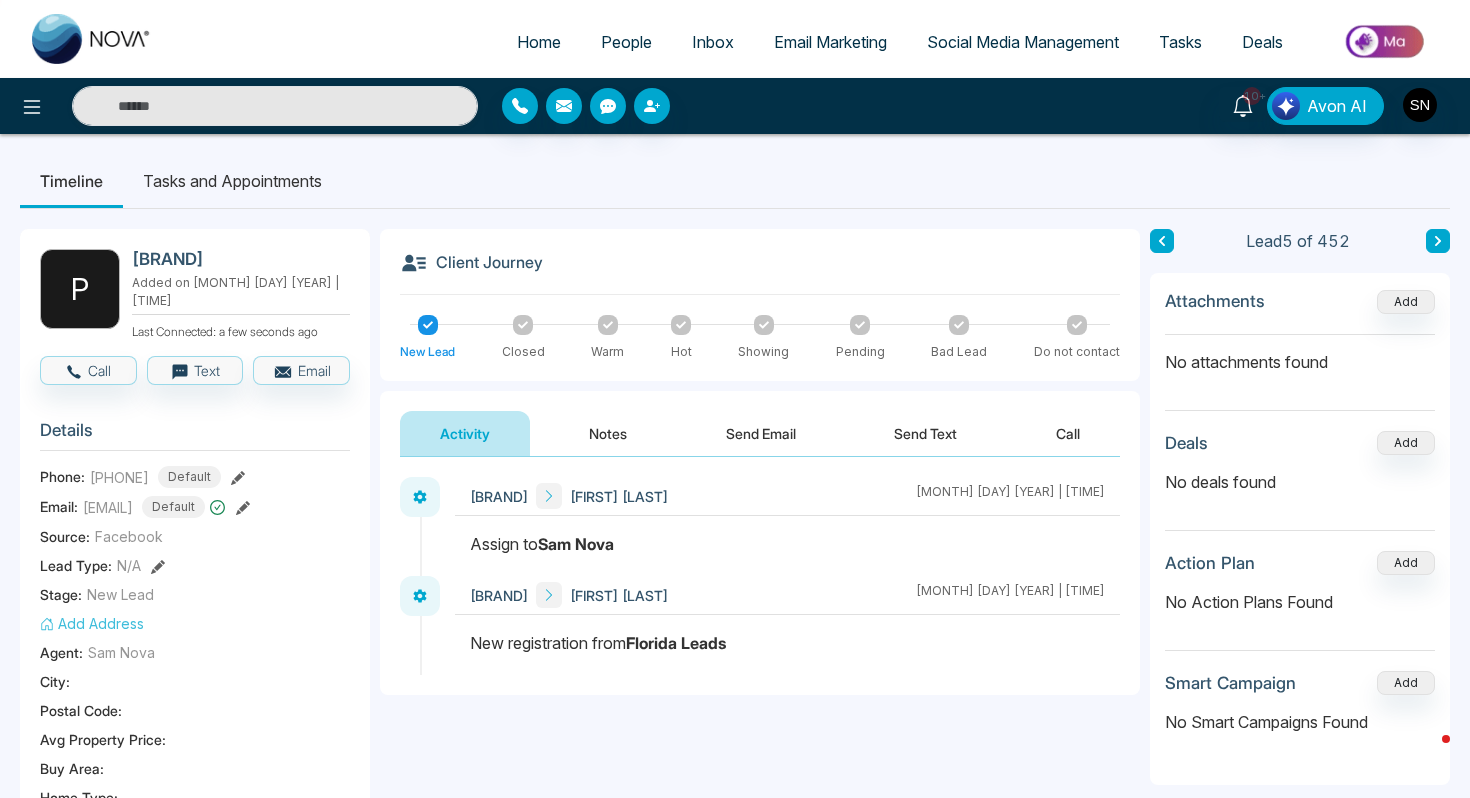 click on "[BRAND]" at bounding box center [499, 496] 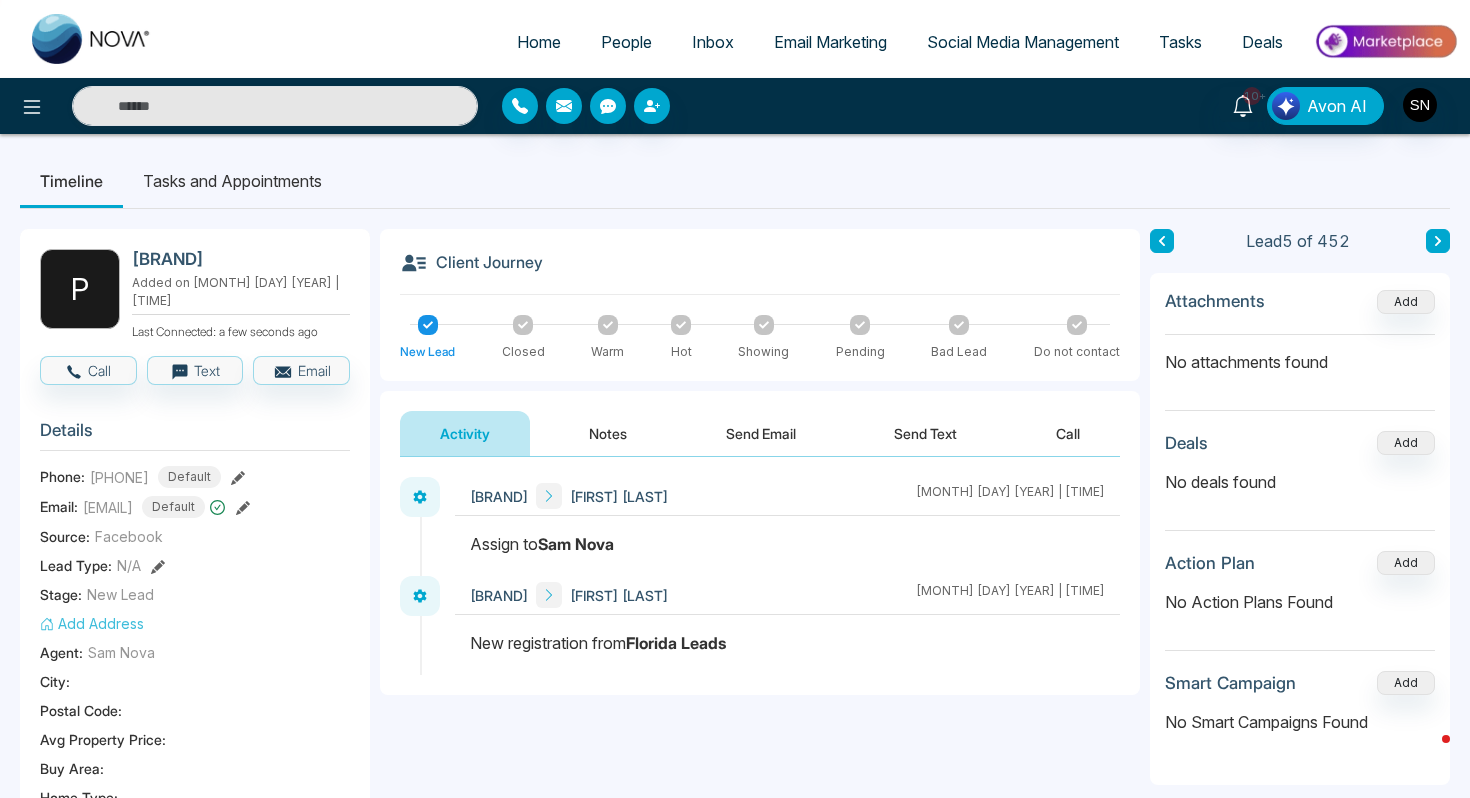 copy on "Platinum Choice Property Management & Realty Services" 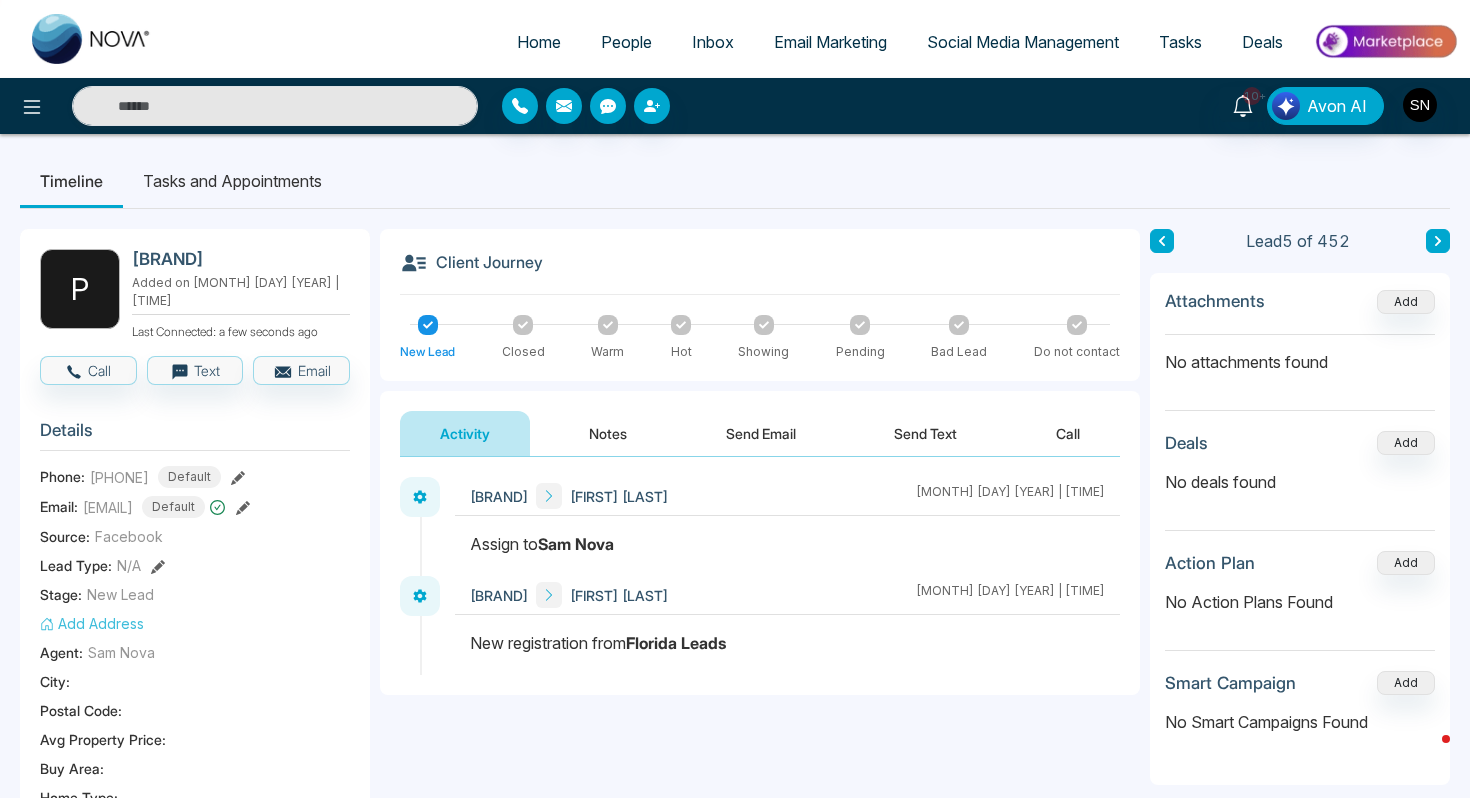 click on "Send Text" at bounding box center [925, 433] 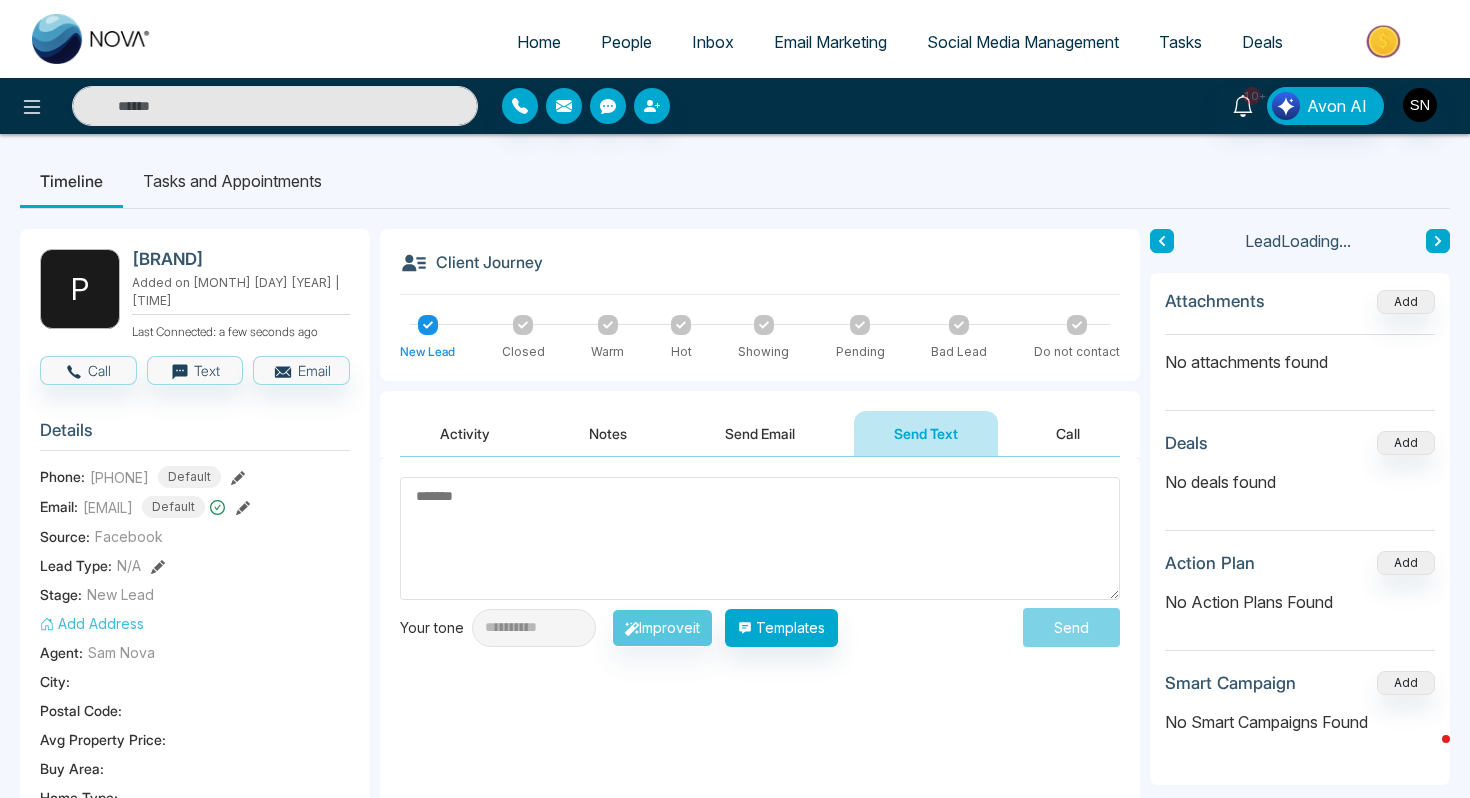 click at bounding box center [760, 538] 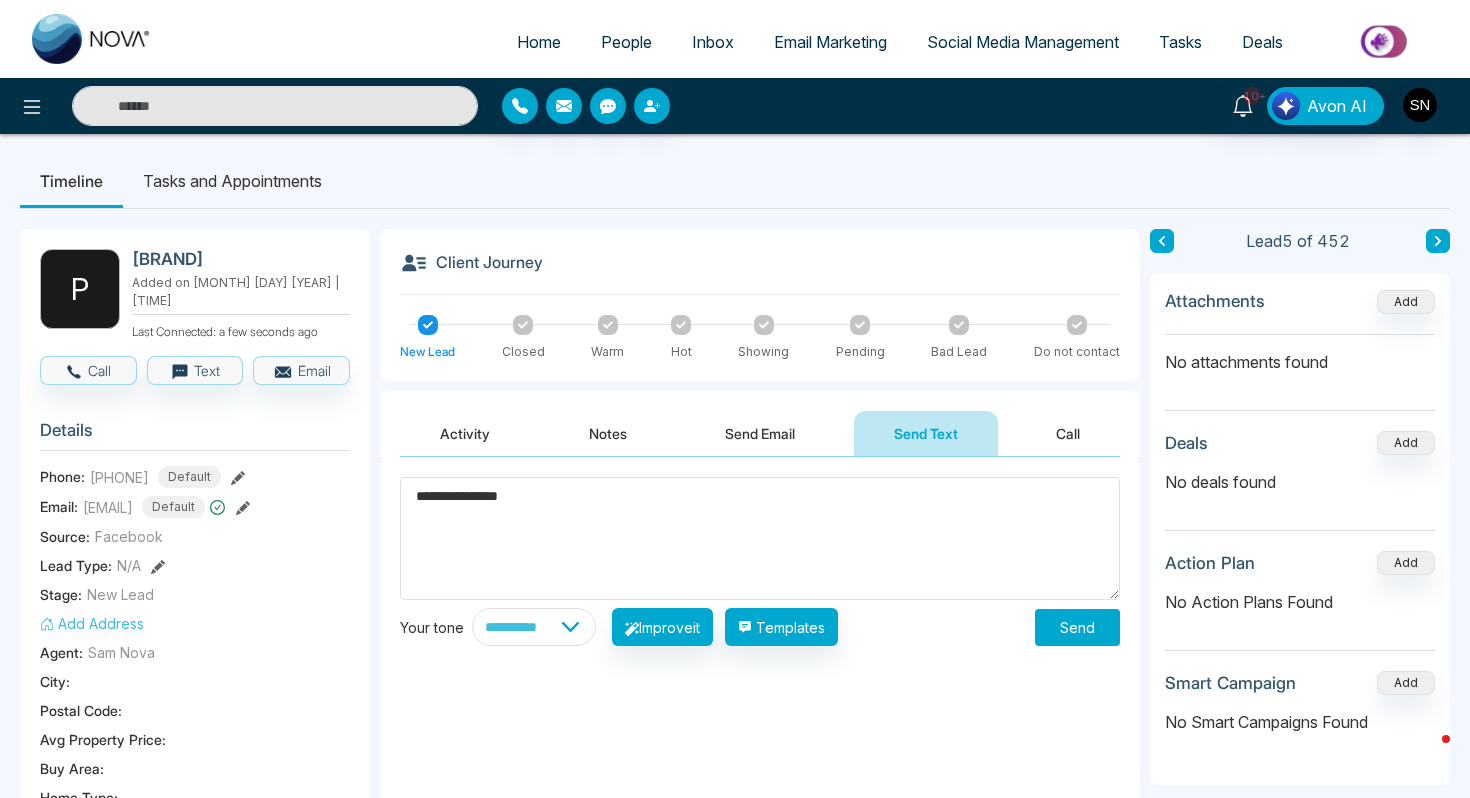 type on "**********" 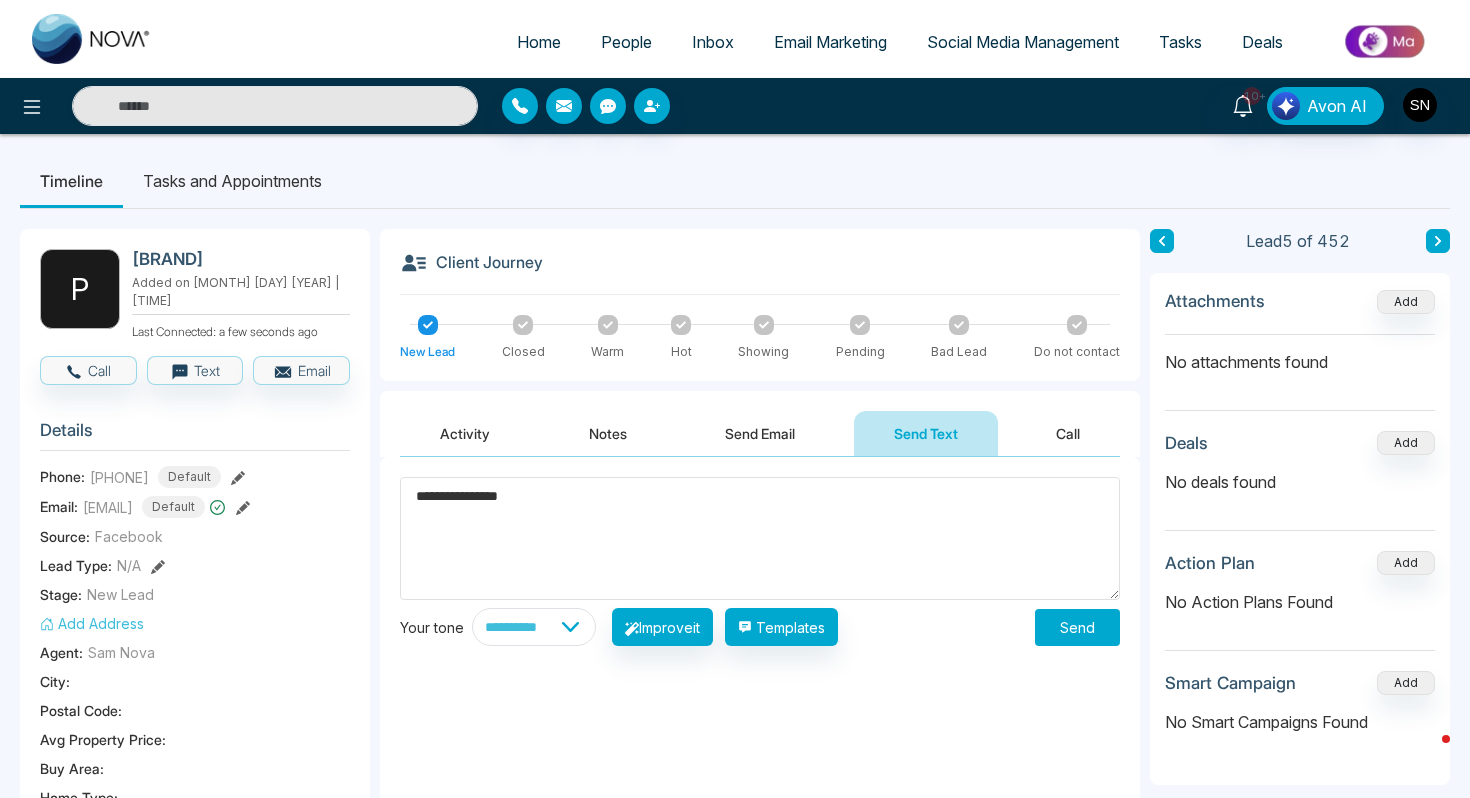 click on "Send" at bounding box center [1077, 627] 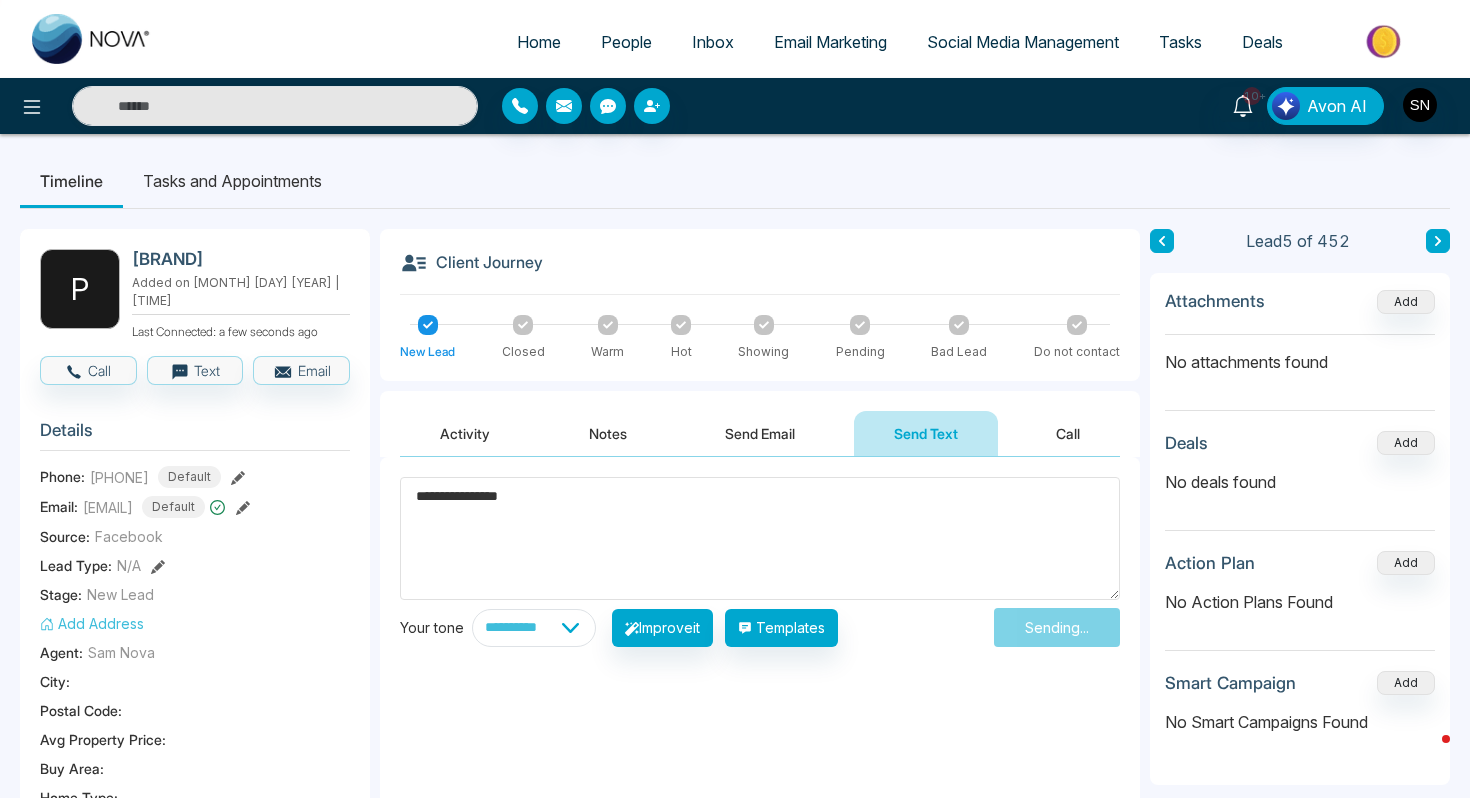 type 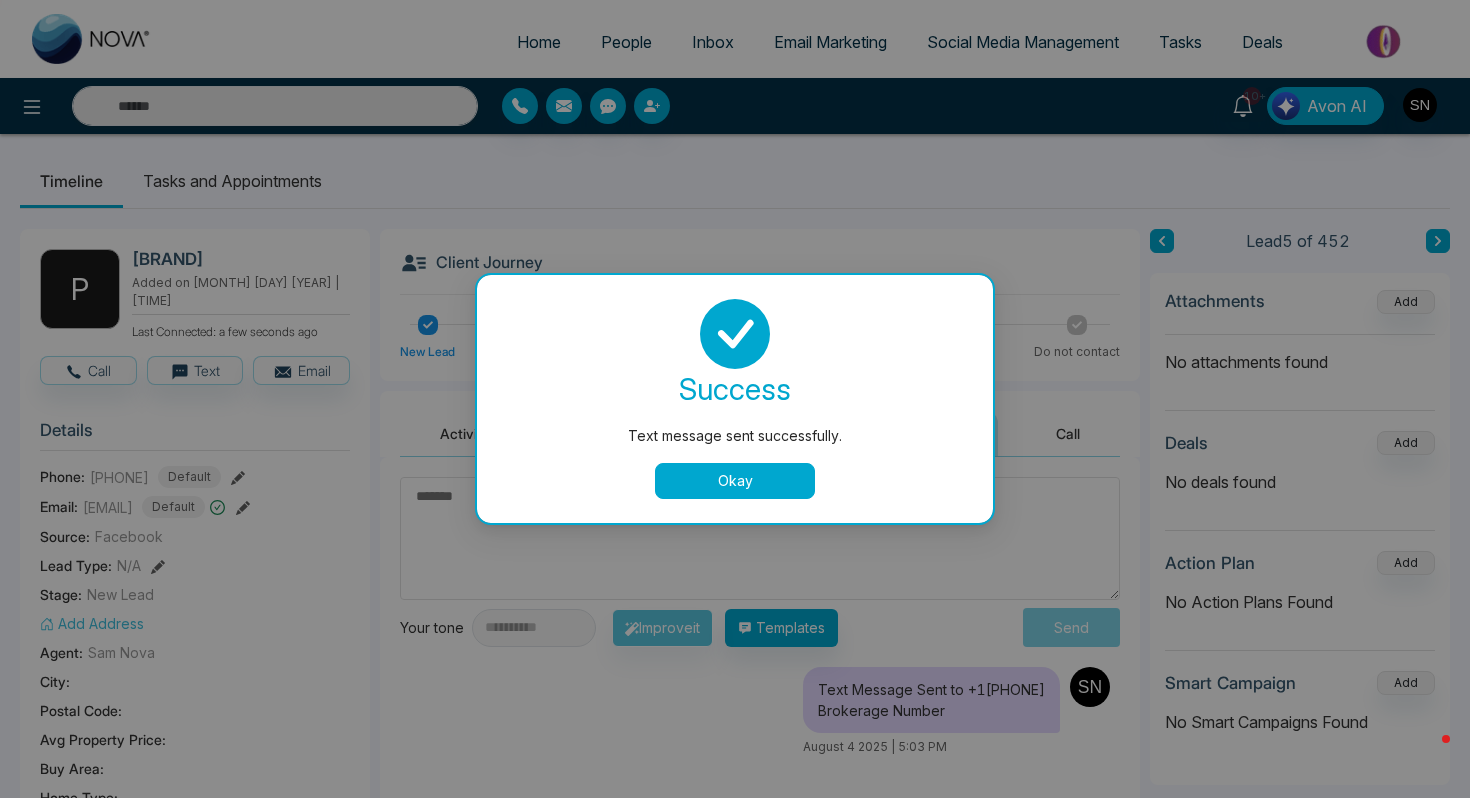 click on "Okay" at bounding box center [735, 481] 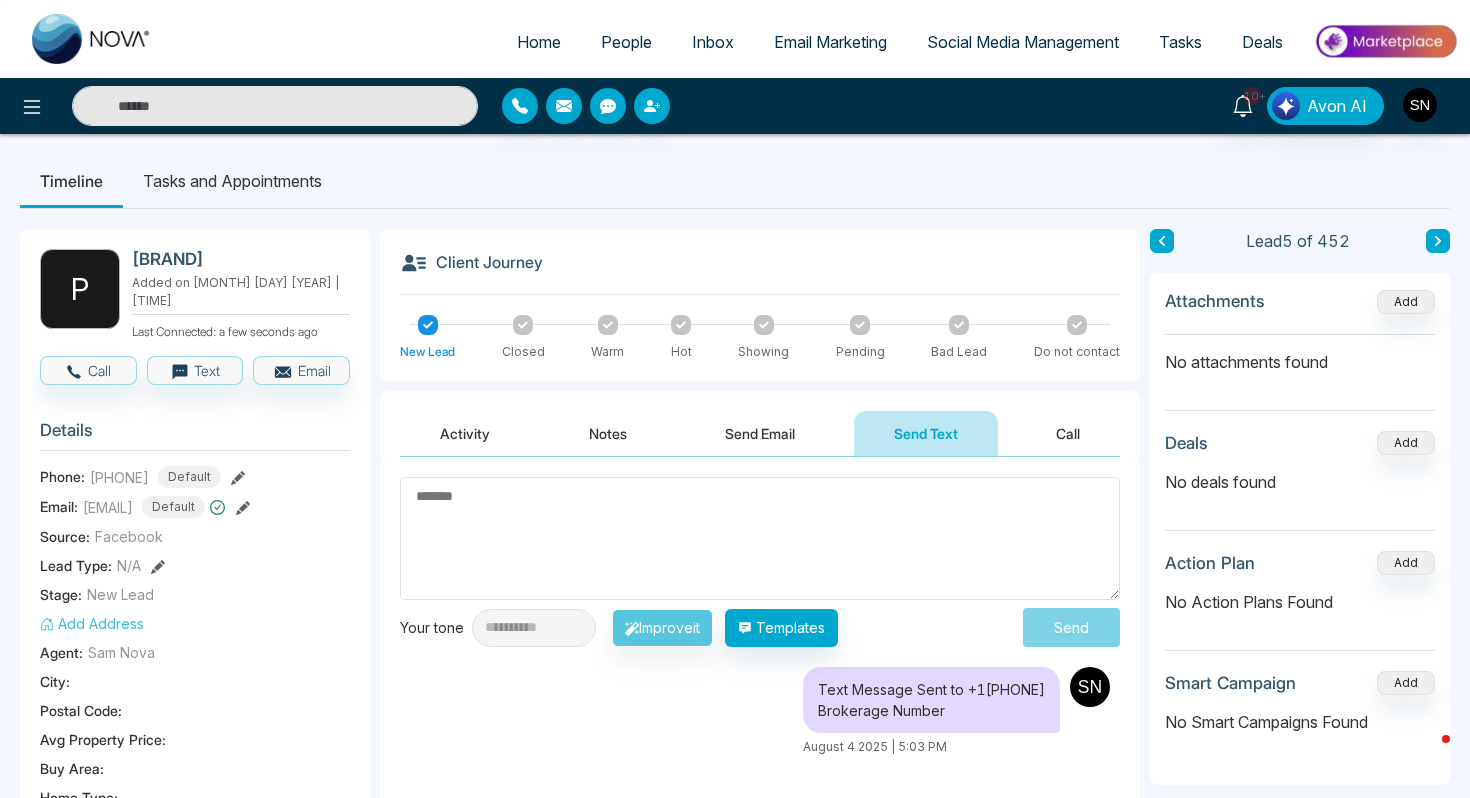 click on "Lead  5 of 452 Attachments Add No attachments found Deals Add No deals found Action Plan Add No Action Plans Found Smart Campaign Add No Smart Campaigns Found" at bounding box center [1300, 872] 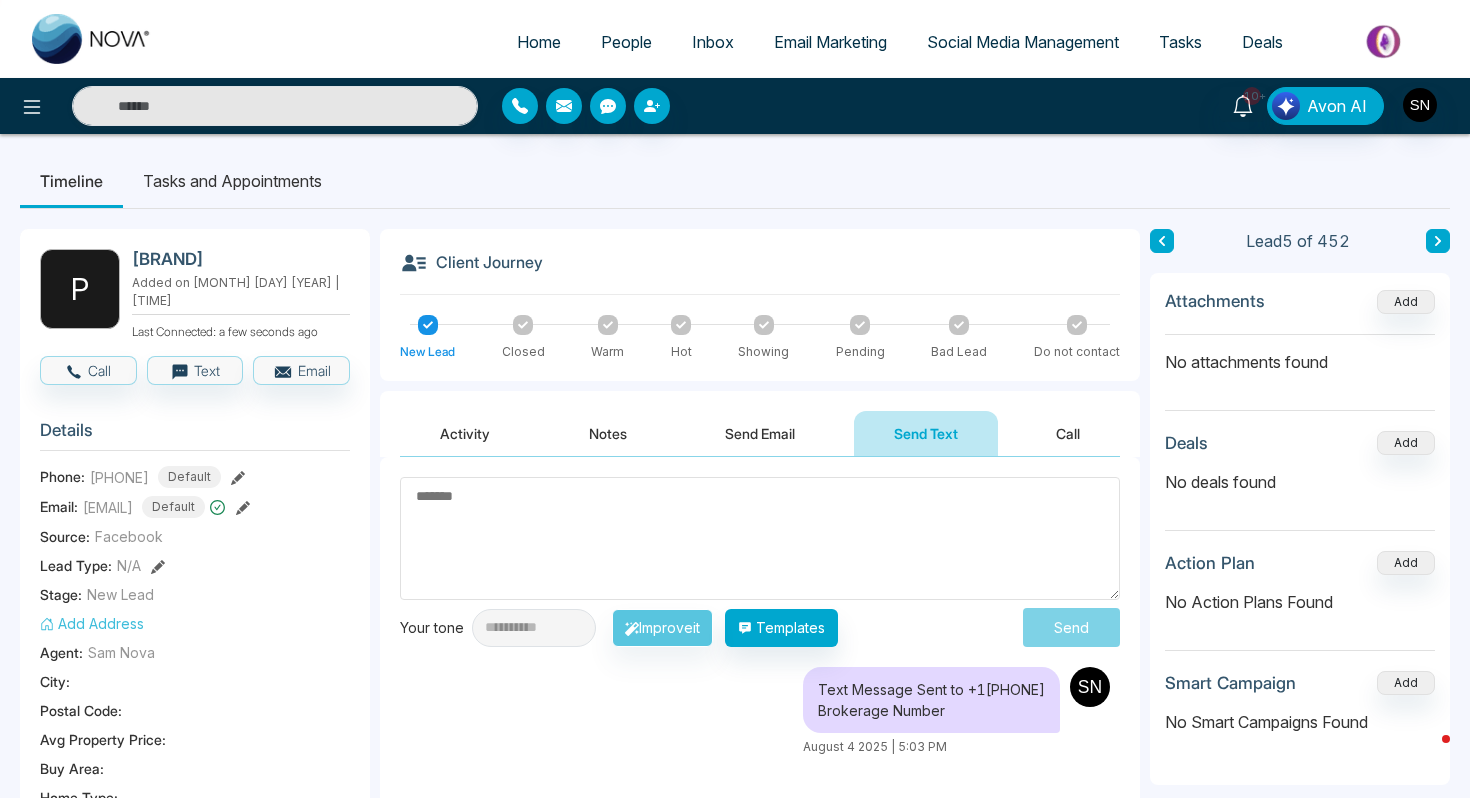 click 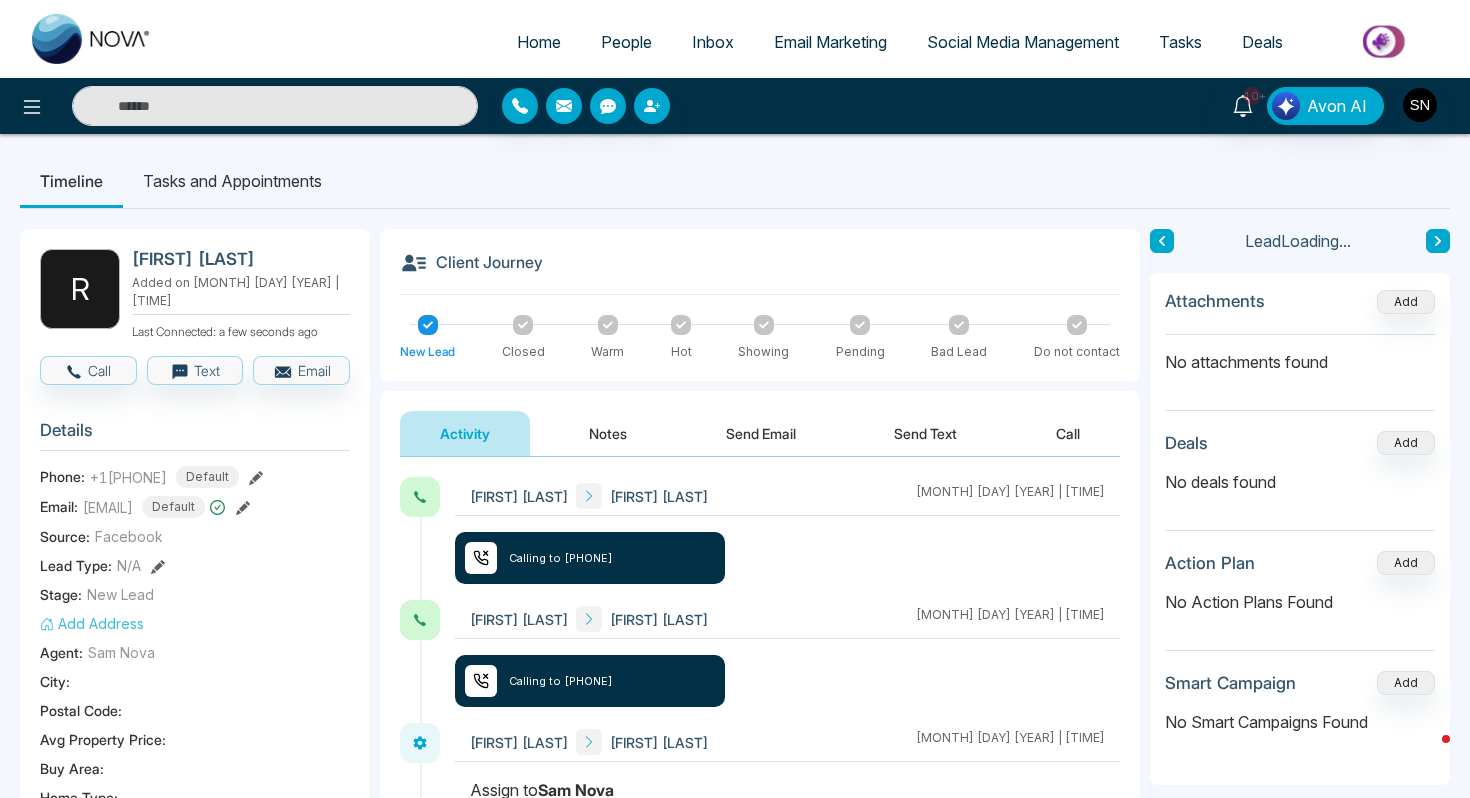 click 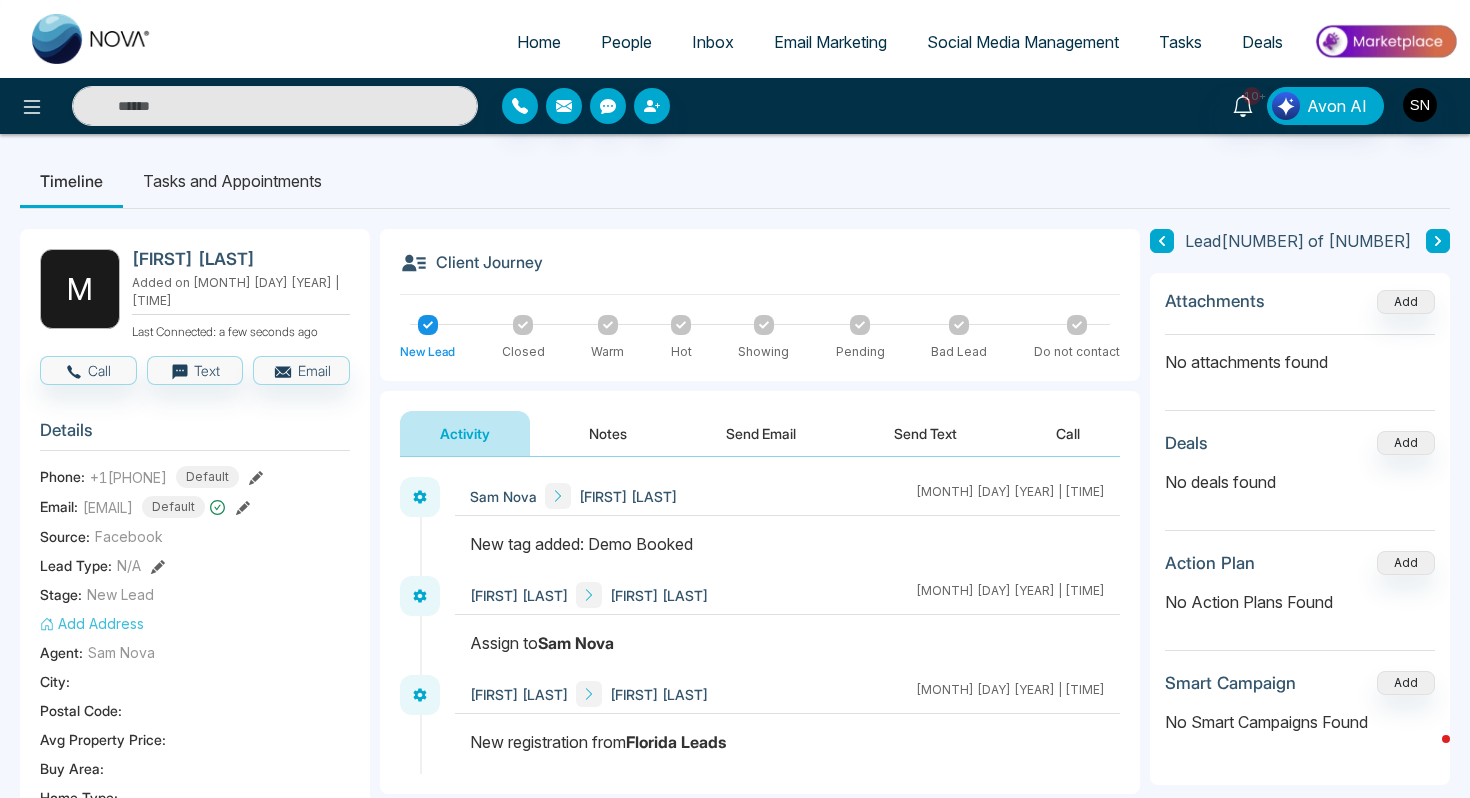 click at bounding box center (1162, 241) 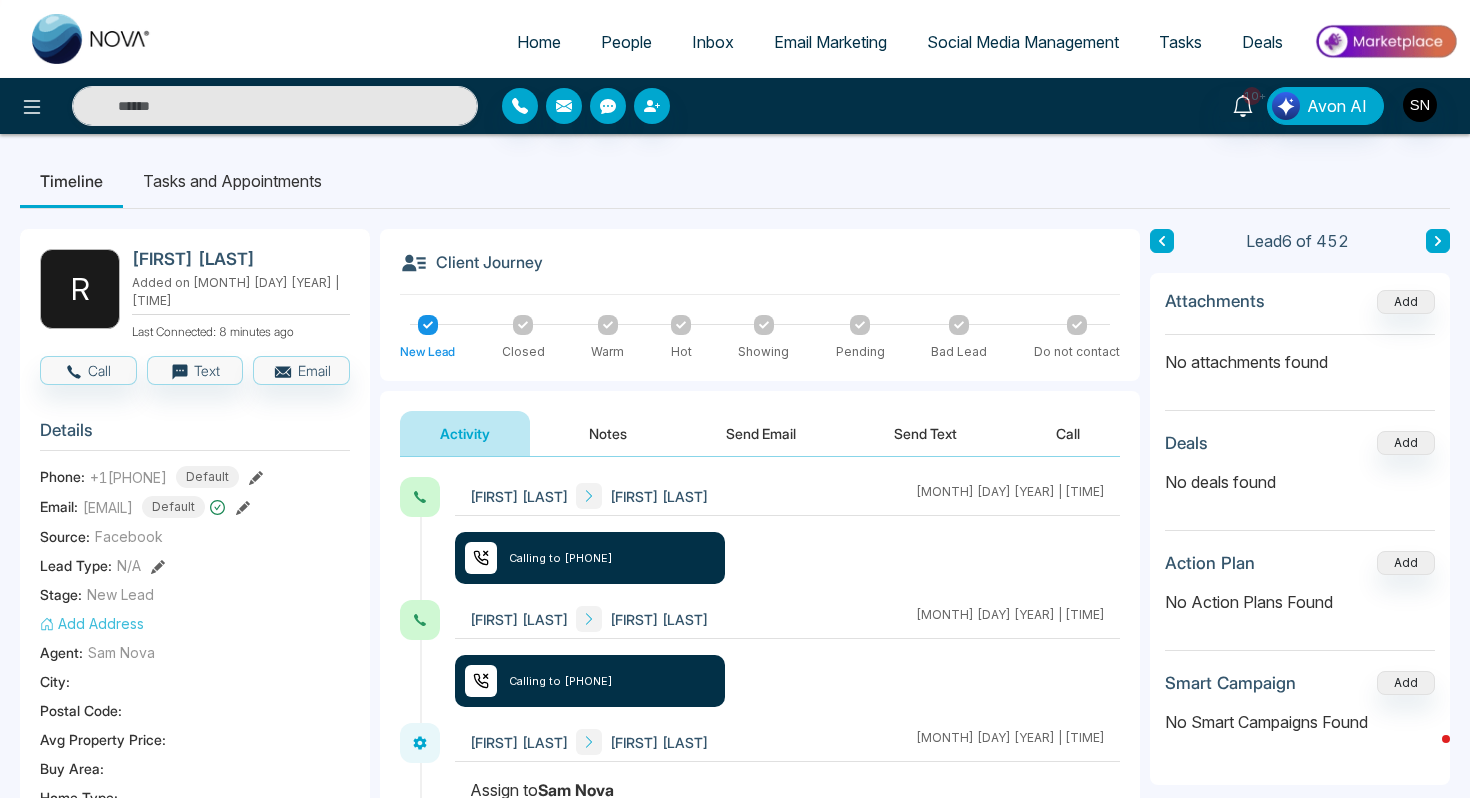 click on "People" at bounding box center [626, 42] 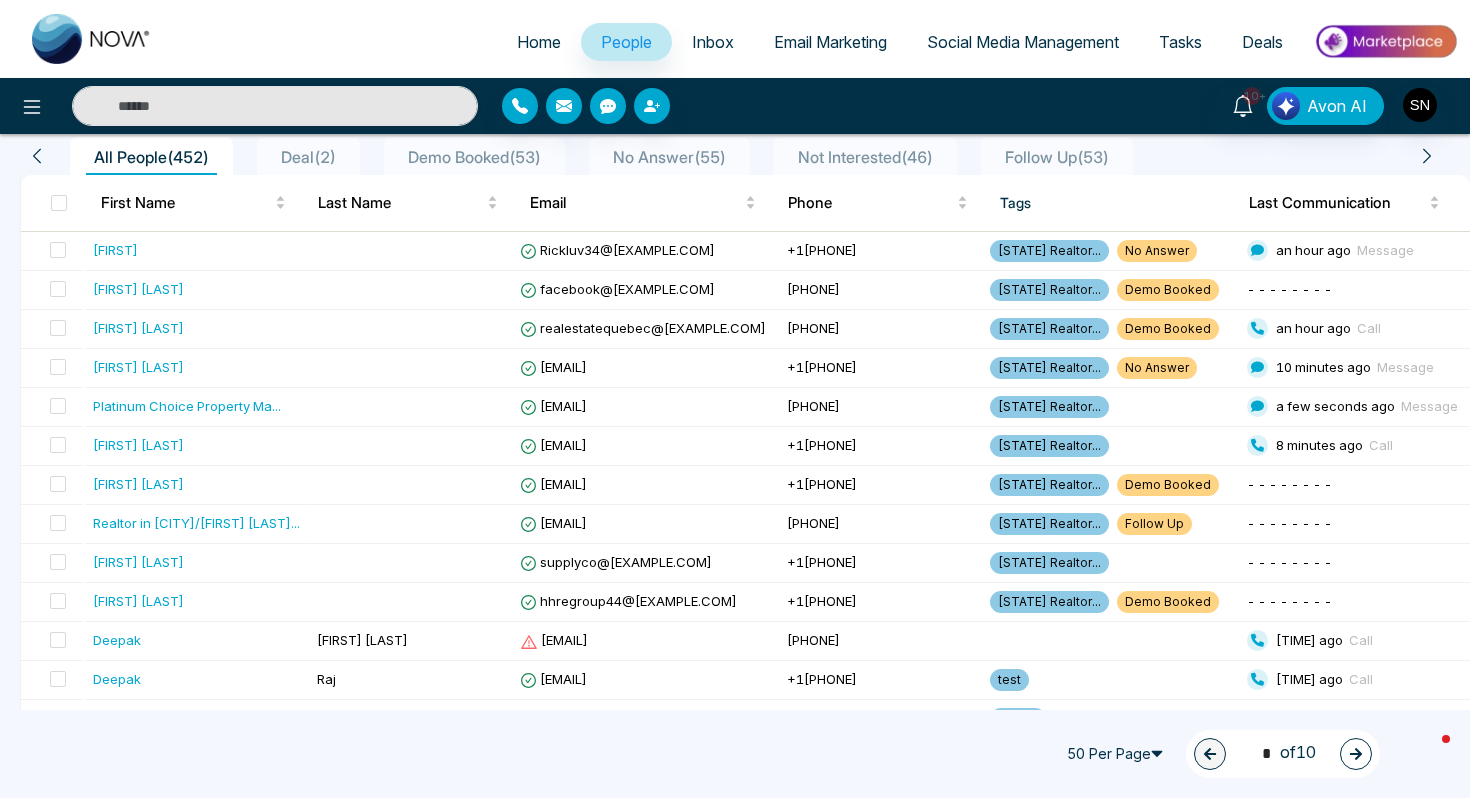 scroll, scrollTop: 173, scrollLeft: 0, axis: vertical 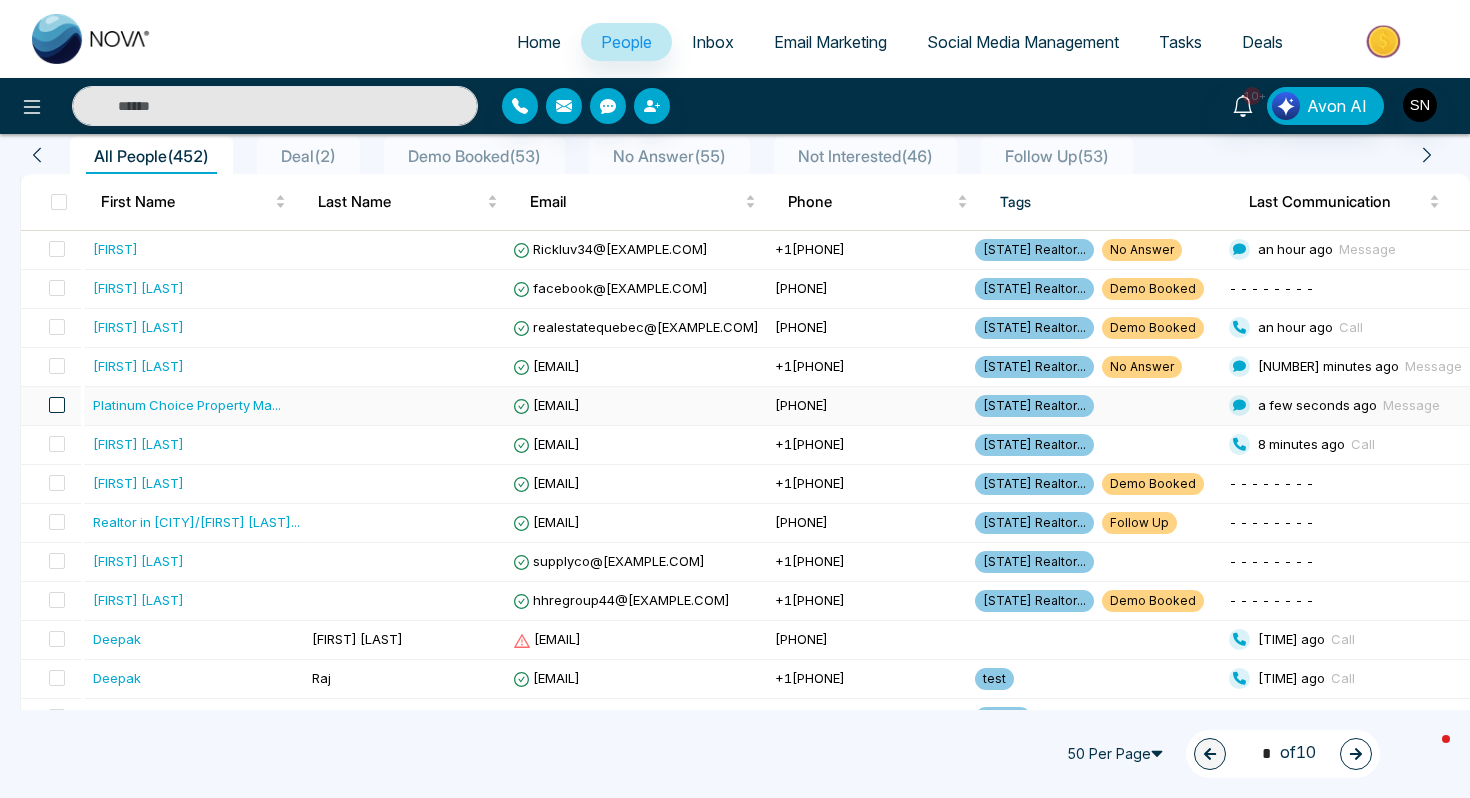 click at bounding box center (57, 405) 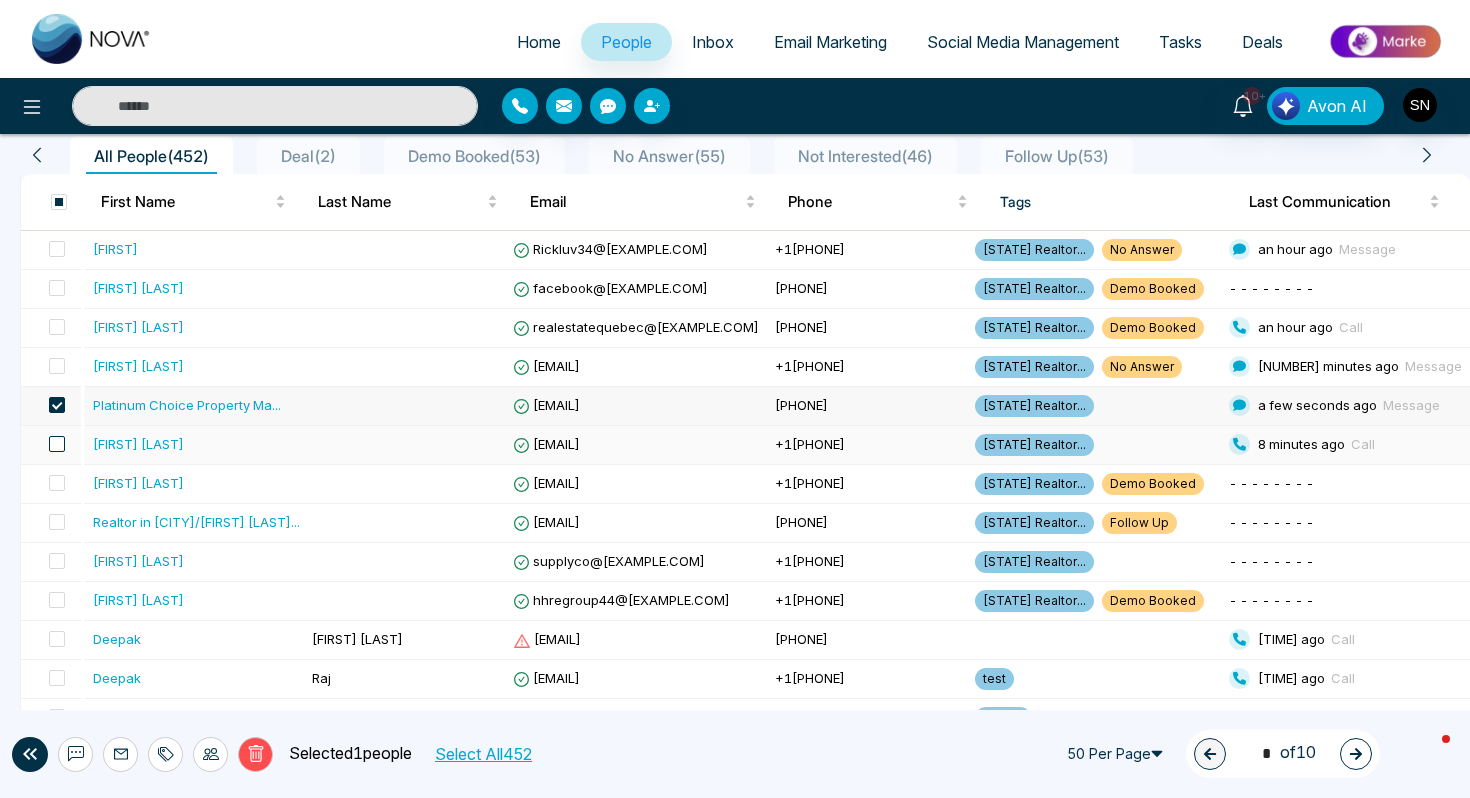 click at bounding box center (57, 444) 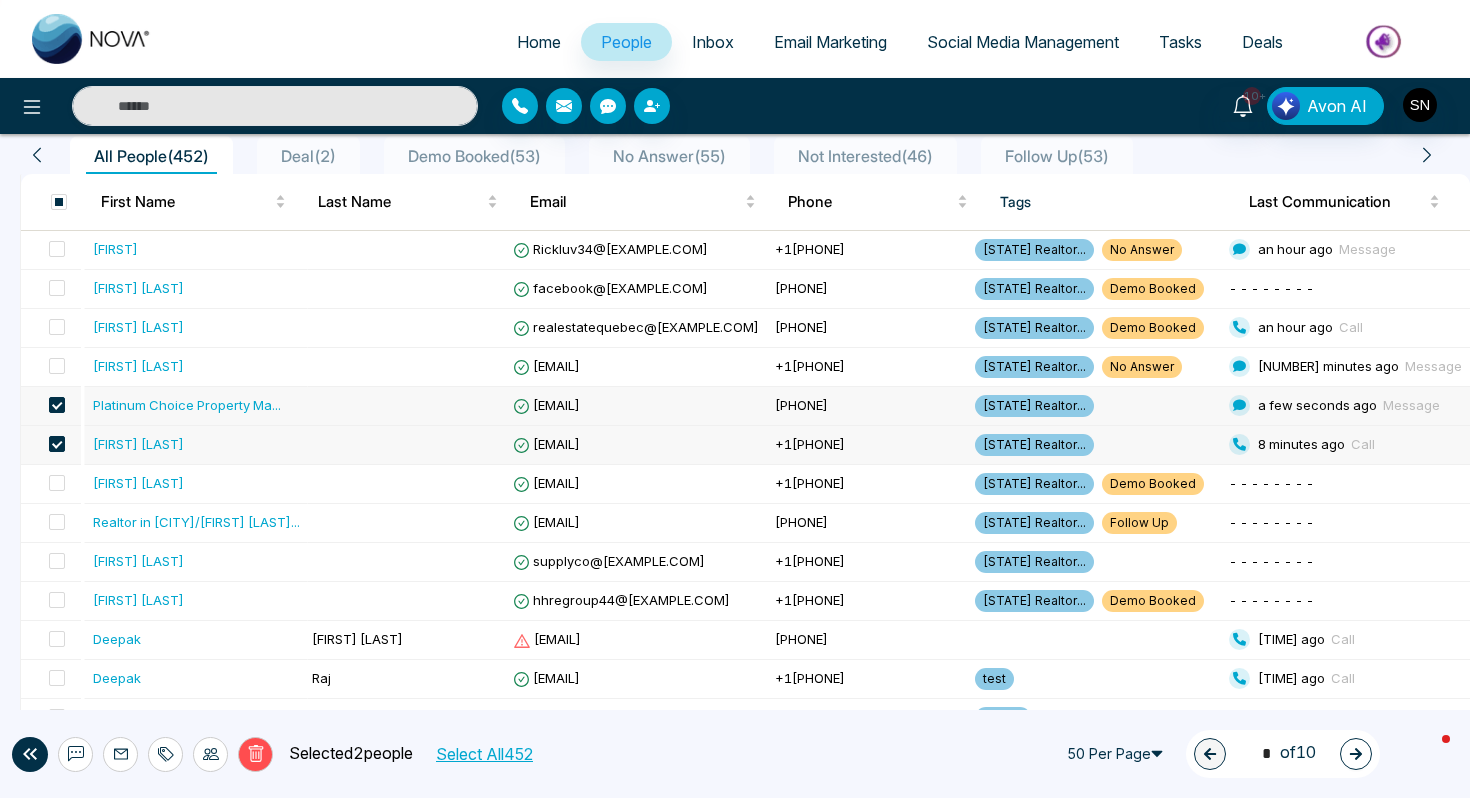 click at bounding box center (165, 754) 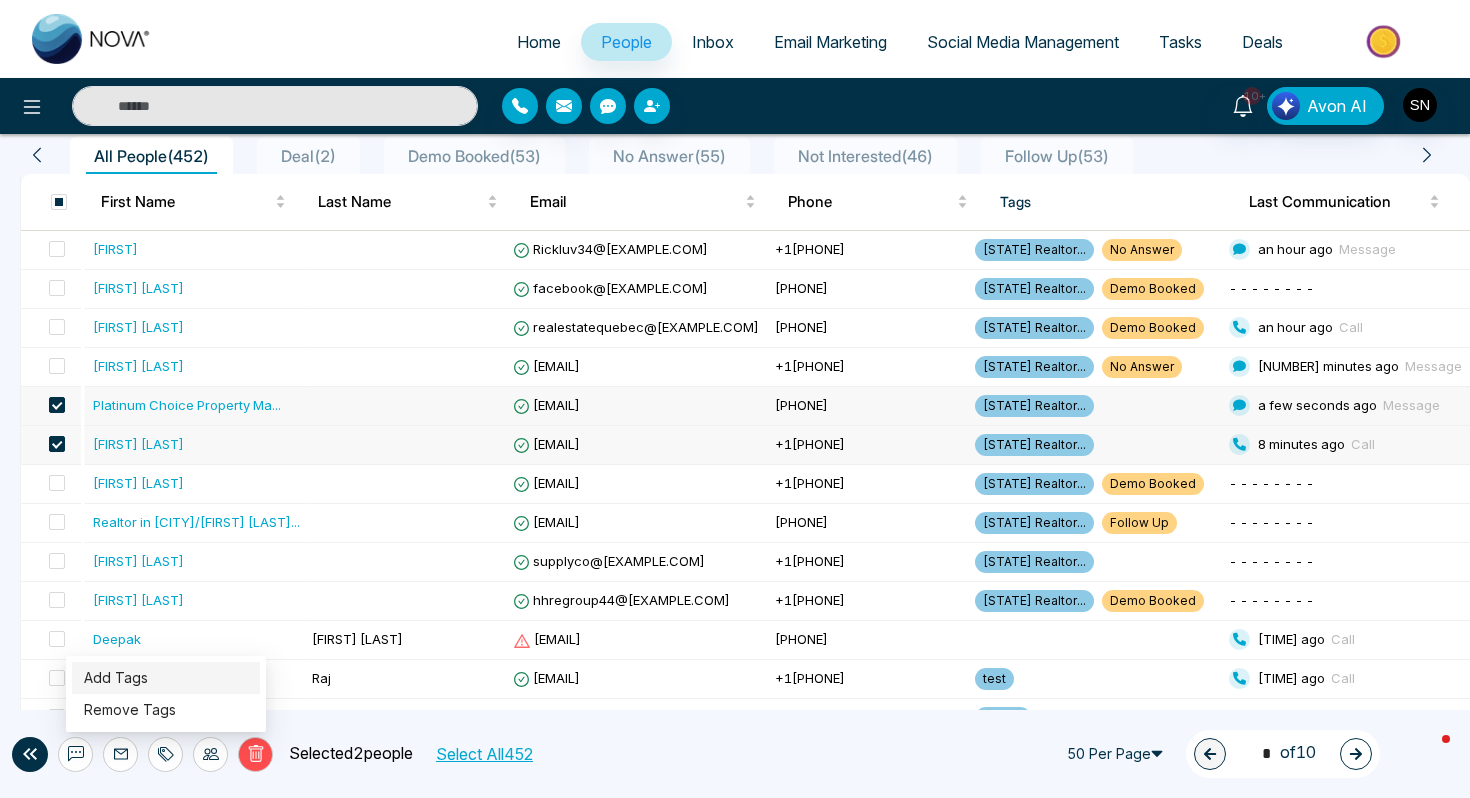 click on "Add Tags" at bounding box center (116, 677) 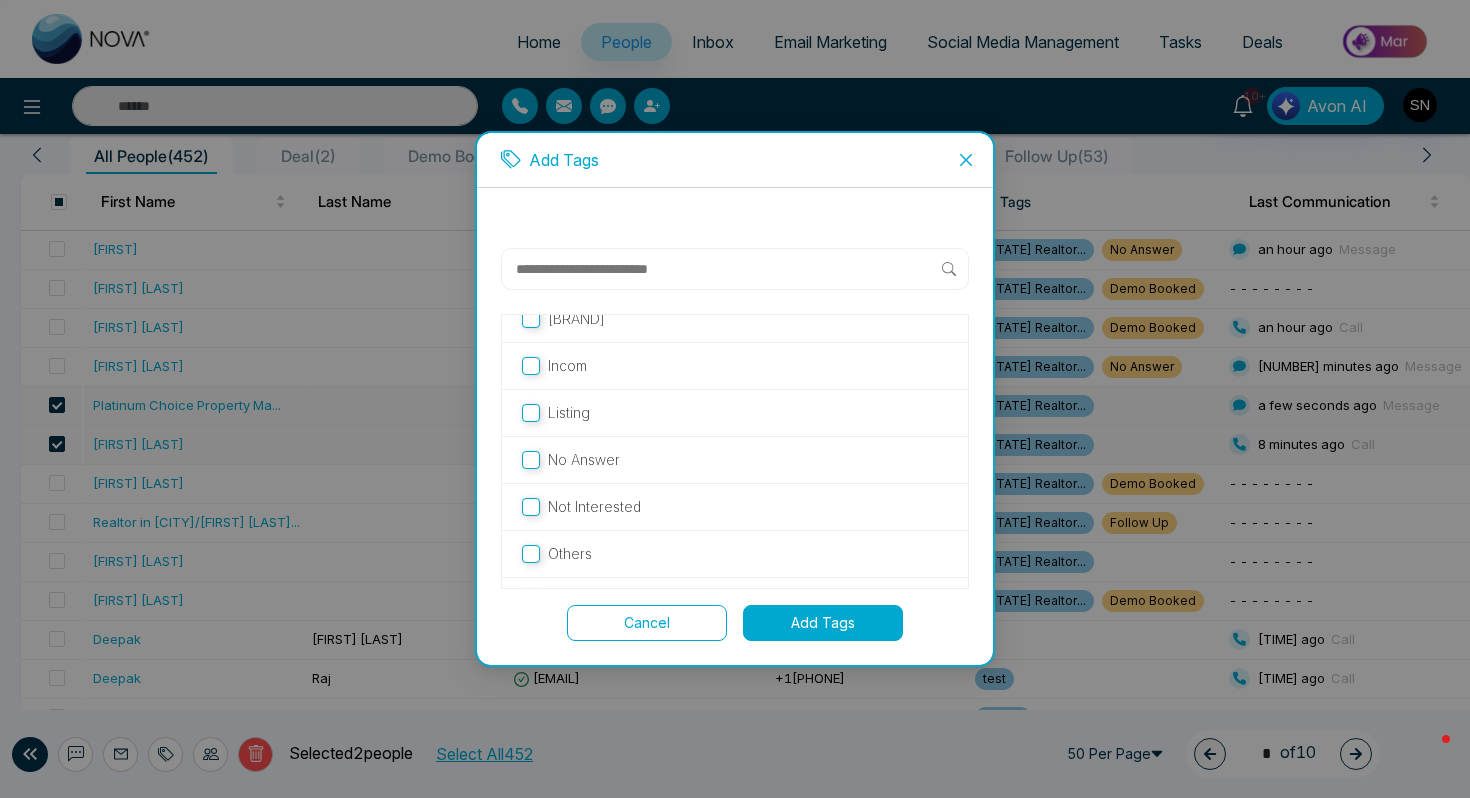 scroll, scrollTop: 491, scrollLeft: 0, axis: vertical 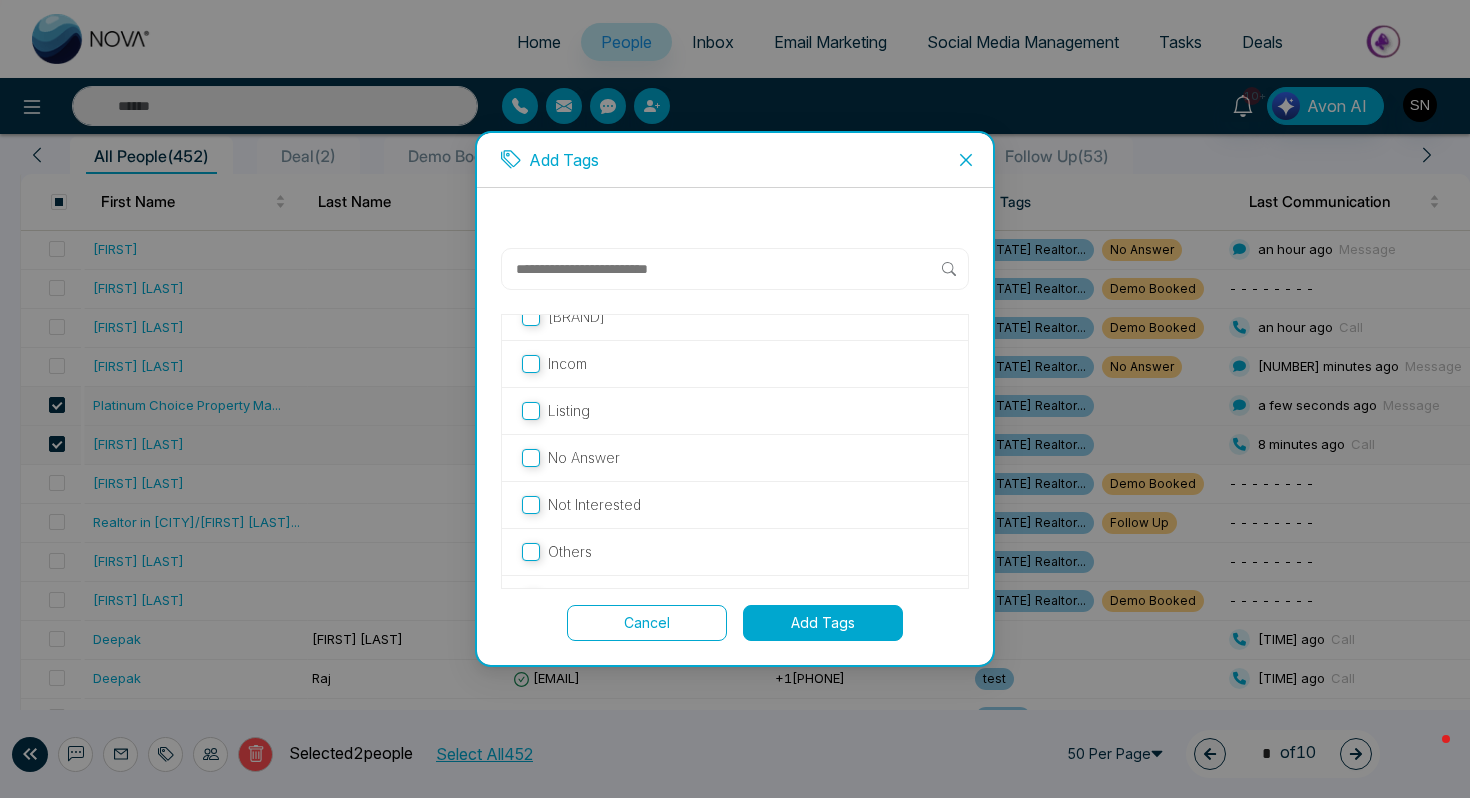 click on "No Answer" at bounding box center [584, 458] 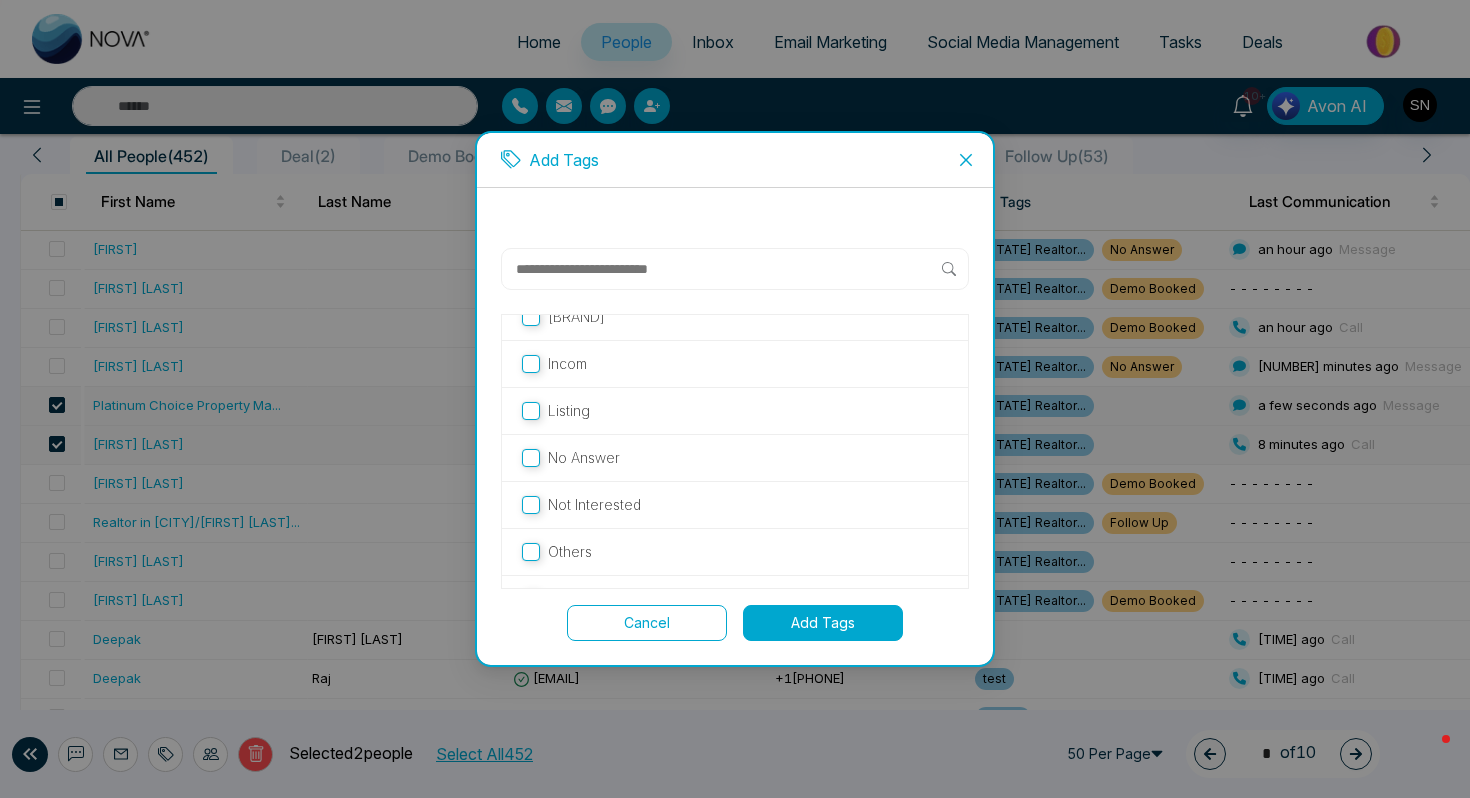 click on "Add Tags" at bounding box center (823, 623) 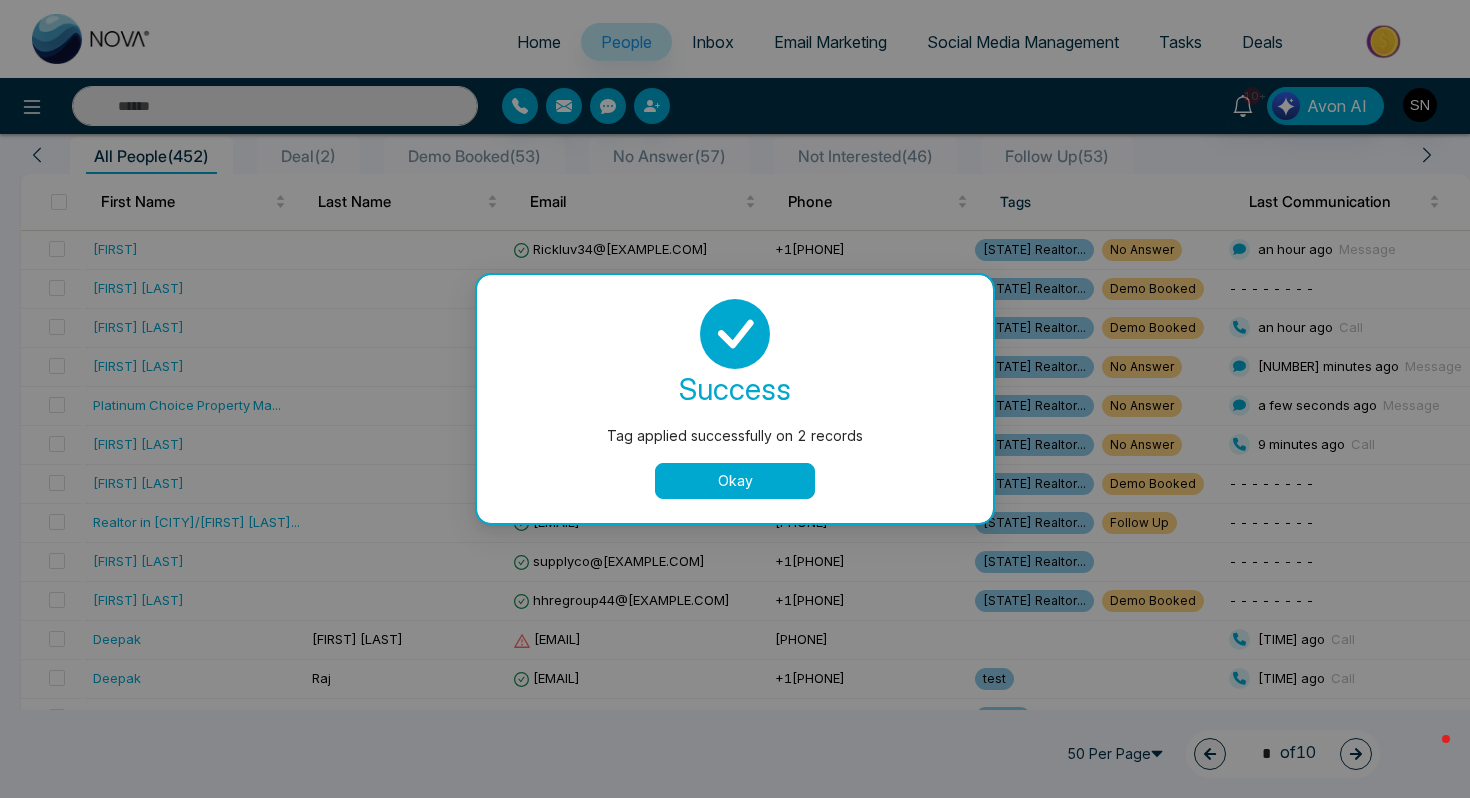 click on "Okay" at bounding box center [735, 481] 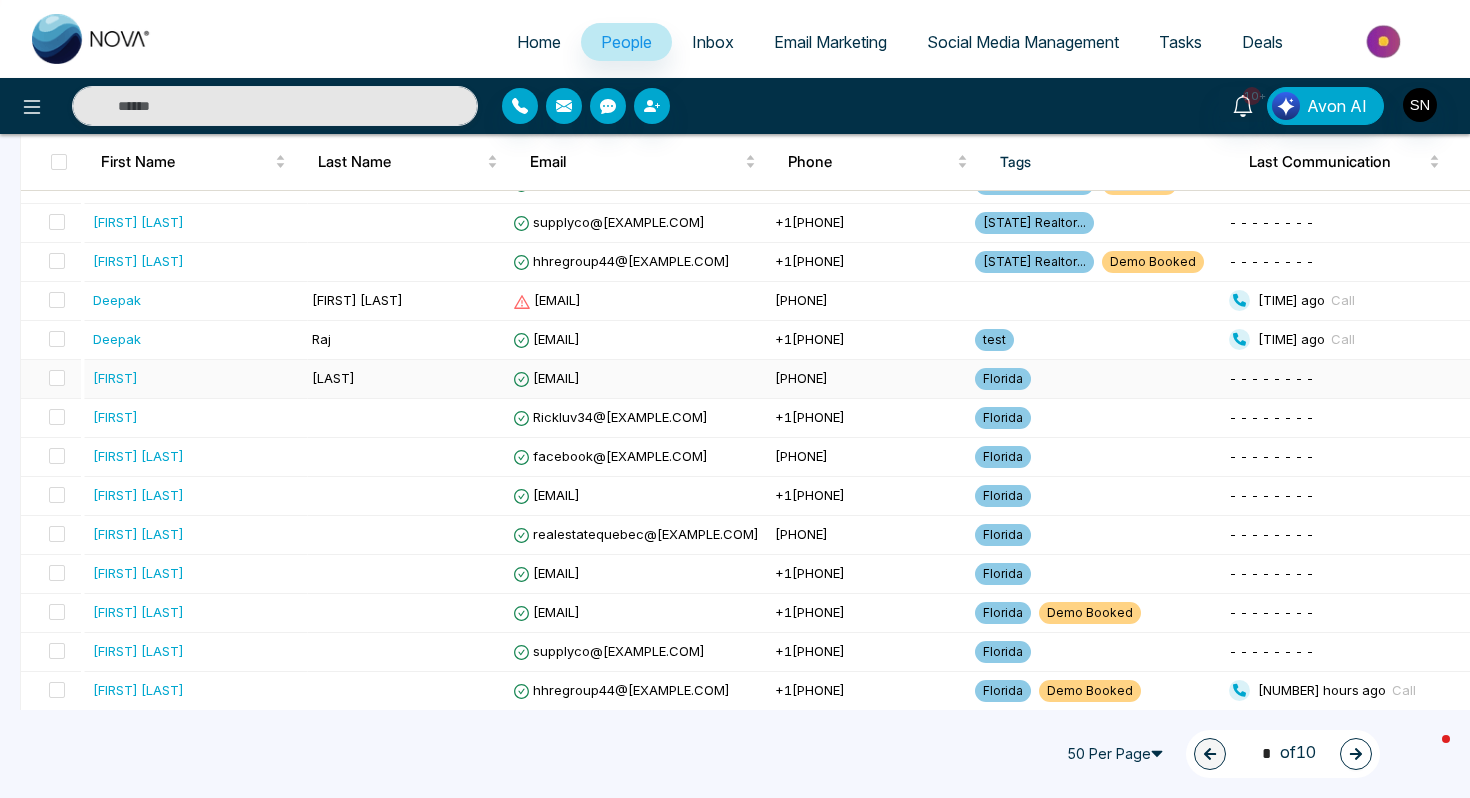 scroll, scrollTop: 500, scrollLeft: 0, axis: vertical 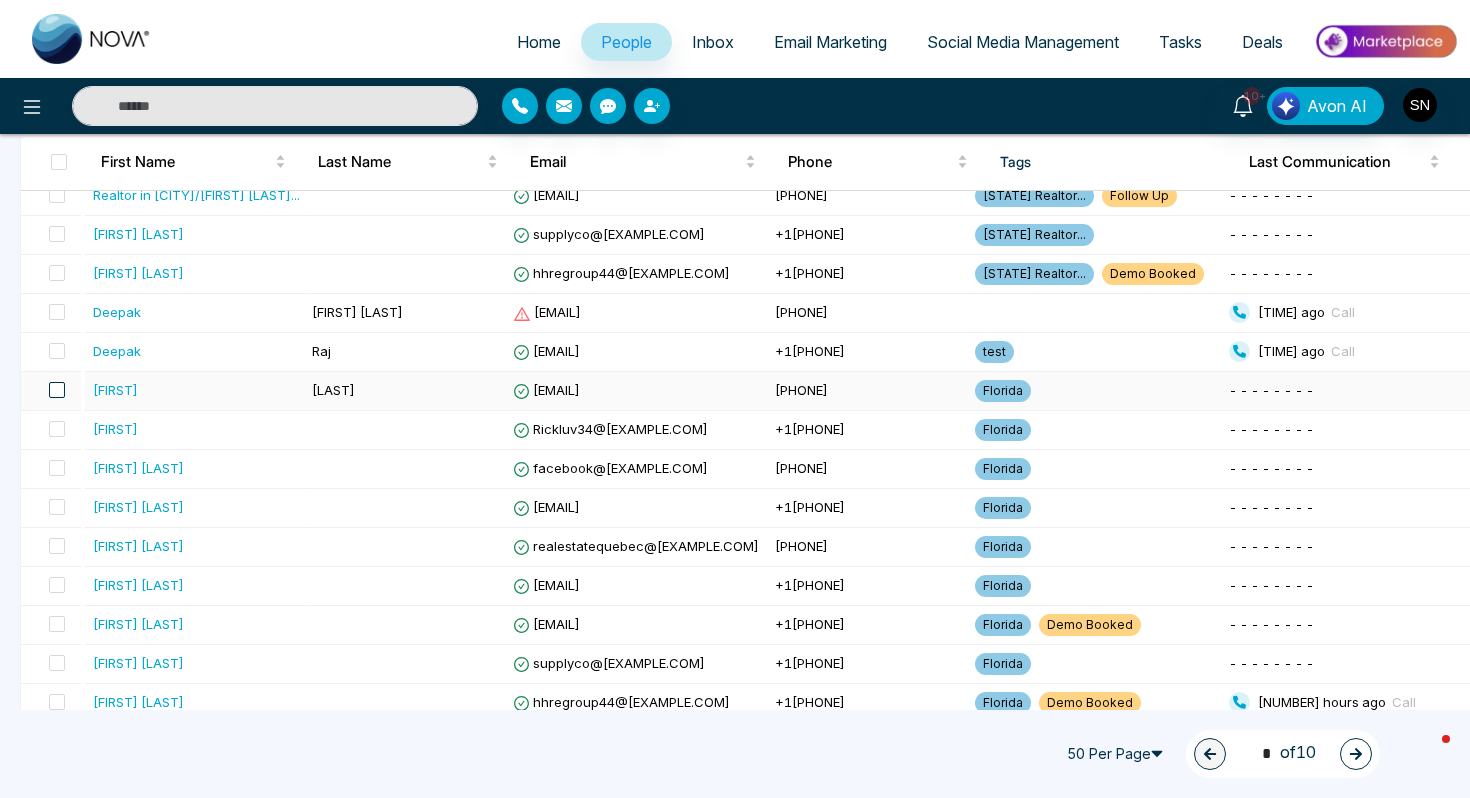 click at bounding box center (57, 390) 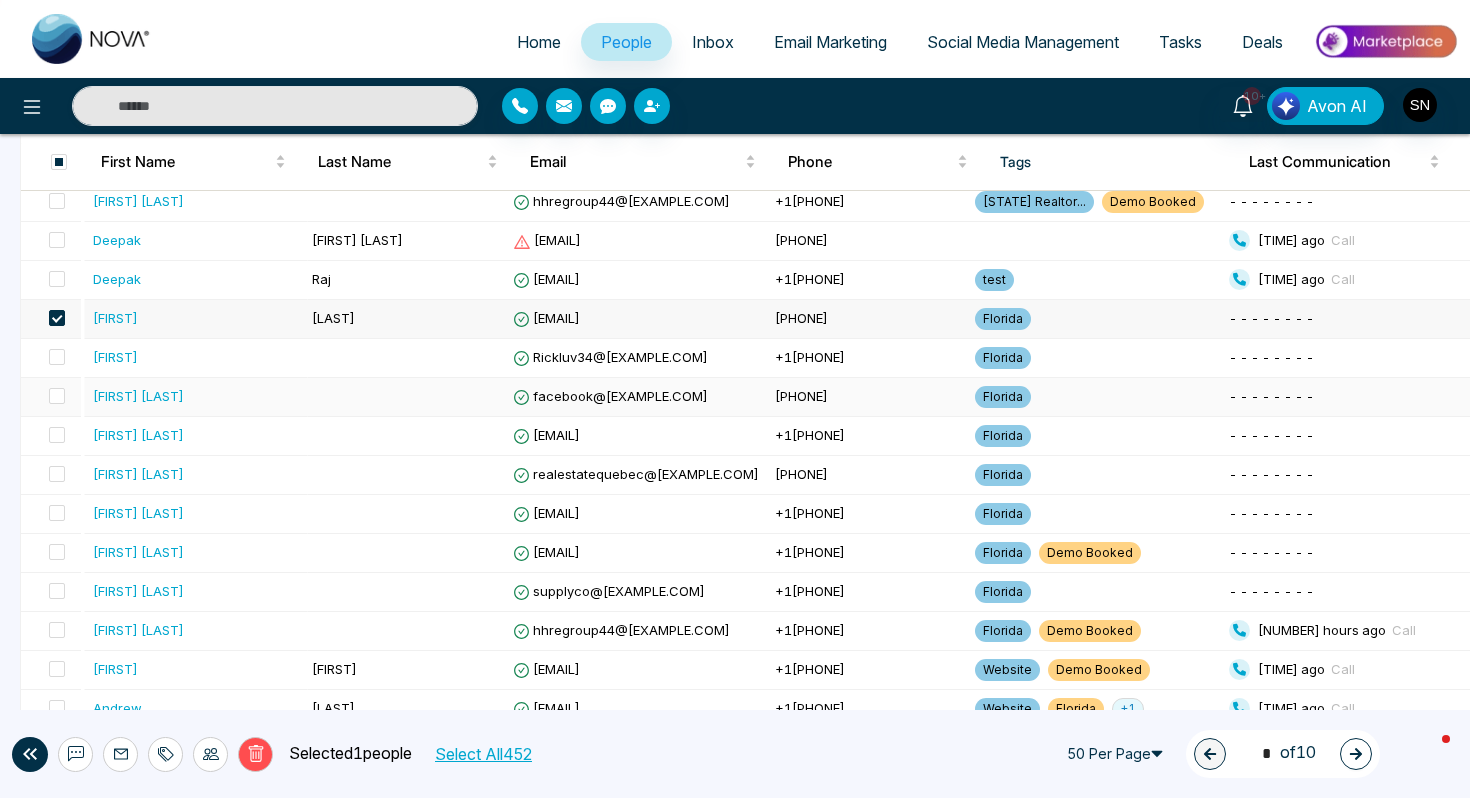 scroll, scrollTop: 599, scrollLeft: 0, axis: vertical 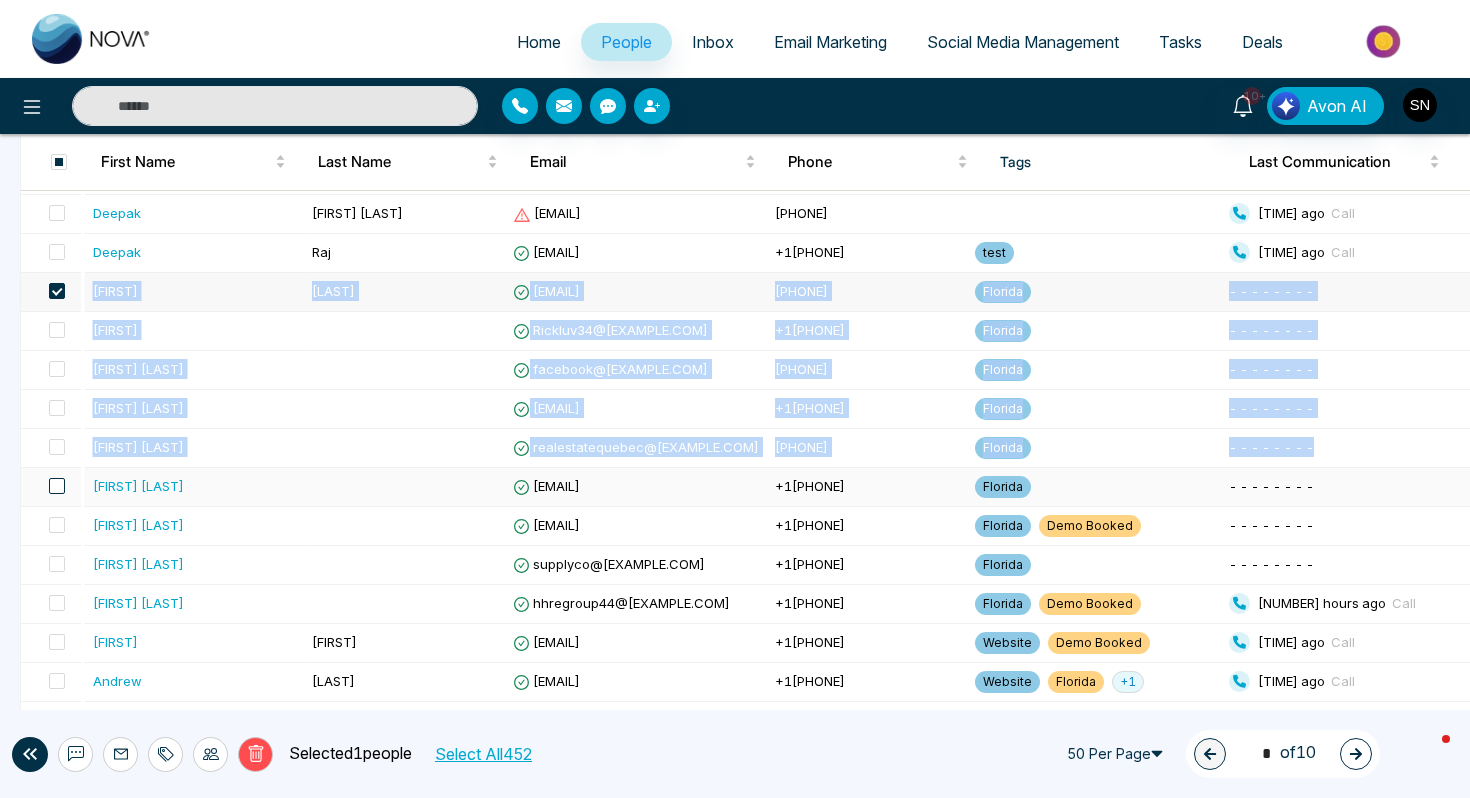 click at bounding box center (57, 486) 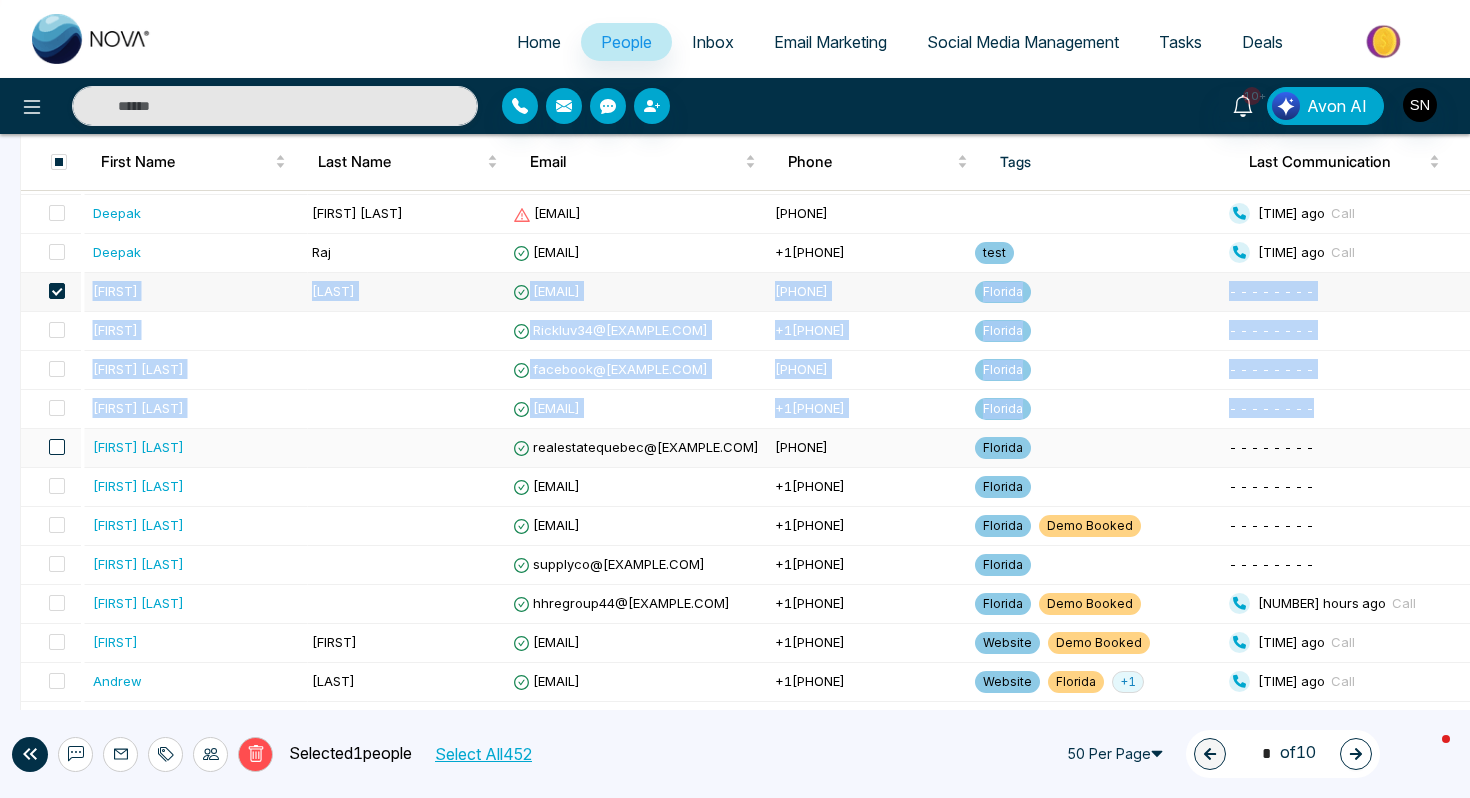 click at bounding box center (57, 447) 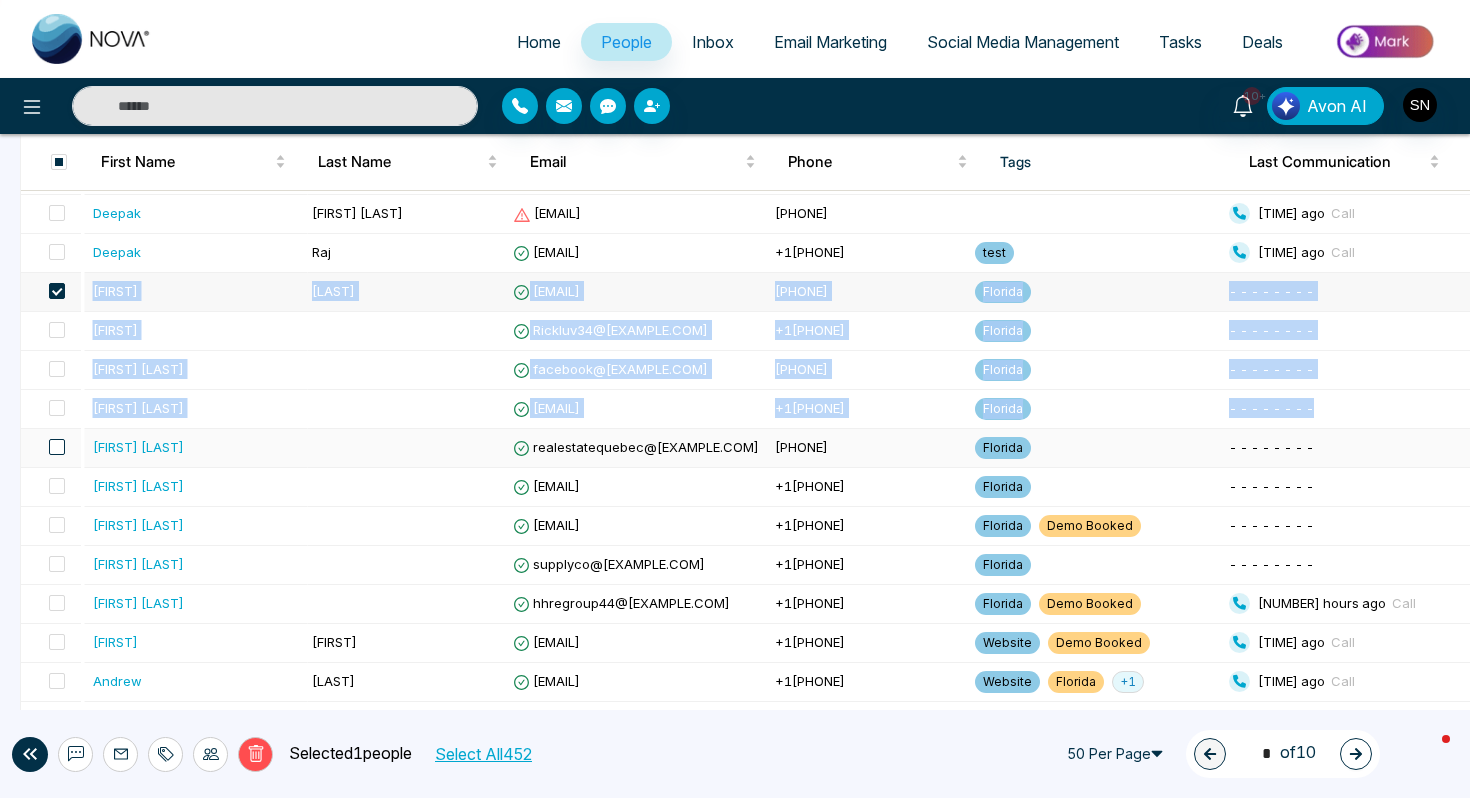 click at bounding box center [57, 447] 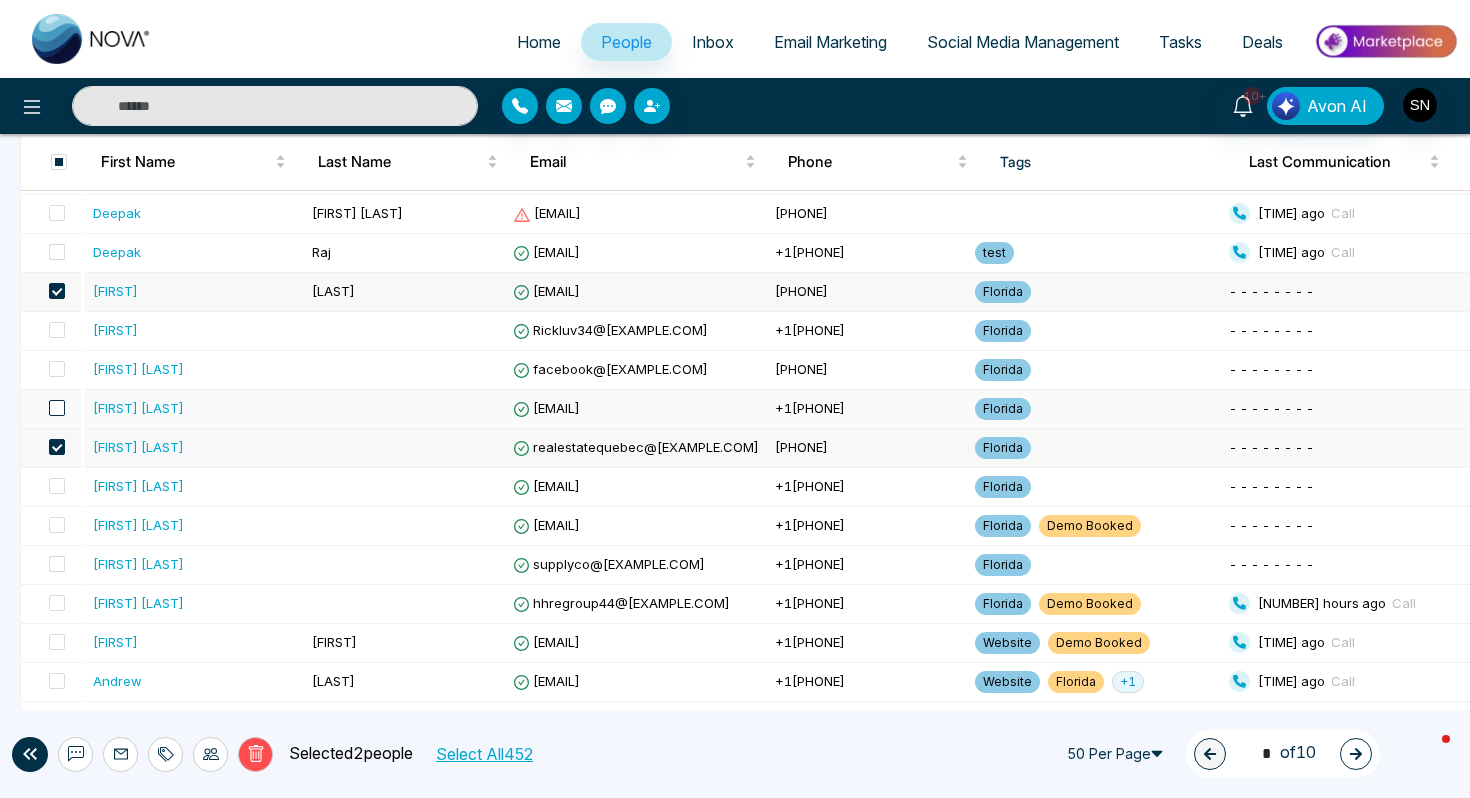 click at bounding box center [57, 408] 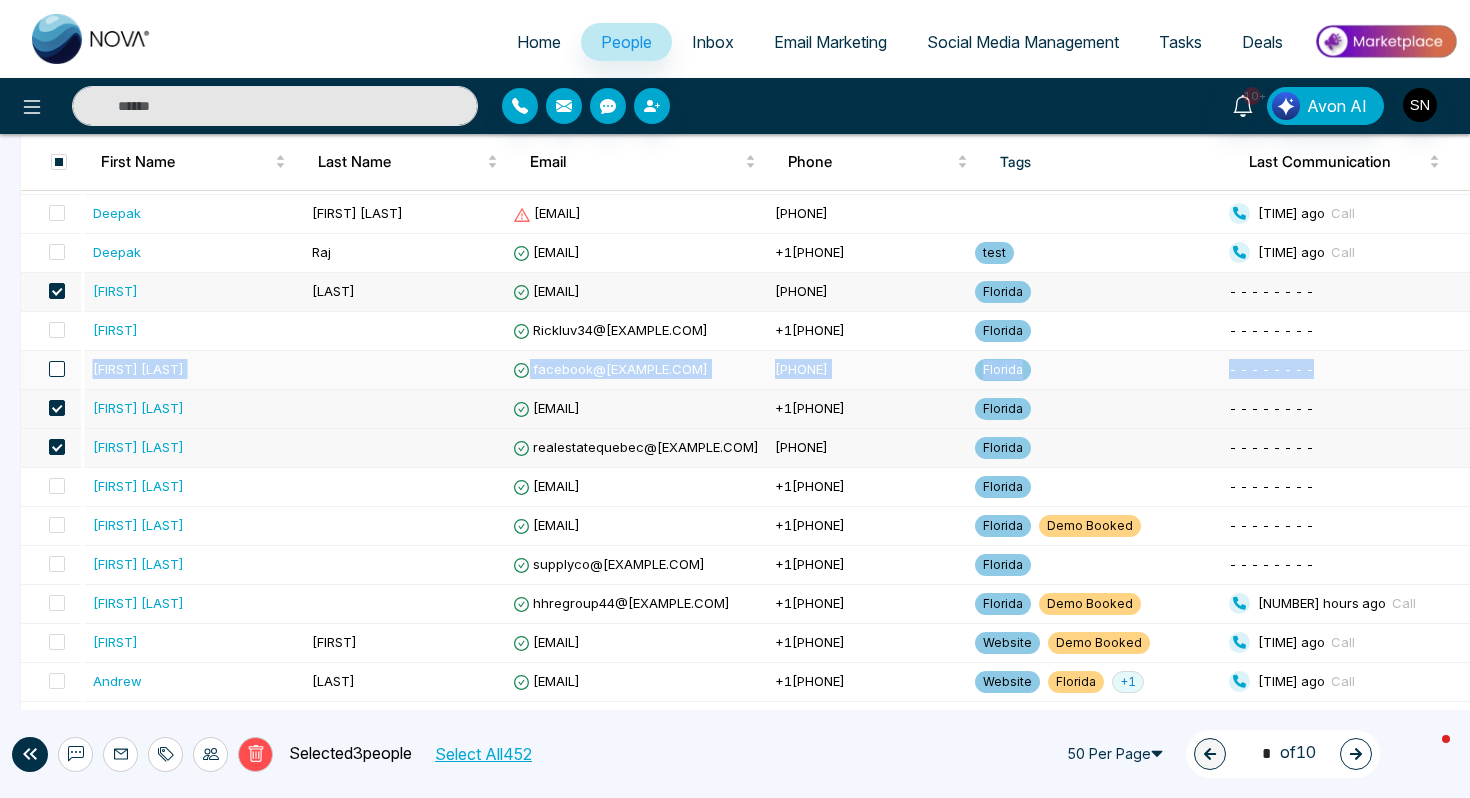 click at bounding box center (57, 369) 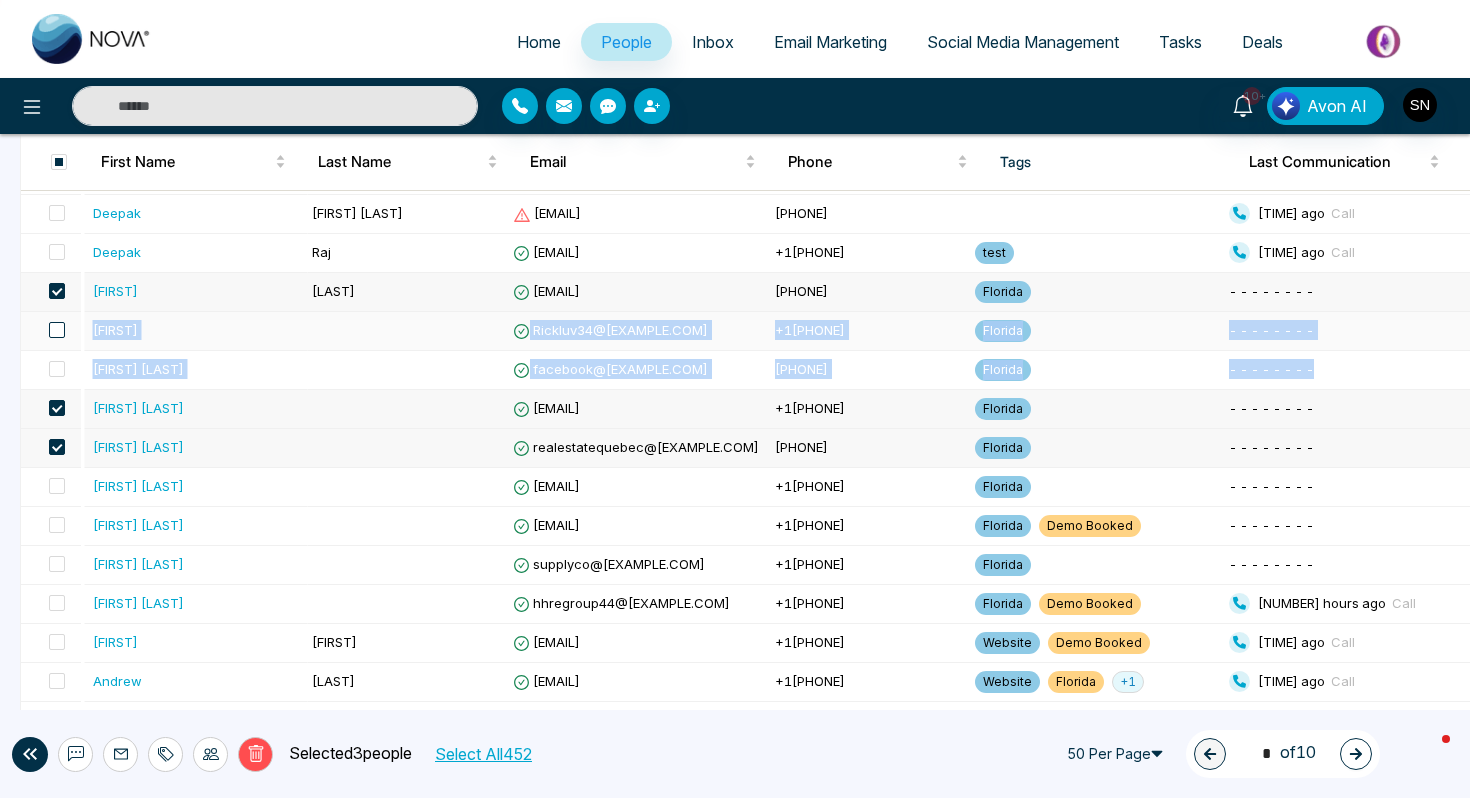 click at bounding box center (57, 330) 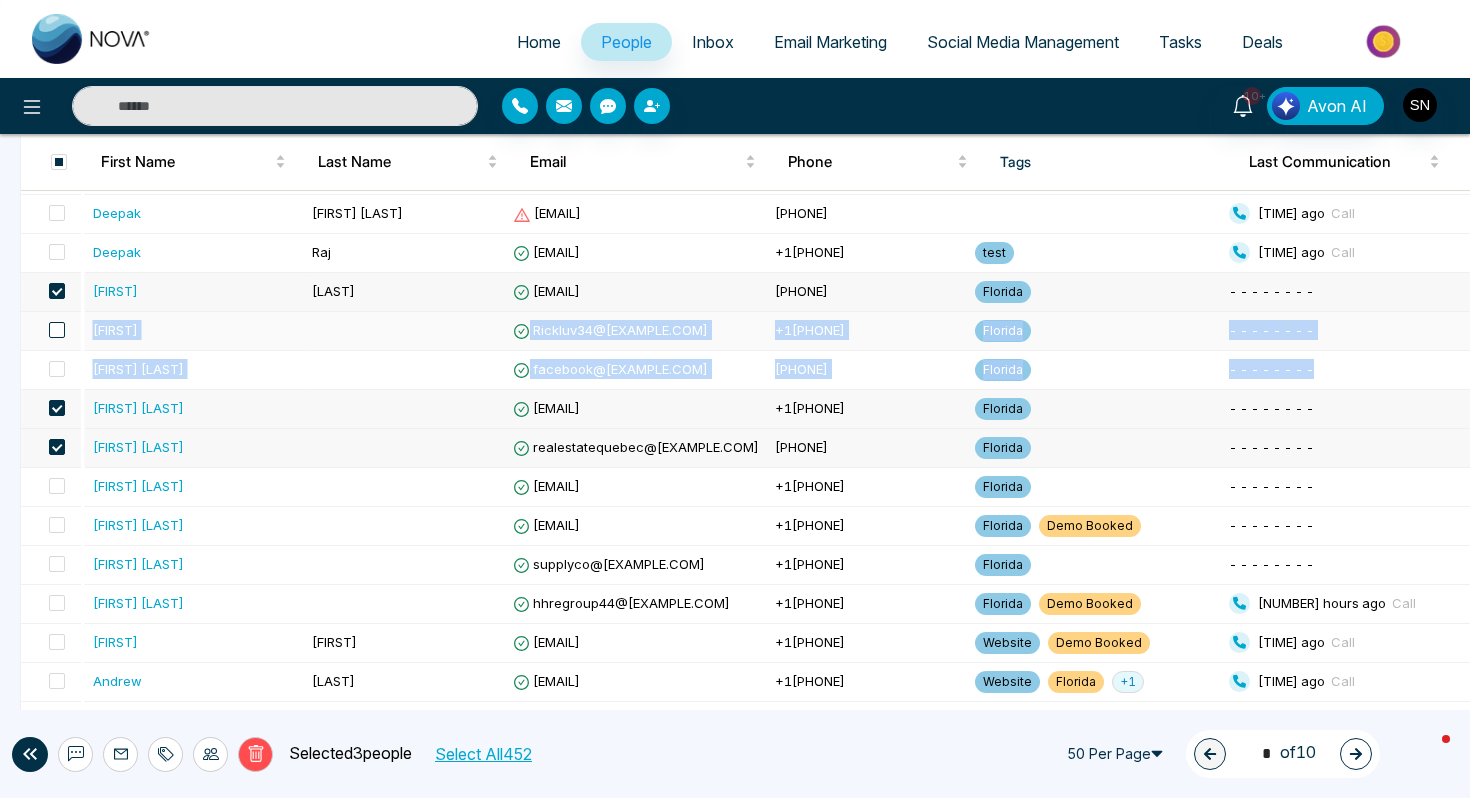 click at bounding box center (57, 330) 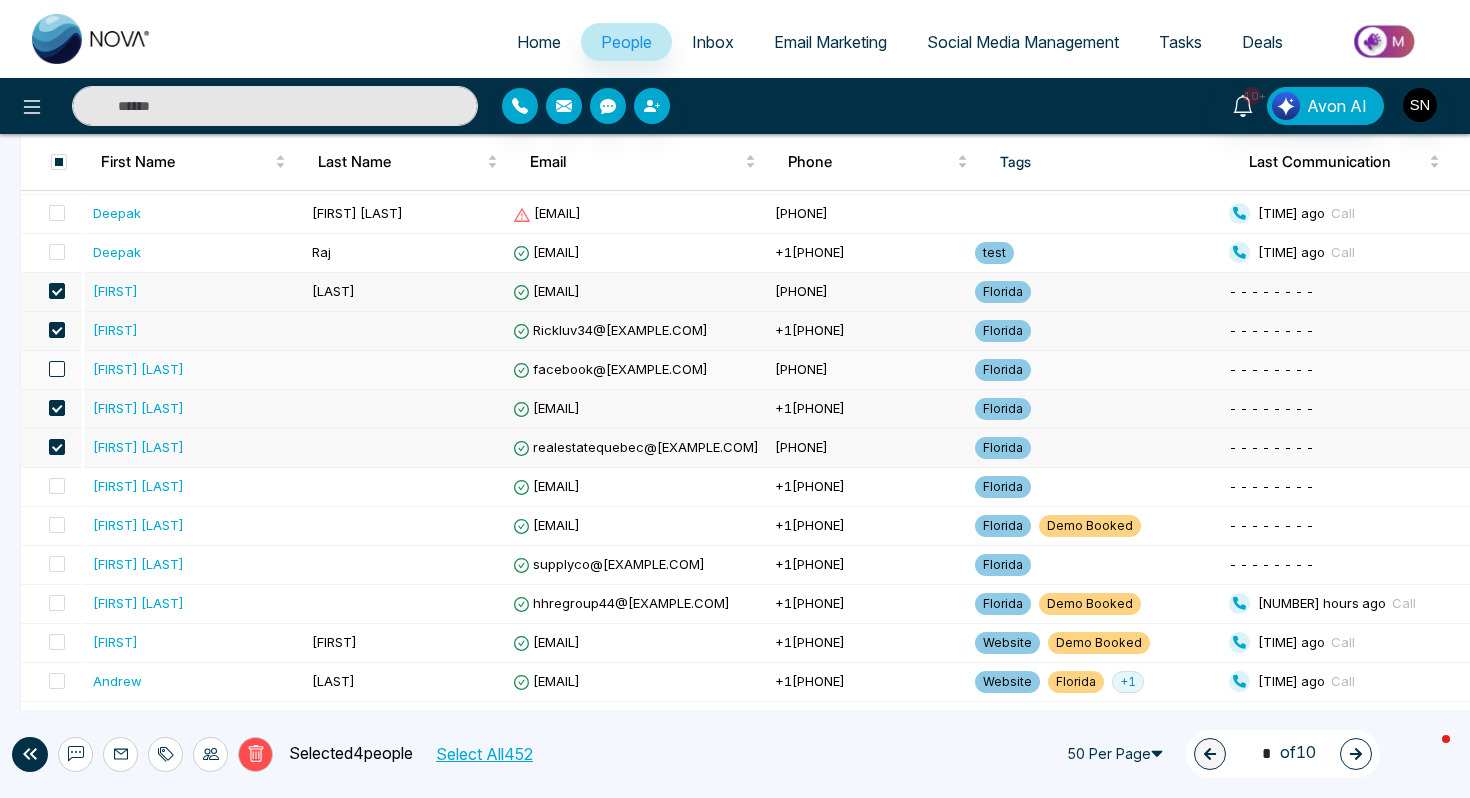 click at bounding box center [57, 369] 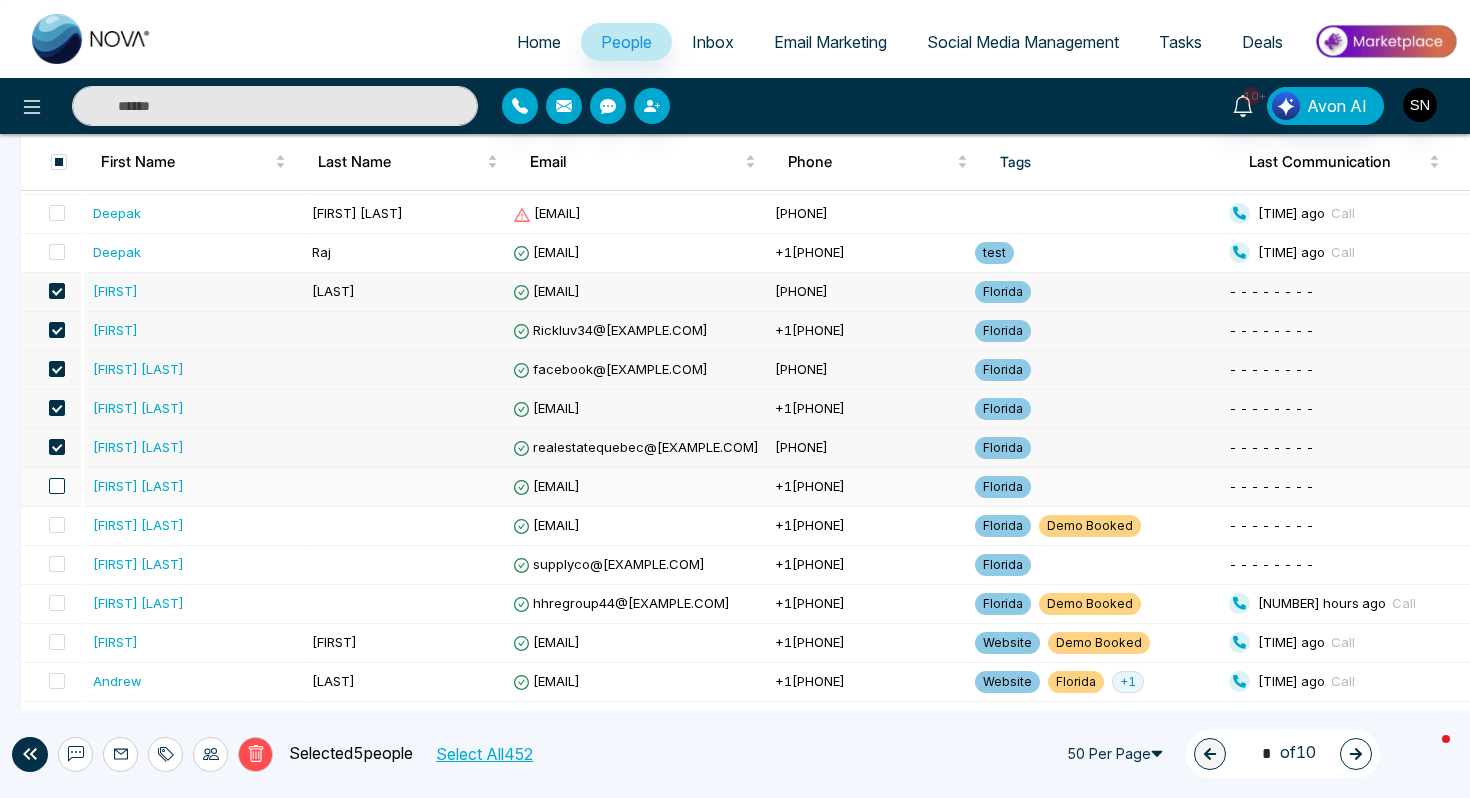 click at bounding box center (57, 486) 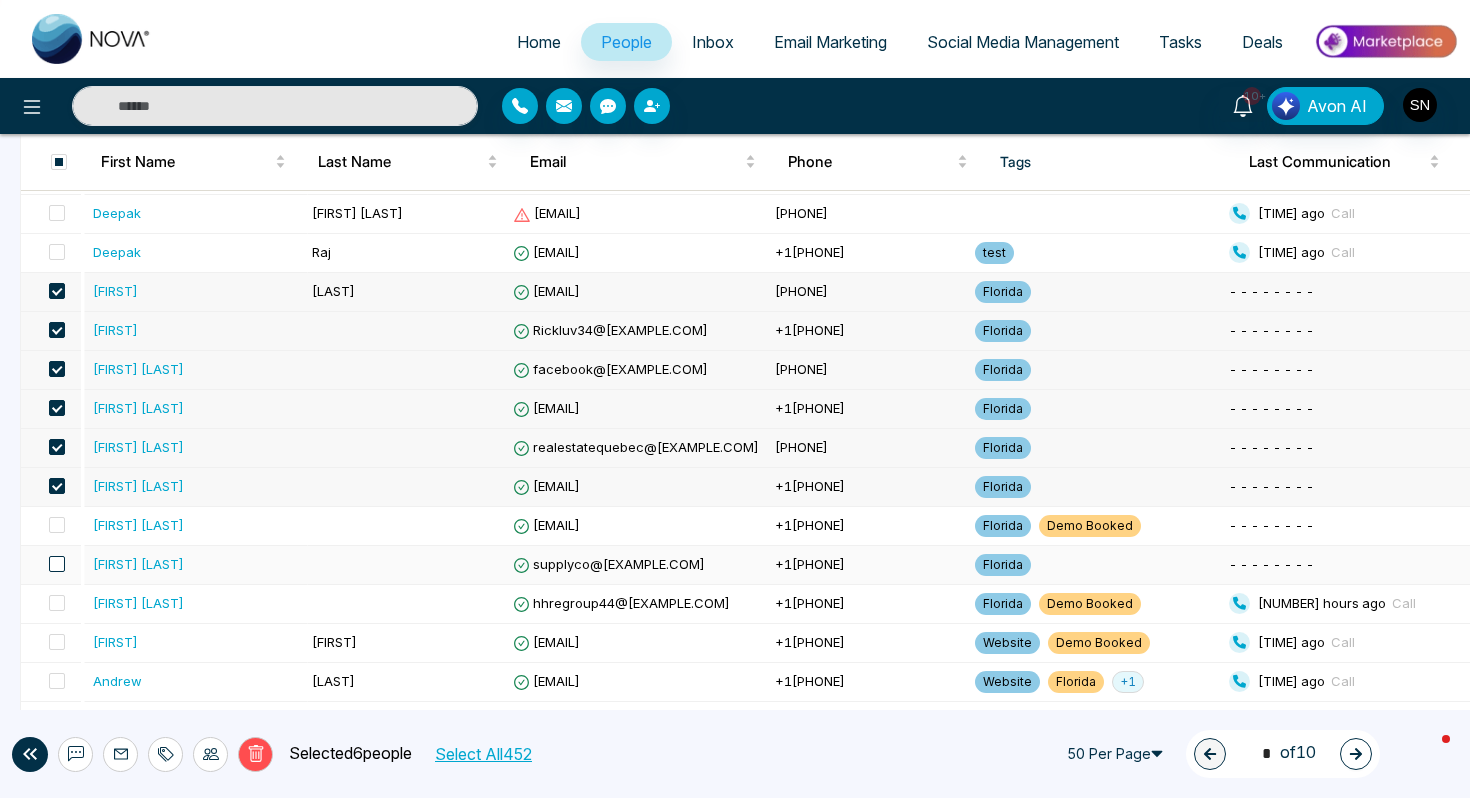 click at bounding box center [57, 564] 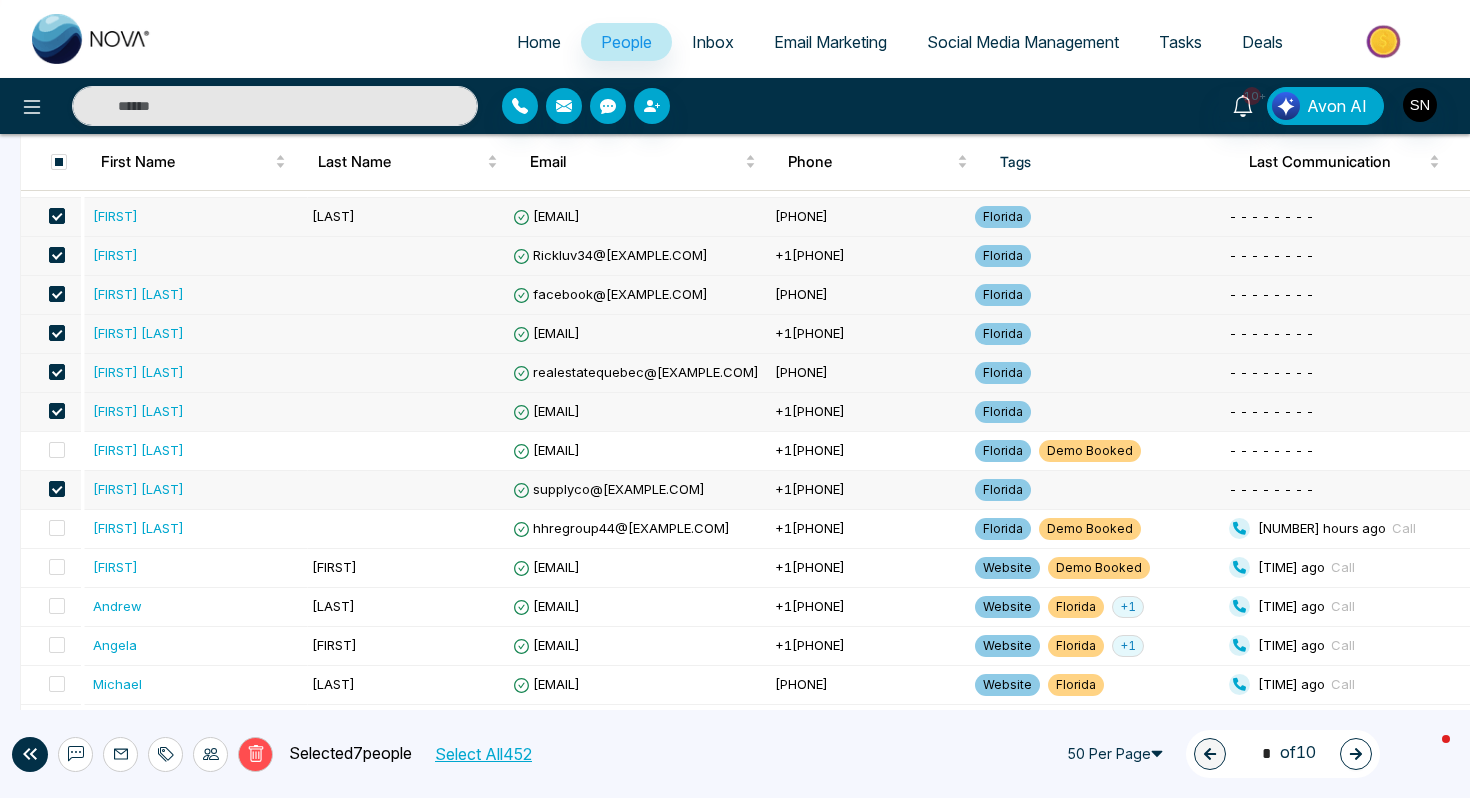 scroll, scrollTop: 721, scrollLeft: 0, axis: vertical 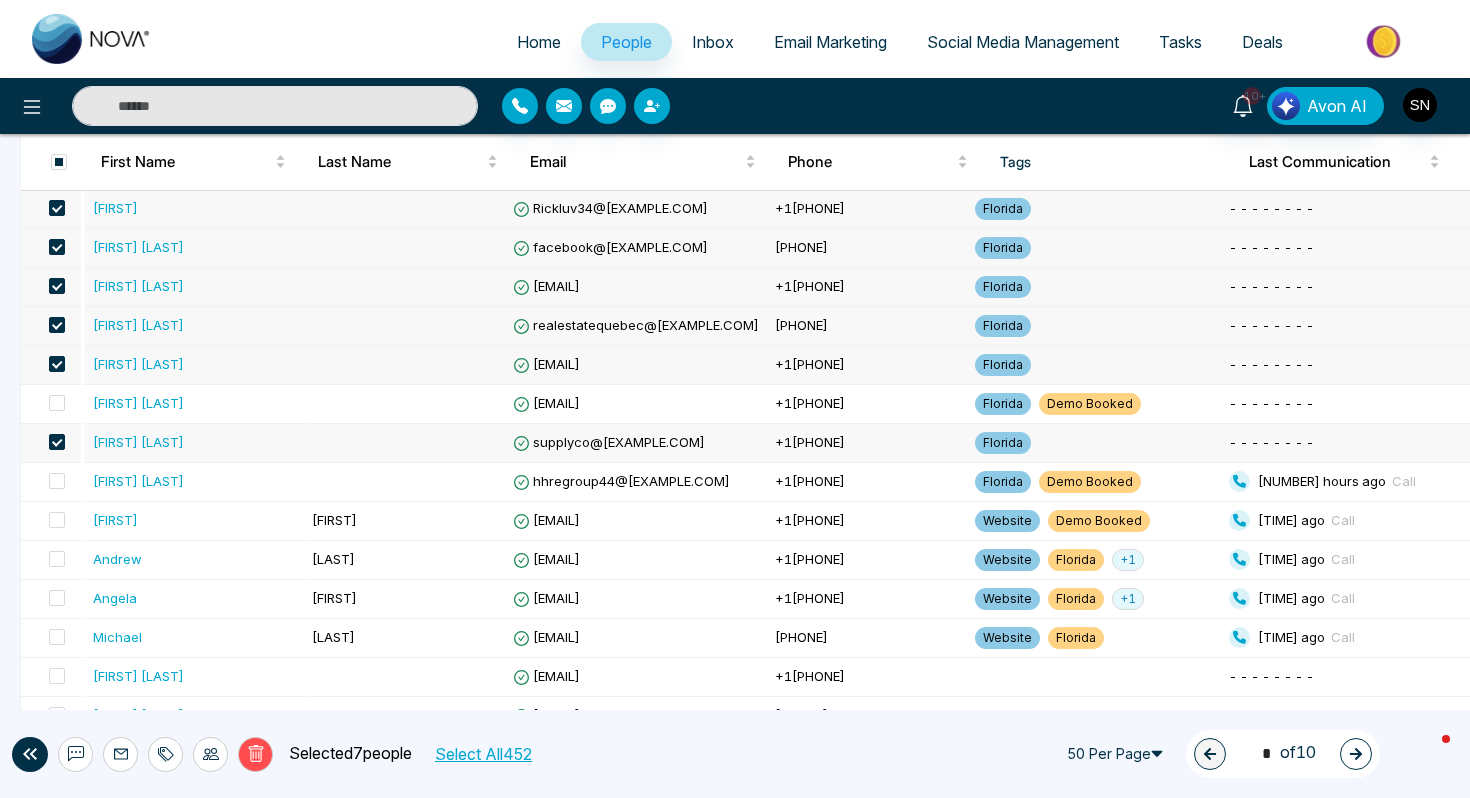 click 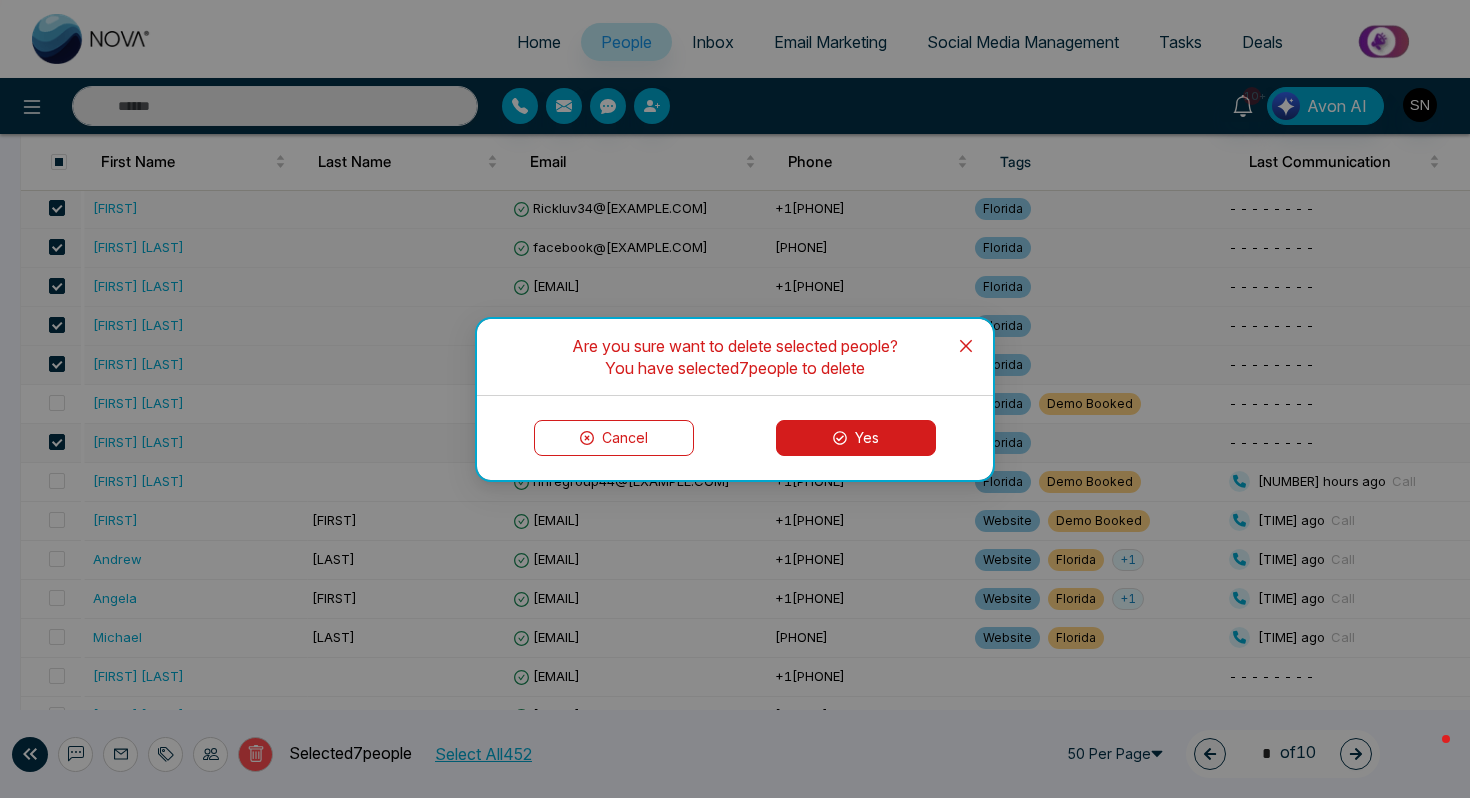 click 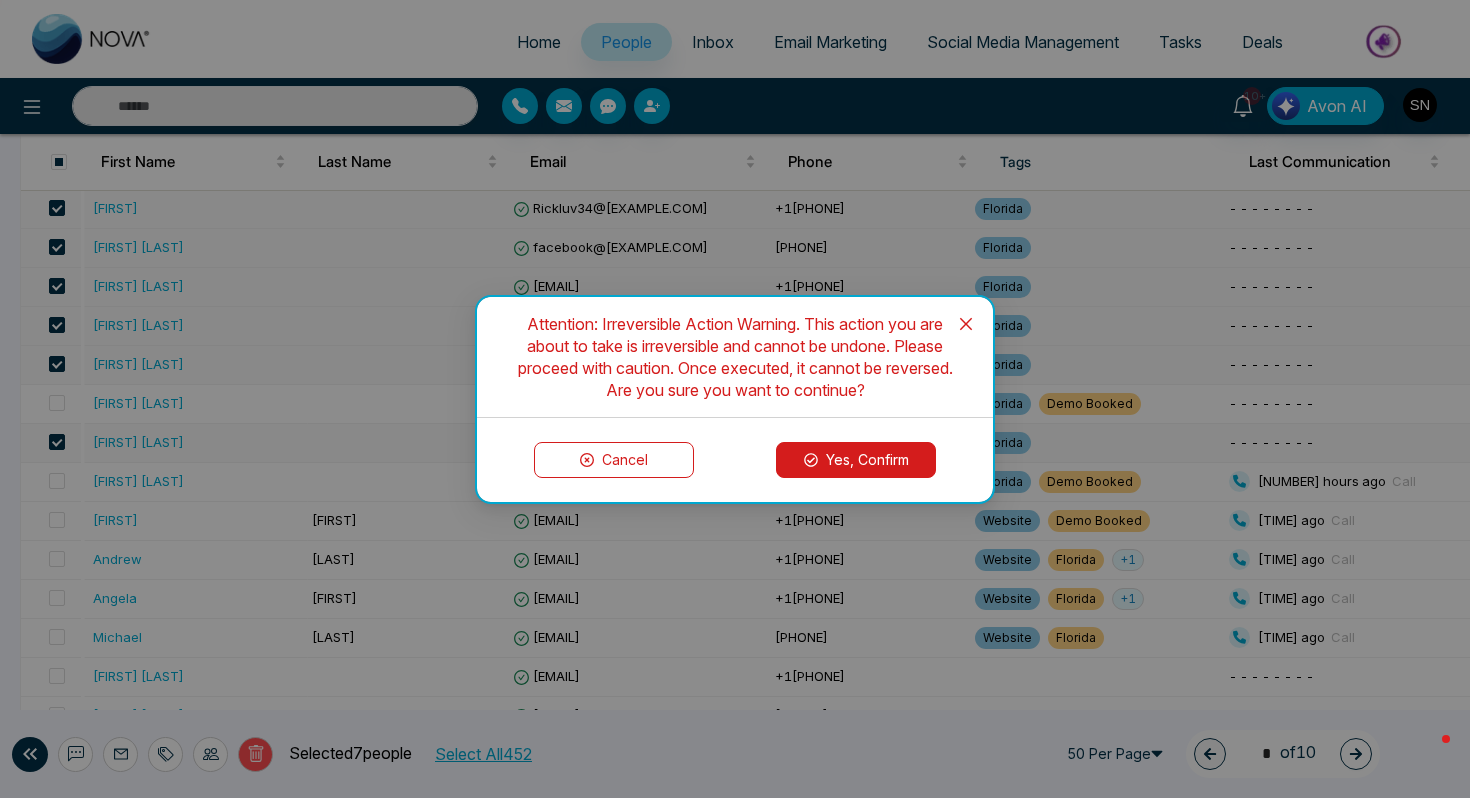 click on "Yes, Confirm" at bounding box center (856, 460) 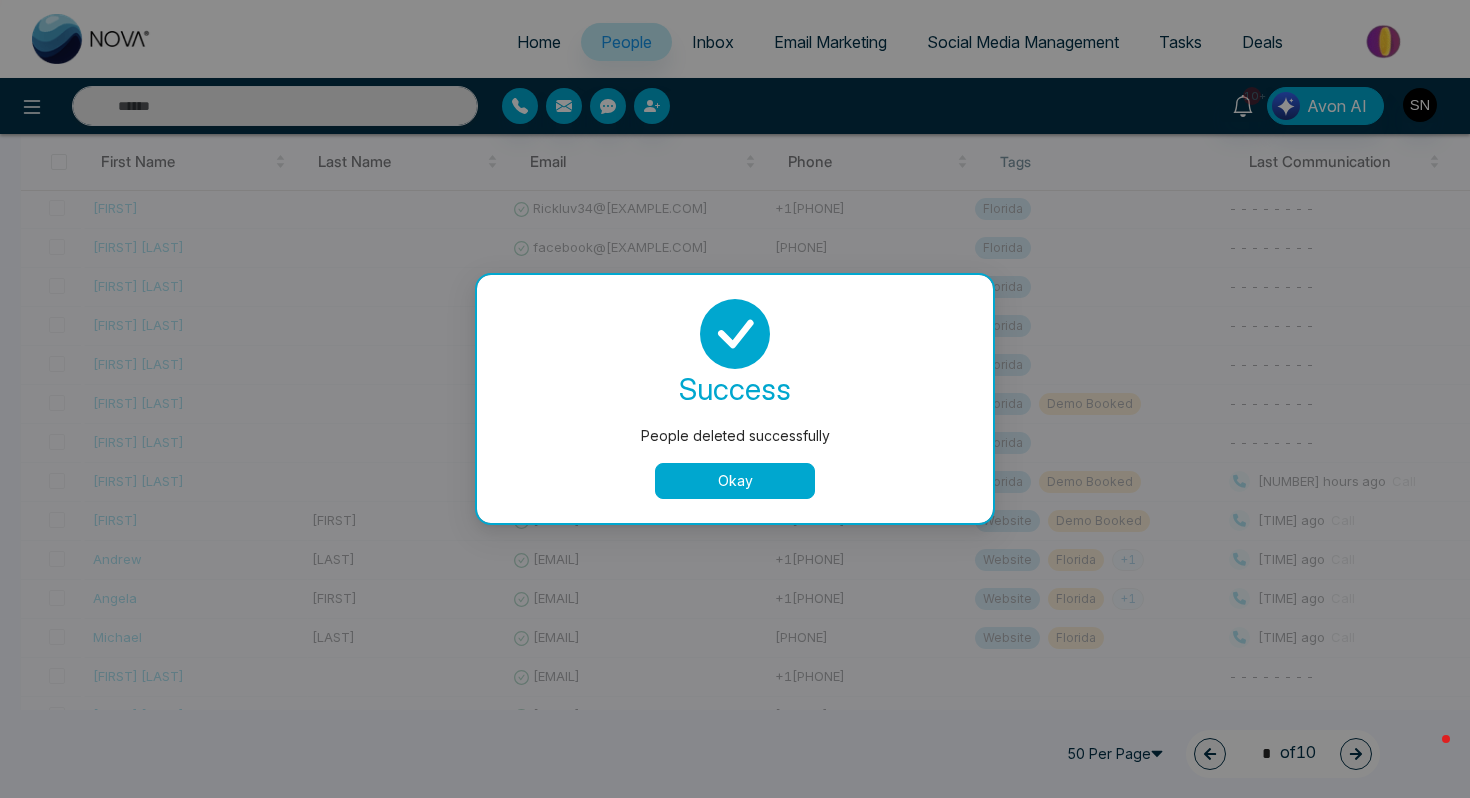 click on "Okay" at bounding box center [735, 481] 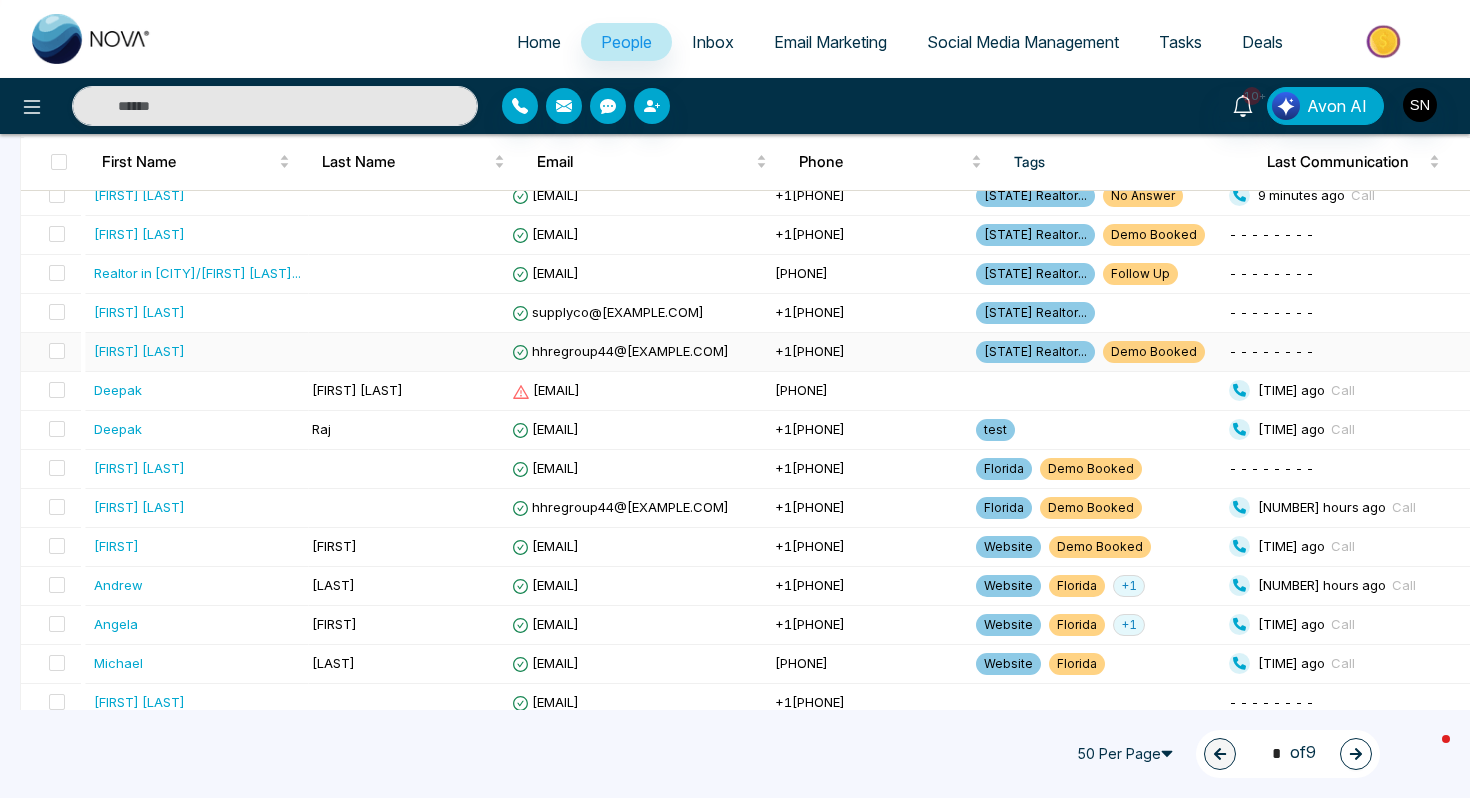 scroll, scrollTop: 390, scrollLeft: 0, axis: vertical 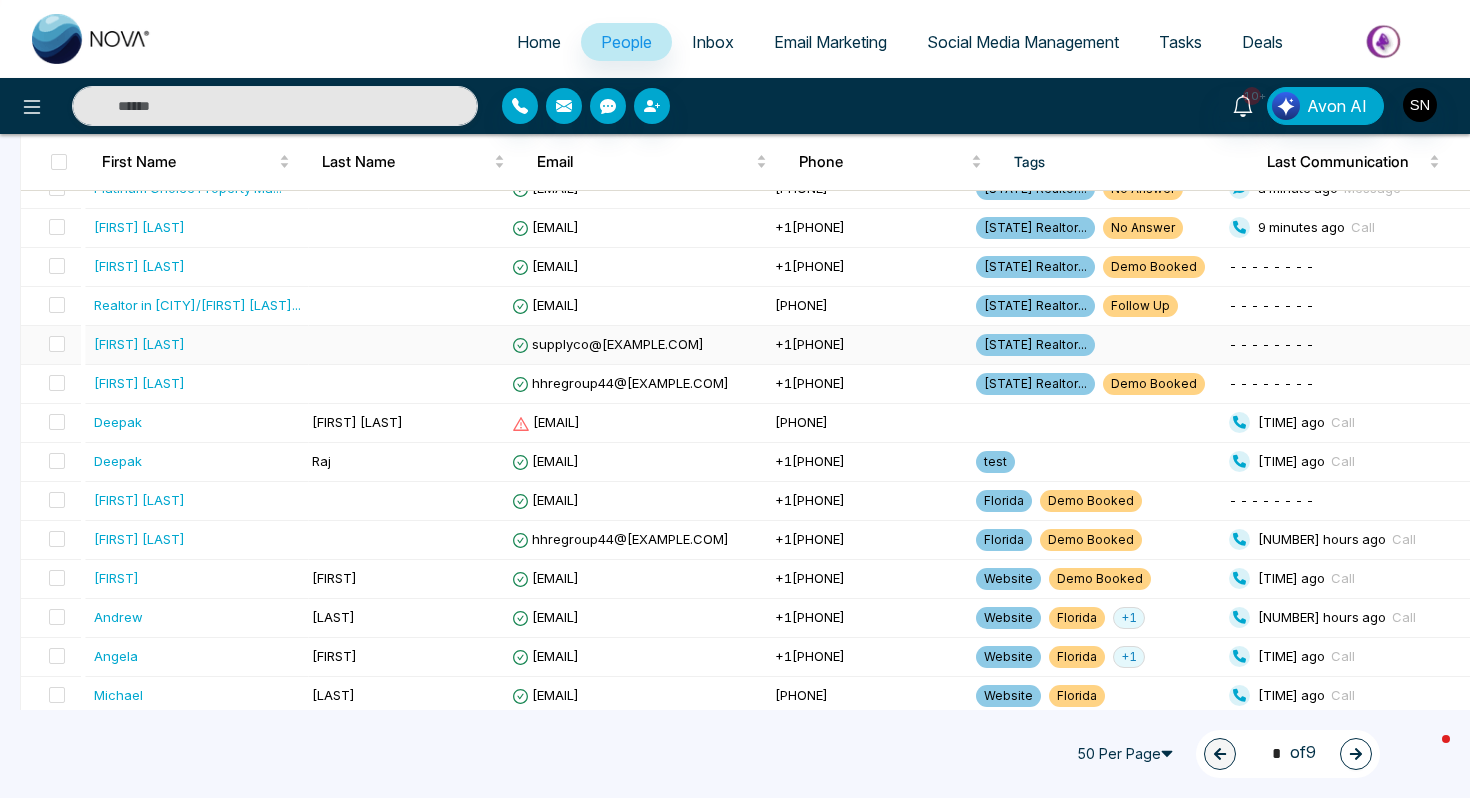 click on "[FIRST] [LAST]" at bounding box center [197, 345] 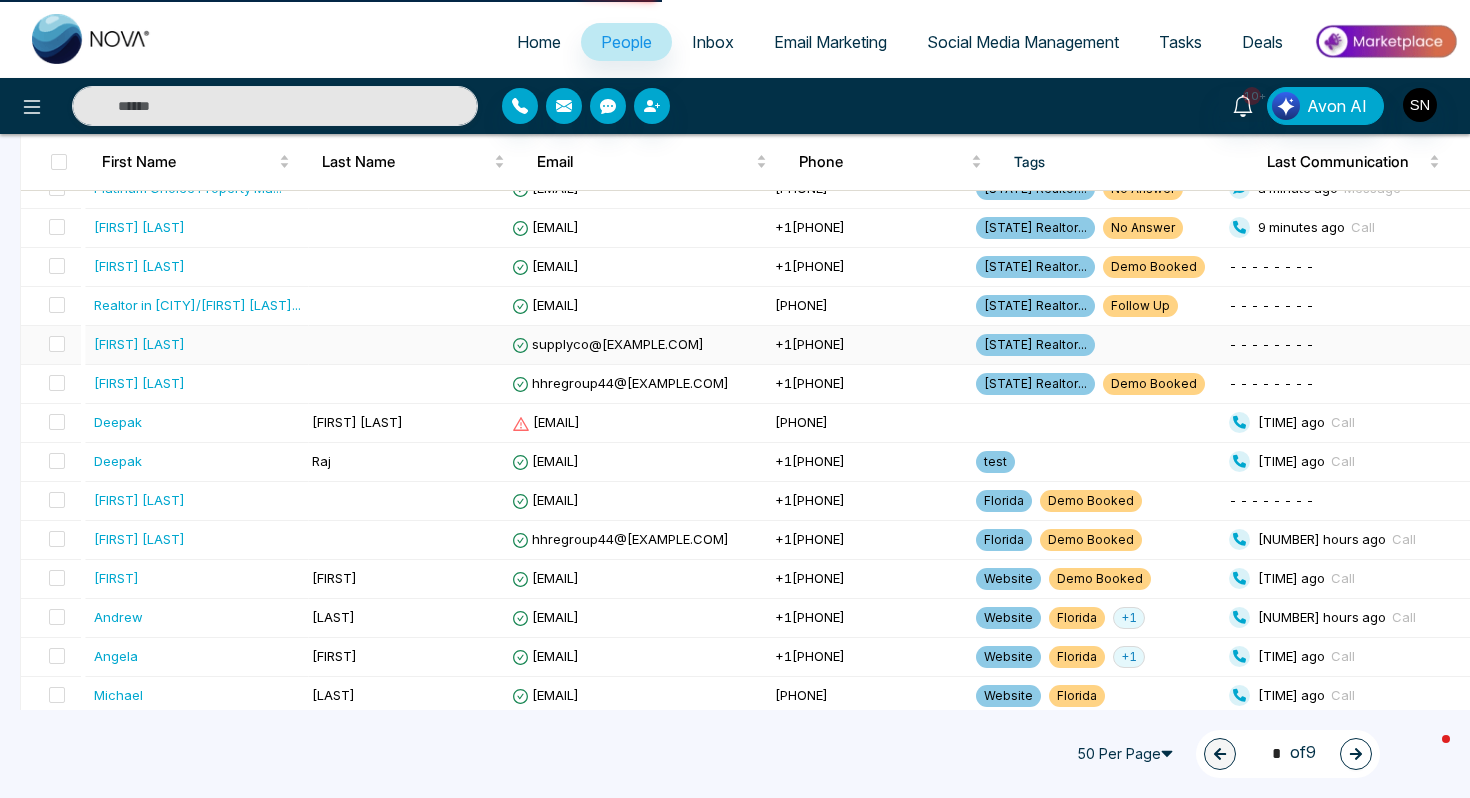 scroll, scrollTop: 0, scrollLeft: 0, axis: both 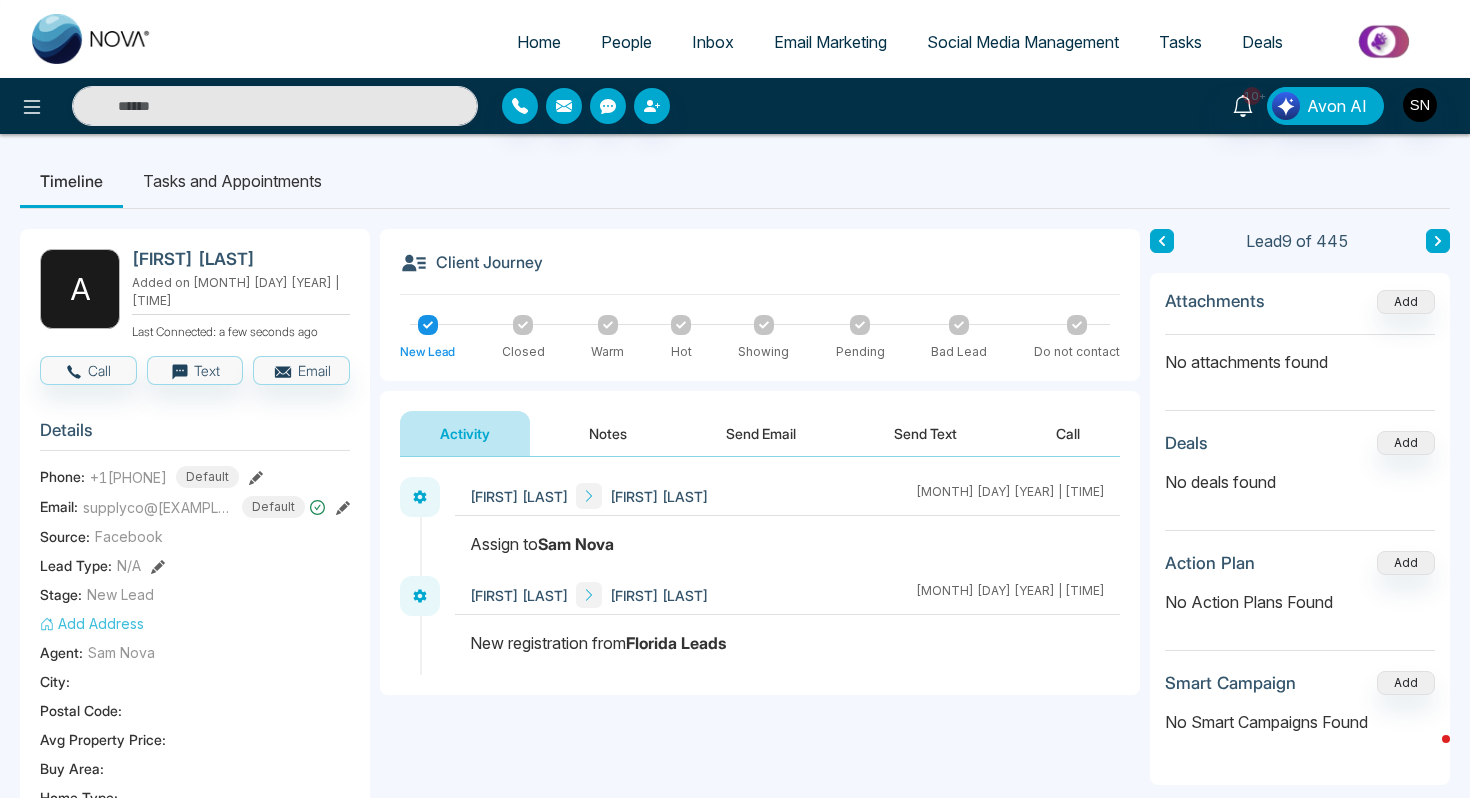 drag, startPoint x: 127, startPoint y: 263, endPoint x: 310, endPoint y: 265, distance: 183.01093 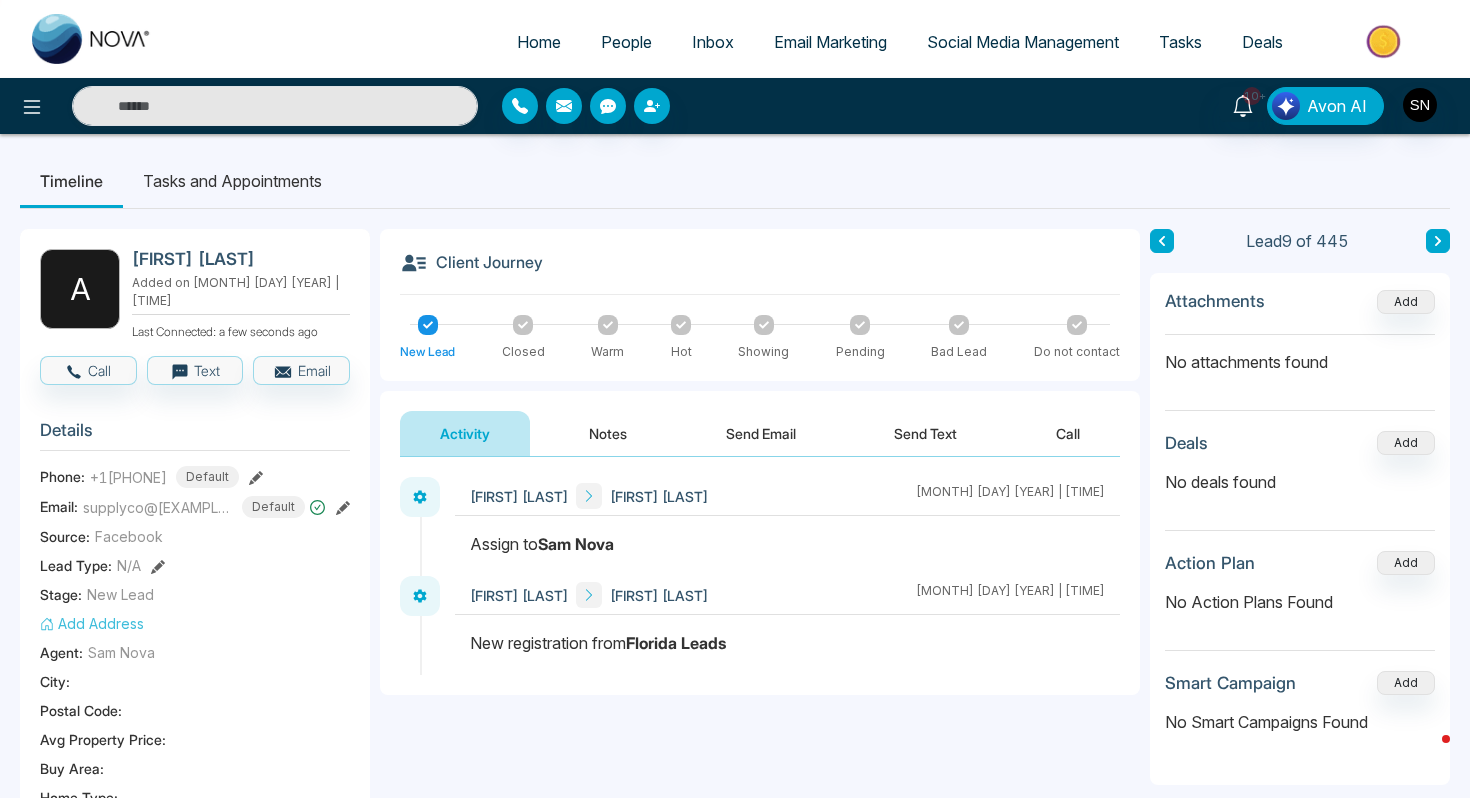 click on "A [FIRST] [LAST] Added on [MONTH] [DAY] [YEAR] | [TIME] Last Connected: a few seconds ago" at bounding box center [195, 295] 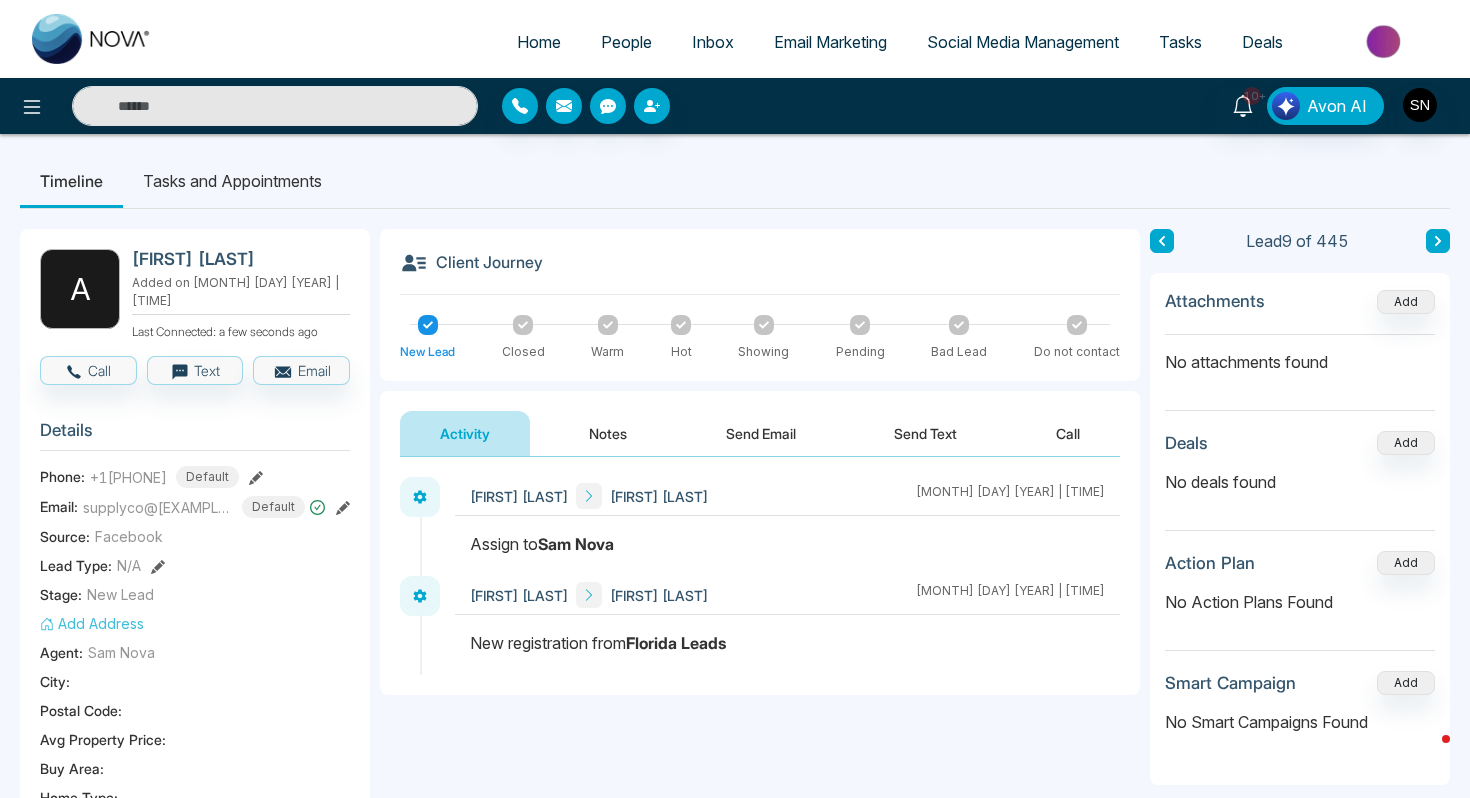 copy on "[FIRST] [LAST]" 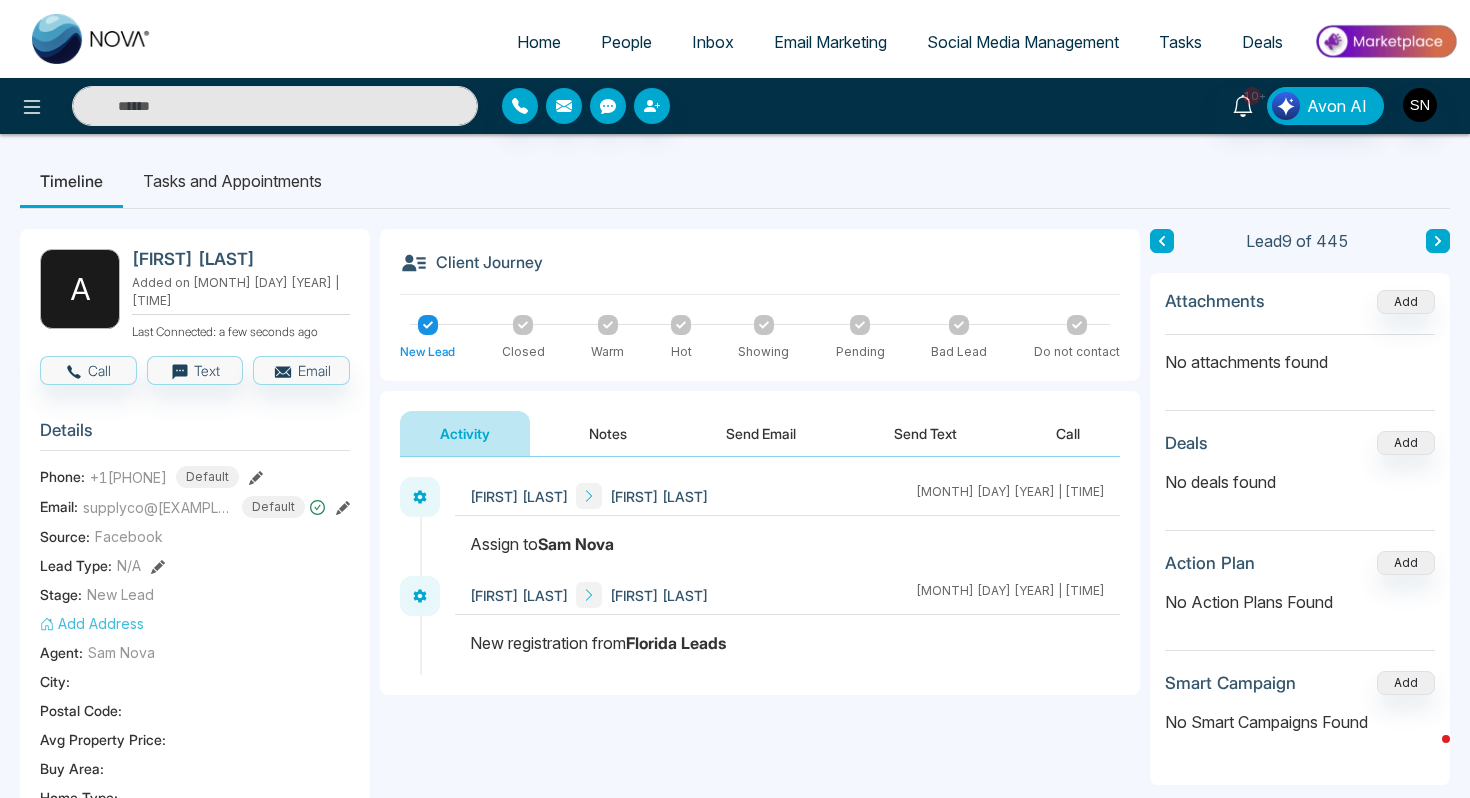 click on "People" at bounding box center [626, 42] 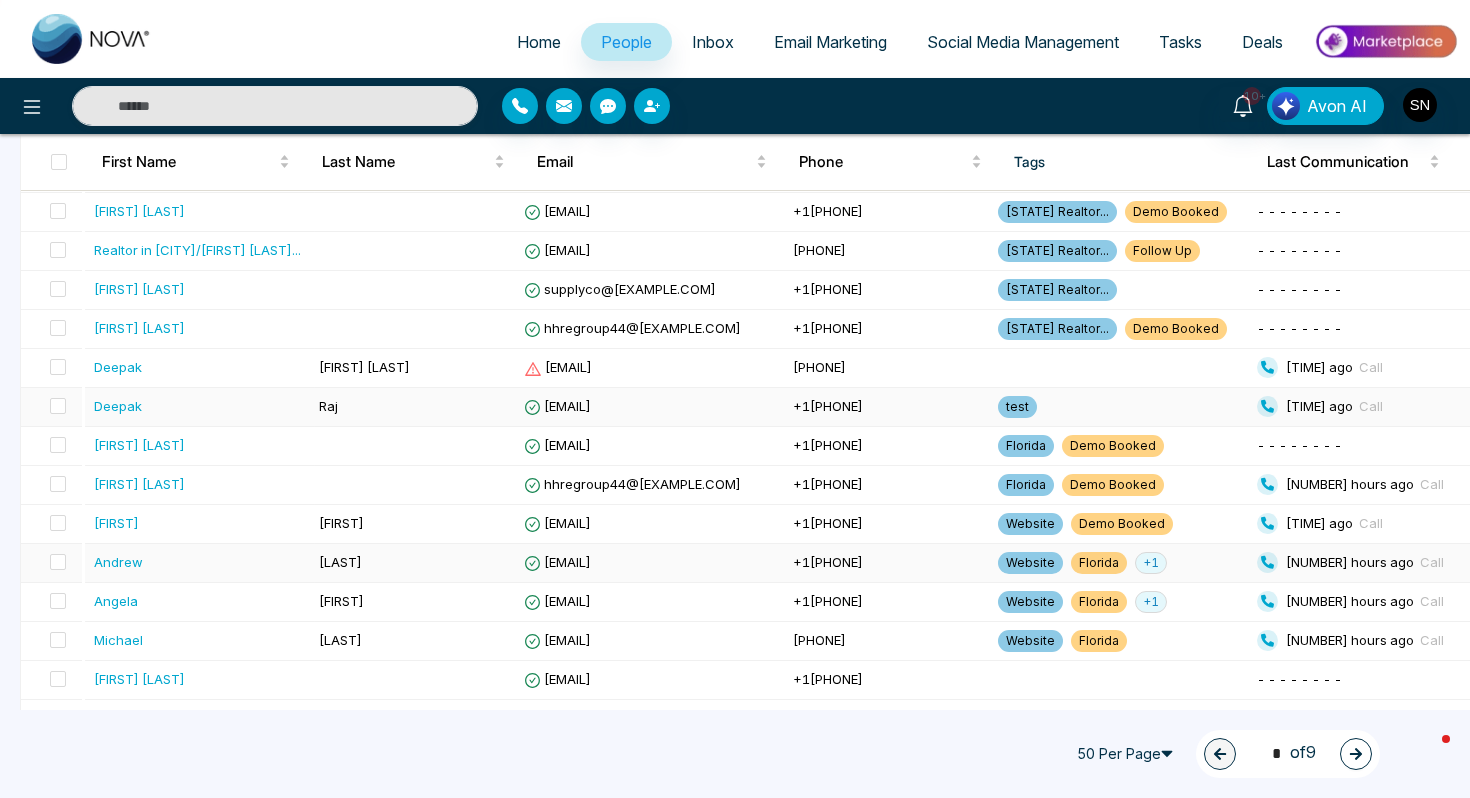 scroll, scrollTop: 502, scrollLeft: 0, axis: vertical 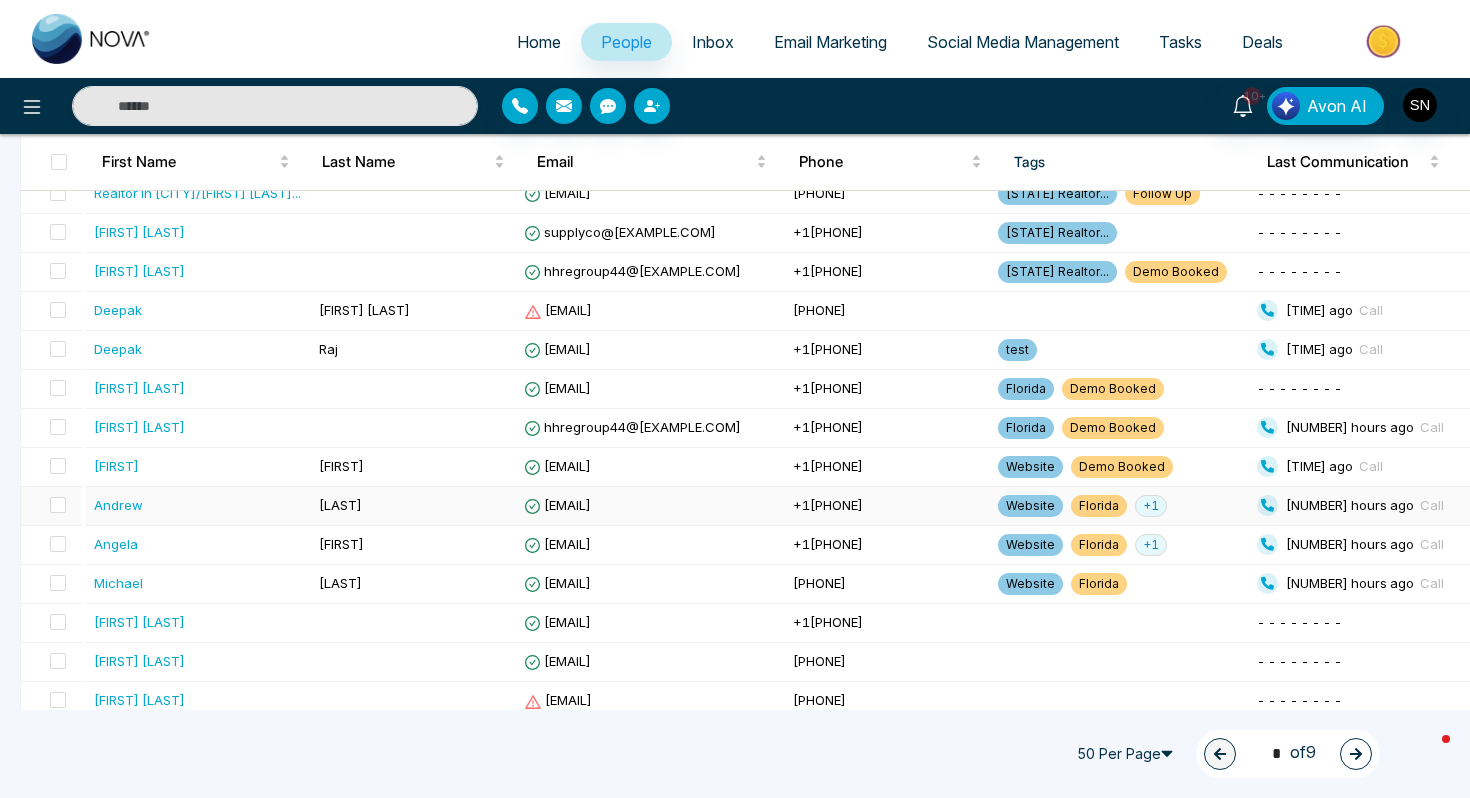 click on "Andrew" at bounding box center [200, 505] 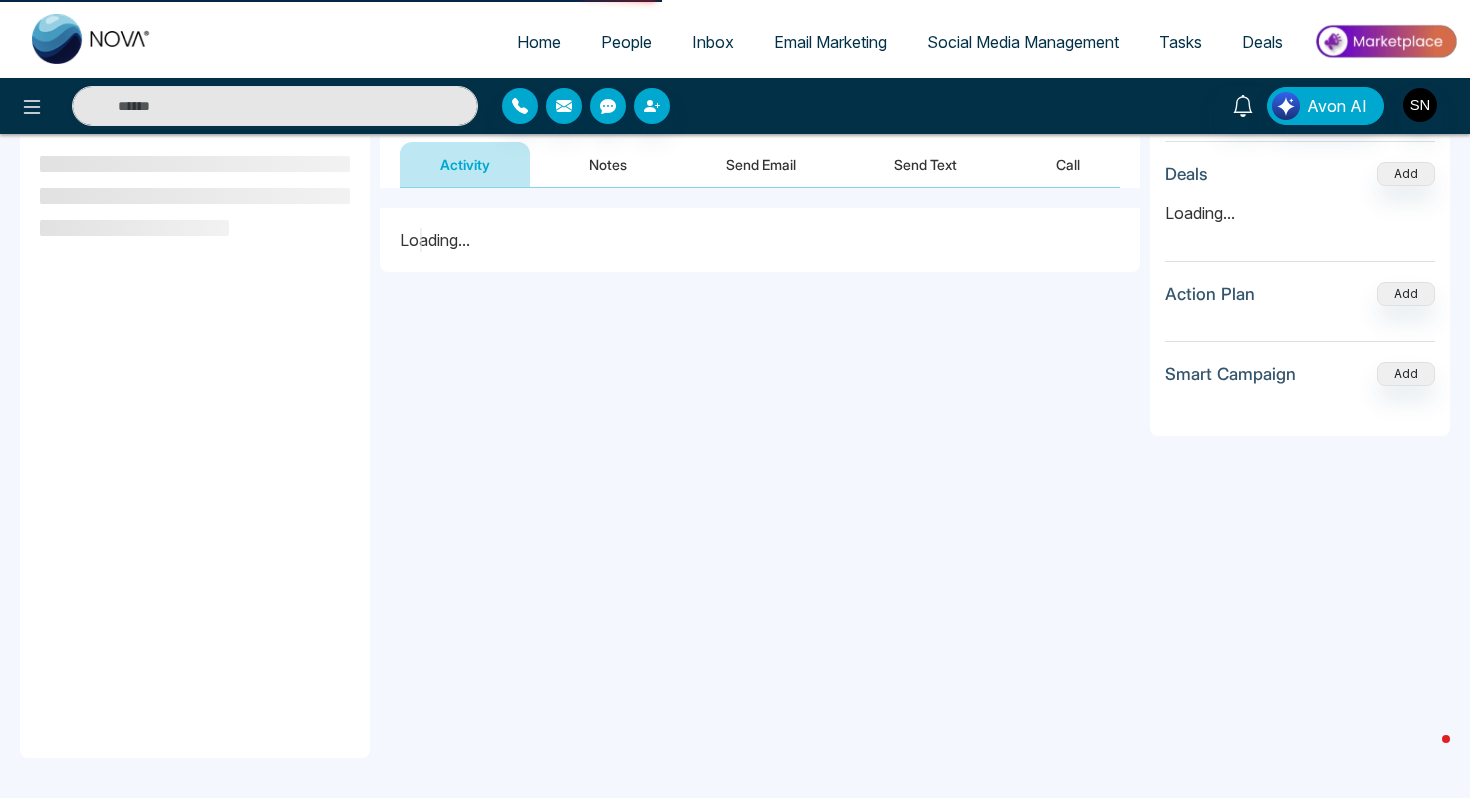 scroll, scrollTop: 0, scrollLeft: 0, axis: both 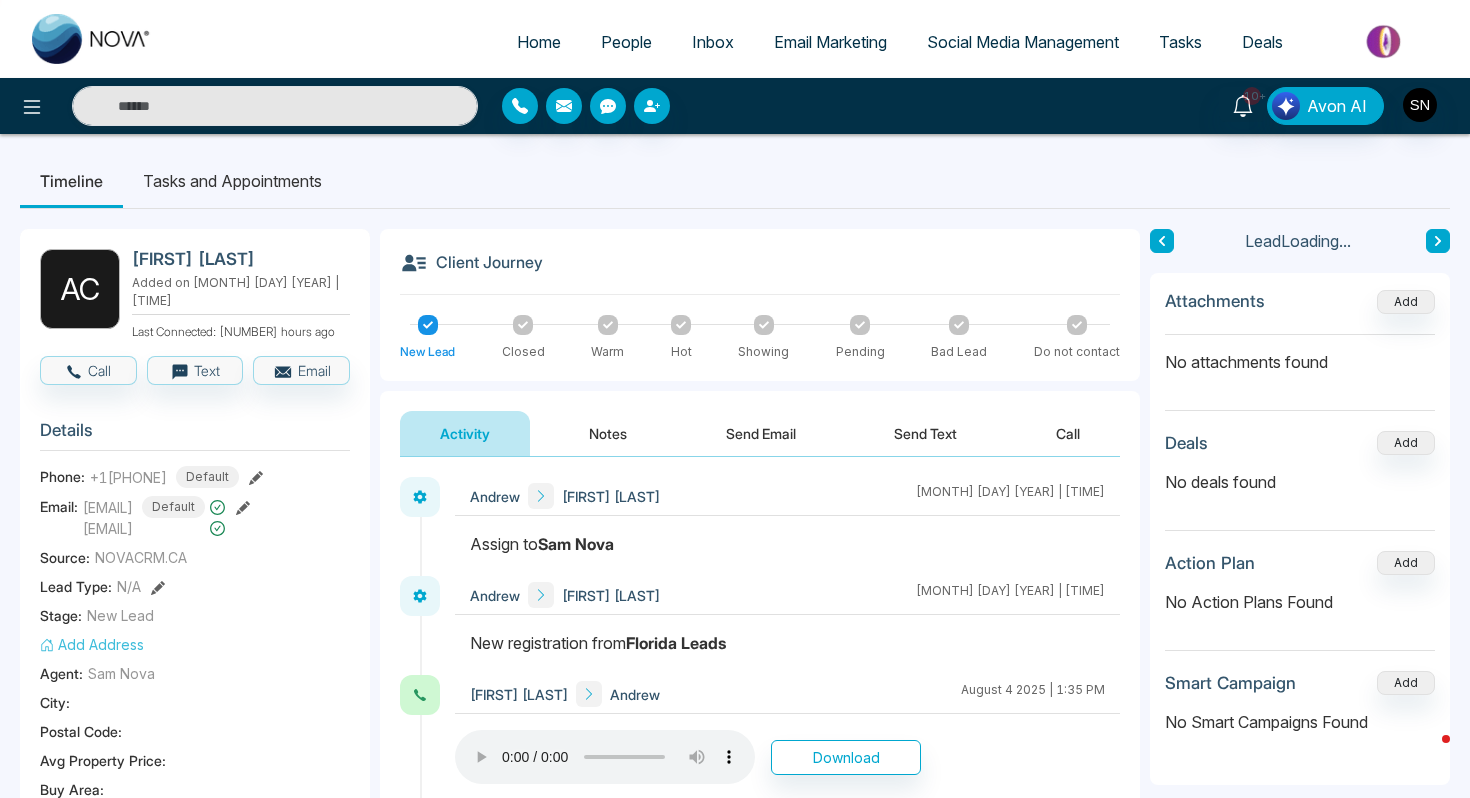 click on "Tasks and Appointments" at bounding box center (232, 181) 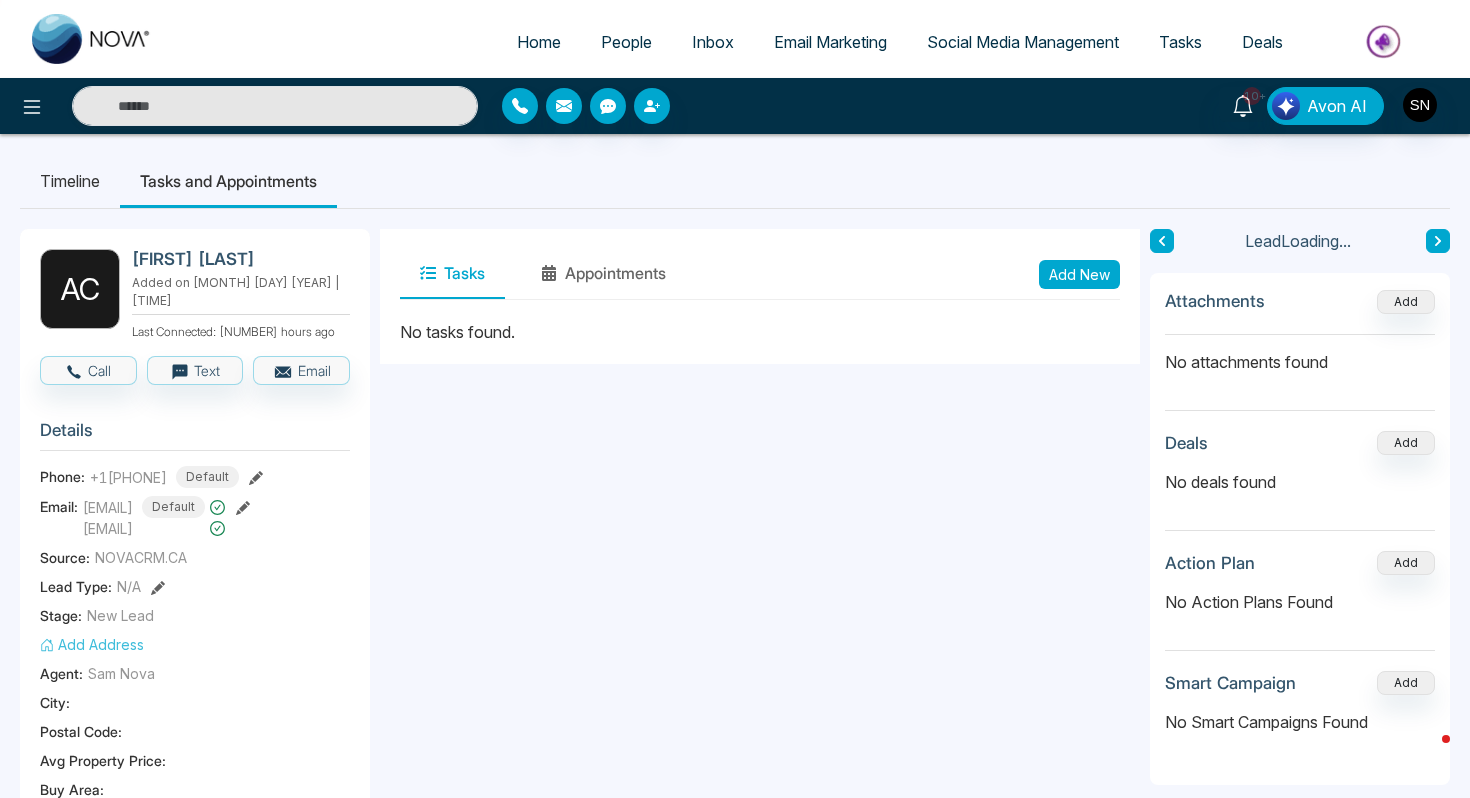 click on "Add New" at bounding box center (1079, 274) 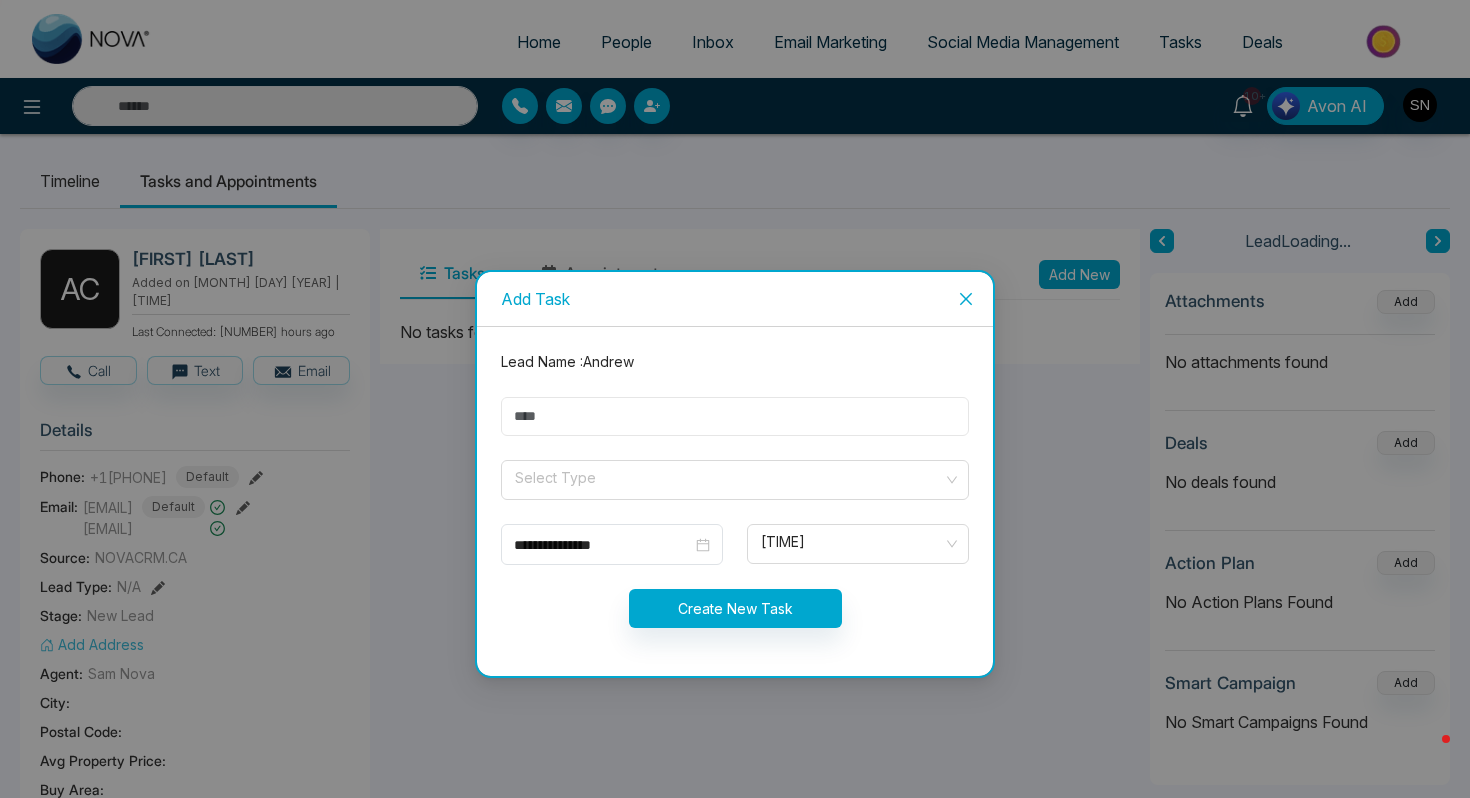 click at bounding box center (735, 416) 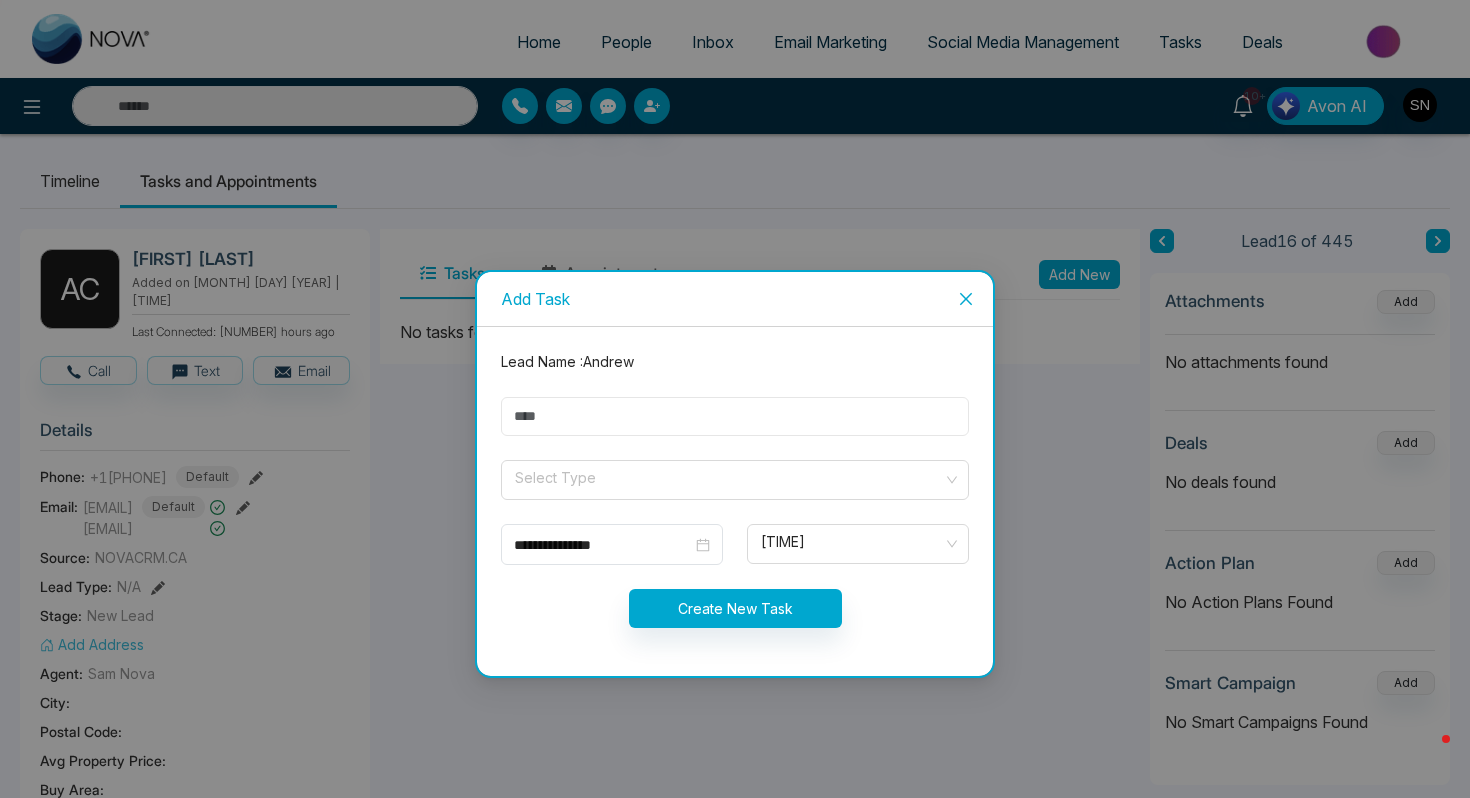 type on "**********" 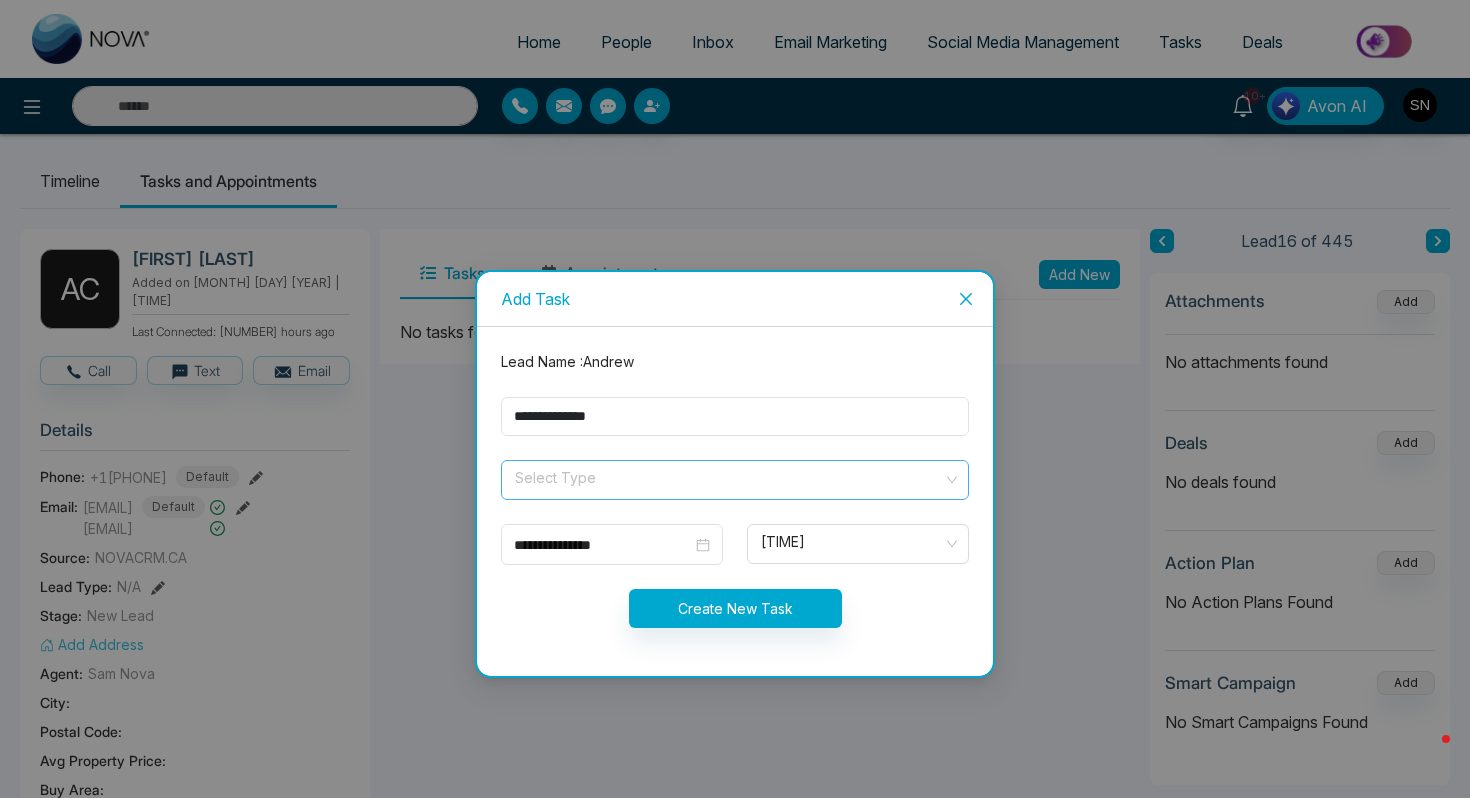 click at bounding box center (728, 476) 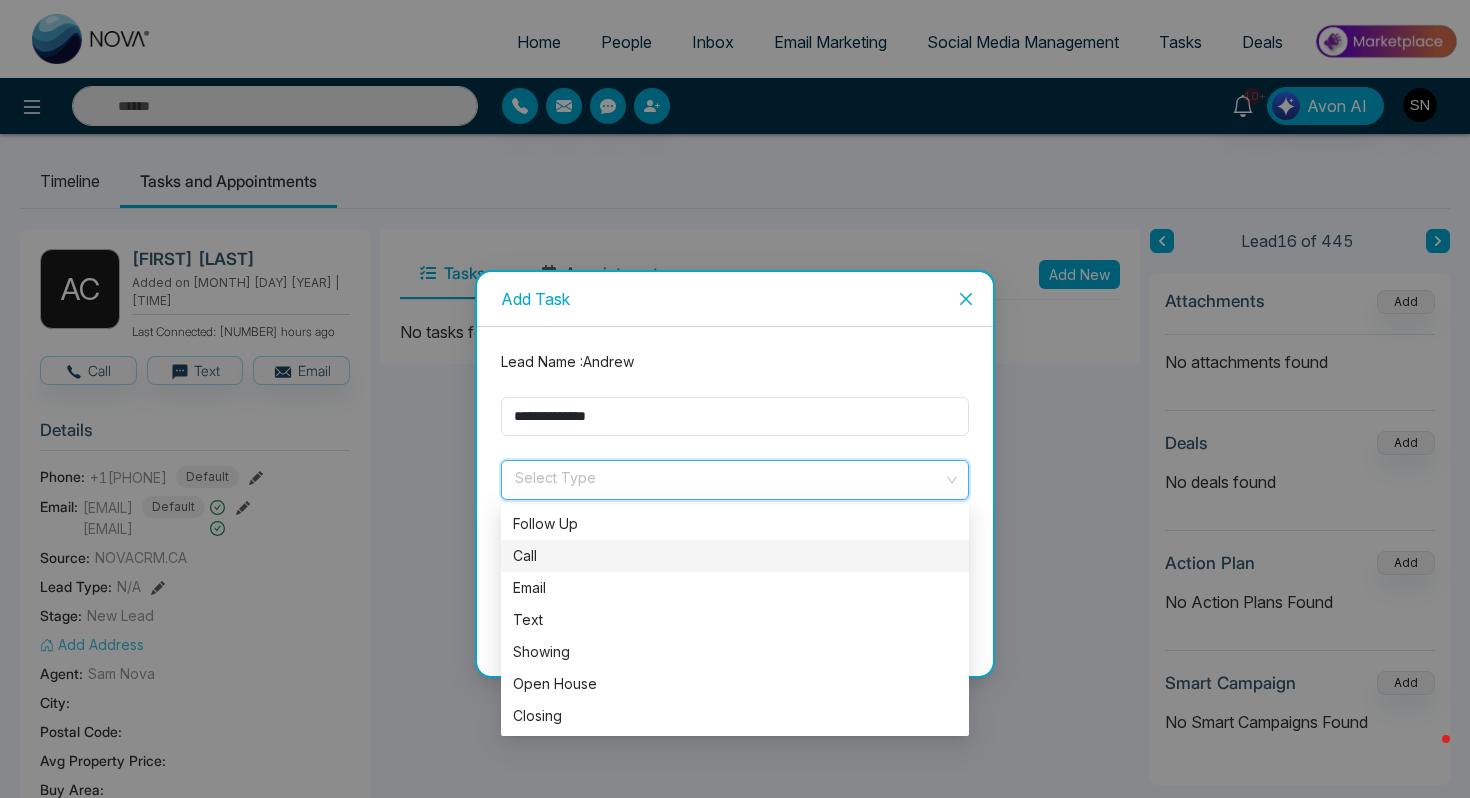 click on "Call" at bounding box center [735, 556] 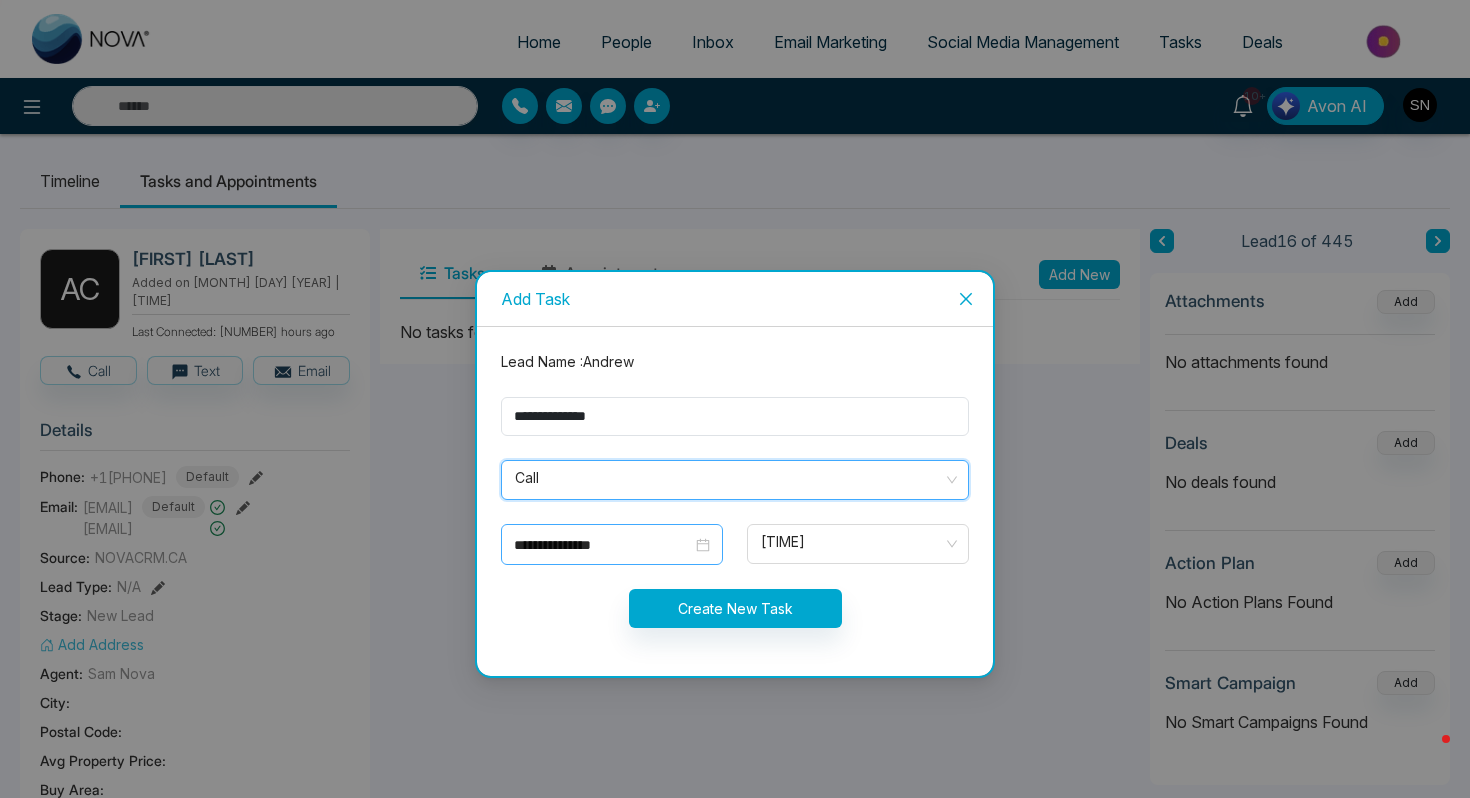 click on "**********" at bounding box center [612, 545] 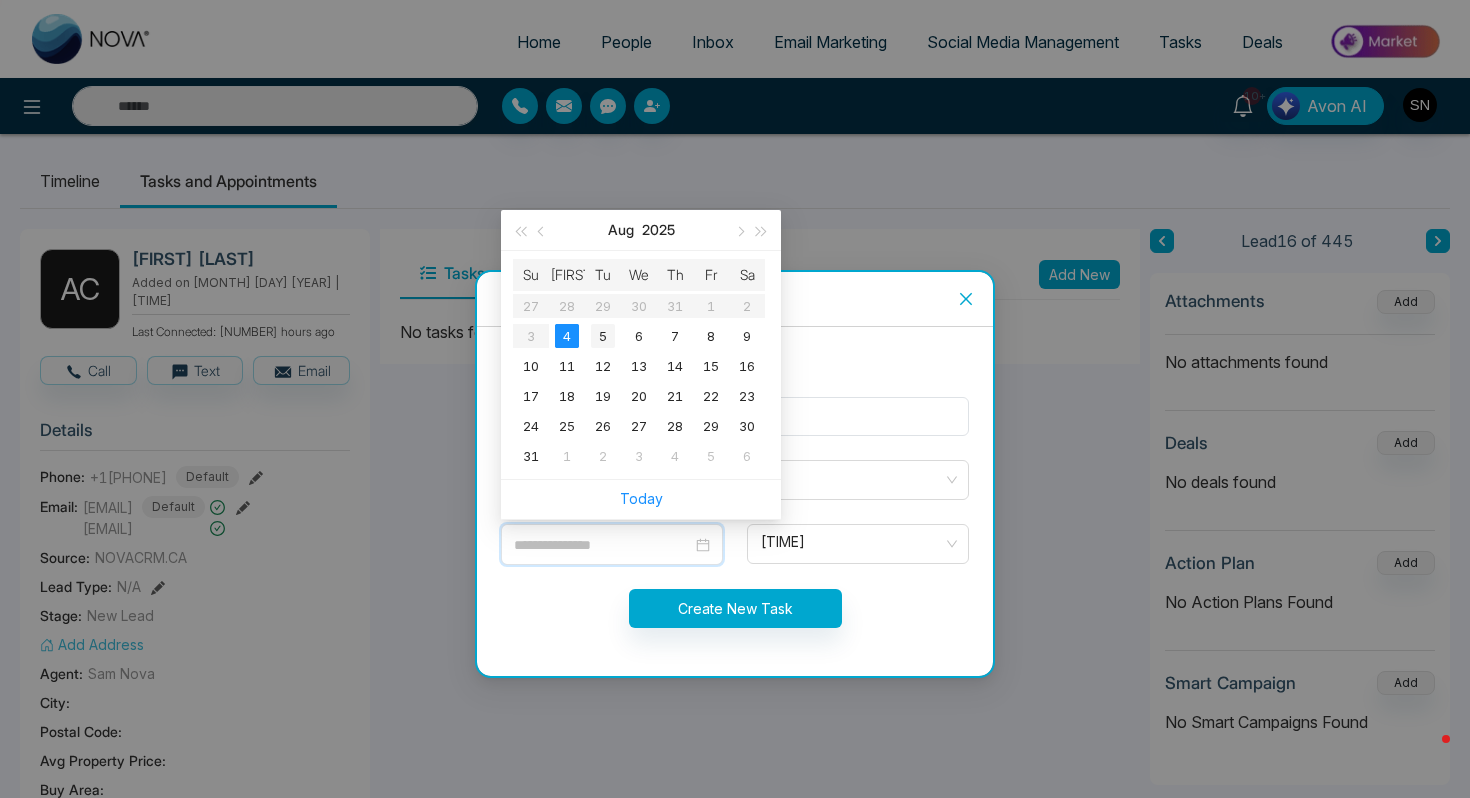 type on "**********" 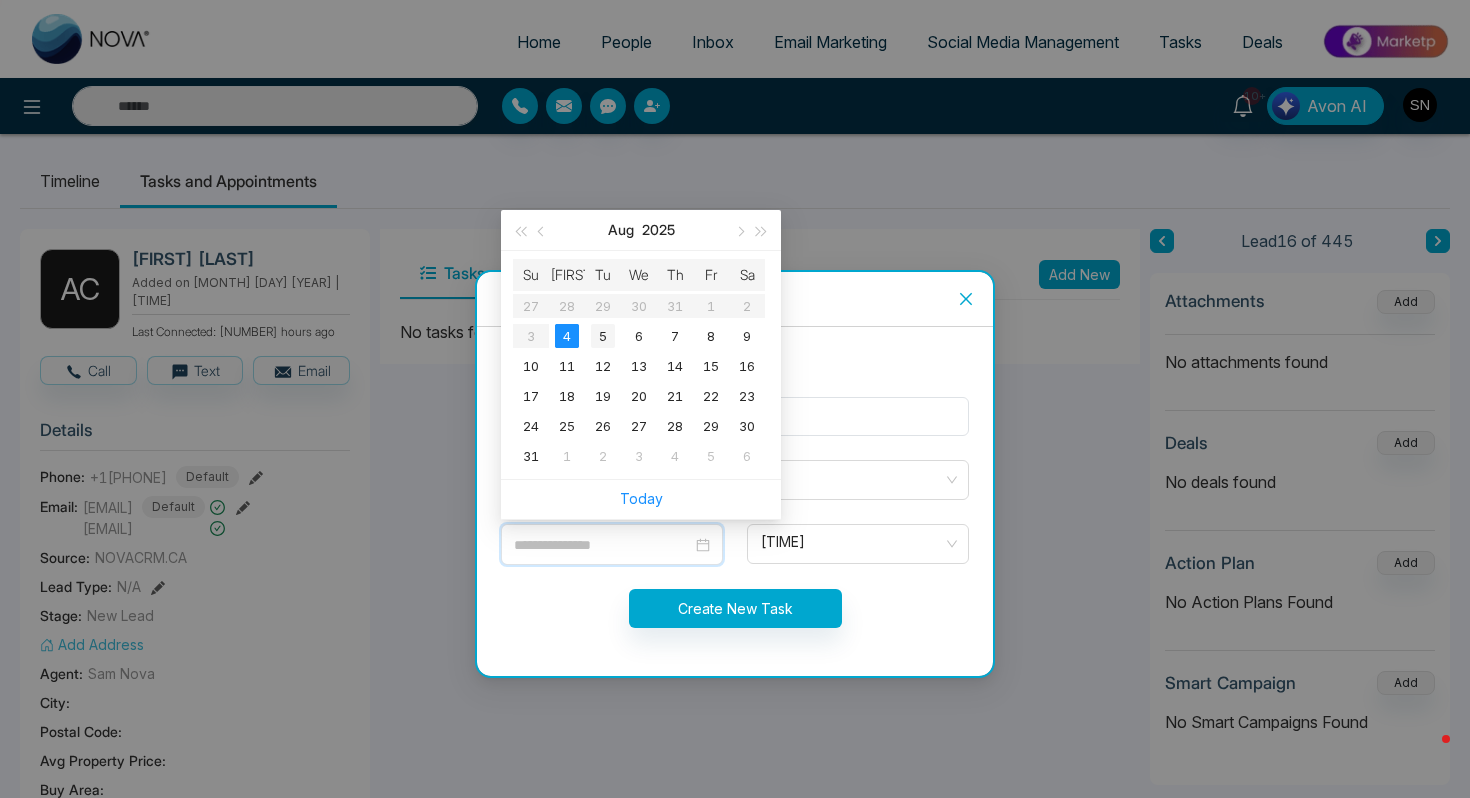 click on "5" at bounding box center (603, 336) 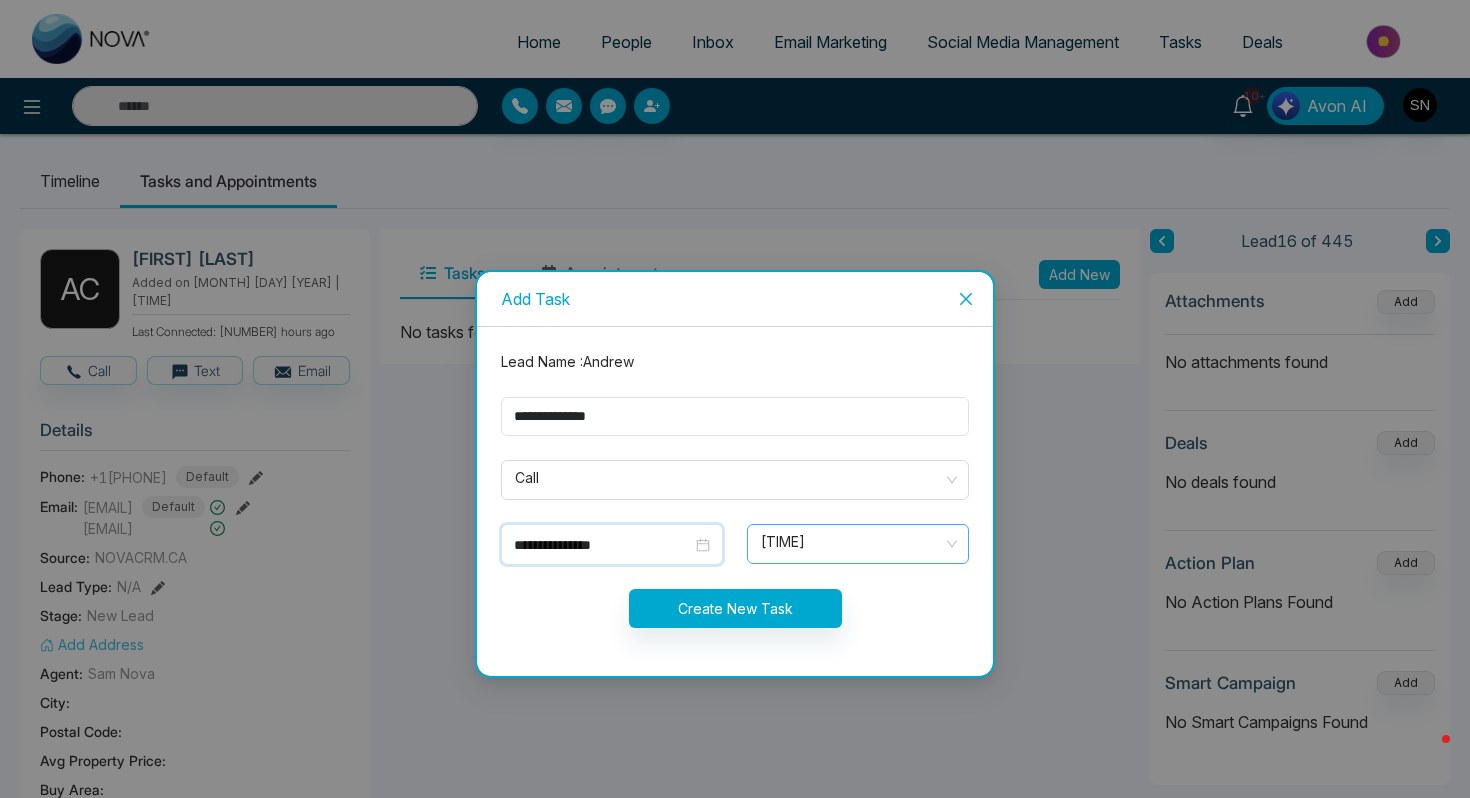 click on "[TIME]" at bounding box center [858, 544] 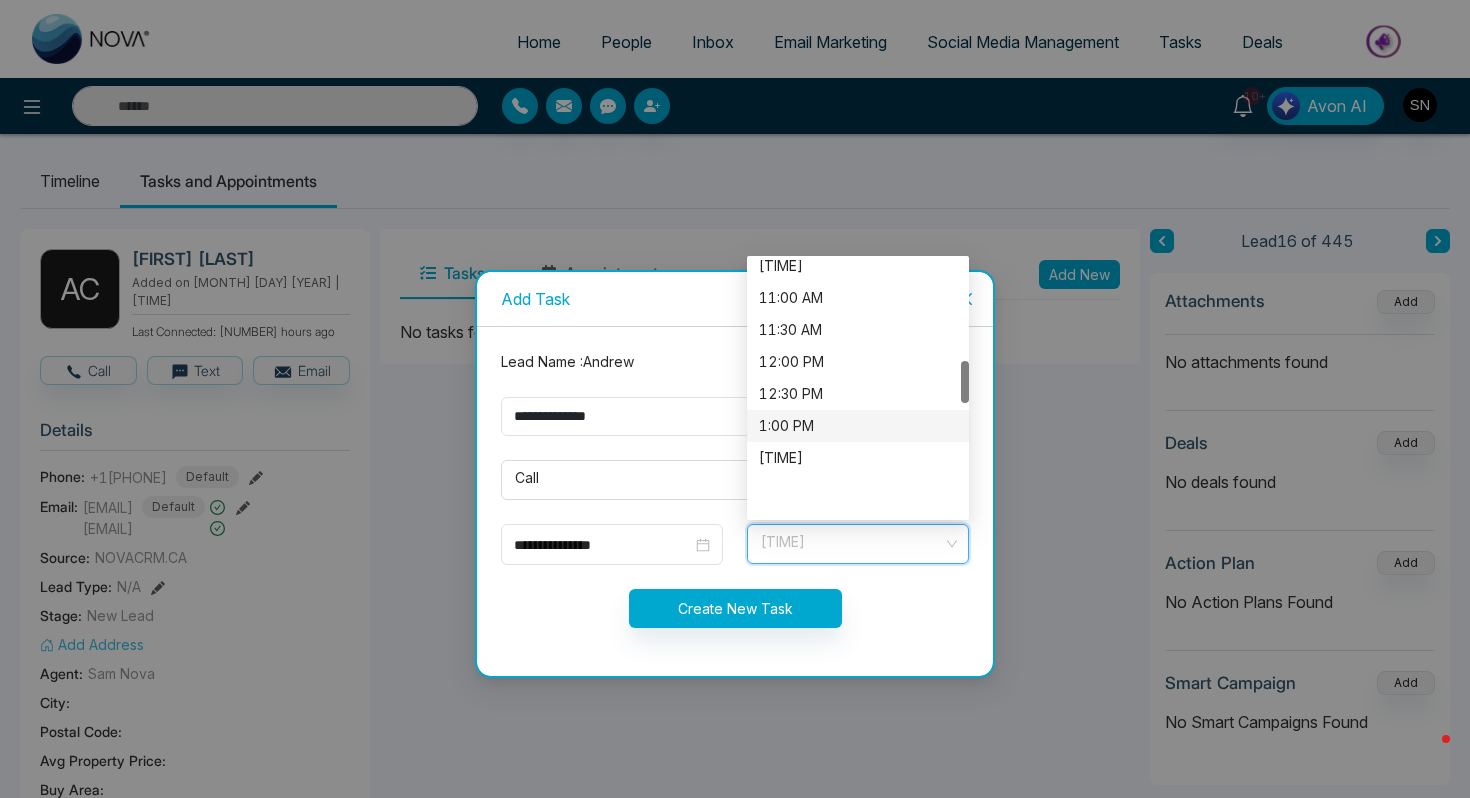 scroll, scrollTop: 587, scrollLeft: 0, axis: vertical 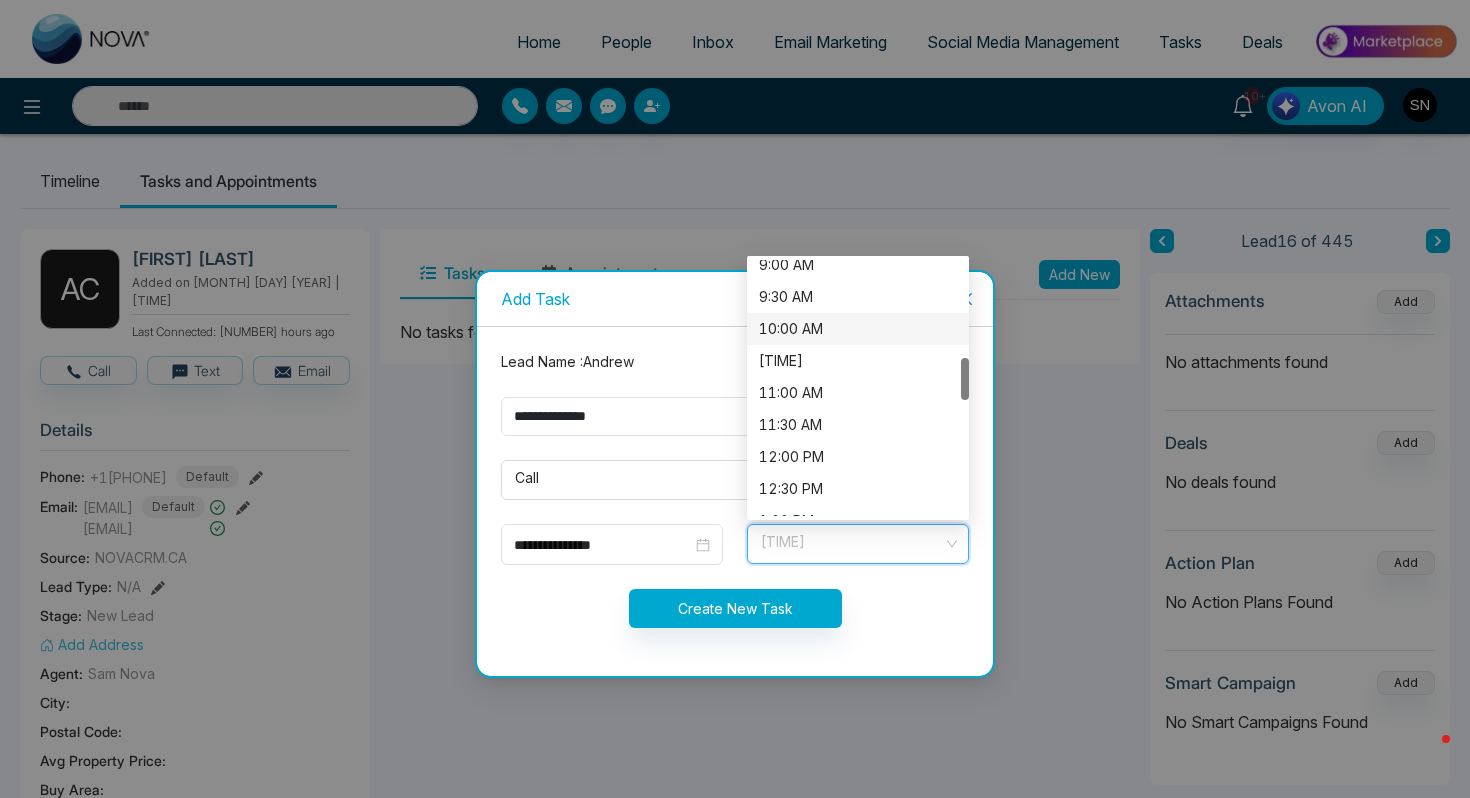 click on "10:00 AM" at bounding box center (858, 329) 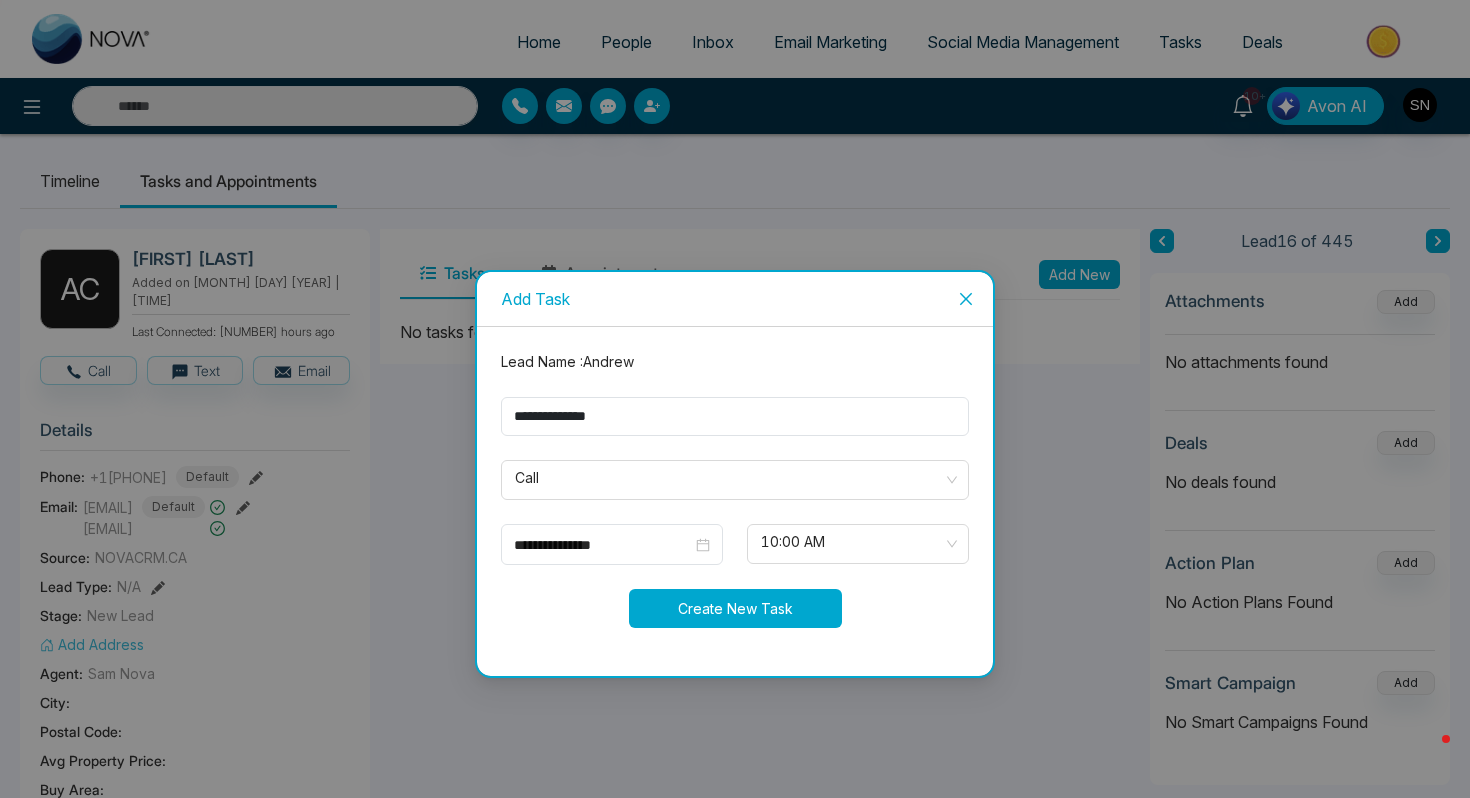 click on "Create New Task" at bounding box center (735, 608) 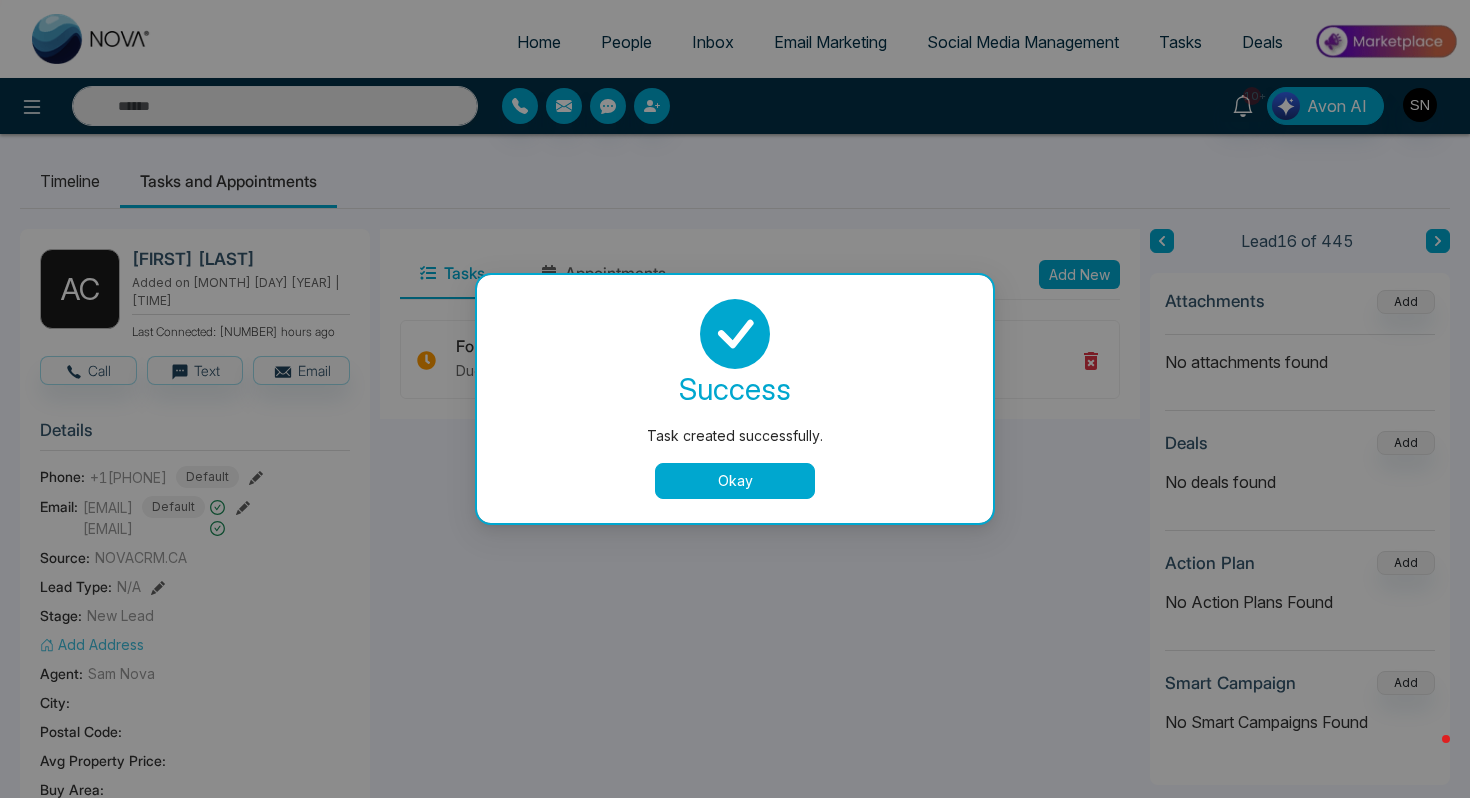click on "Okay" at bounding box center (735, 481) 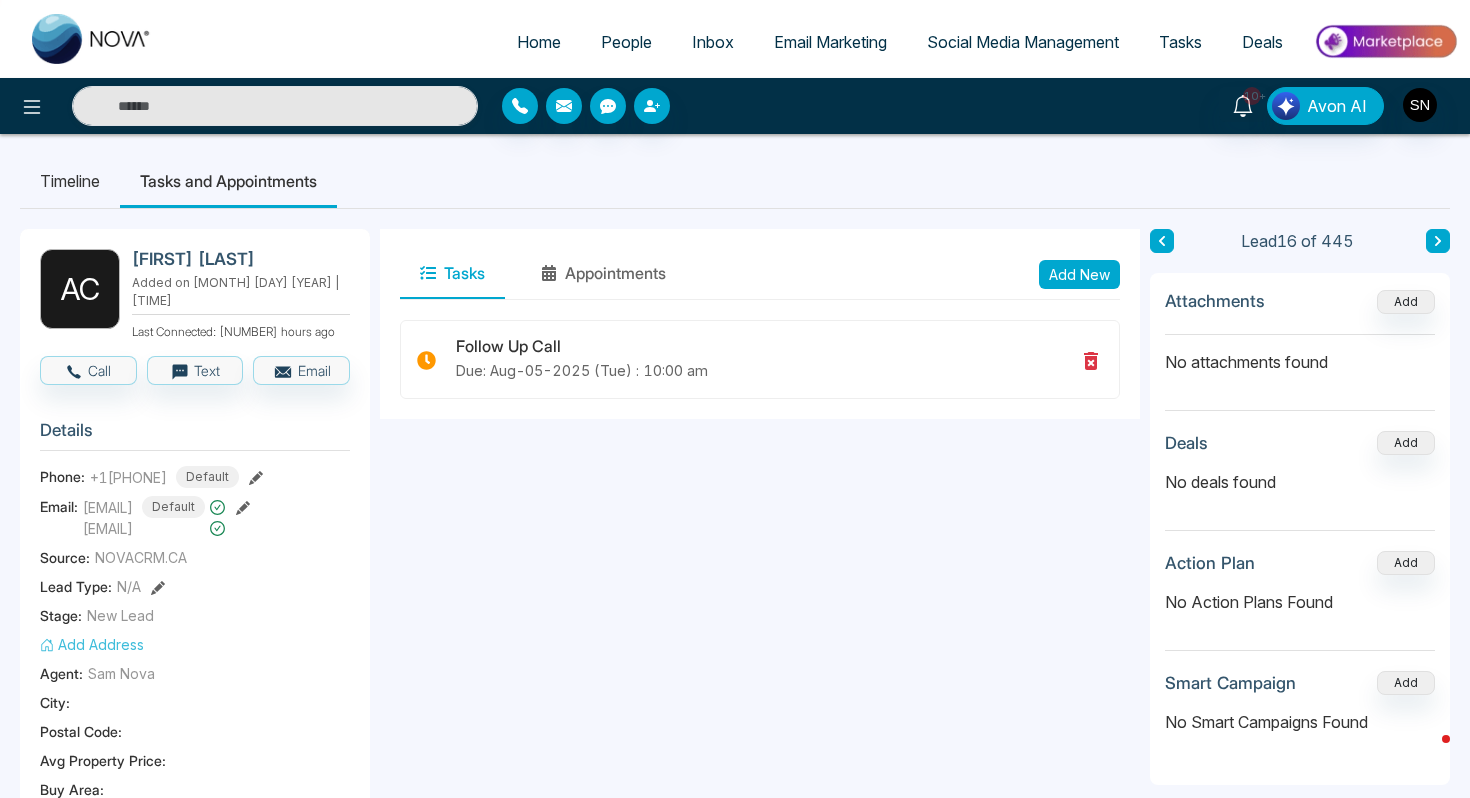 scroll, scrollTop: 292, scrollLeft: 0, axis: vertical 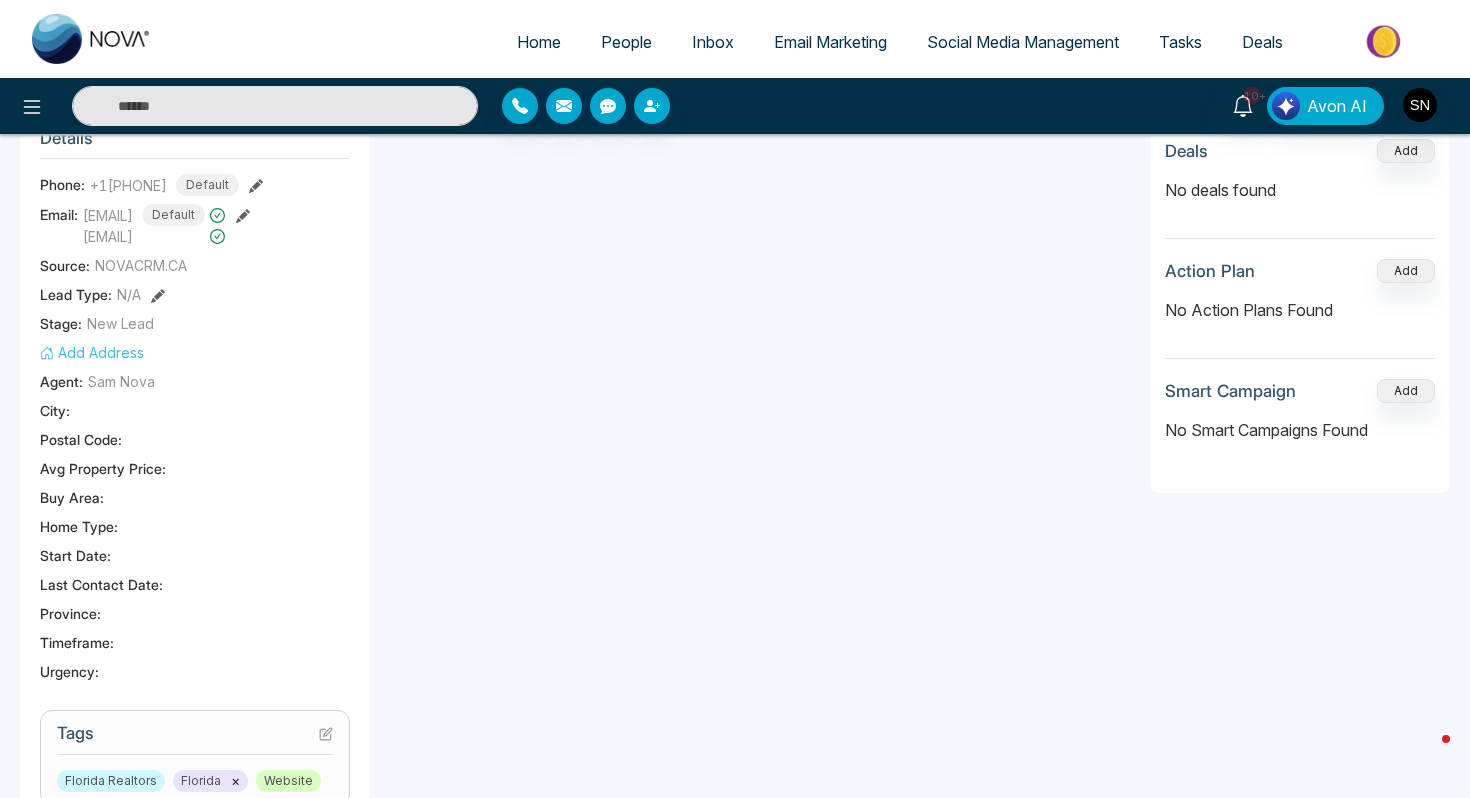 click 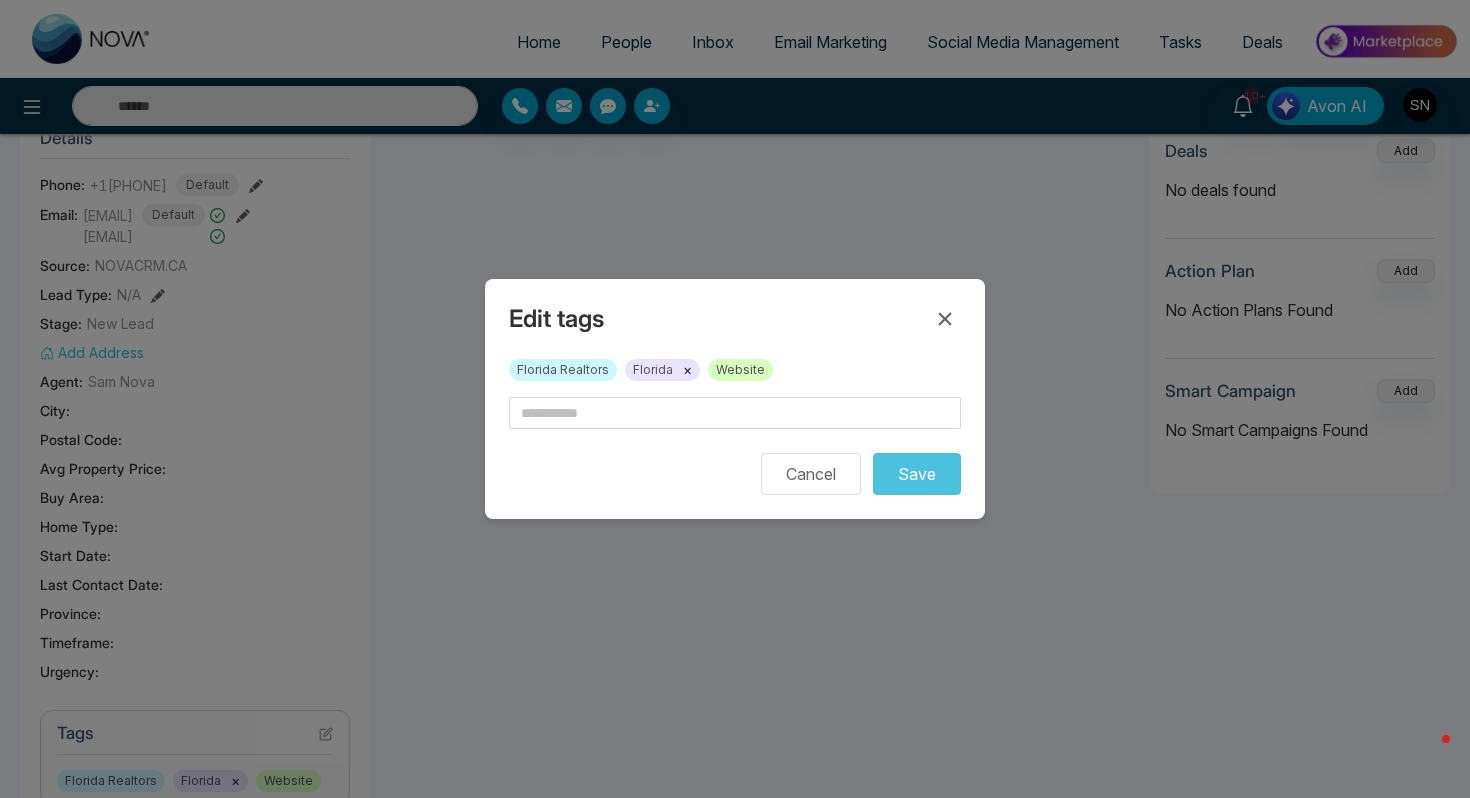 click on "Cancel Save" at bounding box center (735, 446) 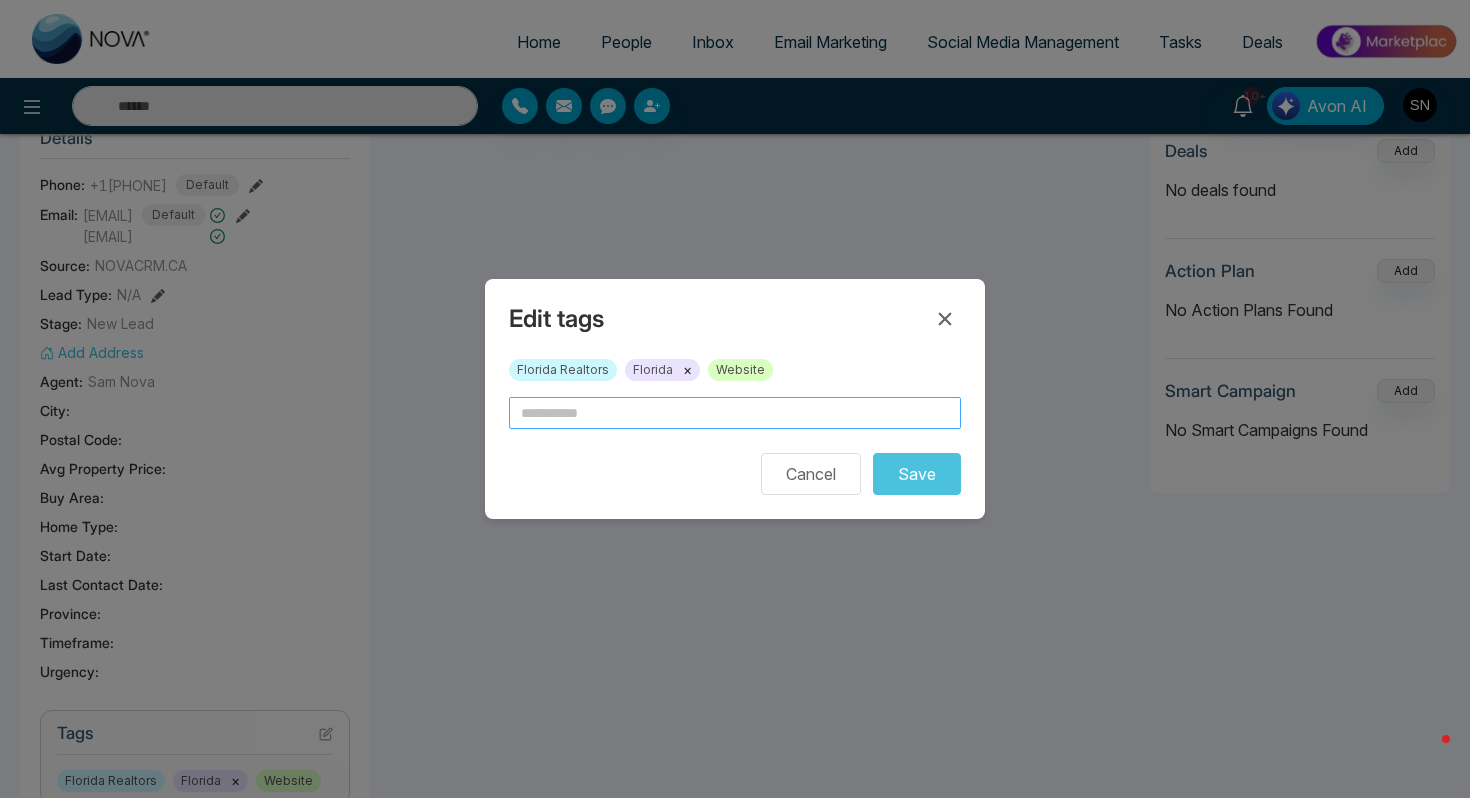 click at bounding box center (735, 413) 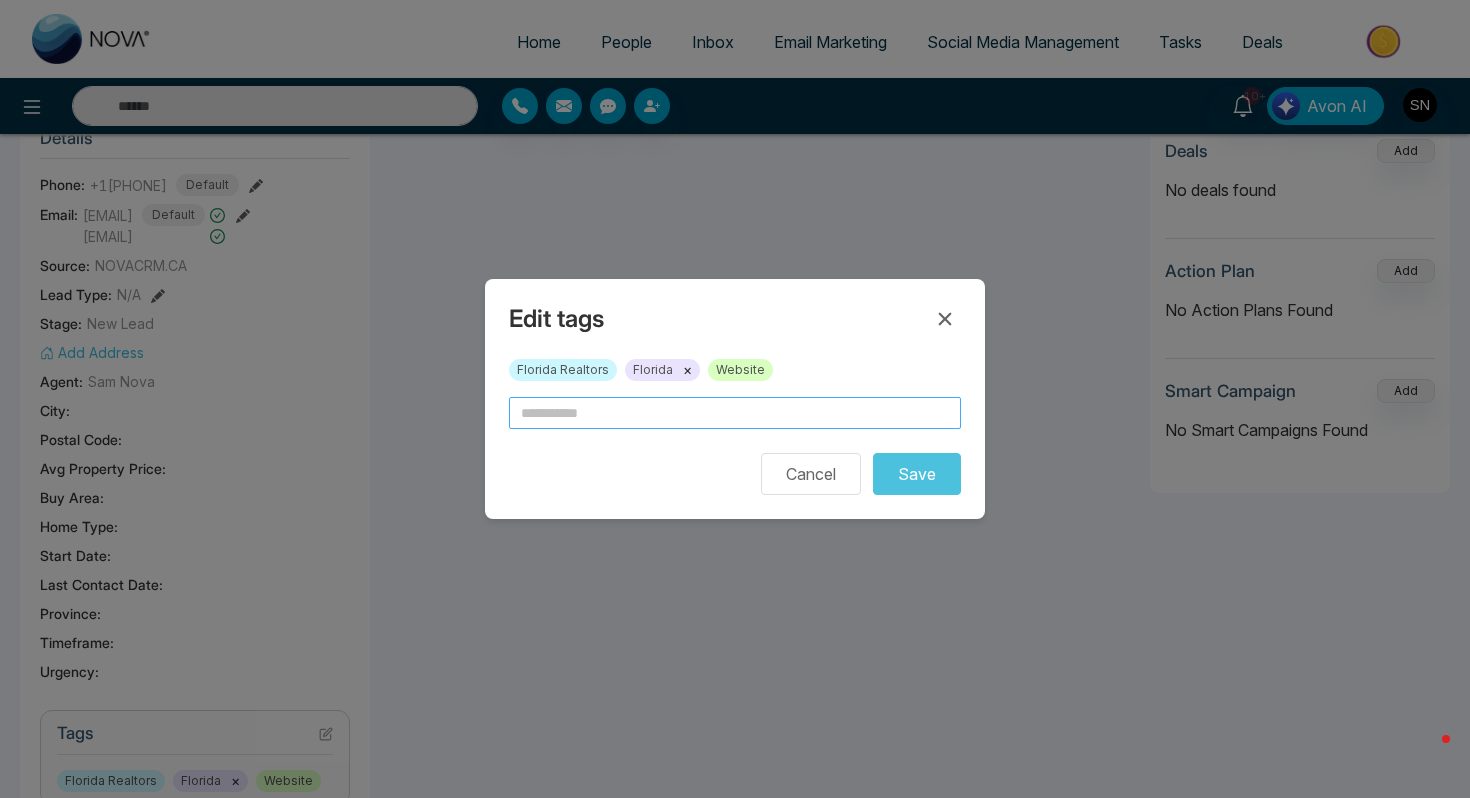 click at bounding box center (735, 413) 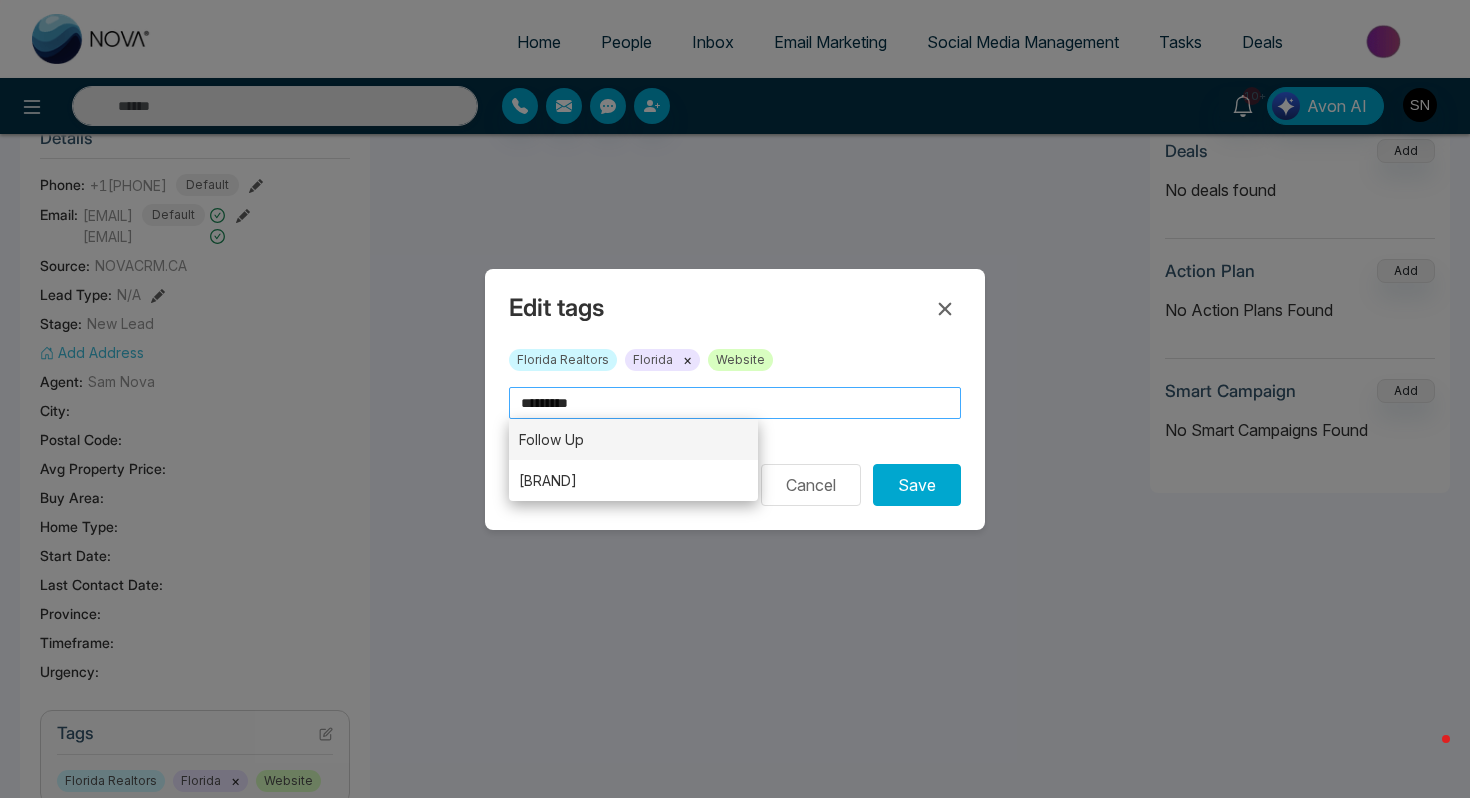 type on "*********" 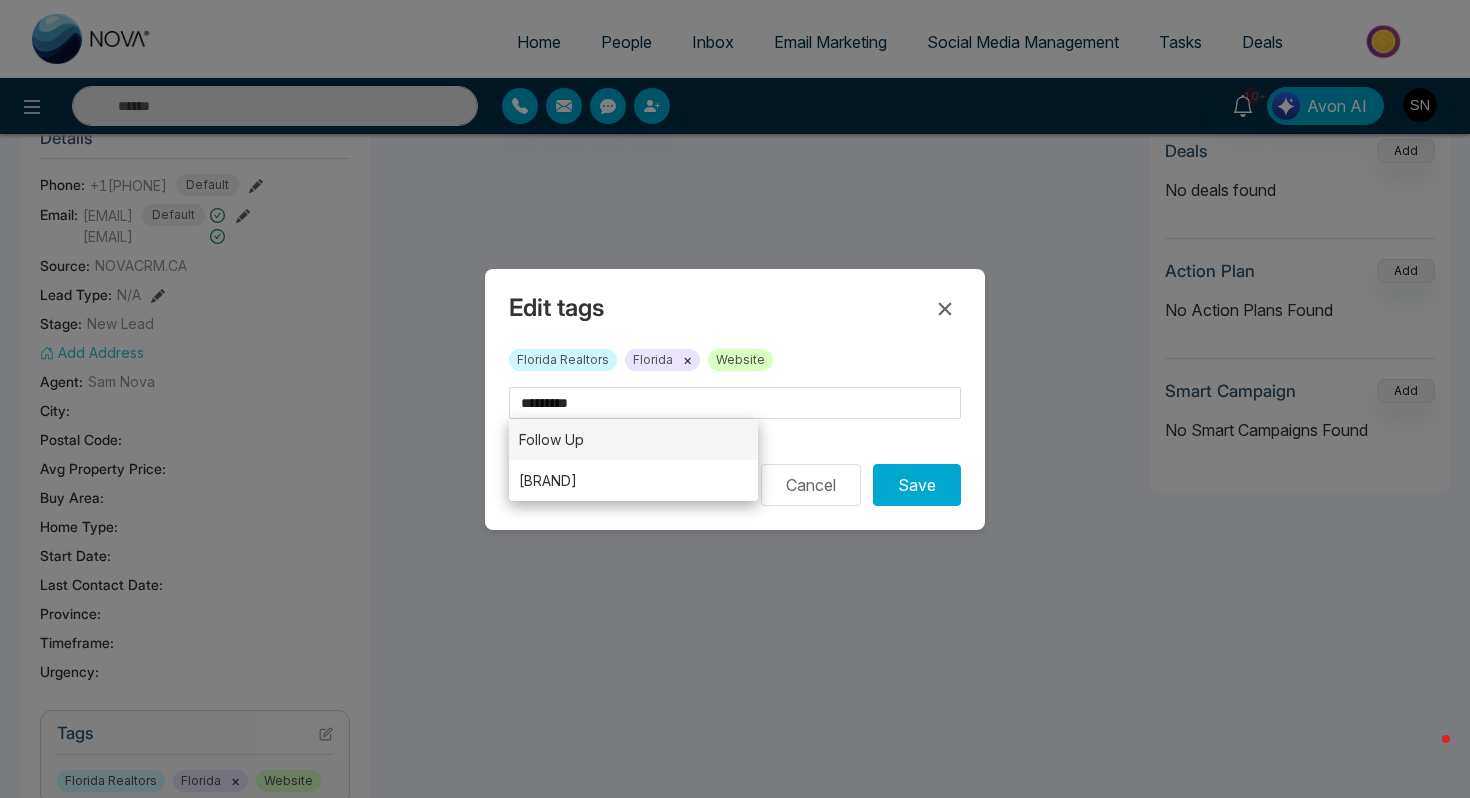 click on "Follow Up" at bounding box center [633, 439] 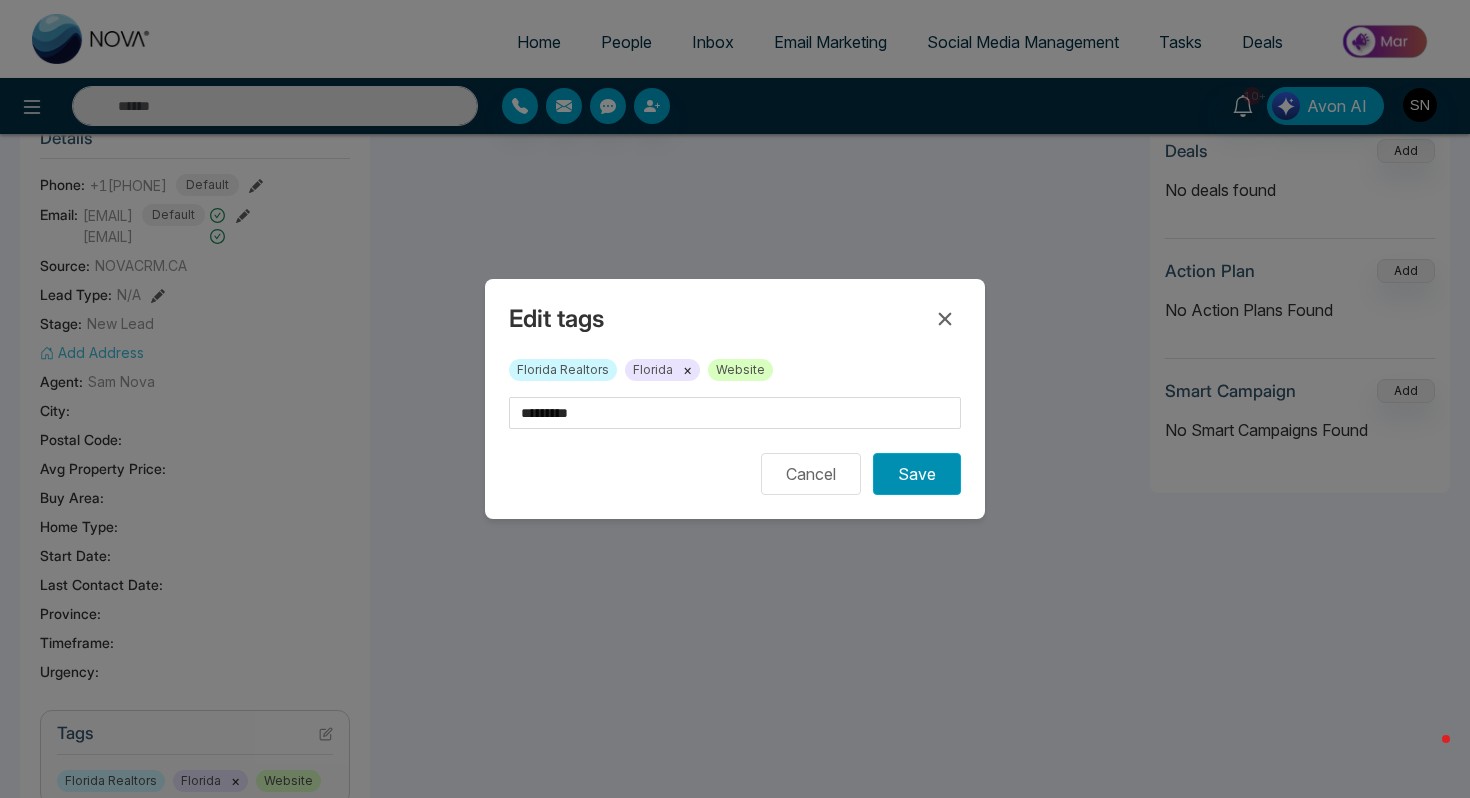 click on "Save" at bounding box center (917, 474) 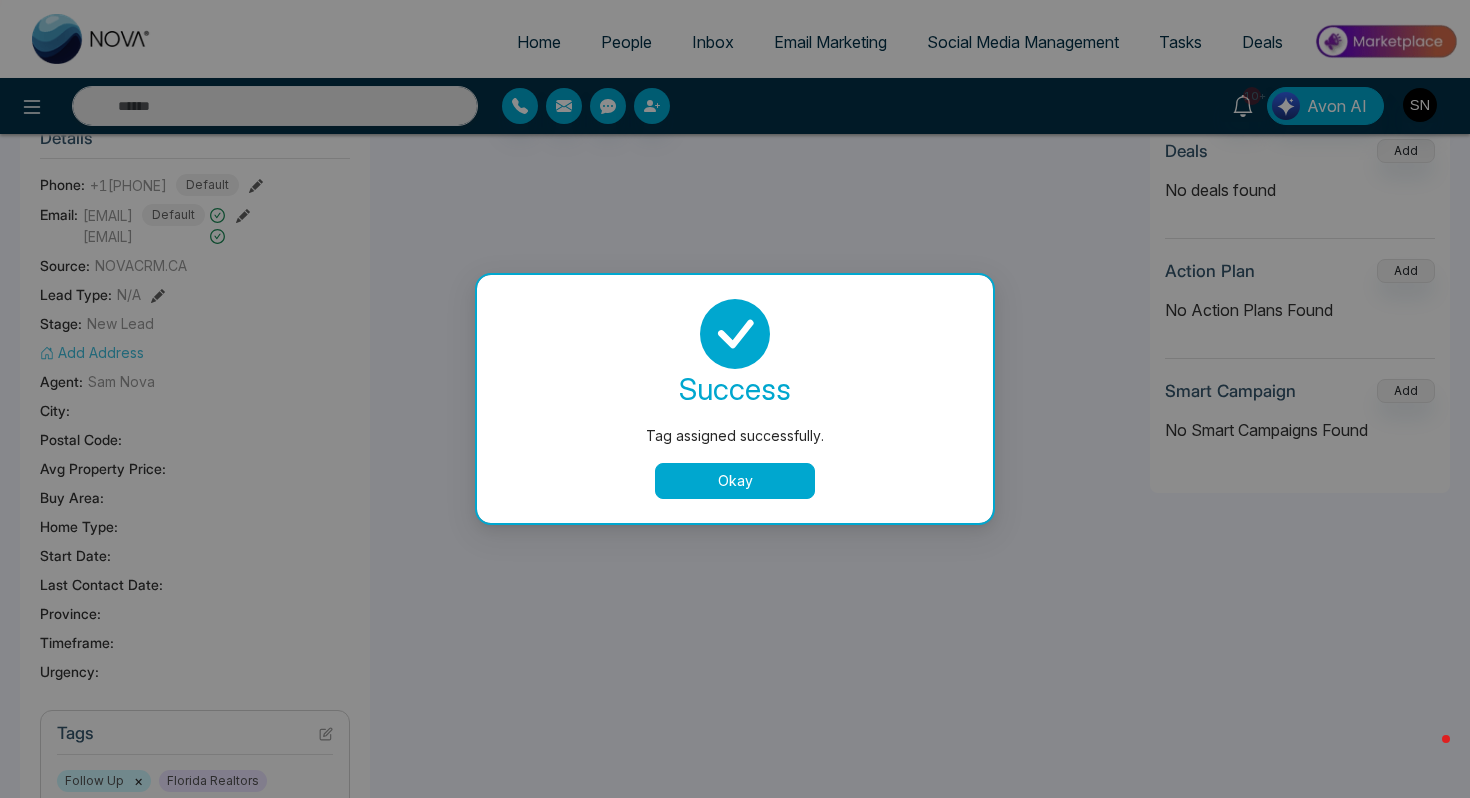 click on "Okay" at bounding box center [735, 481] 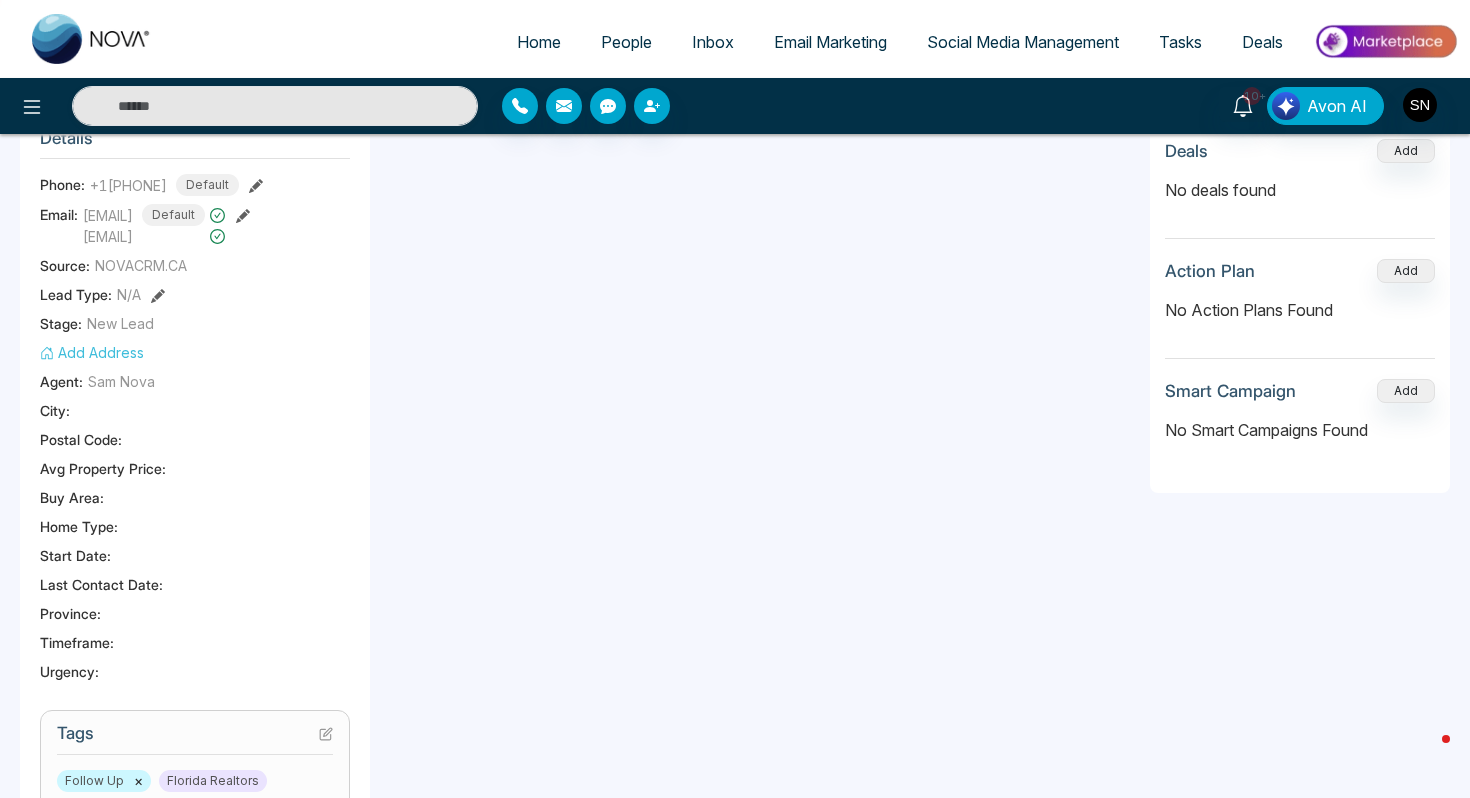 scroll, scrollTop: 0, scrollLeft: 0, axis: both 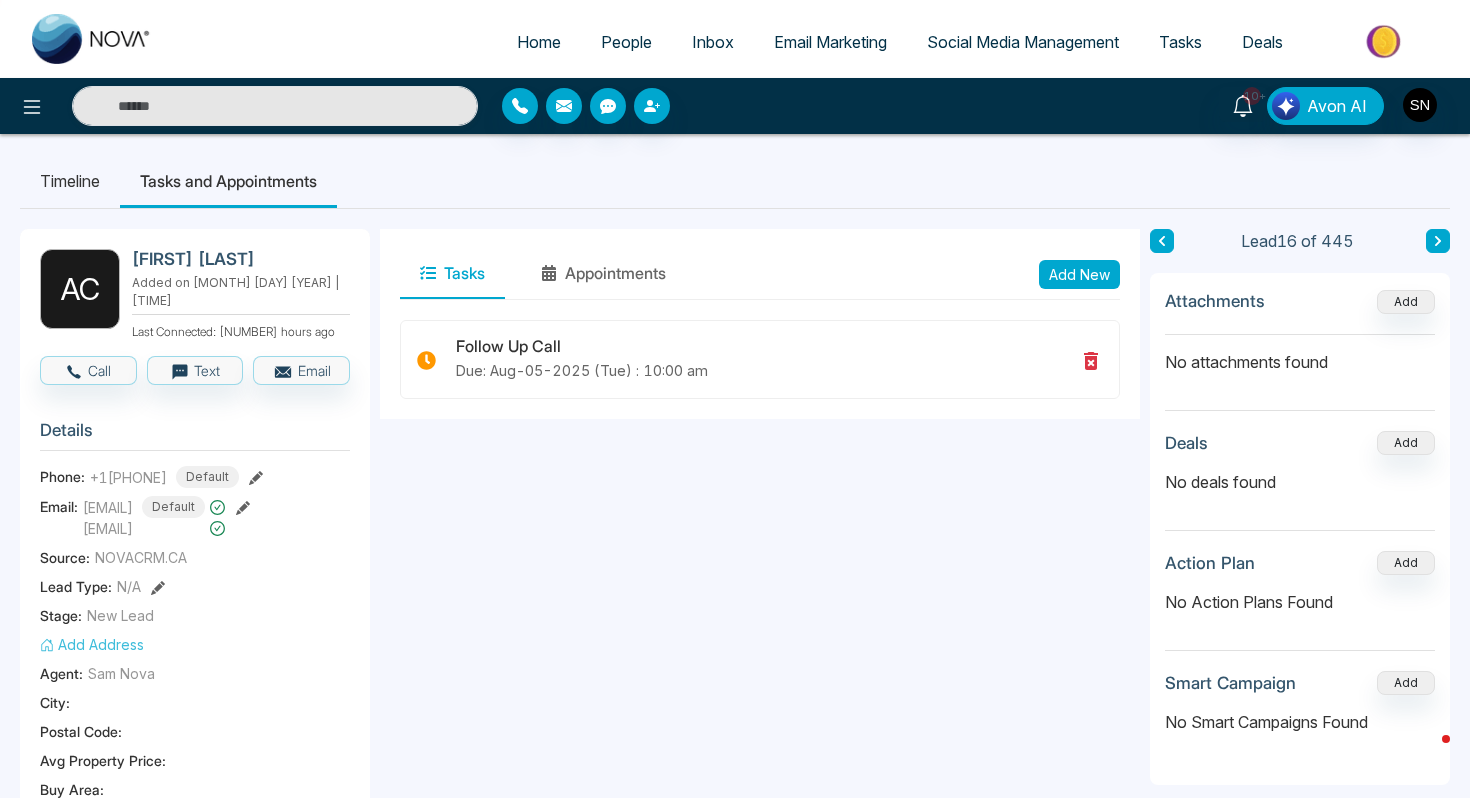 click on "People" at bounding box center (626, 42) 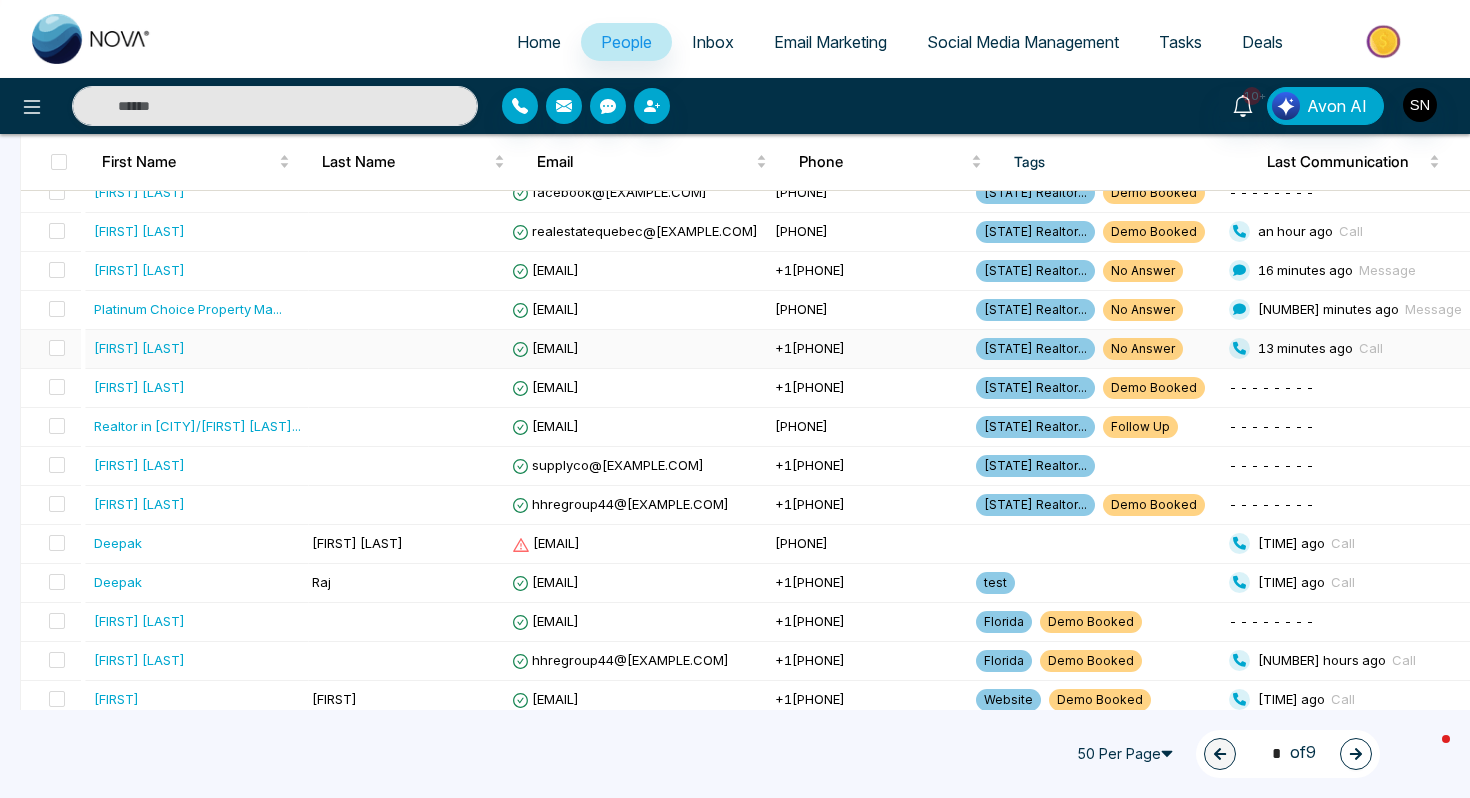 scroll, scrollTop: 275, scrollLeft: 0, axis: vertical 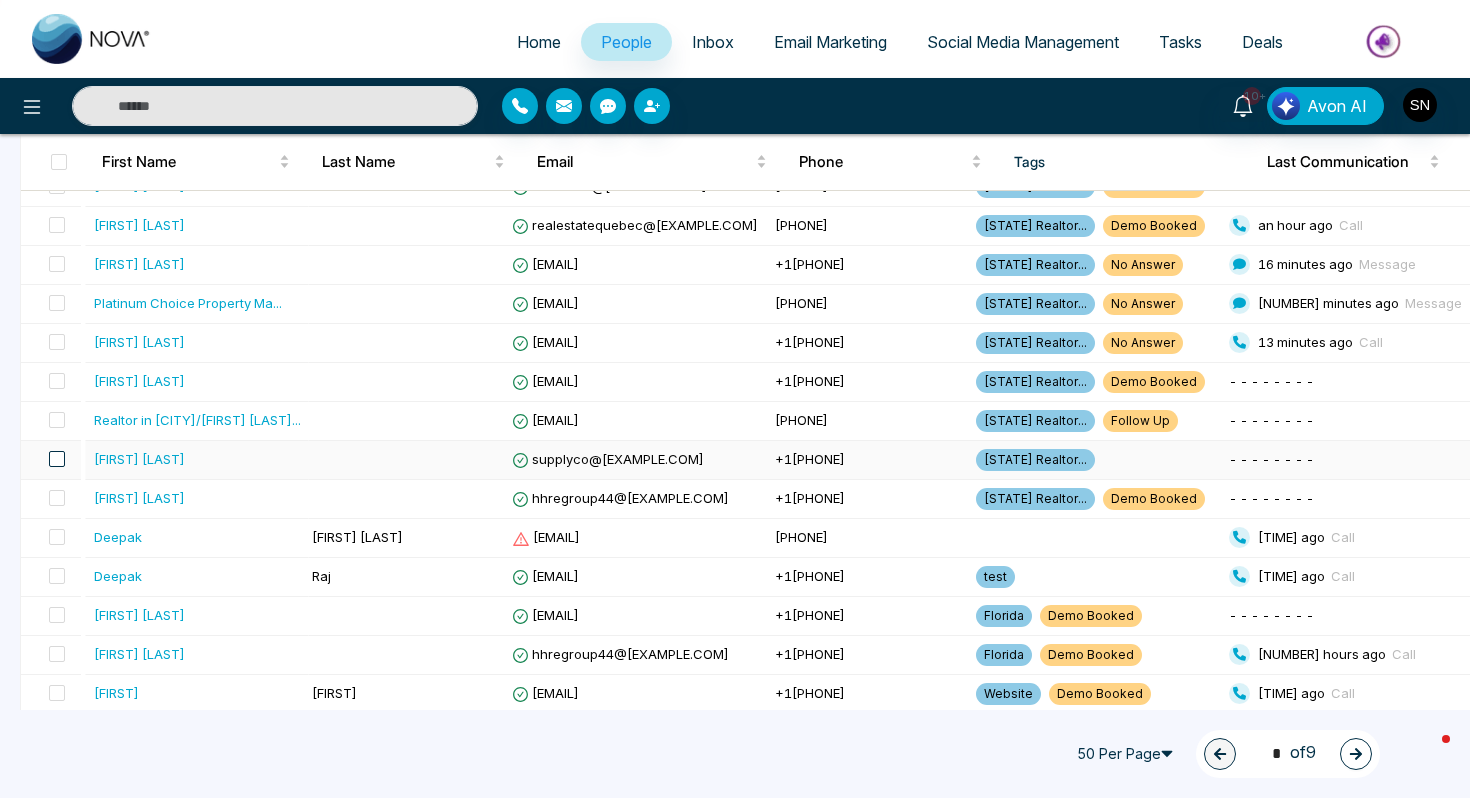 click at bounding box center (57, 459) 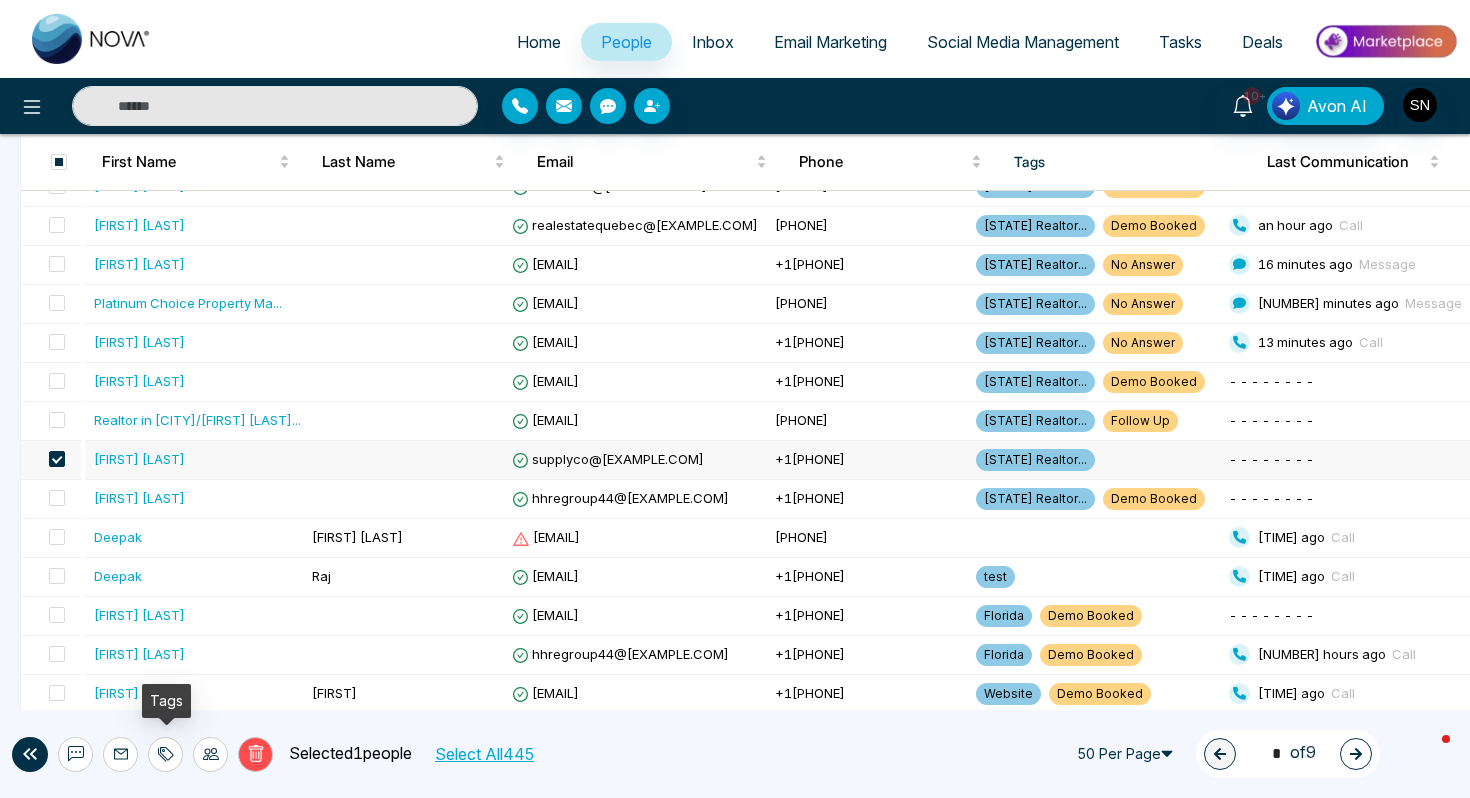 click 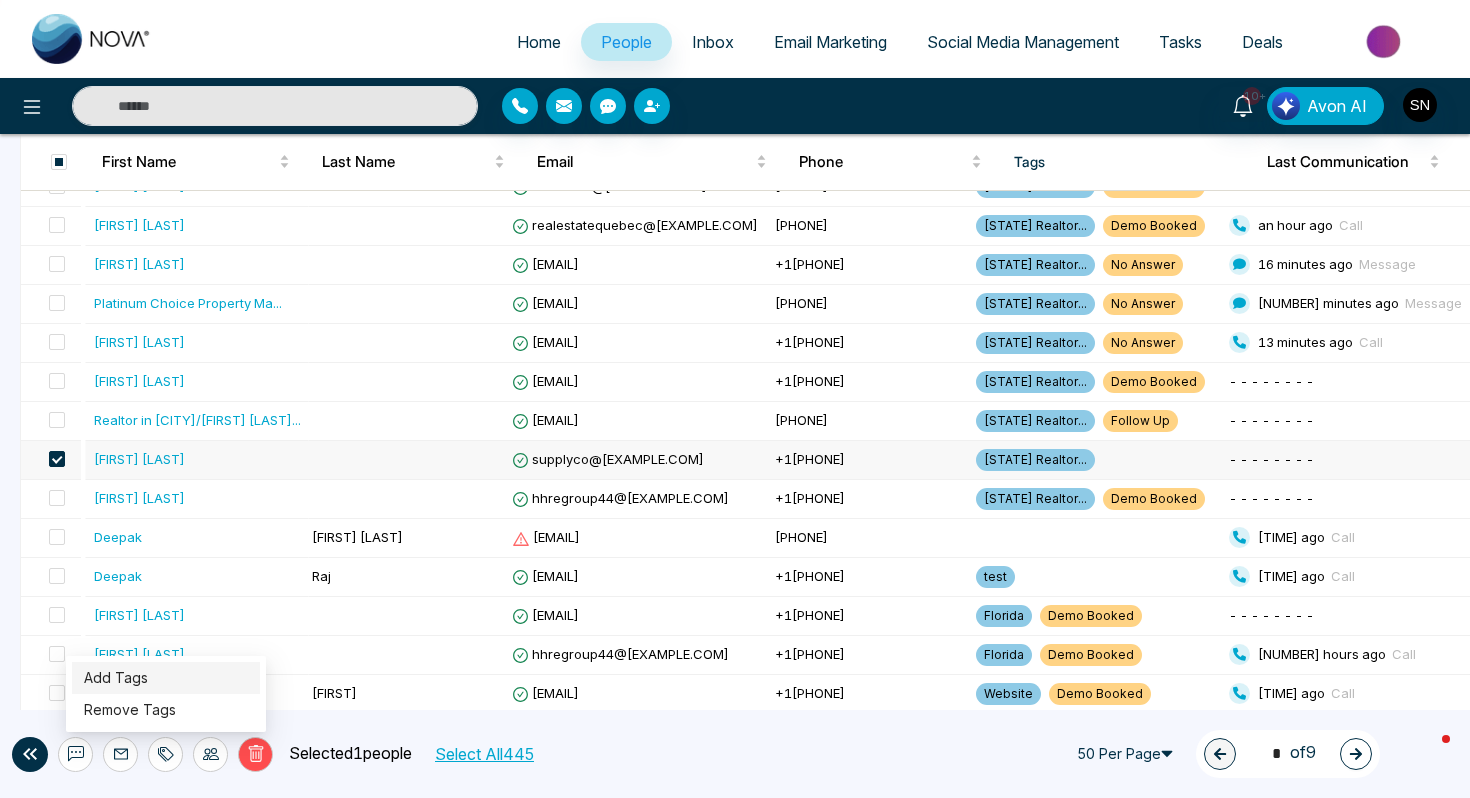 click on "Add Tags" at bounding box center (116, 677) 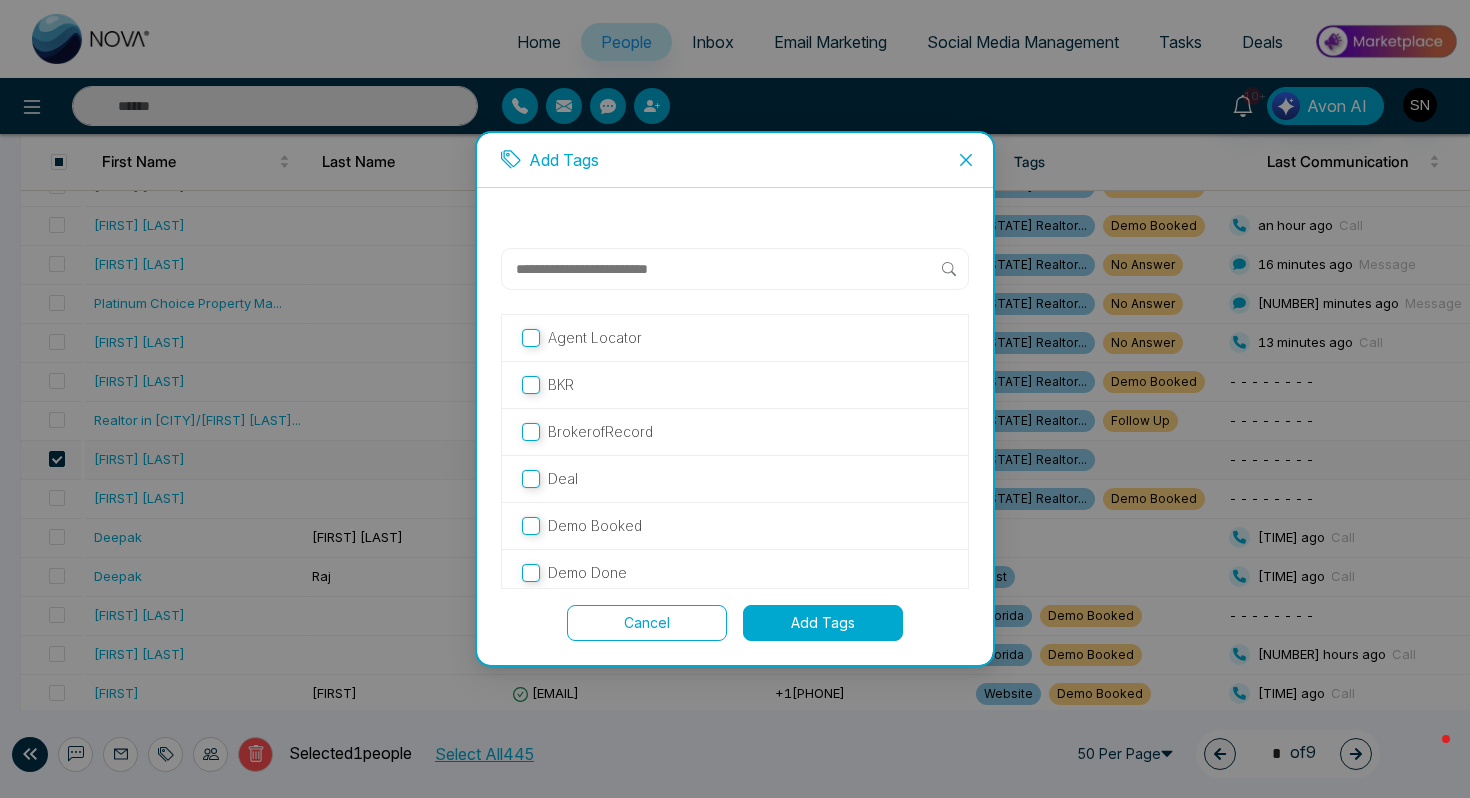 click at bounding box center (728, 269) 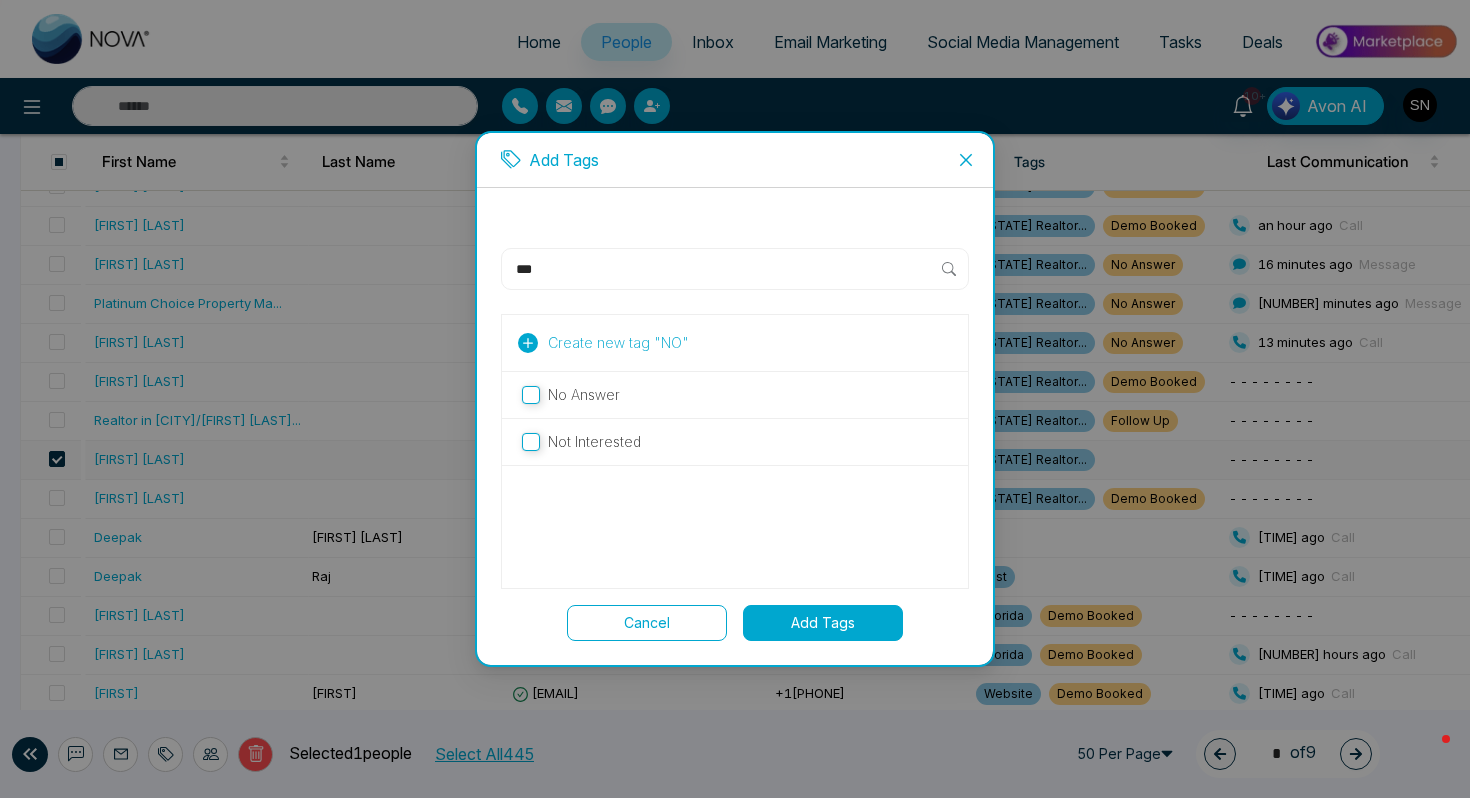 type on "**" 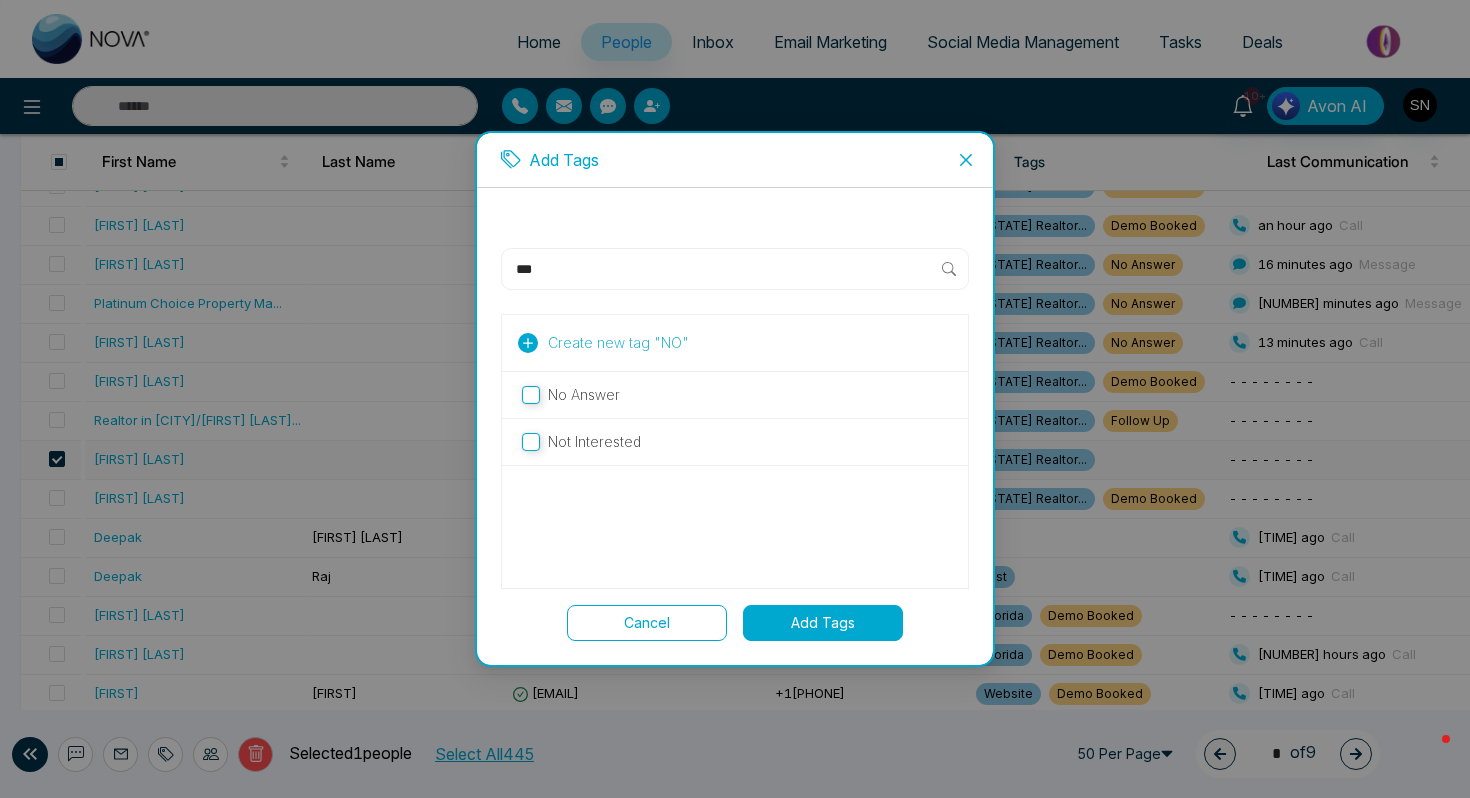 click on "Not Interested" at bounding box center (735, 442) 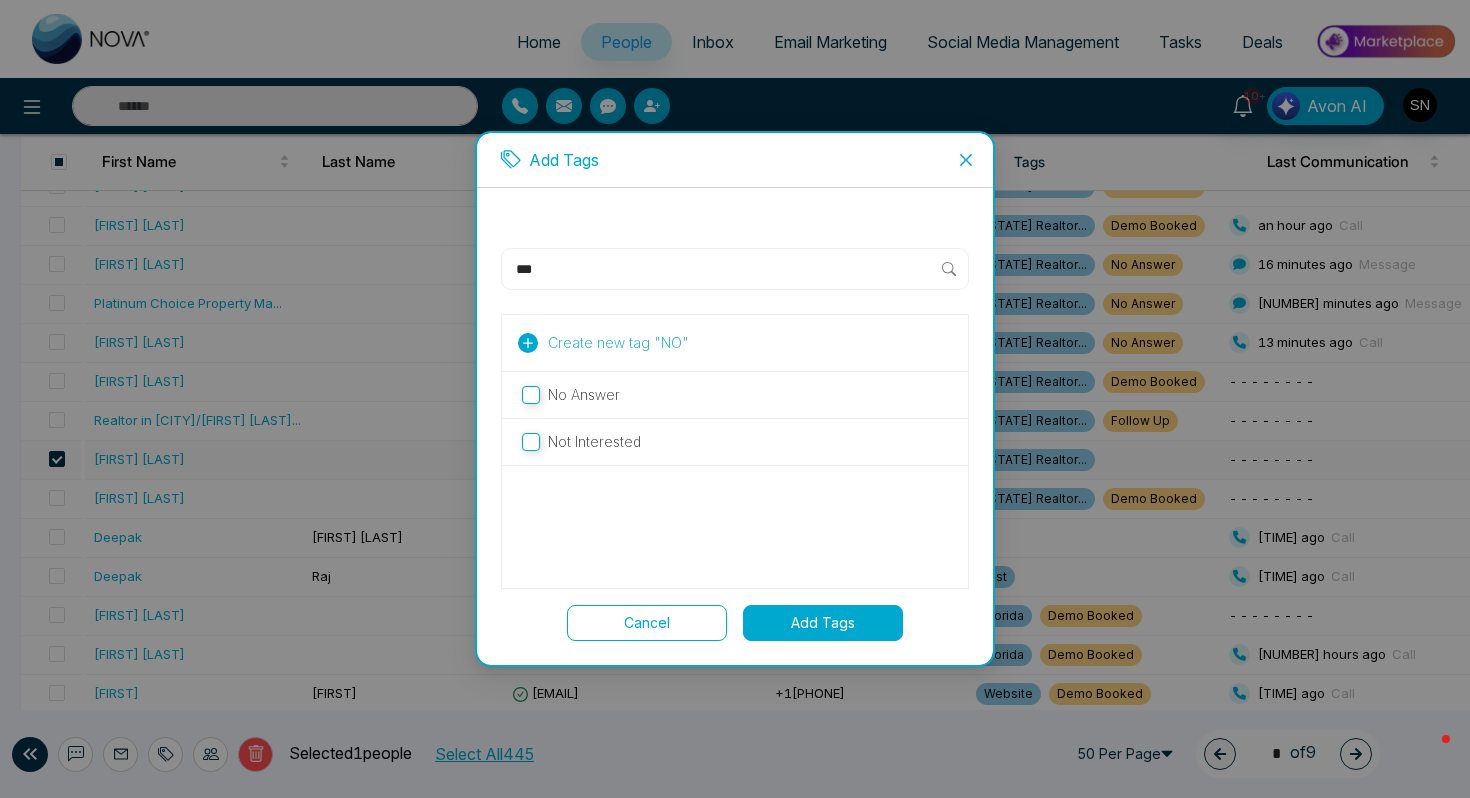 click on "No Answer" at bounding box center (735, 395) 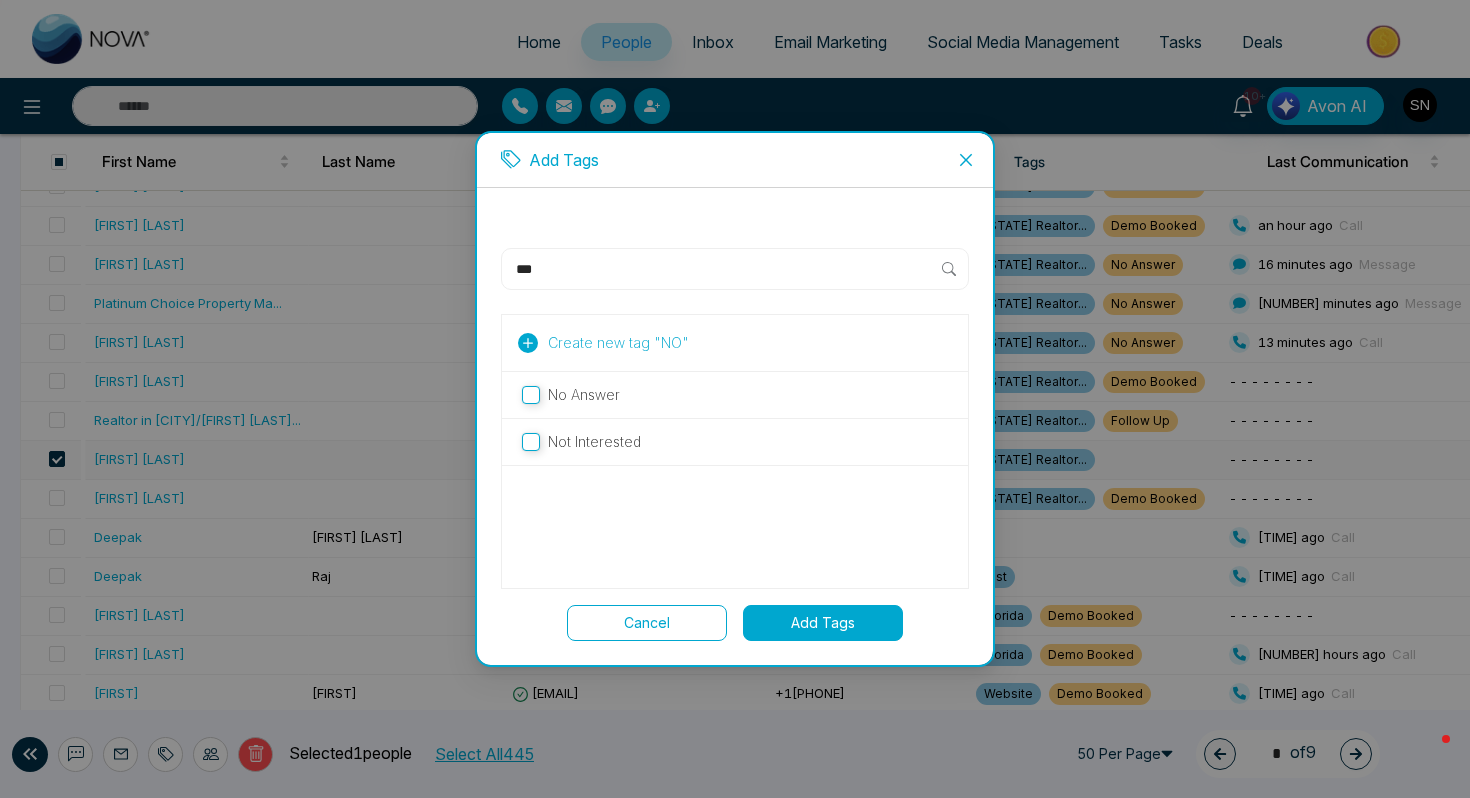 click on "Add Tags" at bounding box center (823, 623) 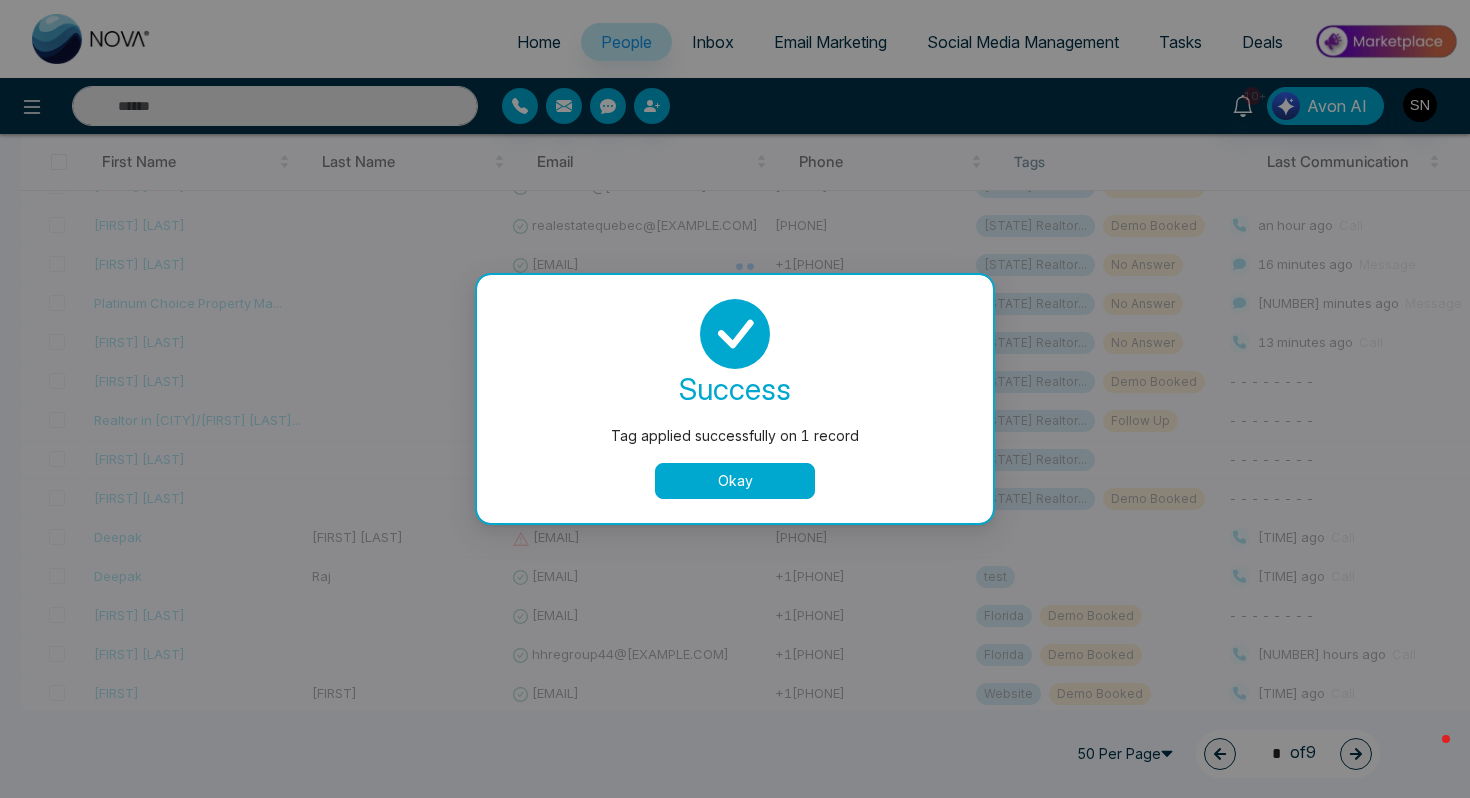 click on "Okay" at bounding box center (735, 481) 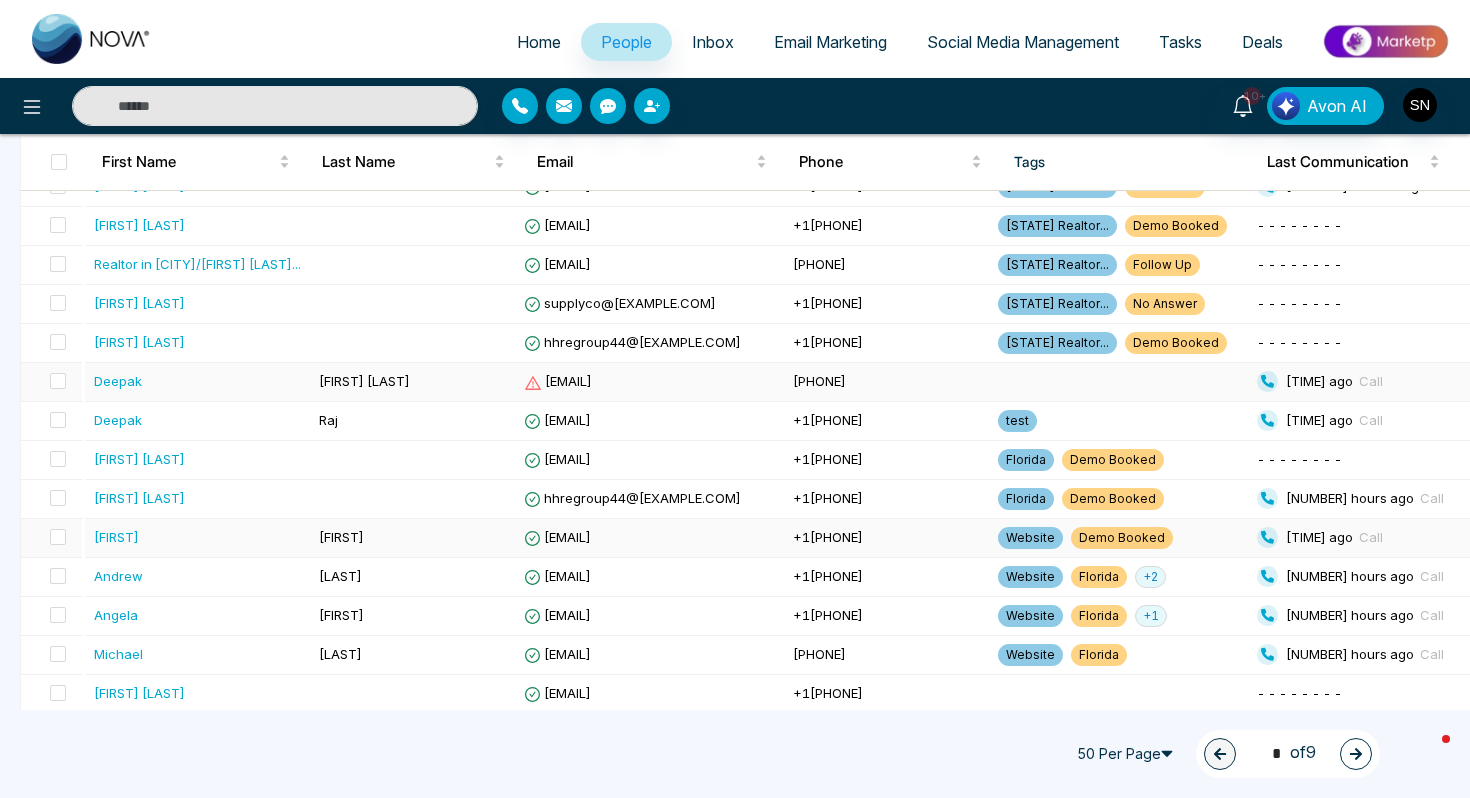 scroll, scrollTop: 527, scrollLeft: 0, axis: vertical 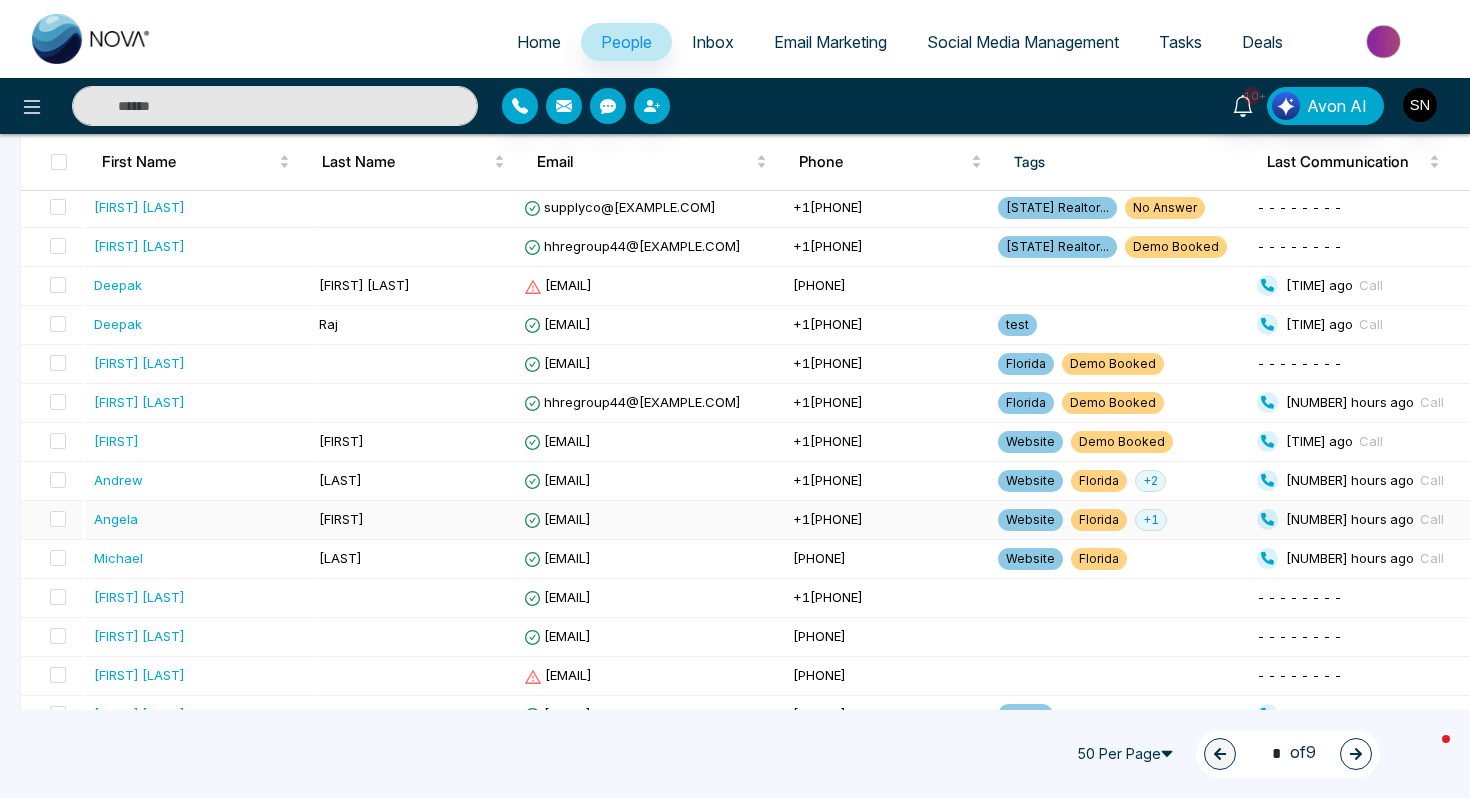 click on "[EMAIL]" at bounding box center (650, 520) 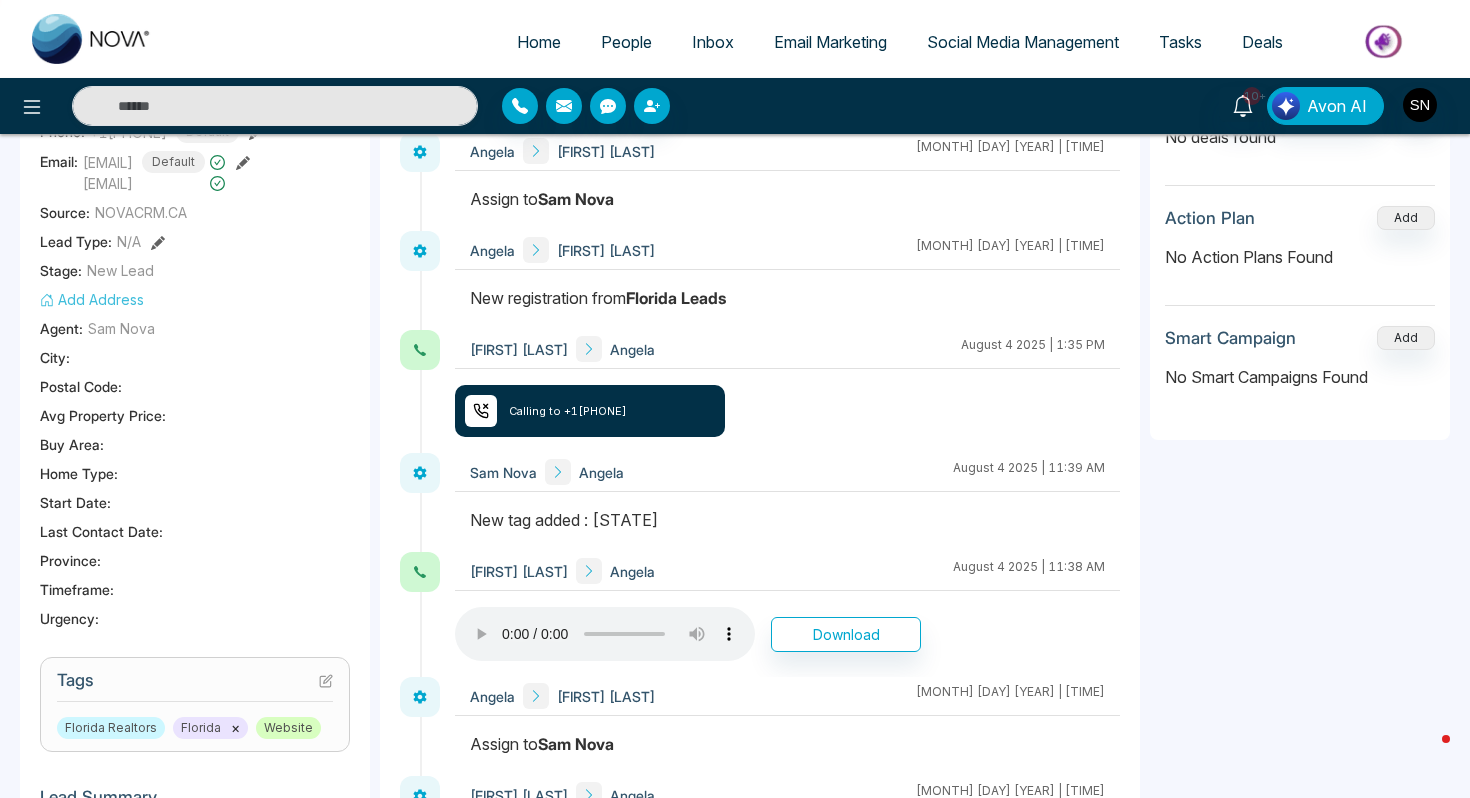 scroll, scrollTop: 380, scrollLeft: 0, axis: vertical 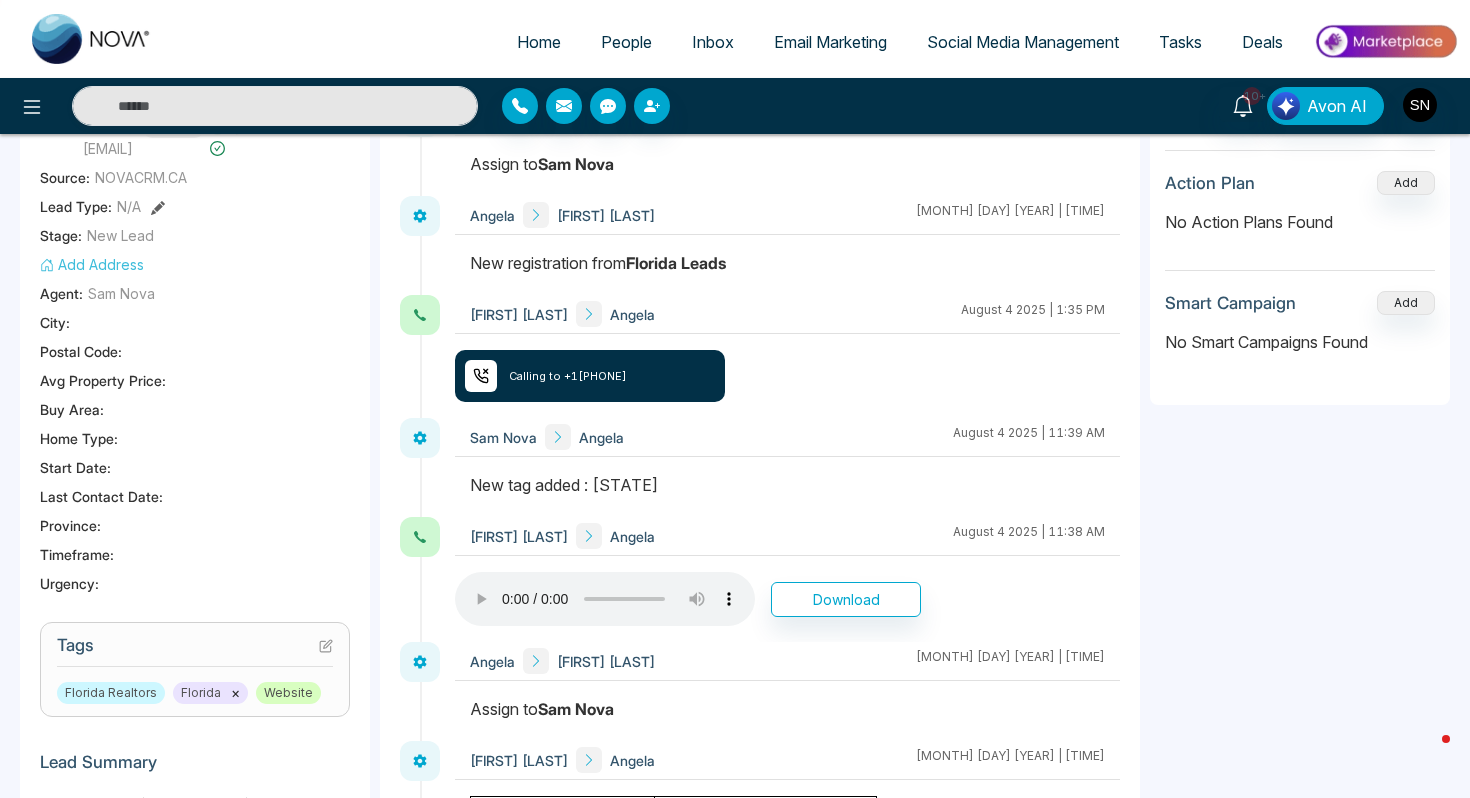 click on "×" at bounding box center (235, 693) 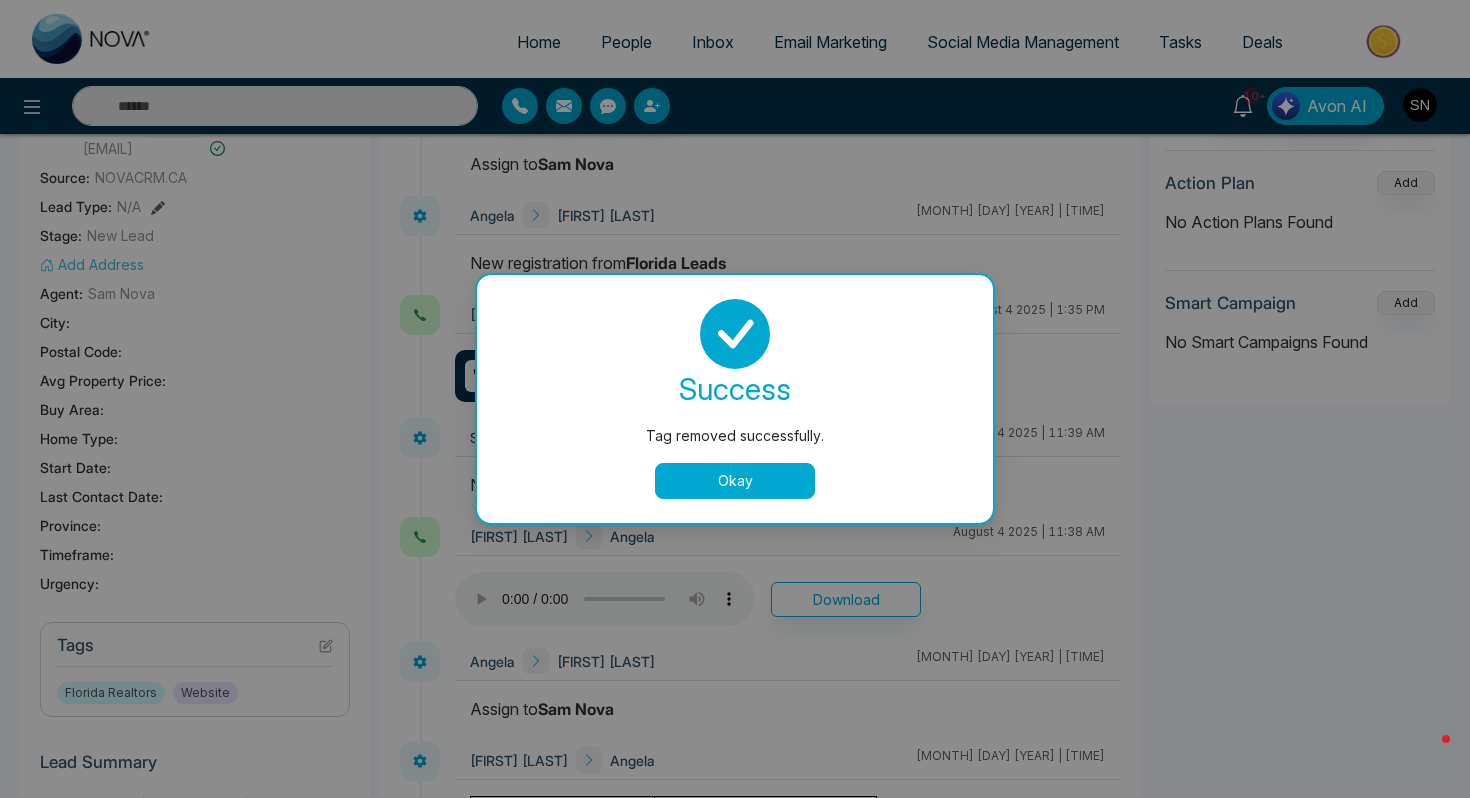 click on "Okay" at bounding box center [735, 481] 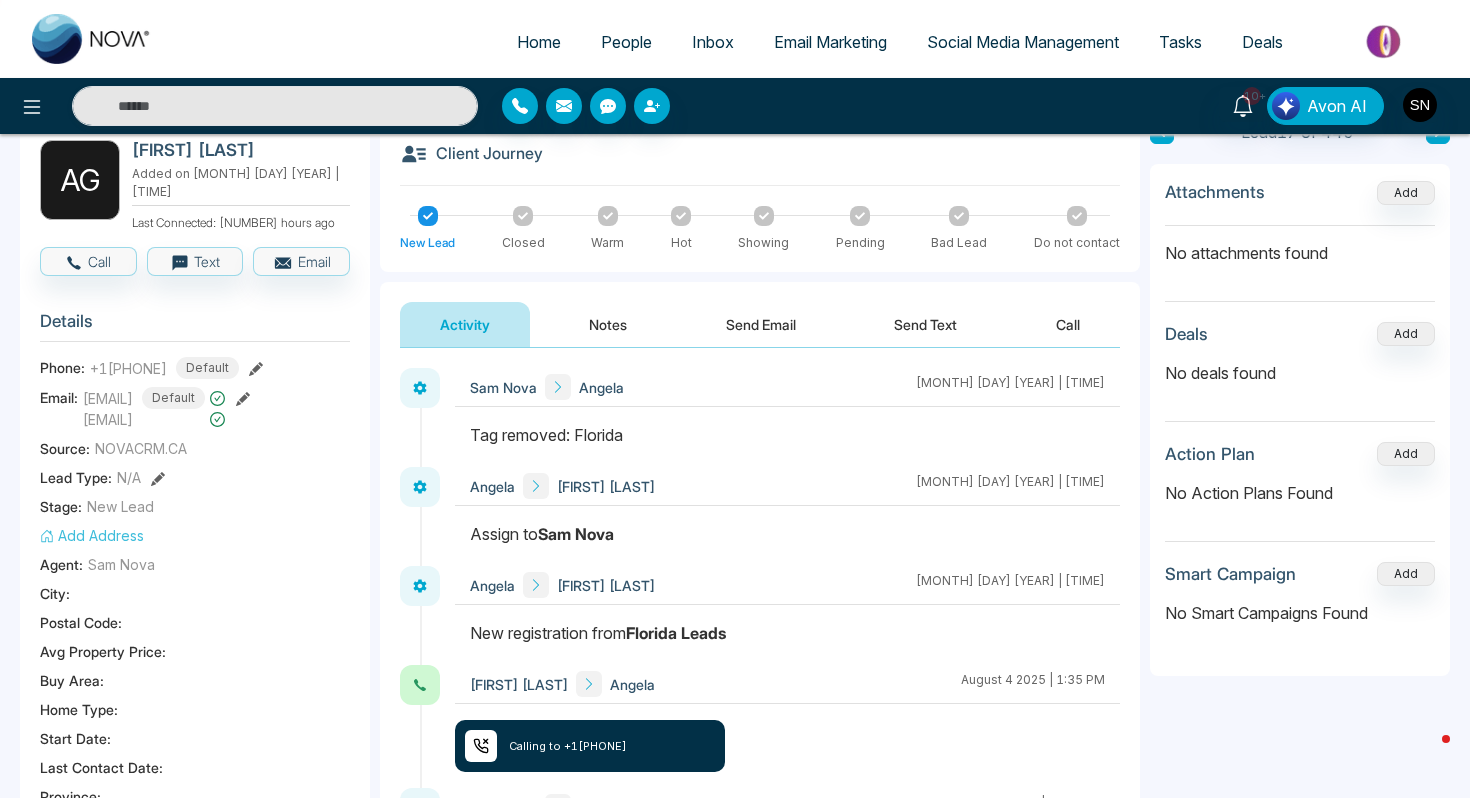 scroll, scrollTop: 0, scrollLeft: 0, axis: both 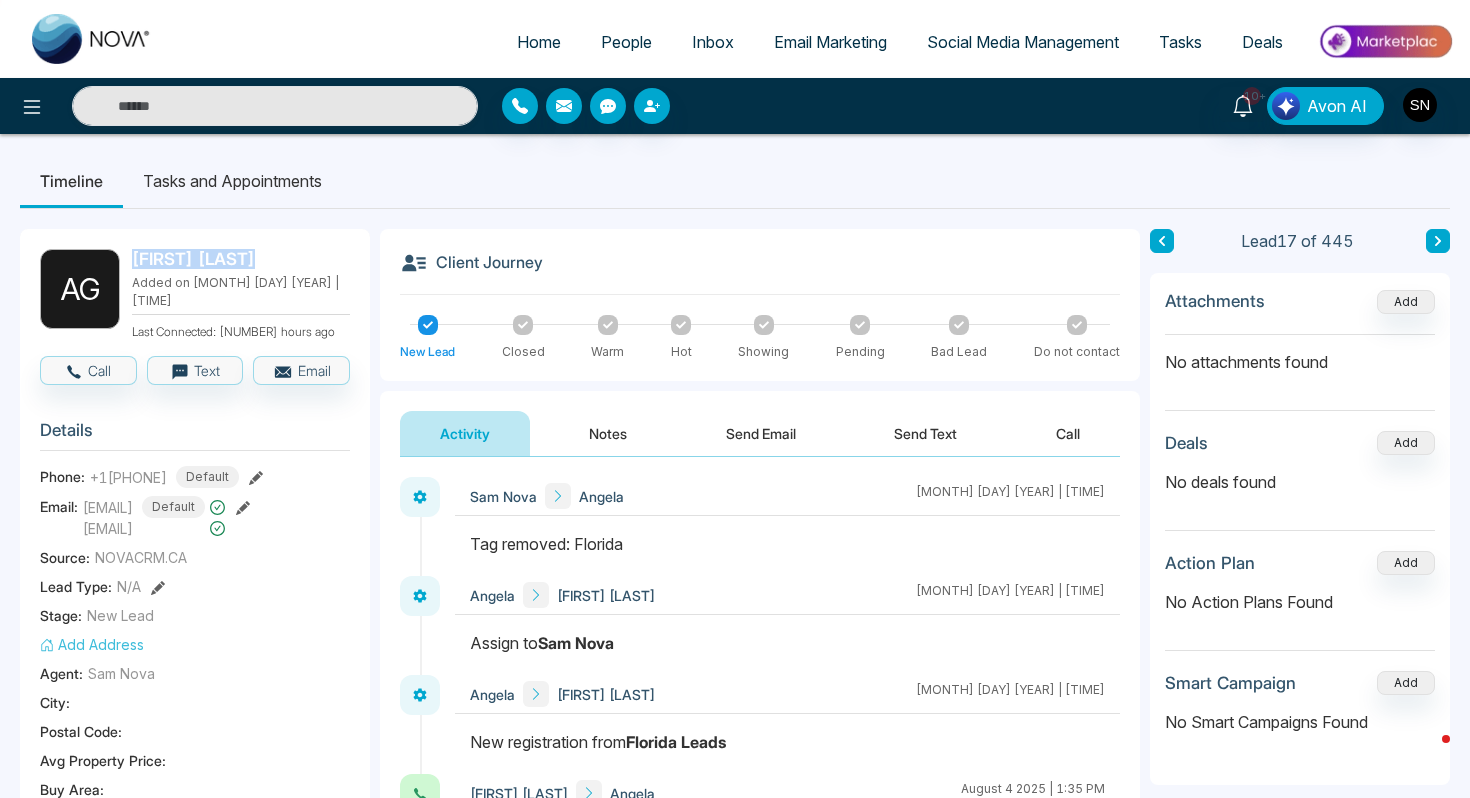 drag, startPoint x: 133, startPoint y: 265, endPoint x: 244, endPoint y: 265, distance: 111 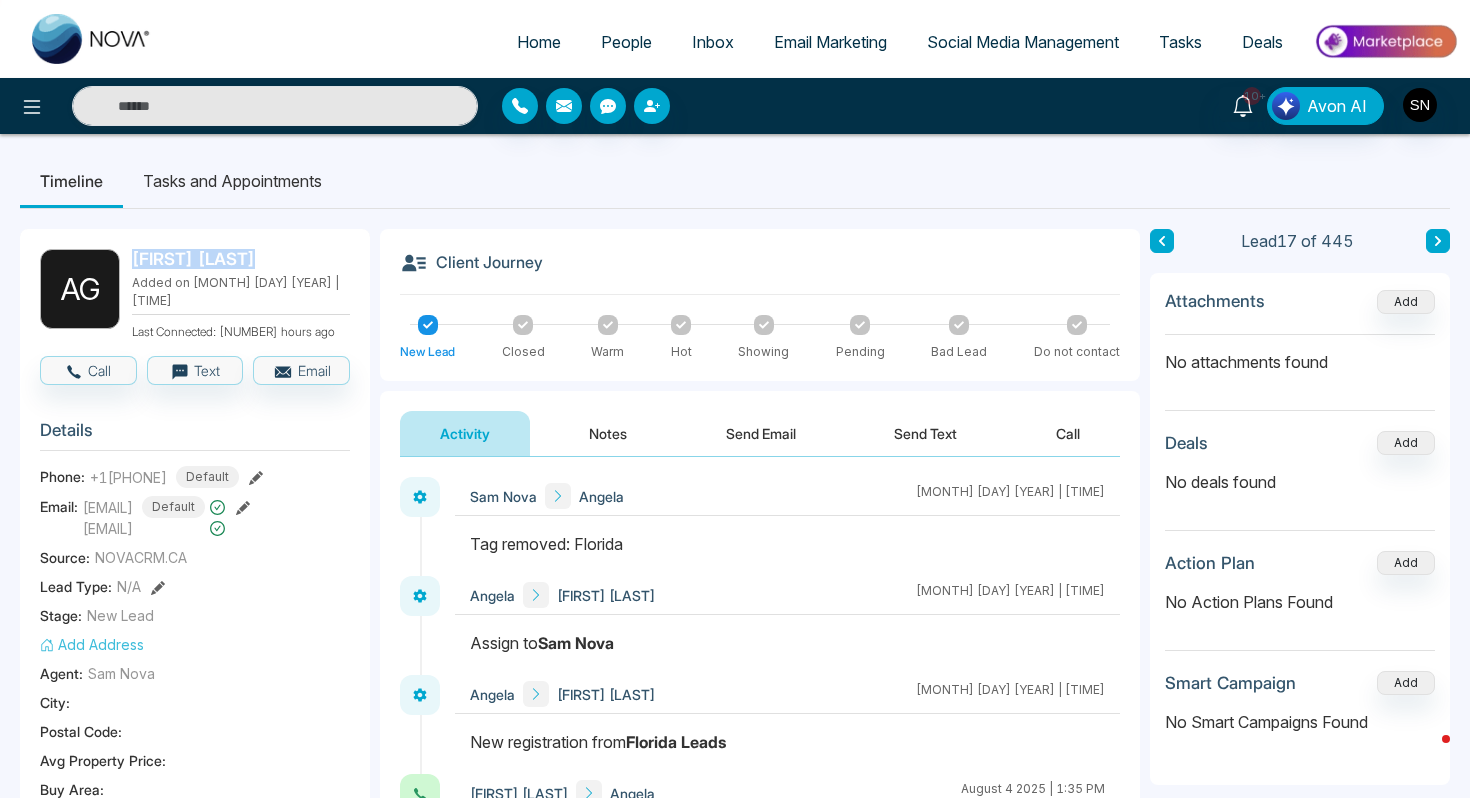 click on "[FIRST] [LAST]" at bounding box center [237, 259] 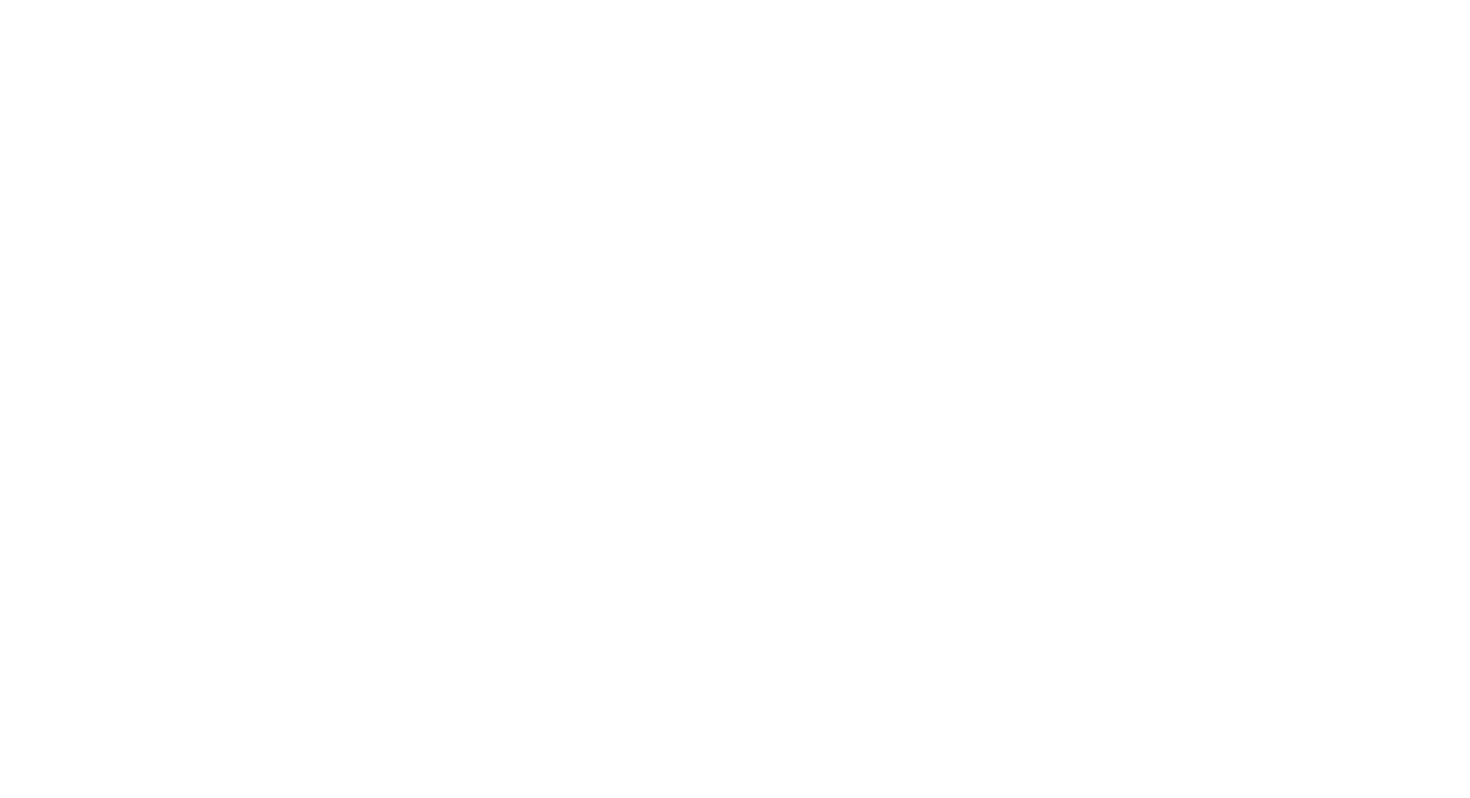 scroll, scrollTop: 0, scrollLeft: 0, axis: both 